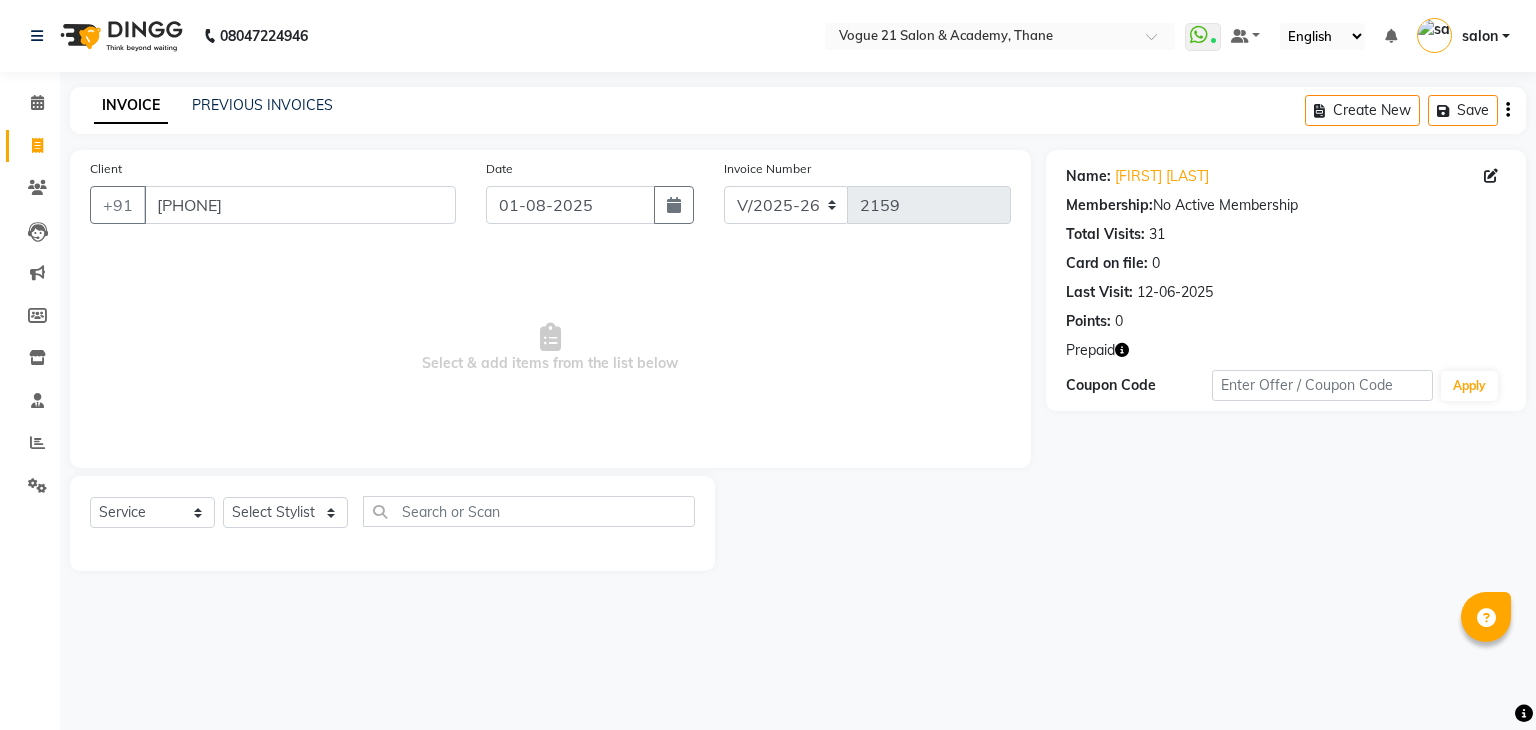 select on "4433" 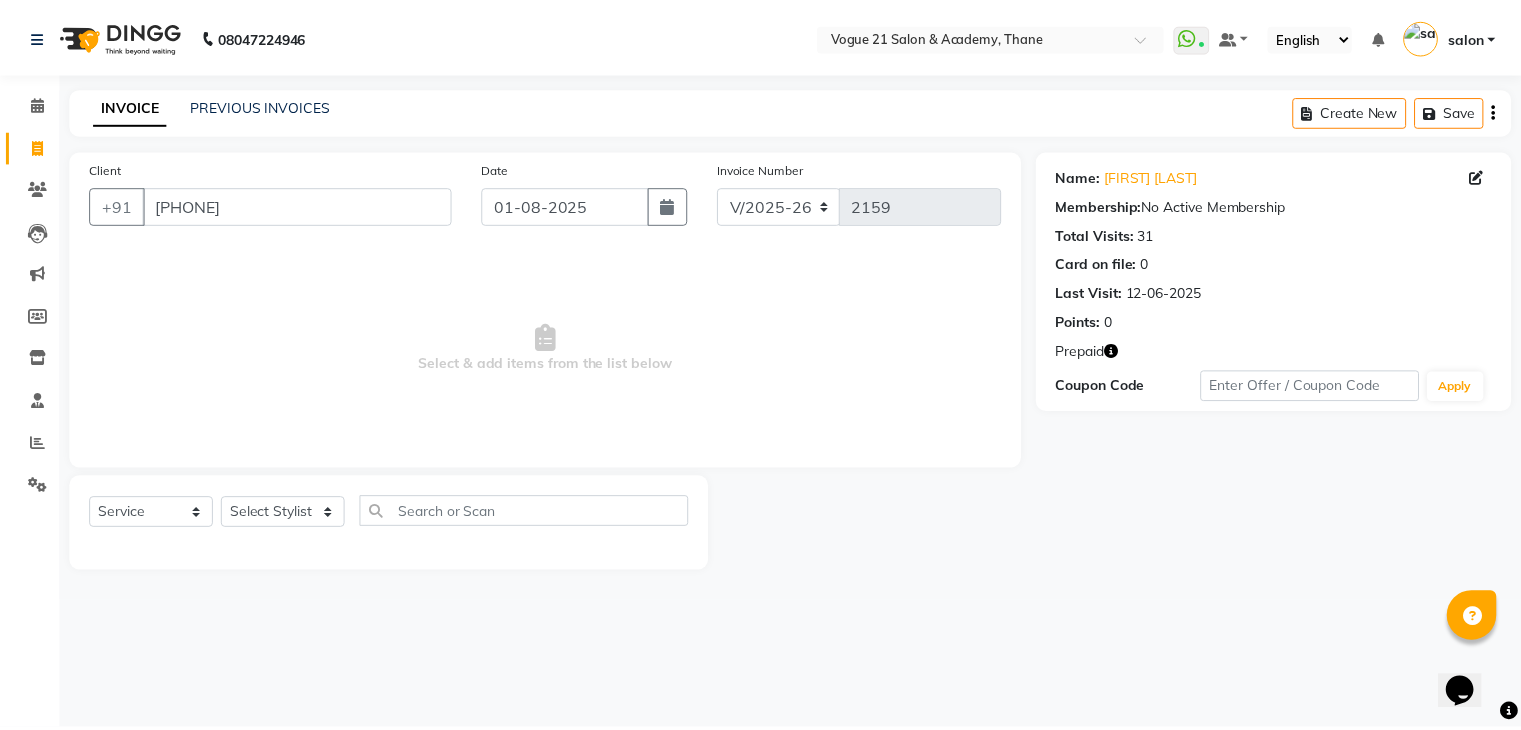 scroll, scrollTop: 0, scrollLeft: 0, axis: both 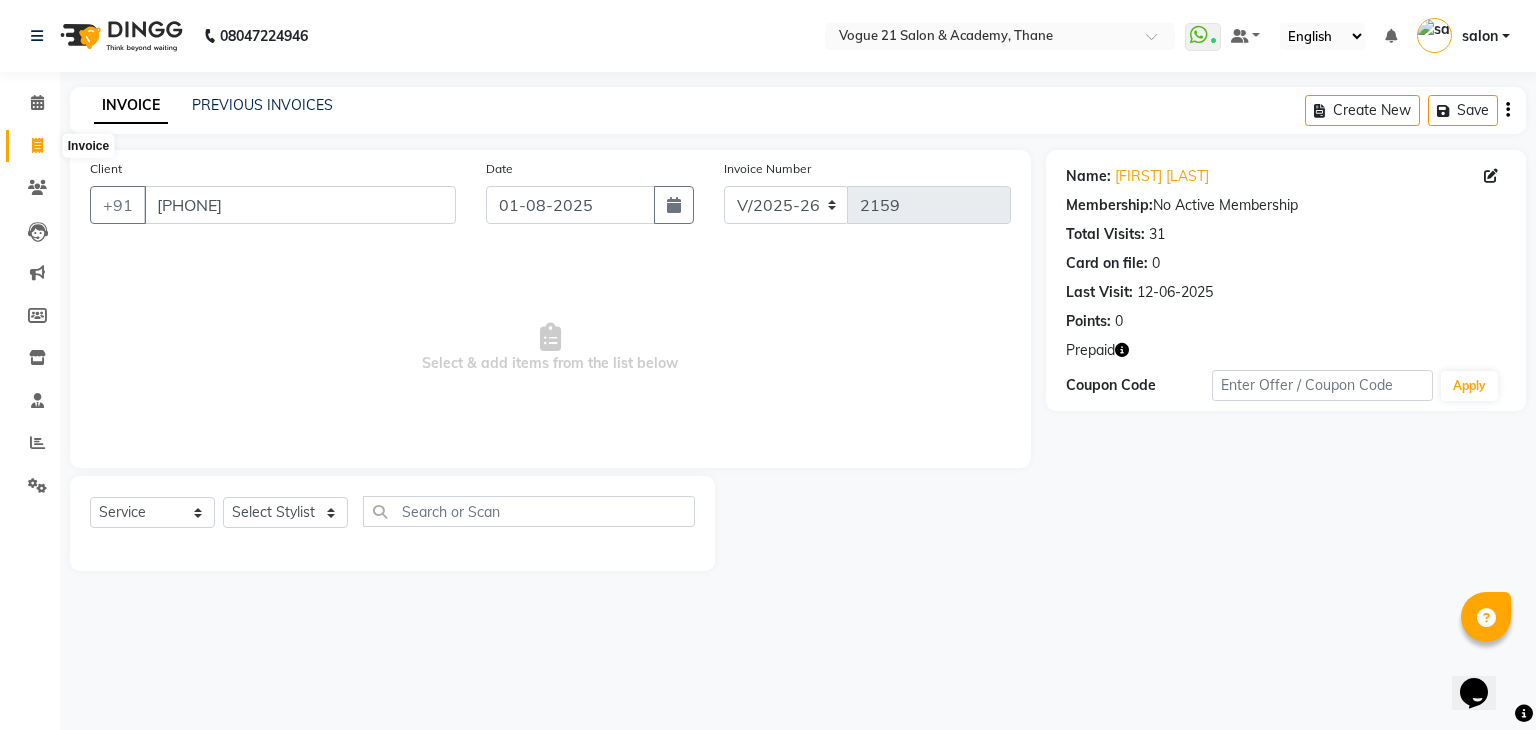 click 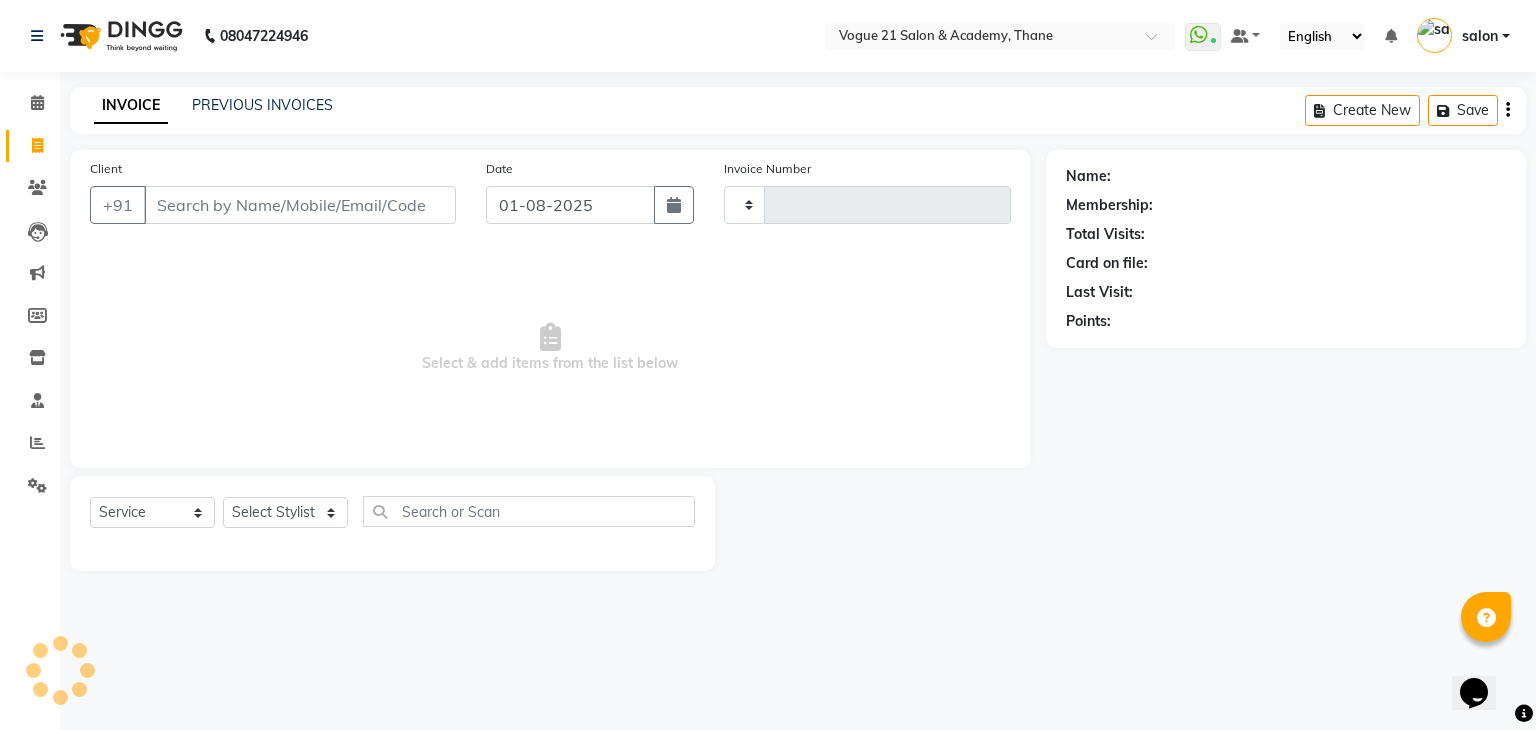 type on "2159" 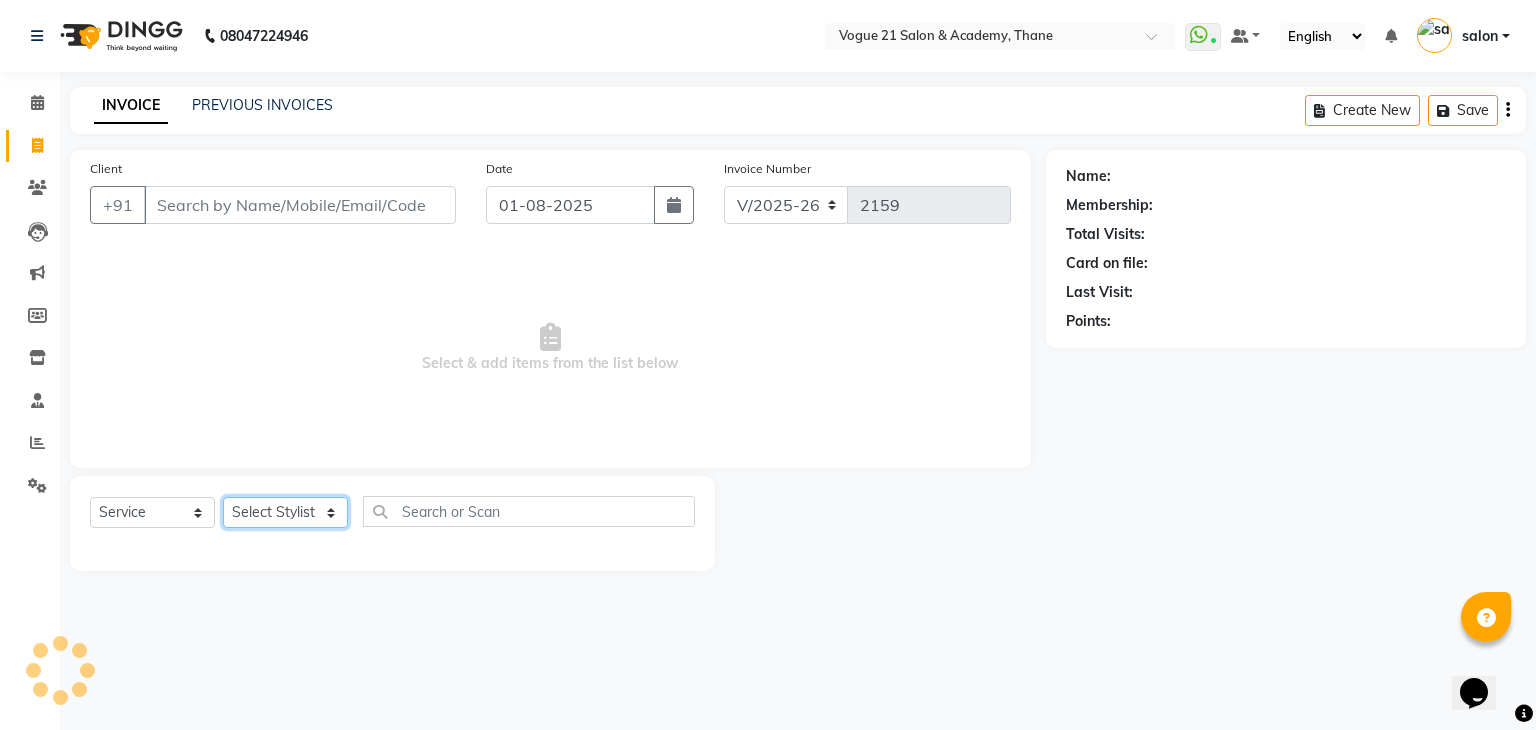 click on "Select Stylist" 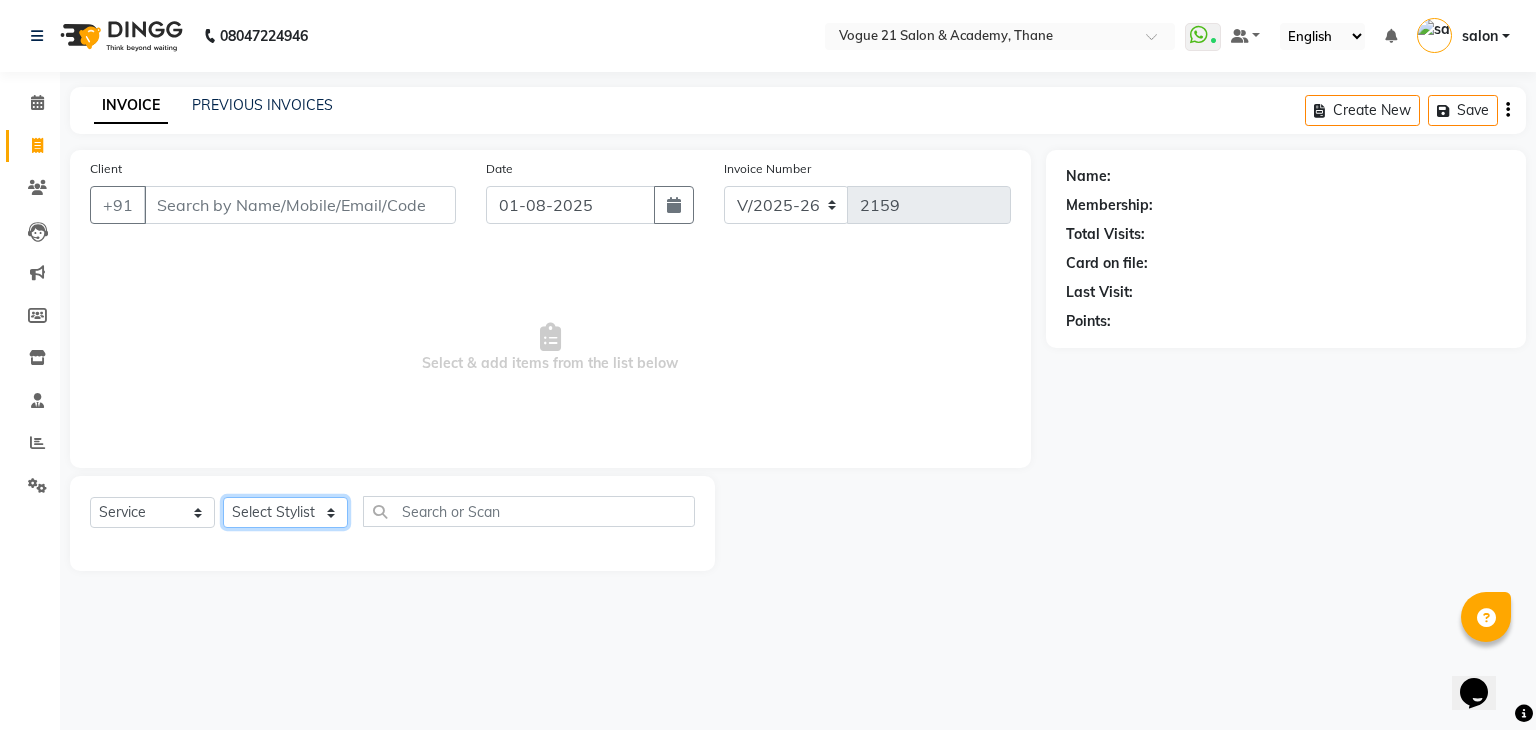 select on "52036" 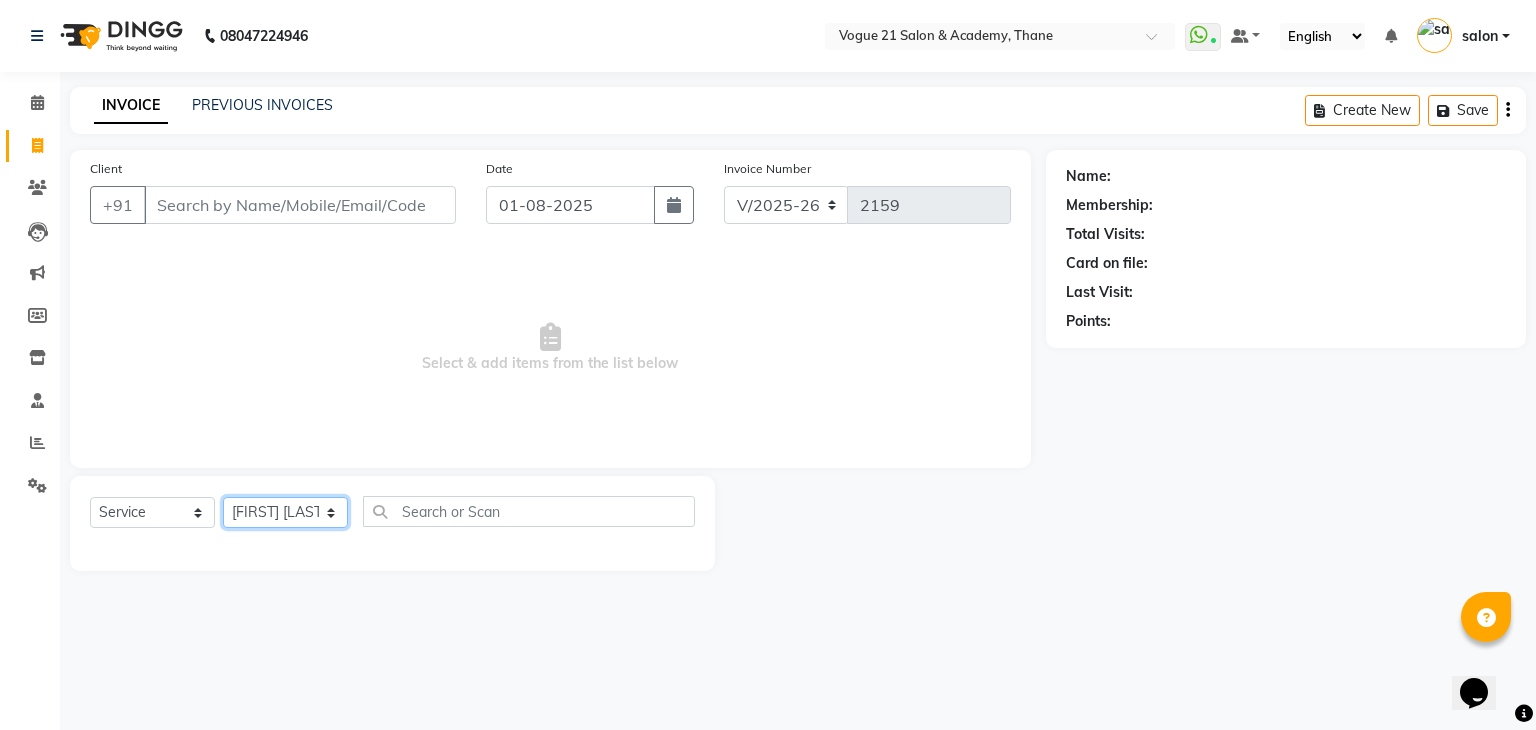 click on "Select Stylist [FIRST] [LAST] [FIRST] [LAST] [FIRST] [LAST] [FIRST] [LAST] [FIRST] [LAST] [FIRST] [LAST] [FIRST] [LAST] [FIRST] [LAST]" 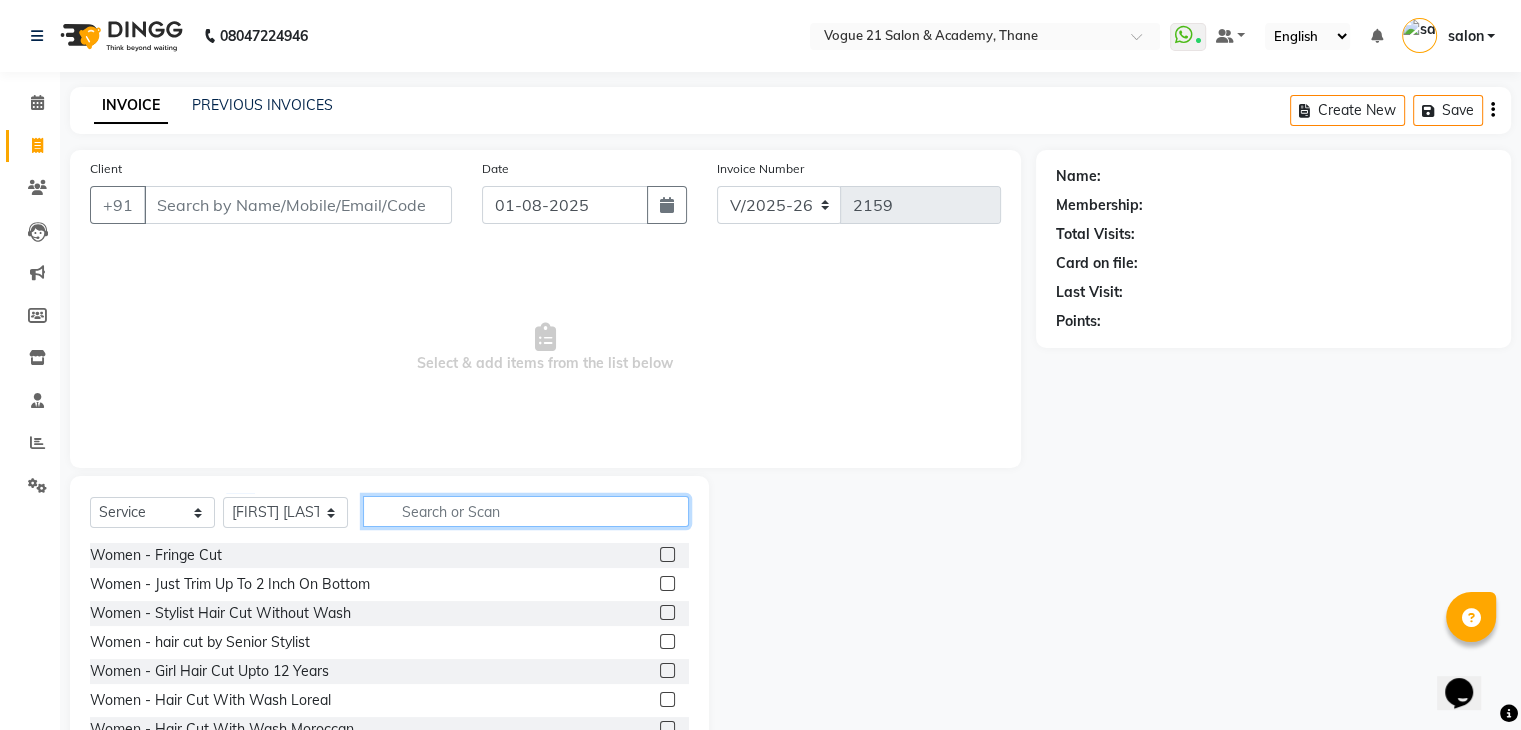 click 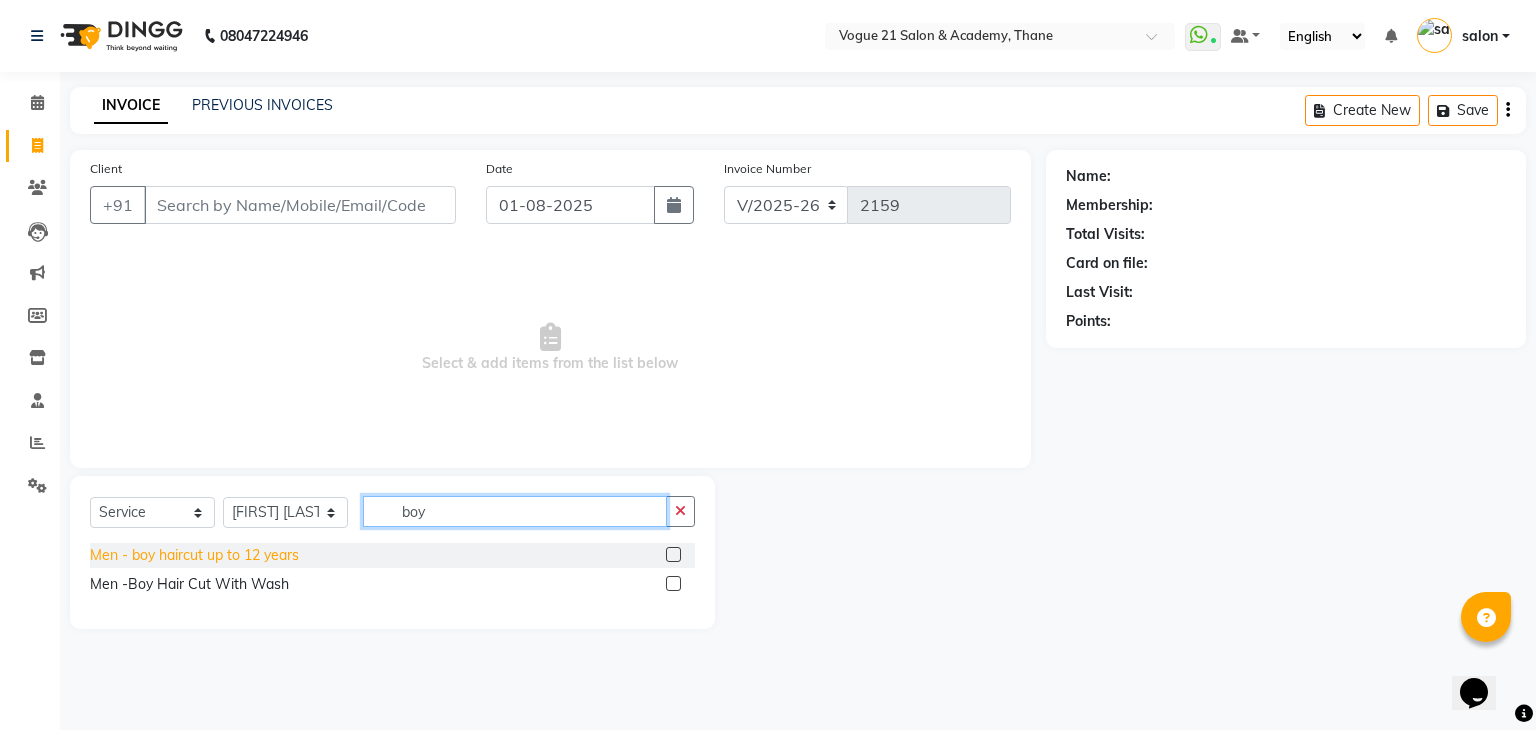 type on "boy" 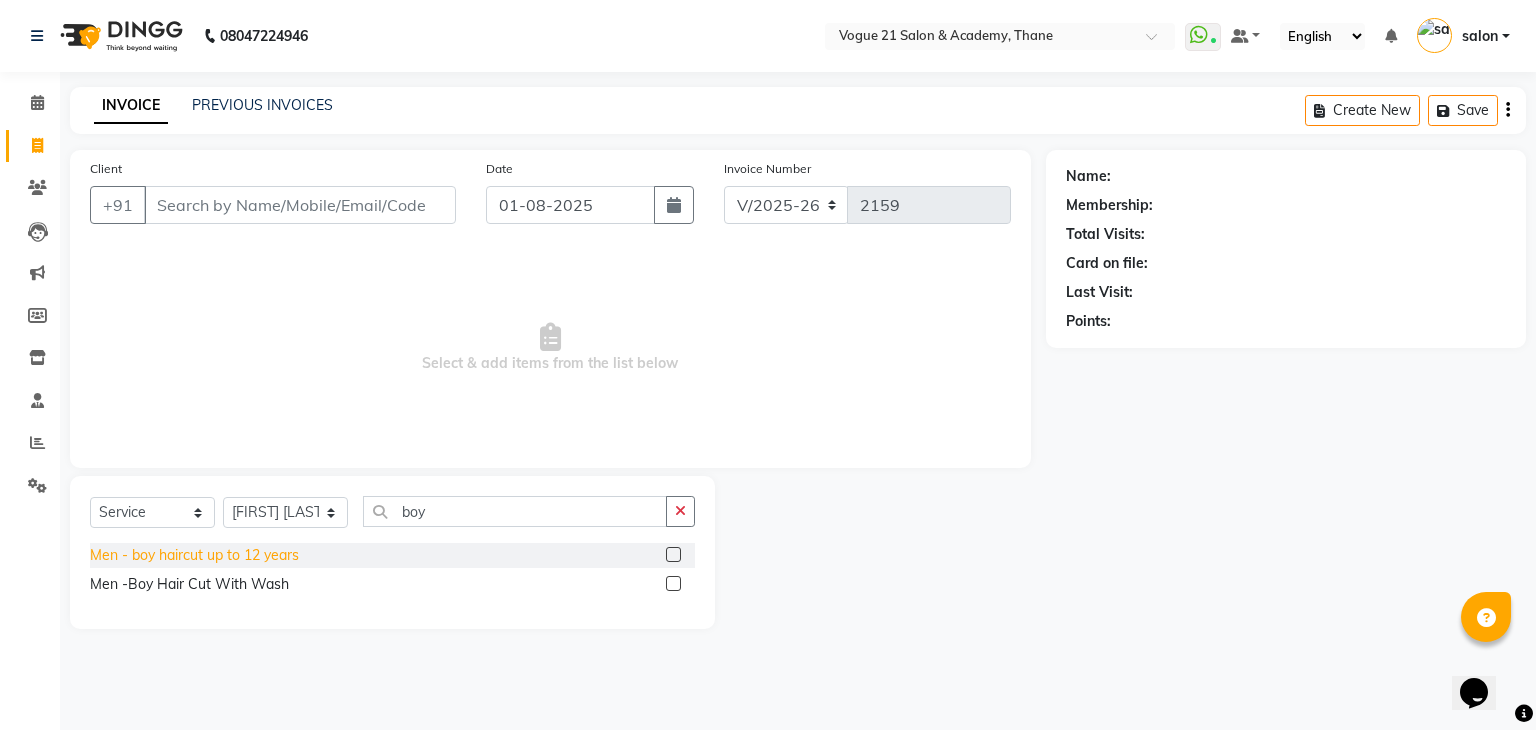 click on "Men   -  boy haircut up to 12 years" 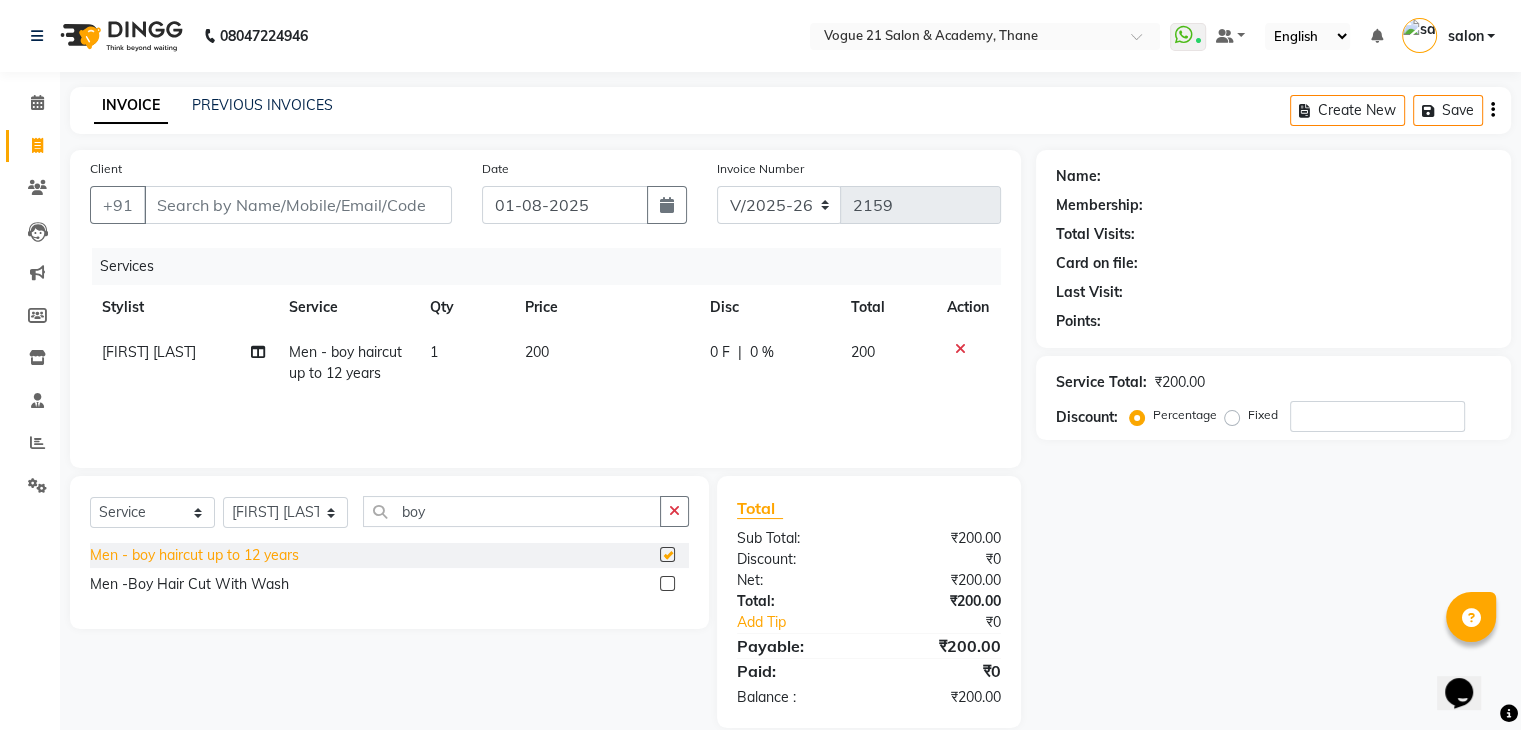 checkbox on "false" 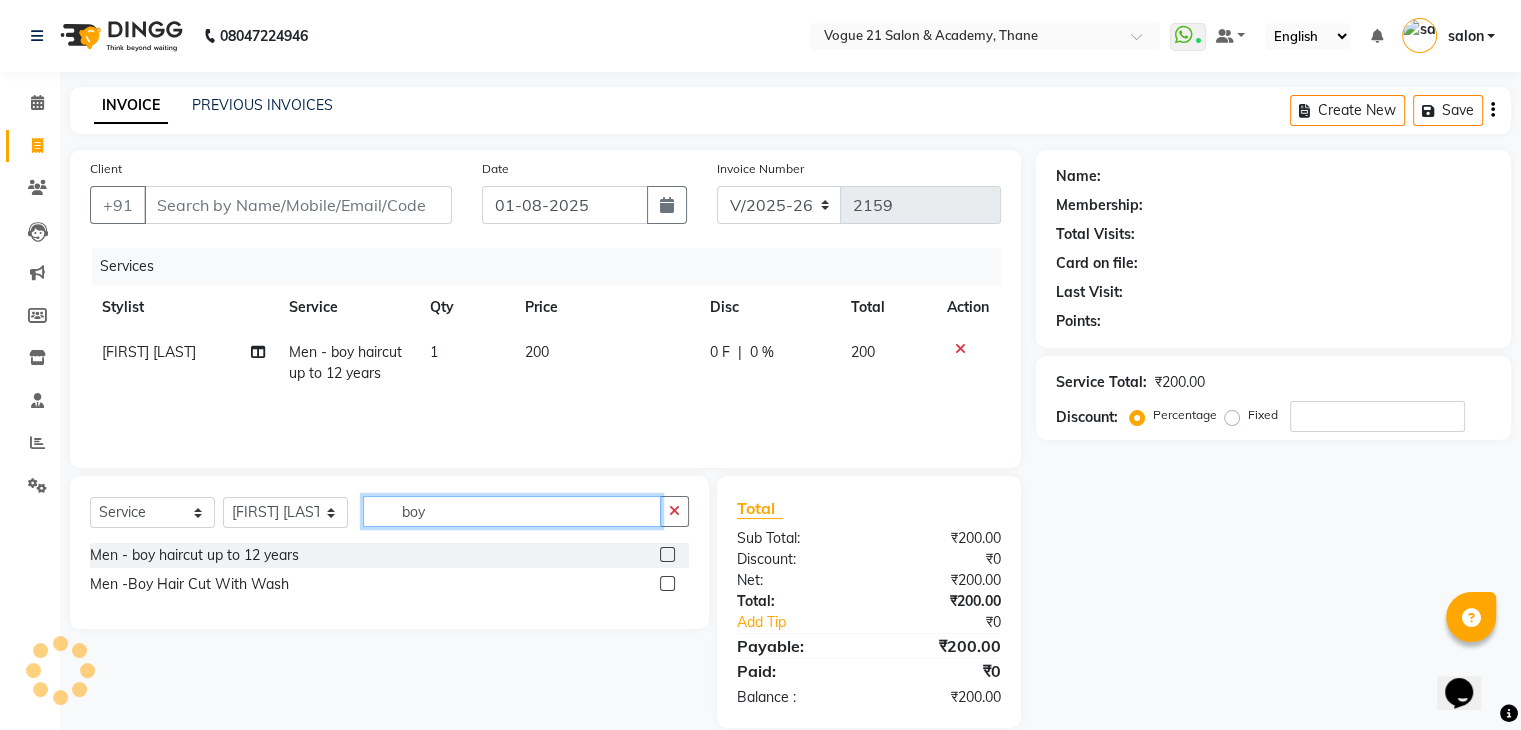 click on "boy" 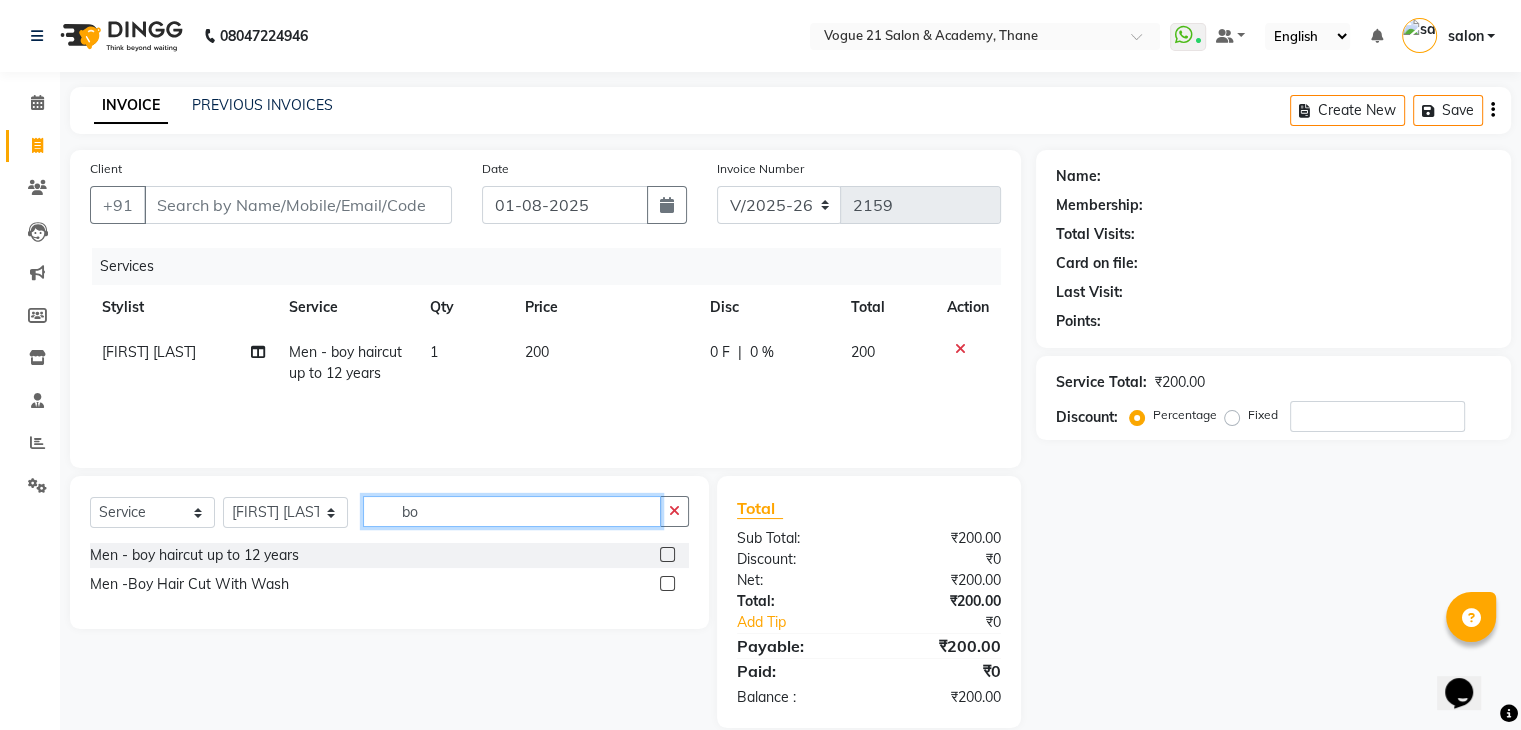 type on "b" 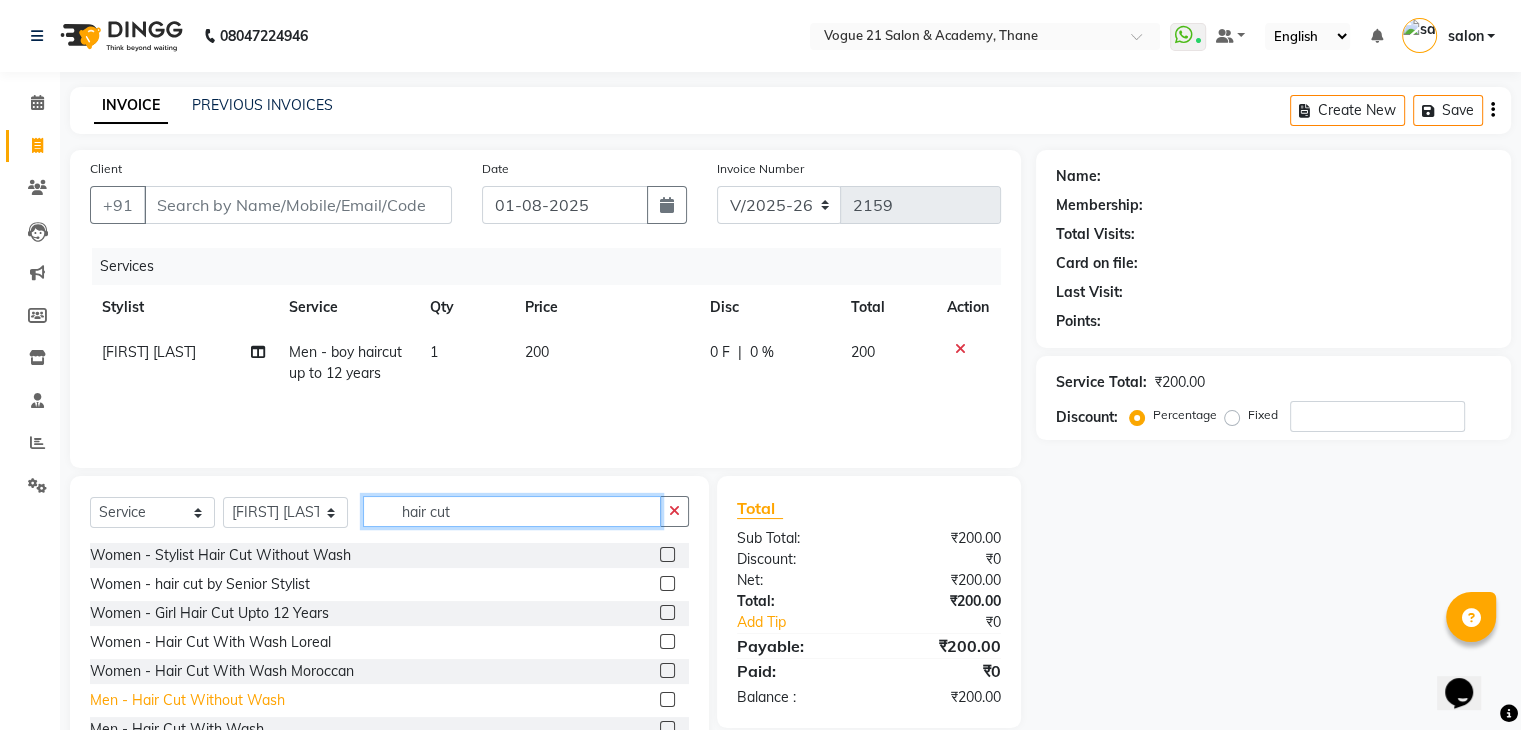 type on "hair cut" 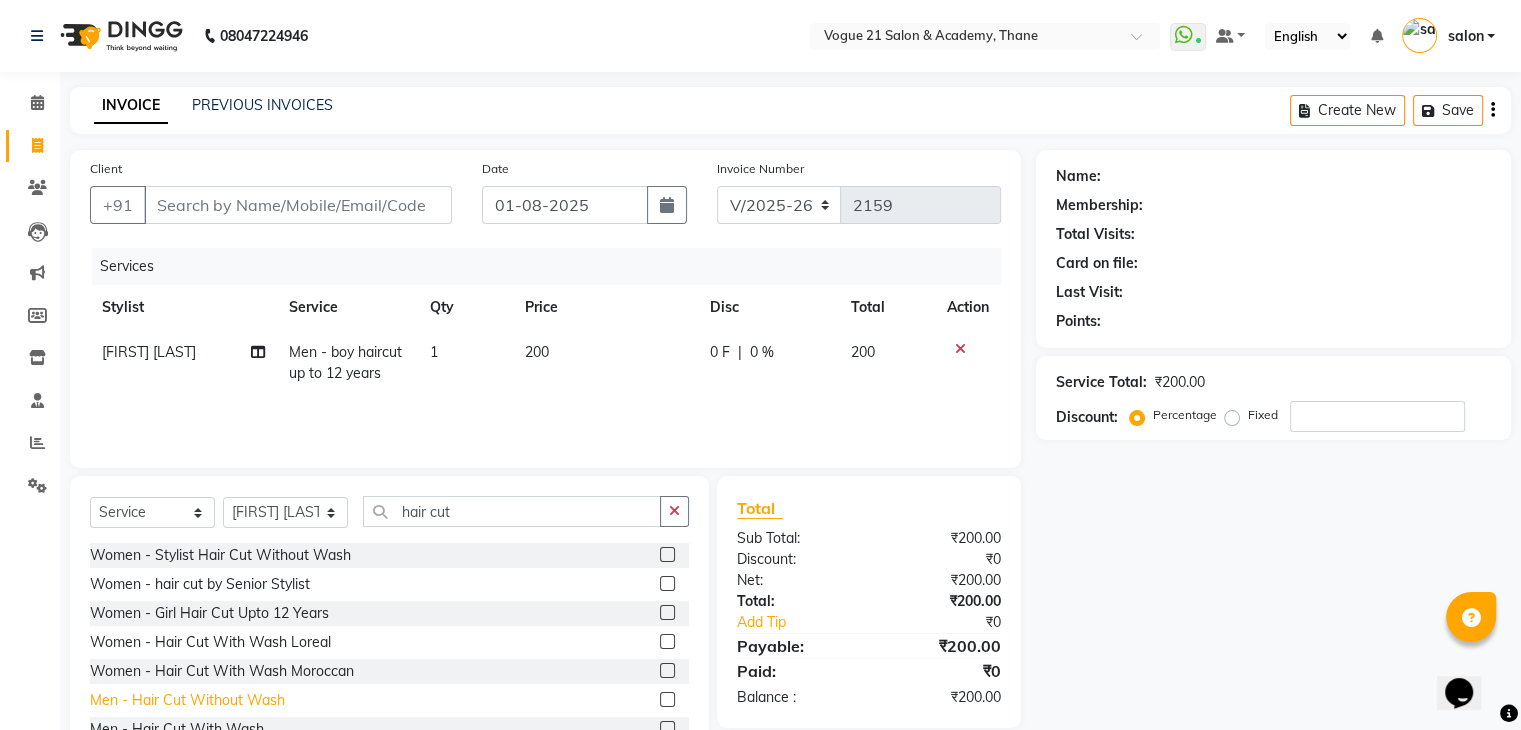 click on "Men   -   Hair Cut Without Wash" 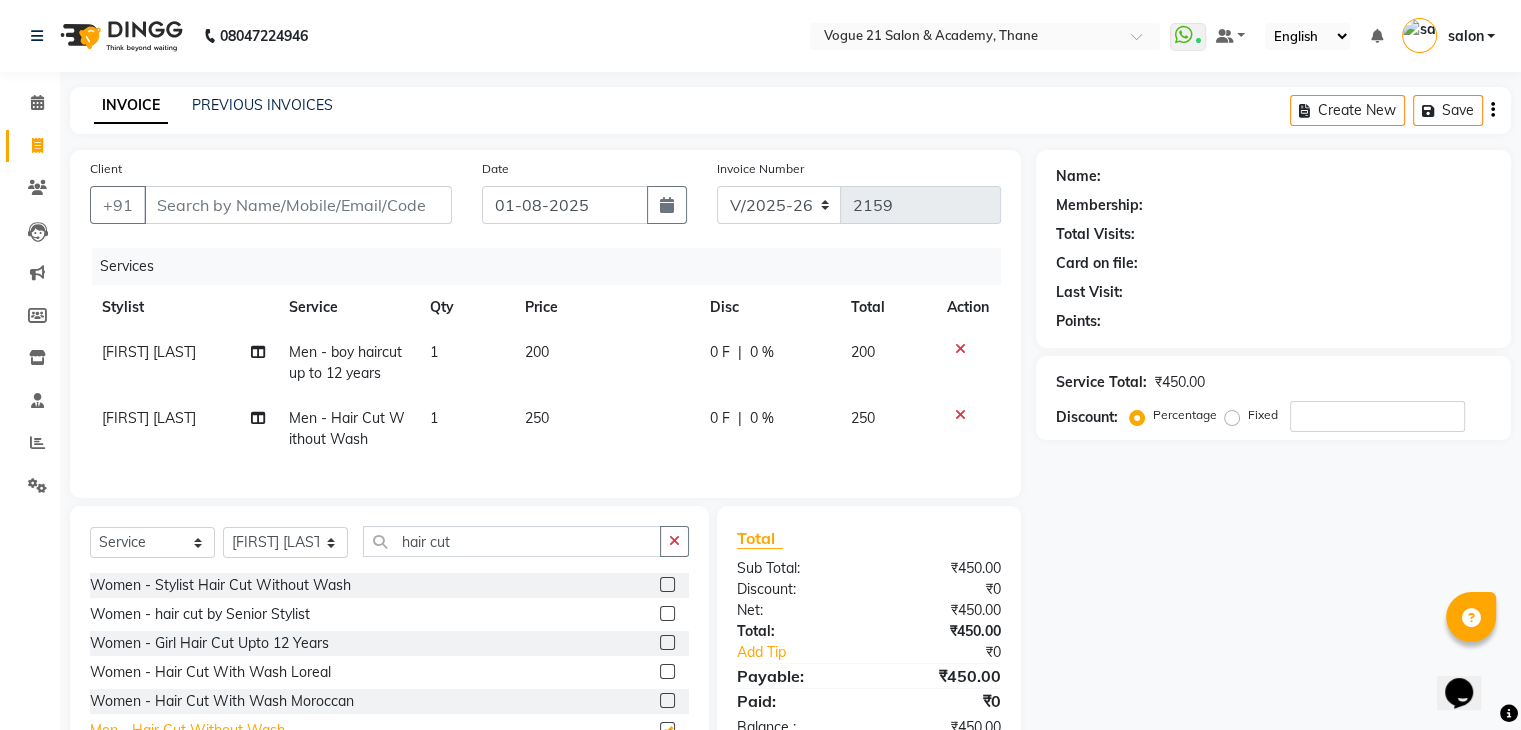 checkbox on "false" 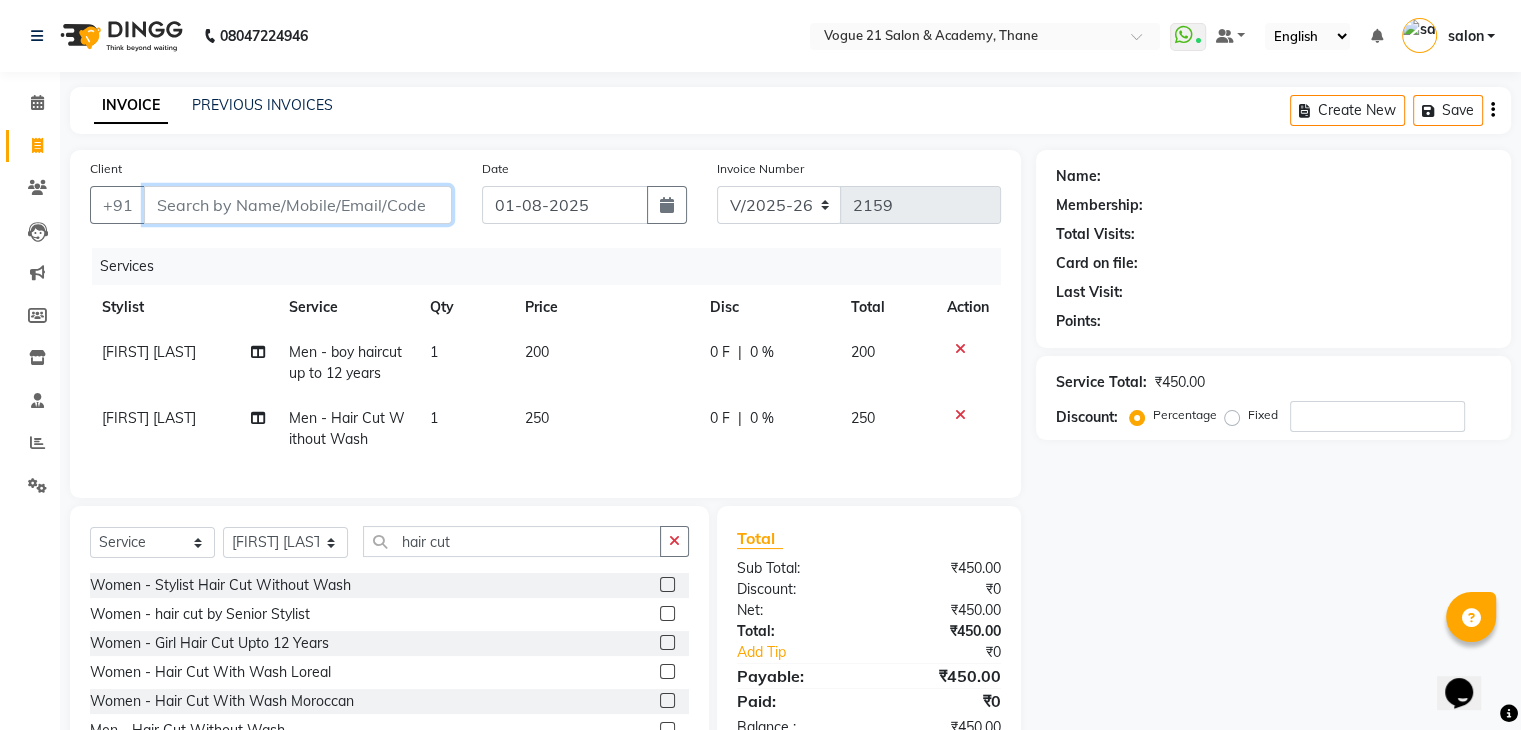 click on "Client" at bounding box center (298, 205) 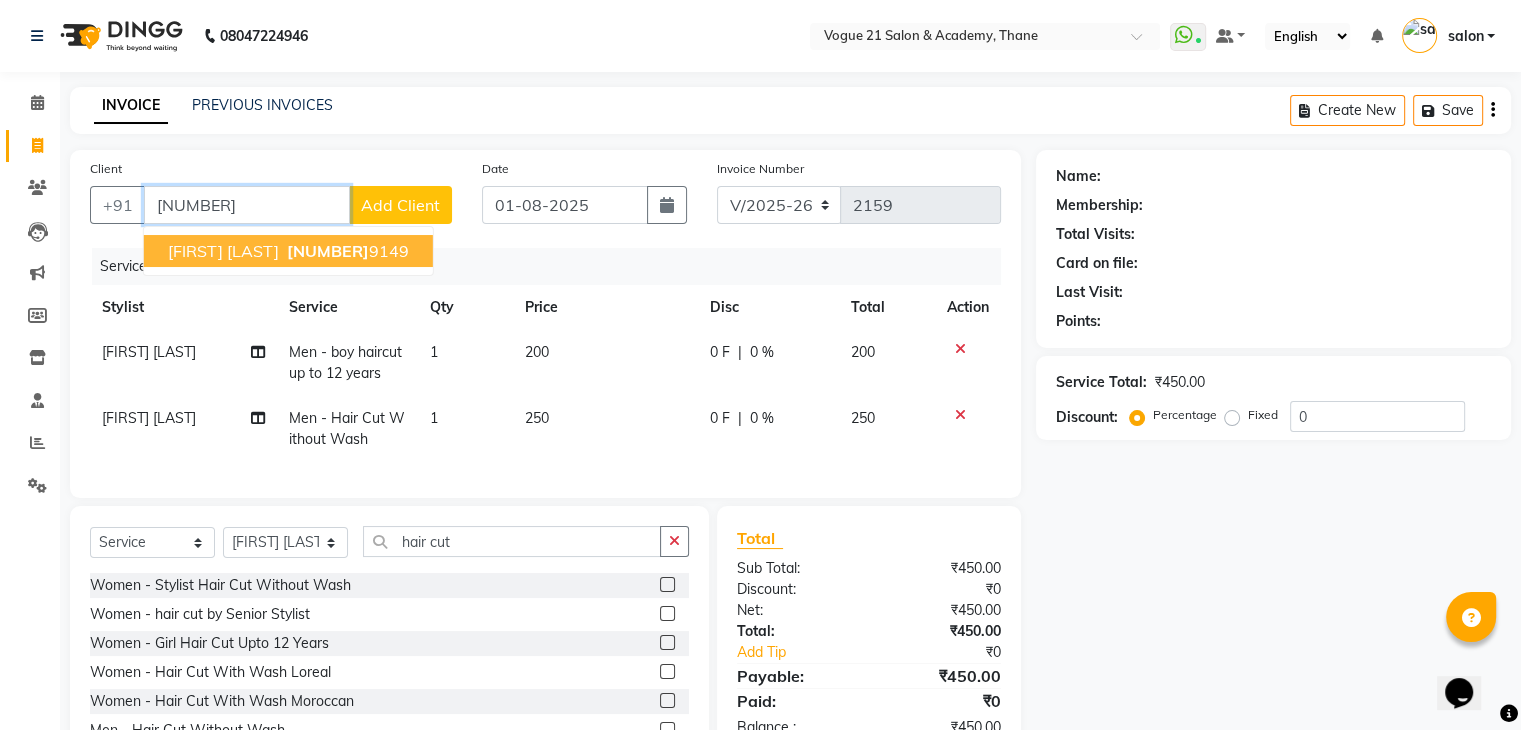 click on "[NUMBER]" at bounding box center [328, 251] 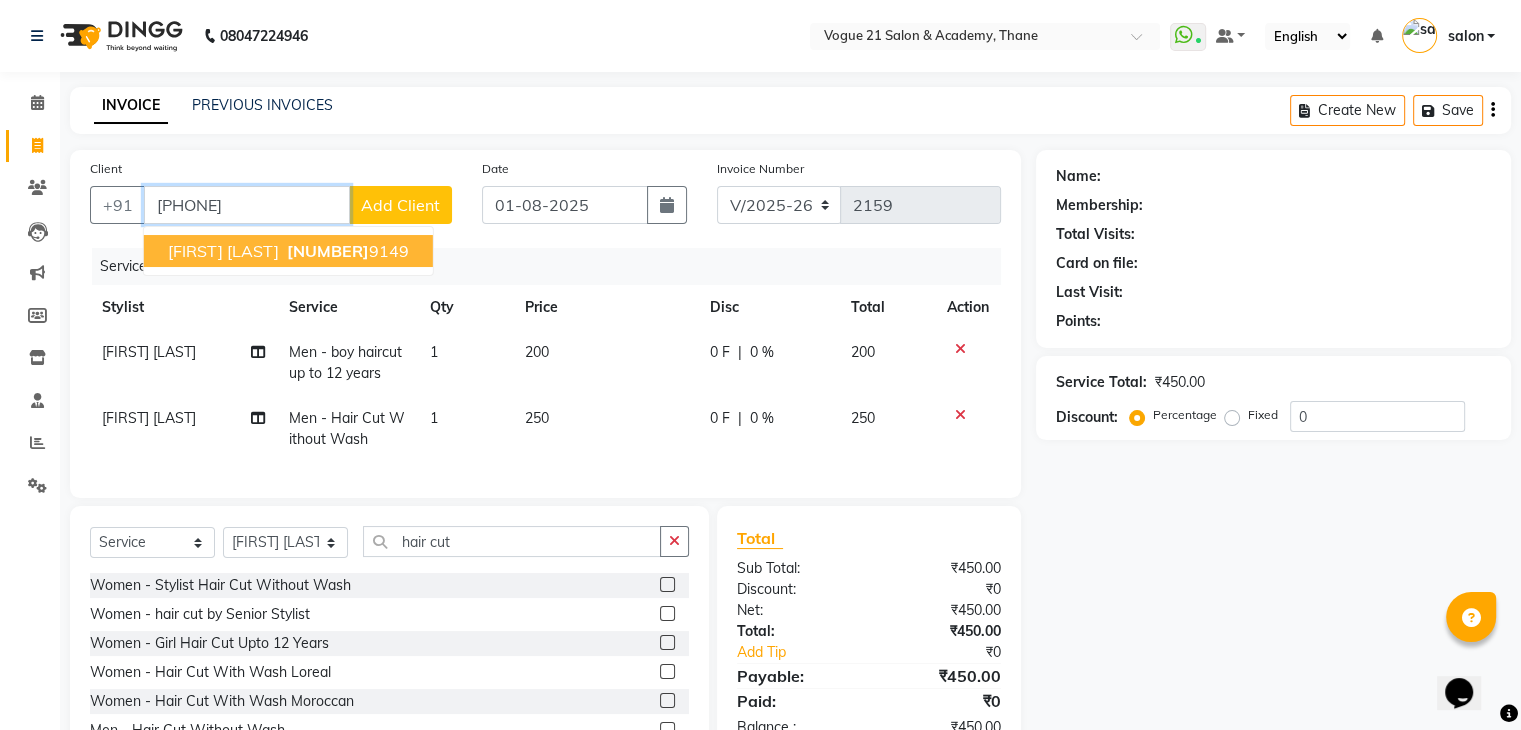 type on "[PHONE]" 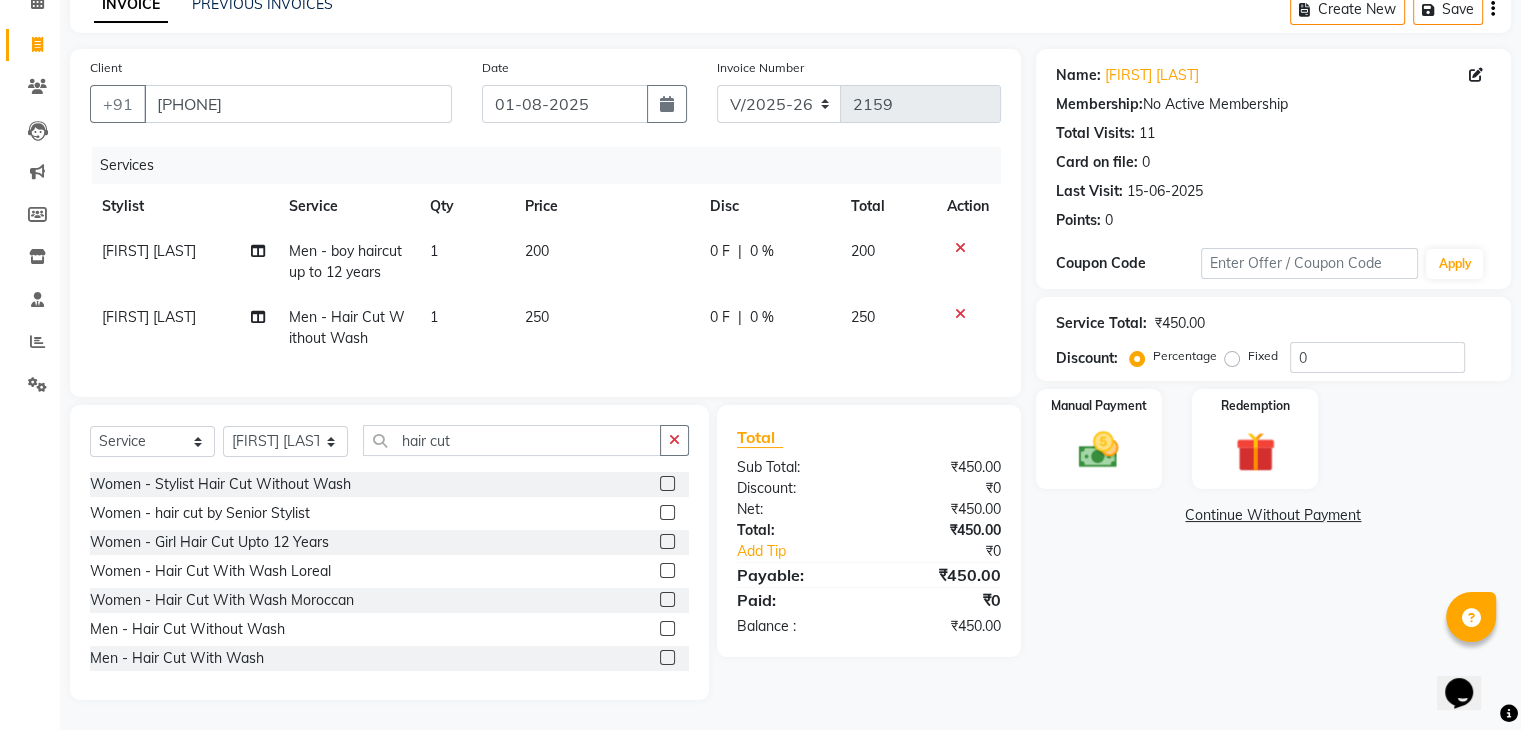 scroll, scrollTop: 117, scrollLeft: 0, axis: vertical 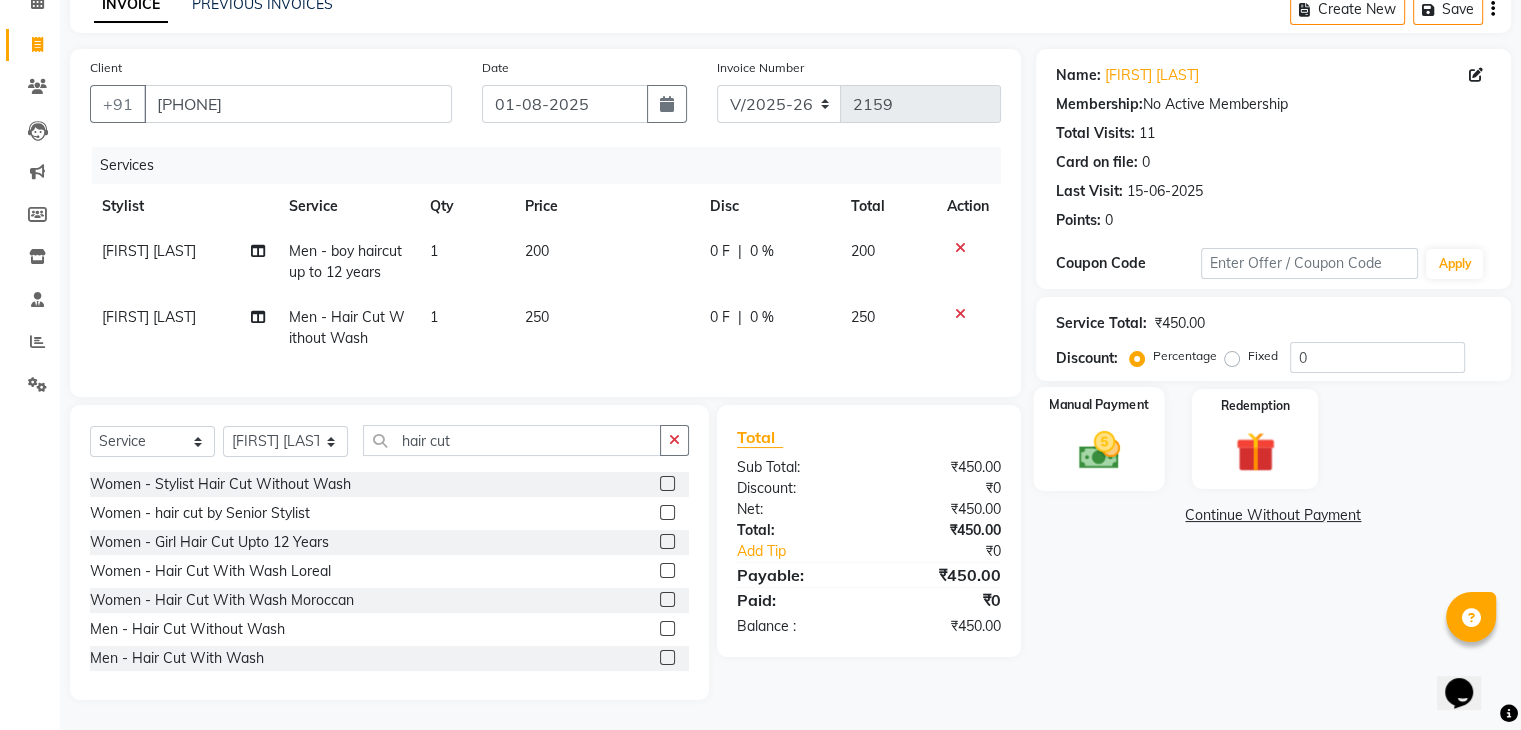 click 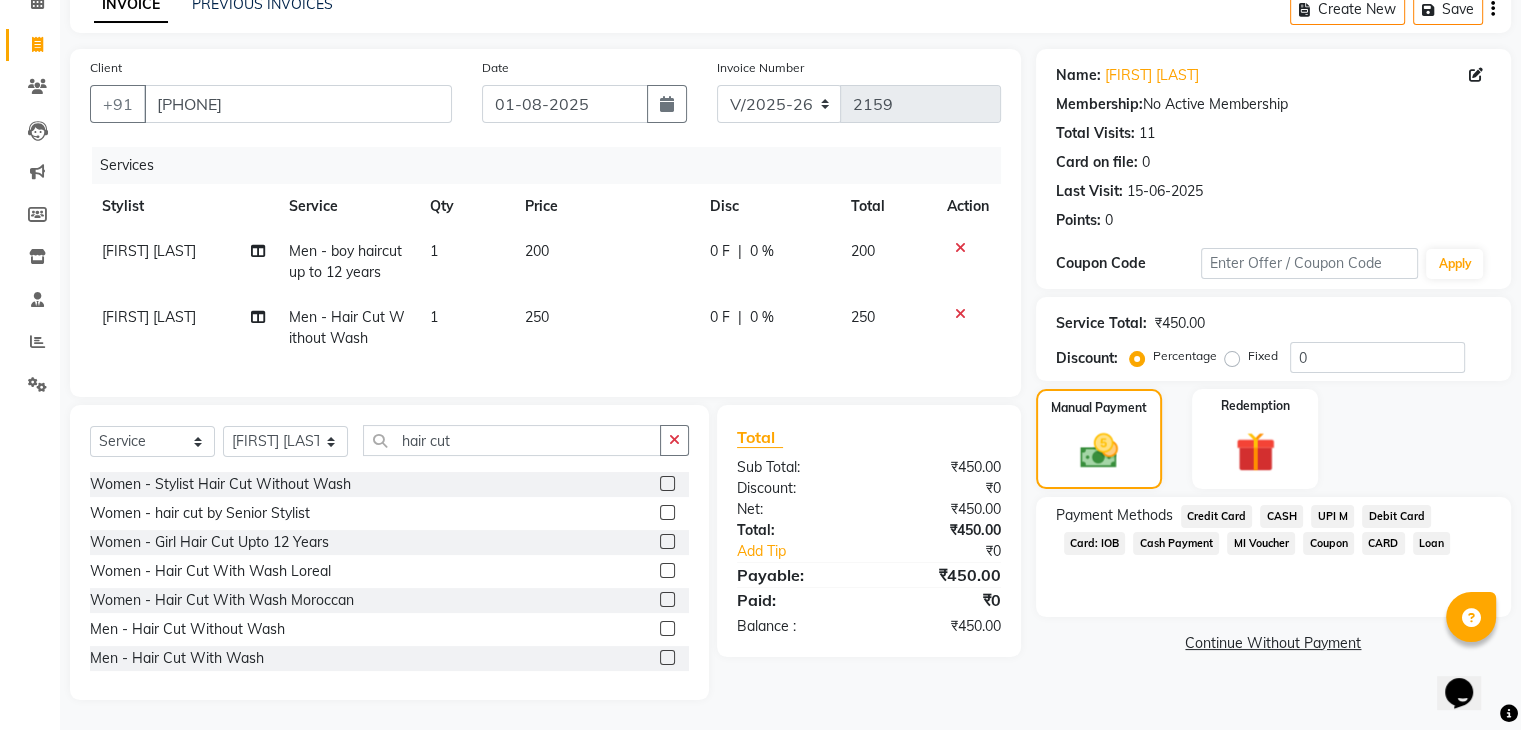 click on "UPI M" 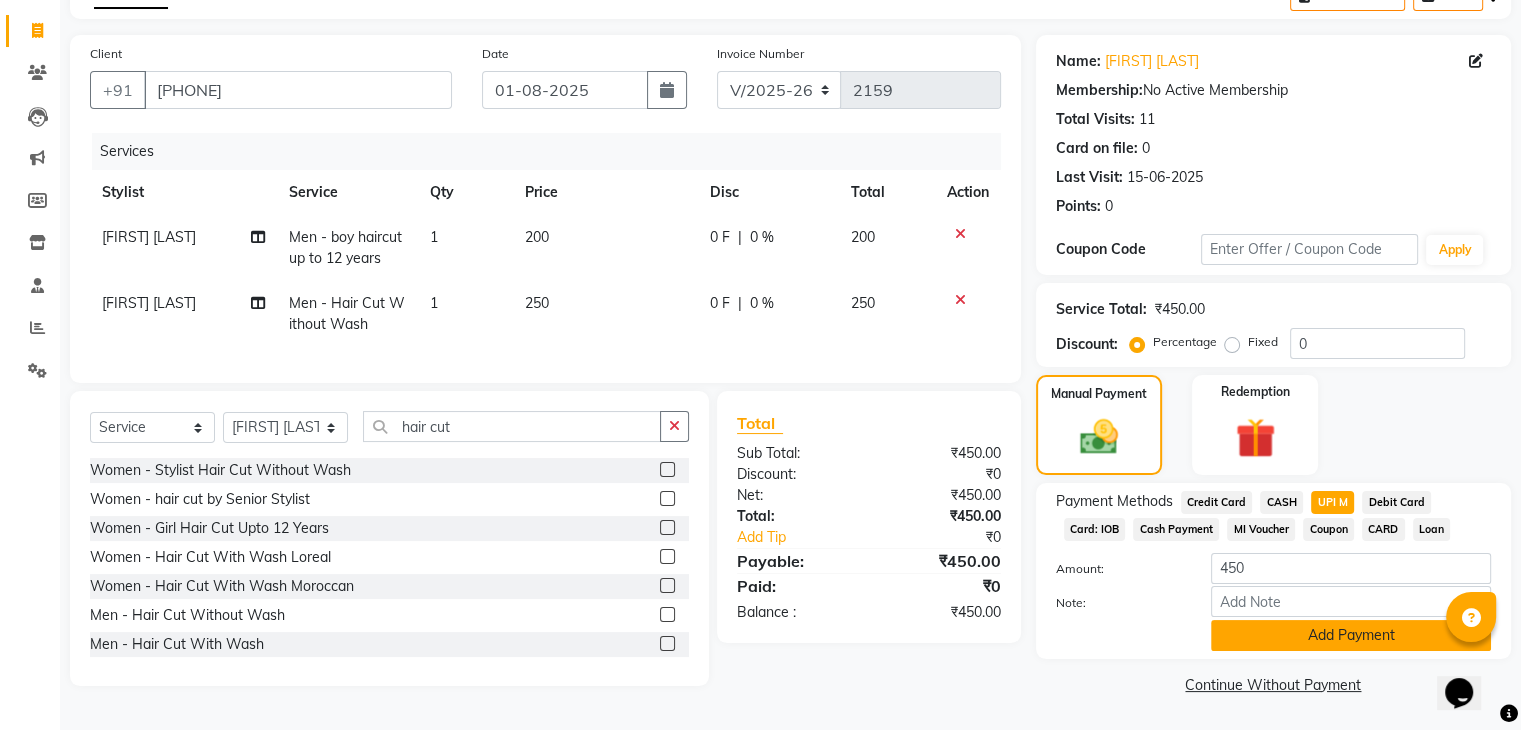 click on "Add Payment" 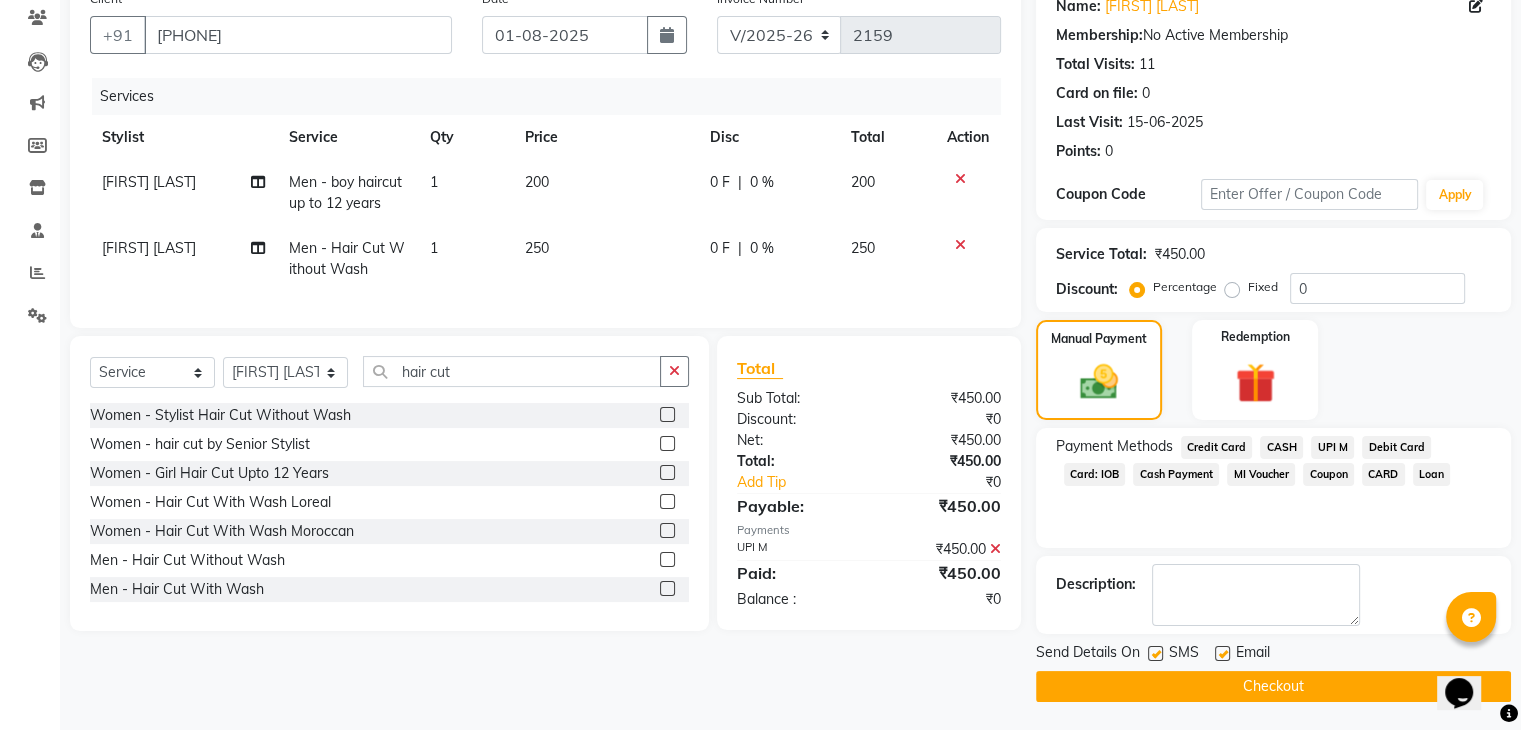 scroll, scrollTop: 171, scrollLeft: 0, axis: vertical 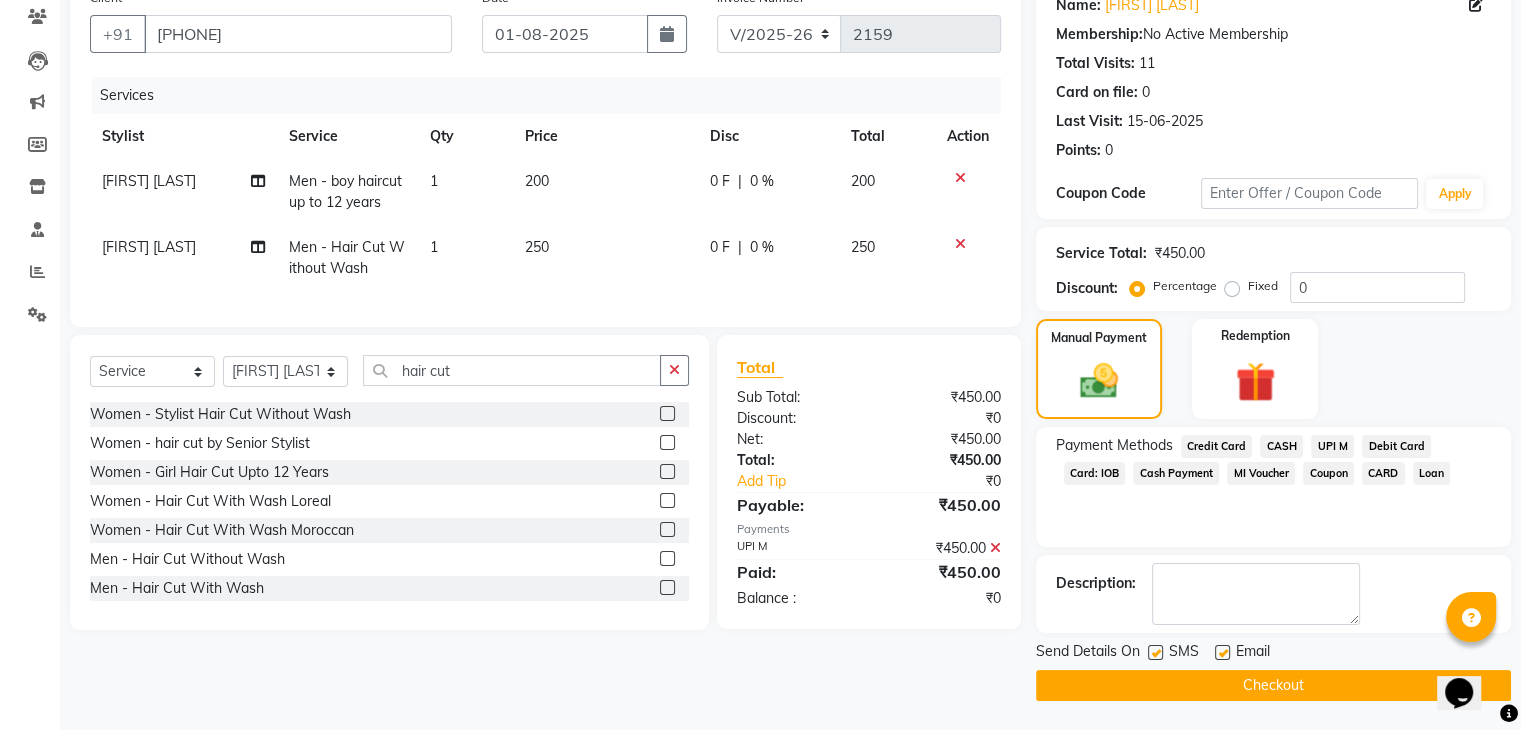 click on "Checkout" 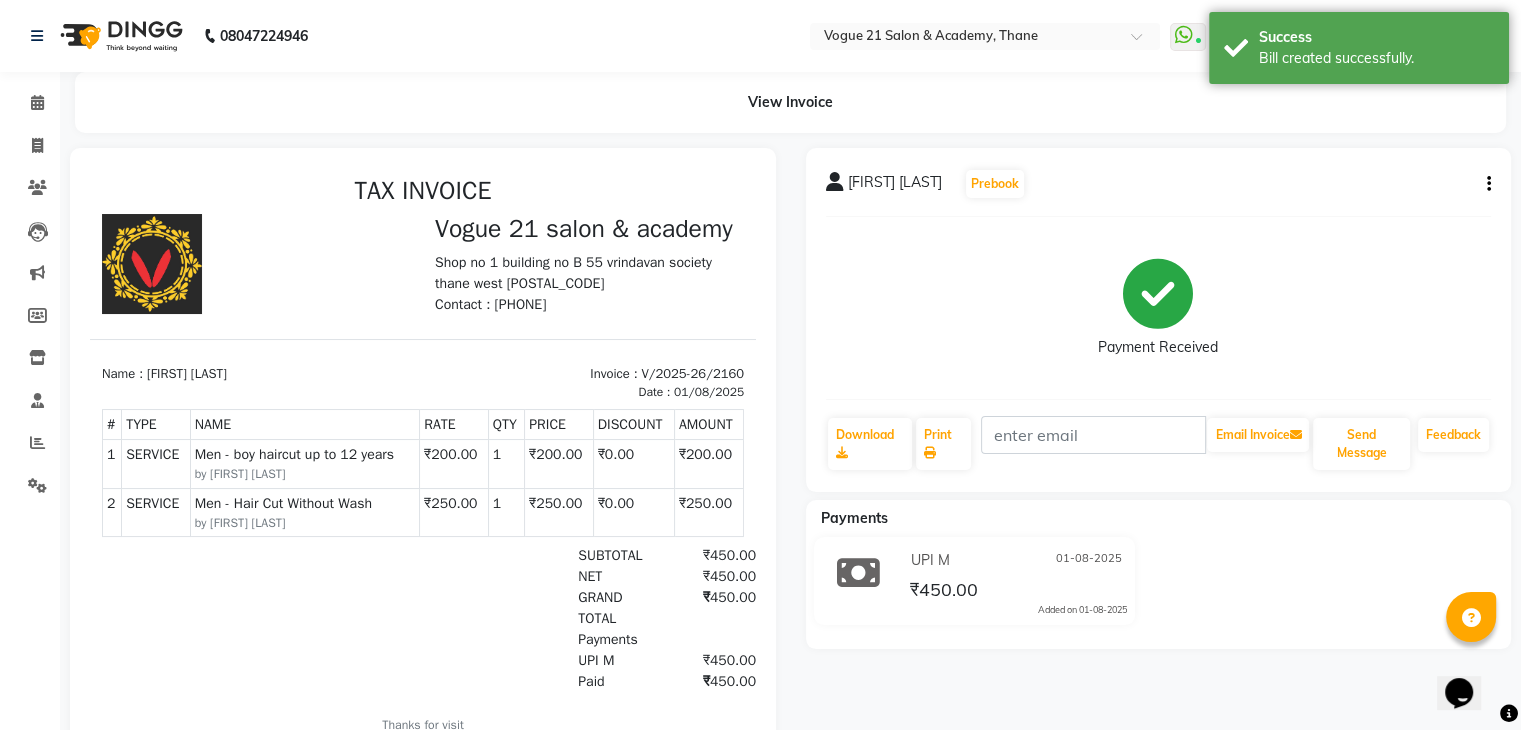 scroll, scrollTop: 0, scrollLeft: 0, axis: both 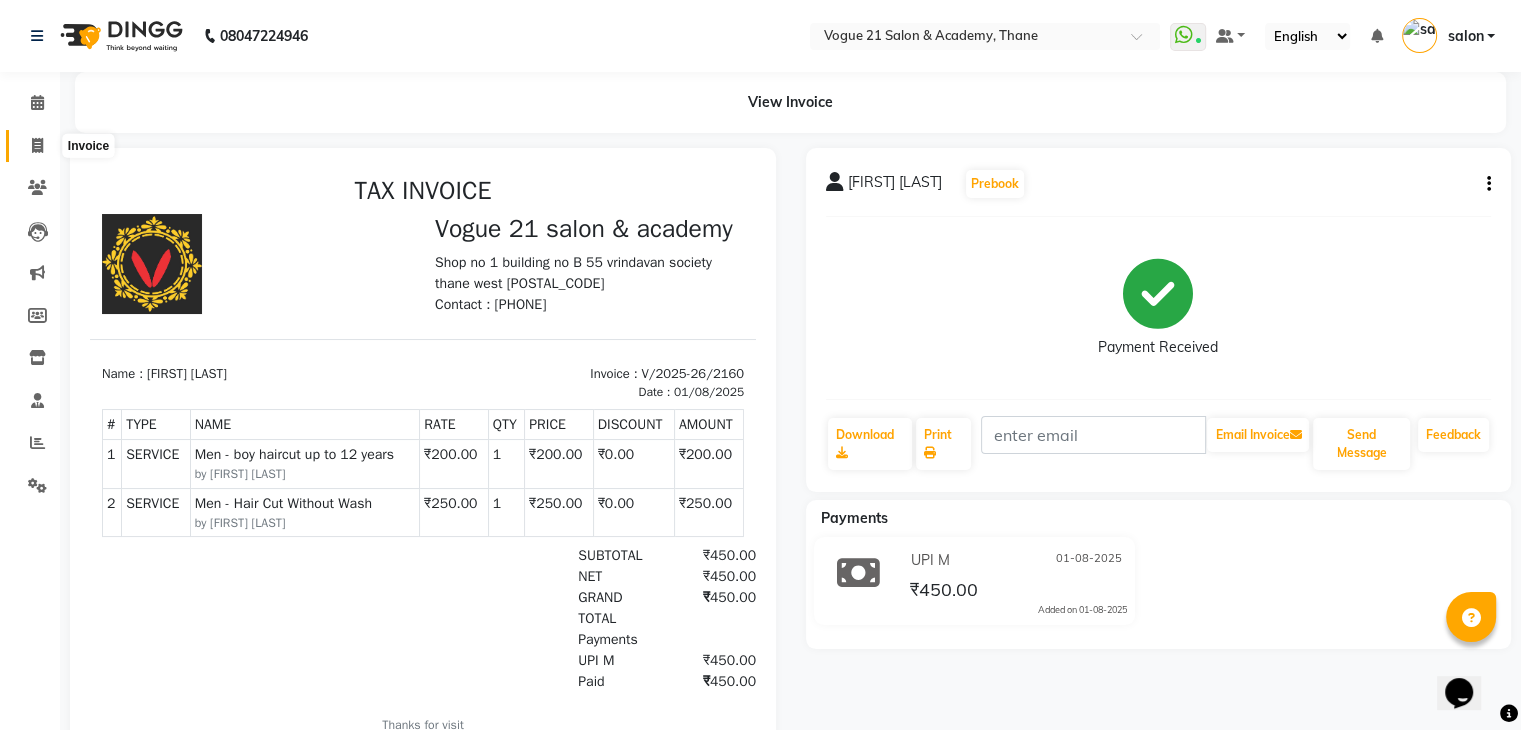 click 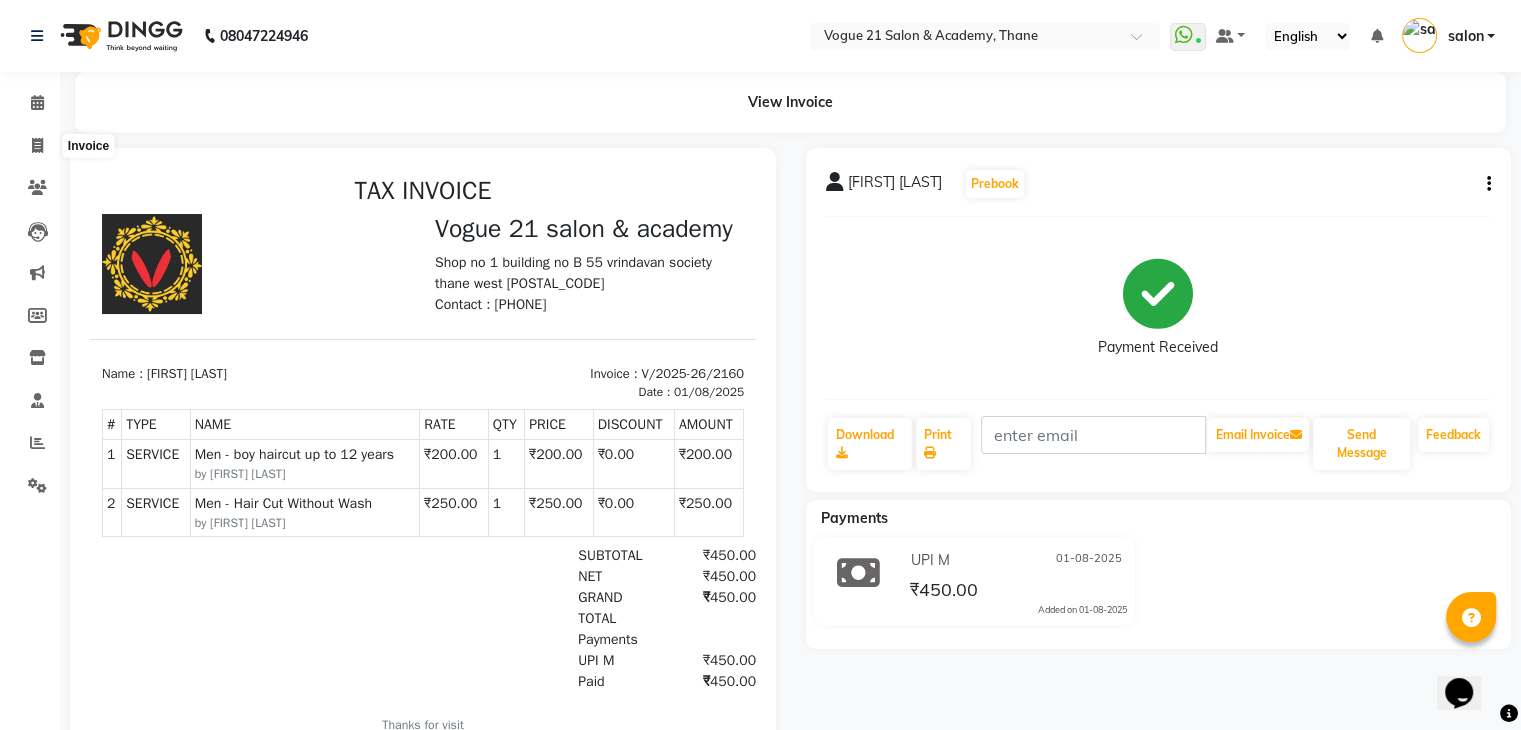 select on "service" 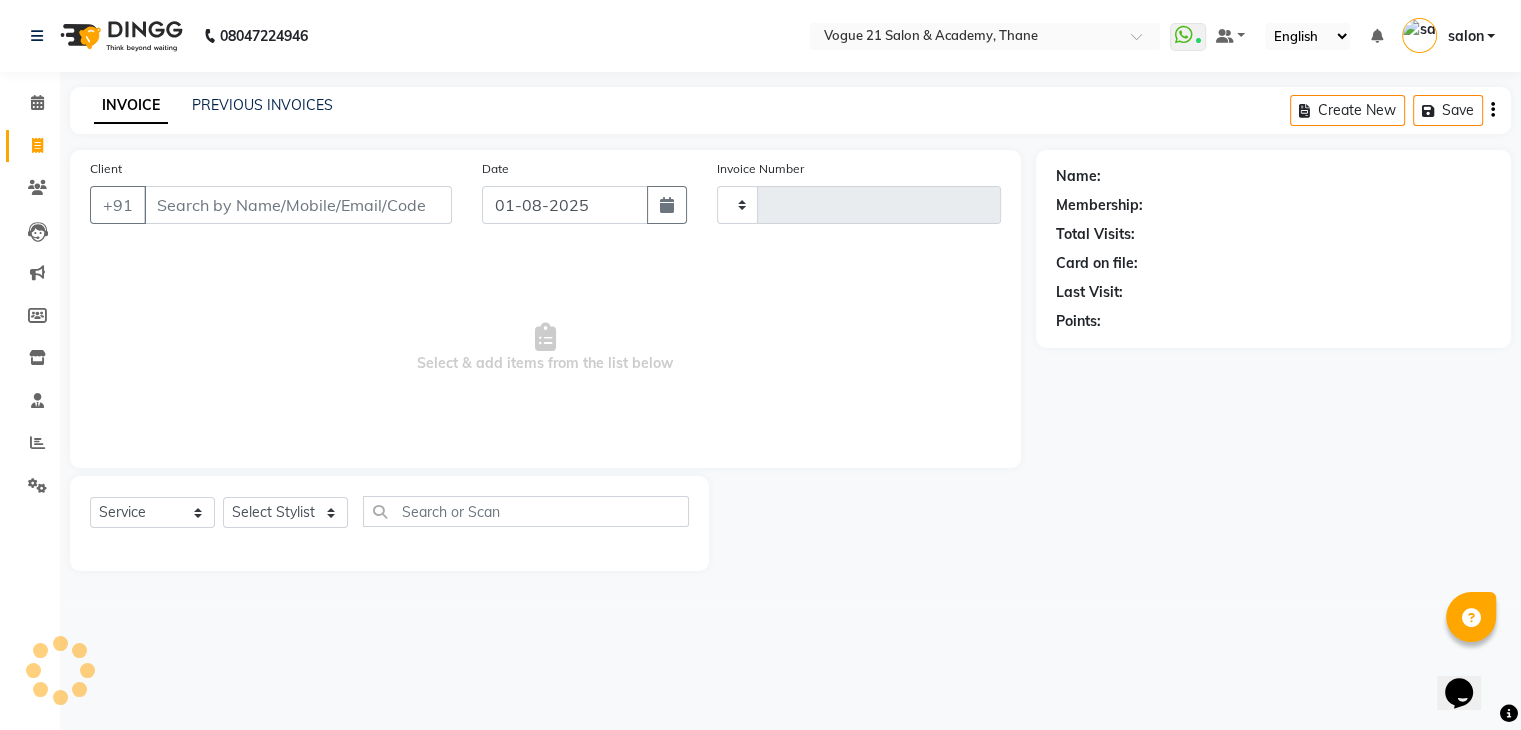type on "2161" 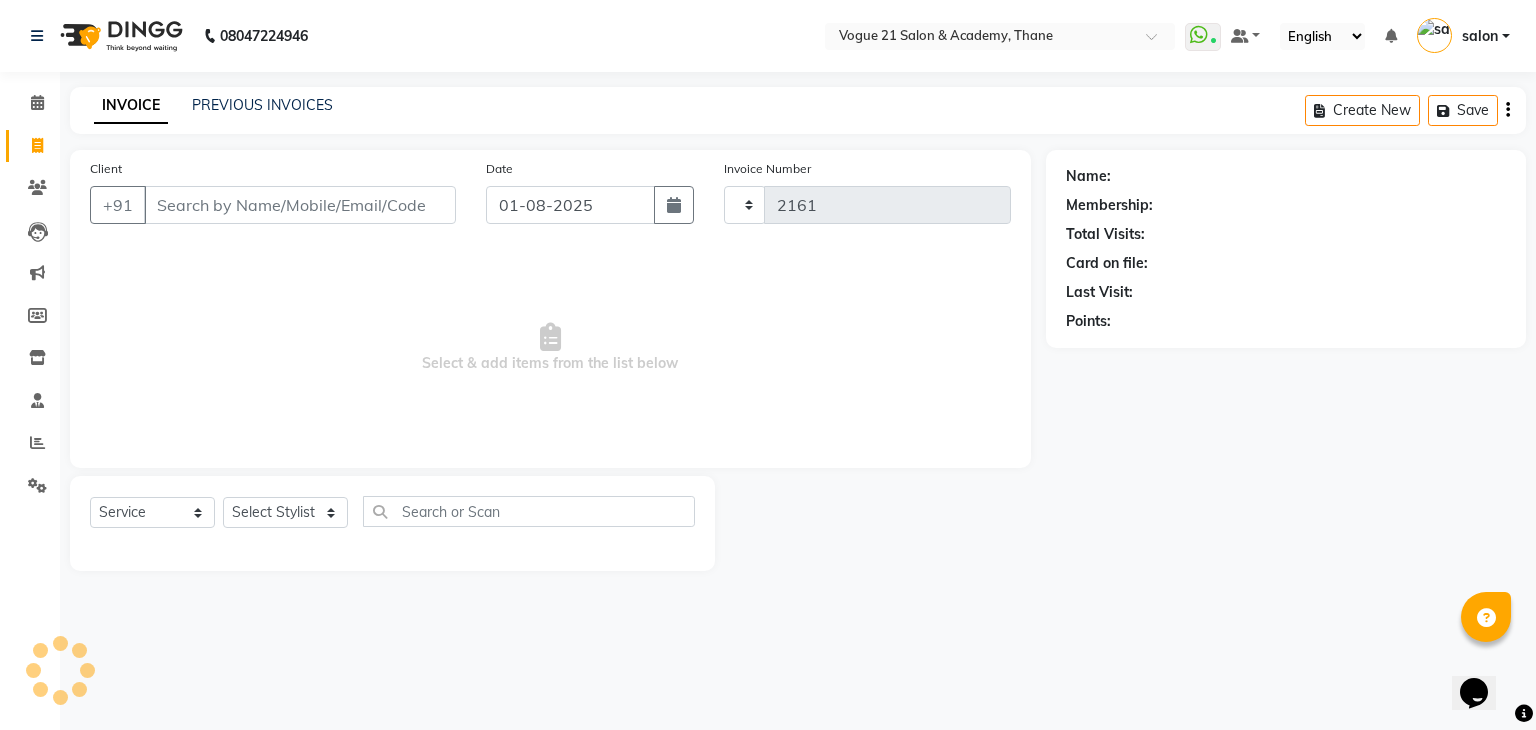 select on "4433" 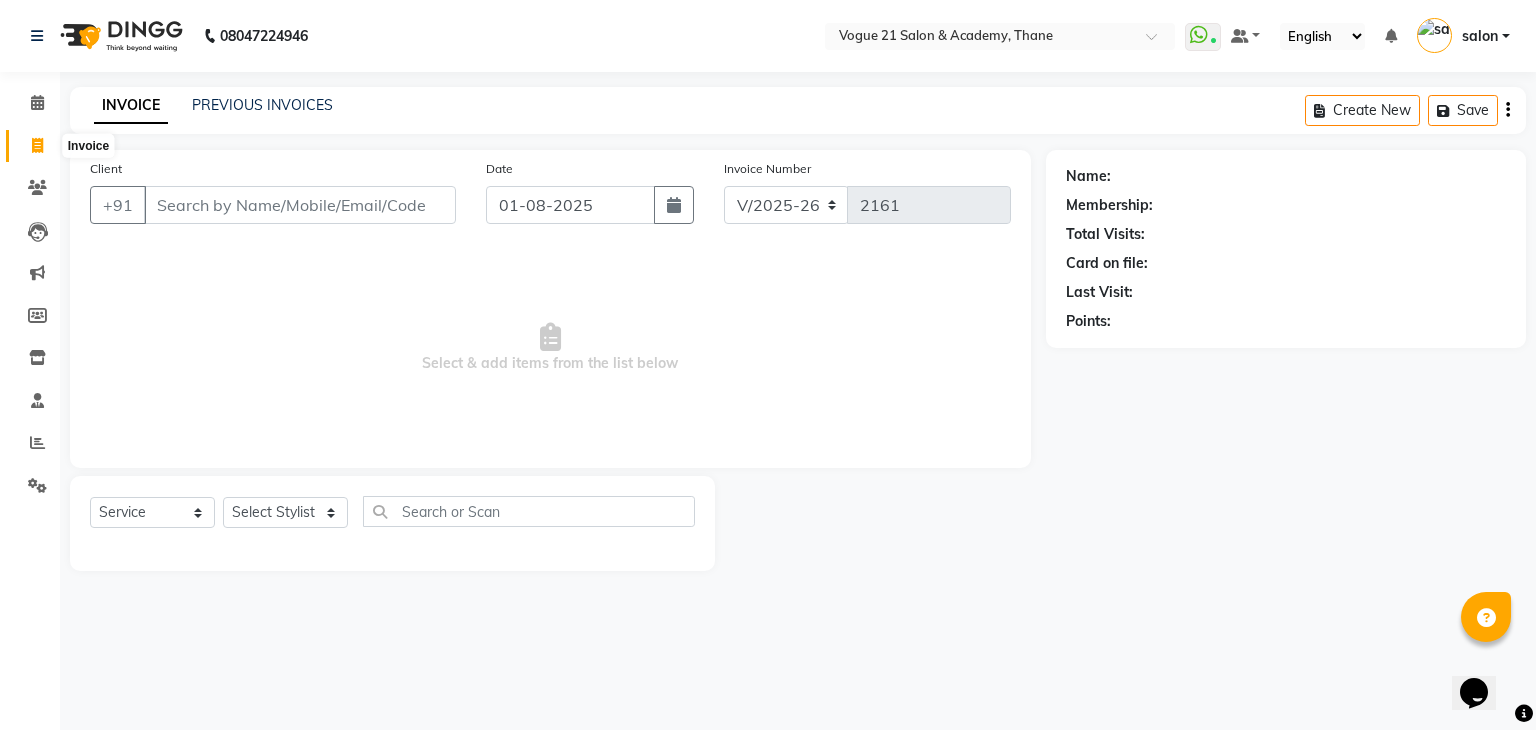 click 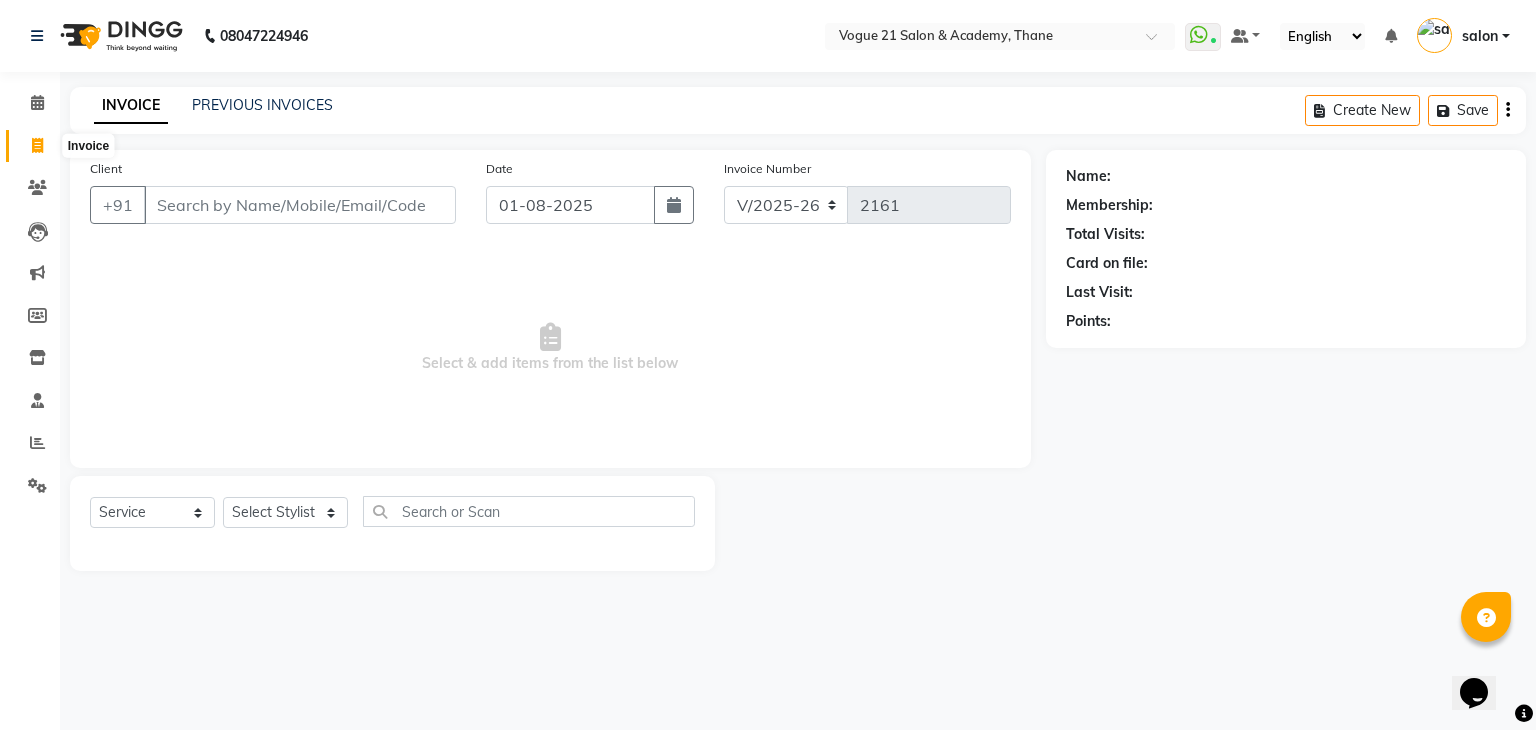 drag, startPoint x: 29, startPoint y: 153, endPoint x: 120, endPoint y: -87, distance: 256.67294 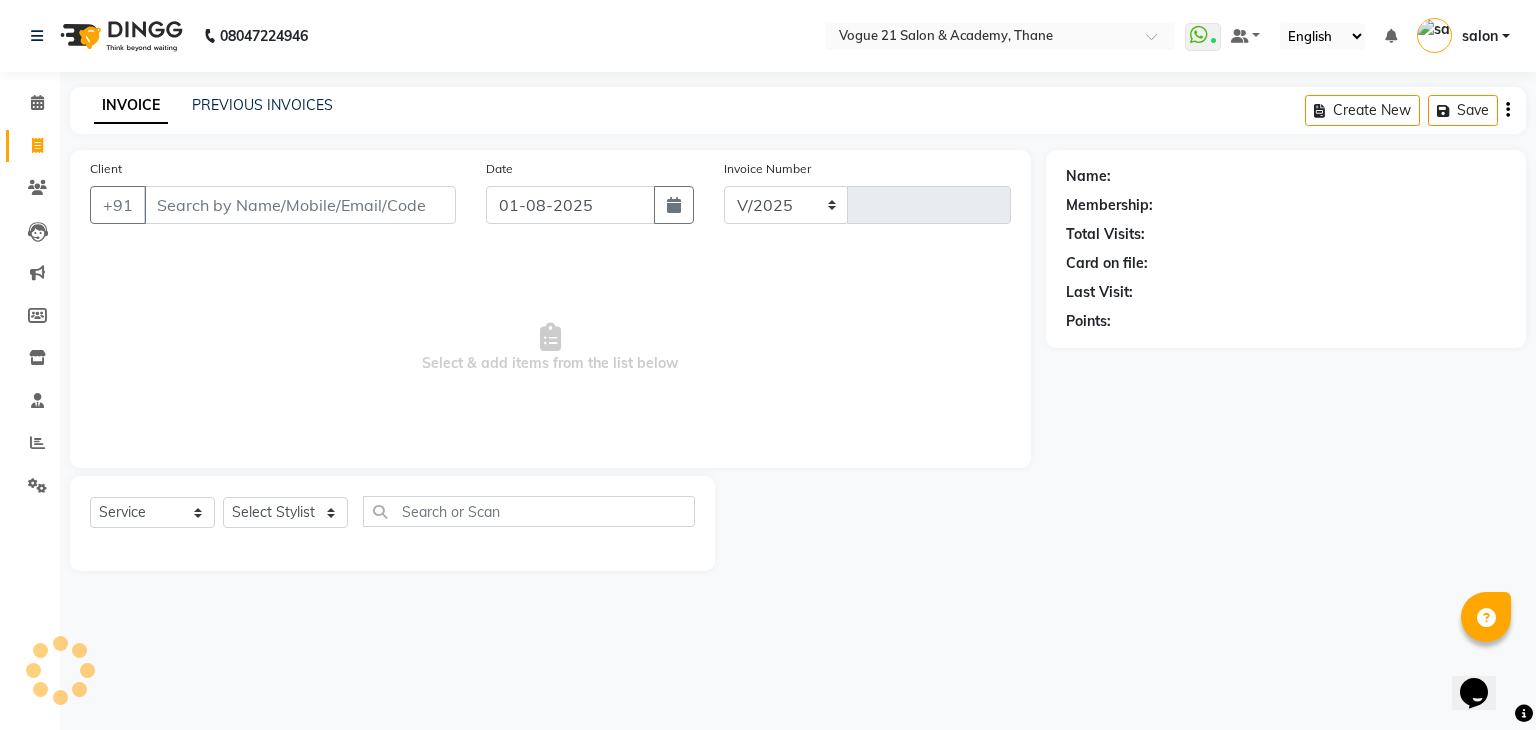 select on "4433" 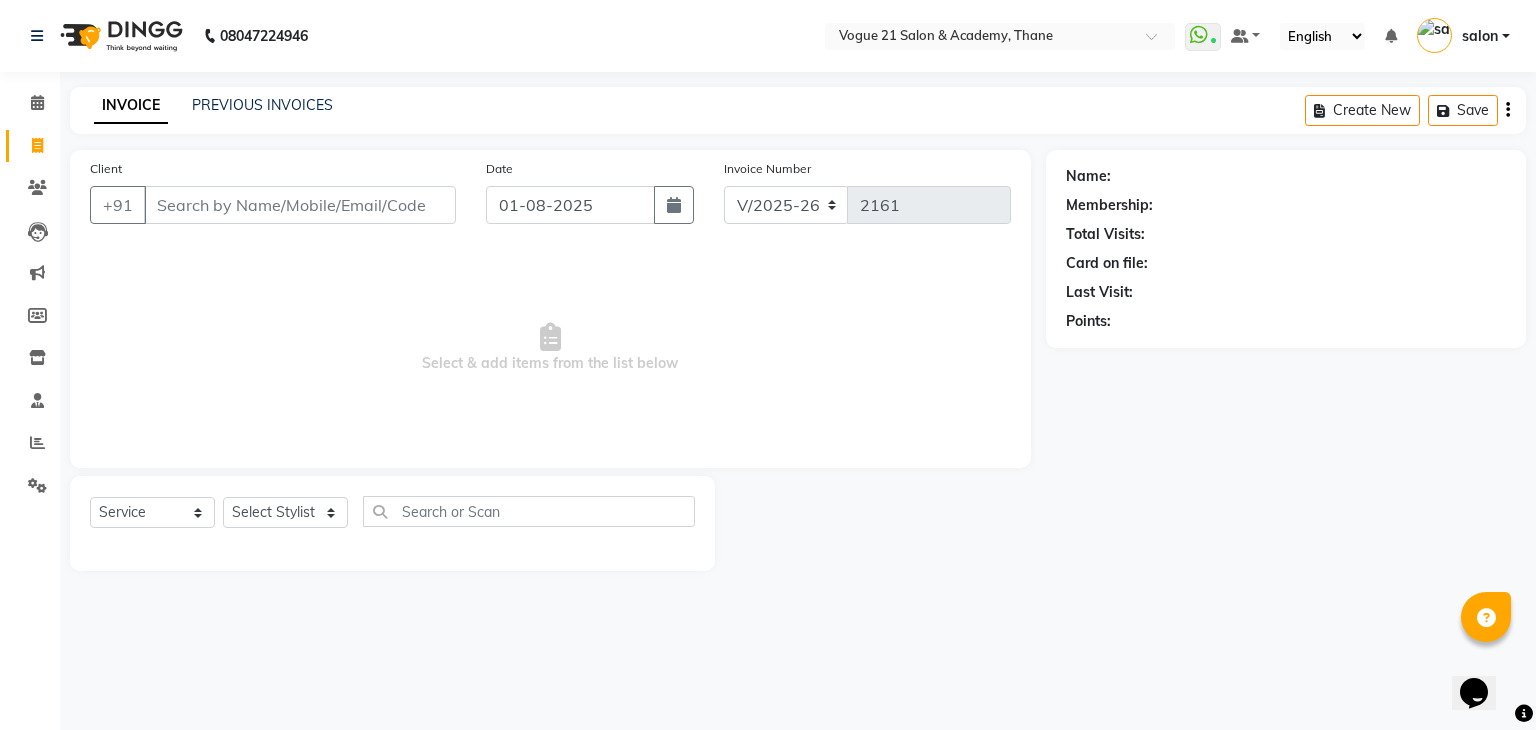 click on "Calendar" 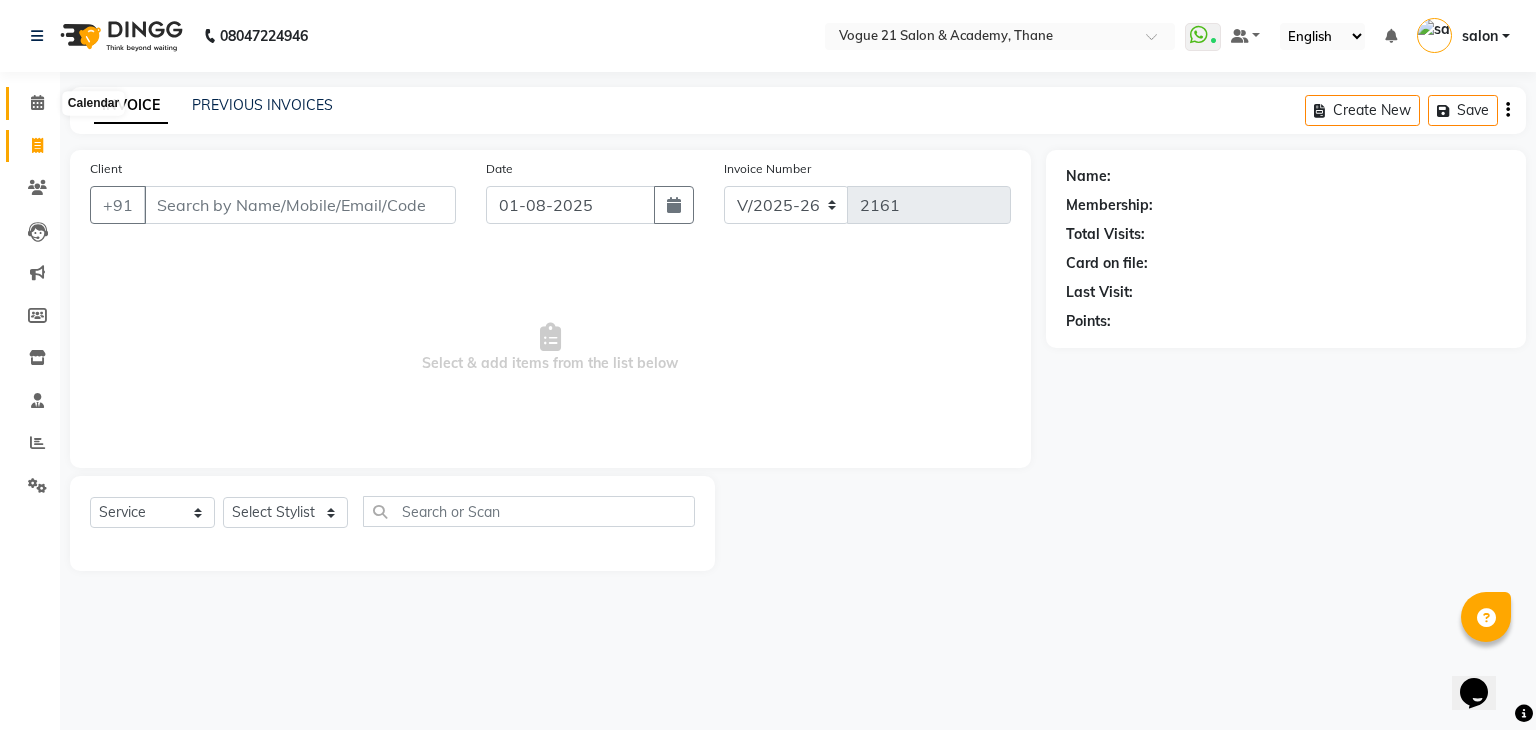 click 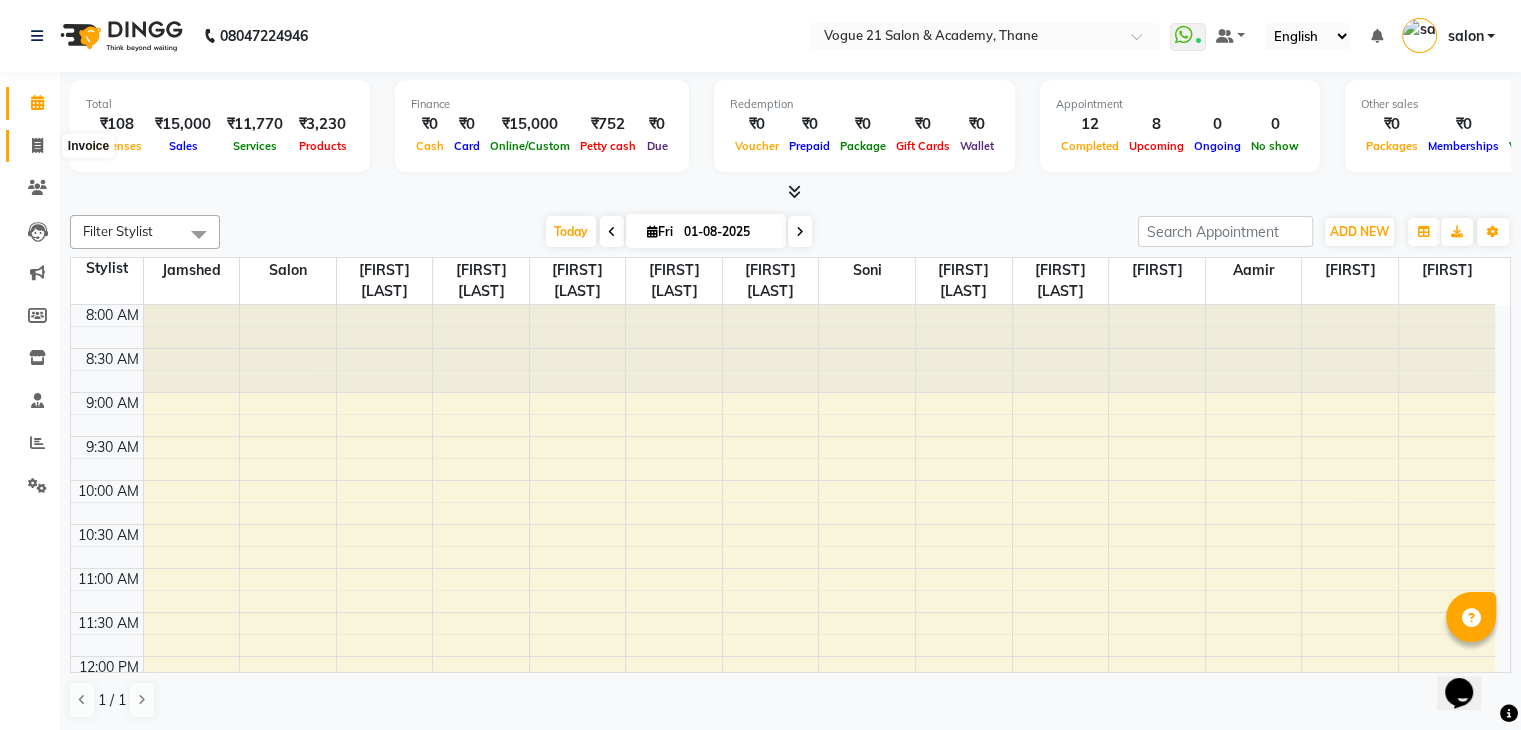 click 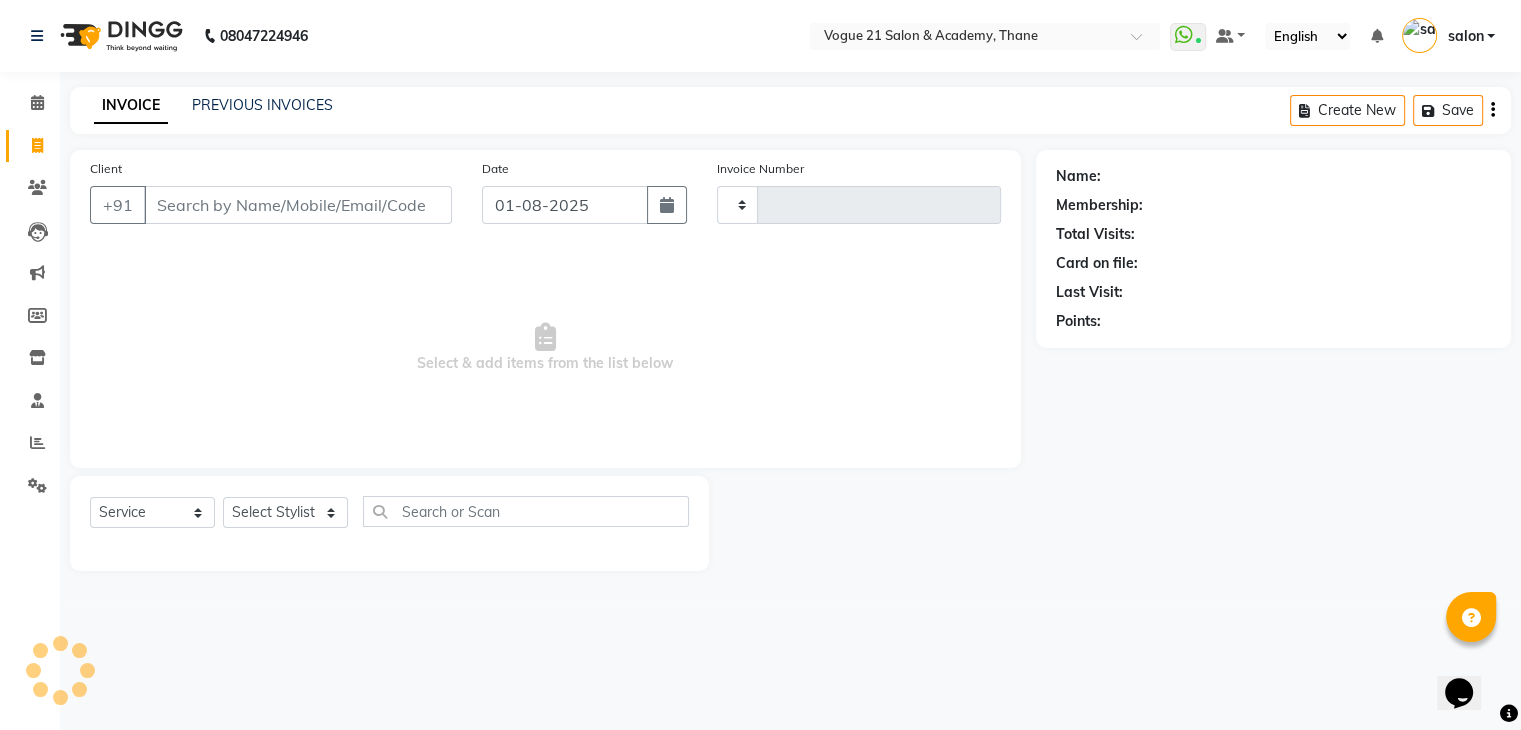 type on "2162" 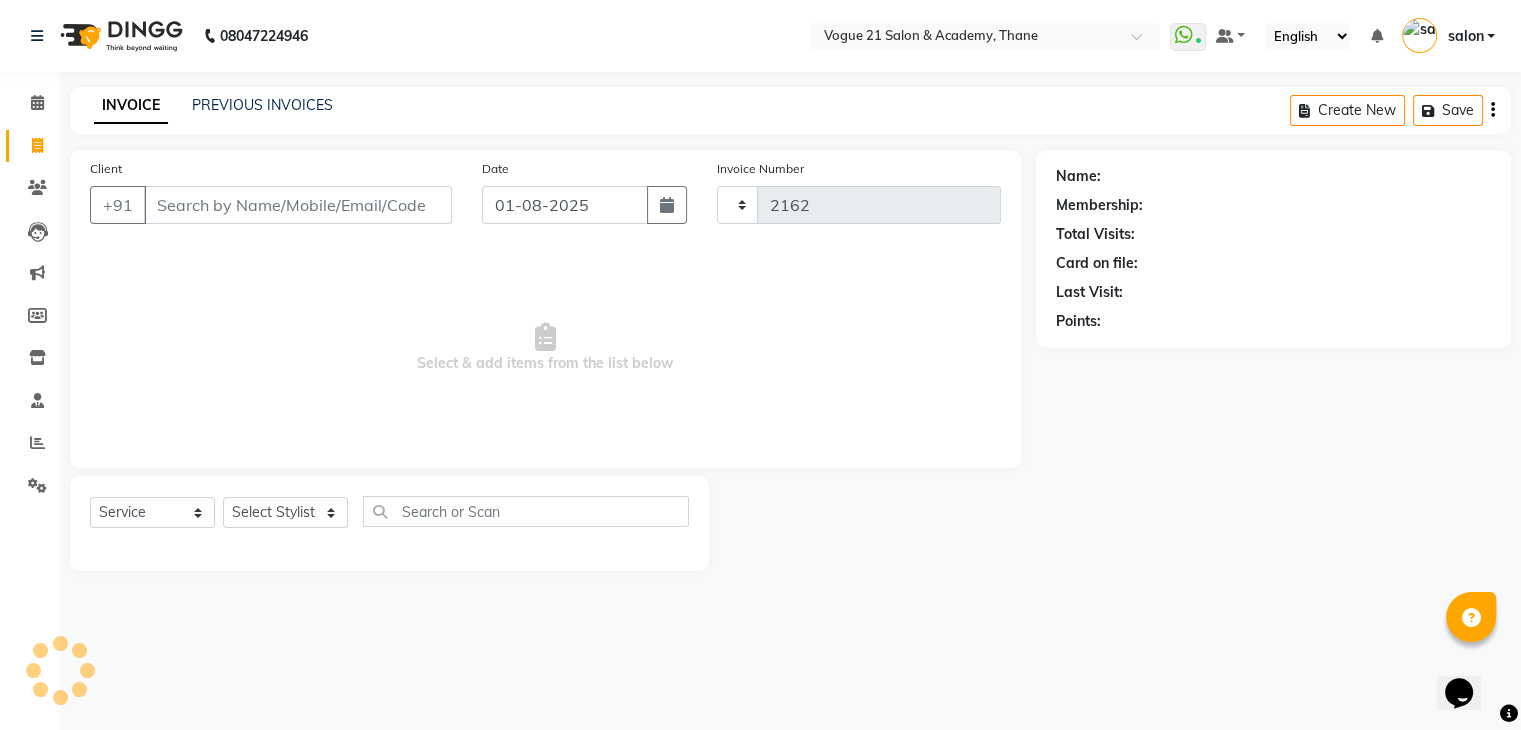 select on "4433" 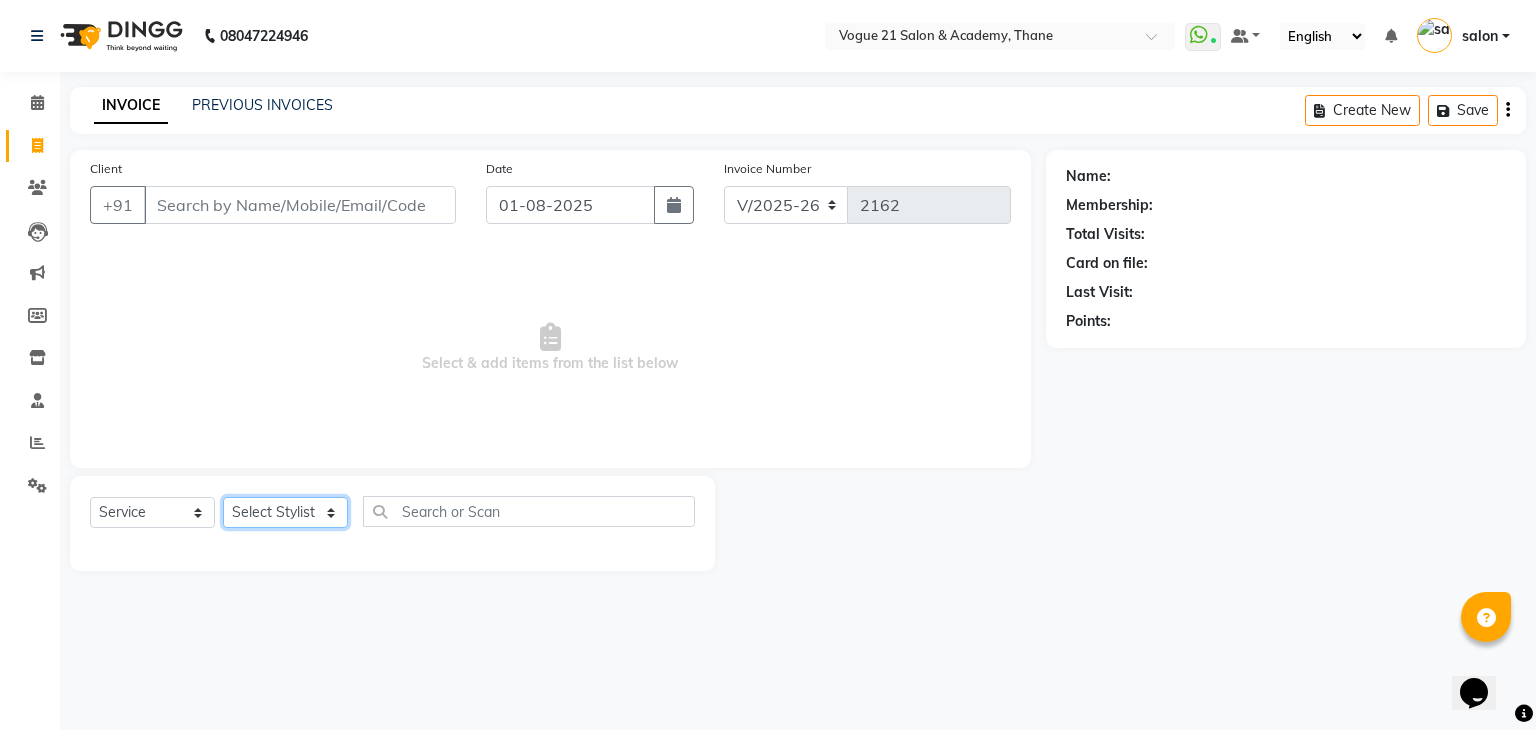 click on "Select Stylist [FIRST] [LAST] [FIRST] [LAST] [FIRST] [LAST] [FIRST] [LAST] [FIRST] [LAST] [FIRST] [LAST] [FIRST] [LAST] [FIRST] [LAST]" 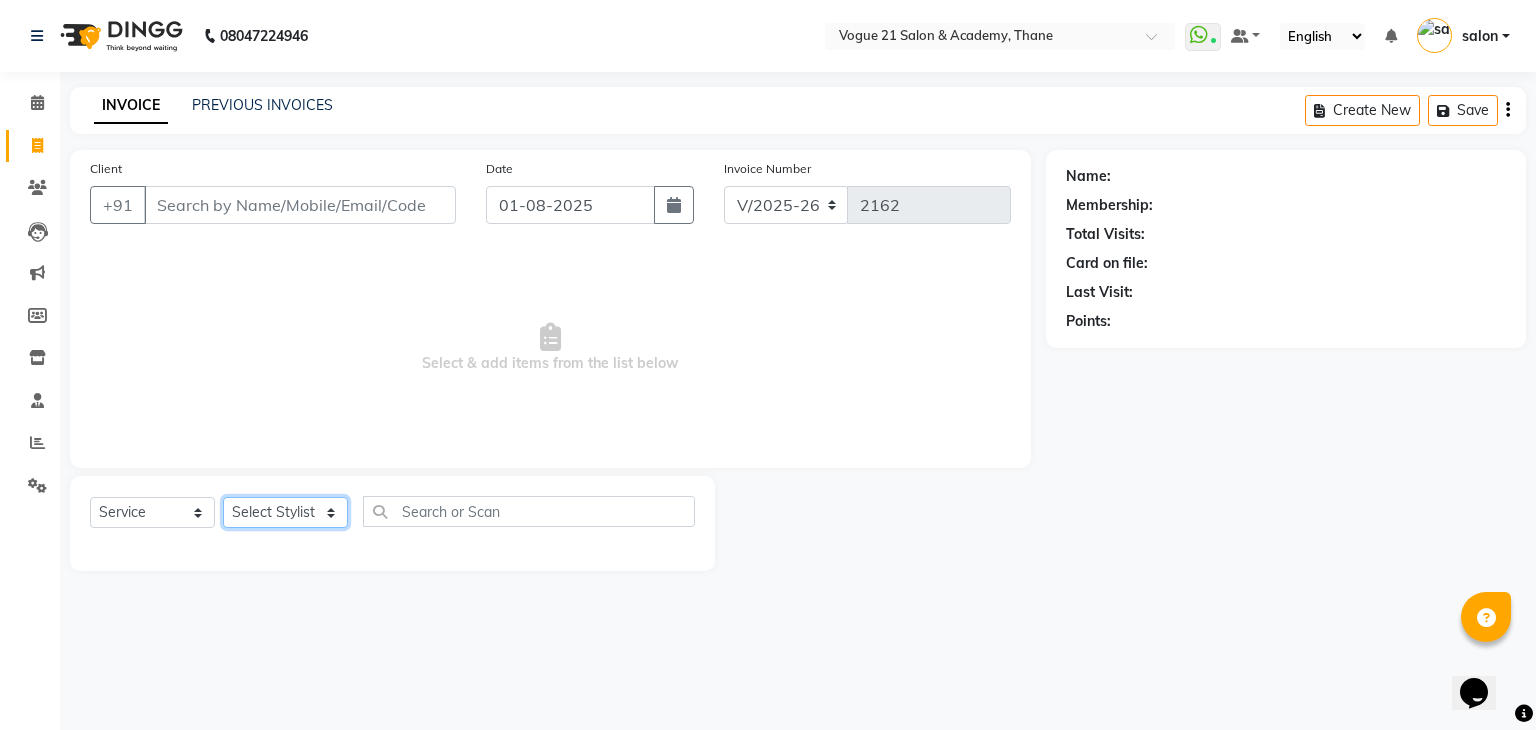 select on "40287" 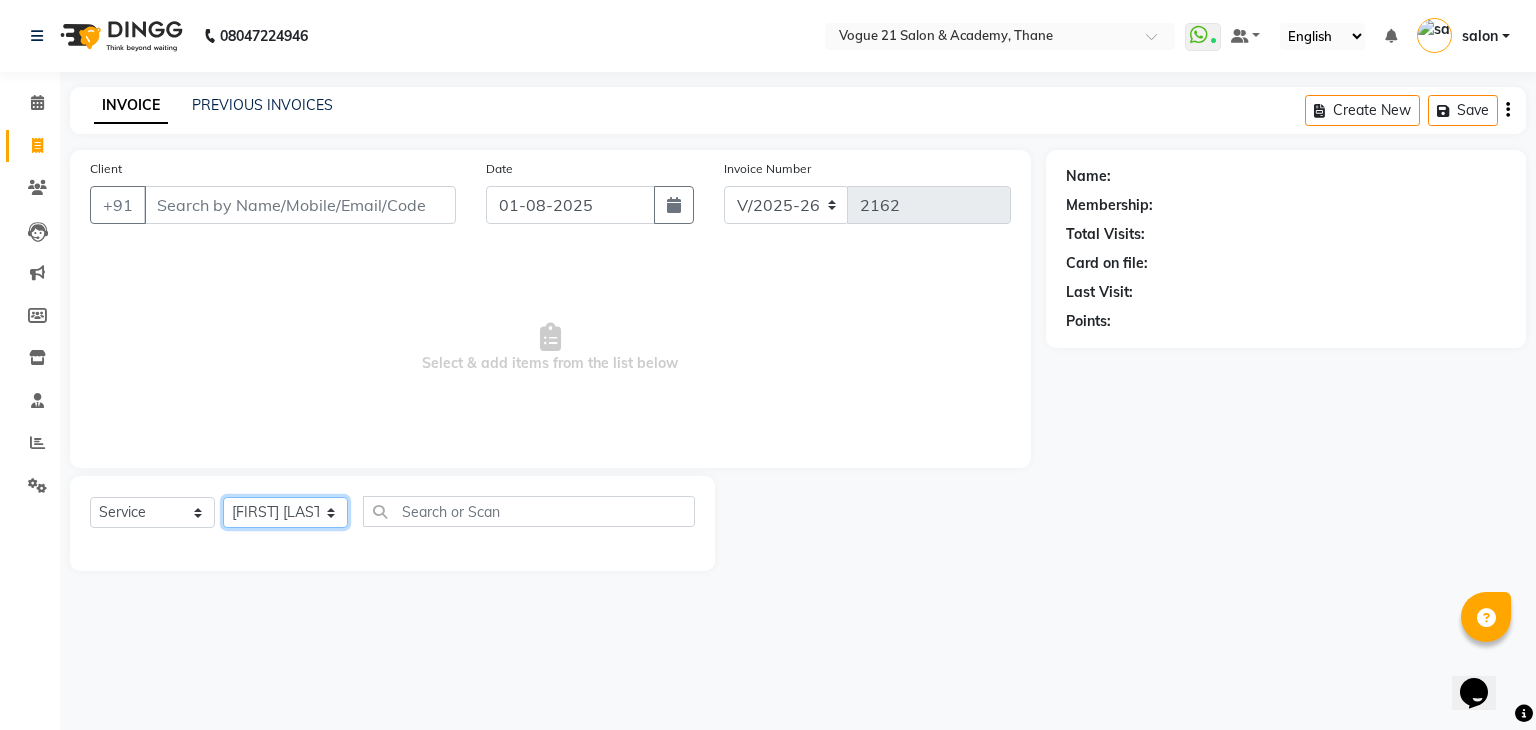 click on "Select Stylist [FIRST] [LAST] [FIRST] [LAST] [FIRST] [LAST] [FIRST] [LAST] [FIRST] [LAST] [FIRST] [LAST] [FIRST] [LAST] [FIRST] [LAST]" 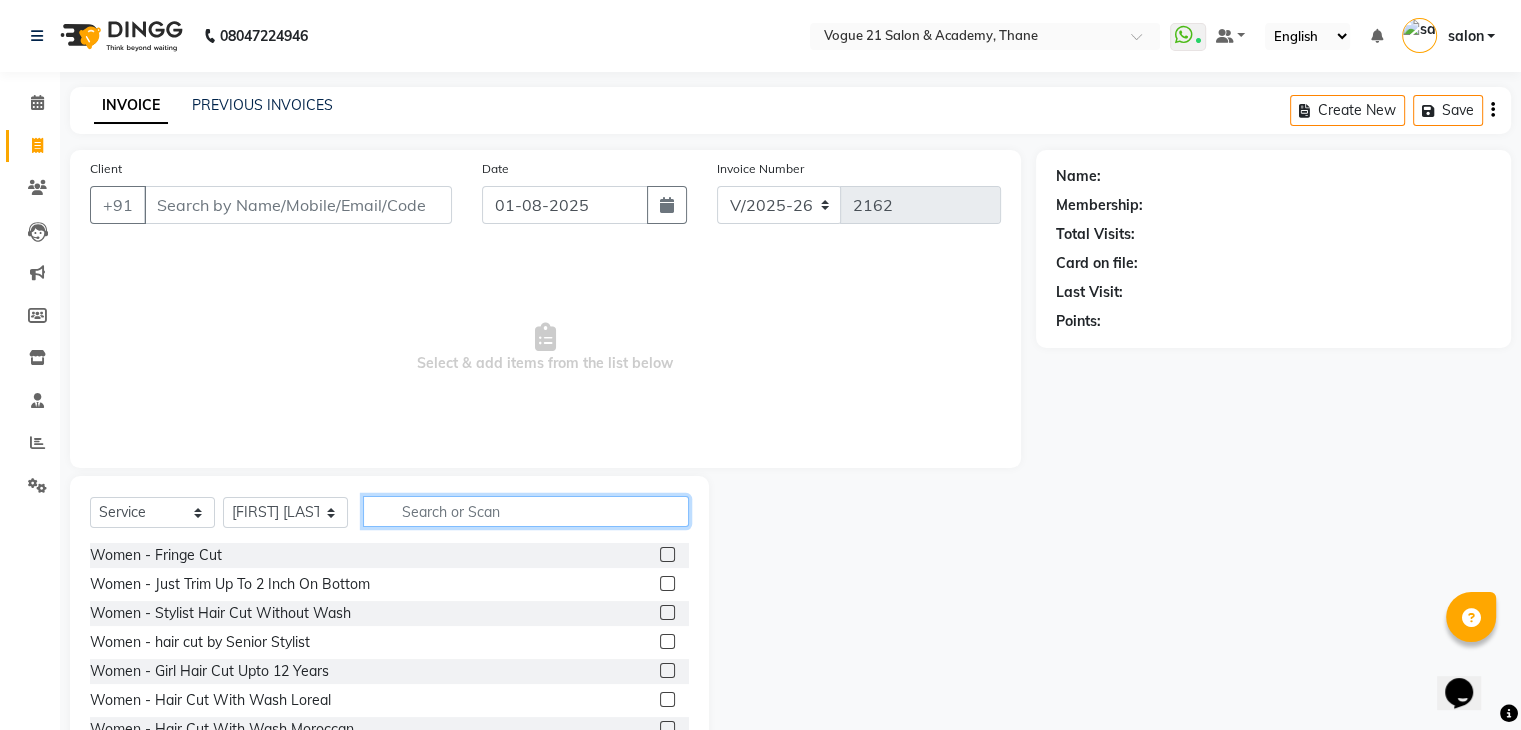 click 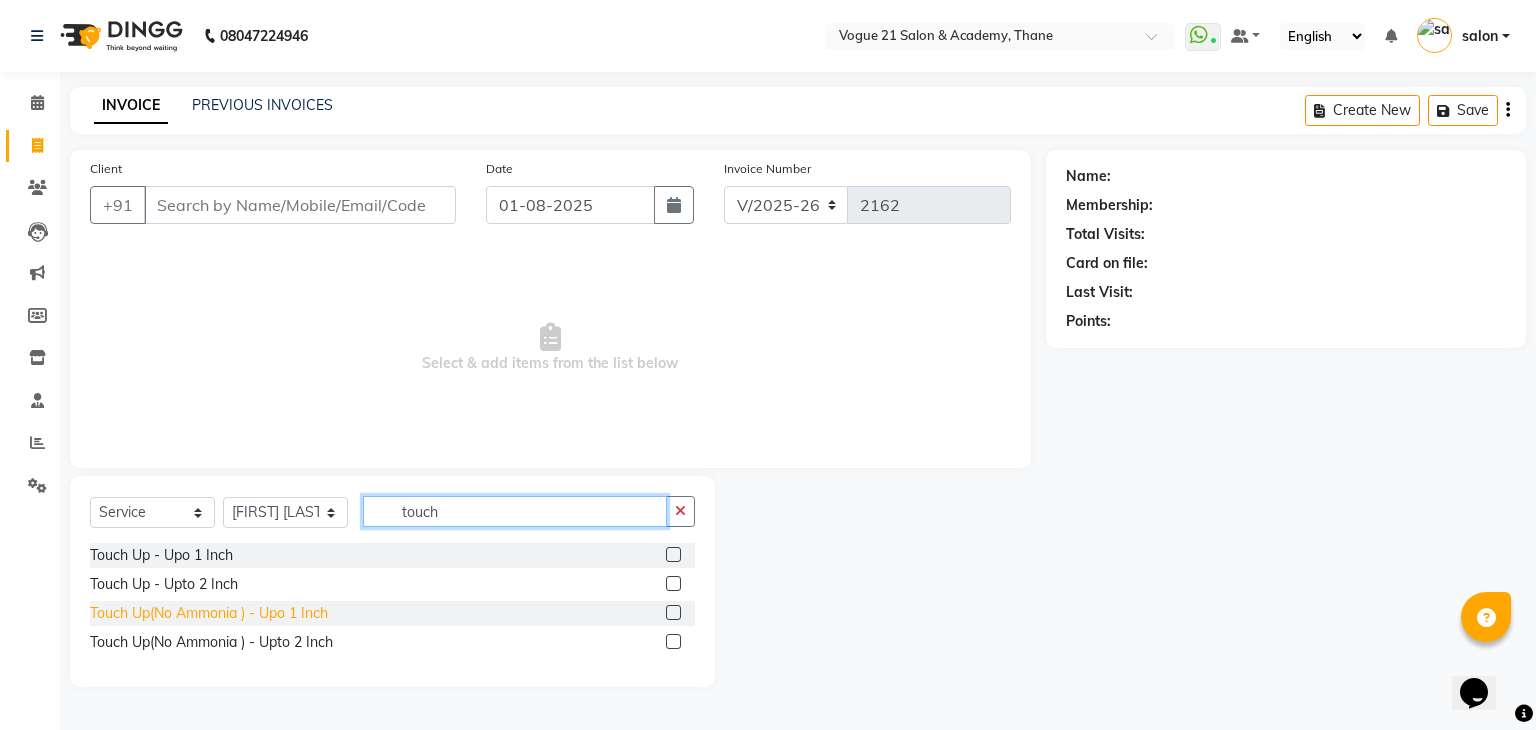 type on "touch" 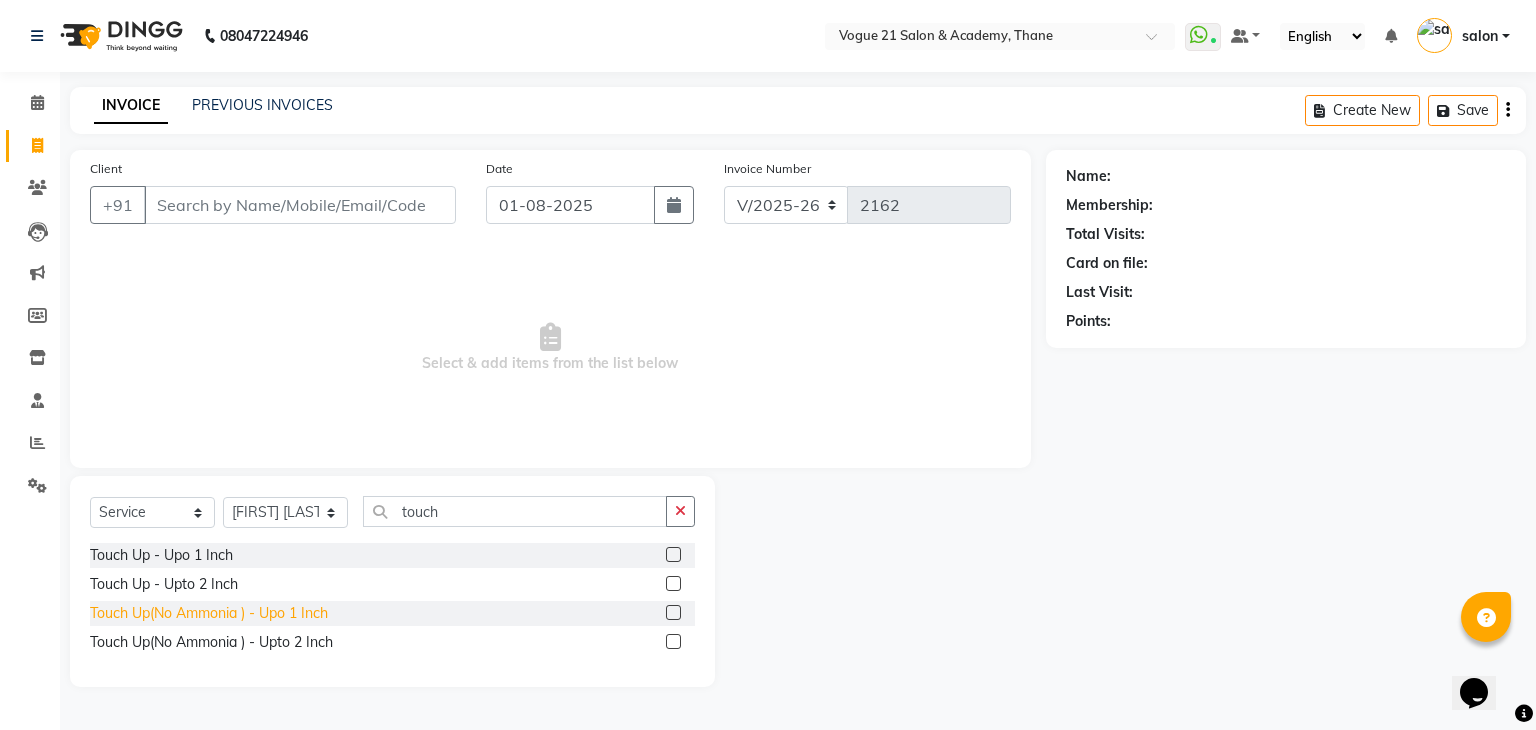 click on "Touch Up(No Ammonia )   -   Upo 1 Inch" 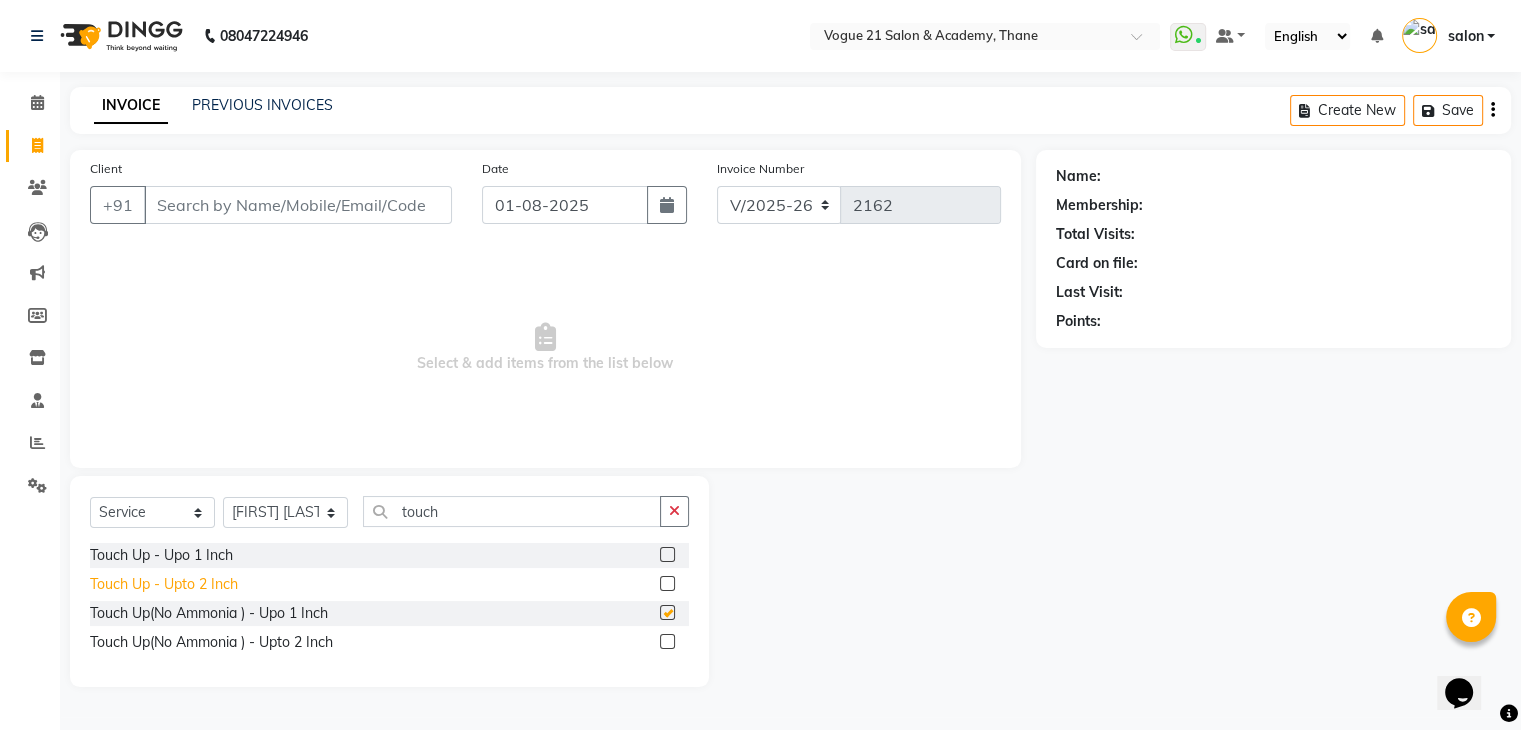 checkbox on "false" 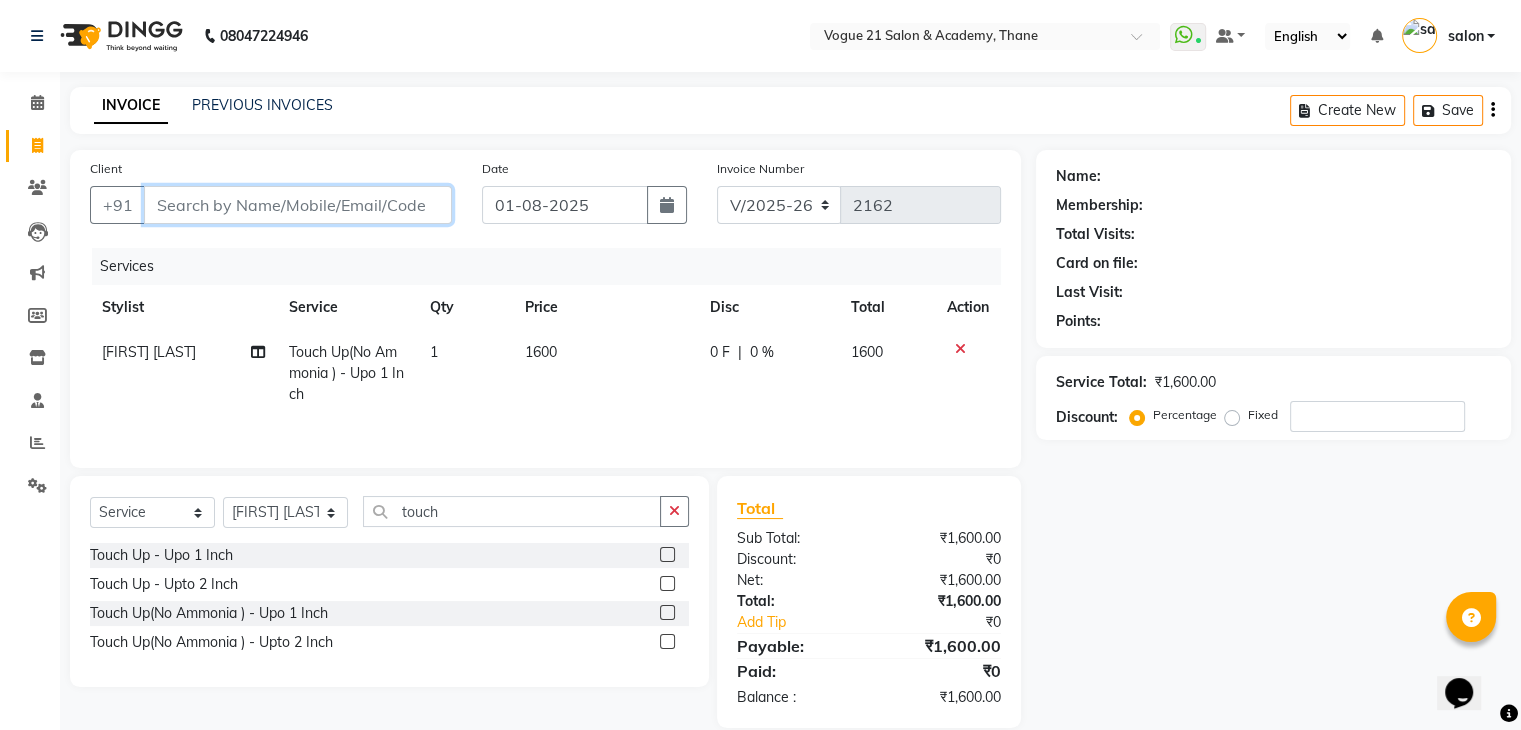 click on "Client" at bounding box center [298, 205] 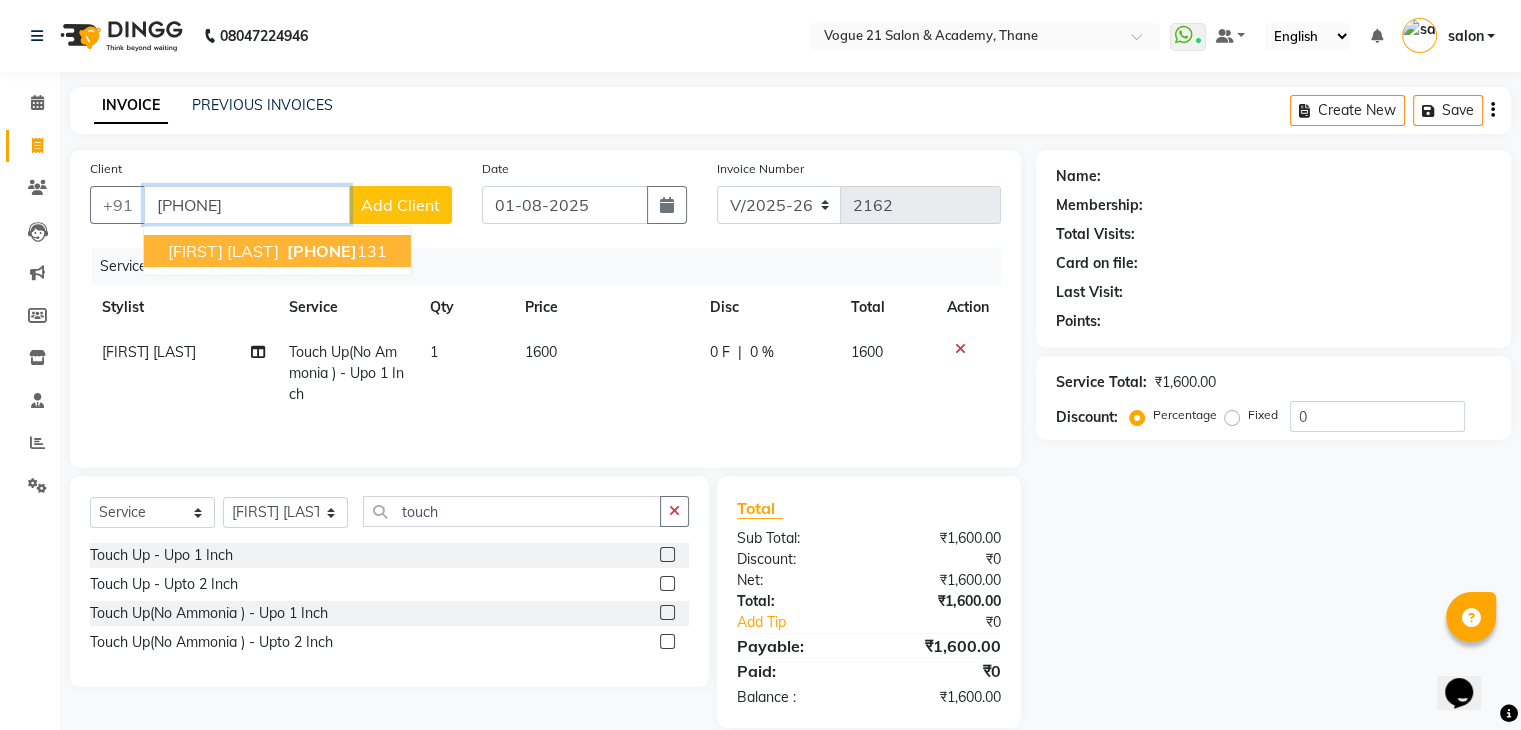 click on "[PHONE]" at bounding box center (322, 251) 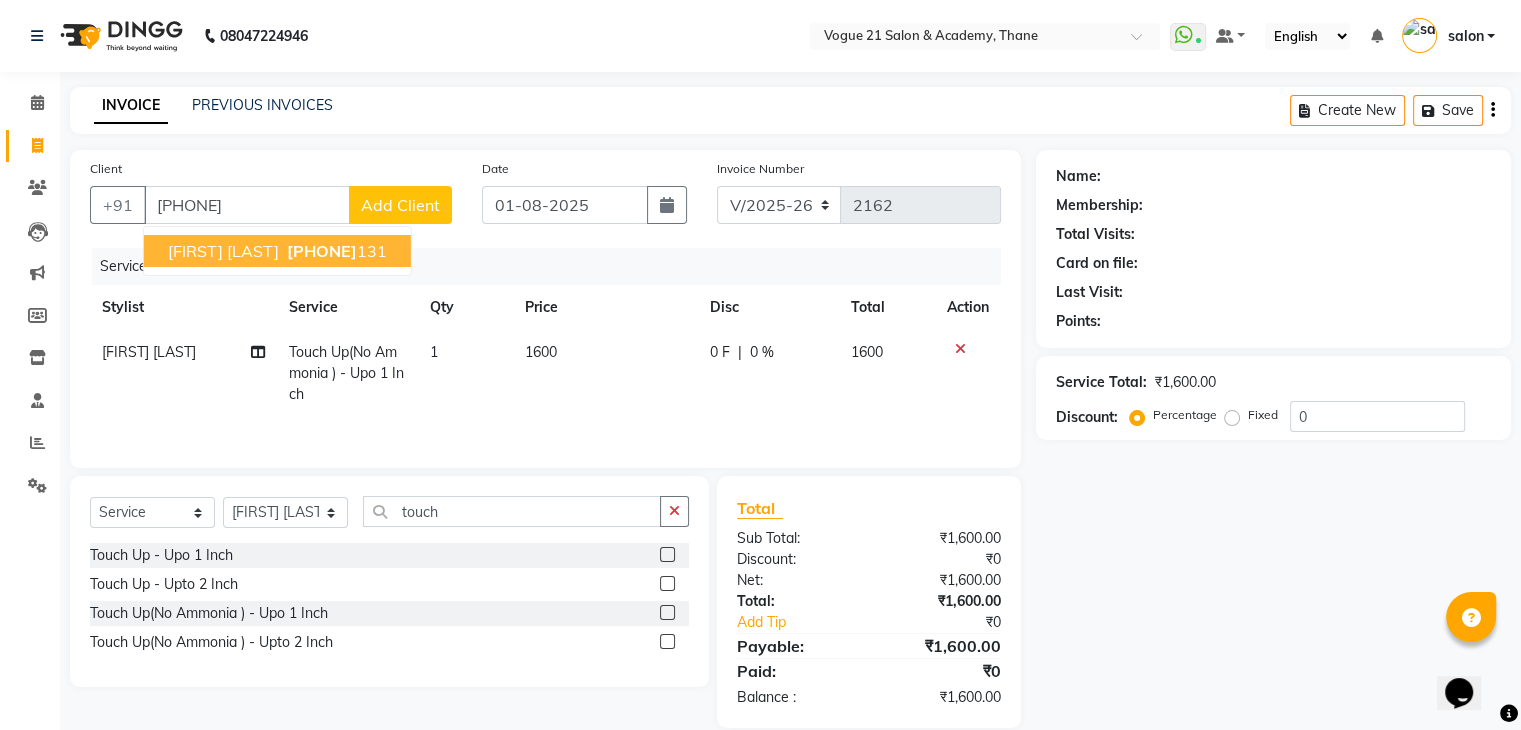 select on "1: Object" 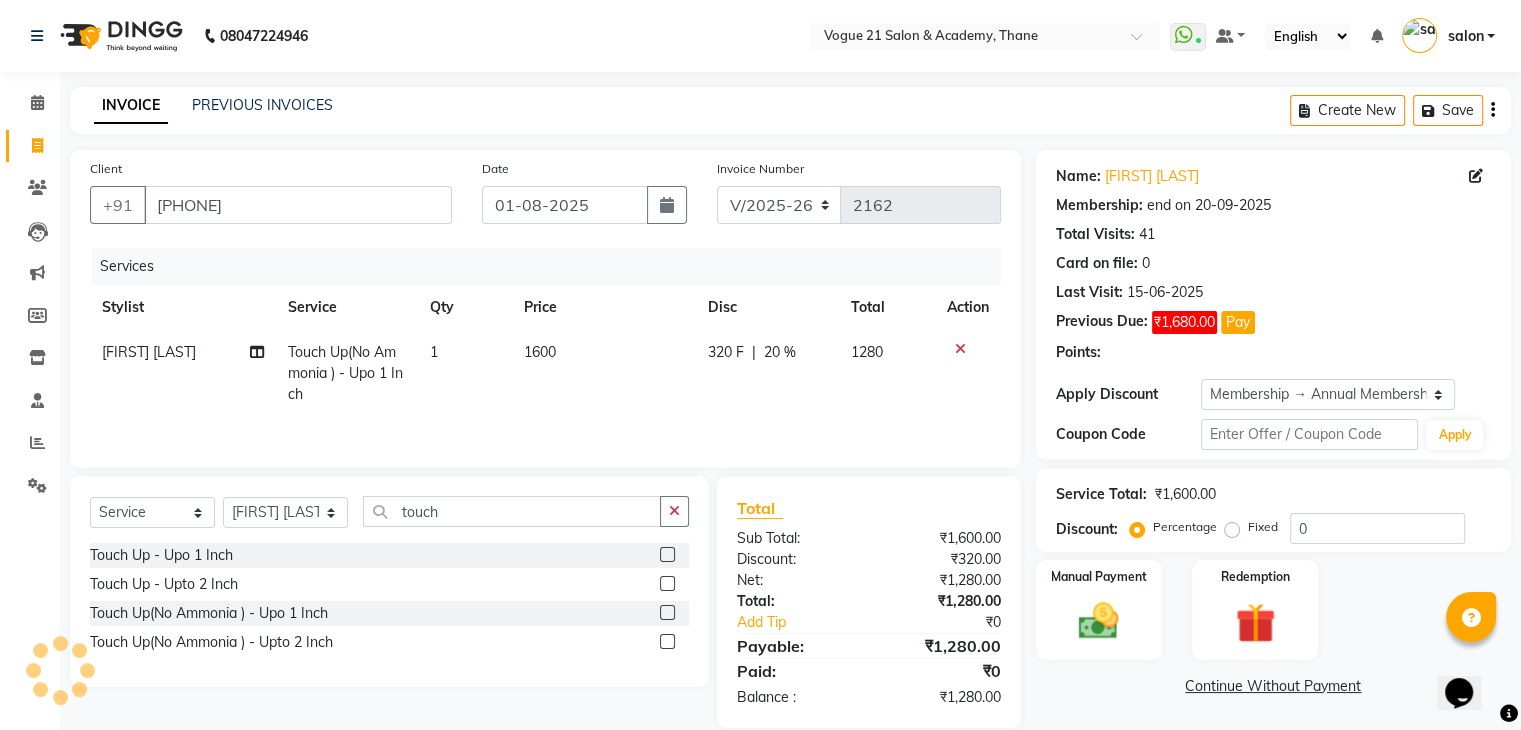 type on "20" 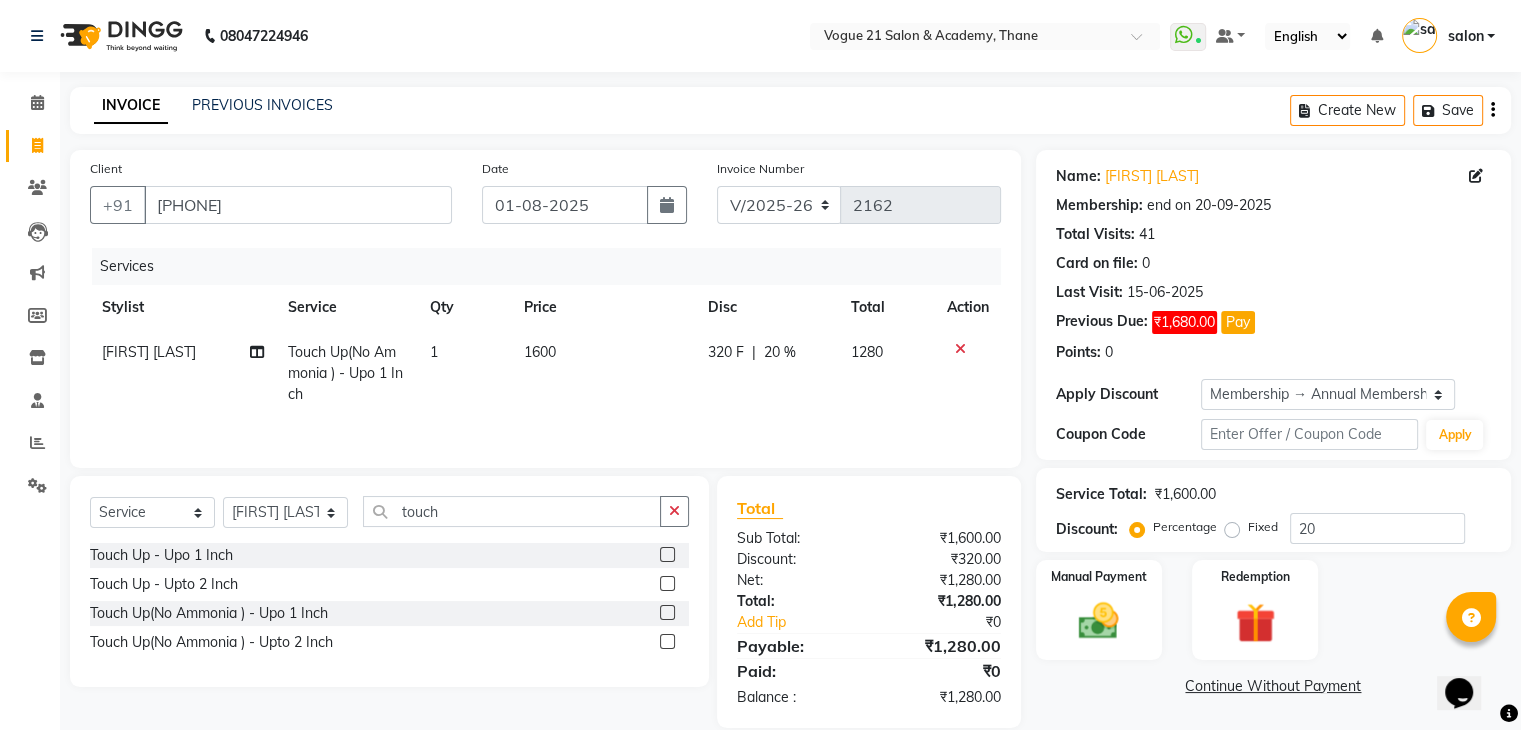 scroll, scrollTop: 28, scrollLeft: 0, axis: vertical 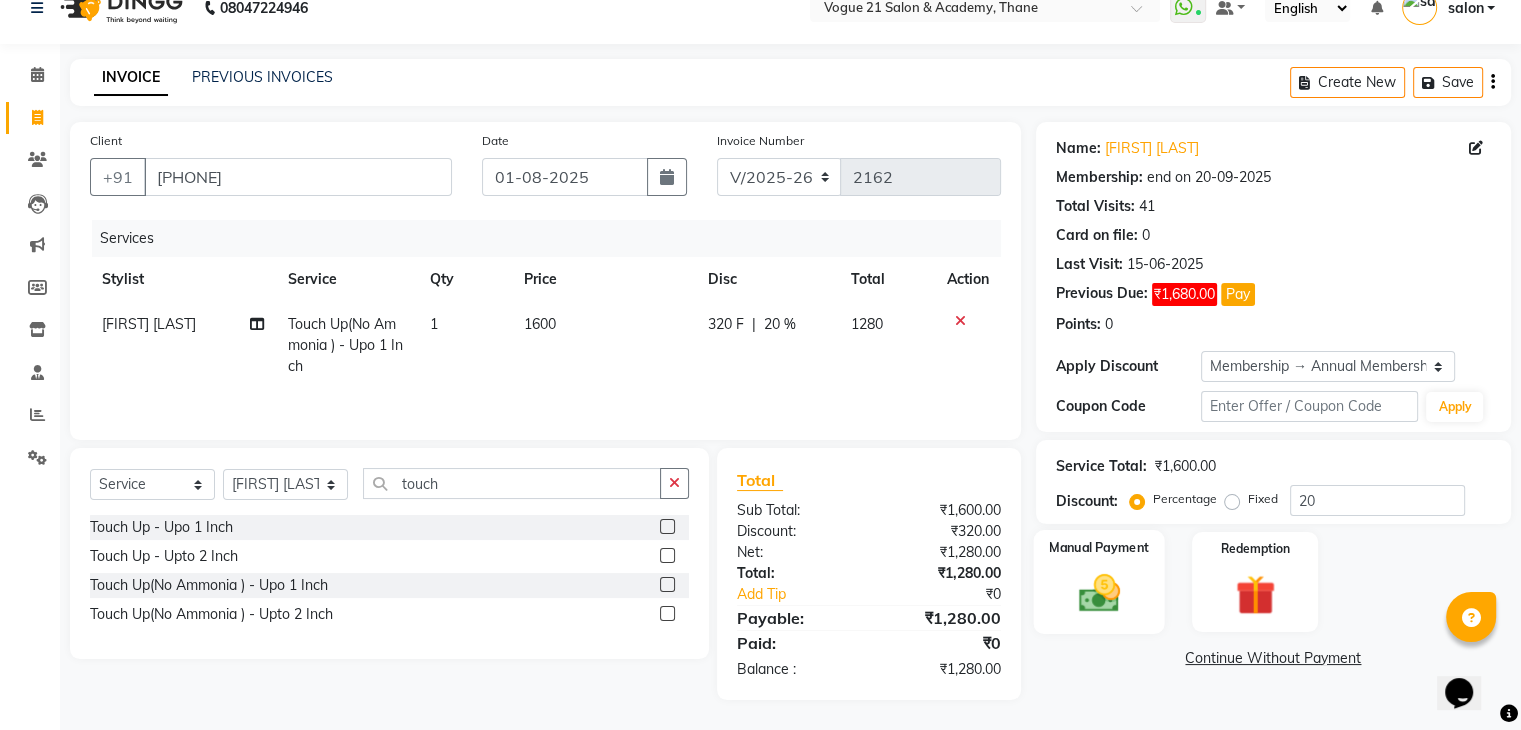 click 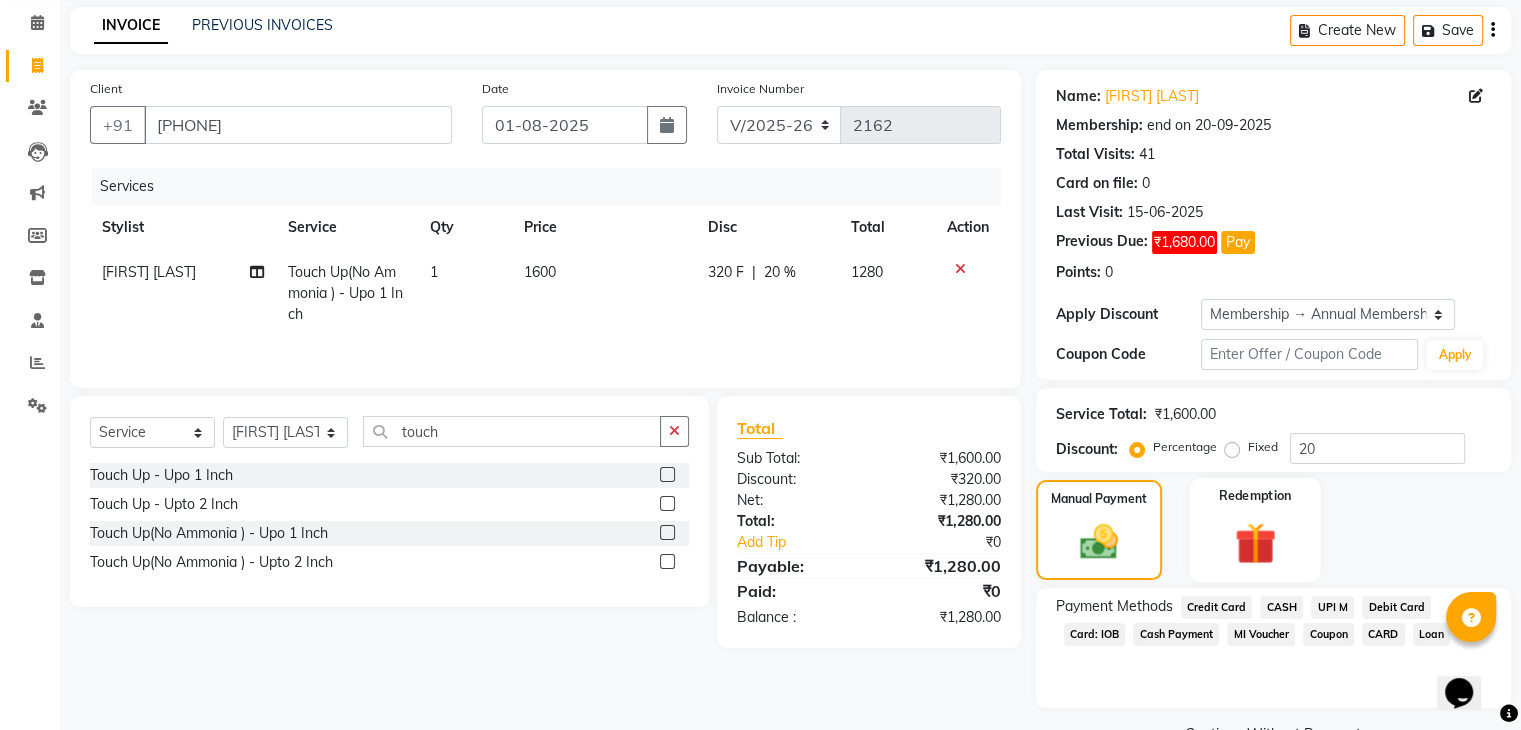 scroll, scrollTop: 128, scrollLeft: 0, axis: vertical 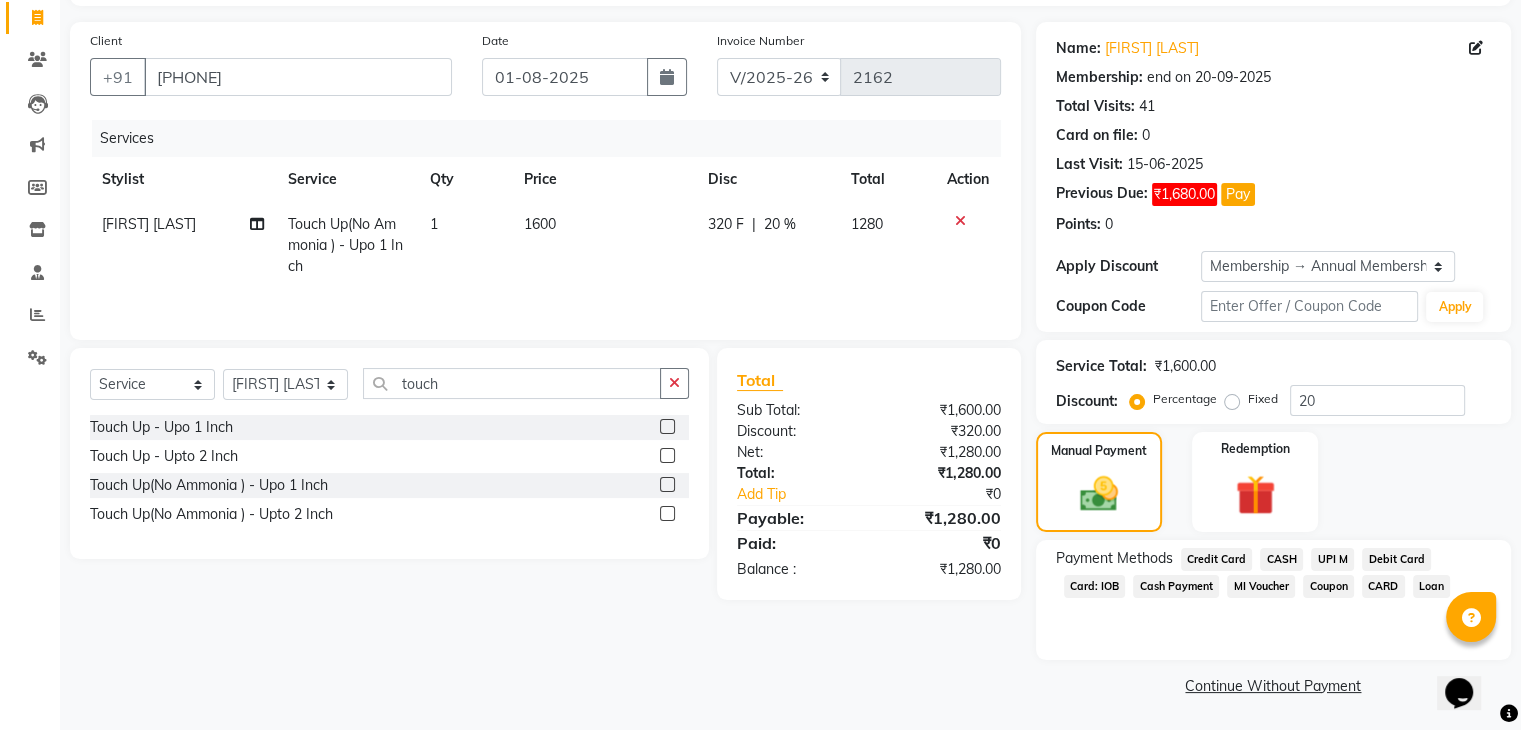 click on "UPI M" 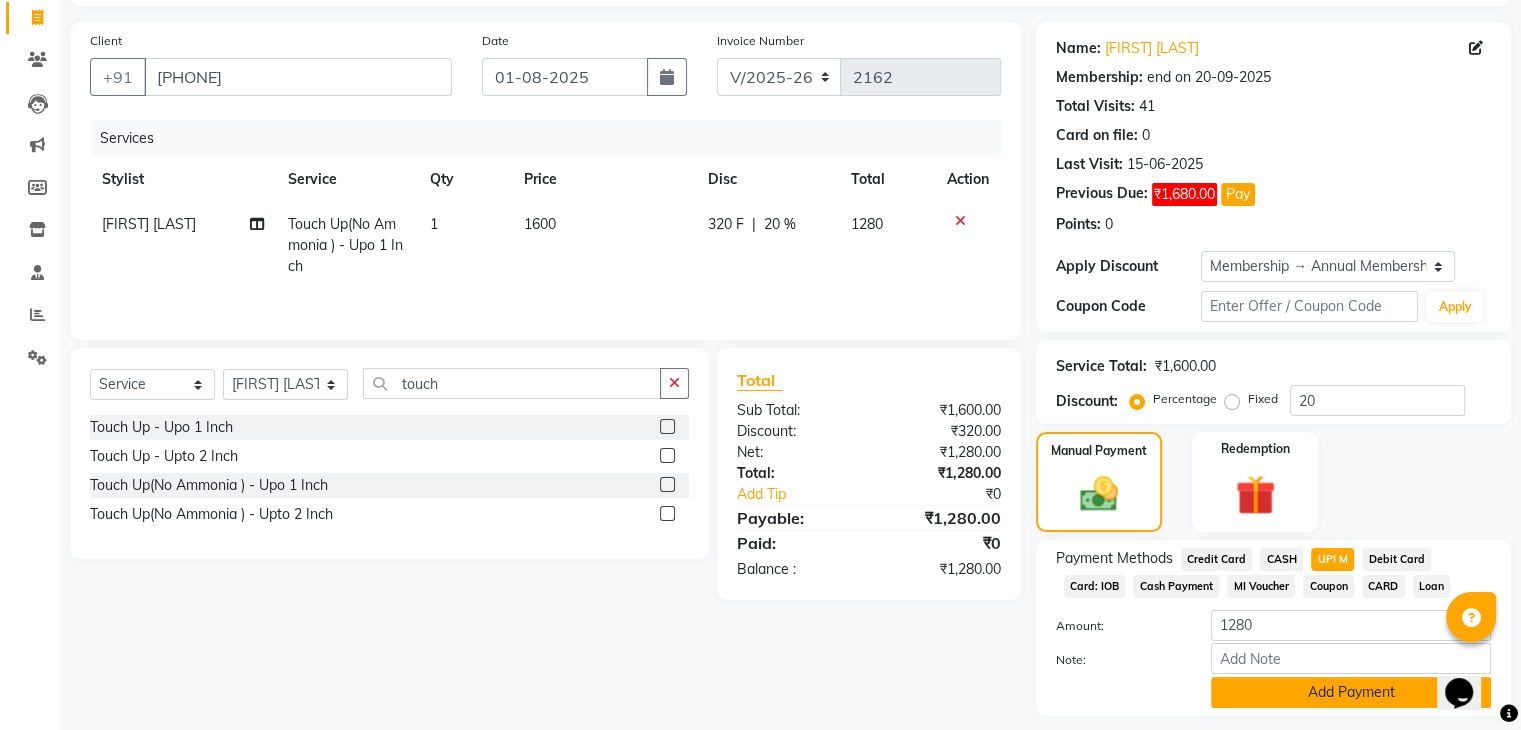 click on "Add Payment" 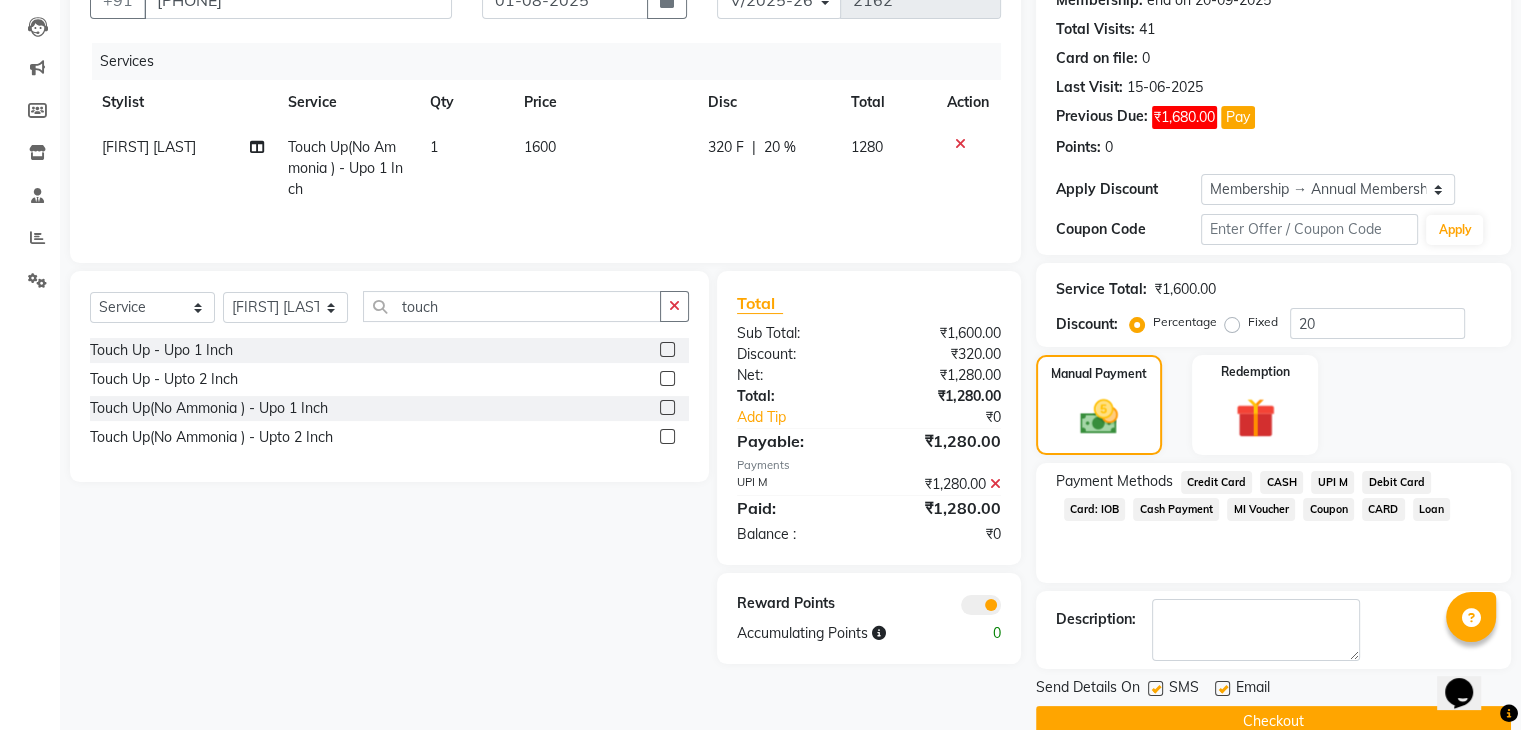 scroll, scrollTop: 240, scrollLeft: 0, axis: vertical 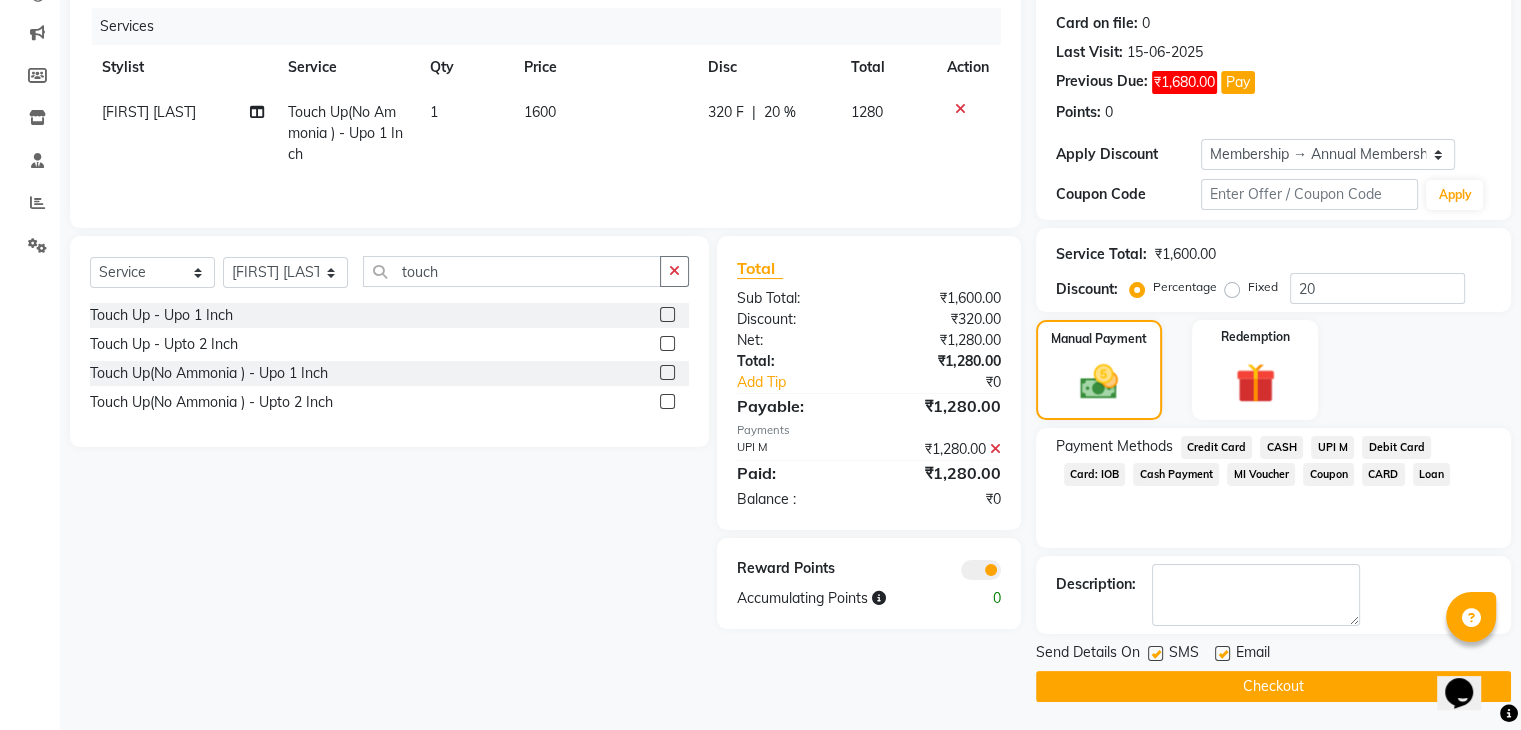 click on "Checkout" 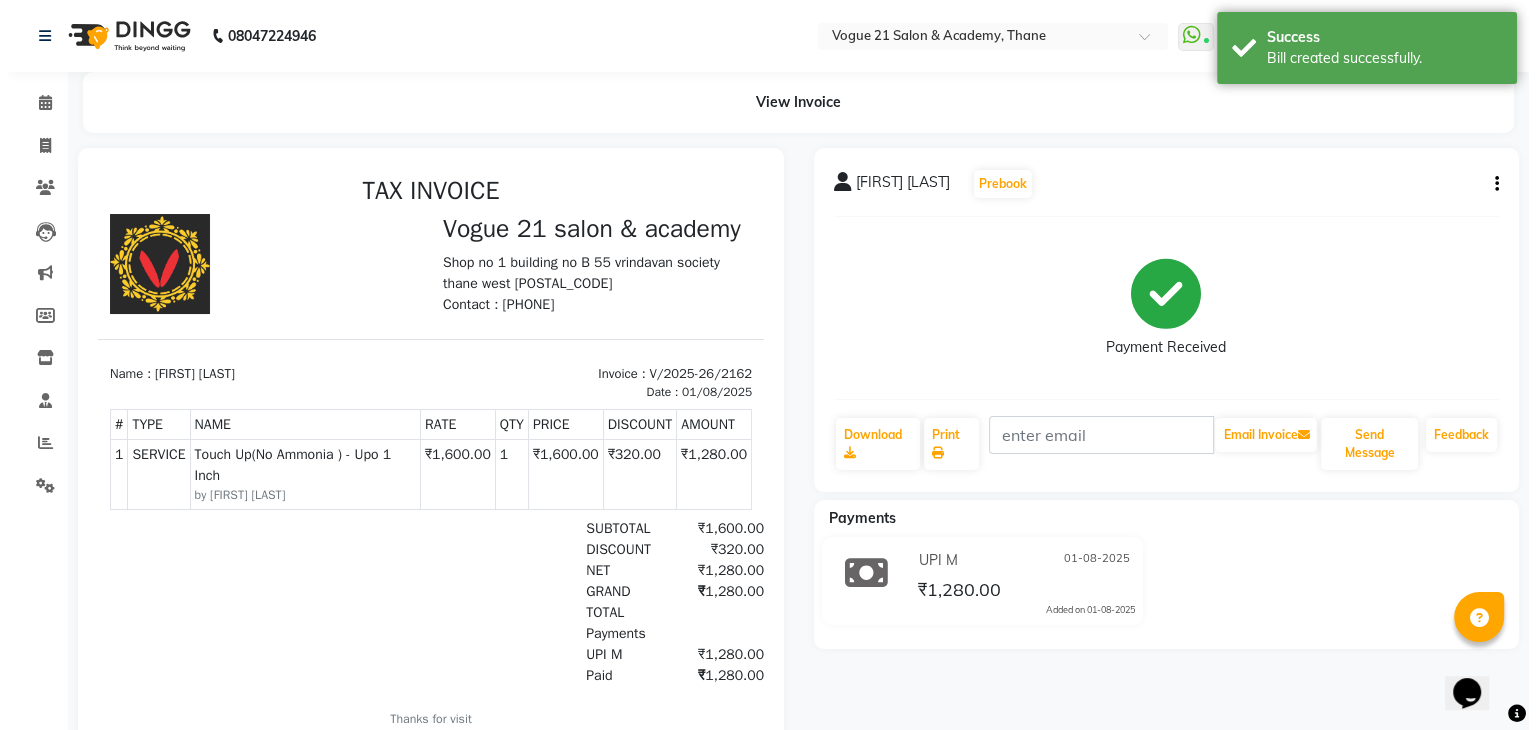 scroll, scrollTop: 0, scrollLeft: 0, axis: both 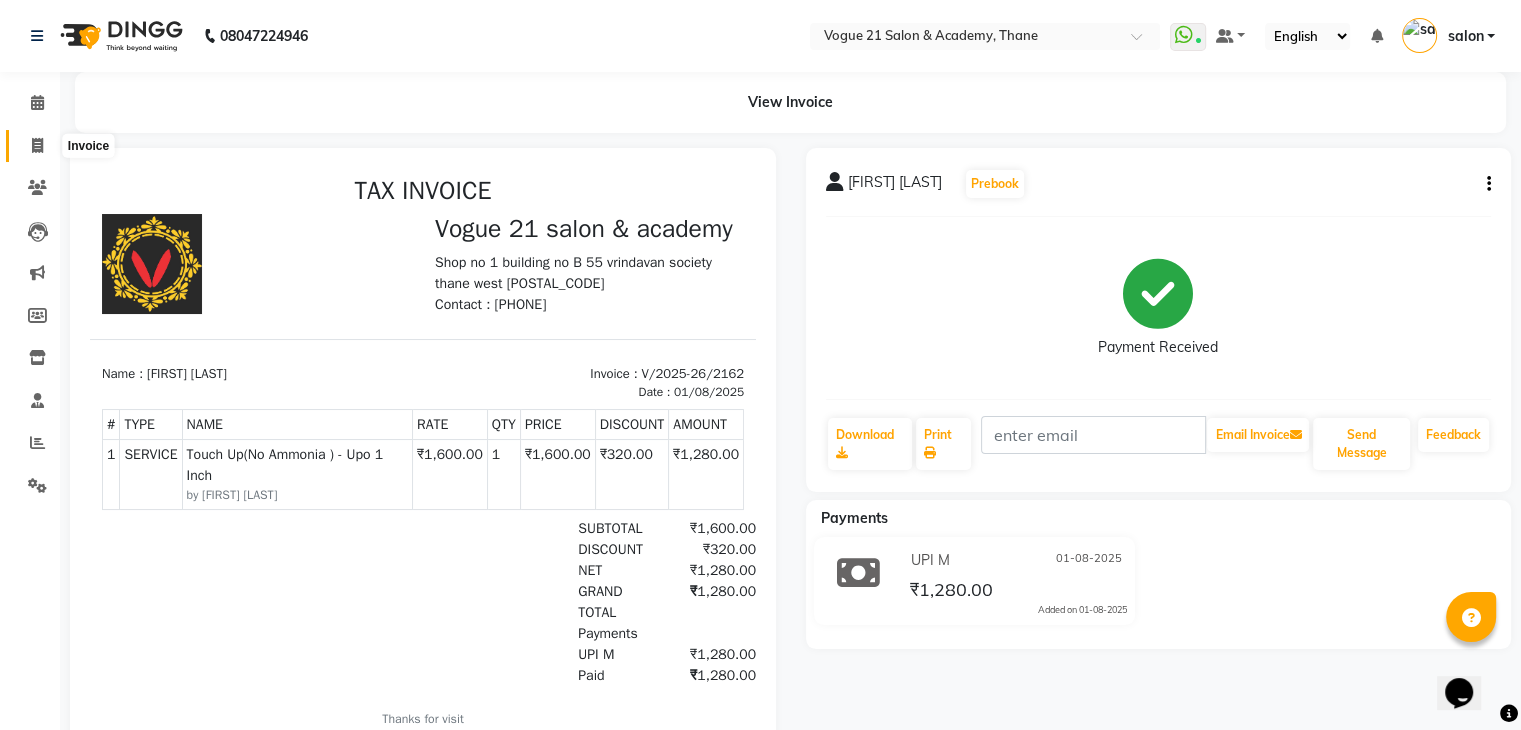 click 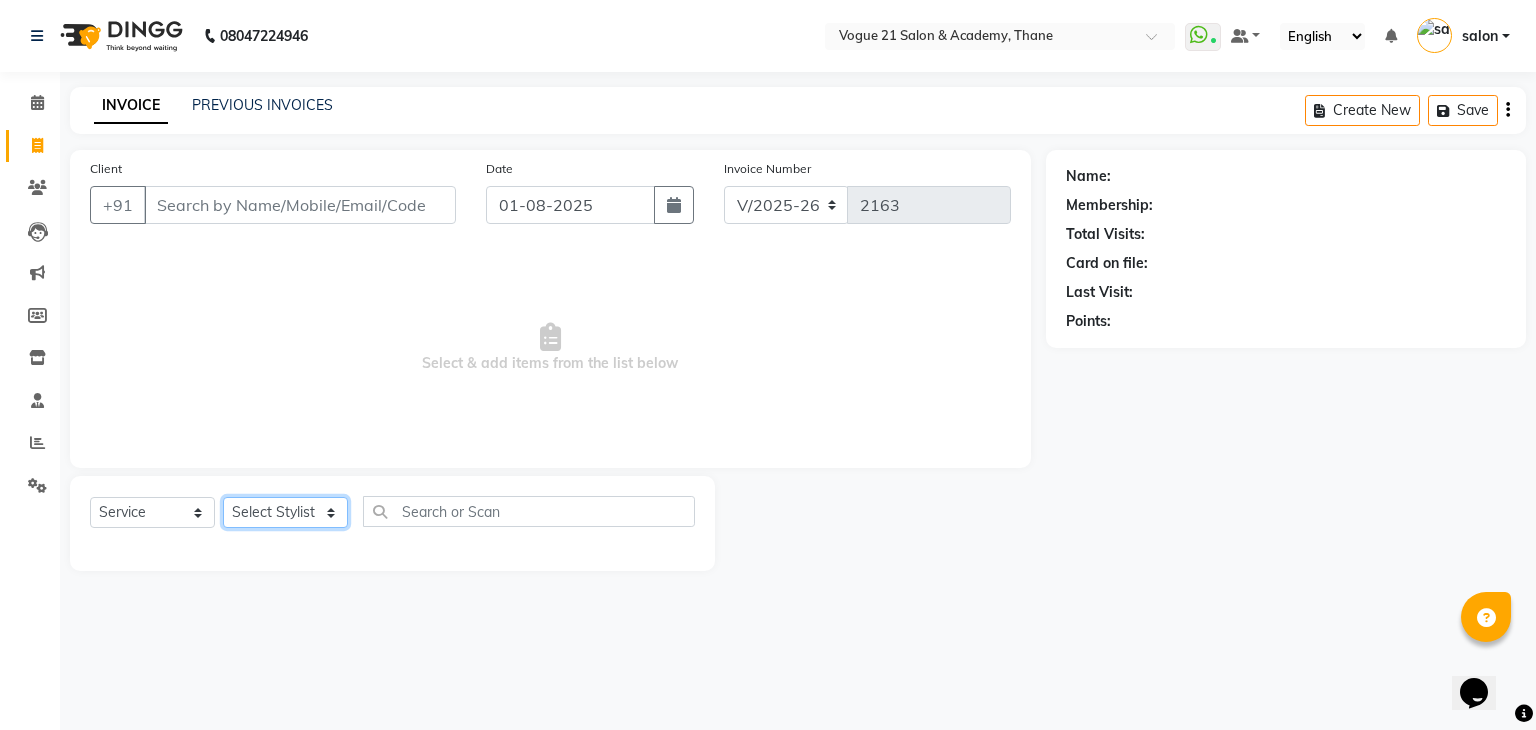 click on "Select Stylist [FIRST] [LAST] [FIRST] [LAST] [FIRST] [LAST] [FIRST] [LAST] [FIRST] [LAST] [FIRST] [LAST] [FIRST] [LAST] [FIRST] [LAST]" 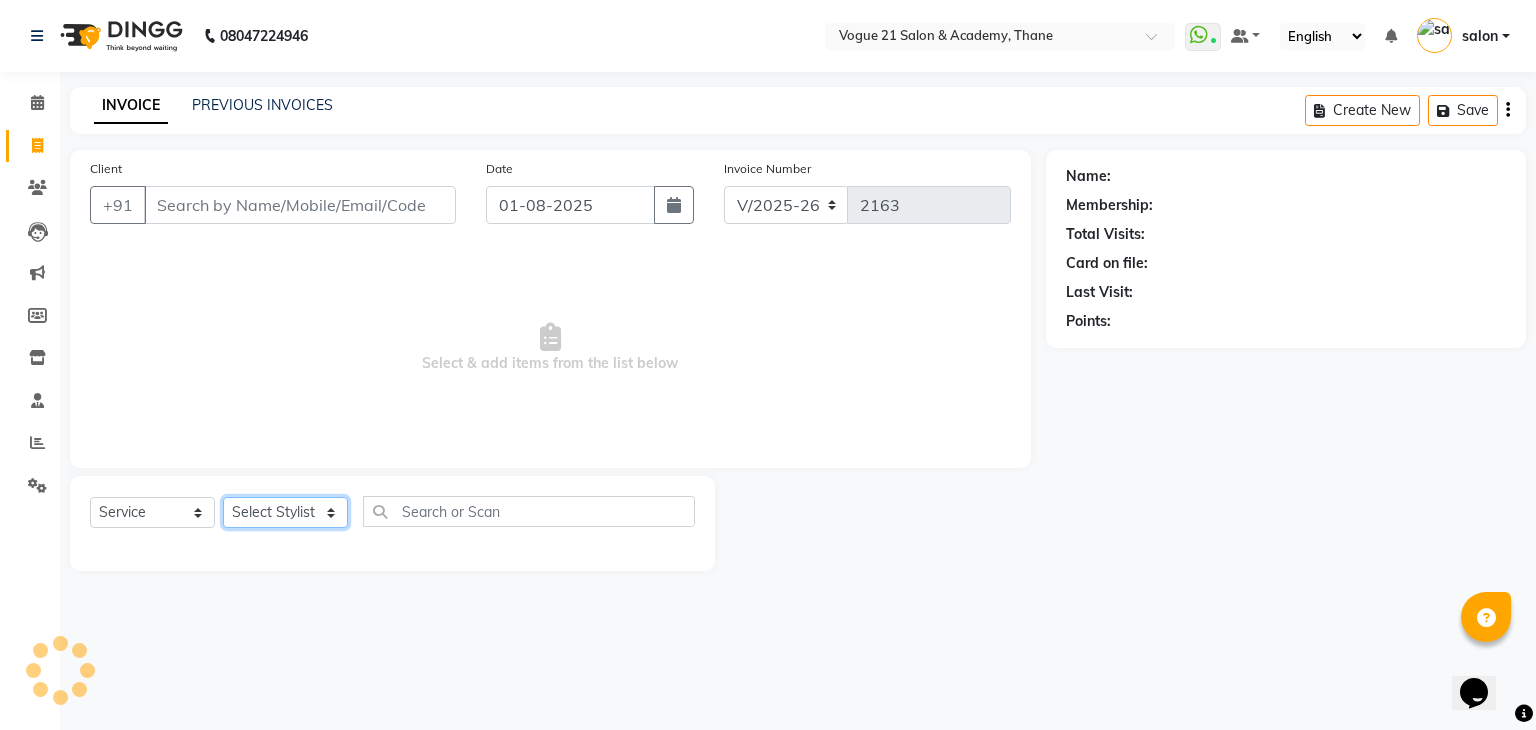 select on "52036" 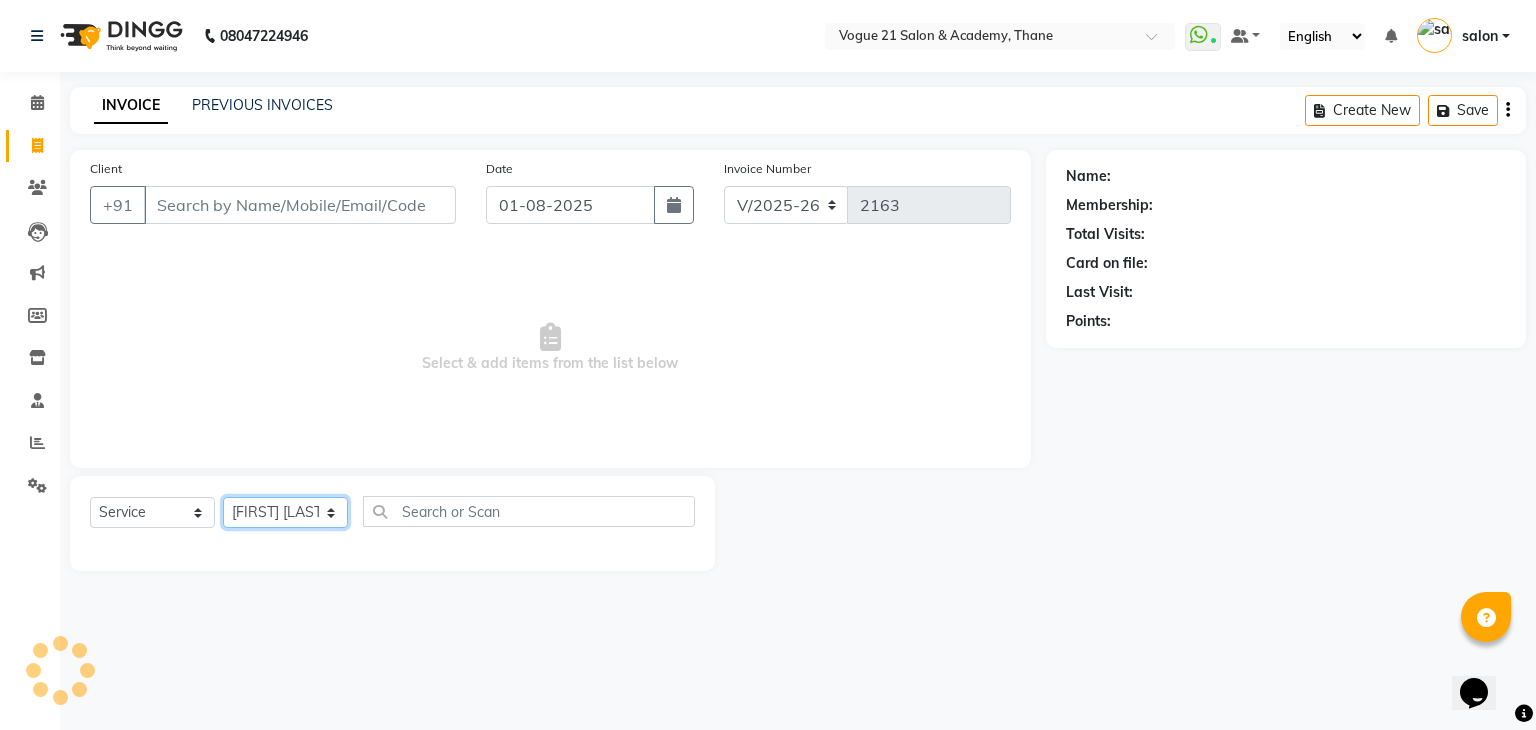 click on "Select Stylist [FIRST] [LAST] [FIRST] [LAST] [FIRST] [LAST] [FIRST] [LAST] [FIRST] [LAST] [FIRST] [LAST] [FIRST] [LAST] [FIRST] [LAST]" 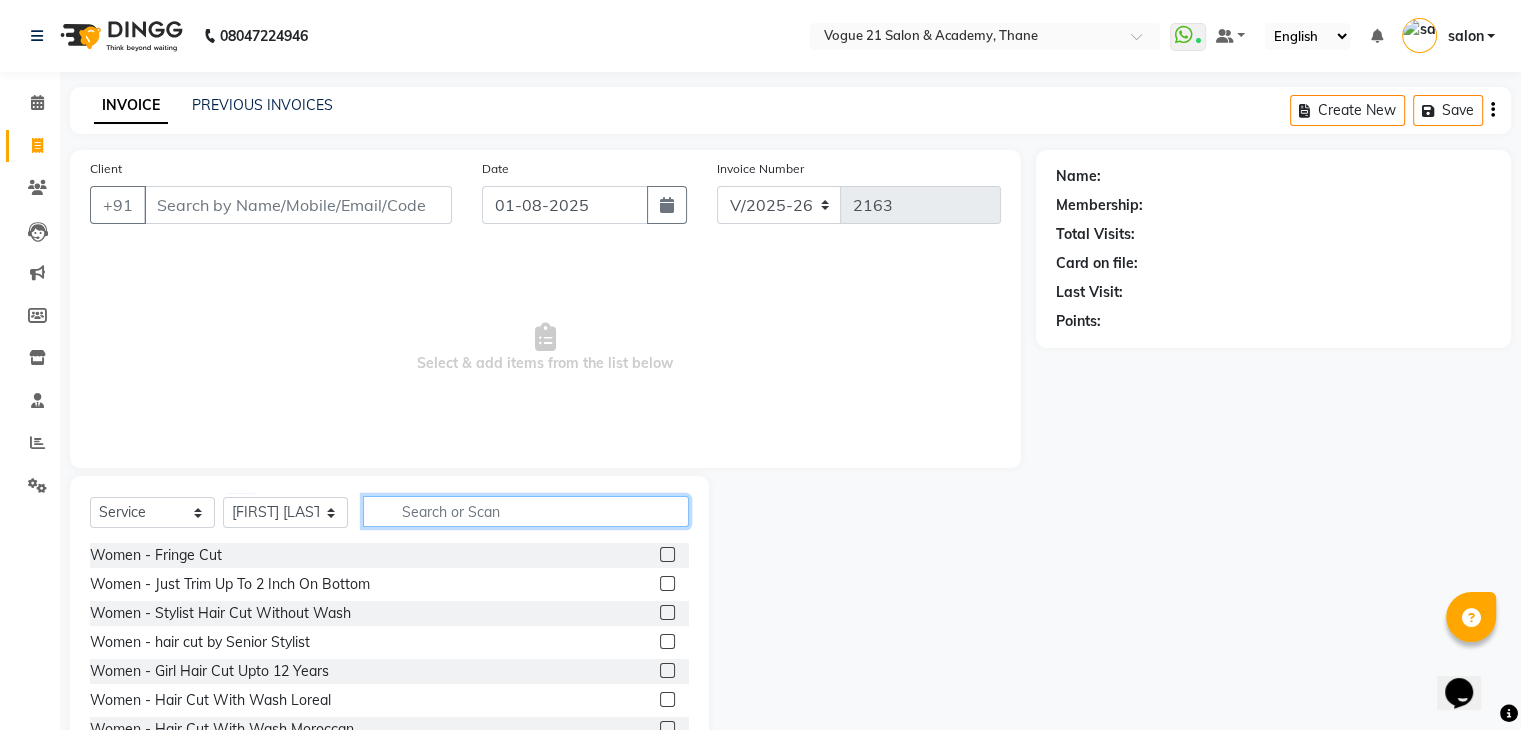 click 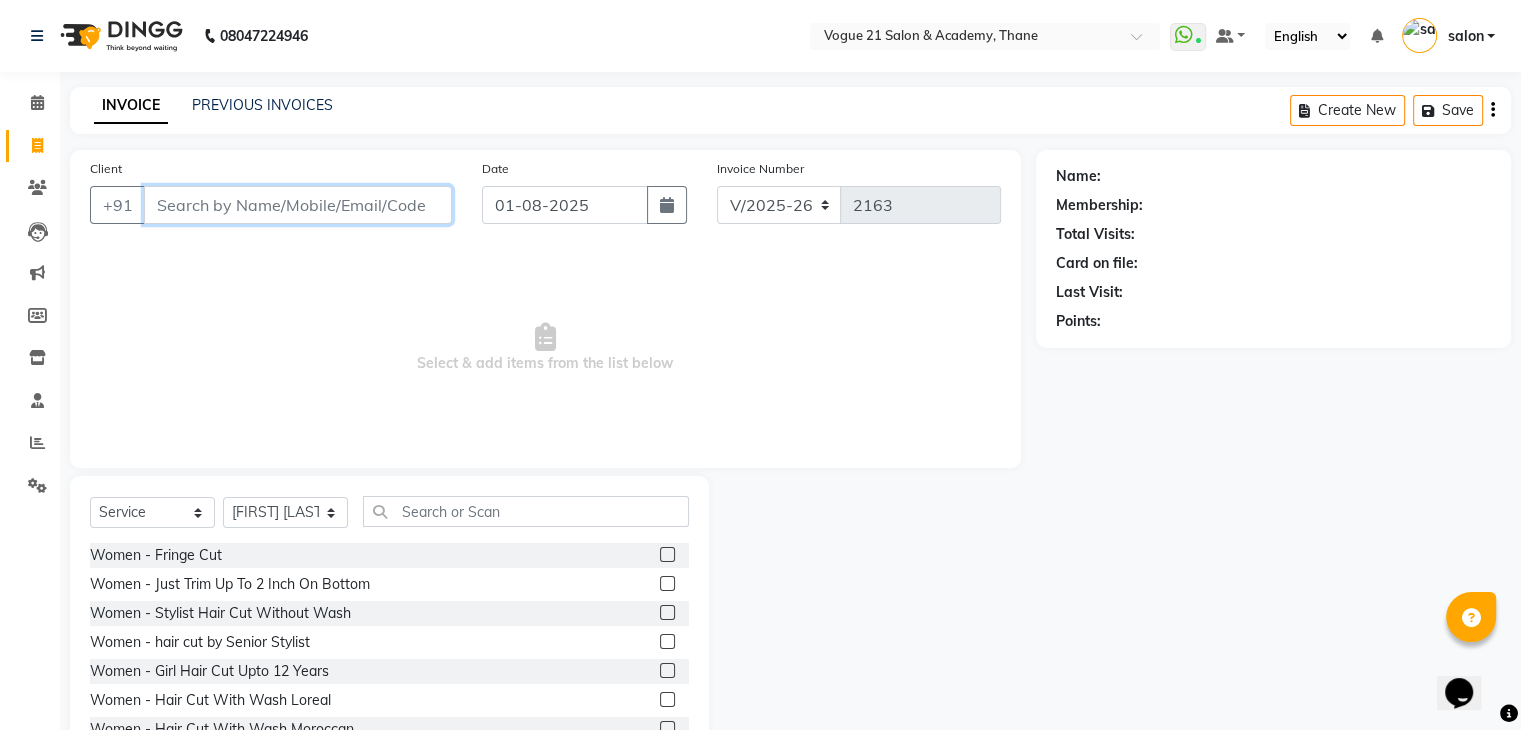 click on "Client" at bounding box center [298, 205] 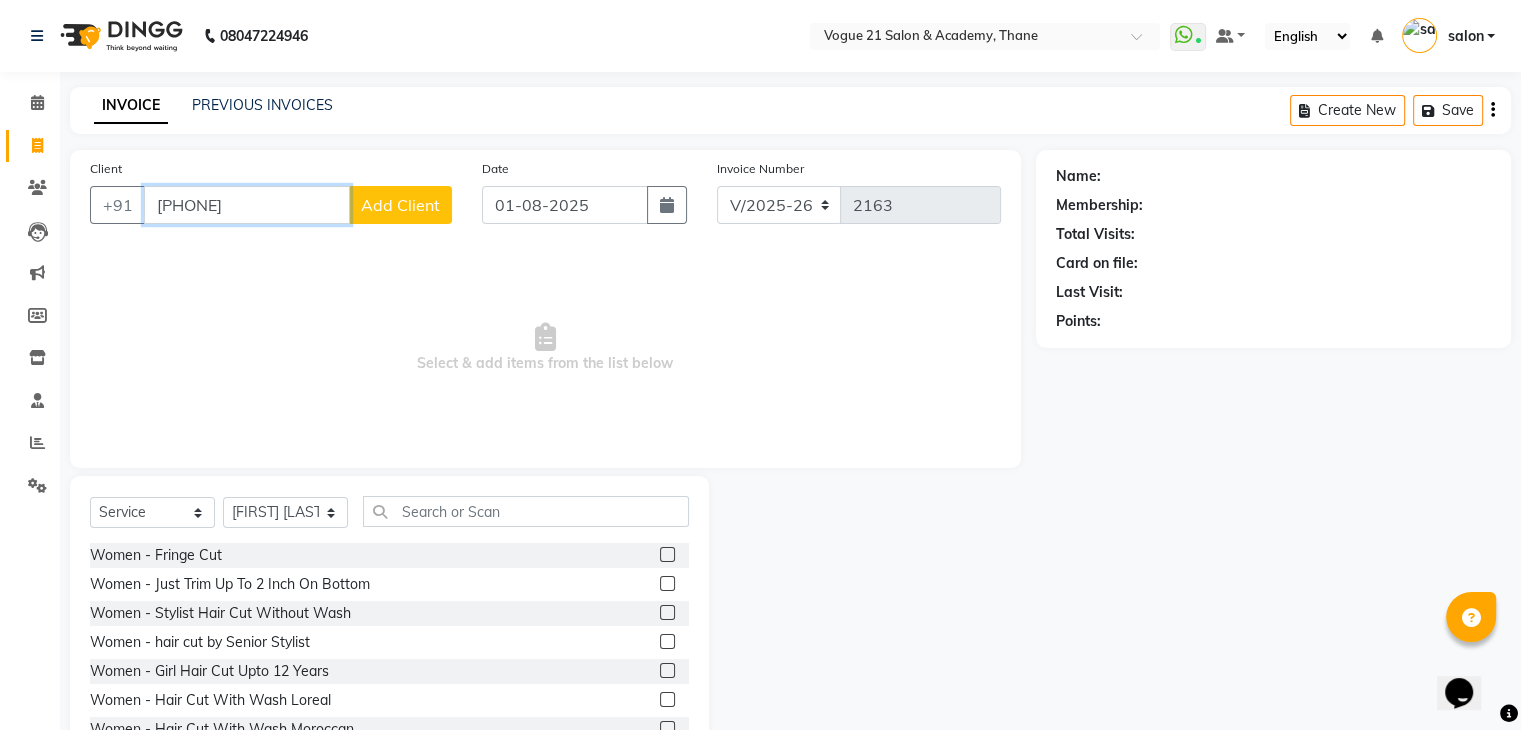 type on "[PHONE]" 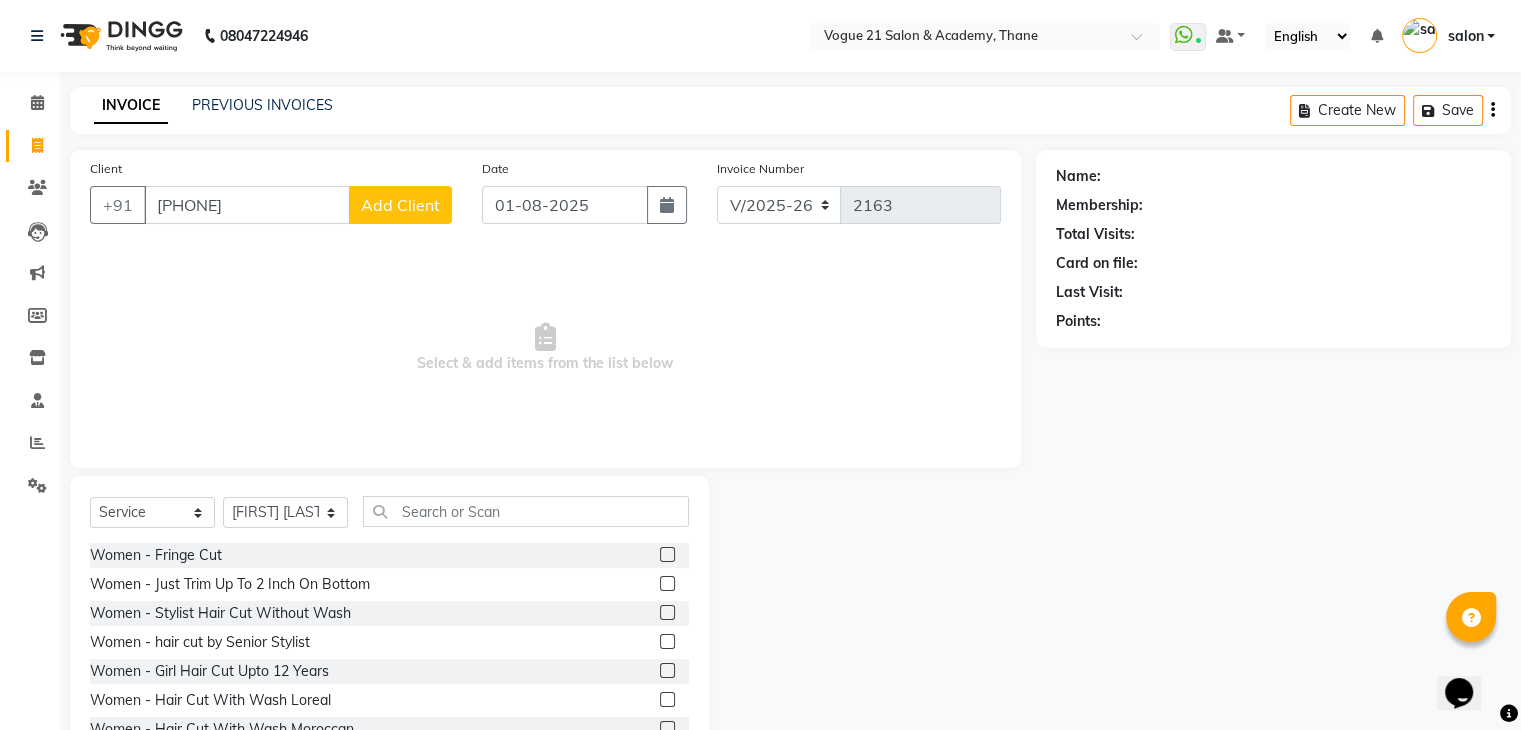 click on "Add Client" 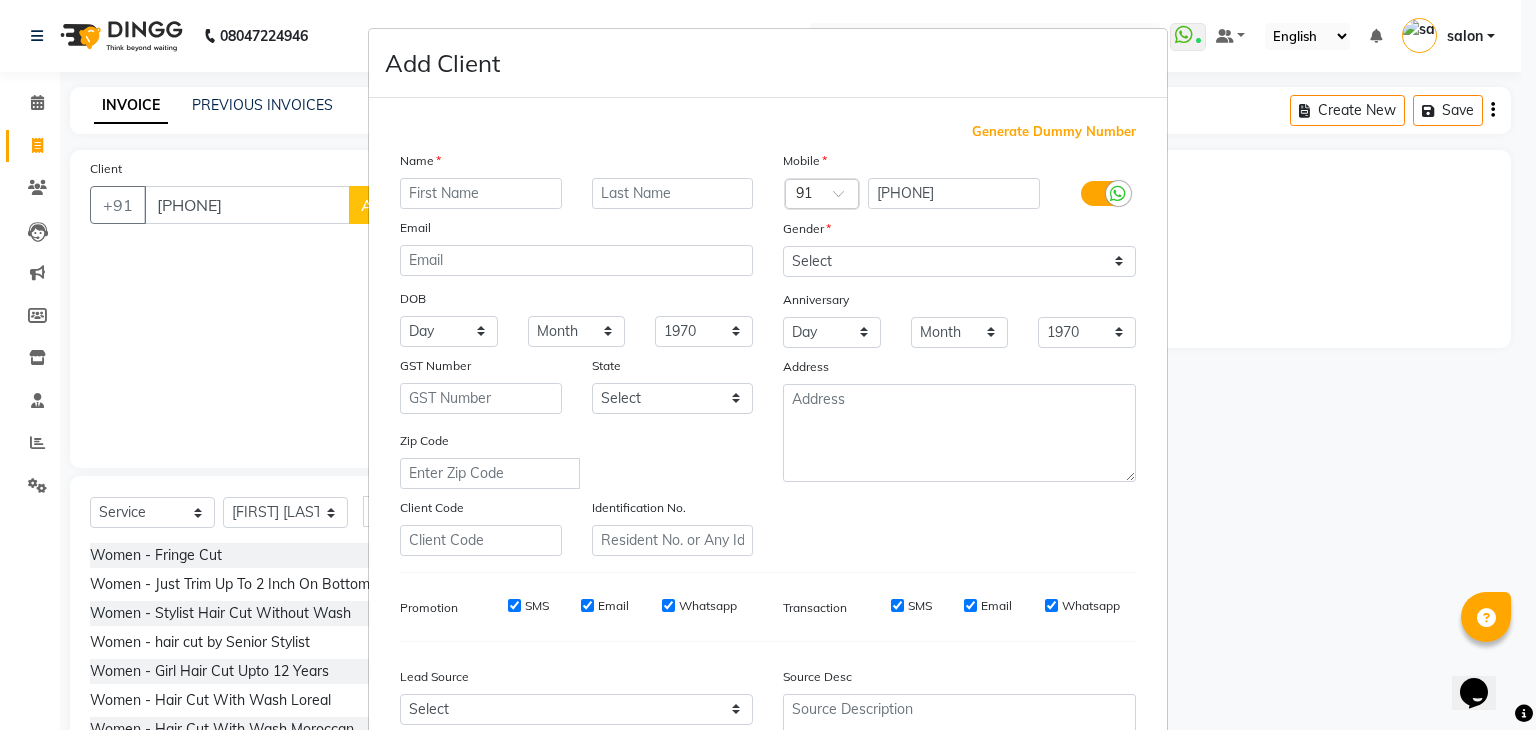click at bounding box center (481, 193) 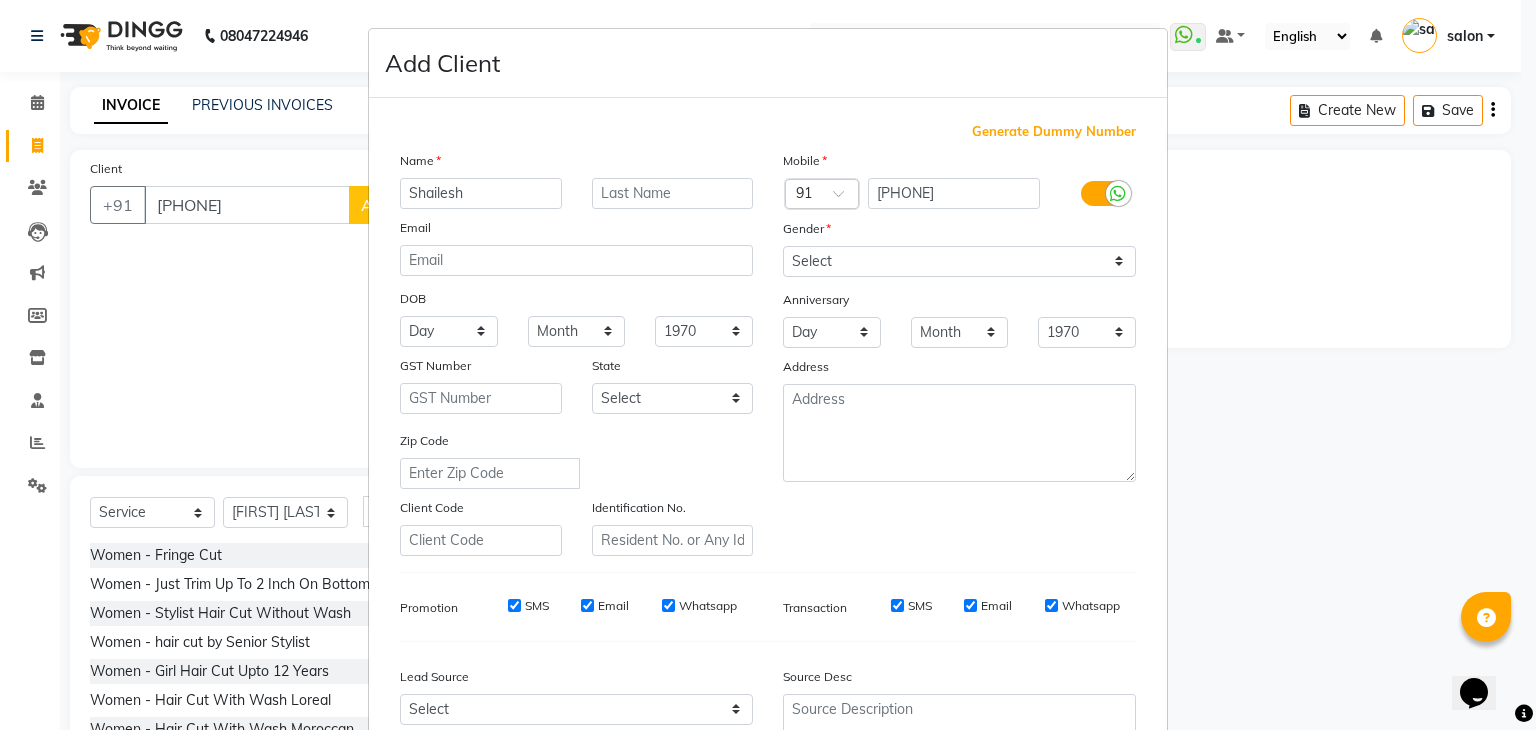 type on "Shailesh" 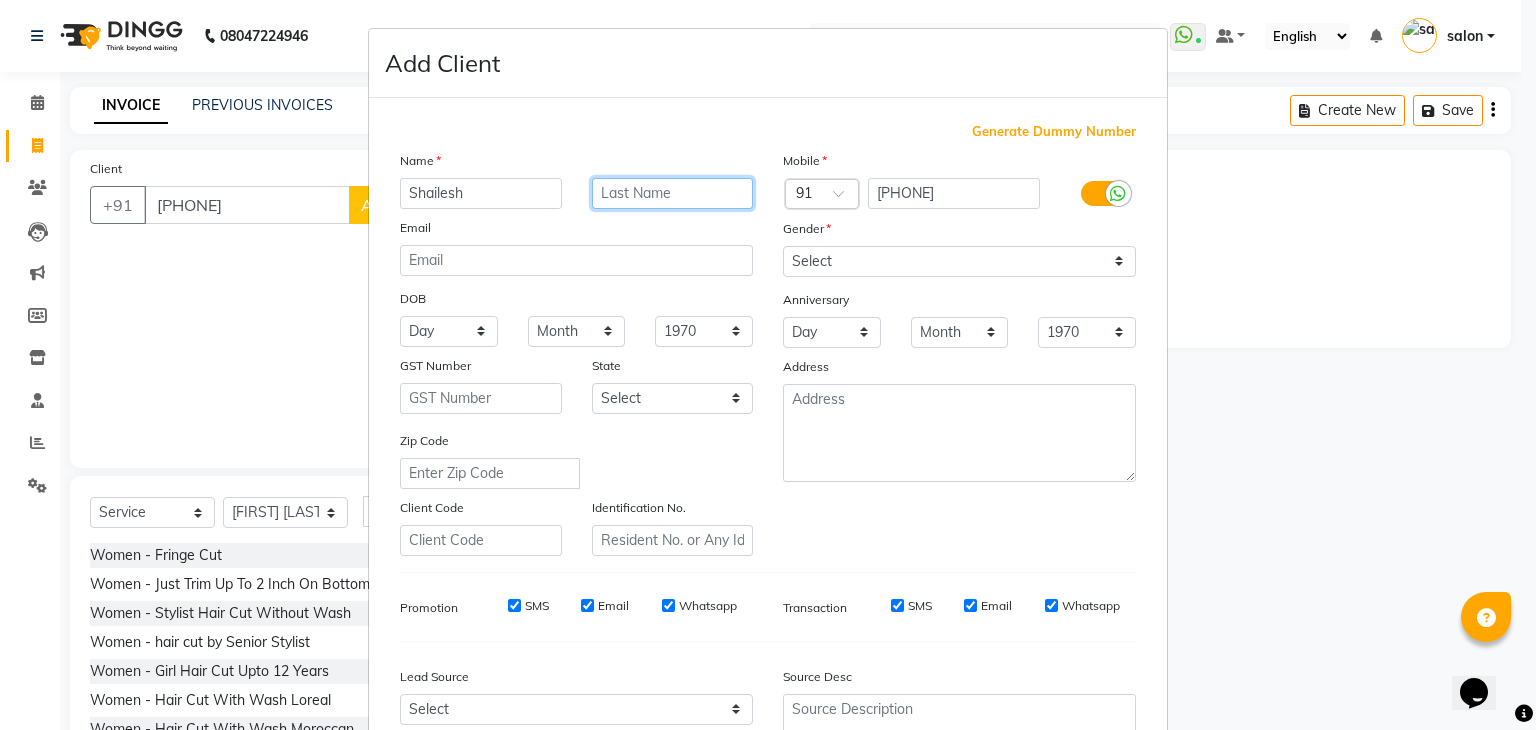 click at bounding box center [673, 193] 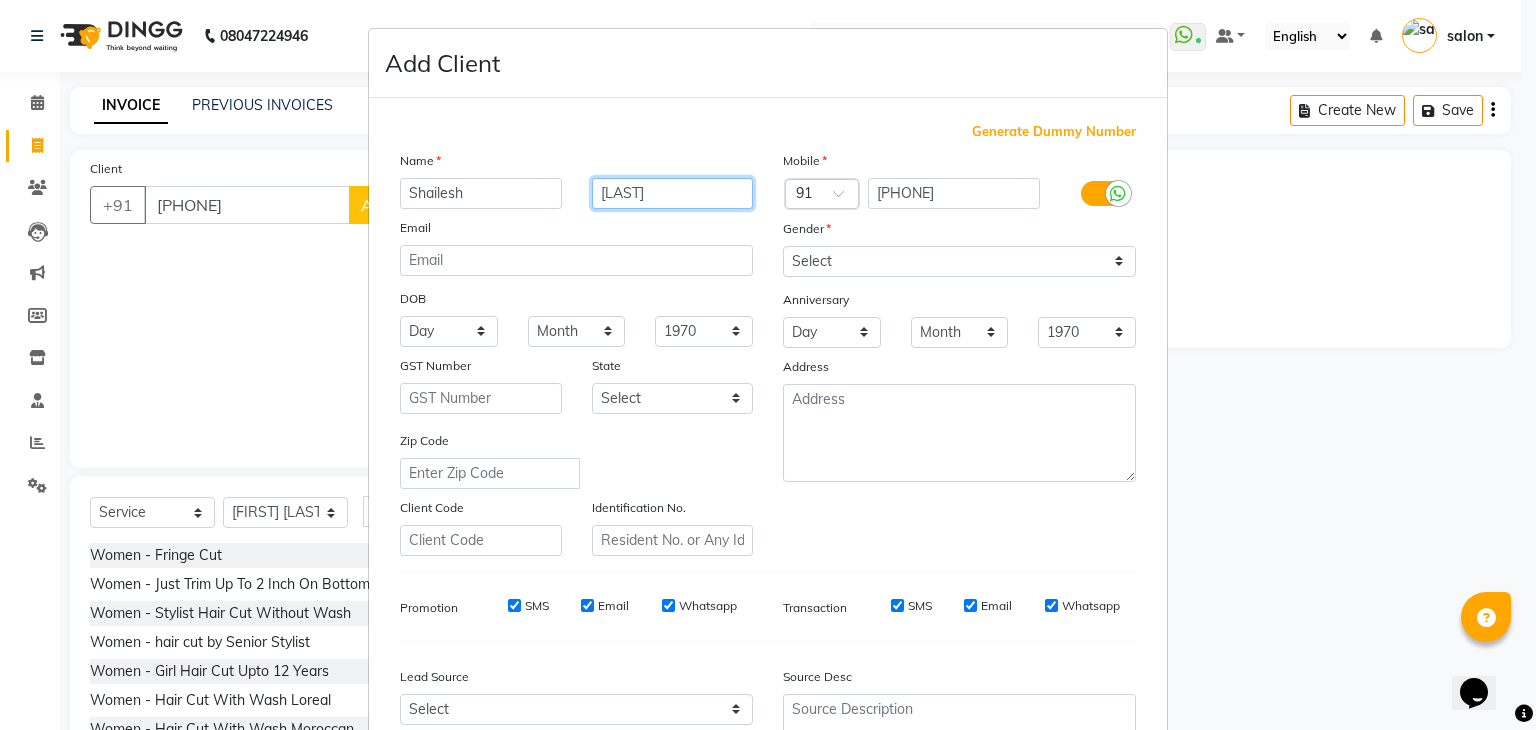 type on "[LAST]" 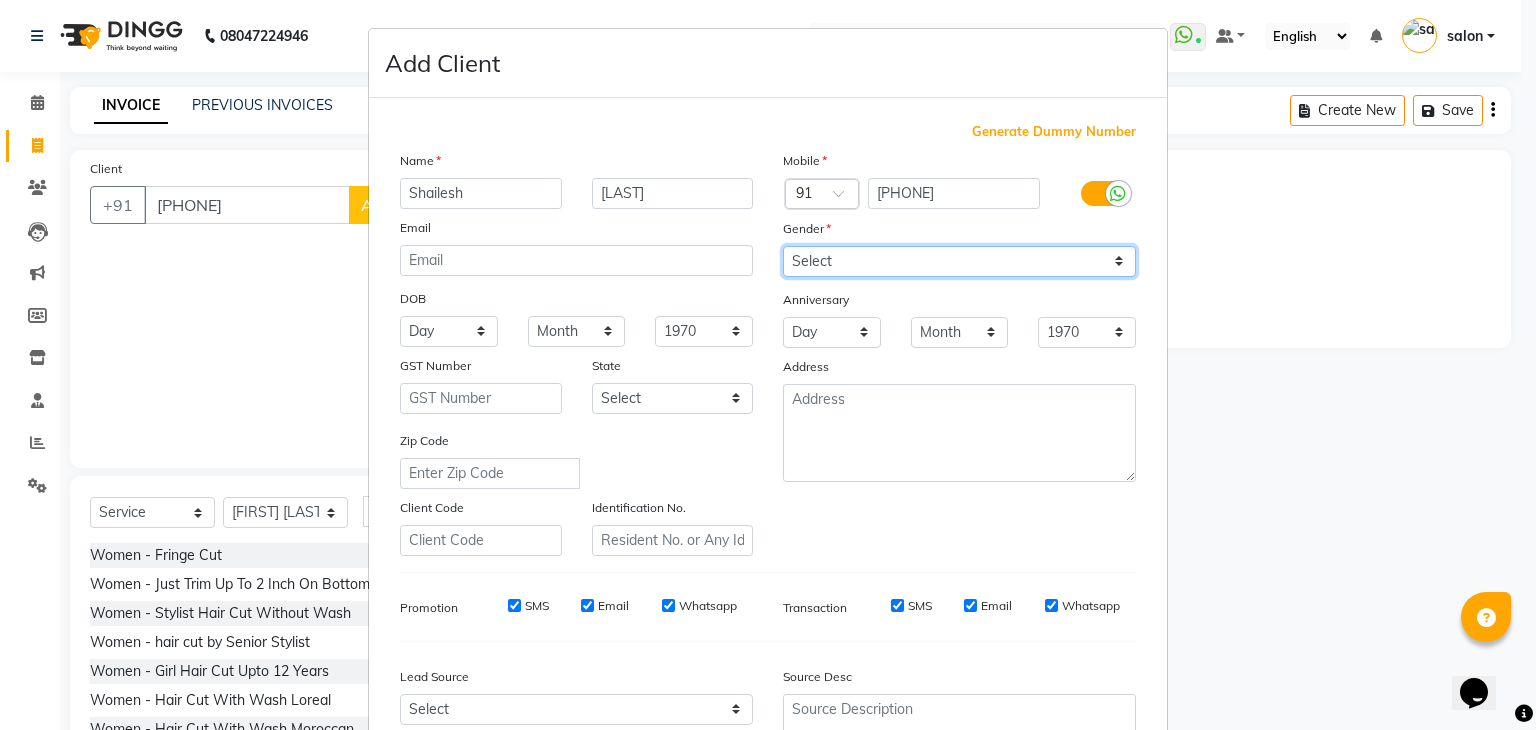 click on "Select Male Female Other Prefer Not To Say" at bounding box center (959, 261) 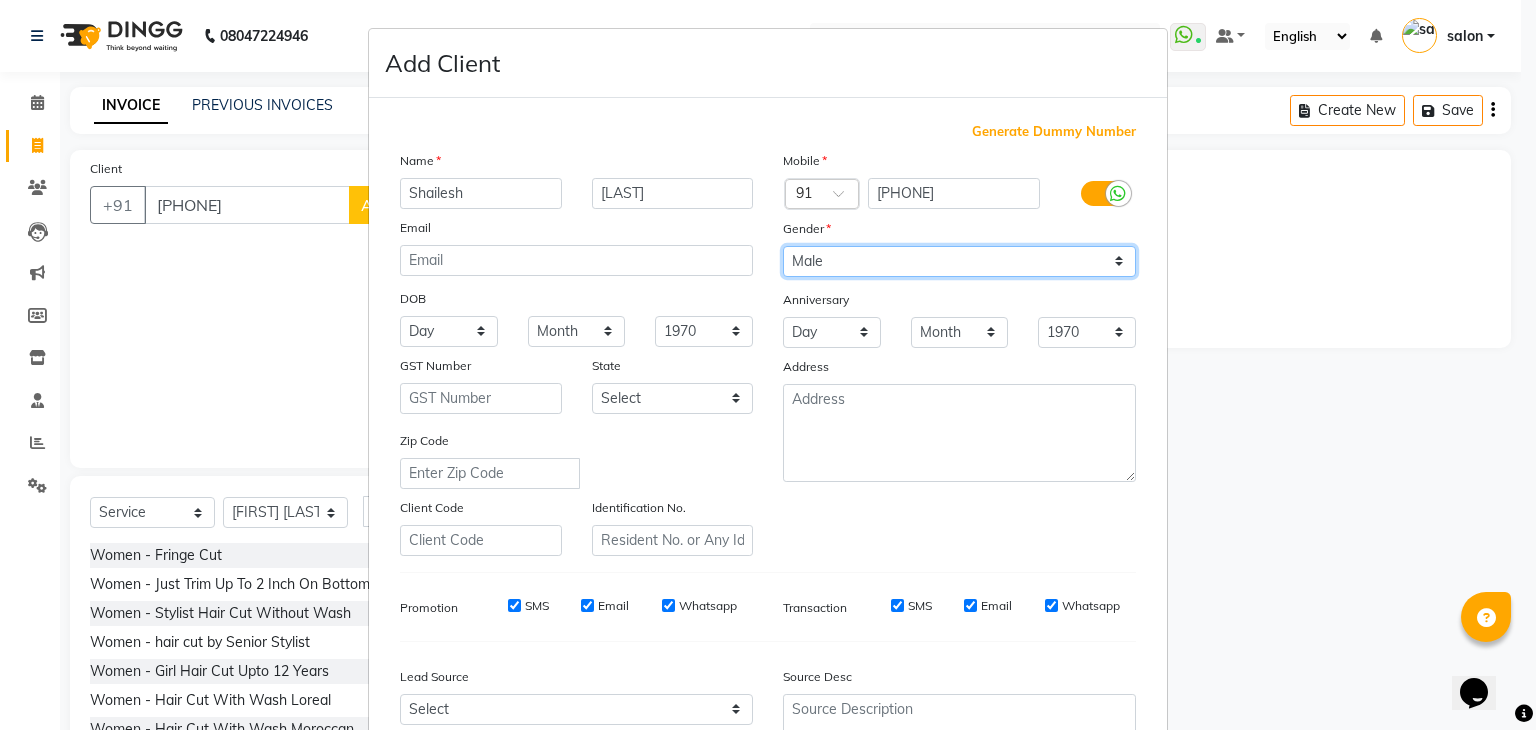 click on "Select Male Female Other Prefer Not To Say" at bounding box center (959, 261) 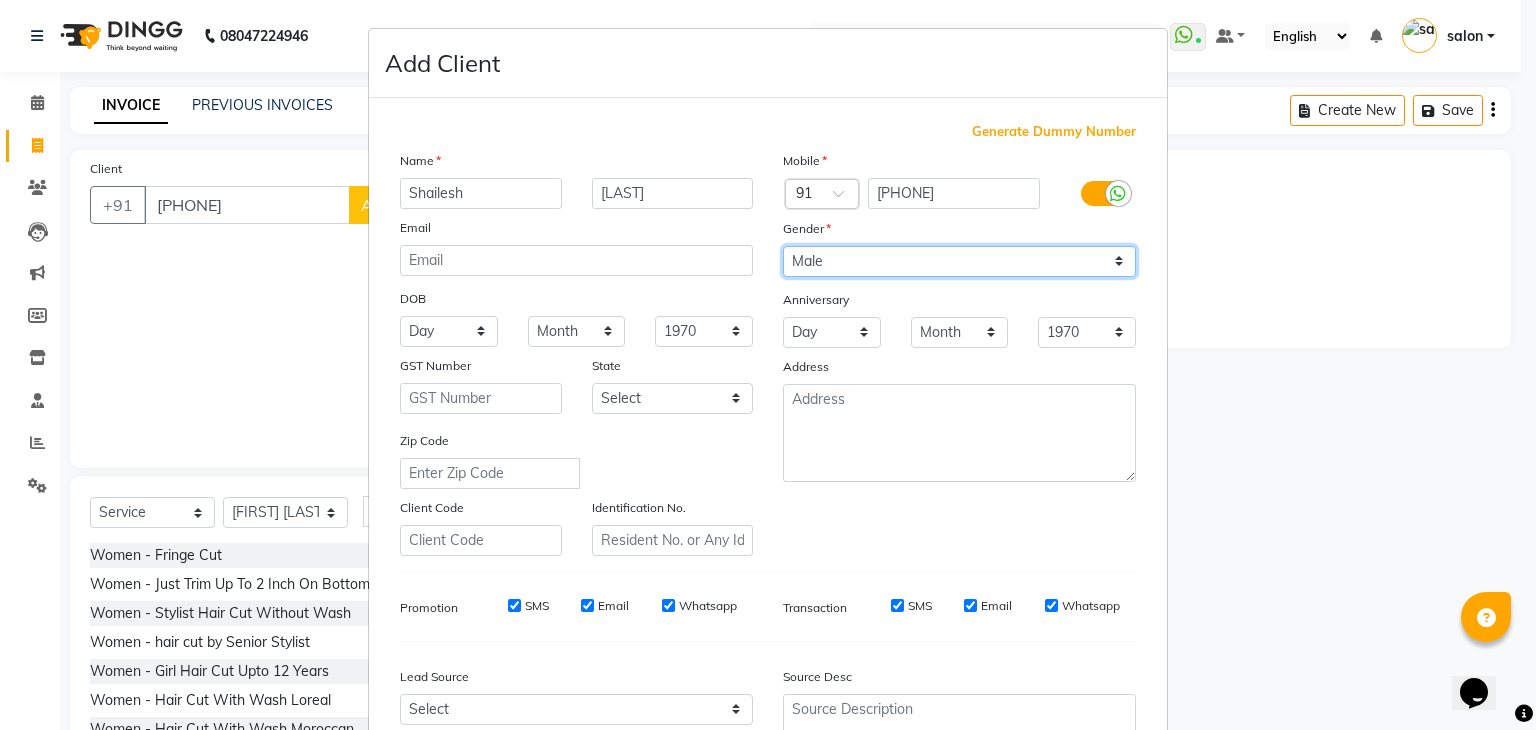 scroll, scrollTop: 203, scrollLeft: 0, axis: vertical 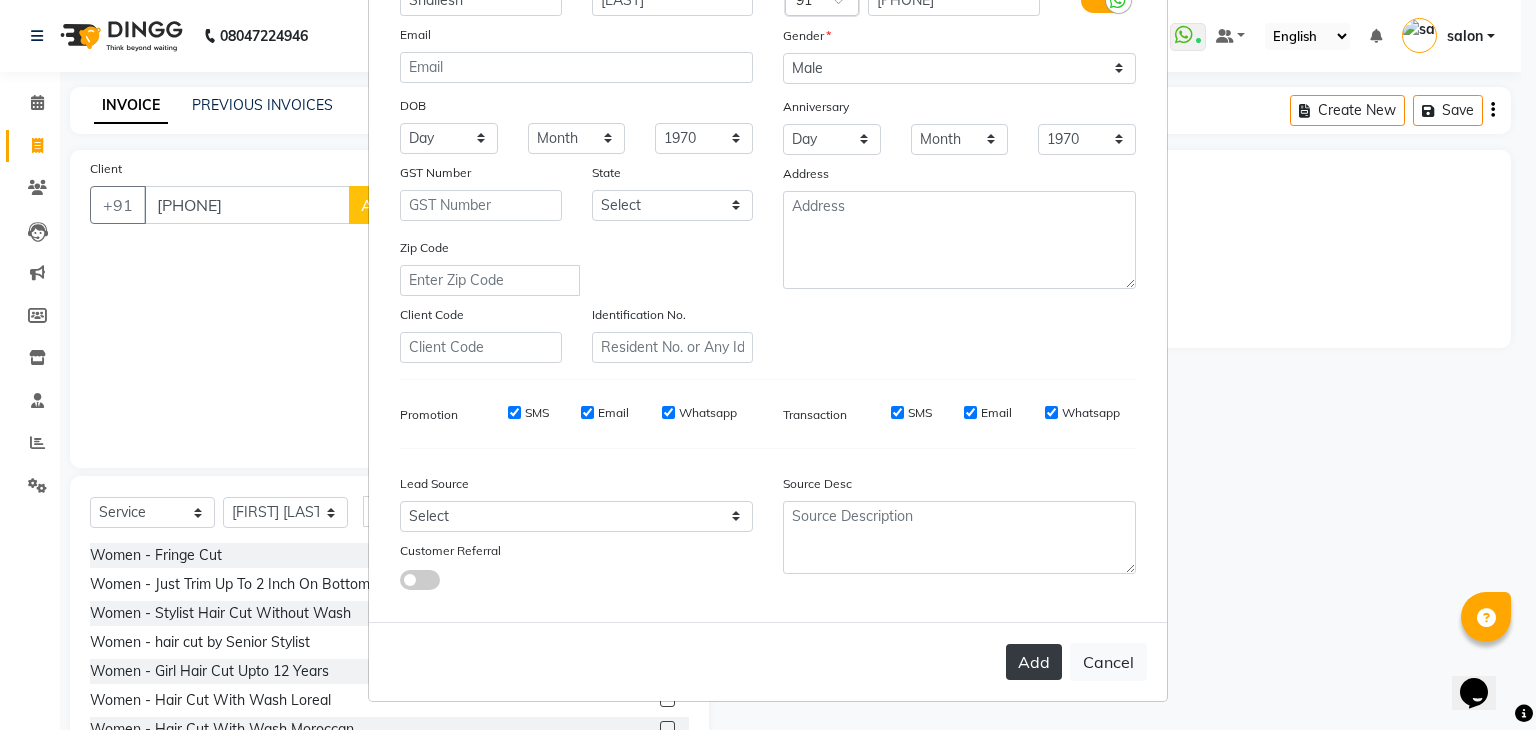 click on "Add" at bounding box center [1034, 662] 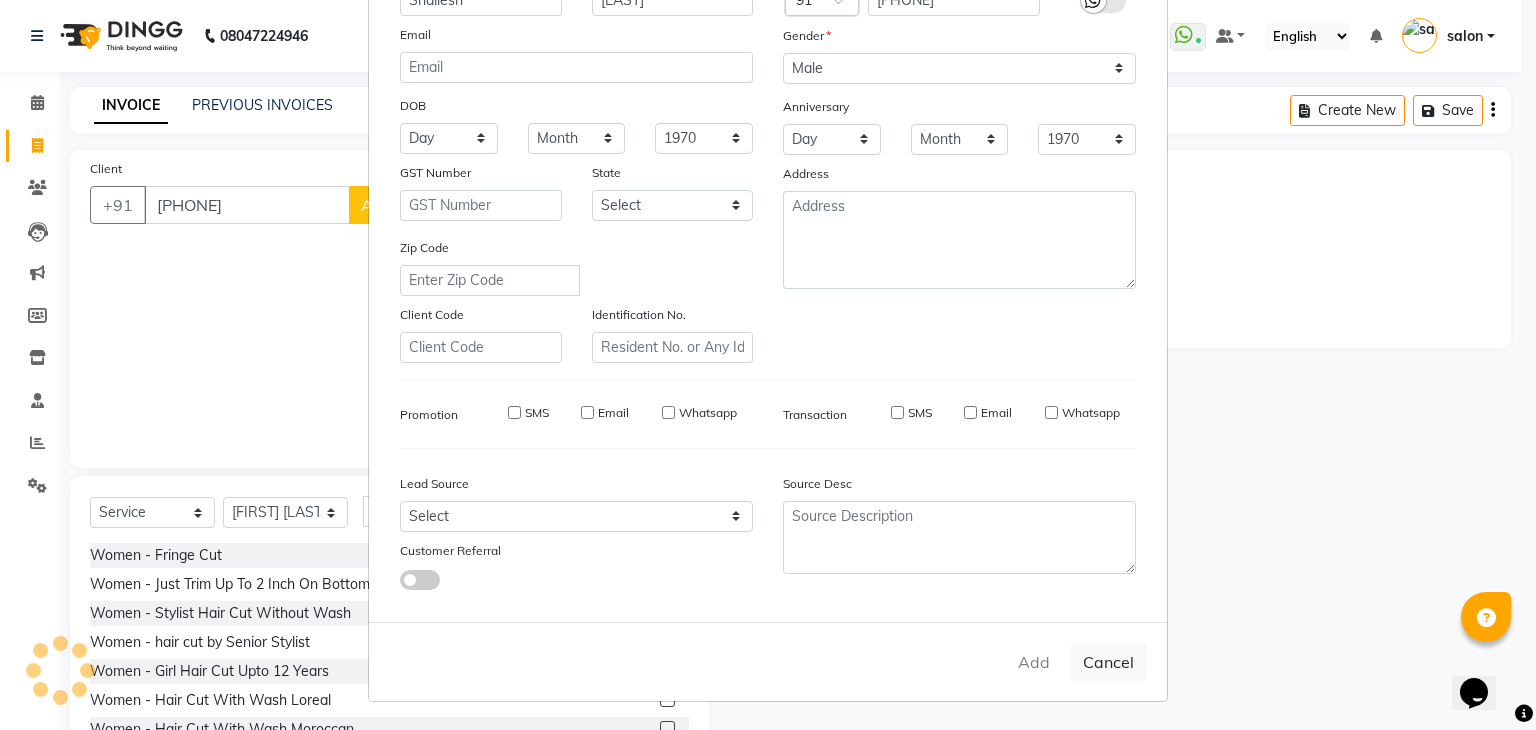 type 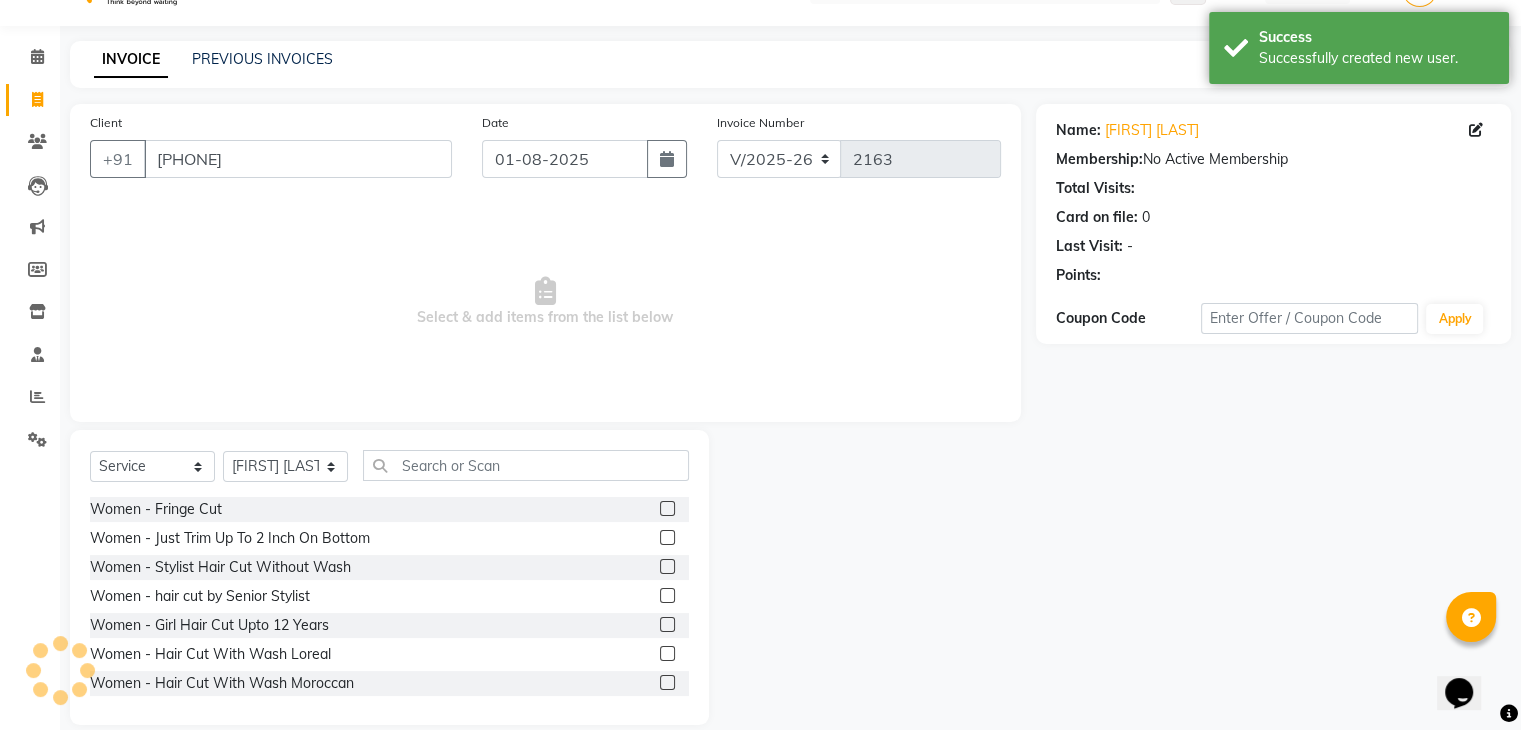 scroll, scrollTop: 72, scrollLeft: 0, axis: vertical 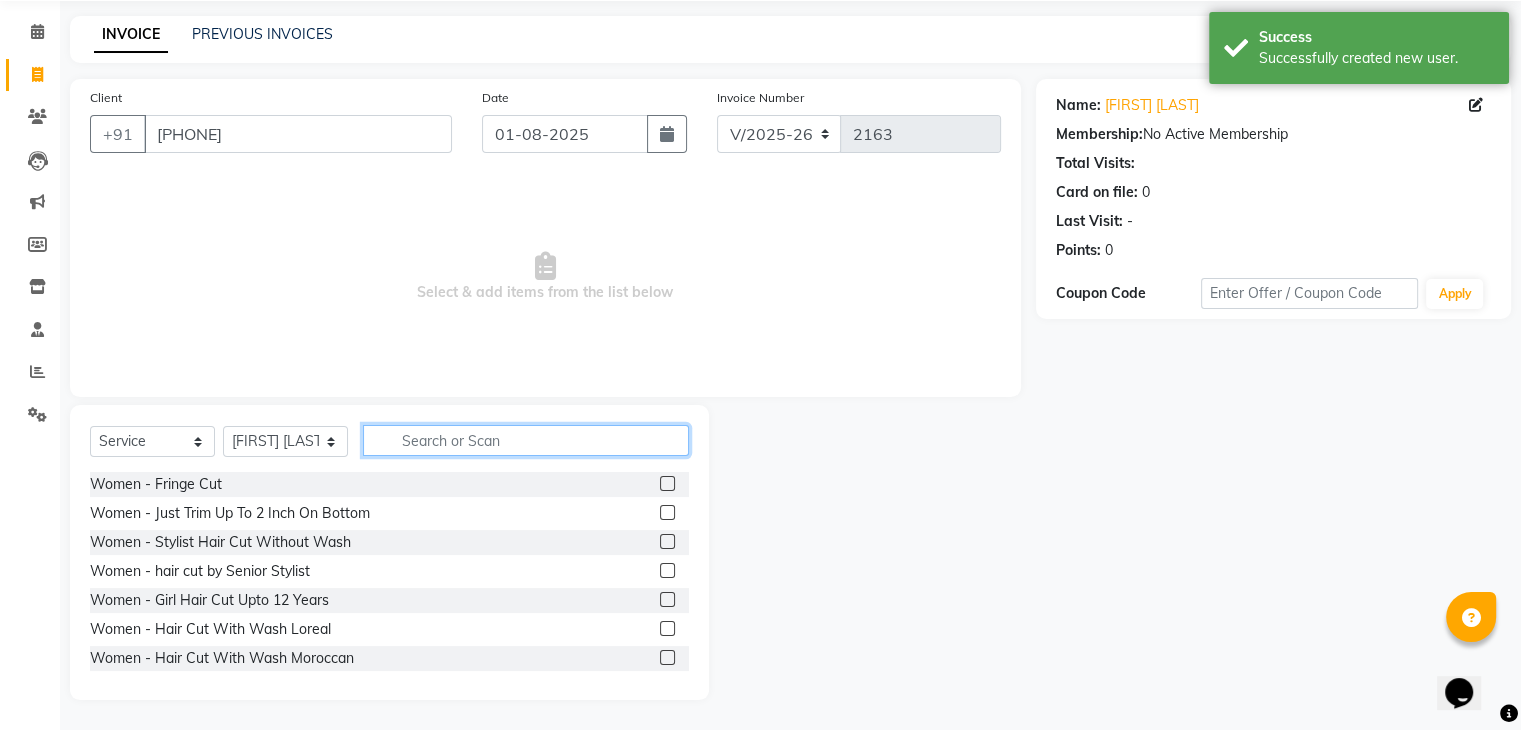 click 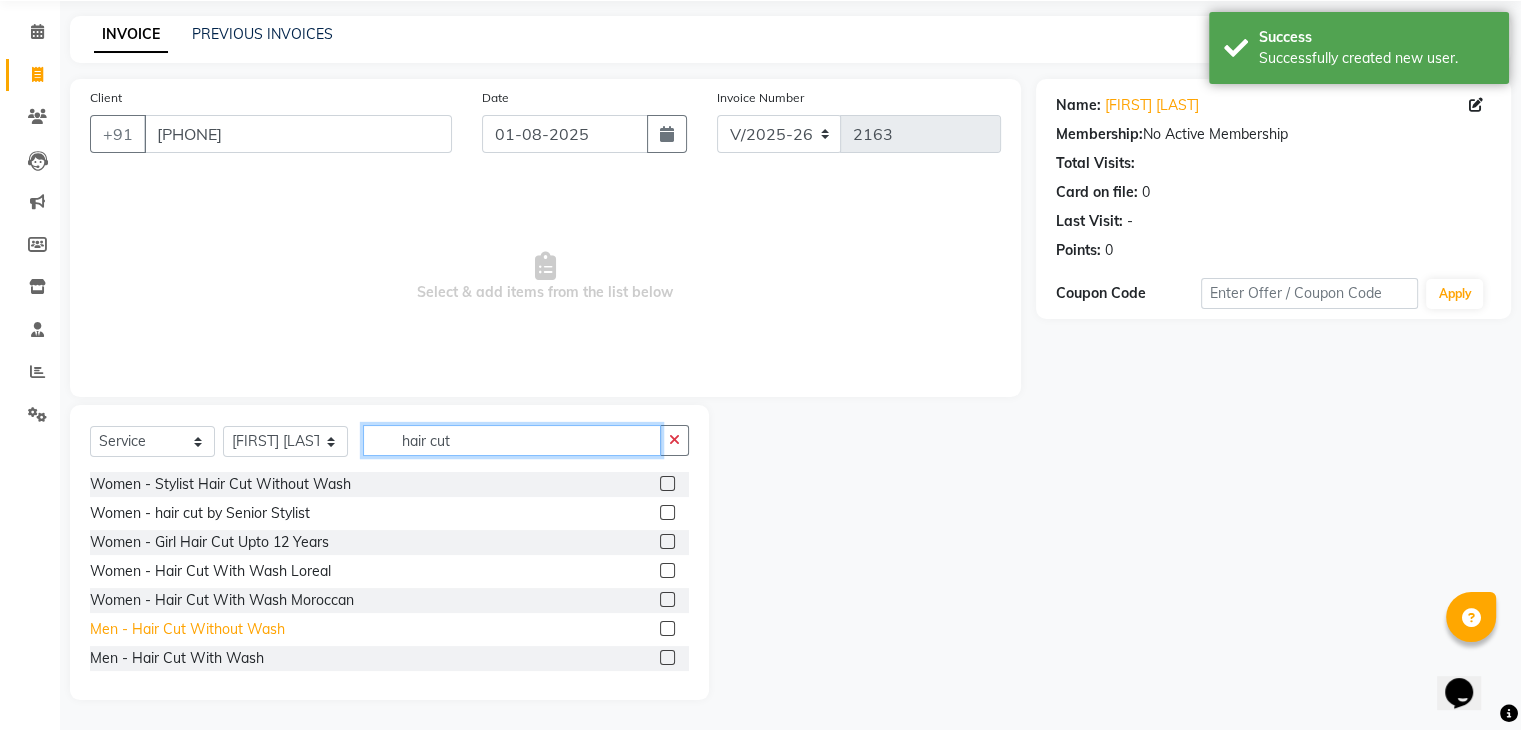 type on "hair cut" 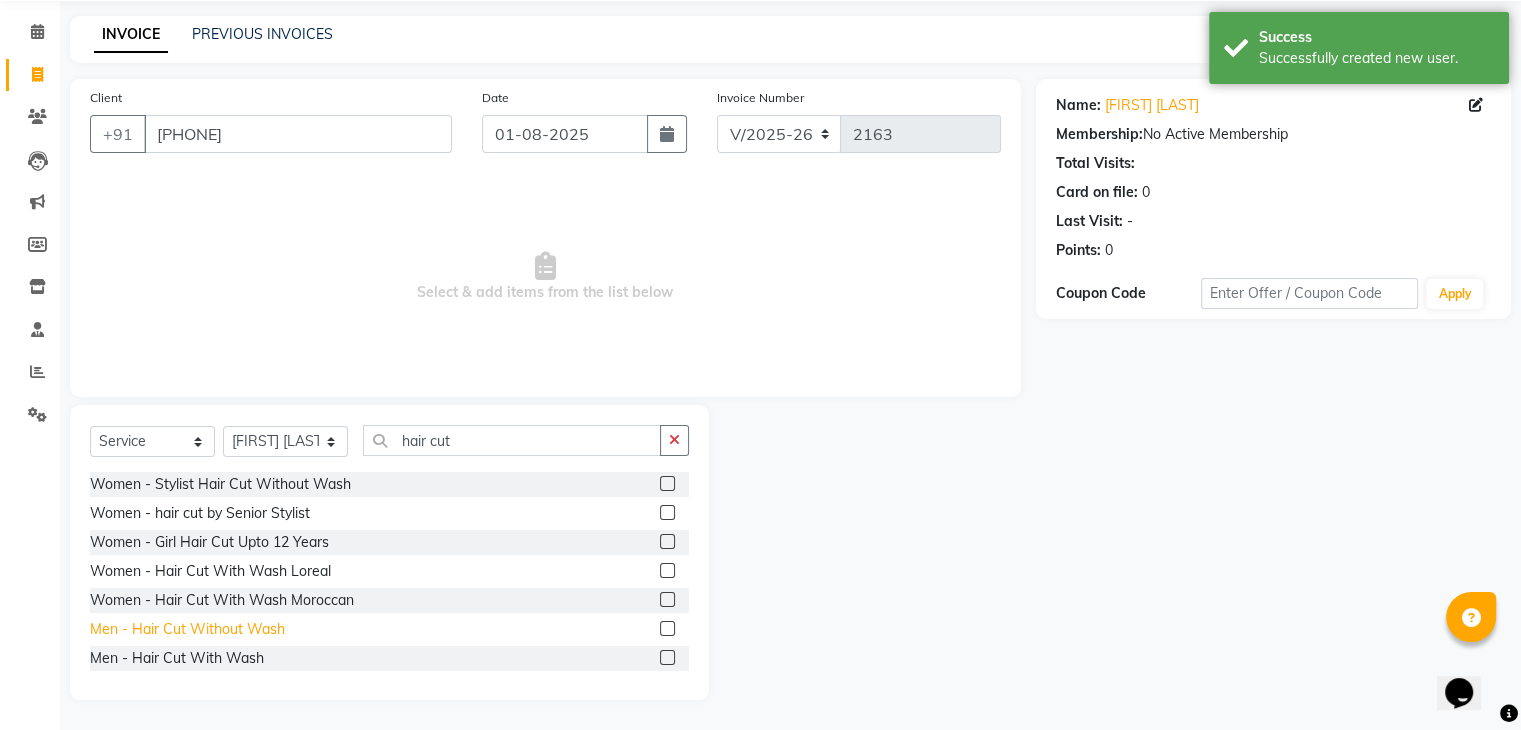 click on "Men   -   Hair Cut Without Wash" 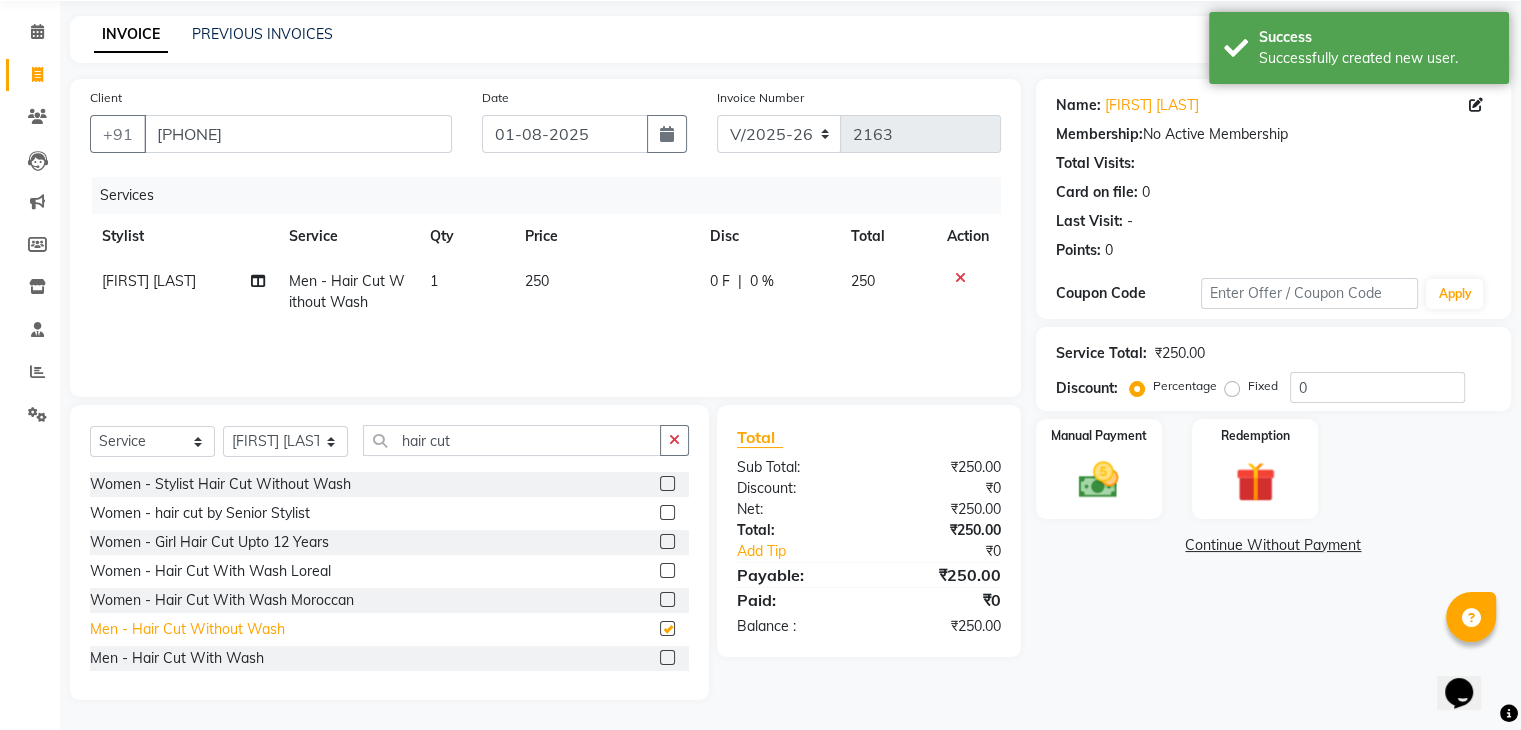 checkbox on "false" 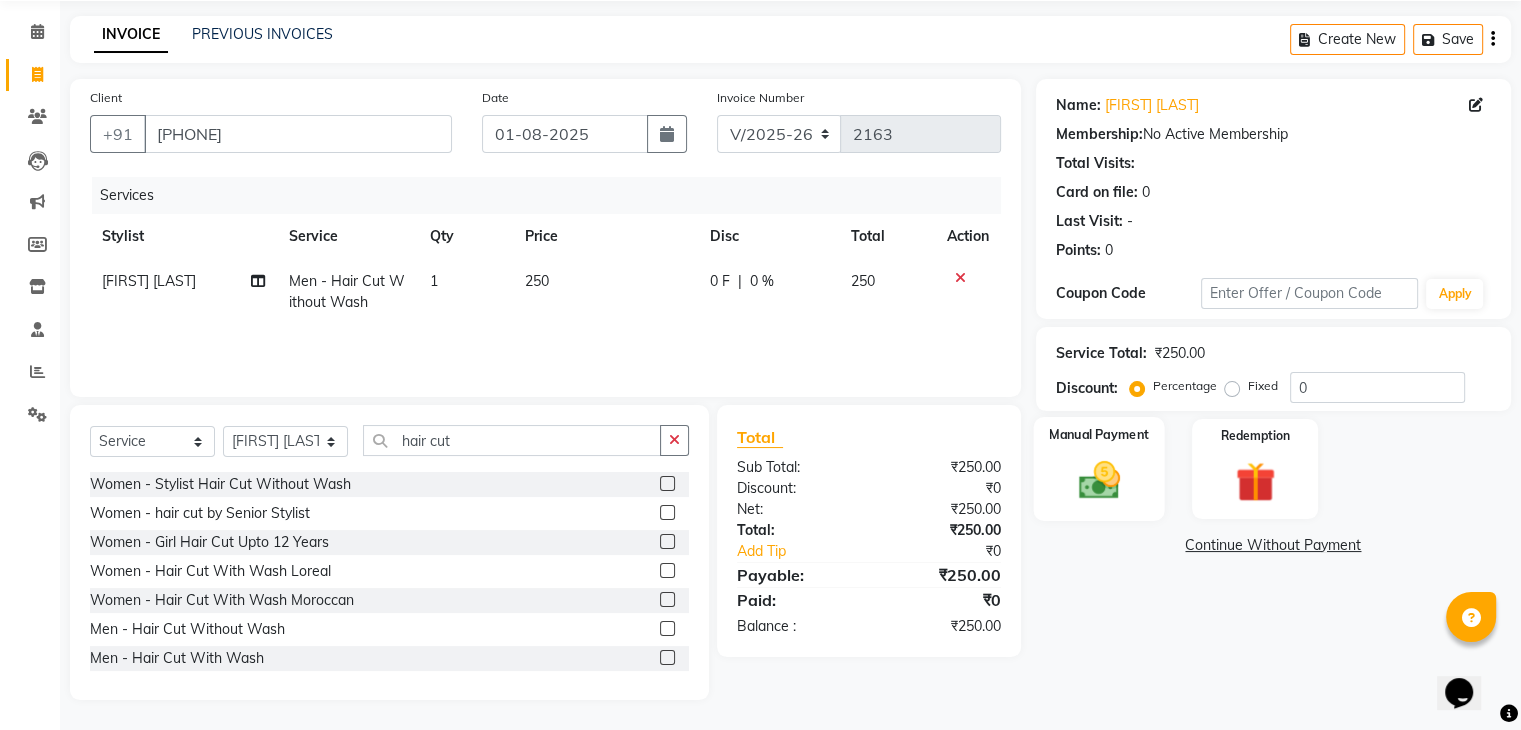 click 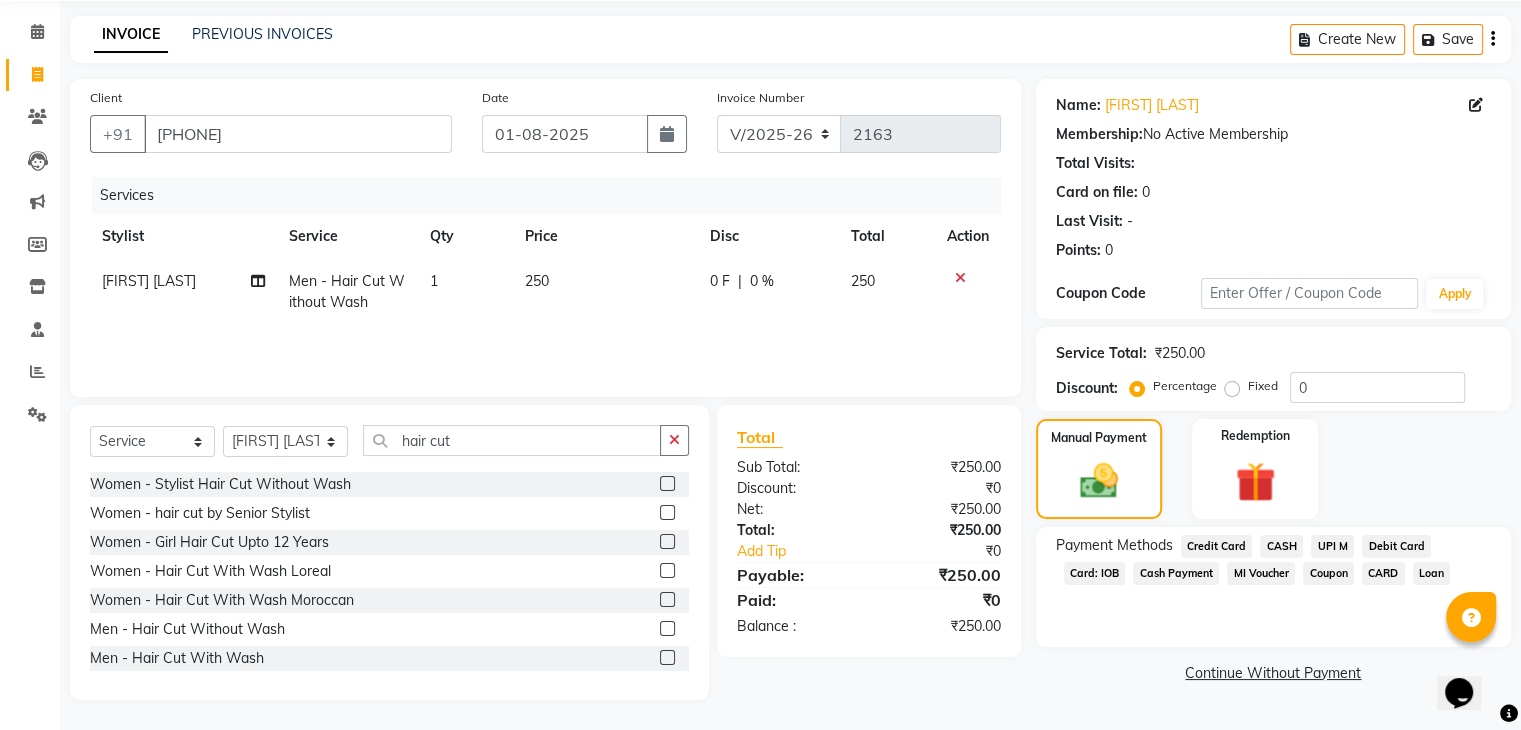 click on "UPI M" 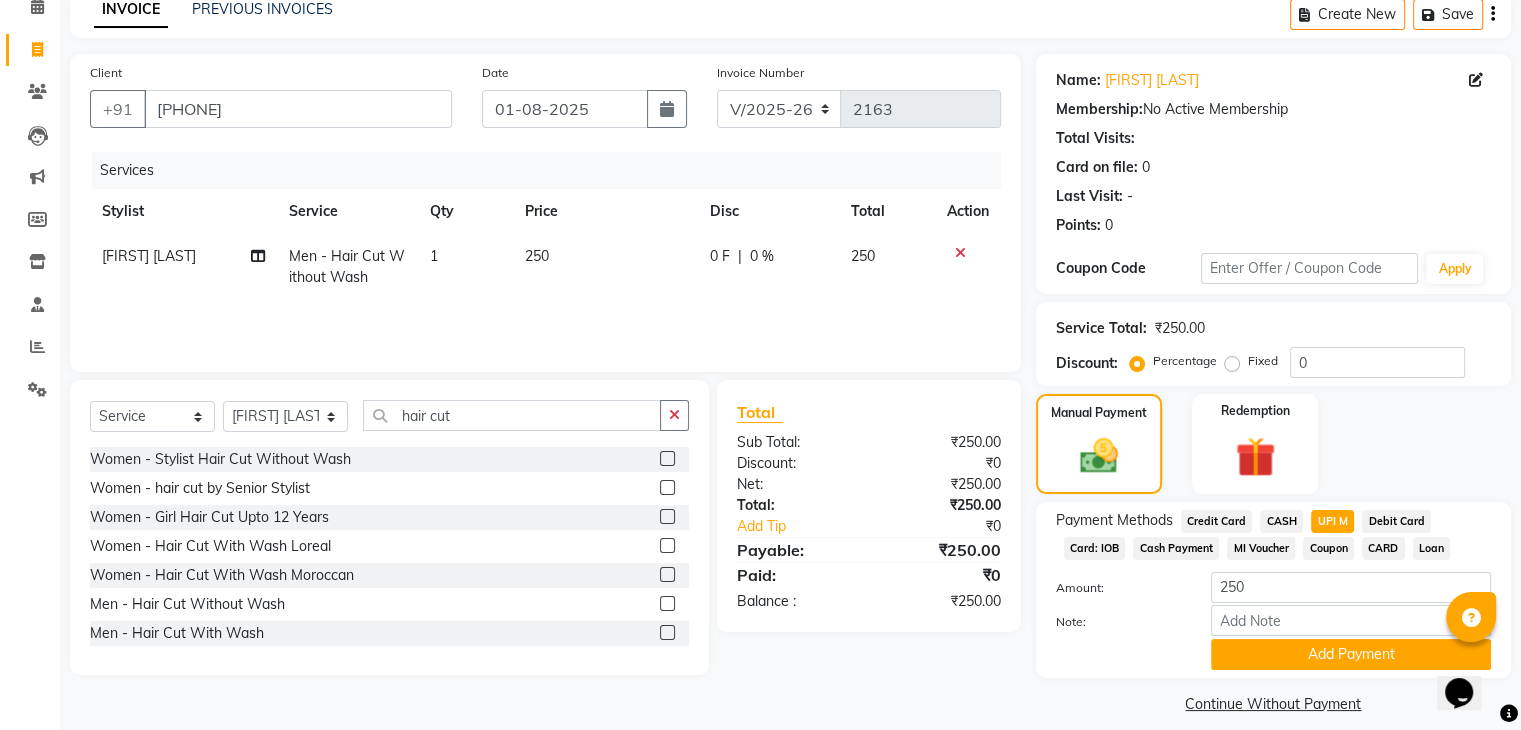 scroll, scrollTop: 117, scrollLeft: 0, axis: vertical 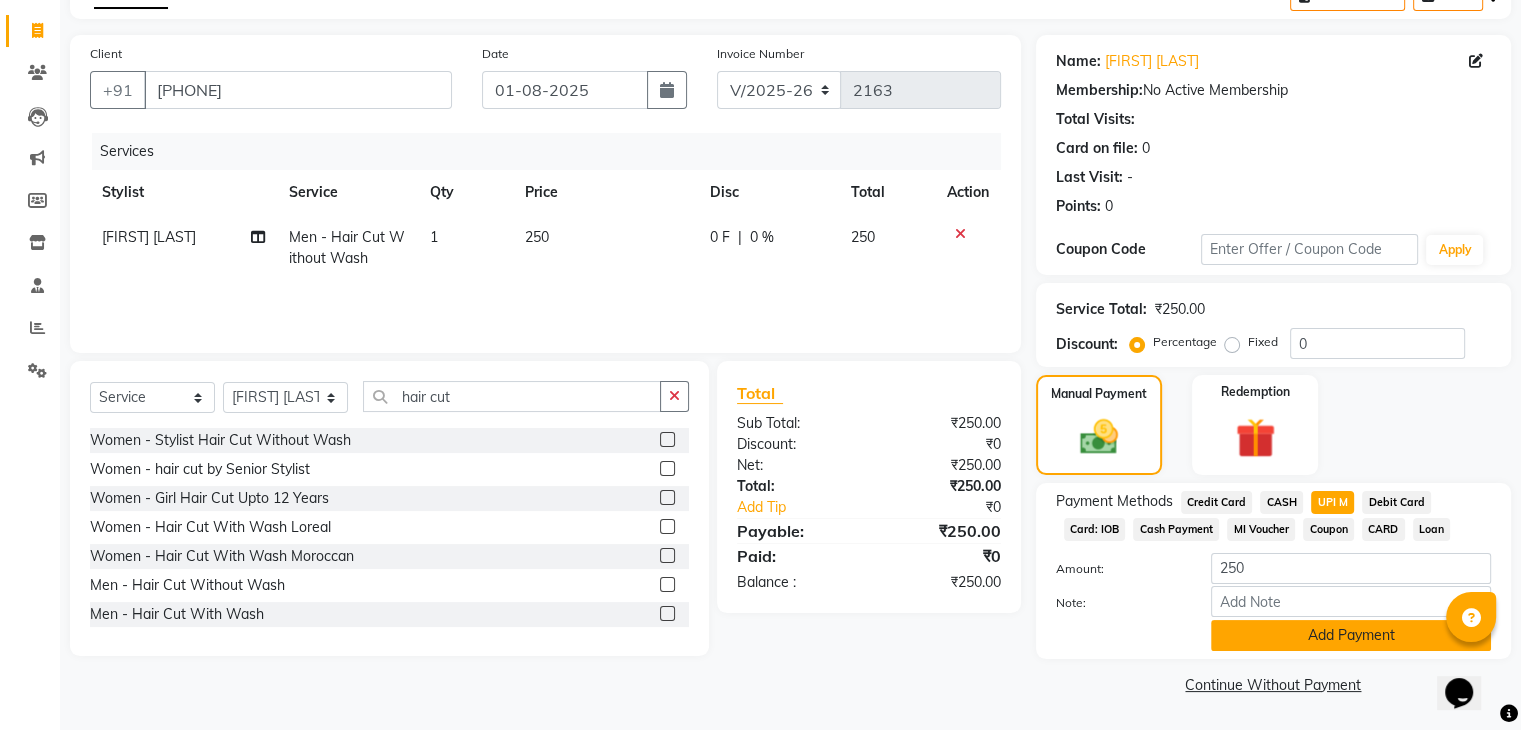 click on "Add Payment" 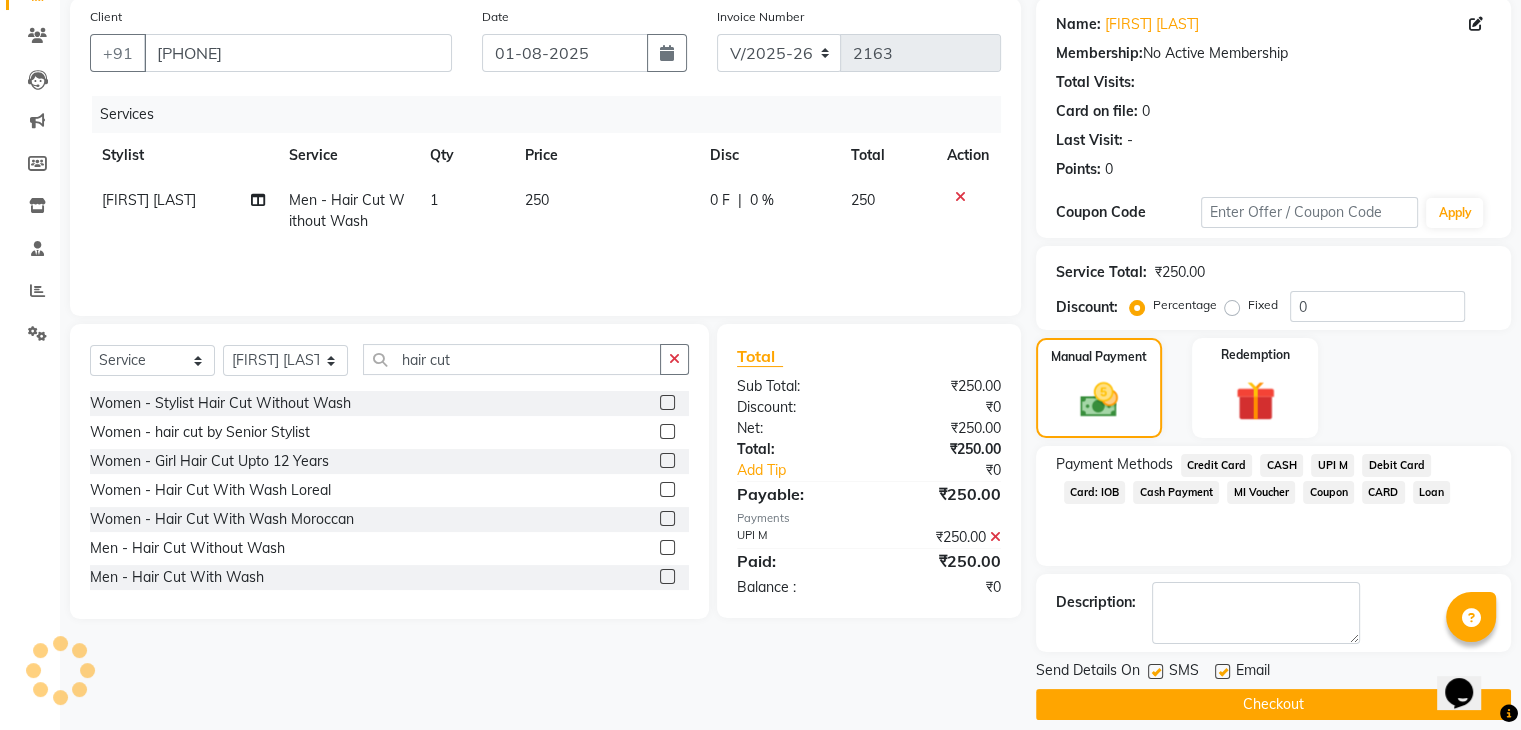 scroll, scrollTop: 171, scrollLeft: 0, axis: vertical 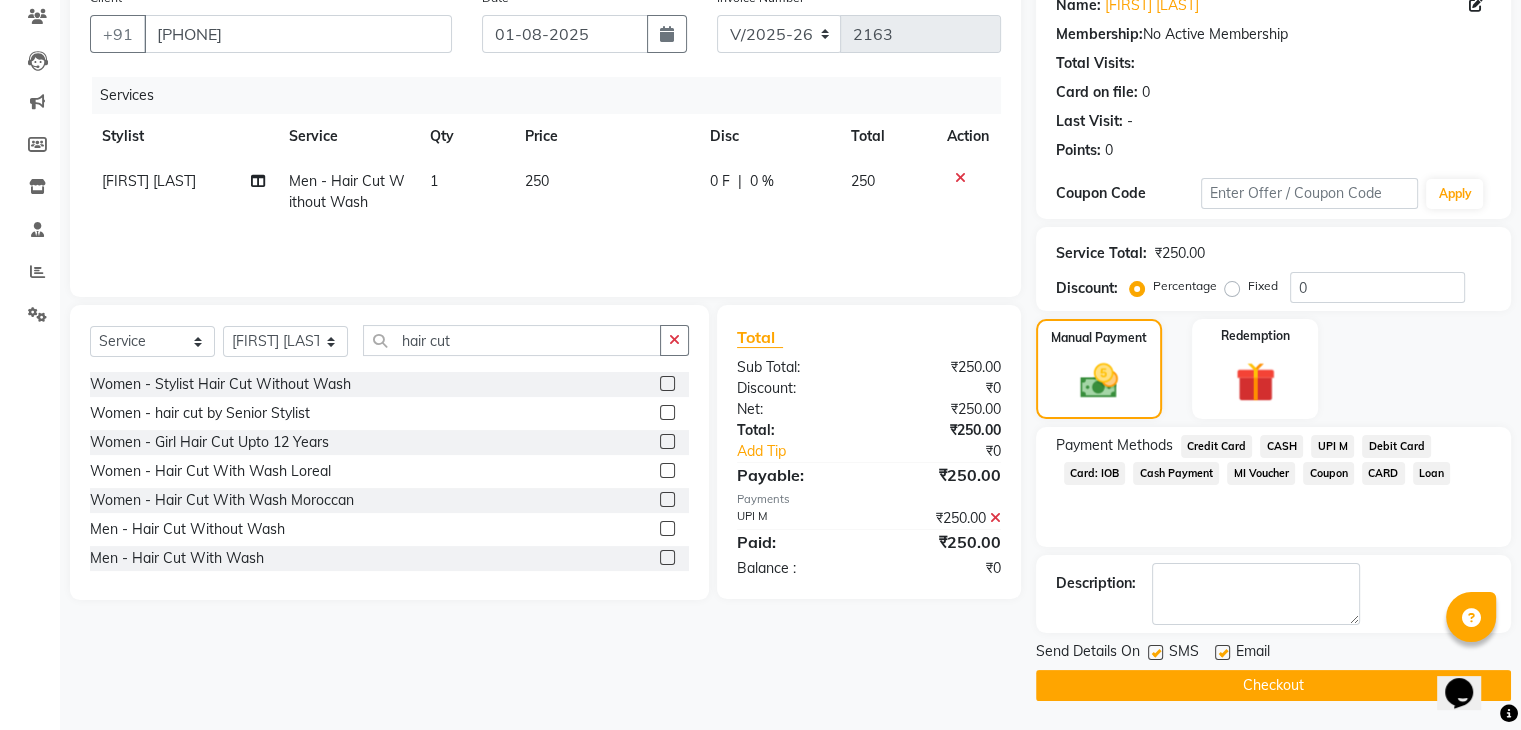 click on "Checkout" 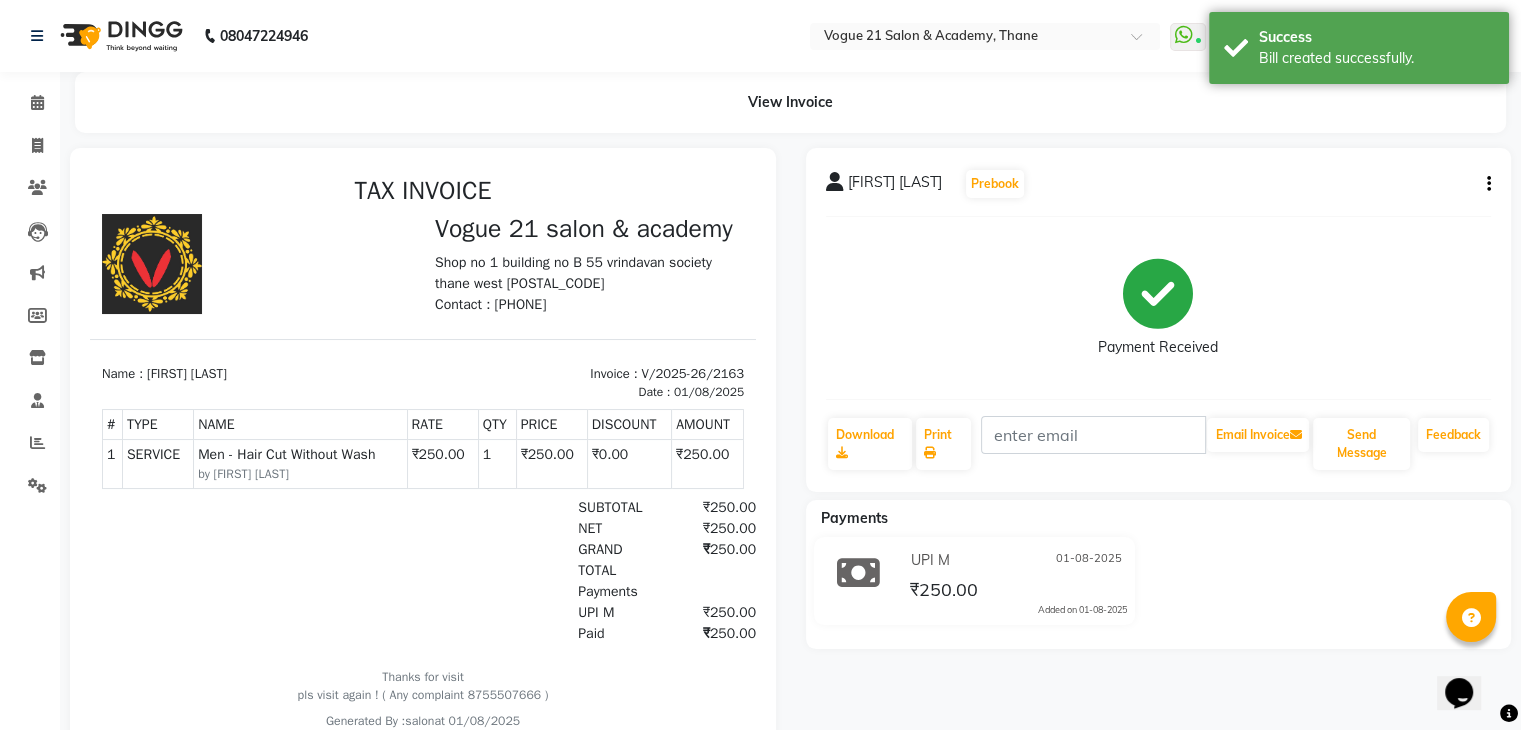 scroll, scrollTop: 0, scrollLeft: 0, axis: both 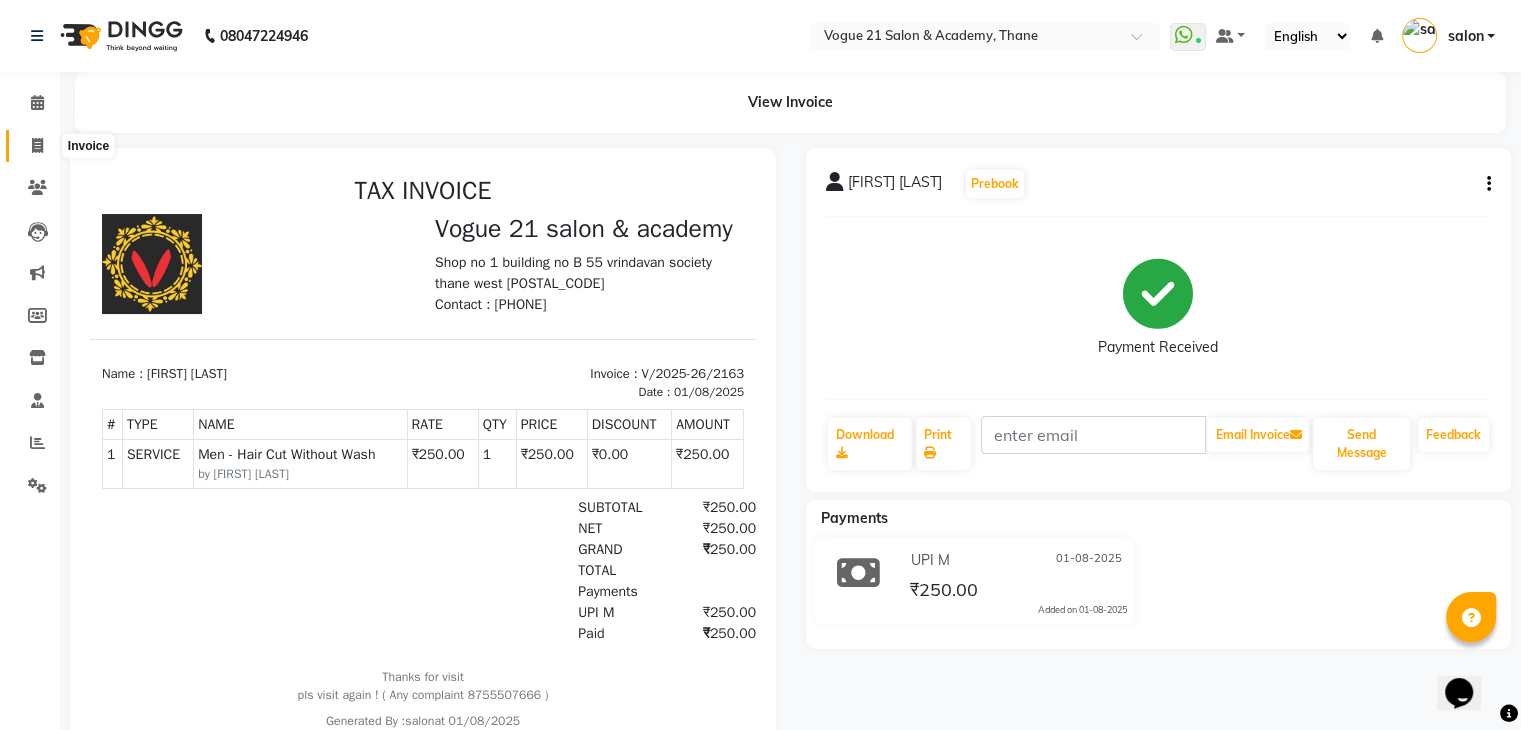 click 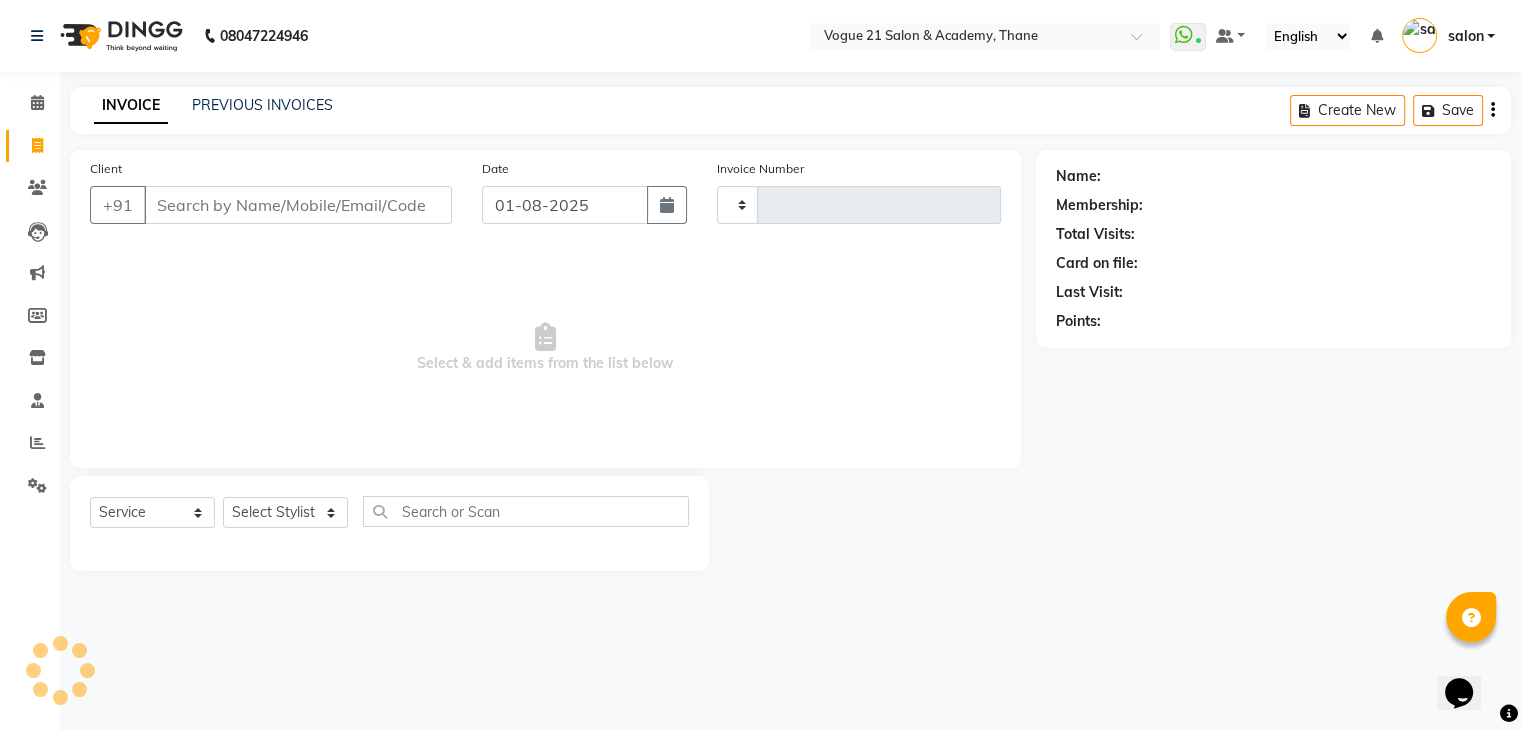 type on "2164" 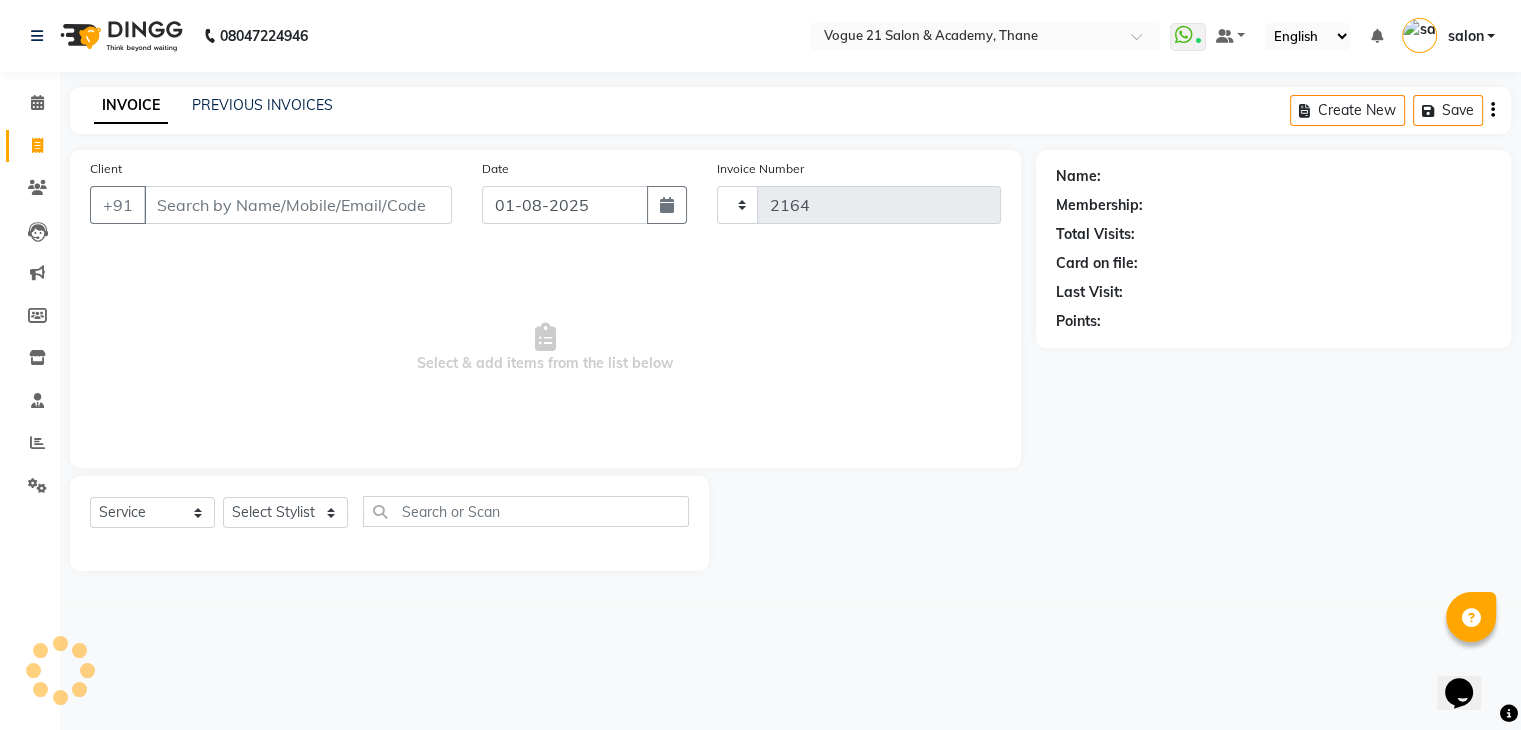 select on "4433" 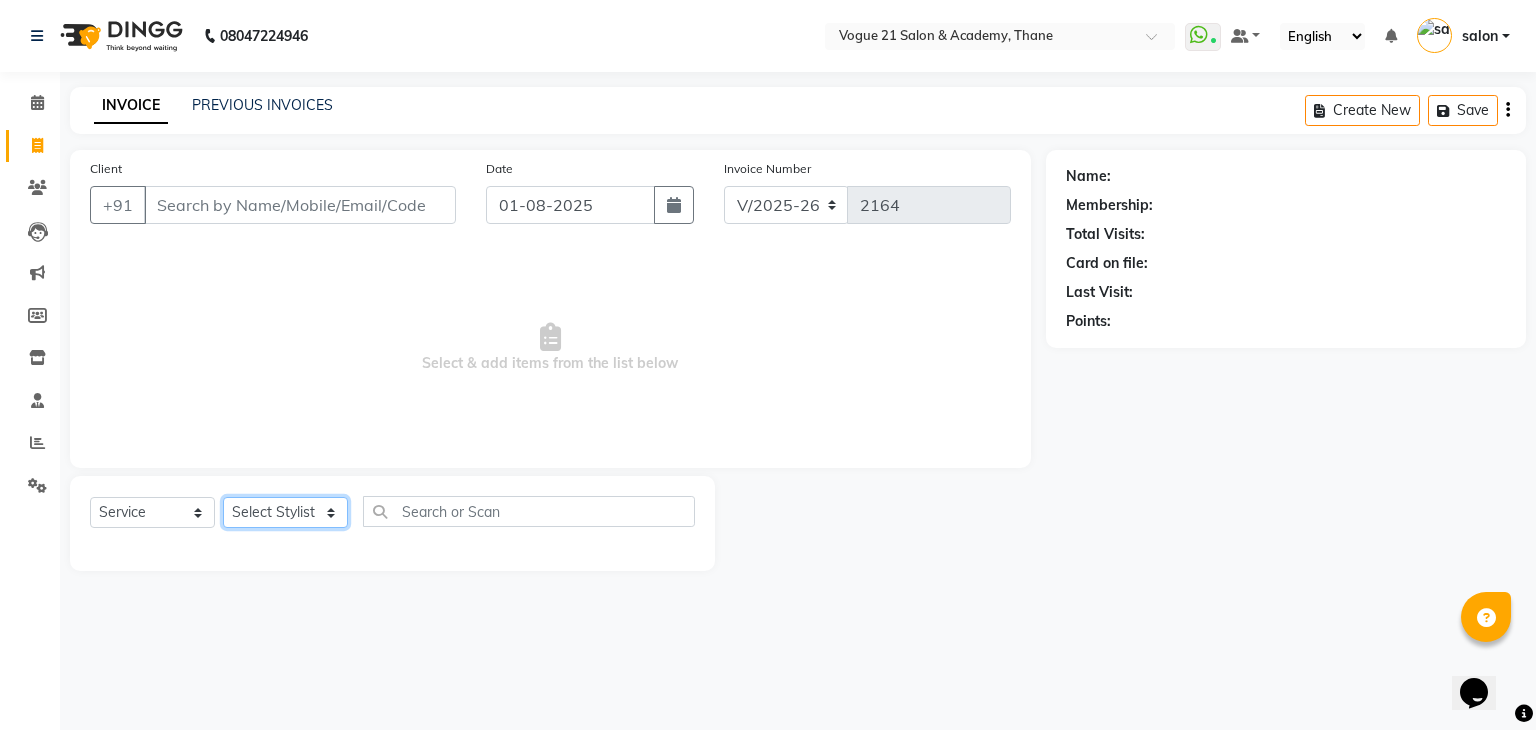 click on "Select Stylist [FIRST] [LAST] [FIRST] [LAST] [FIRST] [LAST] [FIRST] [LAST] [FIRST] [LAST] [FIRST] [LAST] [FIRST] [LAST] [FIRST] [LAST]" 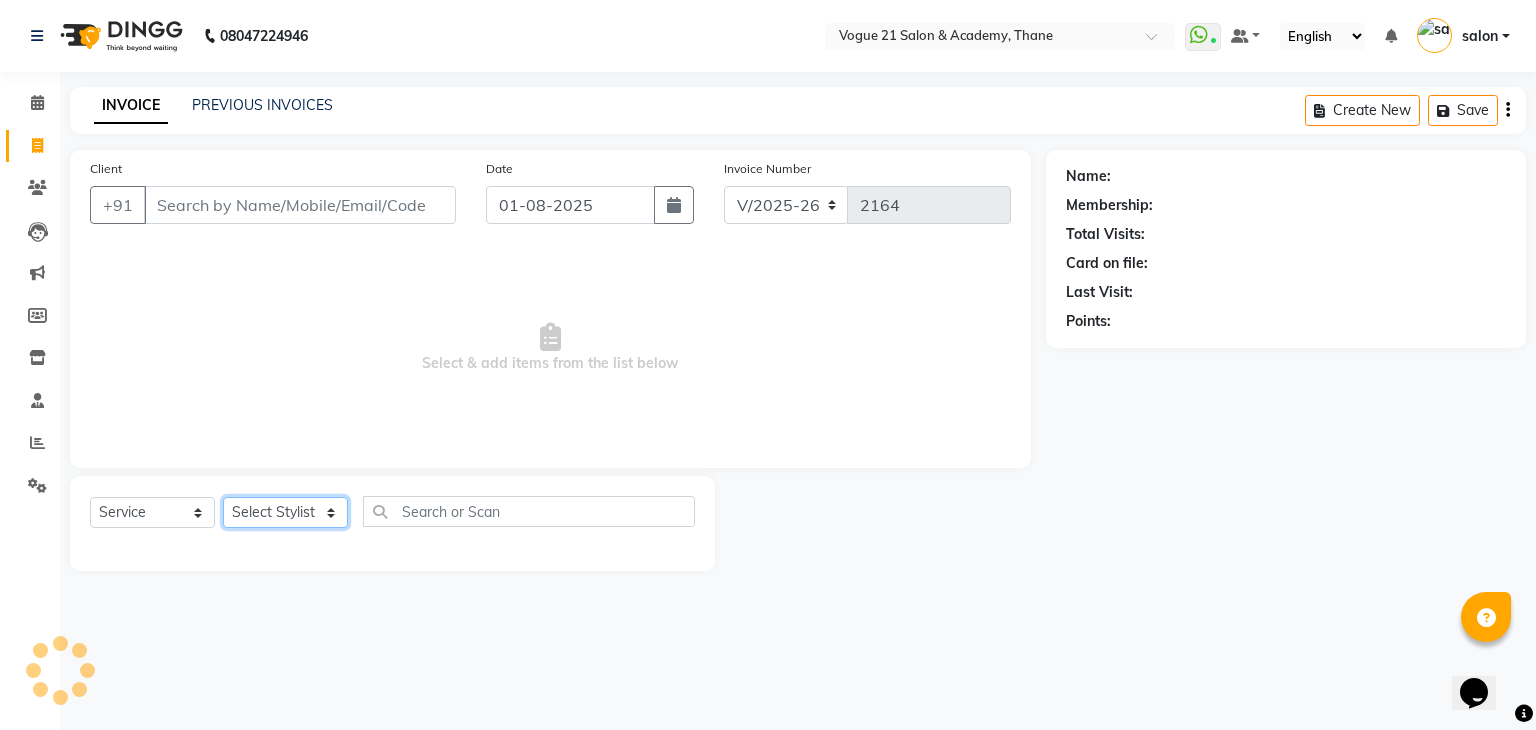 select on "52036" 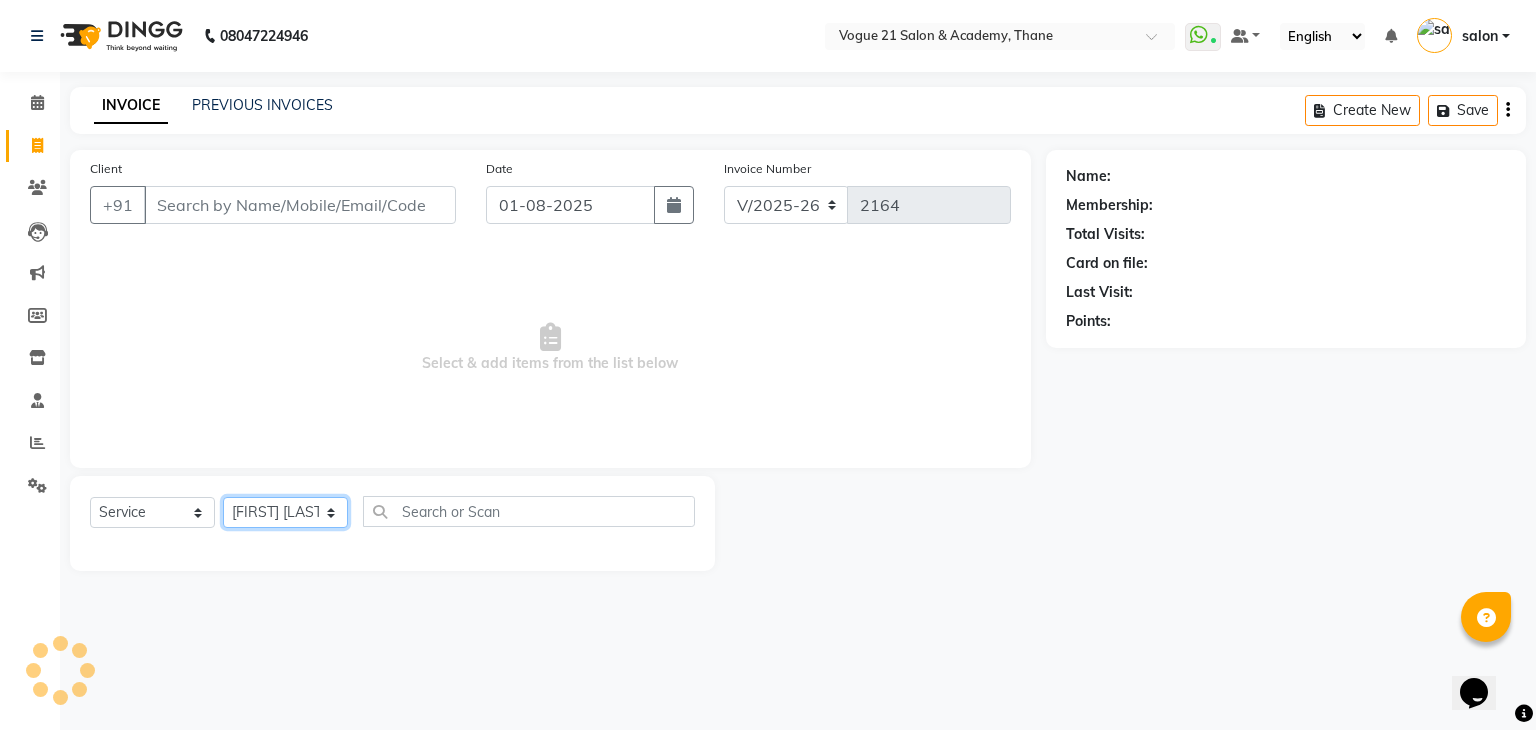 click on "Select Stylist [FIRST] [LAST] [FIRST] [LAST] [FIRST] [LAST] [FIRST] [LAST] [FIRST] [LAST] [FIRST] [LAST] [FIRST] [LAST] [FIRST] [LAST]" 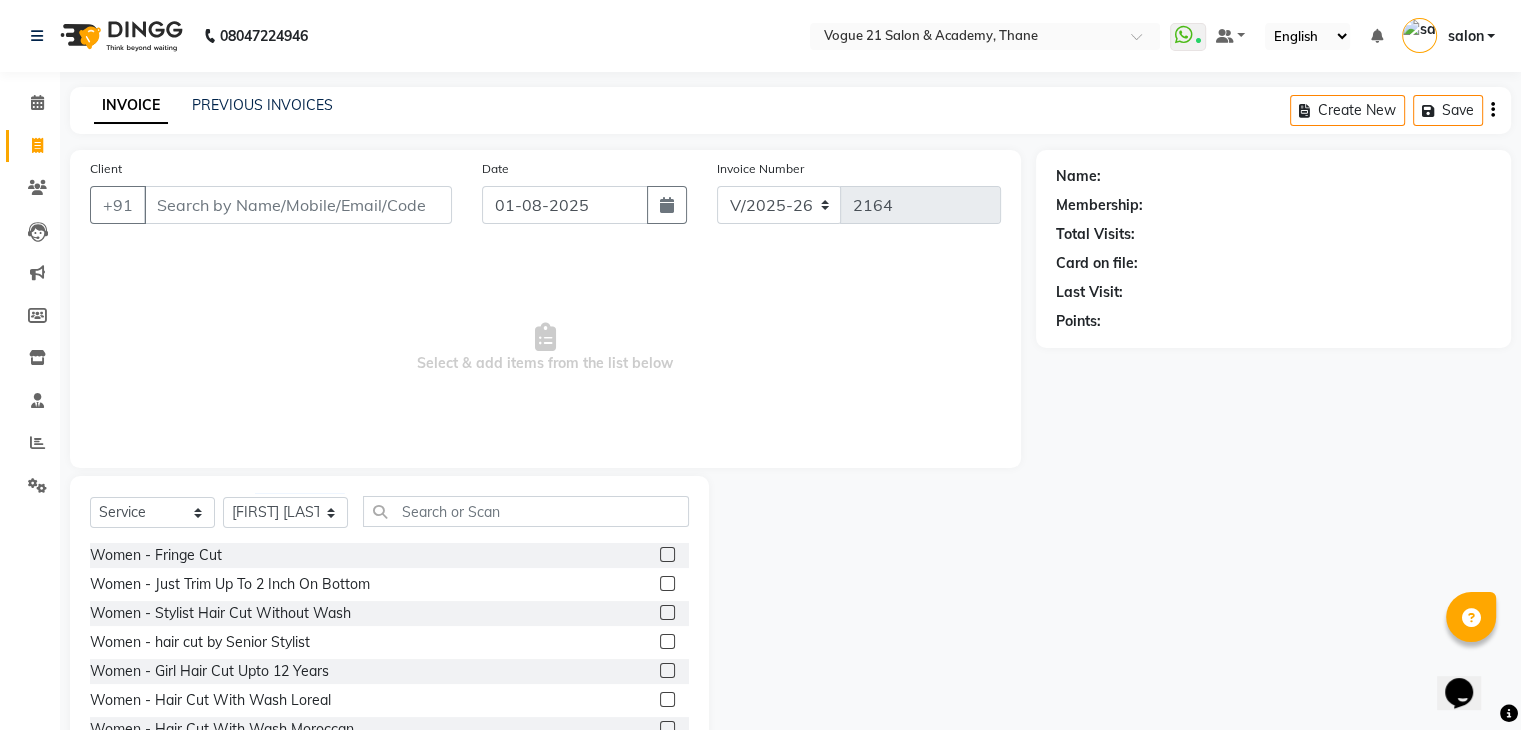 click on "Select Service Product Membership Package Voucher Prepaid Gift Card Select Stylist [FIRST] [LAST] [FIRST] [LAST] [FIRST] [LAST] [FIRST] [LAST] [FIRST] [LAST] [FIRST] [LAST] [FIRST] [LAST] [FIRST] [LAST]" 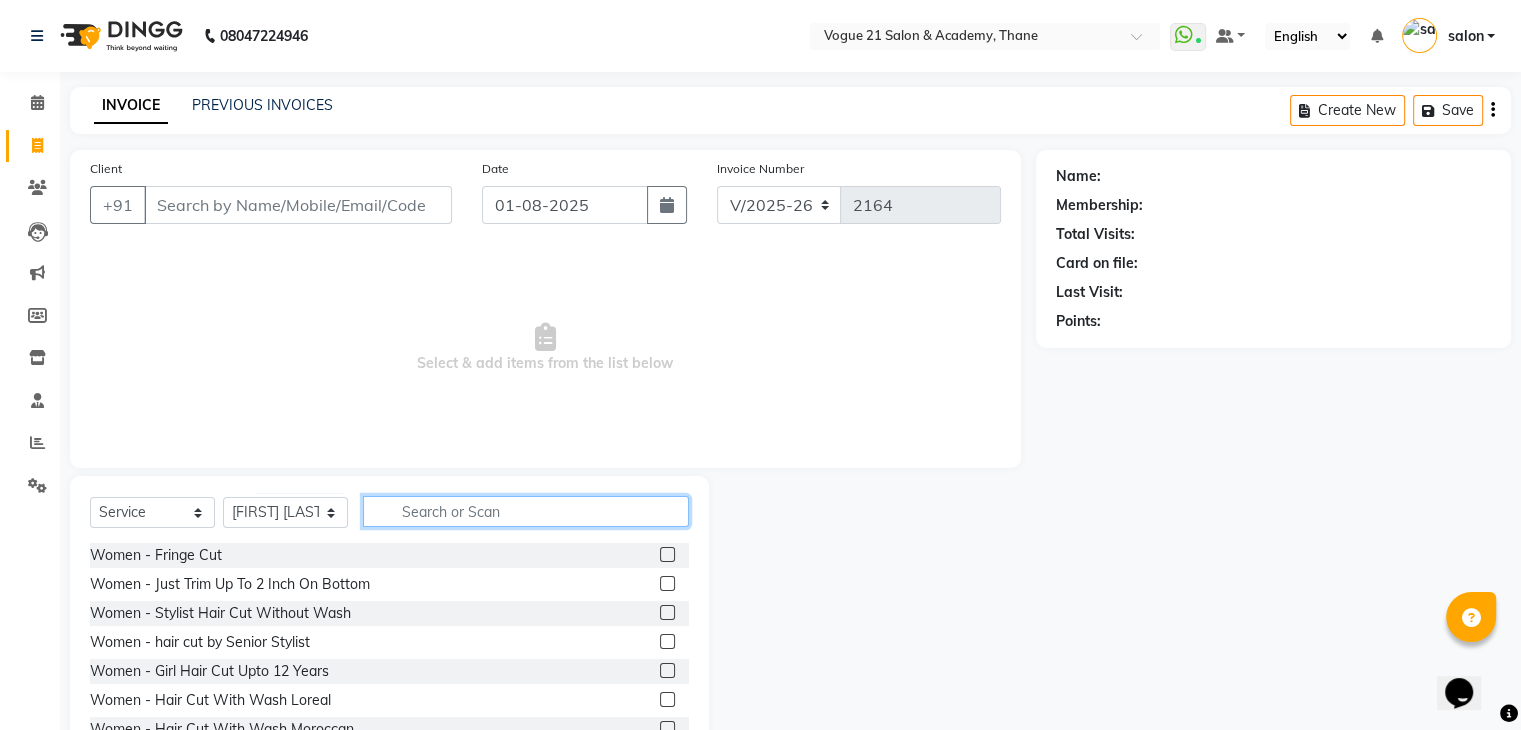 click 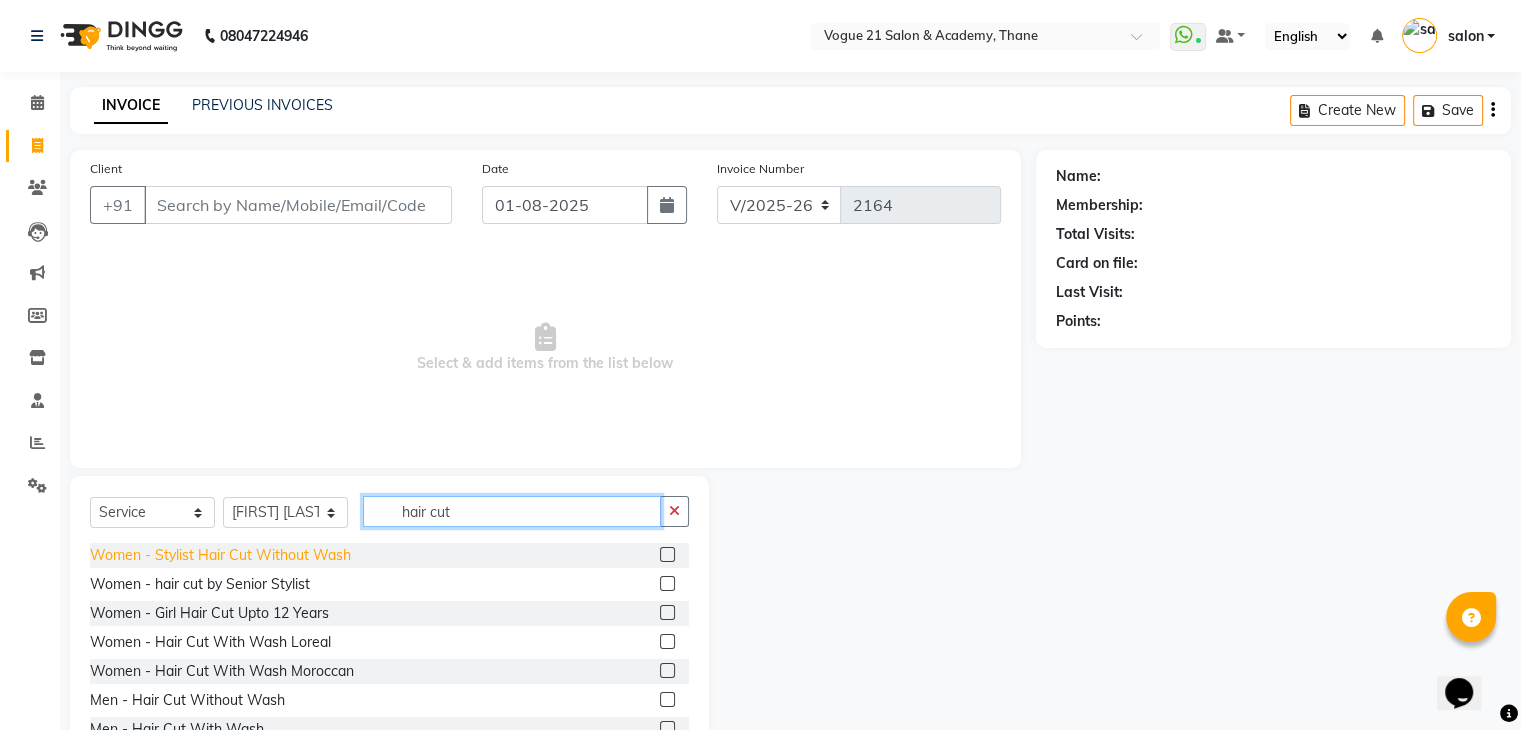 type on "hair cut" 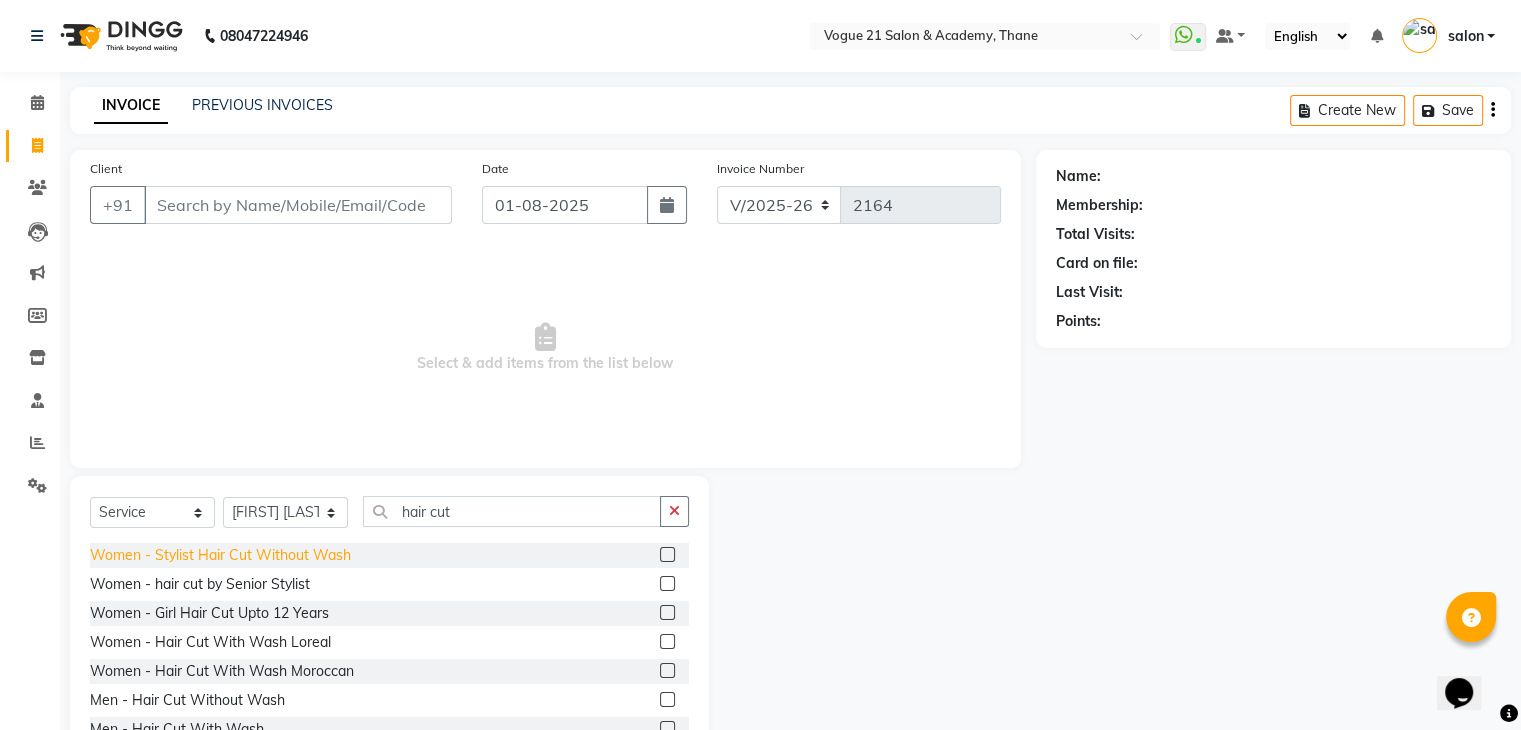 click on "Women   -   Stylist Hair Cut Without Wash" 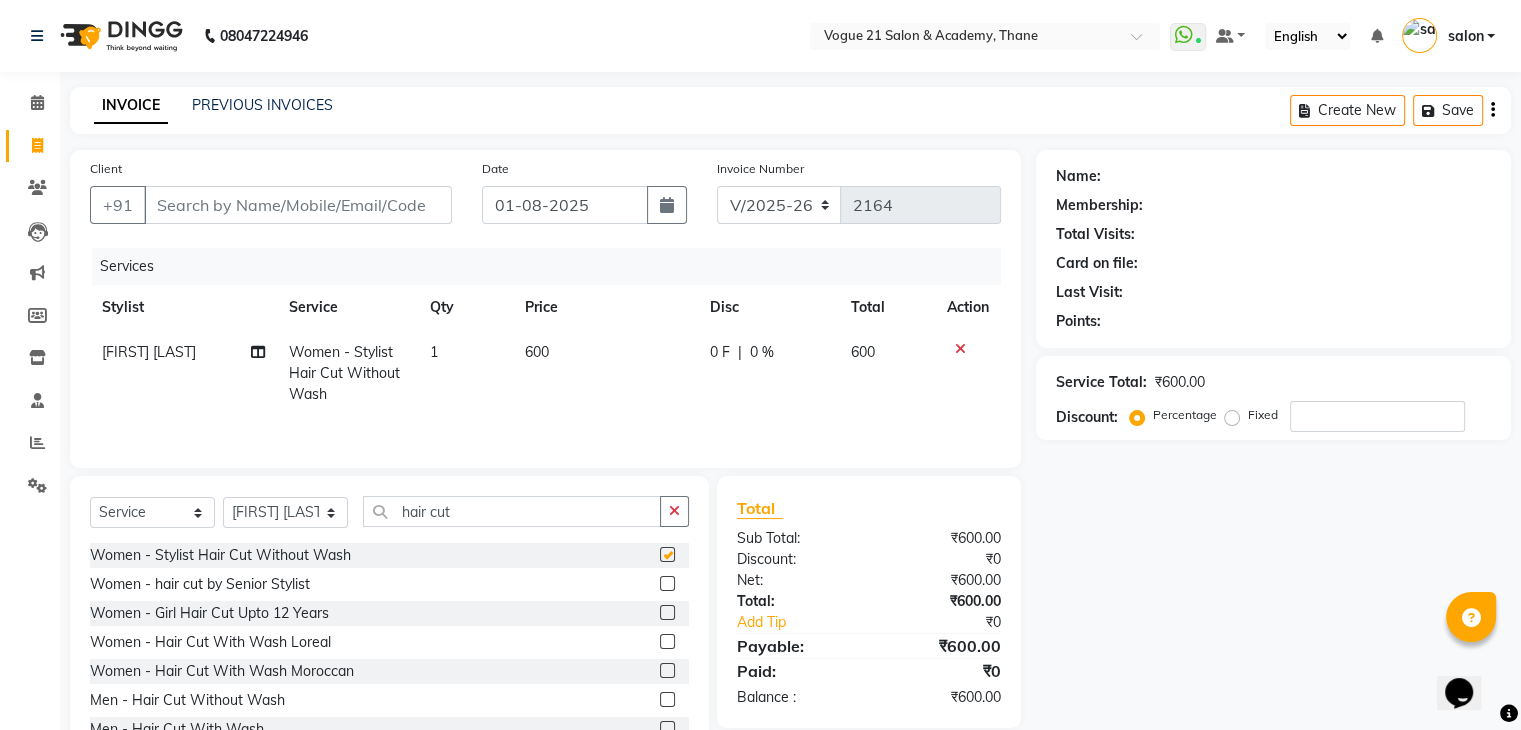 checkbox on "false" 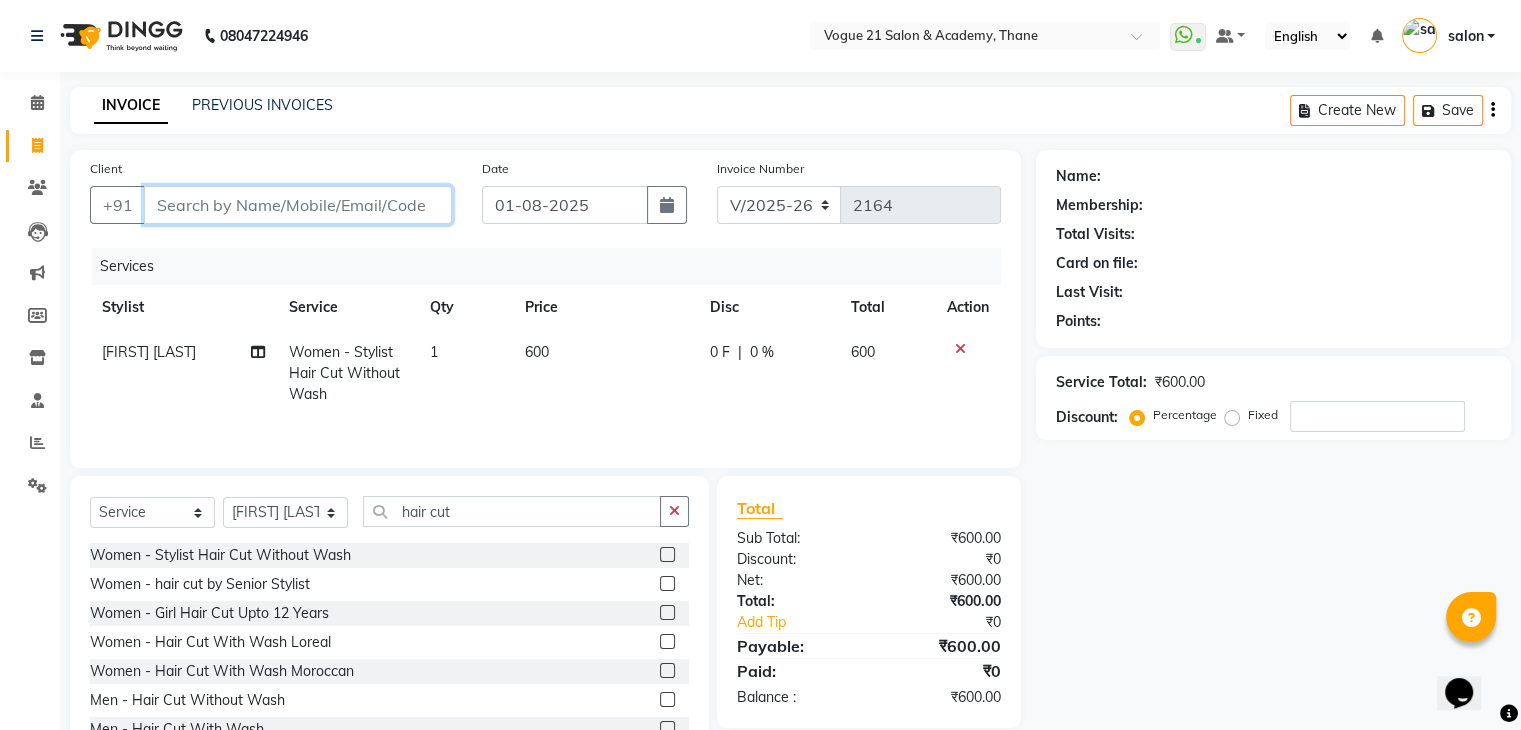 click on "Client" at bounding box center [298, 205] 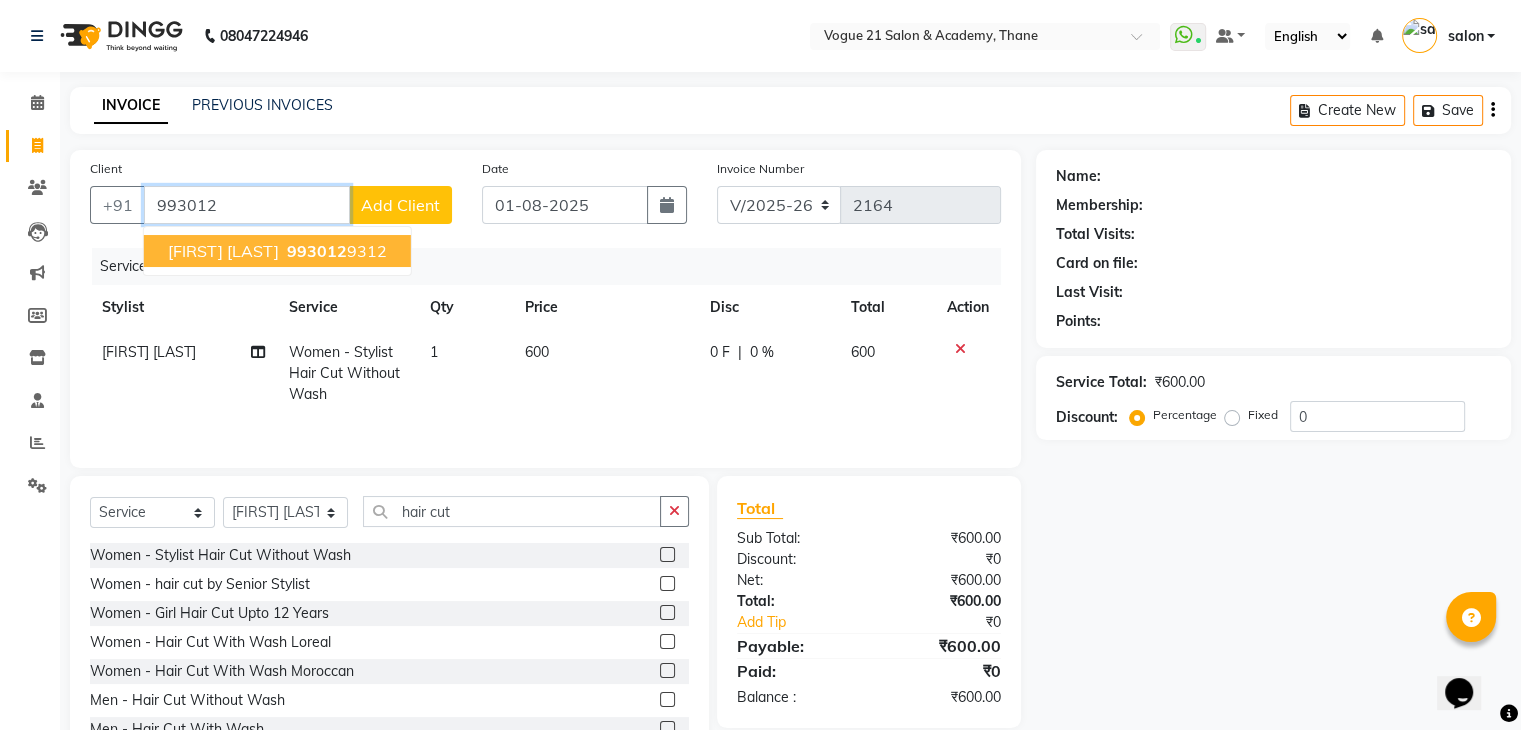 click on "993012" at bounding box center (317, 251) 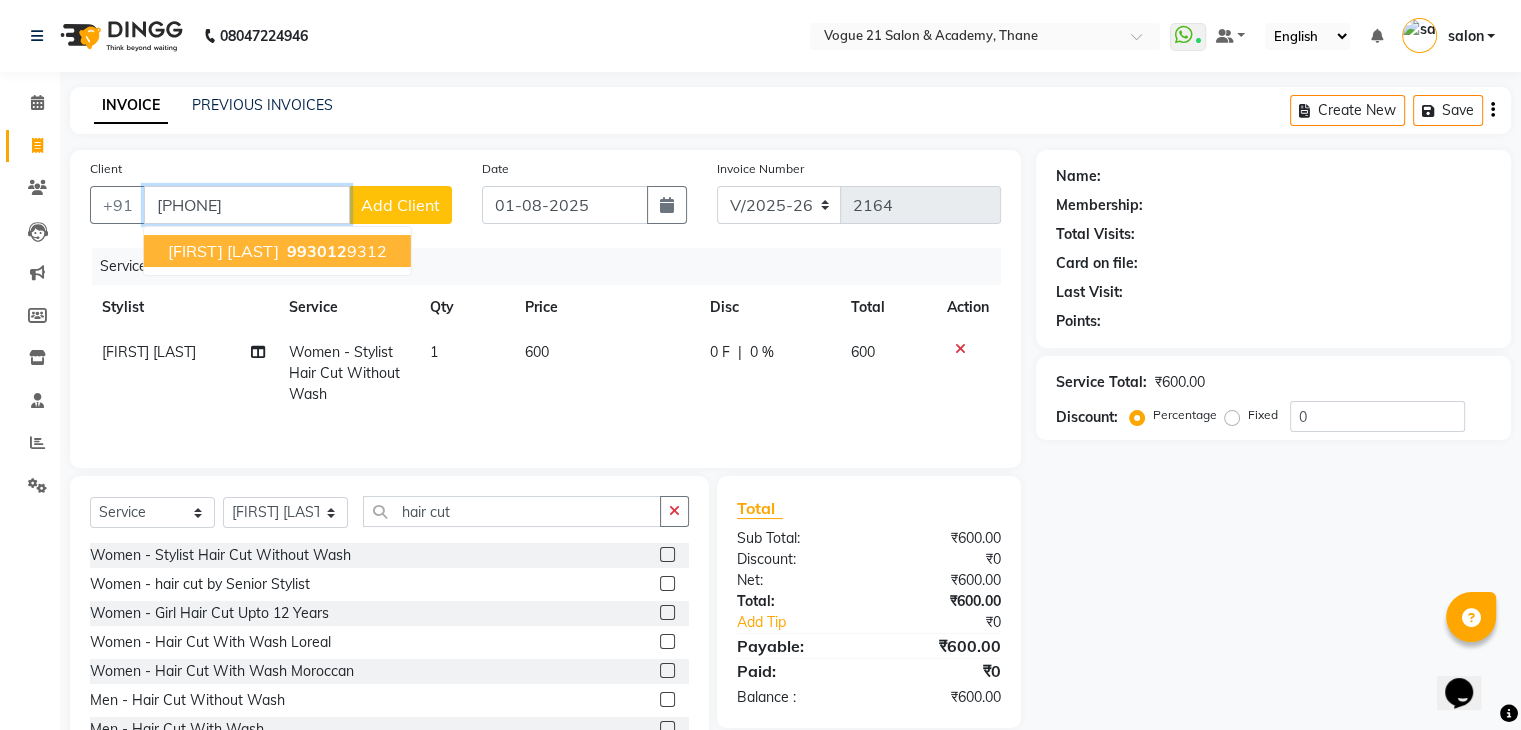 type on "[PHONE]" 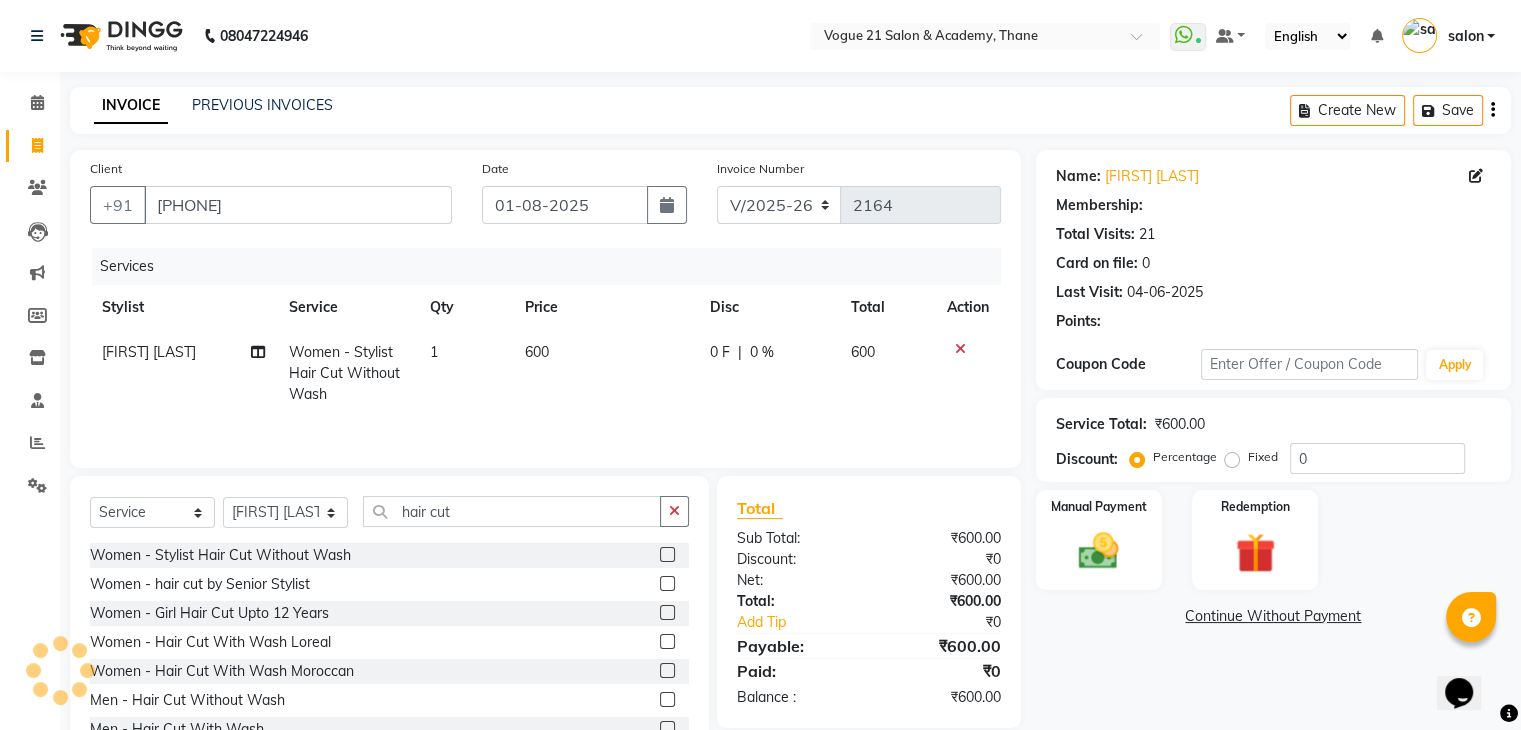 select on "1: Object" 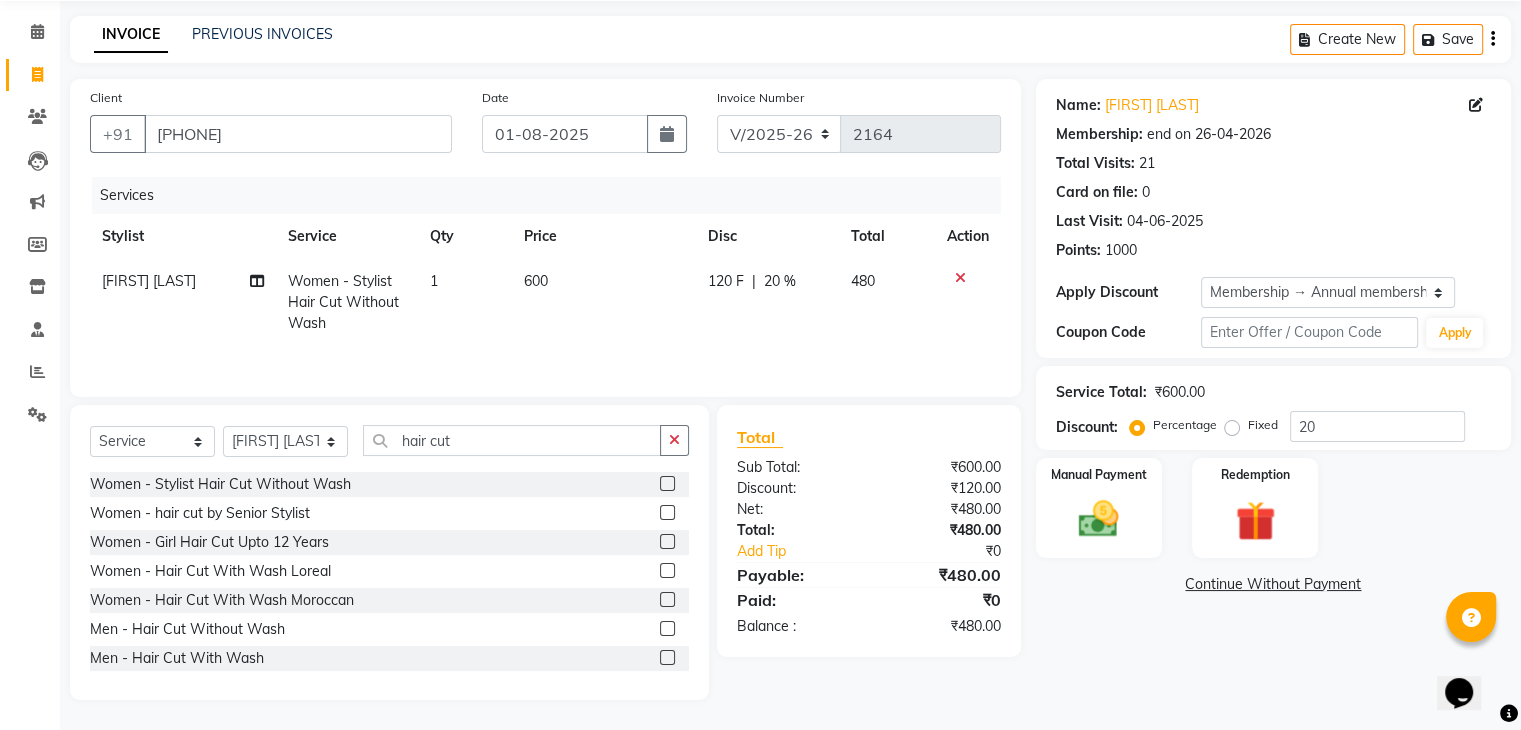 scroll, scrollTop: 72, scrollLeft: 0, axis: vertical 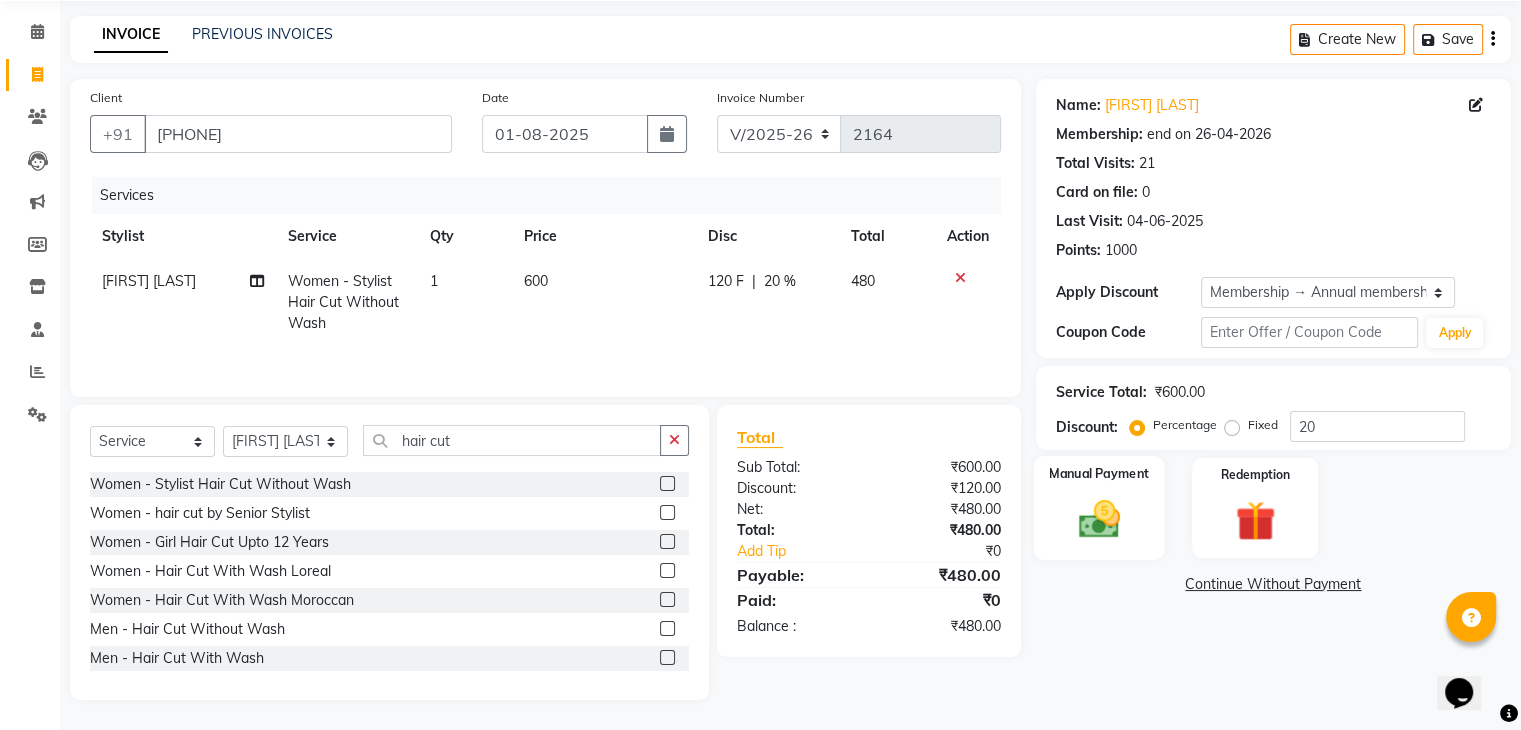 click 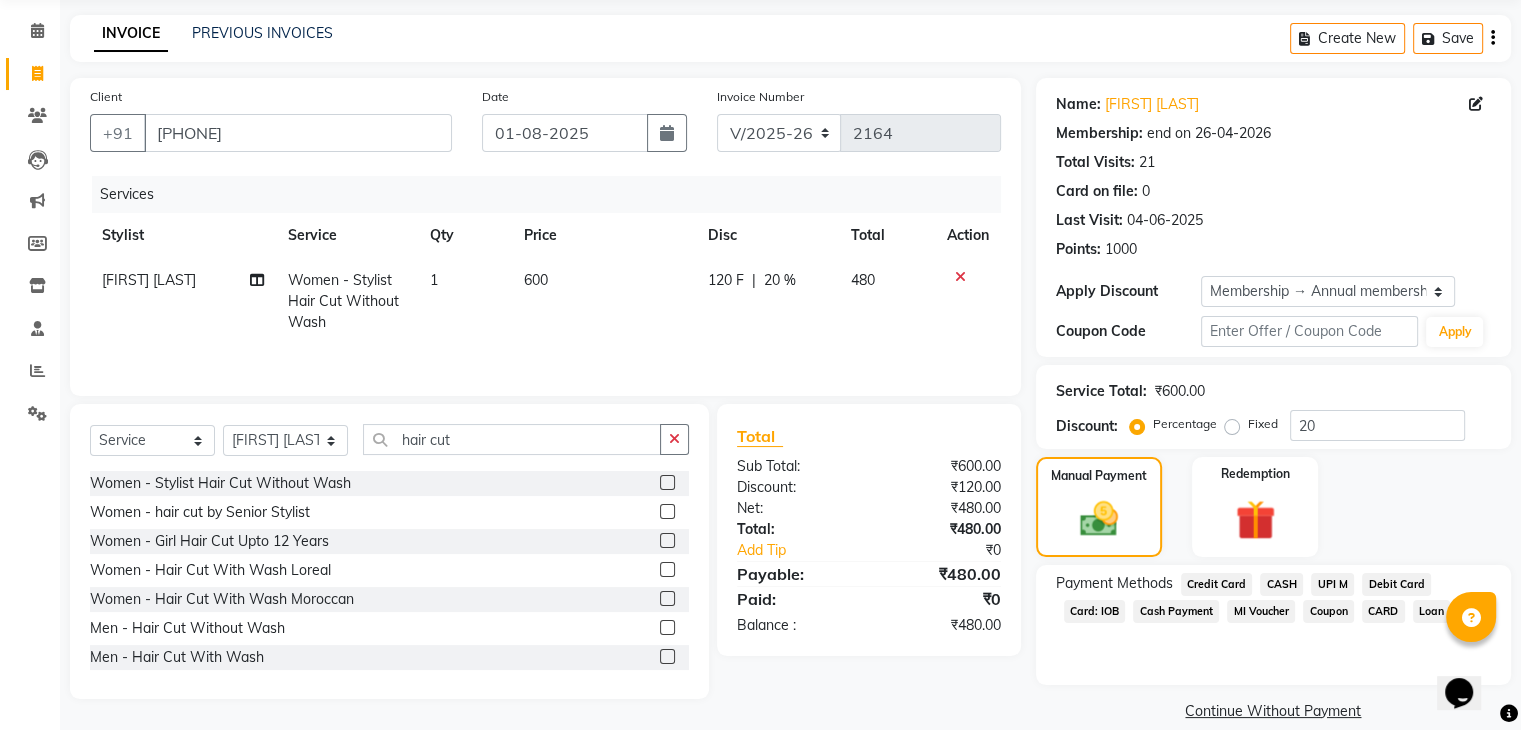 scroll, scrollTop: 97, scrollLeft: 0, axis: vertical 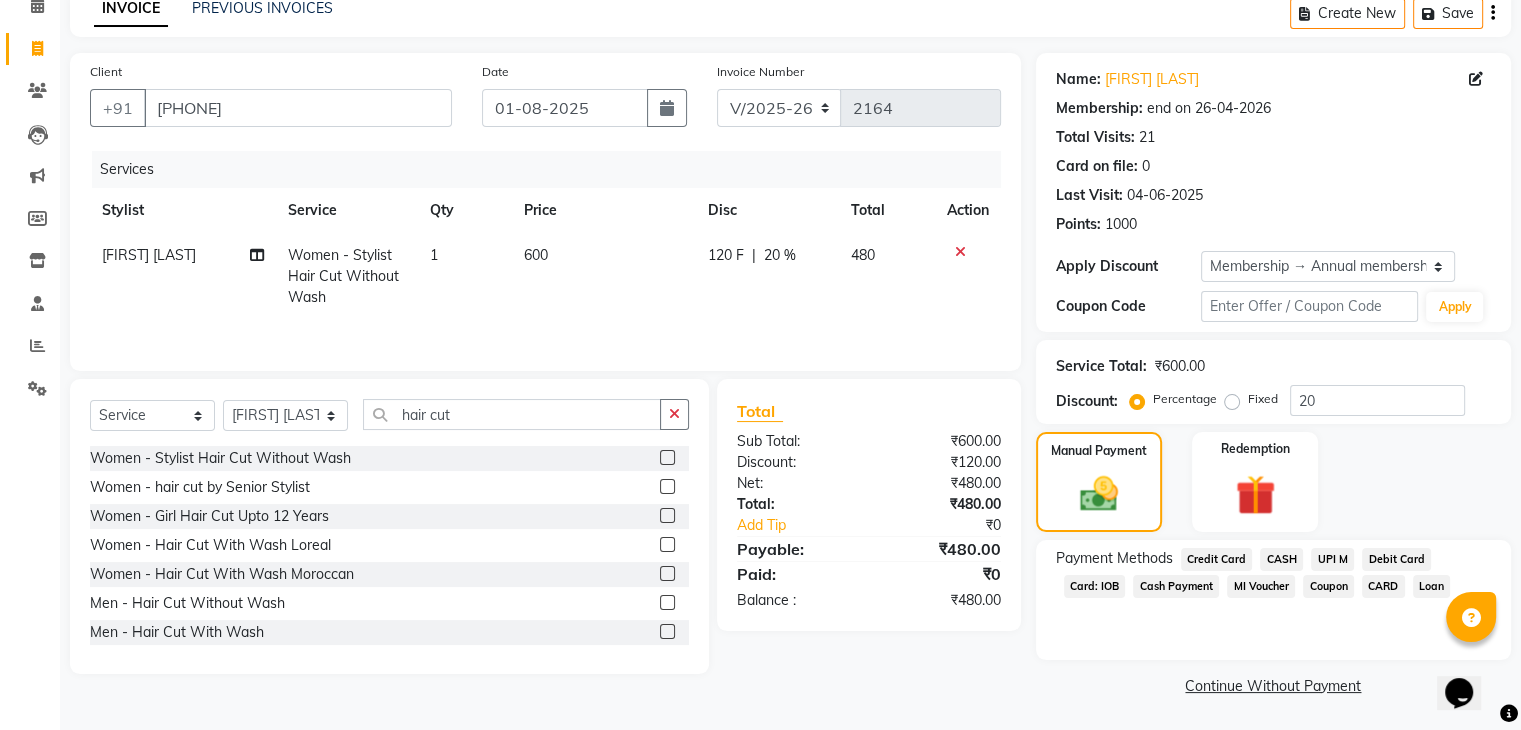 click on "UPI M" 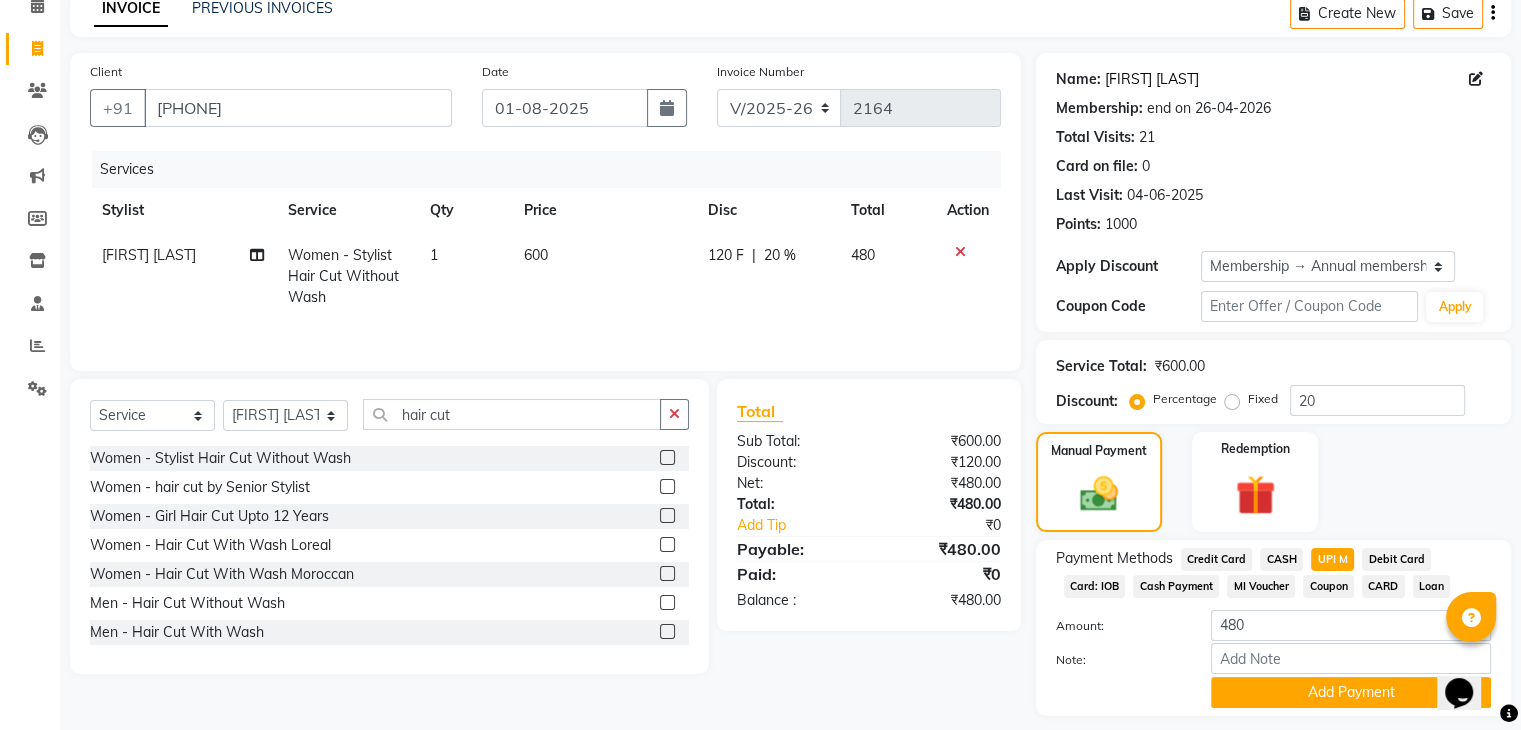 click on "[FIRST] [LAST]" 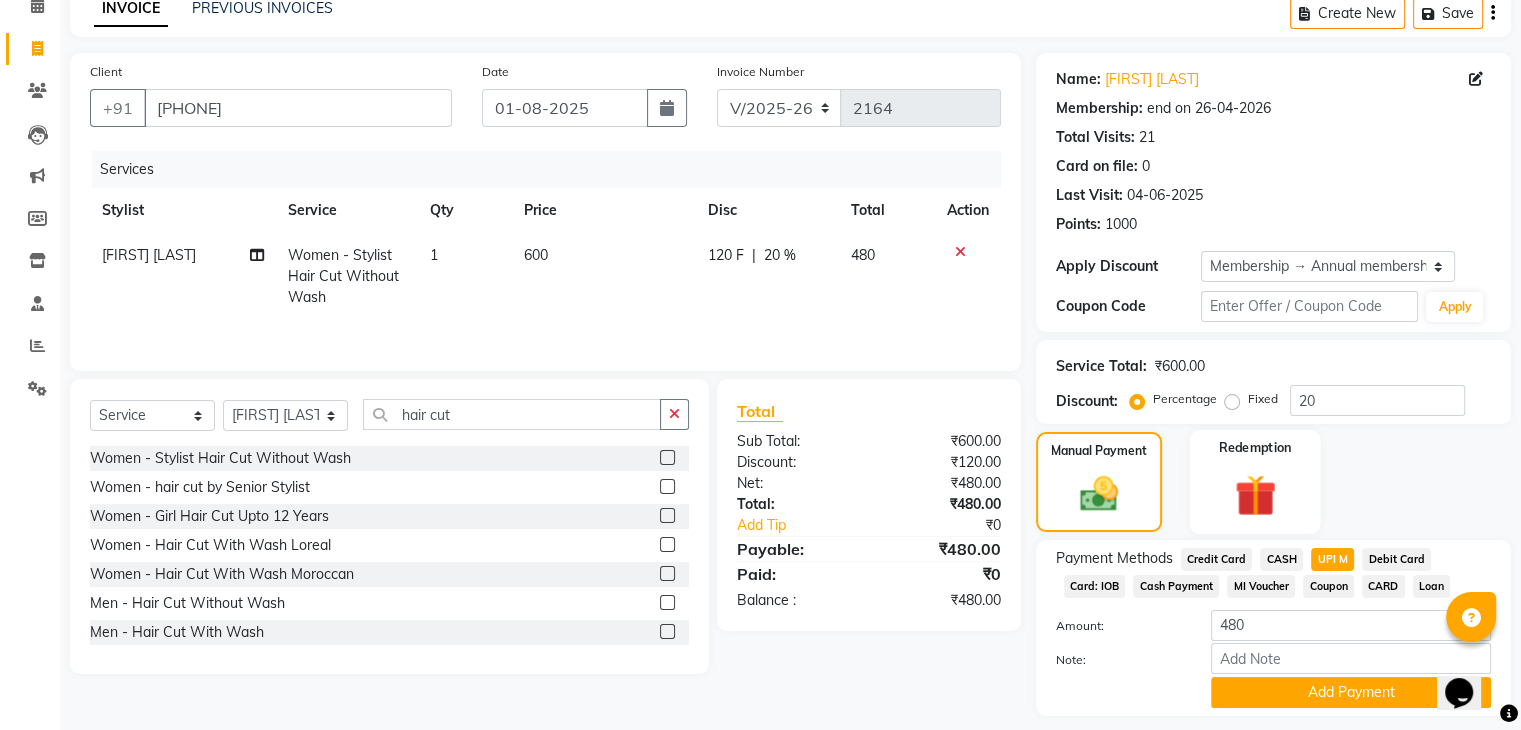 scroll, scrollTop: 156, scrollLeft: 0, axis: vertical 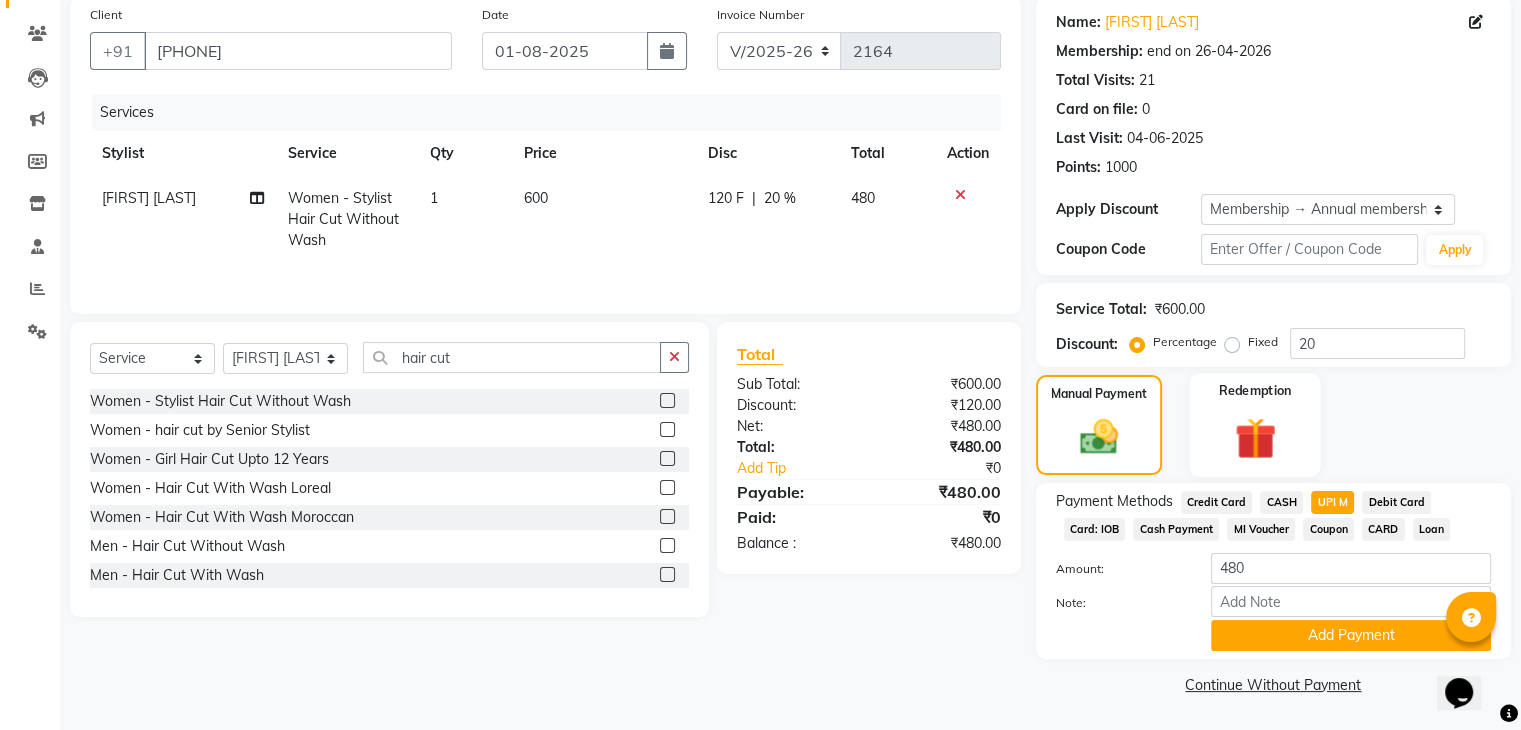 click on "MI Voucher" 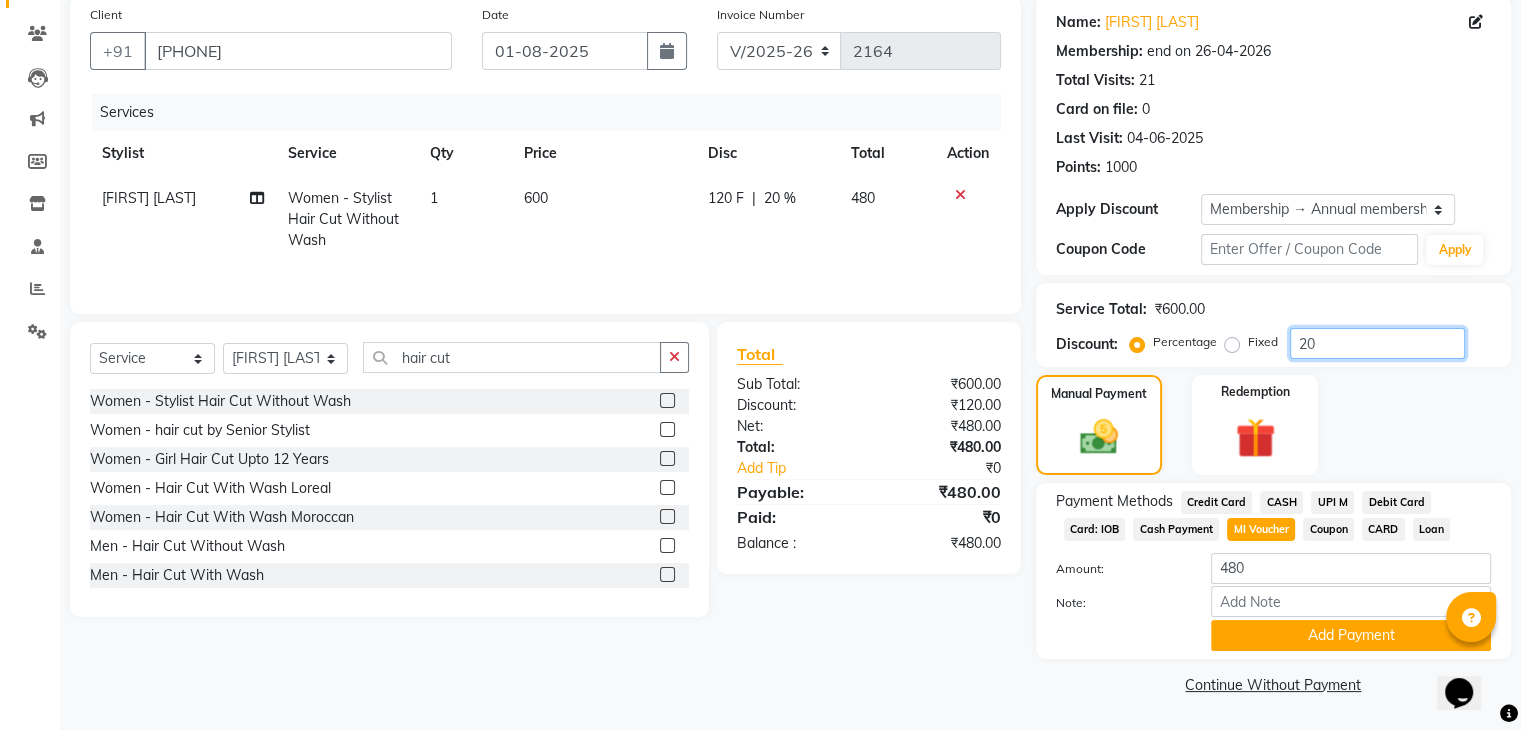 drag, startPoint x: 1359, startPoint y: 357, endPoint x: 1294, endPoint y: 354, distance: 65.06919 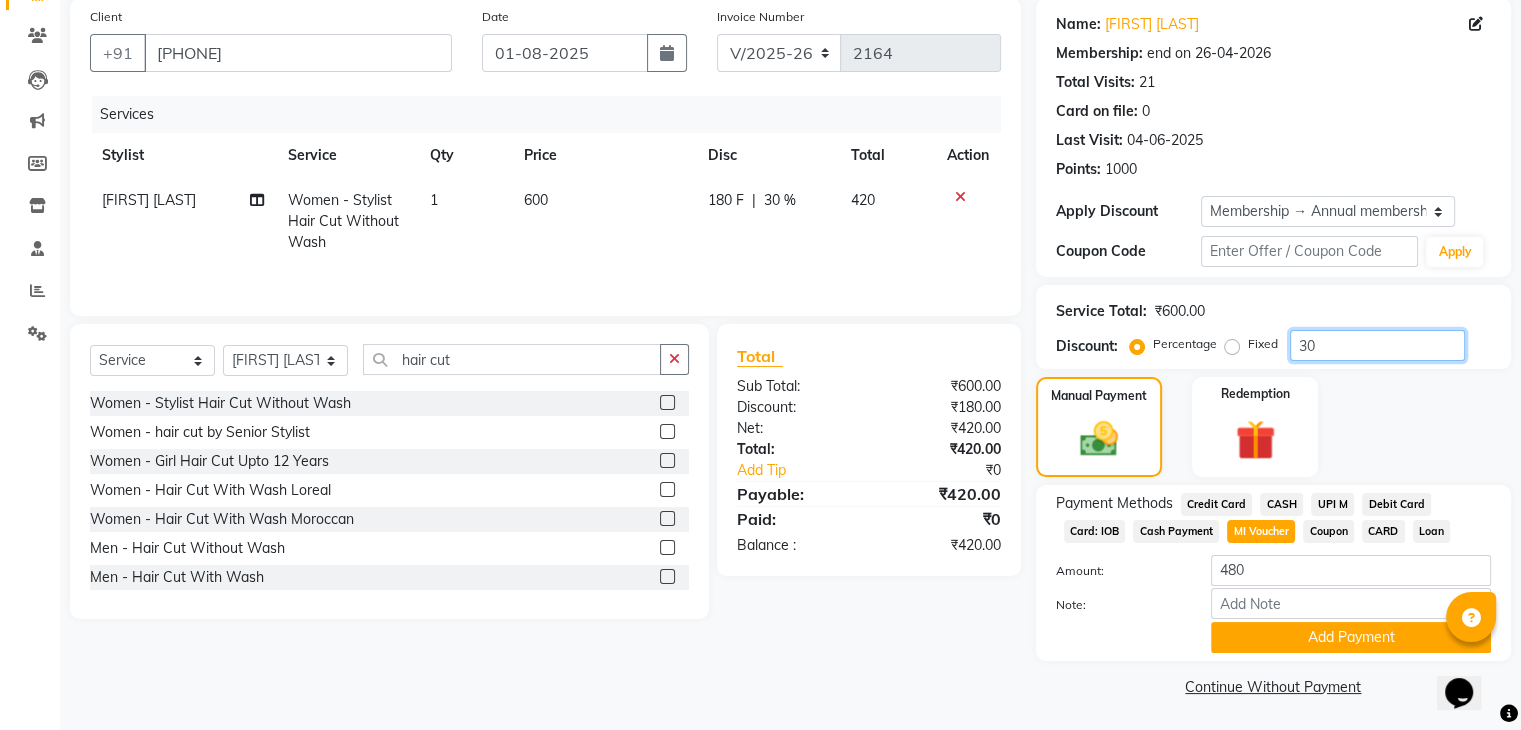 scroll, scrollTop: 156, scrollLeft: 0, axis: vertical 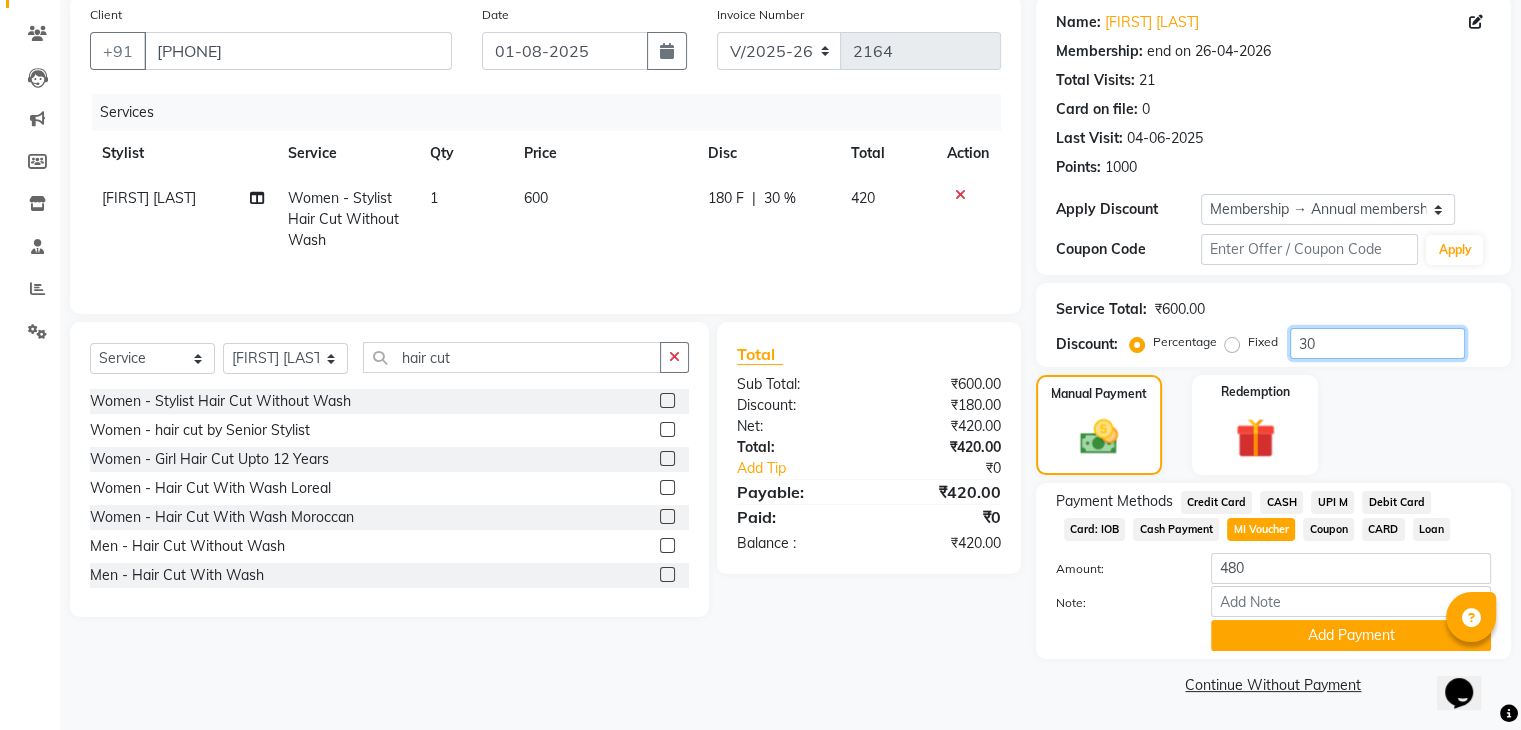 click on "30" 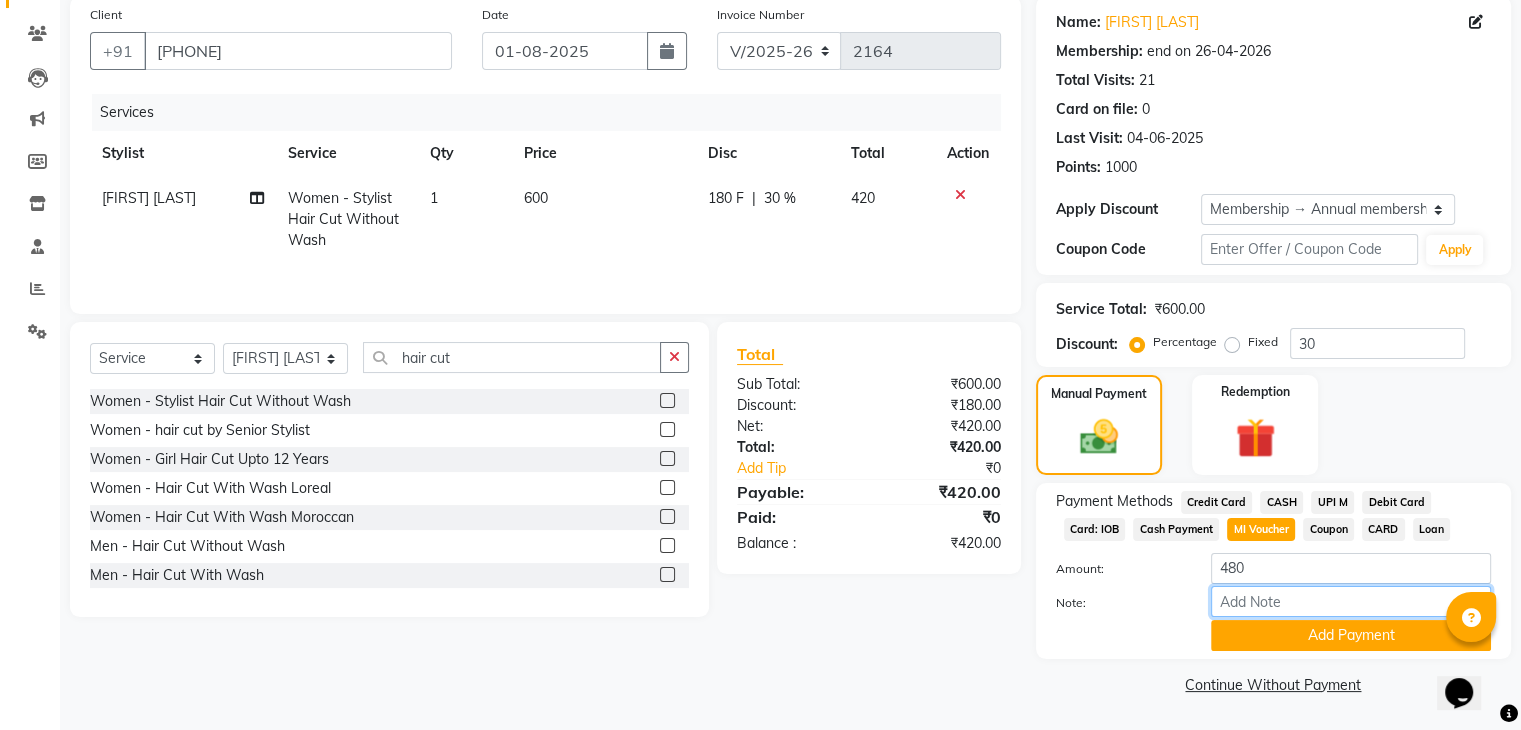 click on "Note:" at bounding box center [1351, 601] 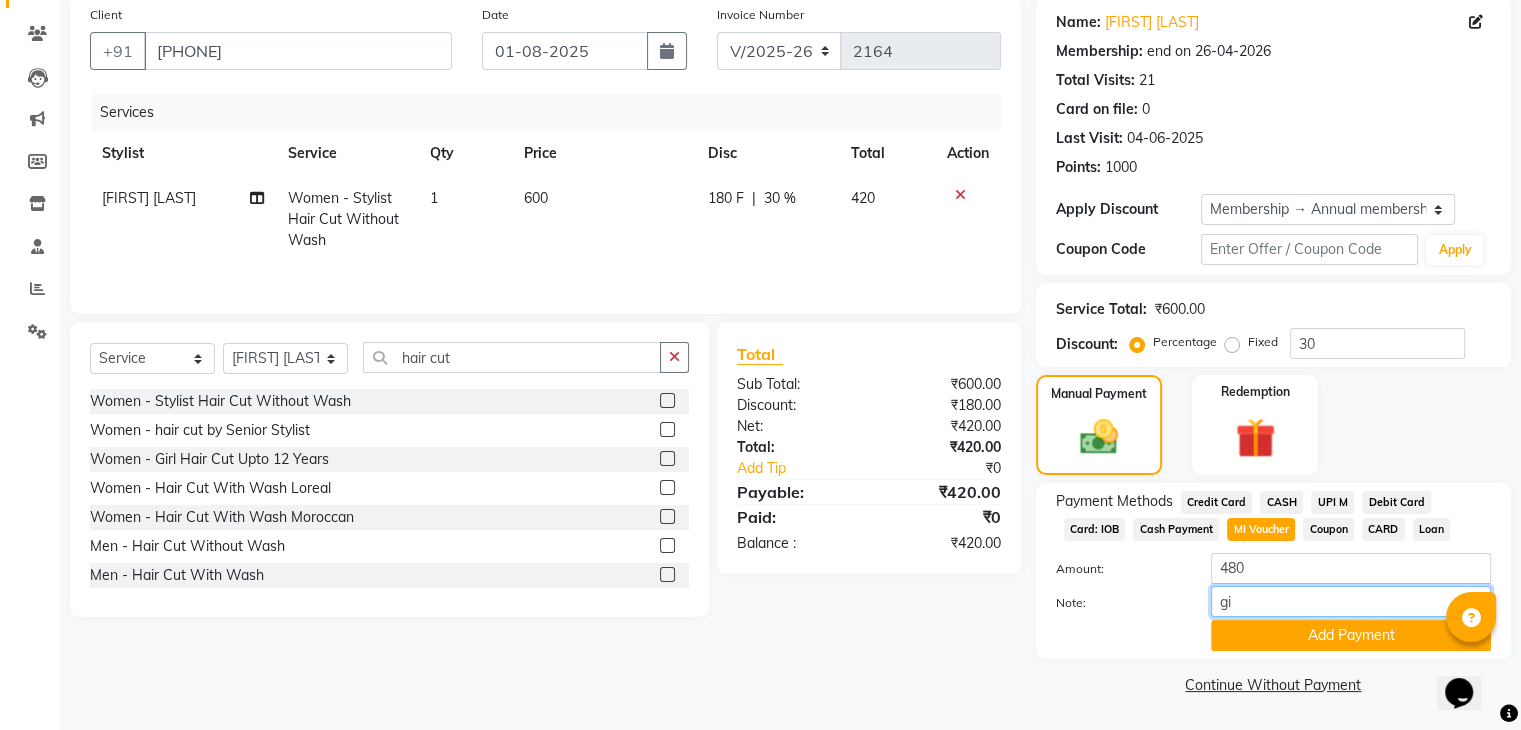type on "g" 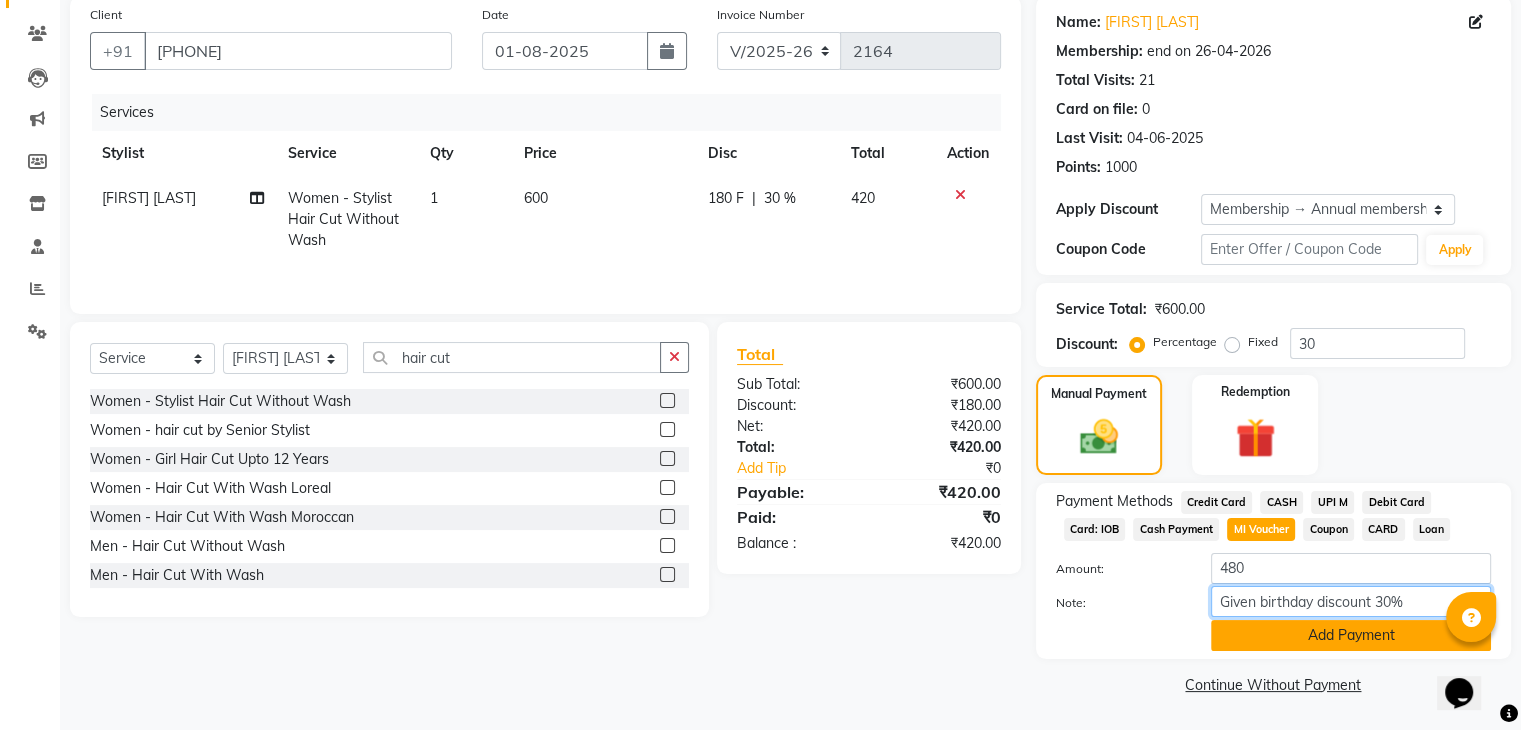 type on "Given birthday discount 30%" 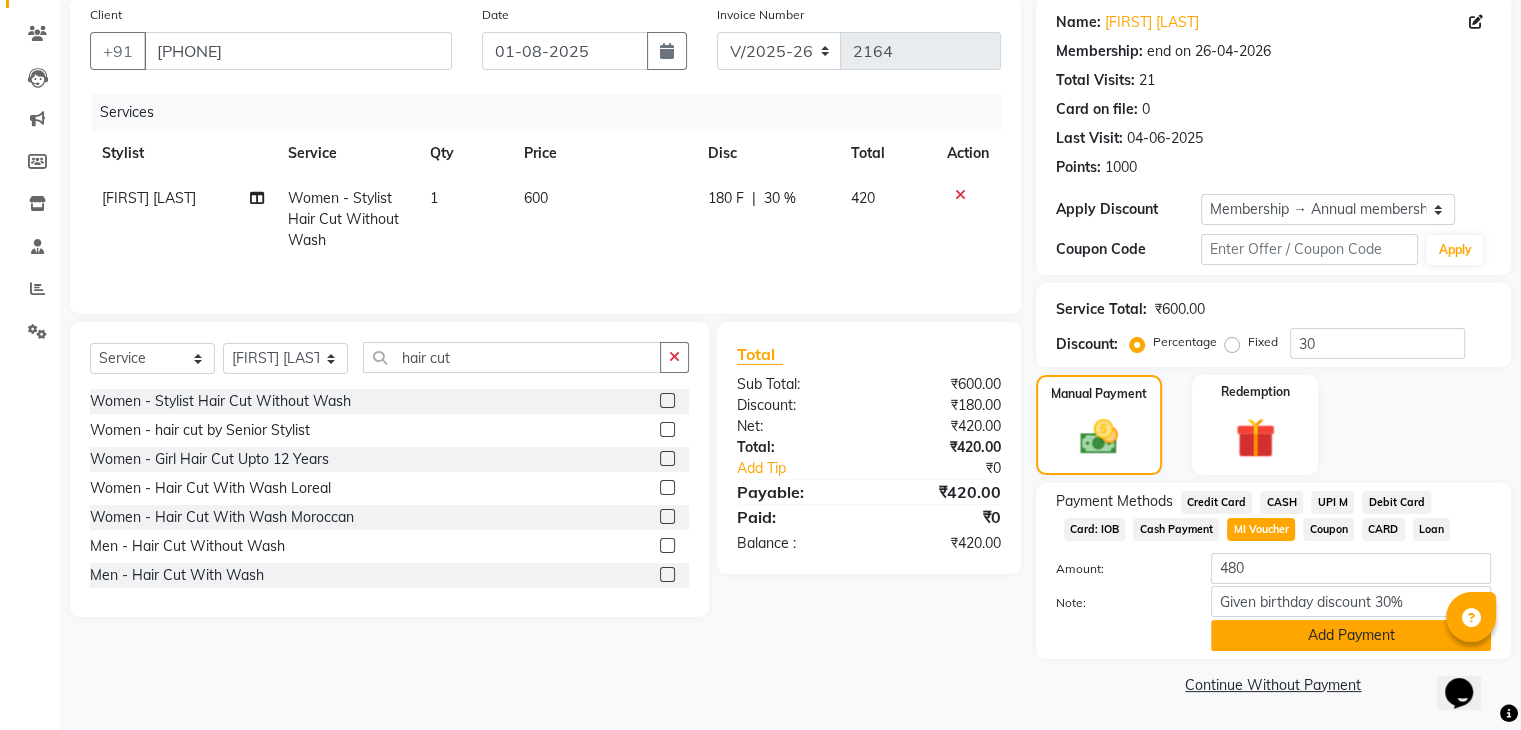 click on "Add Payment" 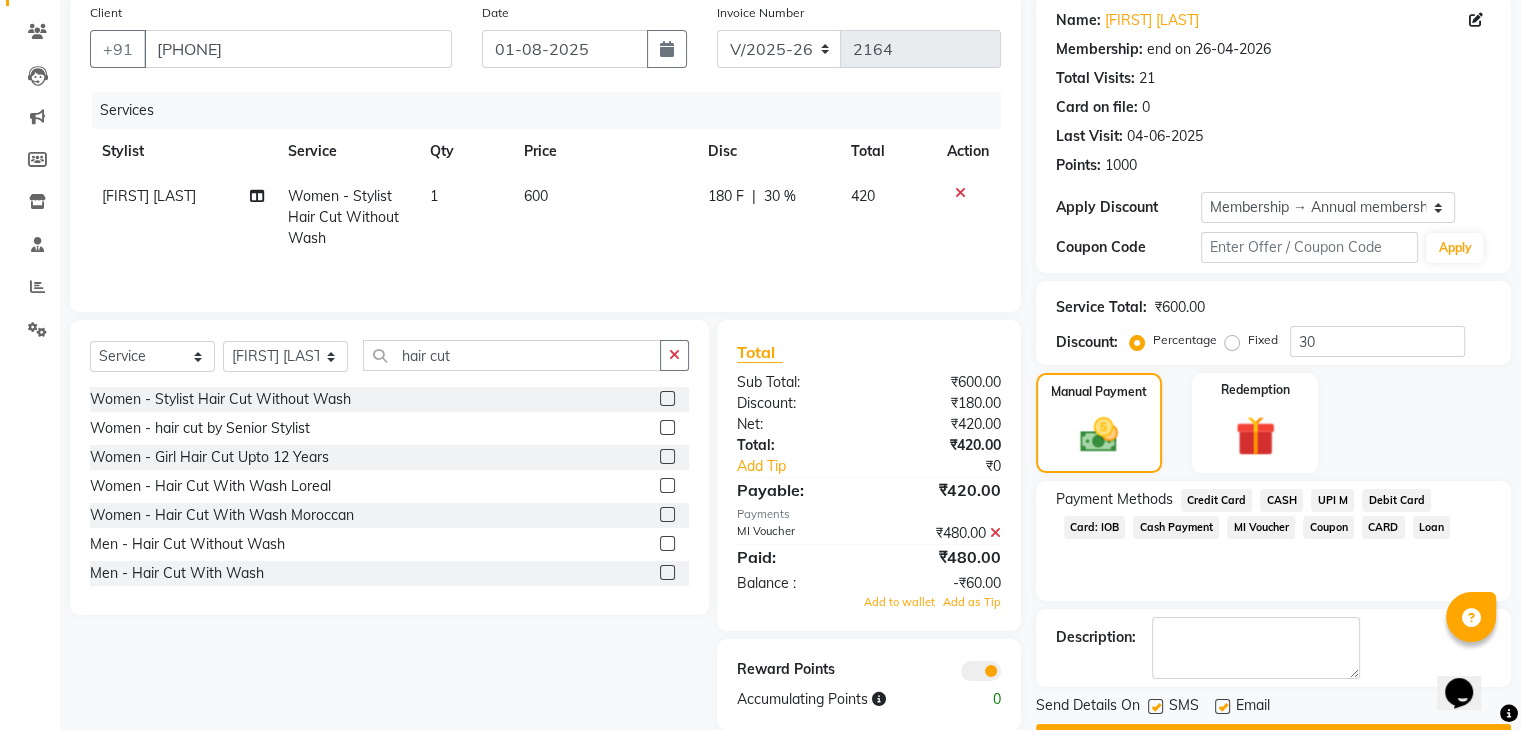 scroll, scrollTop: 209, scrollLeft: 0, axis: vertical 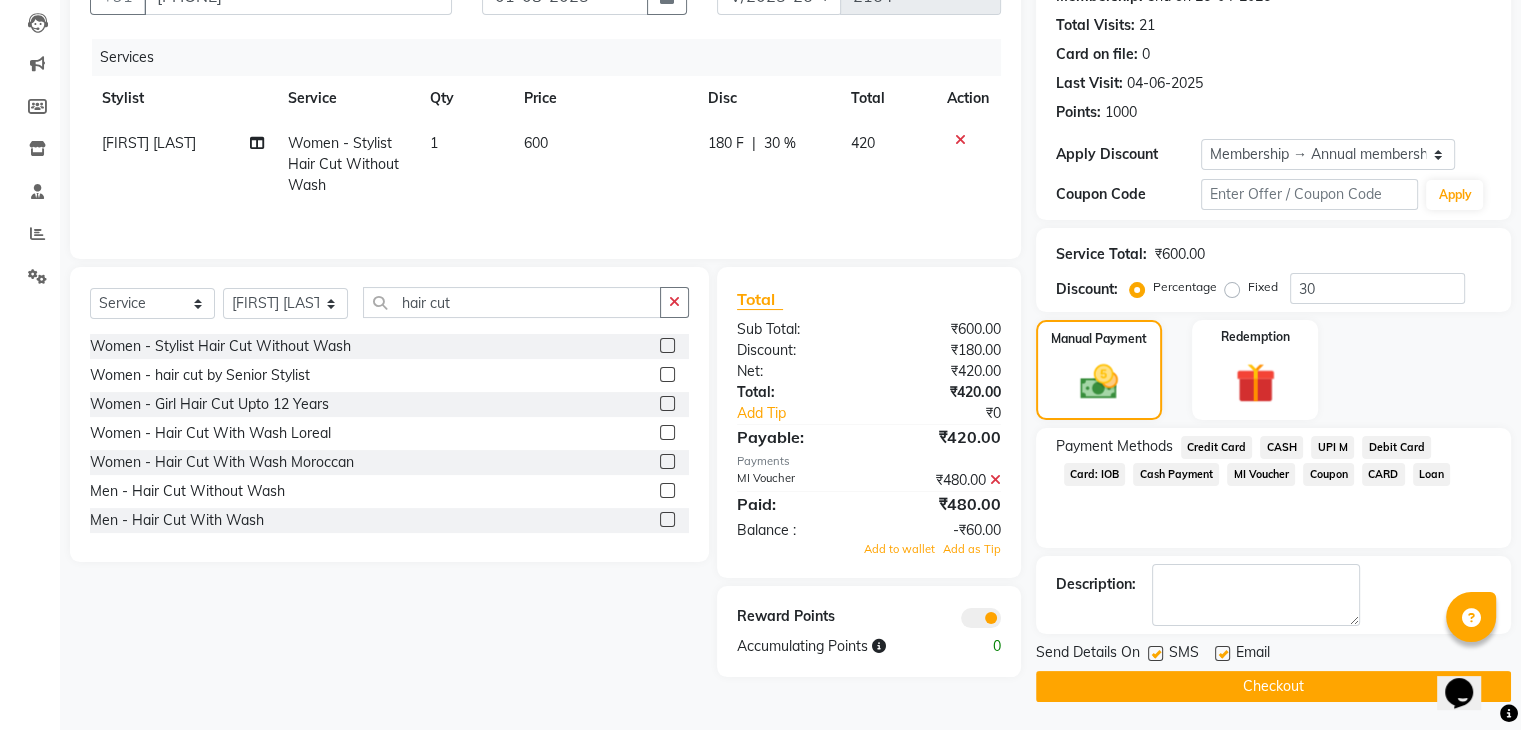 click on "Checkout" 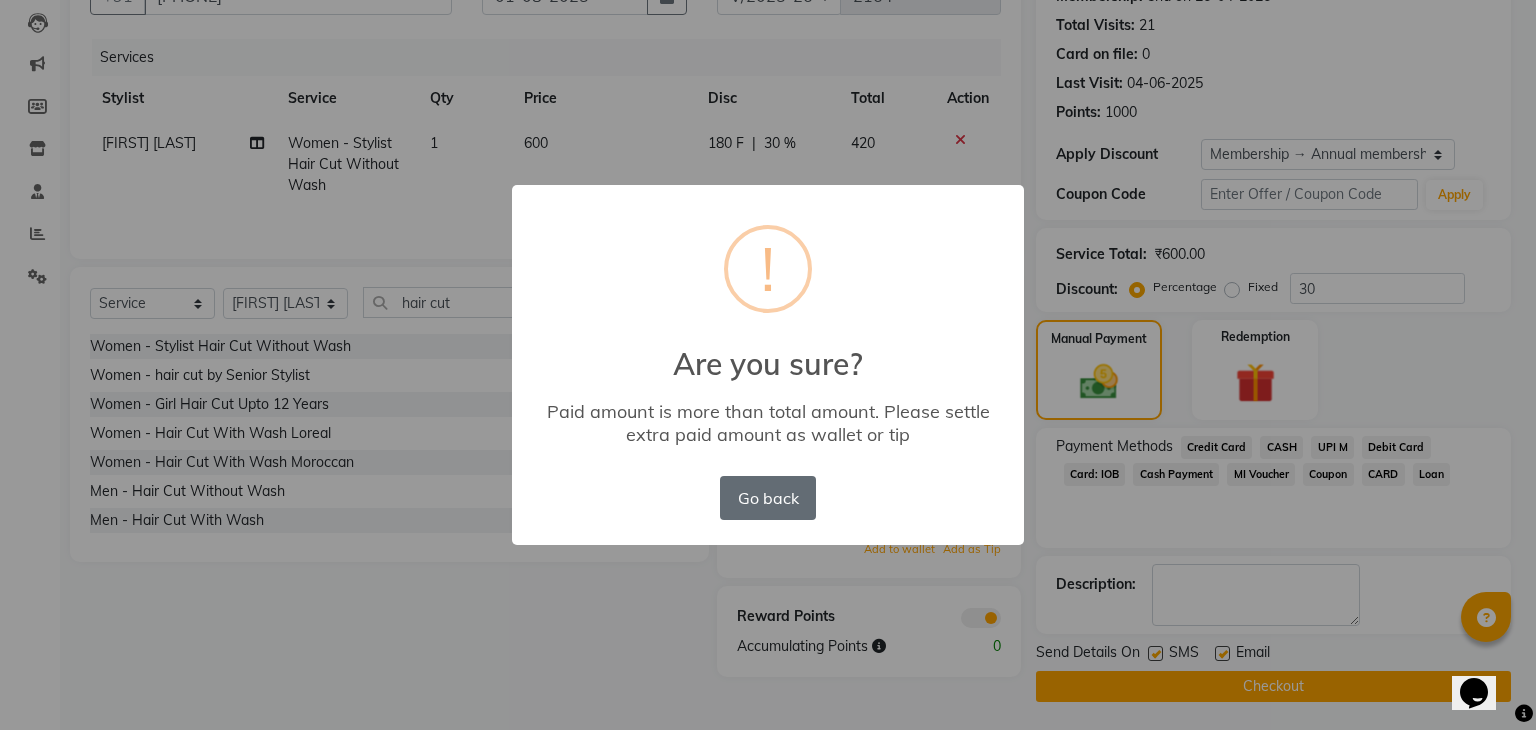 click on "Go back" at bounding box center (768, 498) 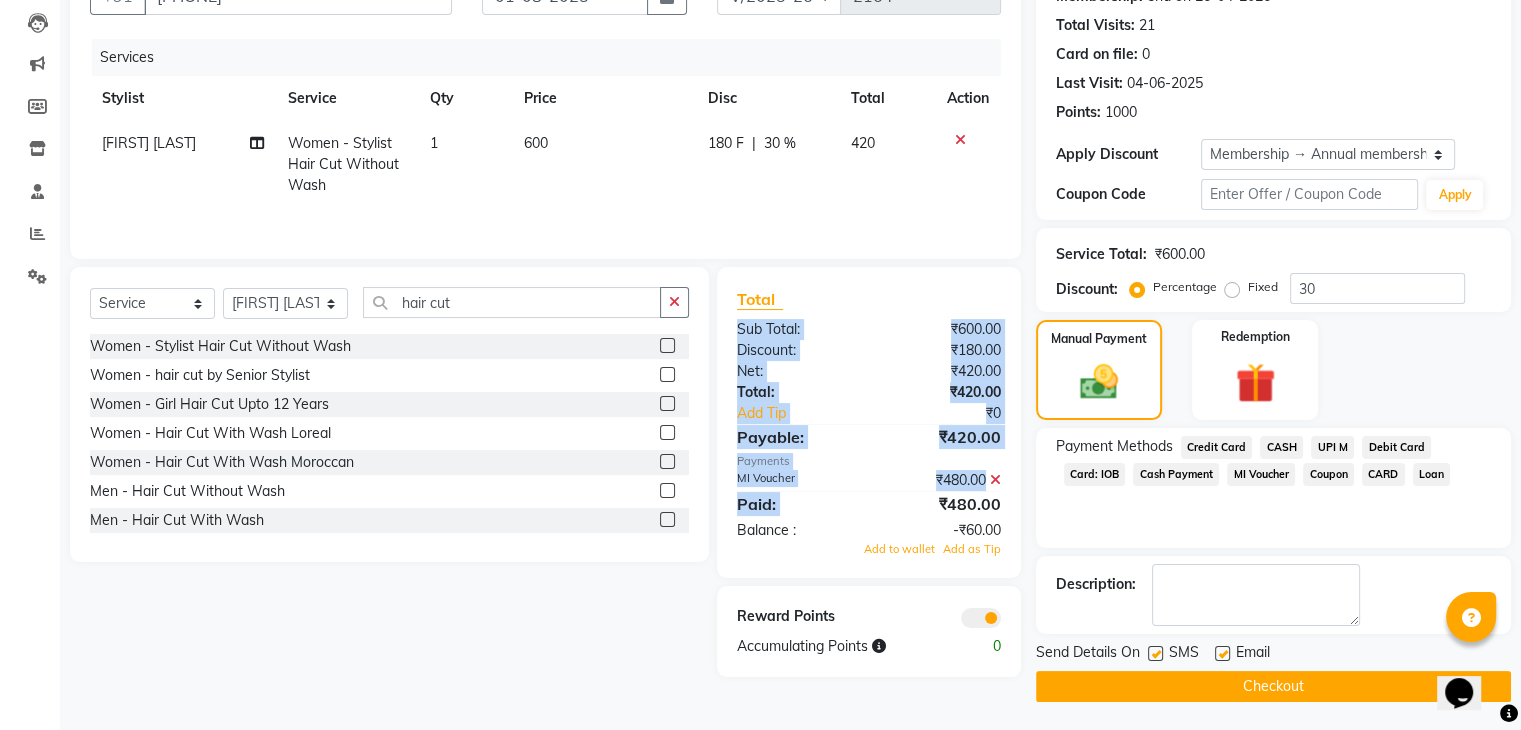 drag, startPoint x: 911, startPoint y: 505, endPoint x: 854, endPoint y: 277, distance: 235.01701 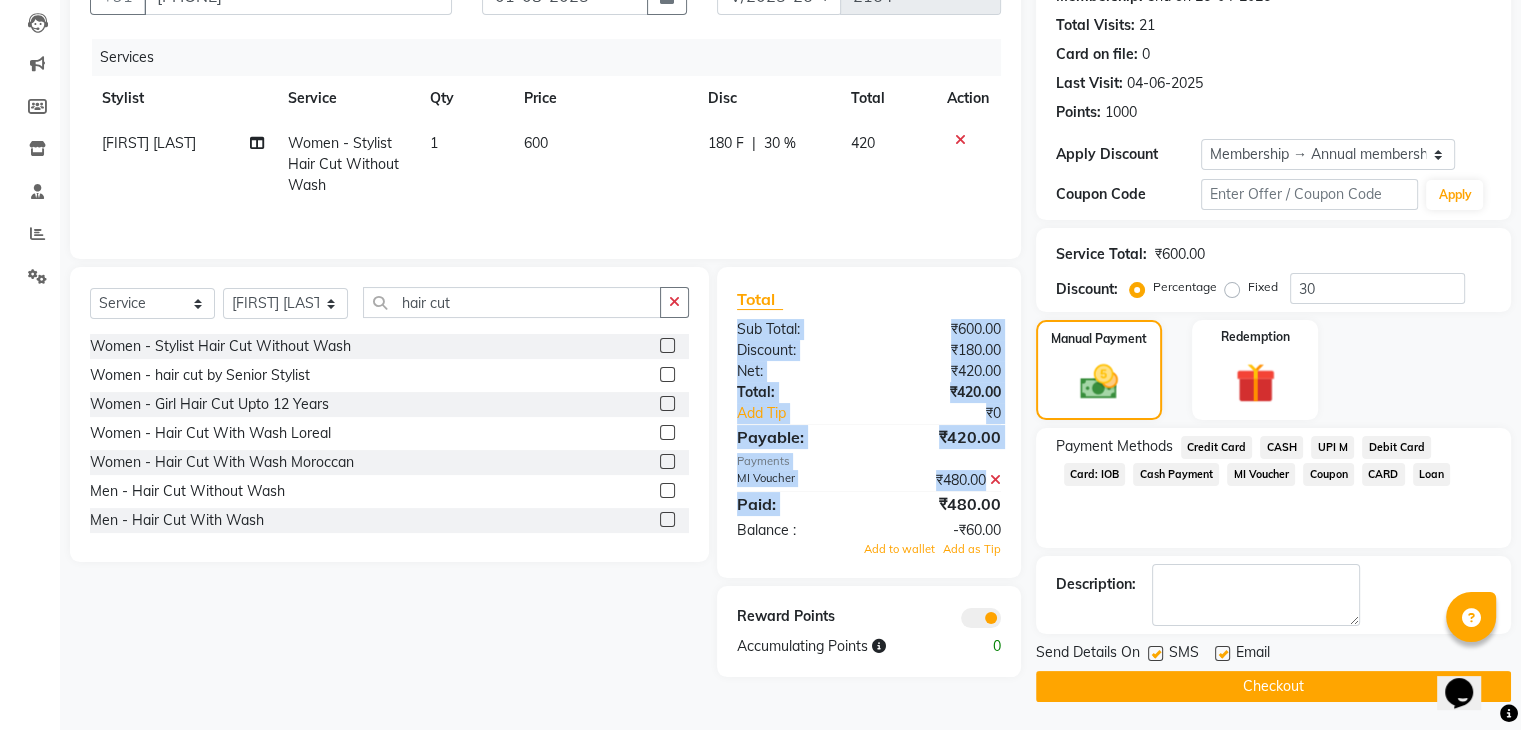 click on "₹420.00" 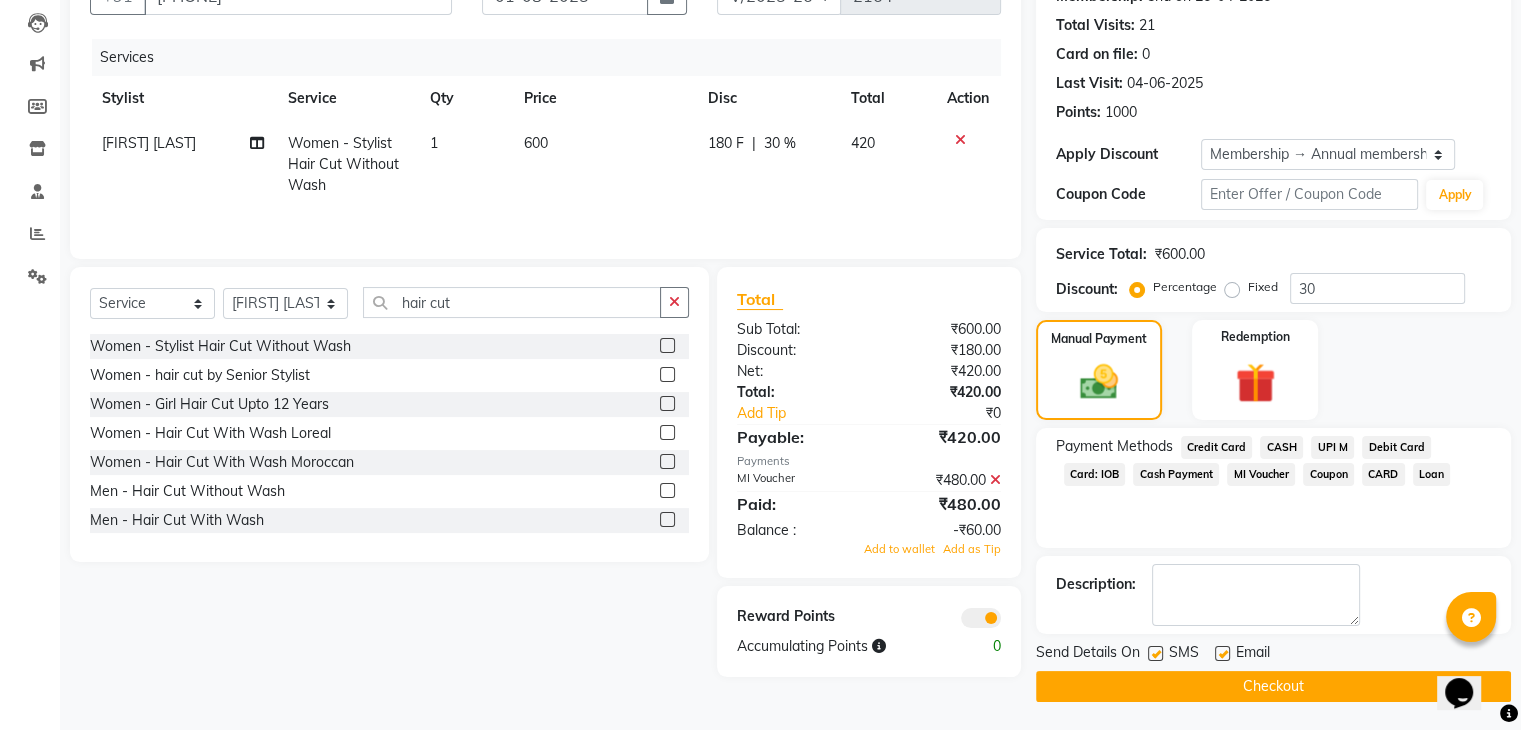 click on "UPI M" 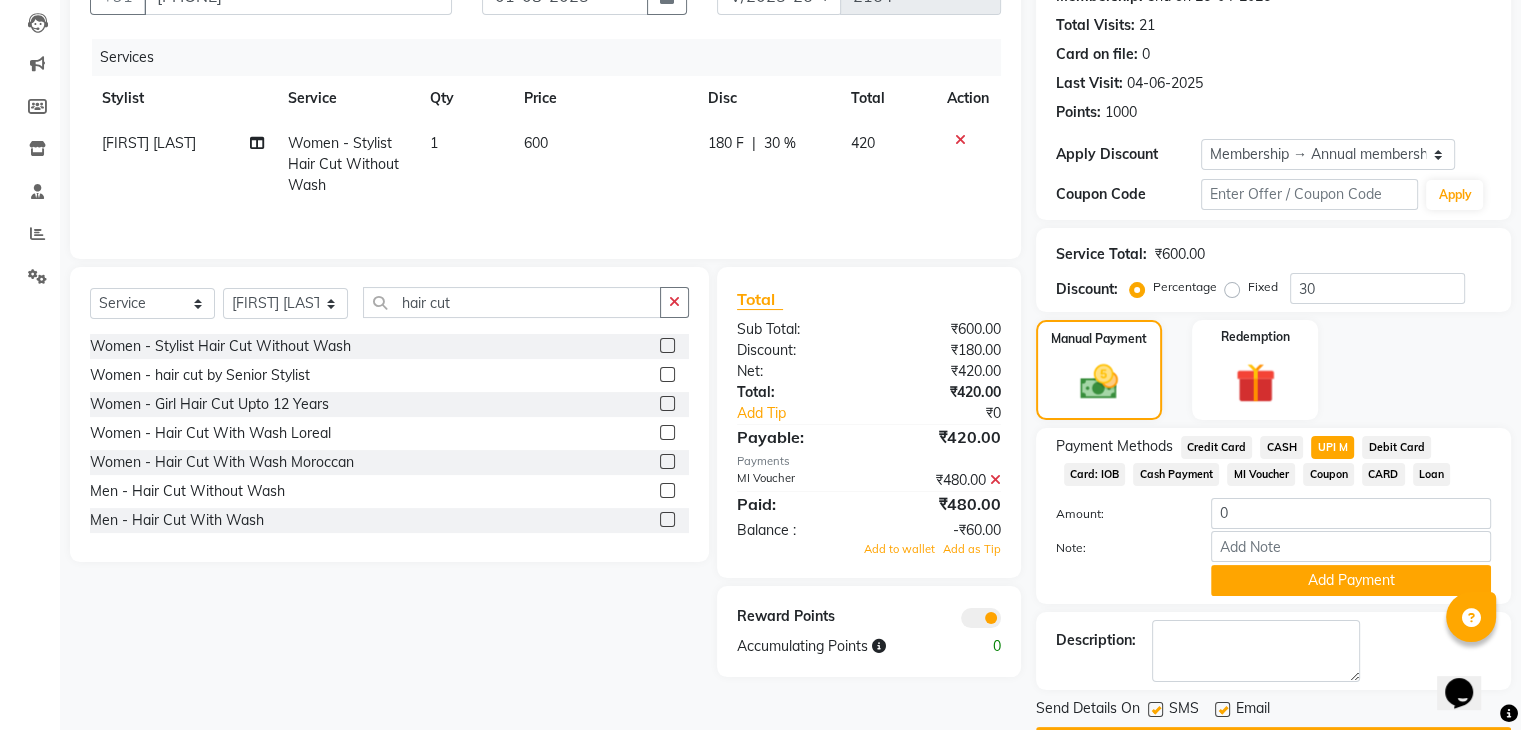 scroll, scrollTop: 268, scrollLeft: 0, axis: vertical 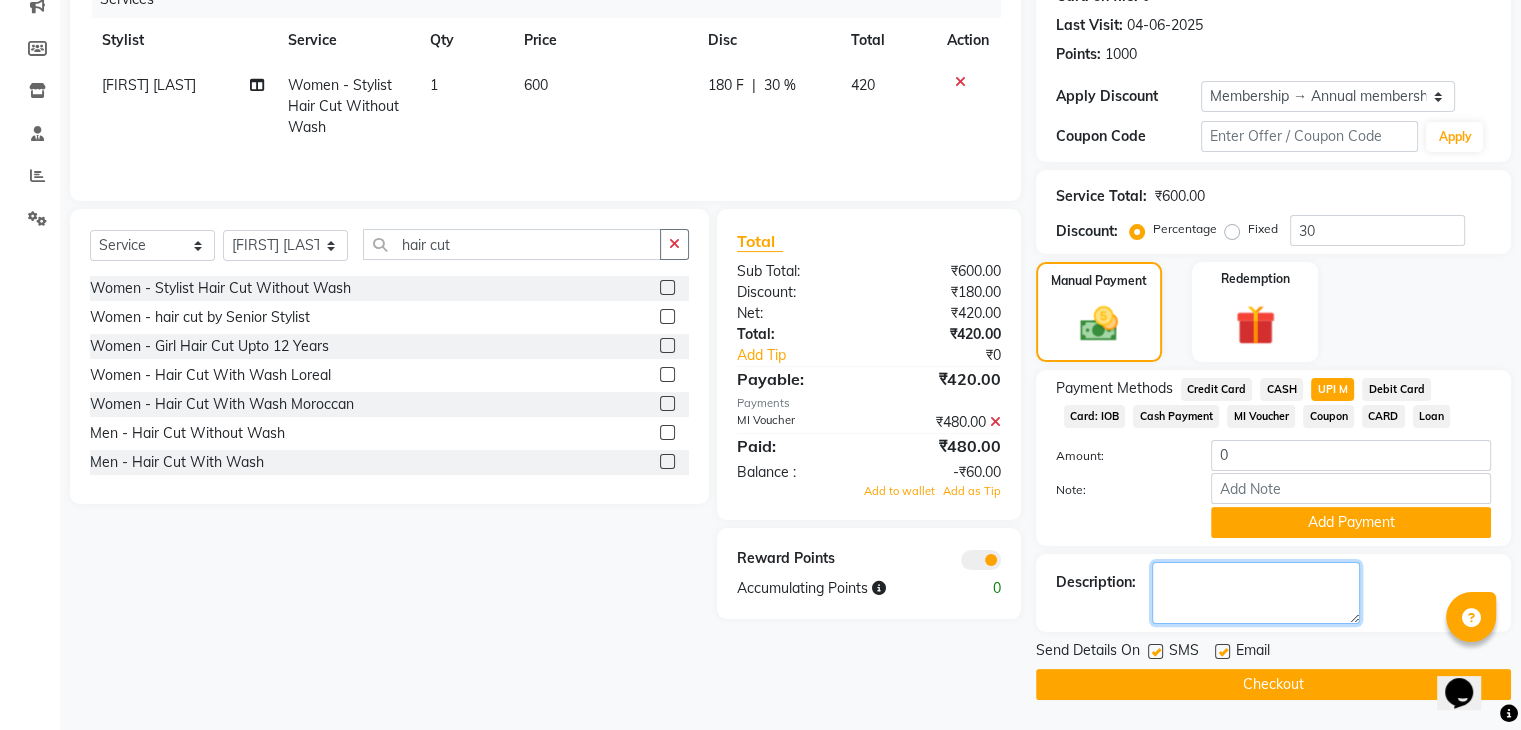 click 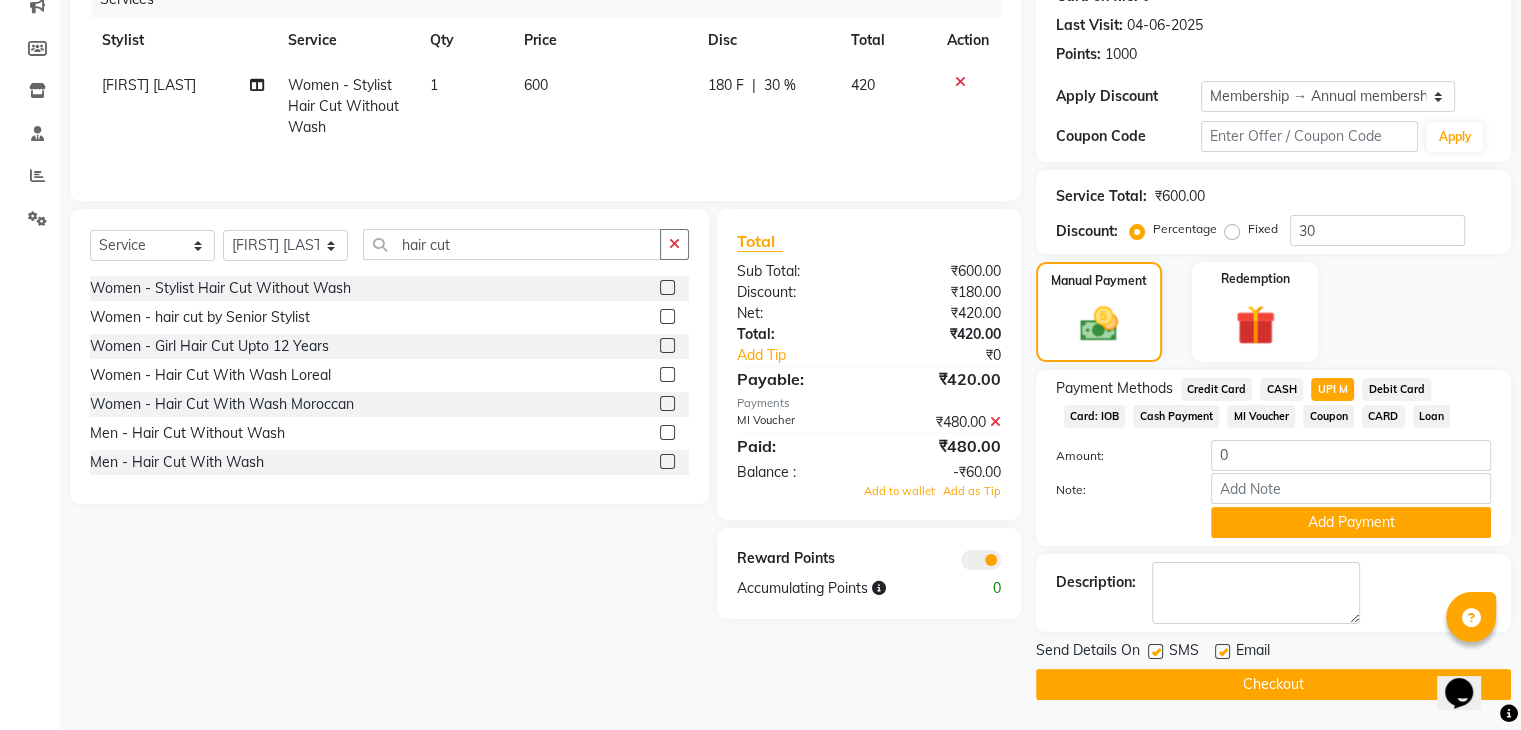 click 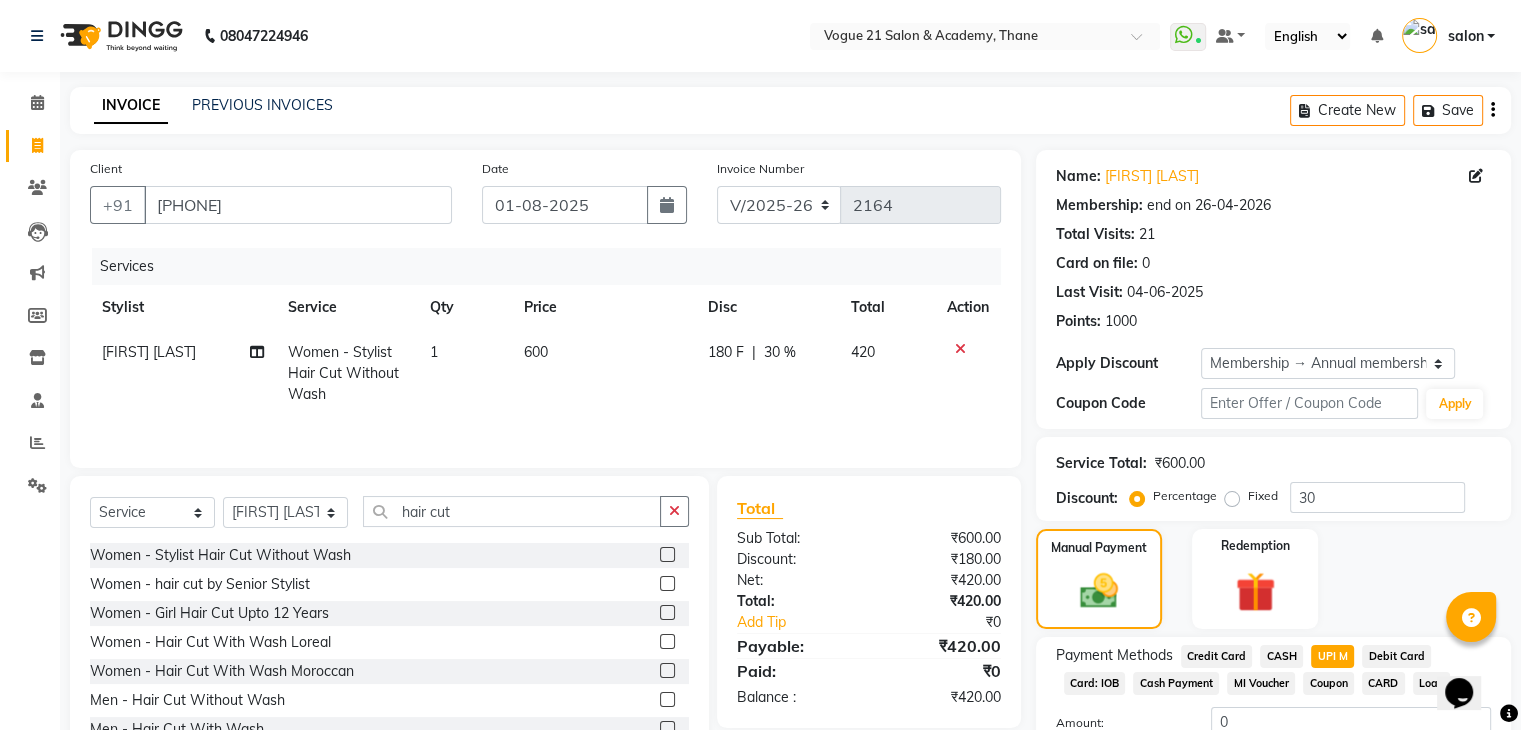 scroll, scrollTop: 156, scrollLeft: 0, axis: vertical 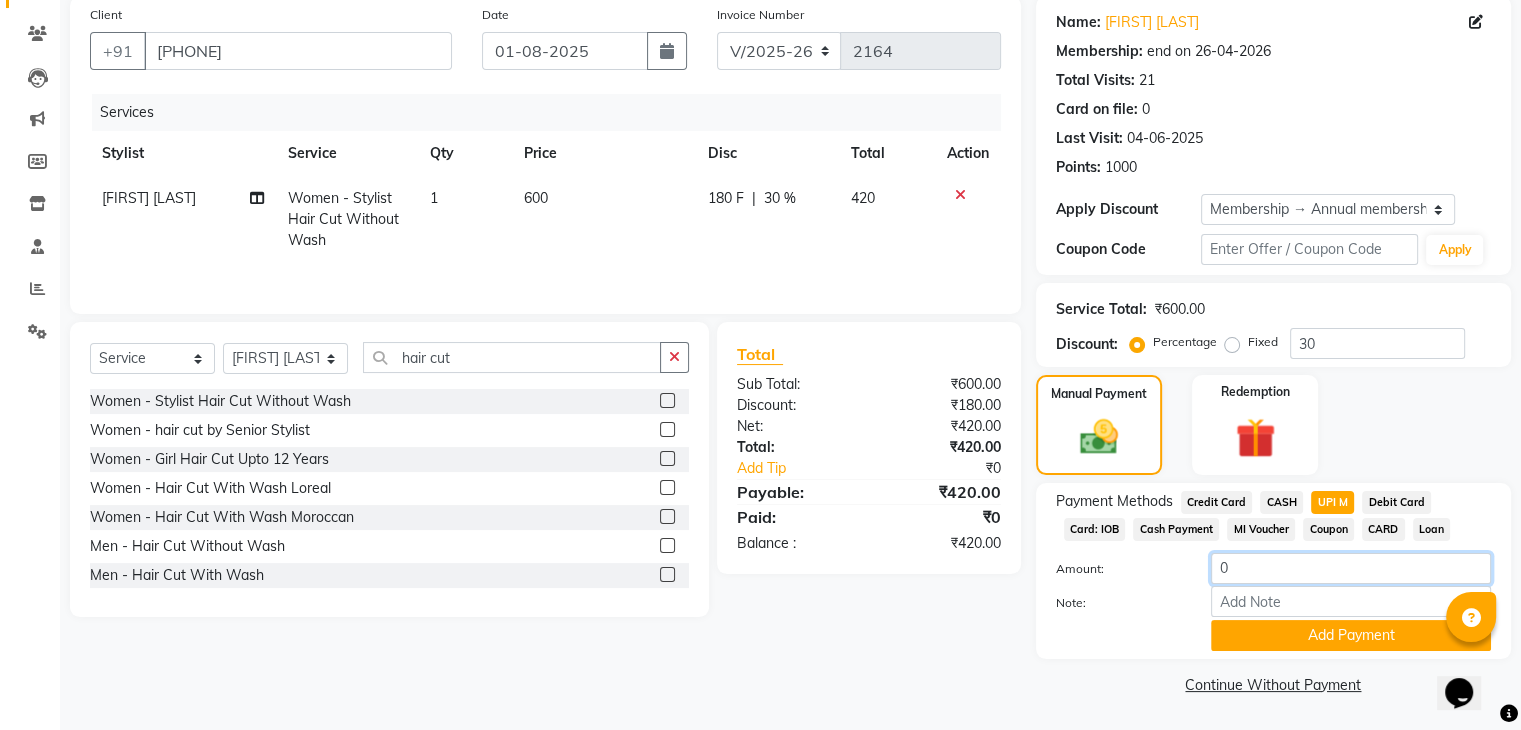 click on "0" 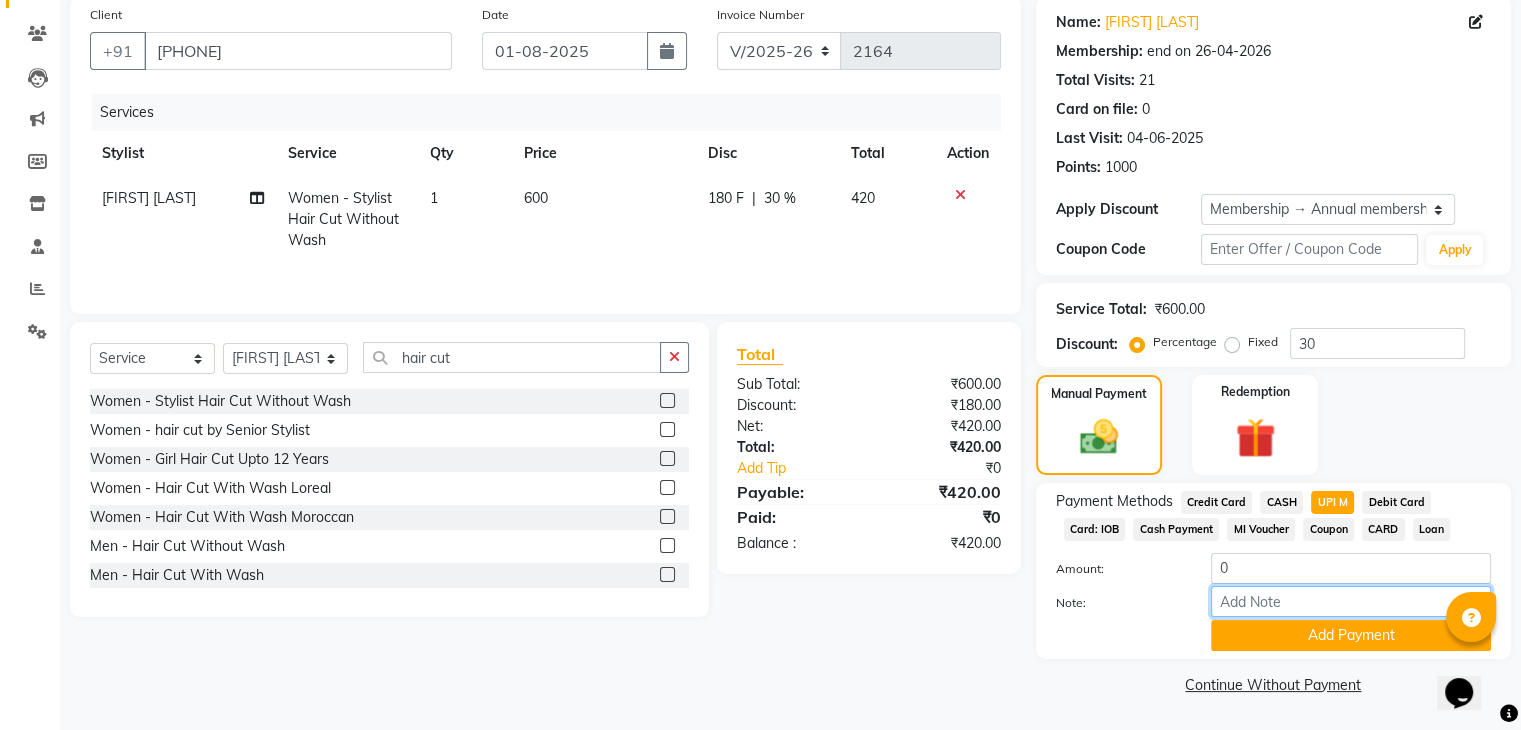 click on "Note:" at bounding box center [1351, 601] 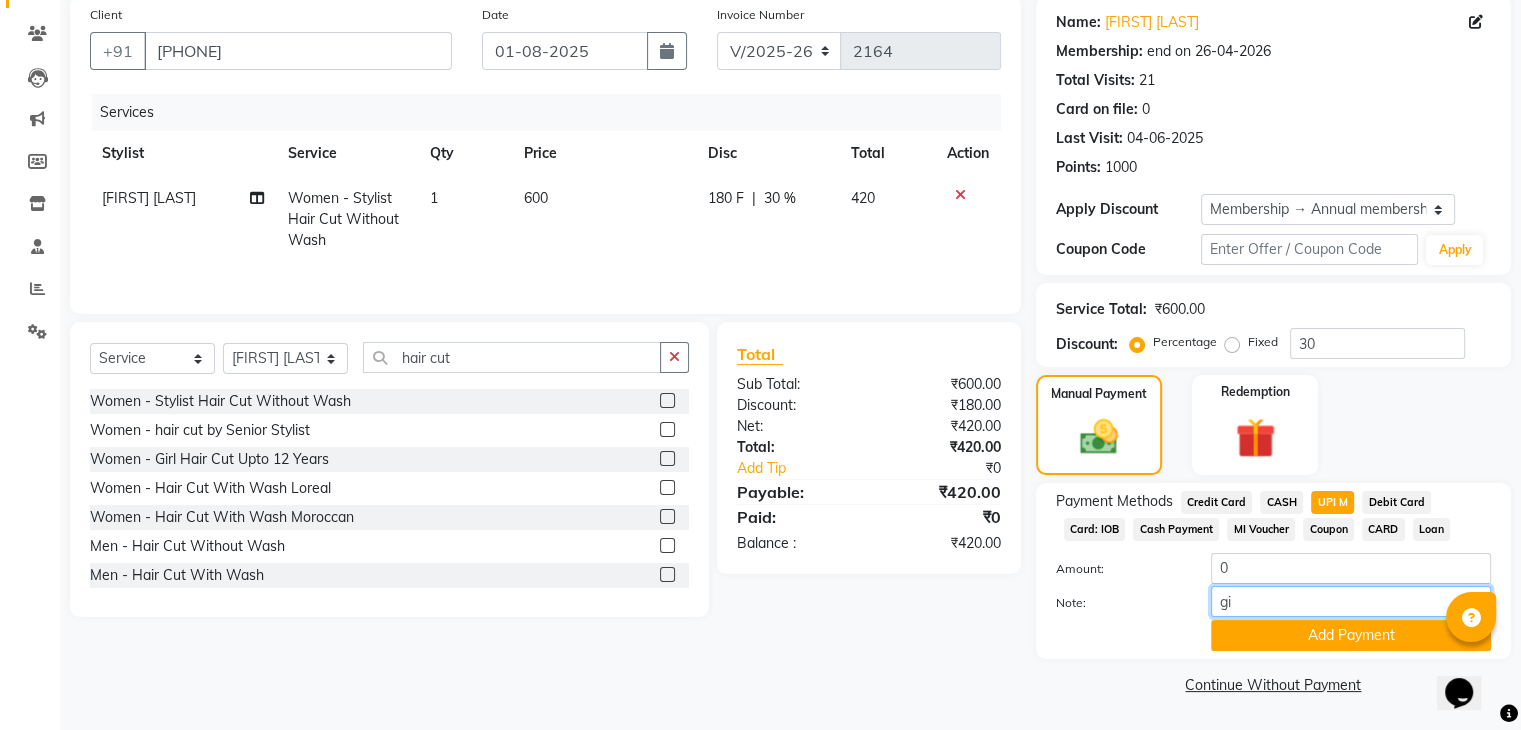 type on "g" 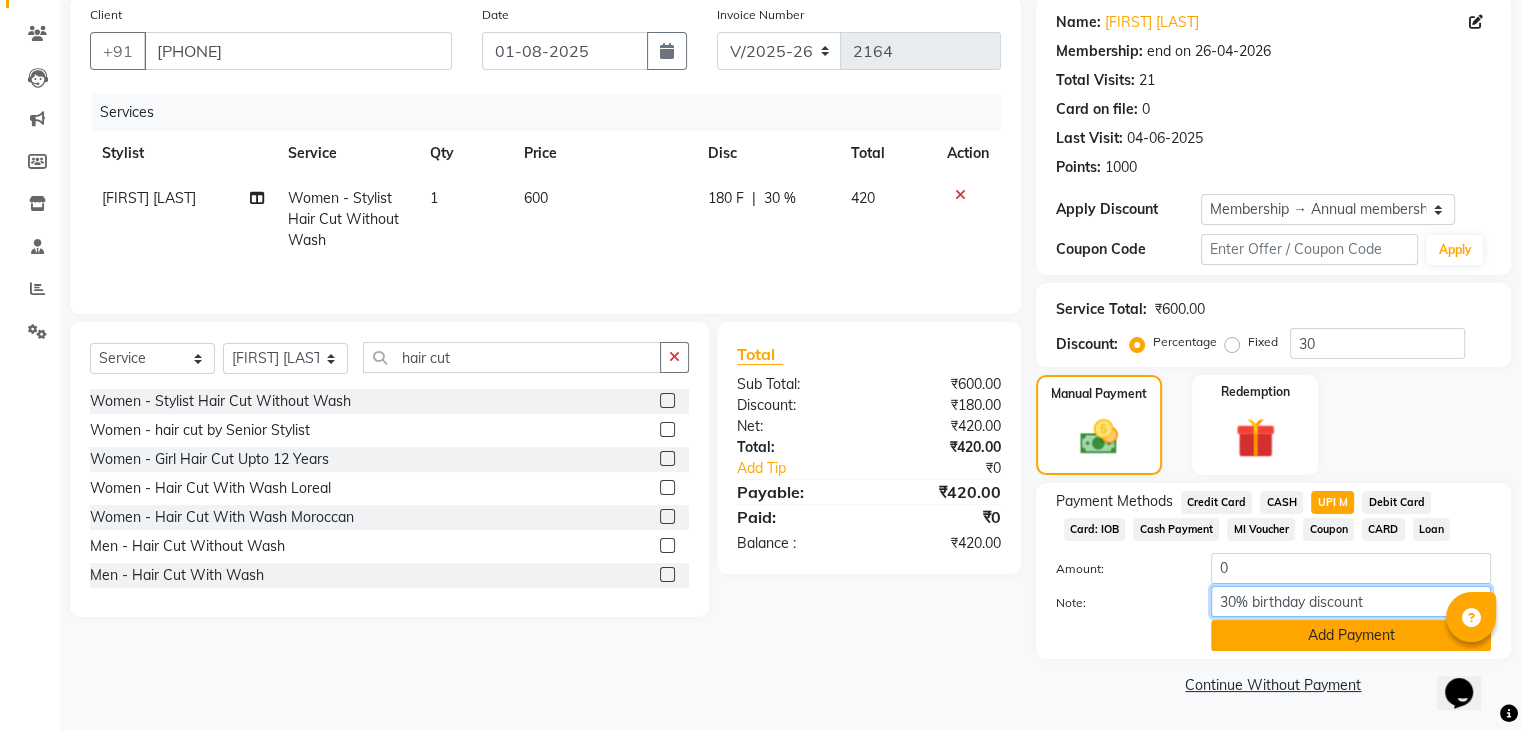 type on "30% birthday discount" 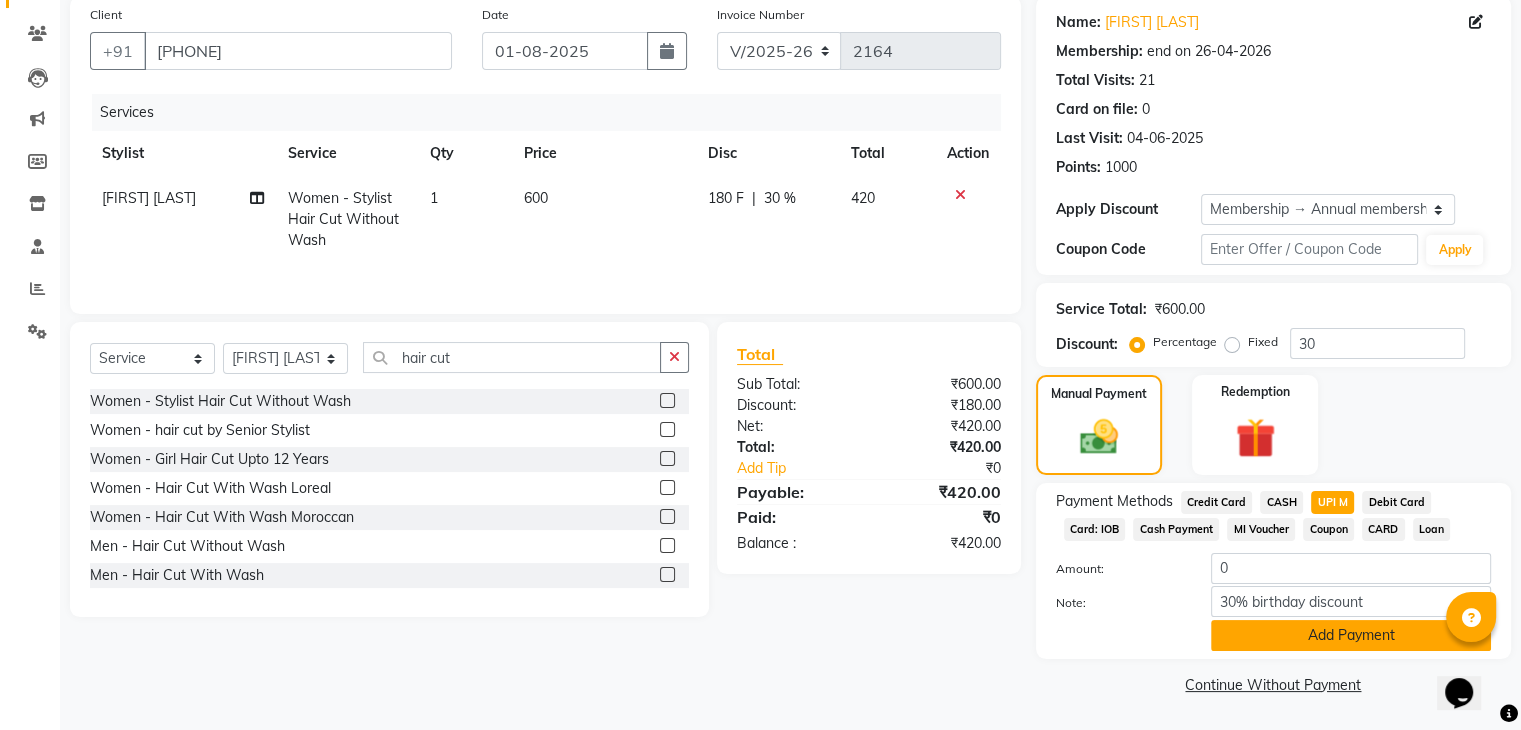 click on "Add Payment" 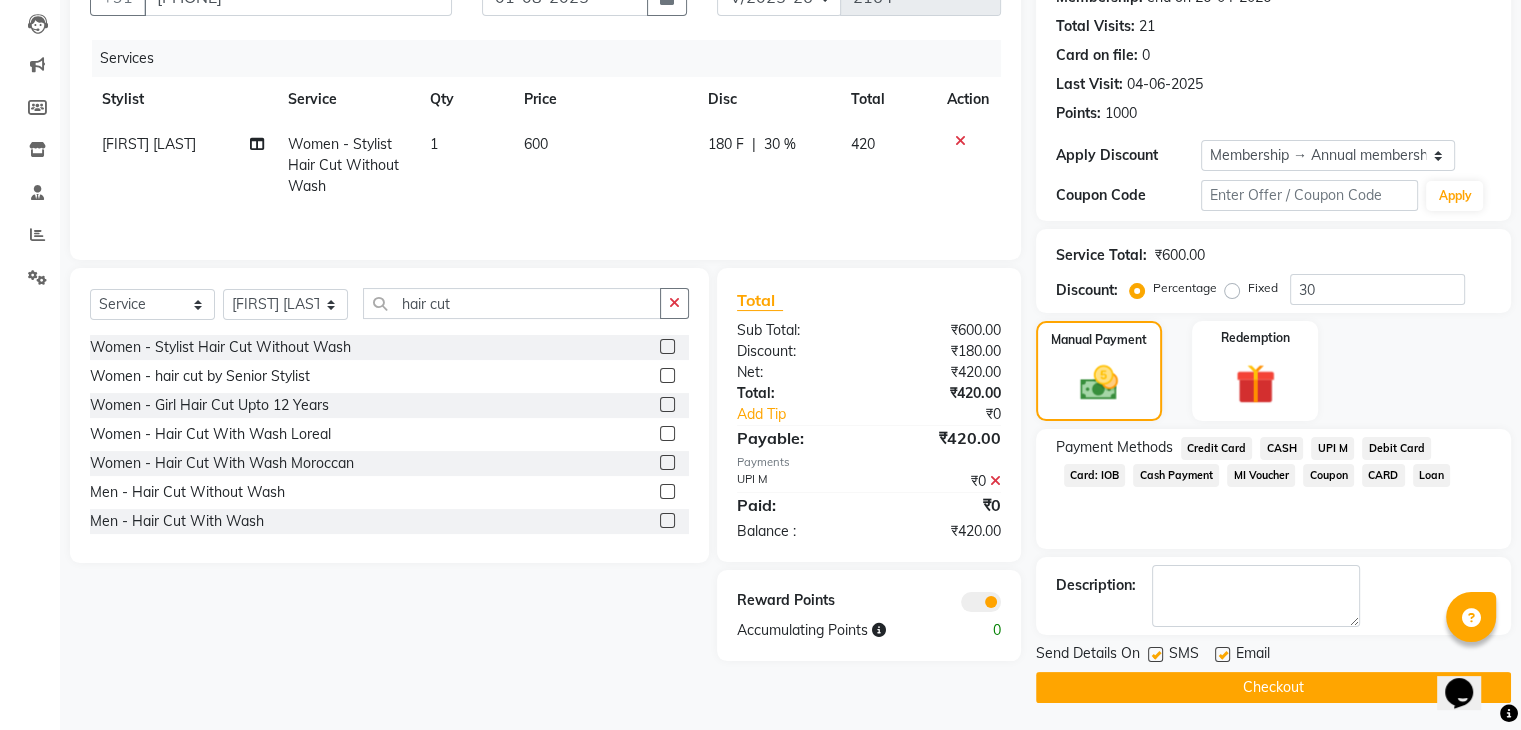 scroll, scrollTop: 209, scrollLeft: 0, axis: vertical 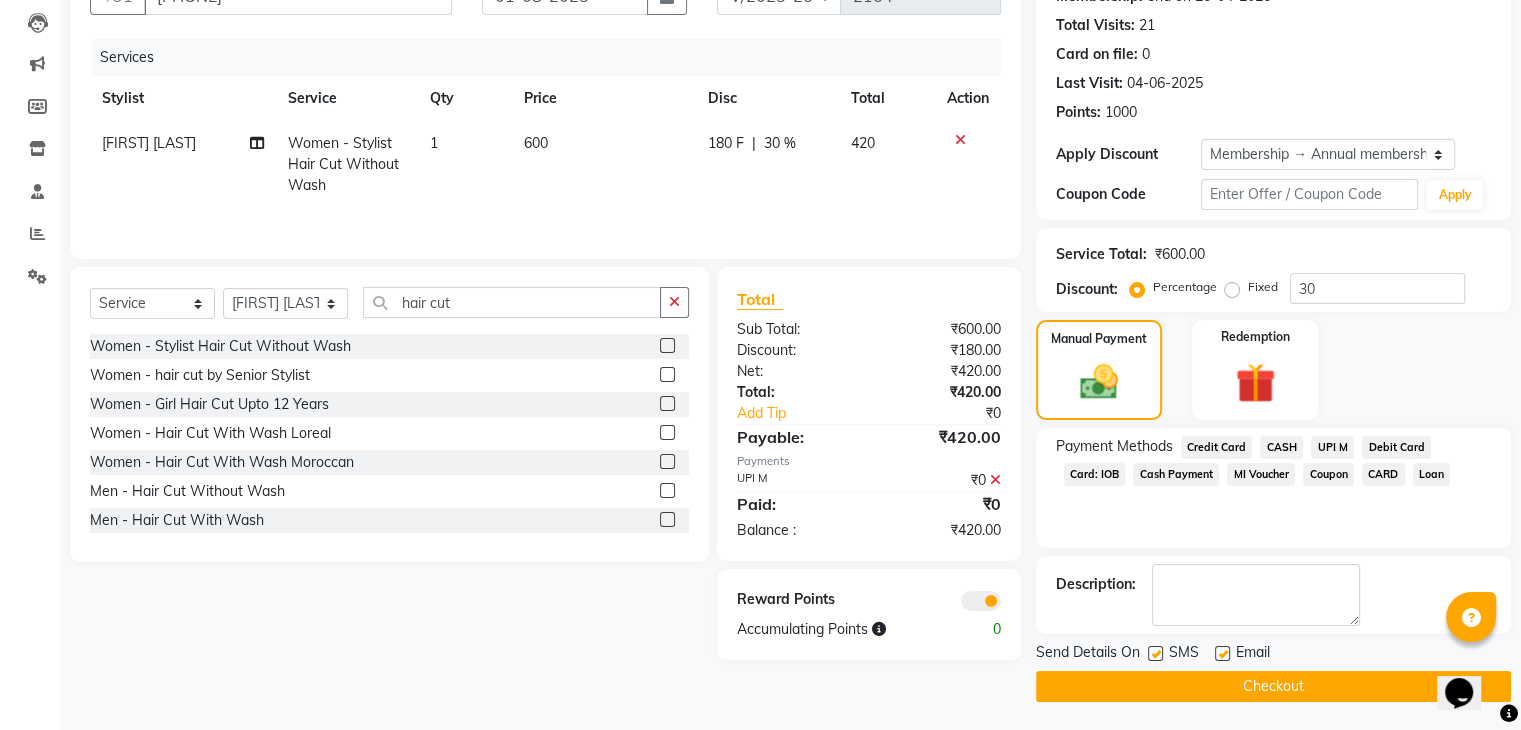 click on "Checkout" 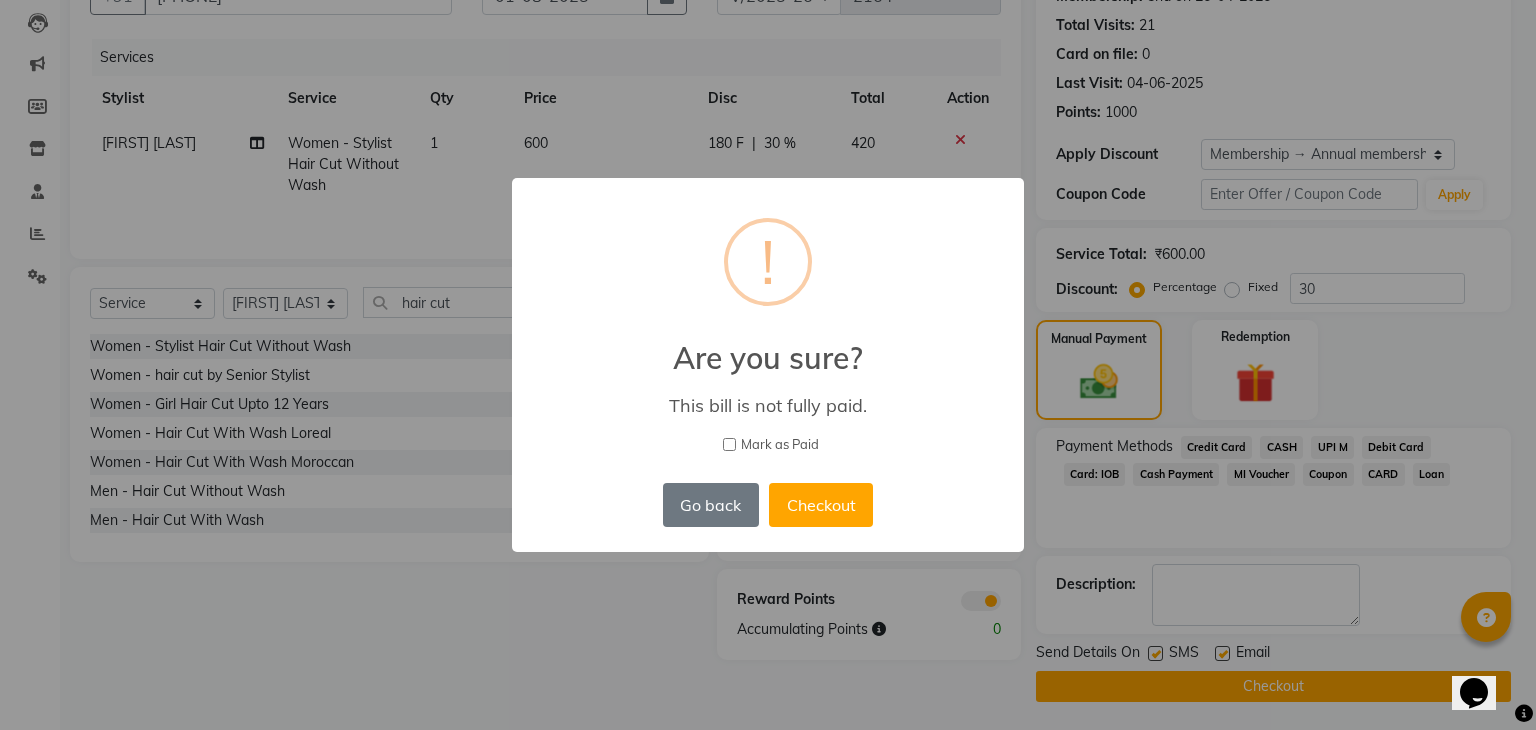 drag, startPoint x: 1127, startPoint y: 528, endPoint x: 873, endPoint y: 457, distance: 263.7366 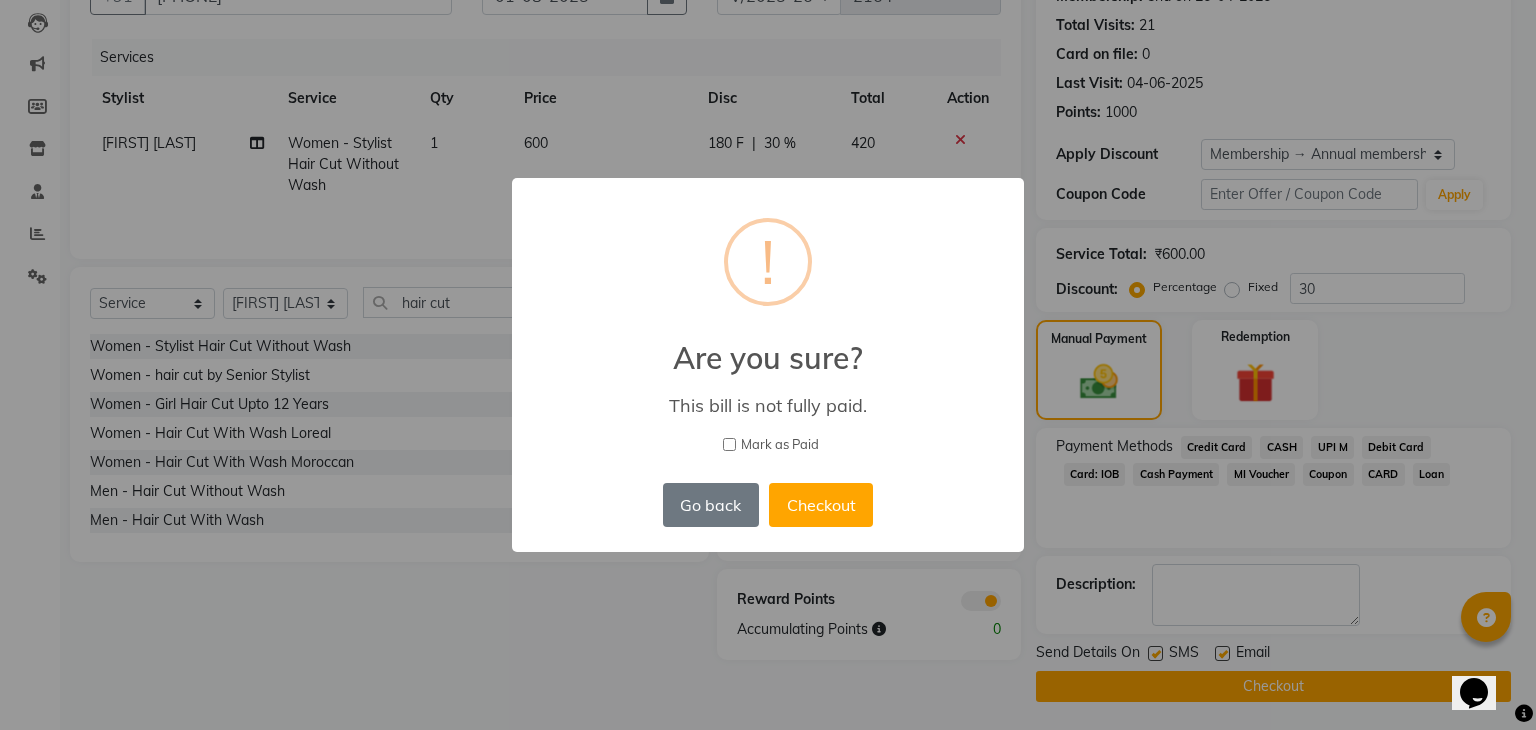 click on "Mark as Paid" at bounding box center (729, 444) 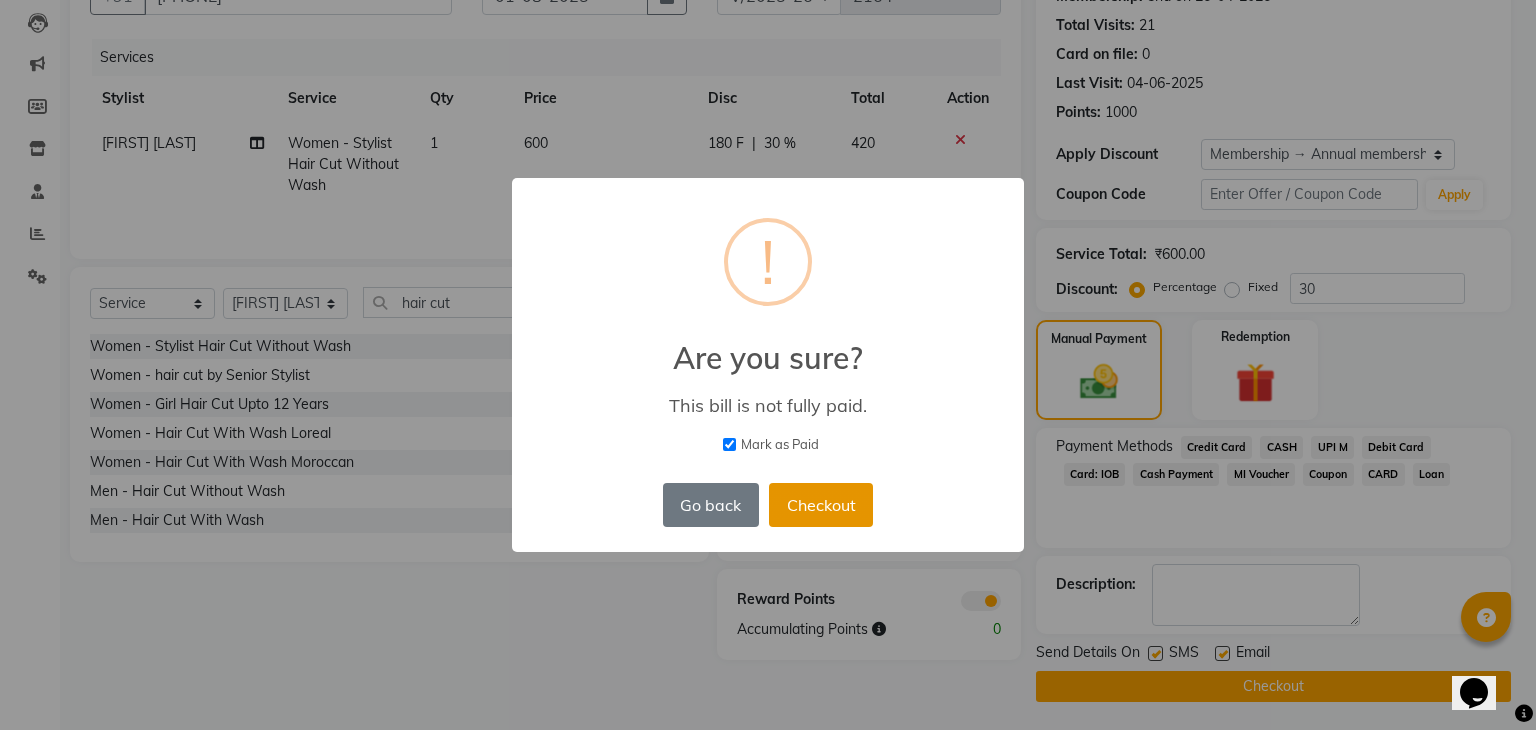 click on "Checkout" at bounding box center (821, 505) 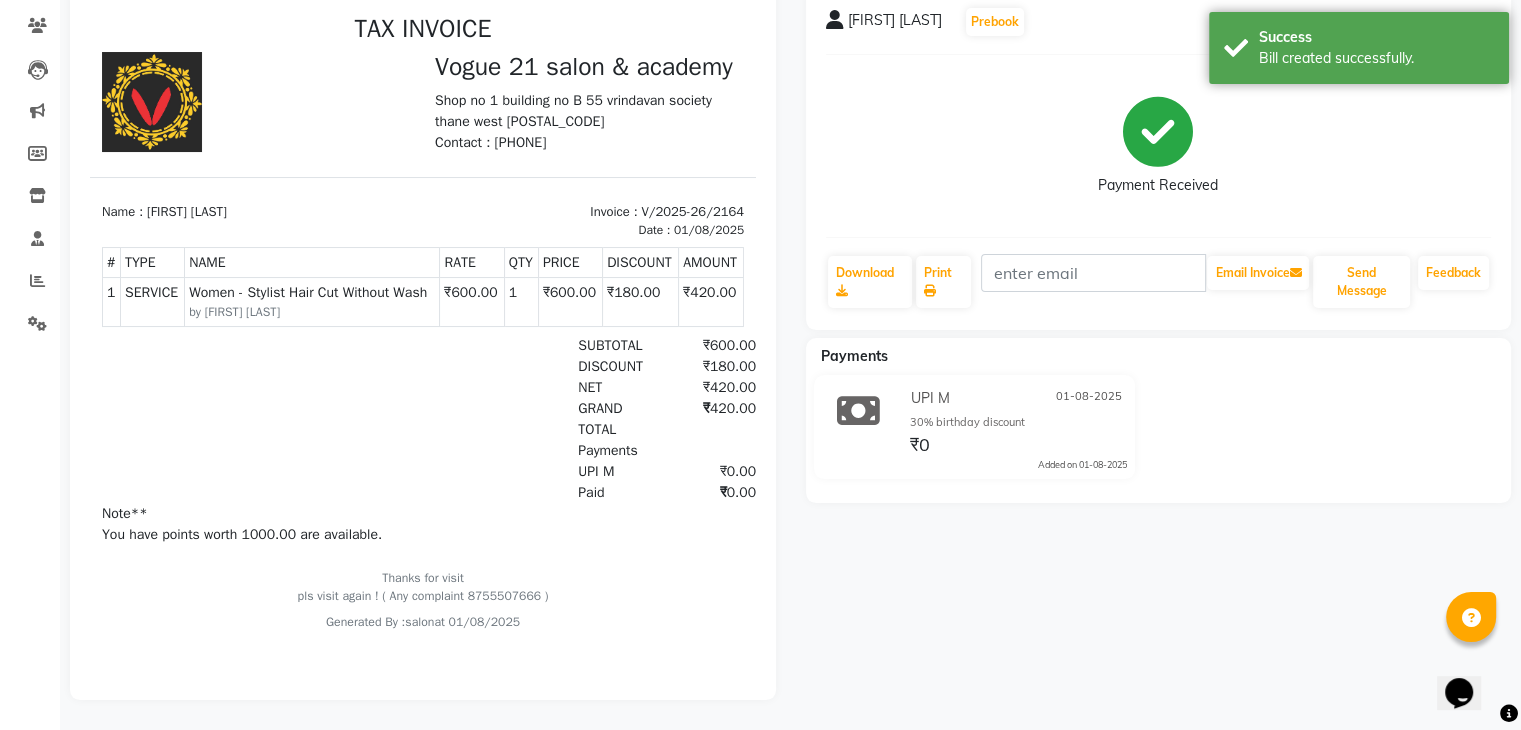 scroll, scrollTop: 176, scrollLeft: 0, axis: vertical 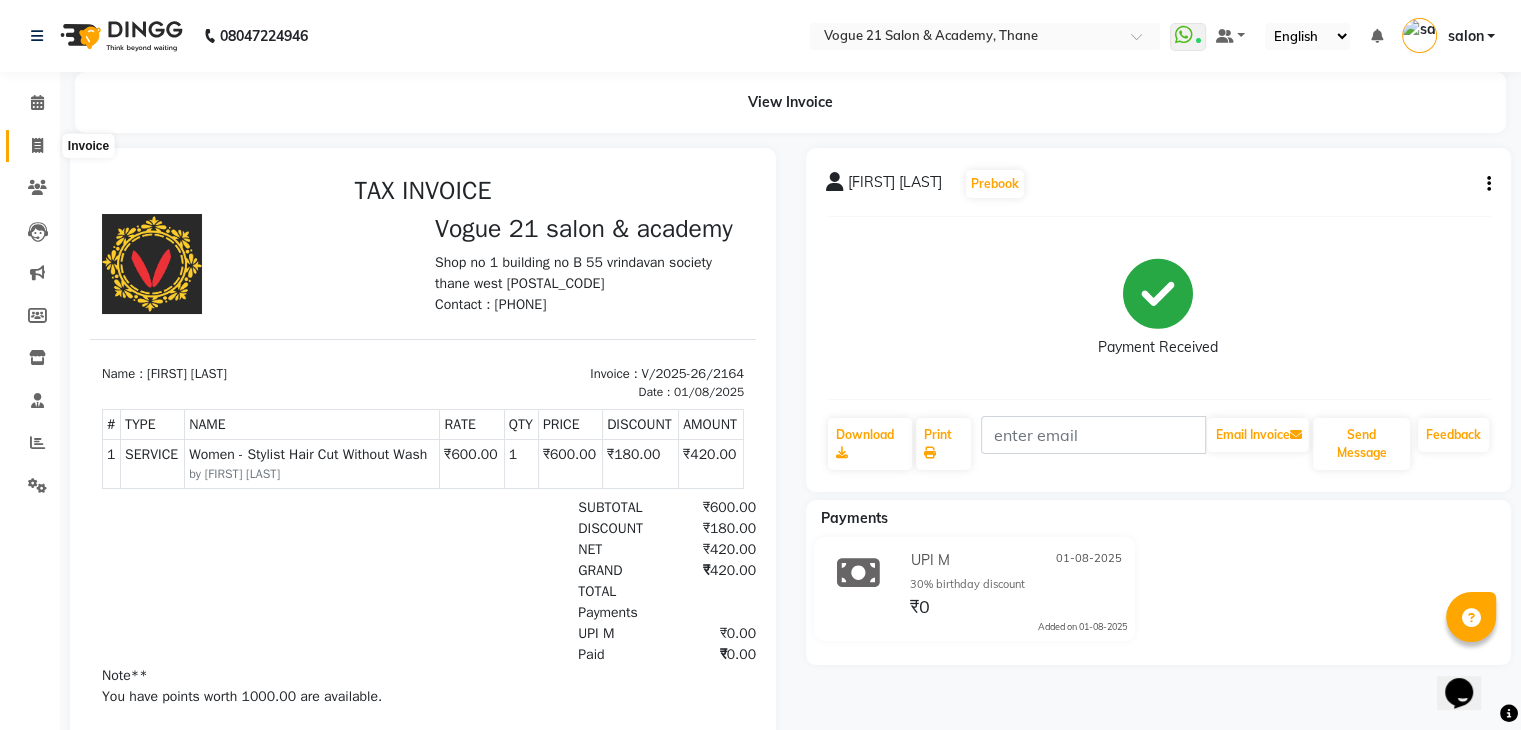 click 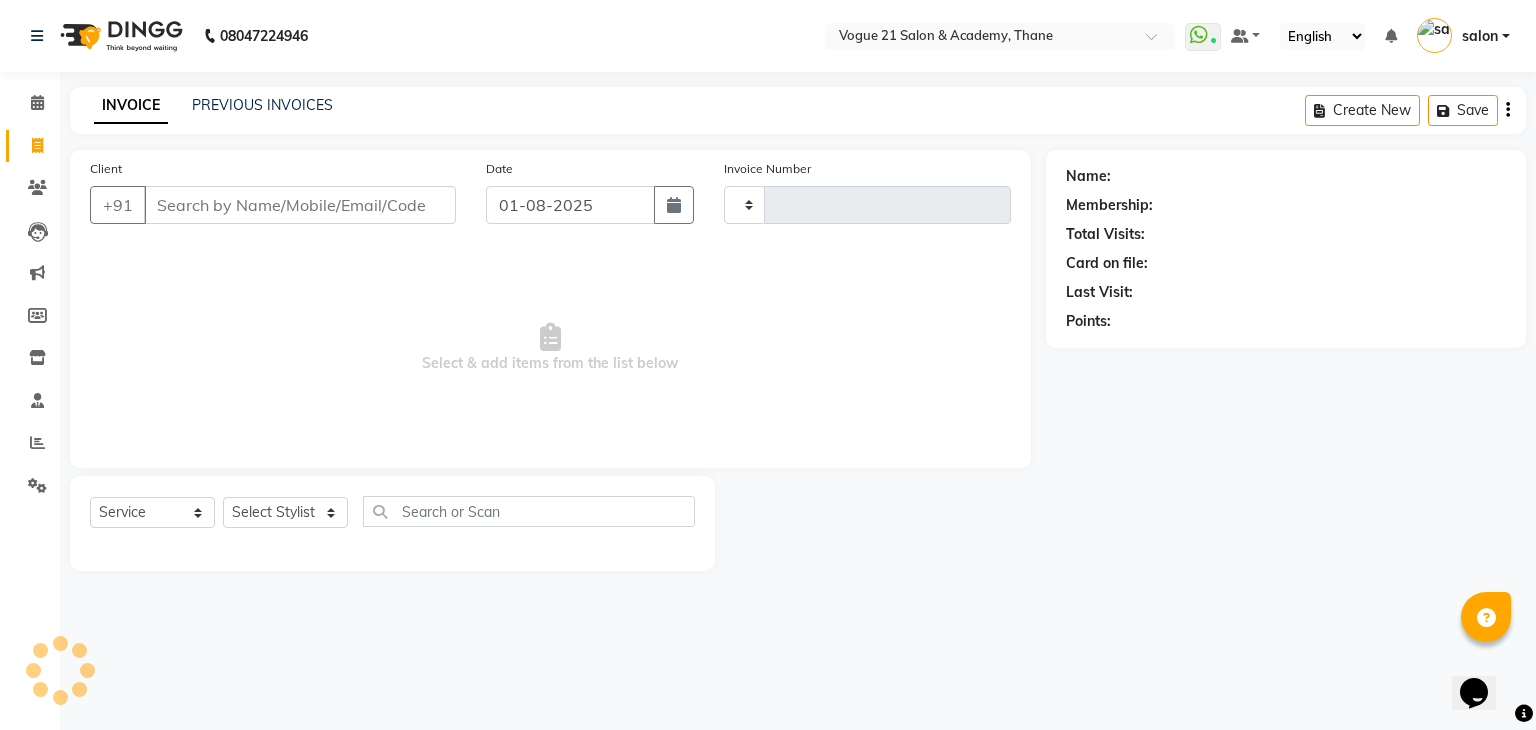 type on "2165" 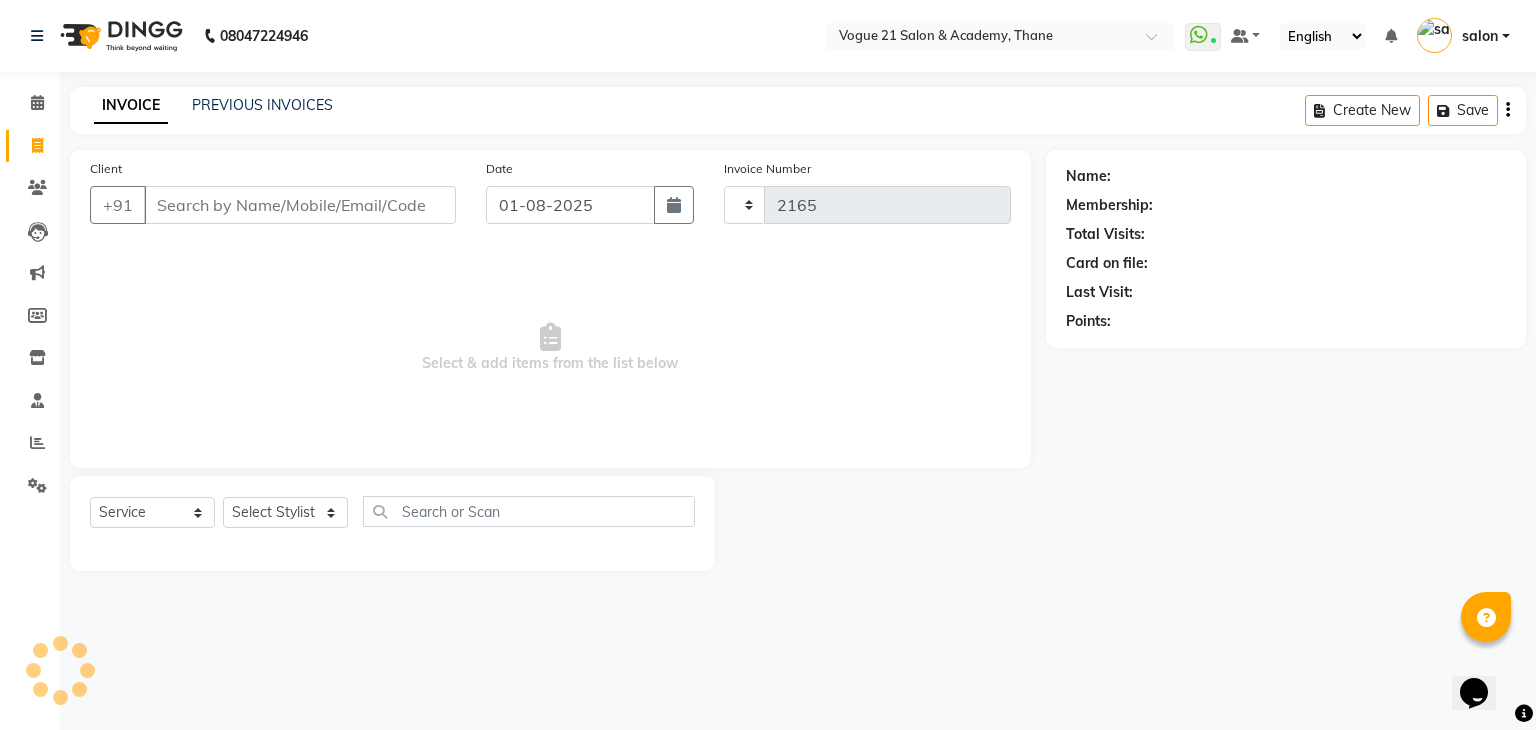 select on "4433" 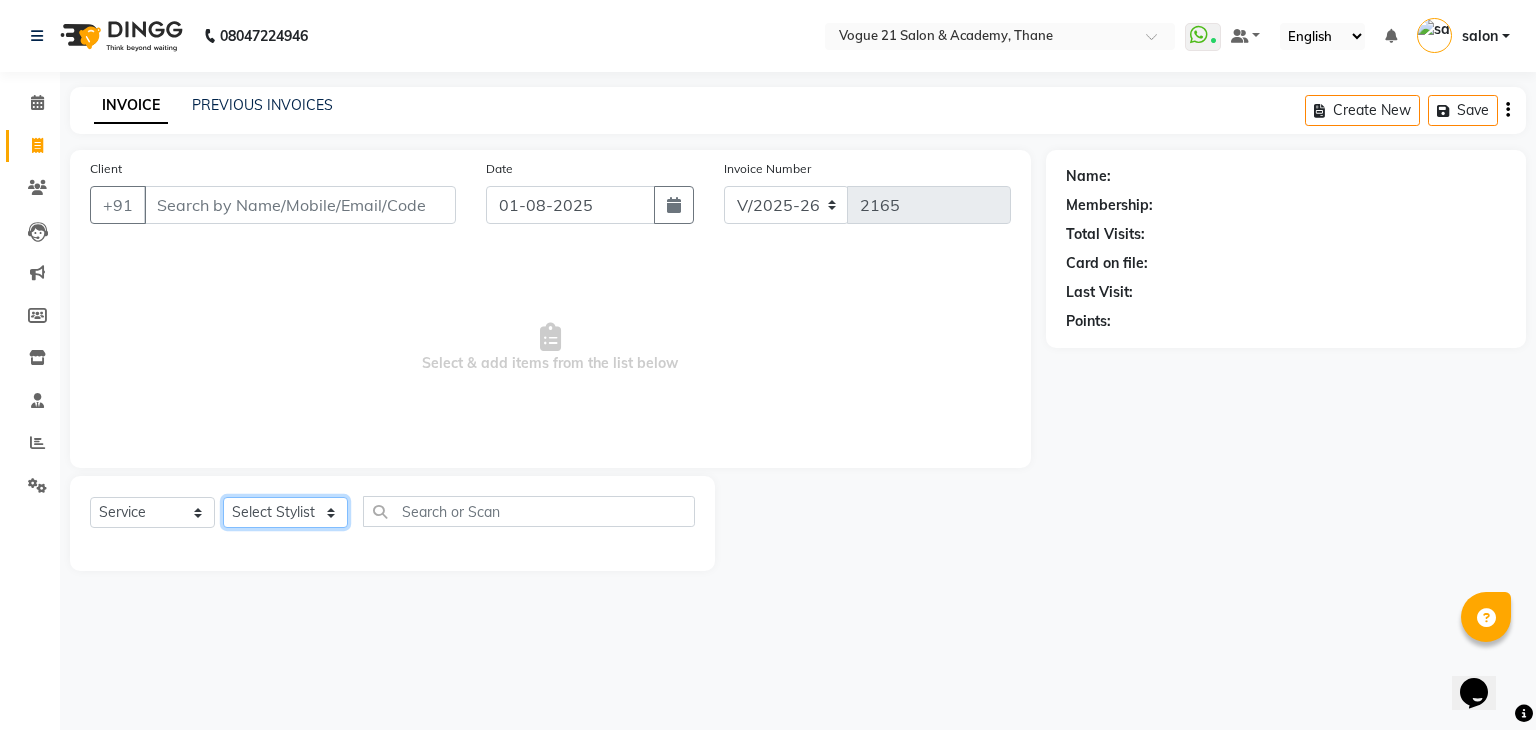 click on "Select Stylist [FIRST] [LAST] [FIRST] [LAST] [FIRST] [LAST] [FIRST] [LAST] [FIRST] [LAST] [FIRST] [LAST] [FIRST] [LAST] [FIRST] [LAST]" 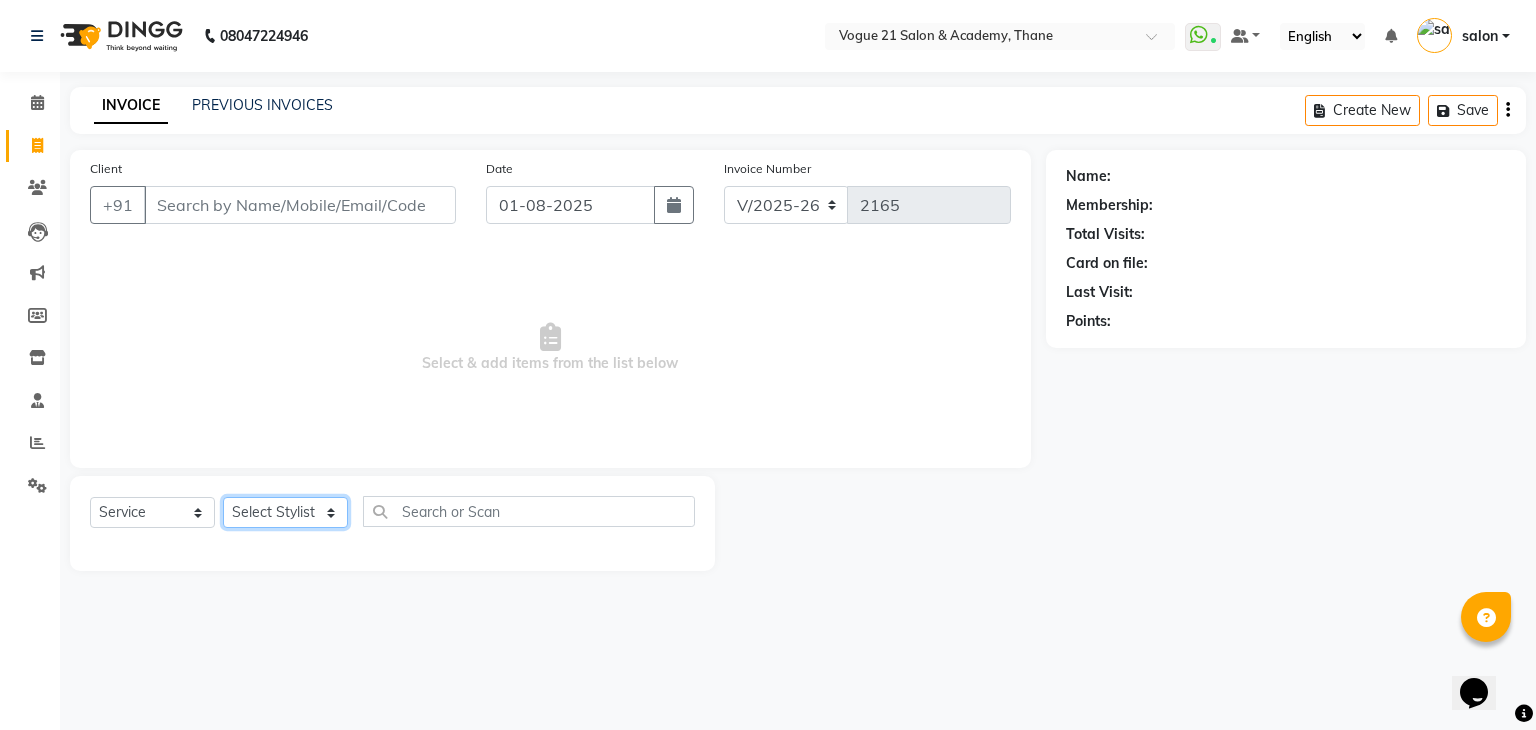 select on "79160" 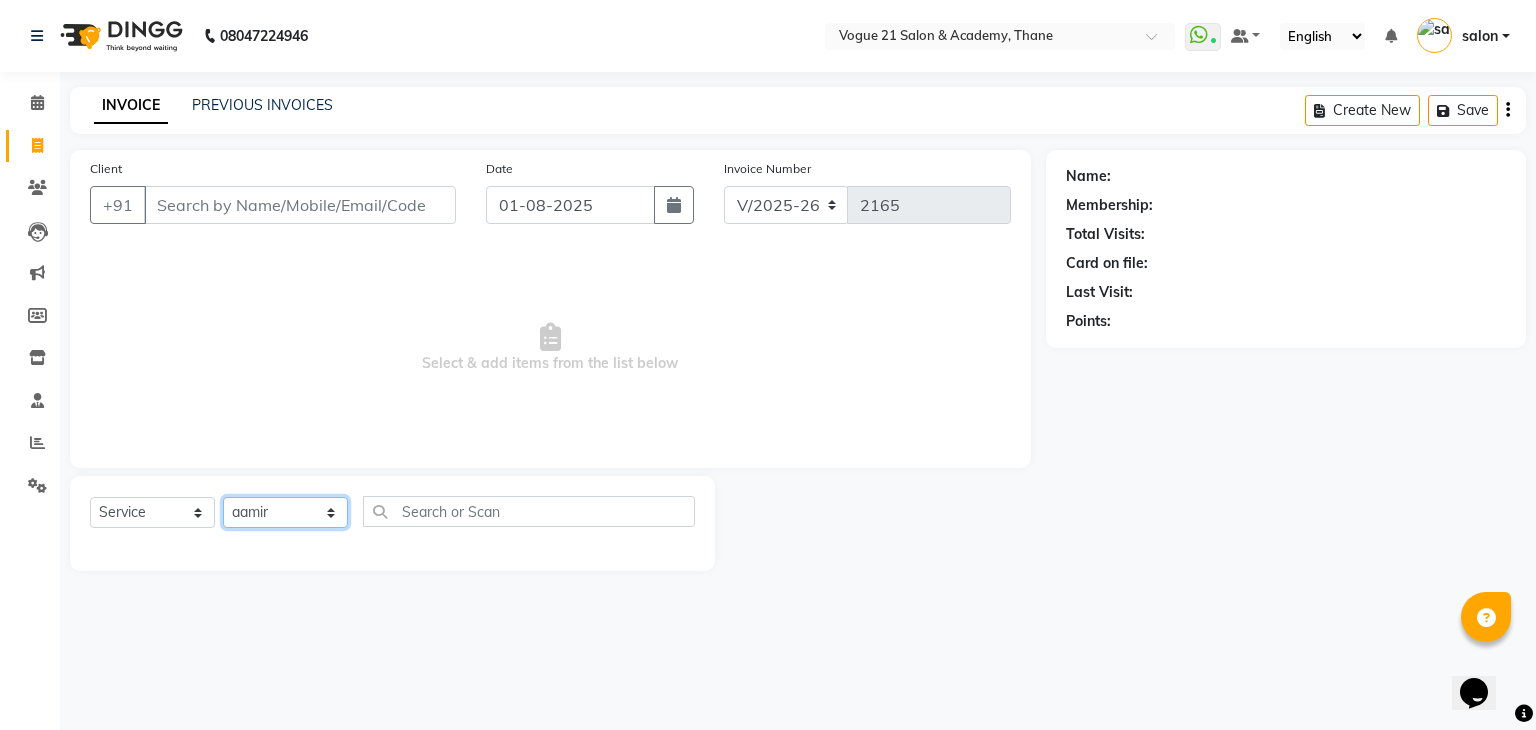 click on "Select Stylist [FIRST] [LAST] [FIRST] [LAST] [FIRST] [LAST] [FIRST] [LAST] [FIRST] [LAST] [FIRST] [LAST] [FIRST] [LAST] [FIRST] [LAST]" 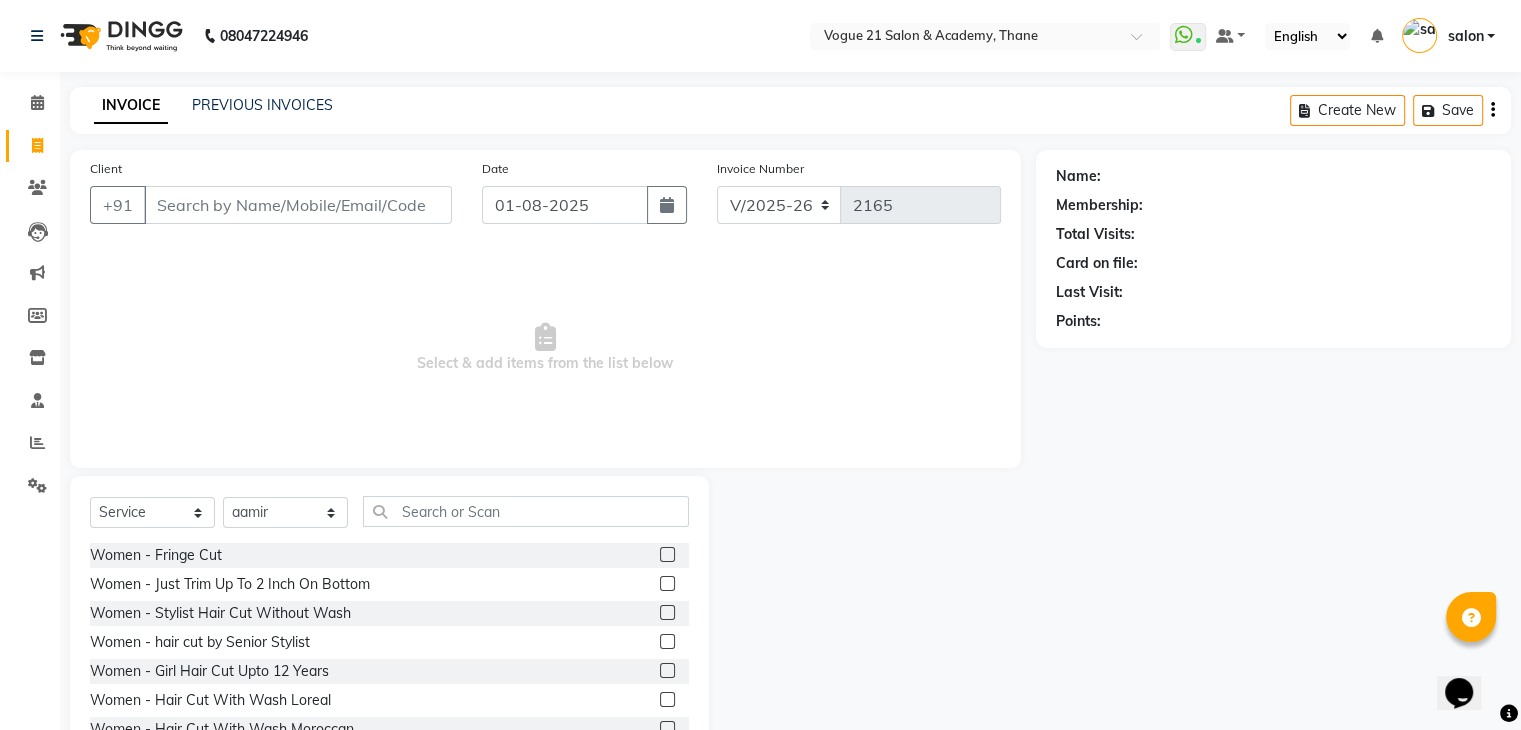 click on "Select & add items from the list below" at bounding box center (545, 348) 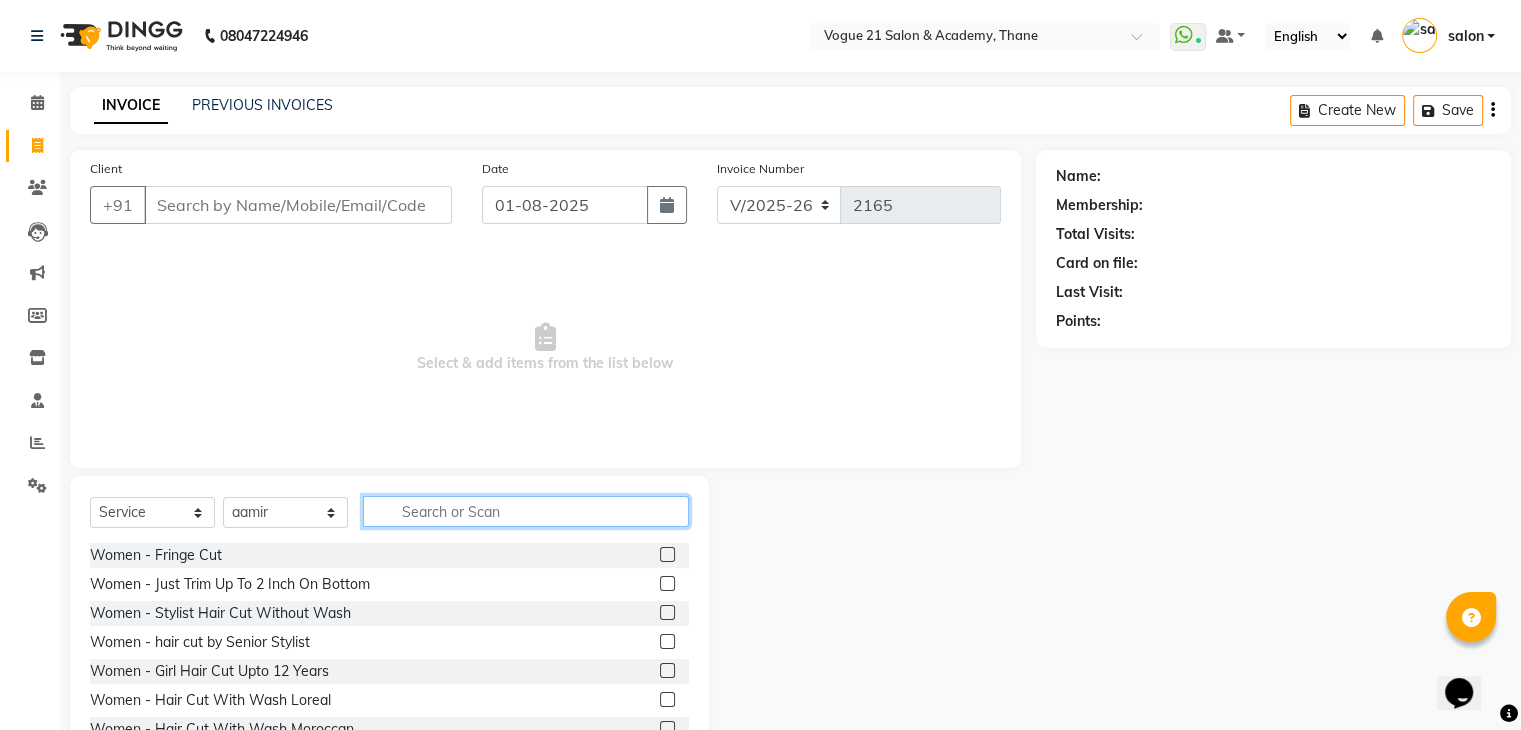 click 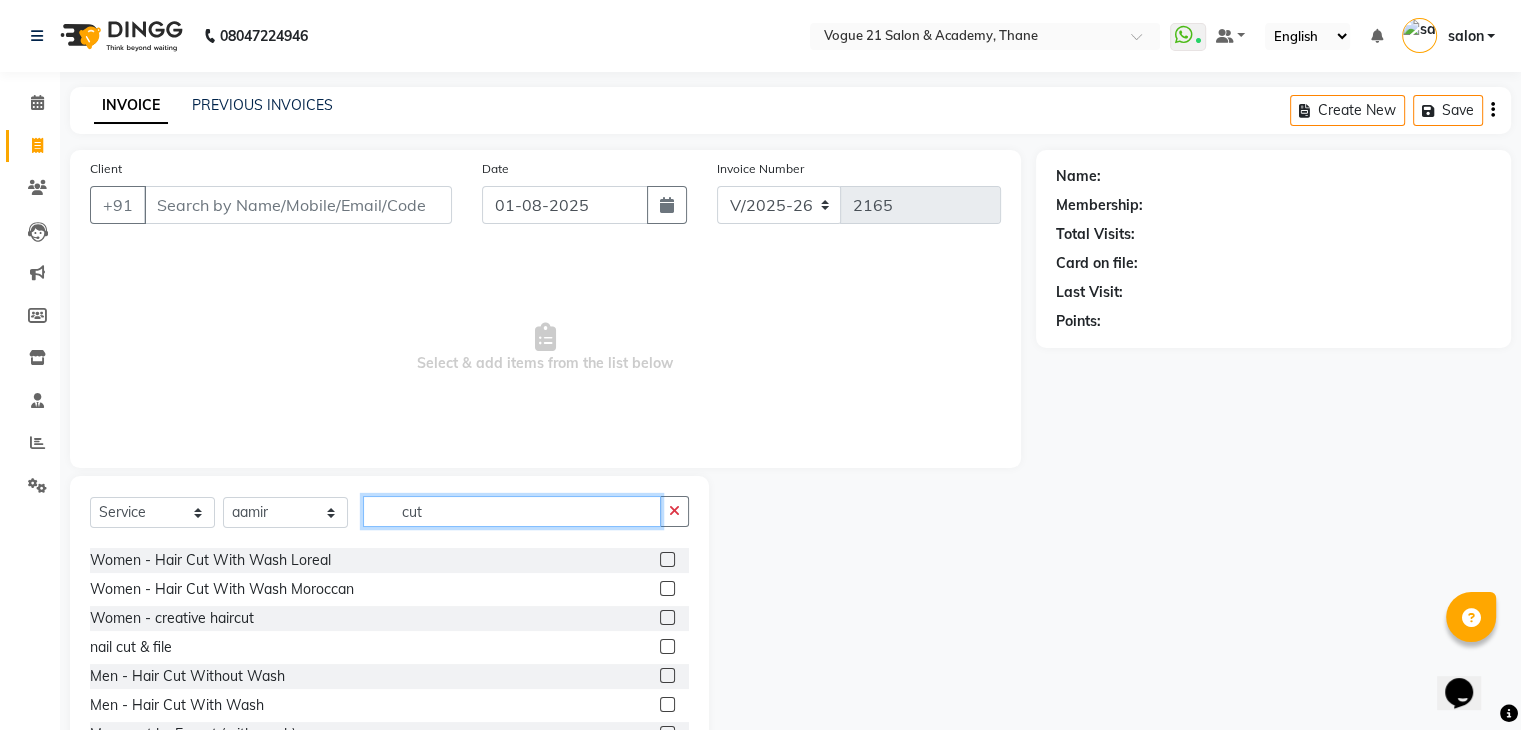 scroll, scrollTop: 105, scrollLeft: 0, axis: vertical 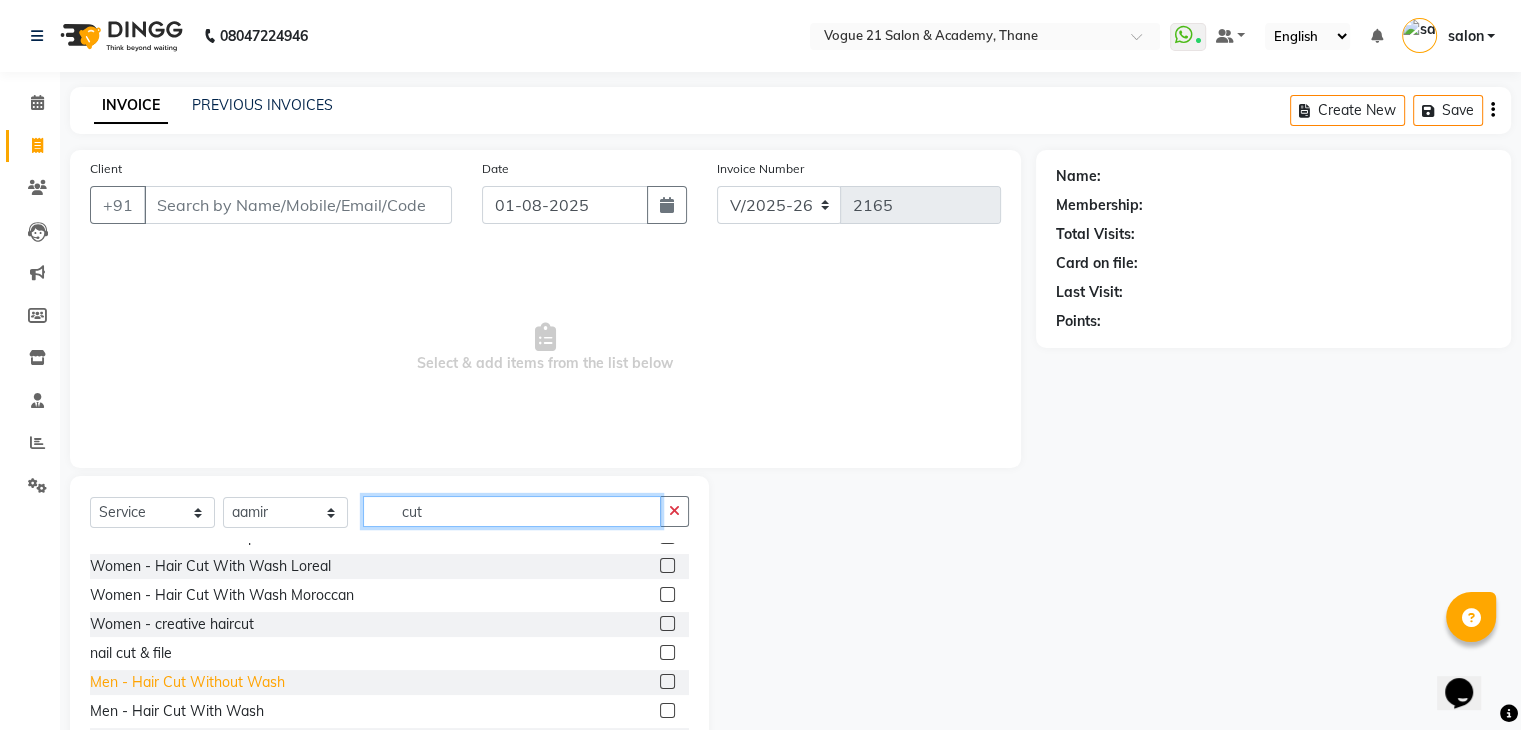 type on "cut" 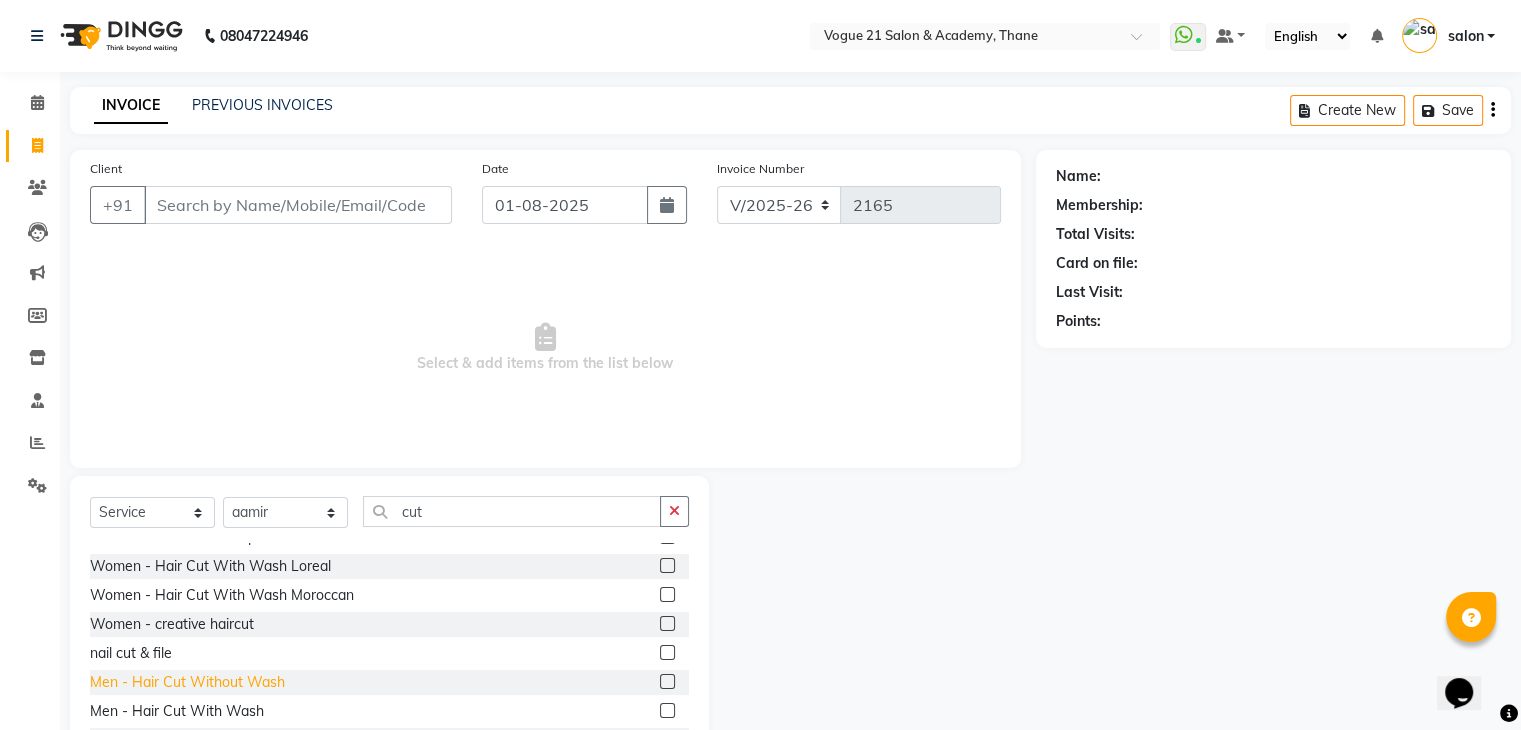 click on "Men   -   Hair Cut Without Wash" 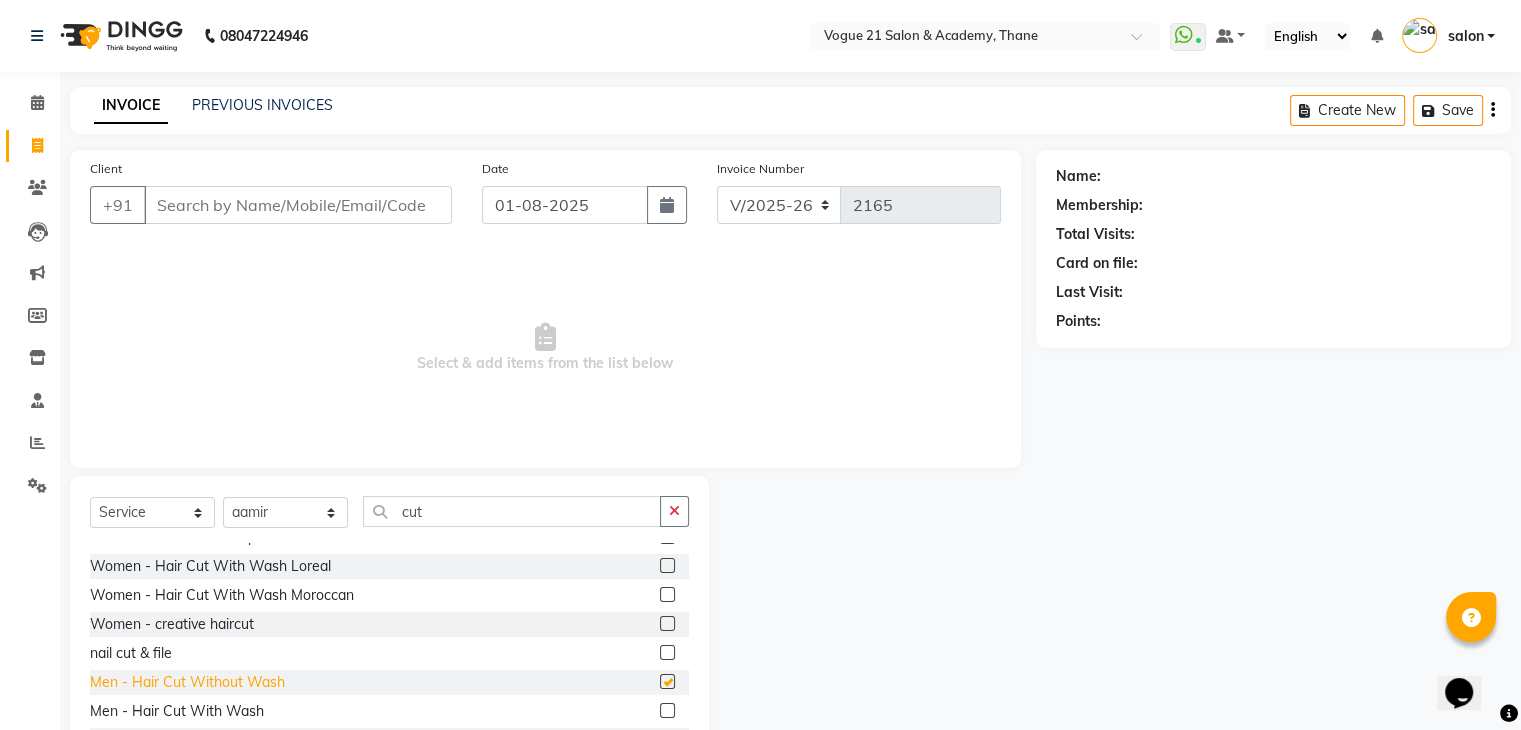 checkbox on "false" 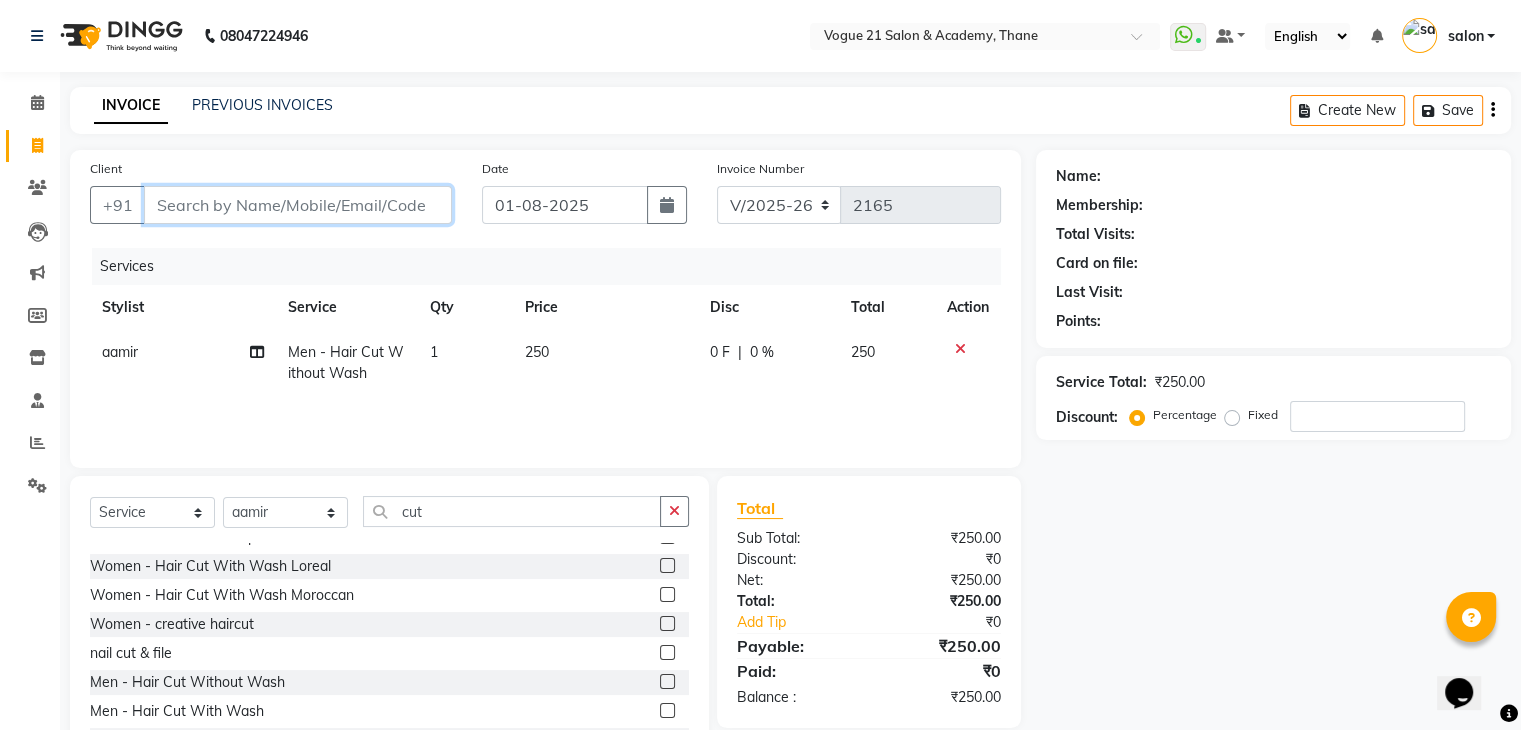 click on "Client" at bounding box center [298, 205] 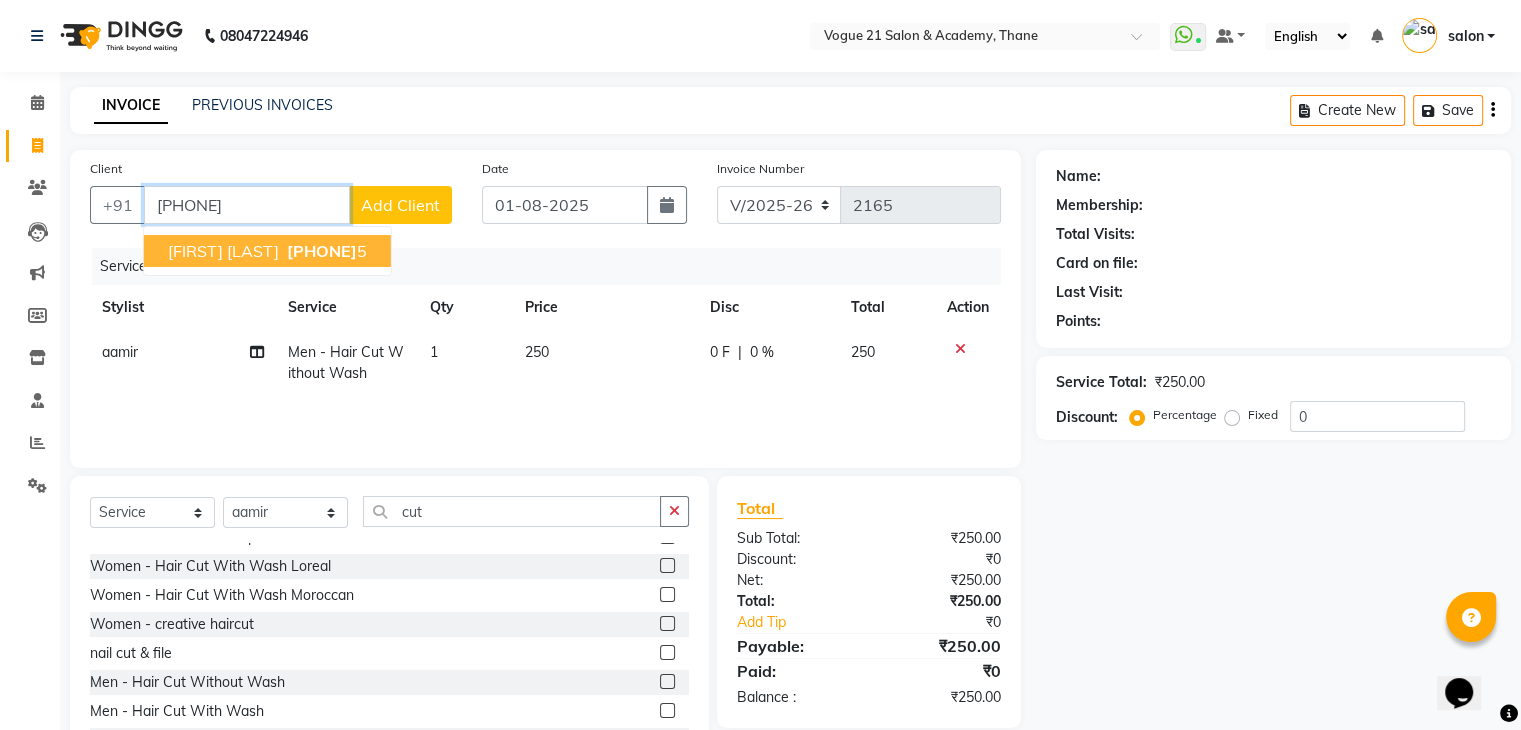 click on "[FIRST] [LAST]" at bounding box center (223, 251) 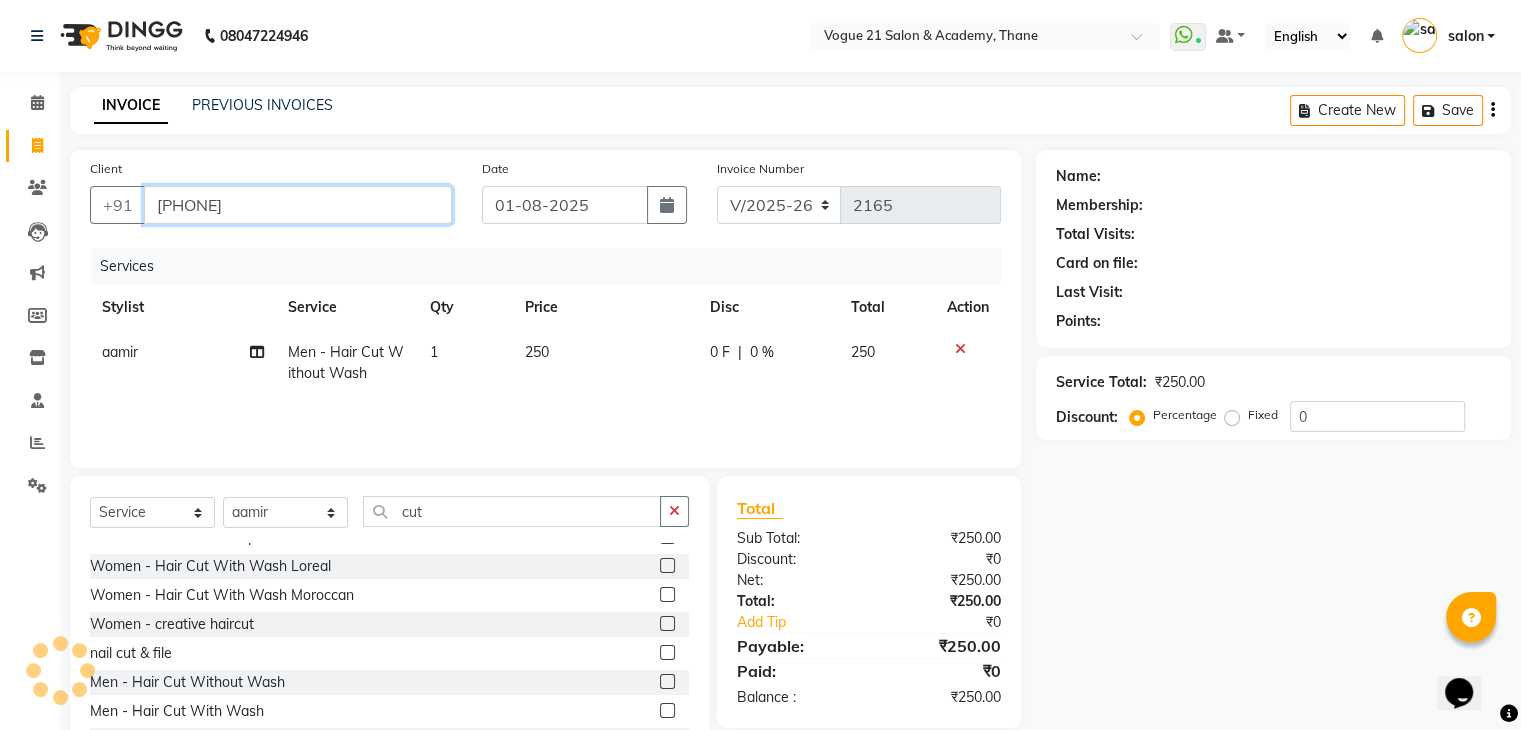 type on "[PHONE]" 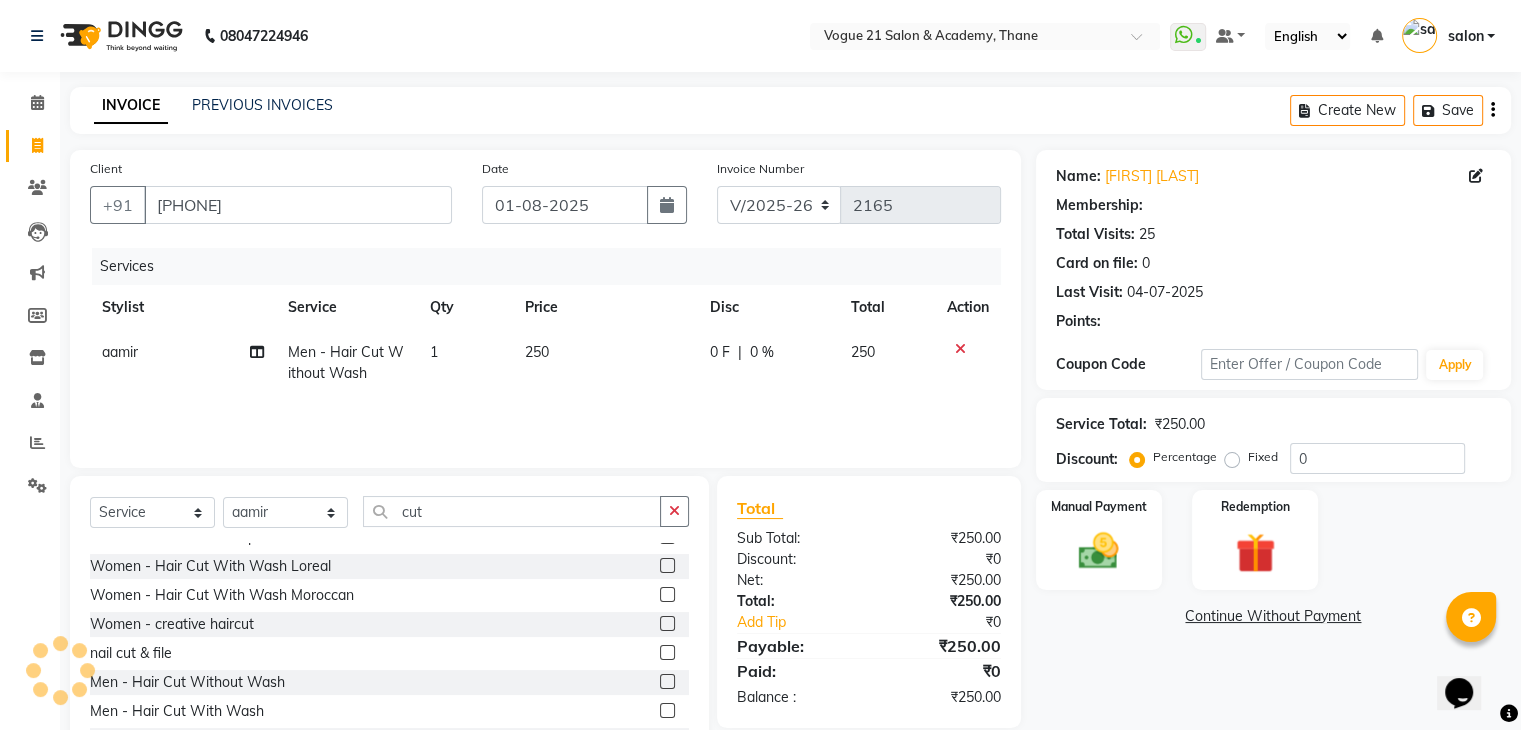 type on "20" 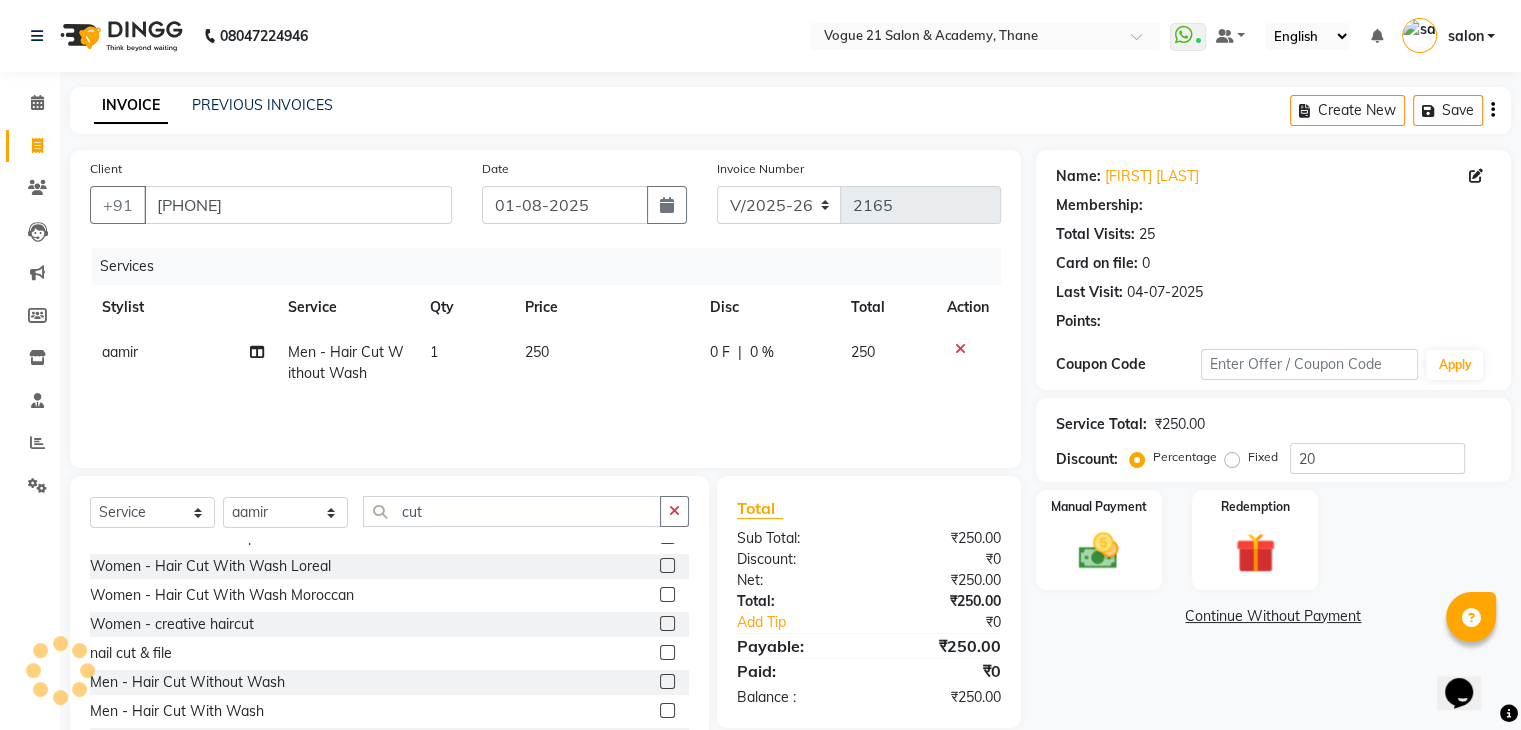 select on "1: Object" 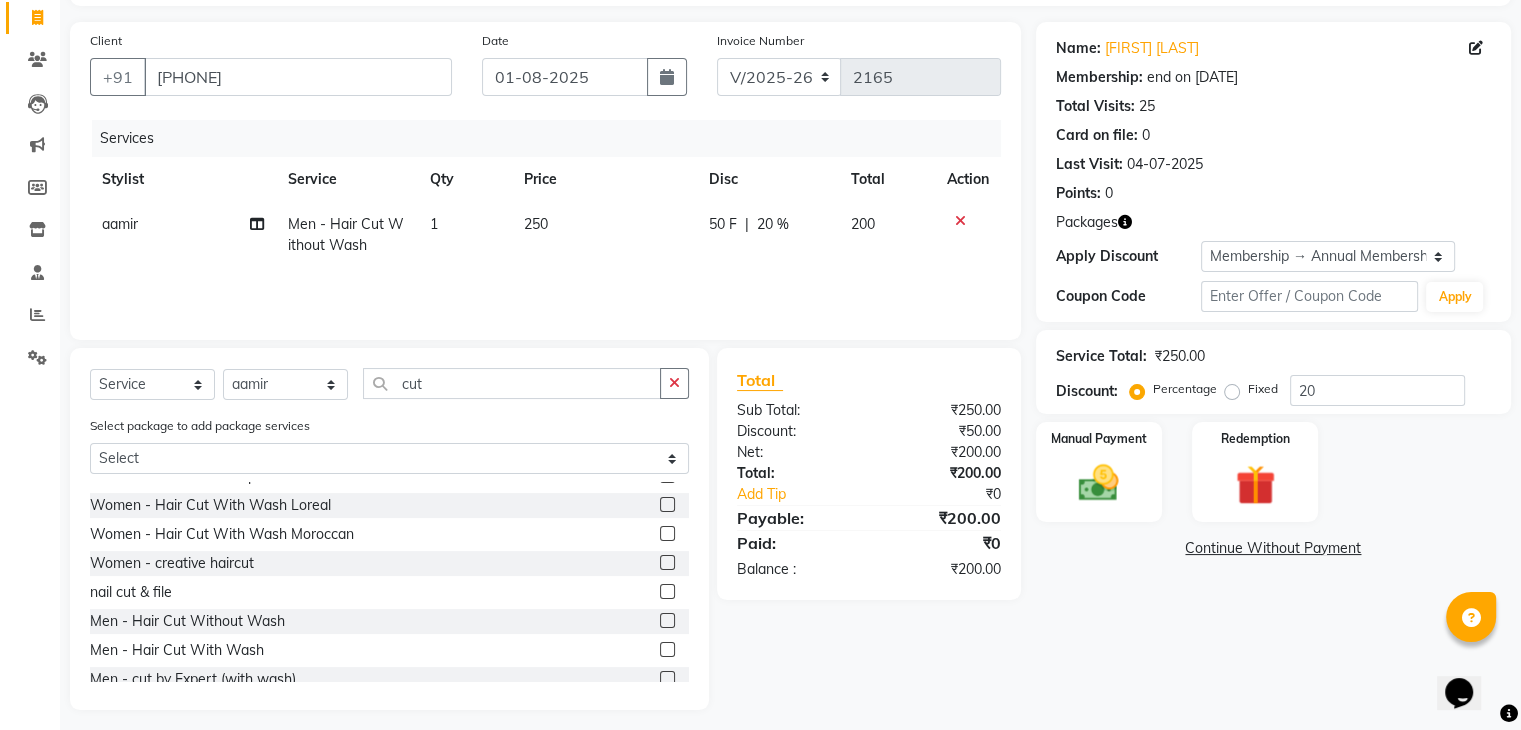 scroll, scrollTop: 140, scrollLeft: 0, axis: vertical 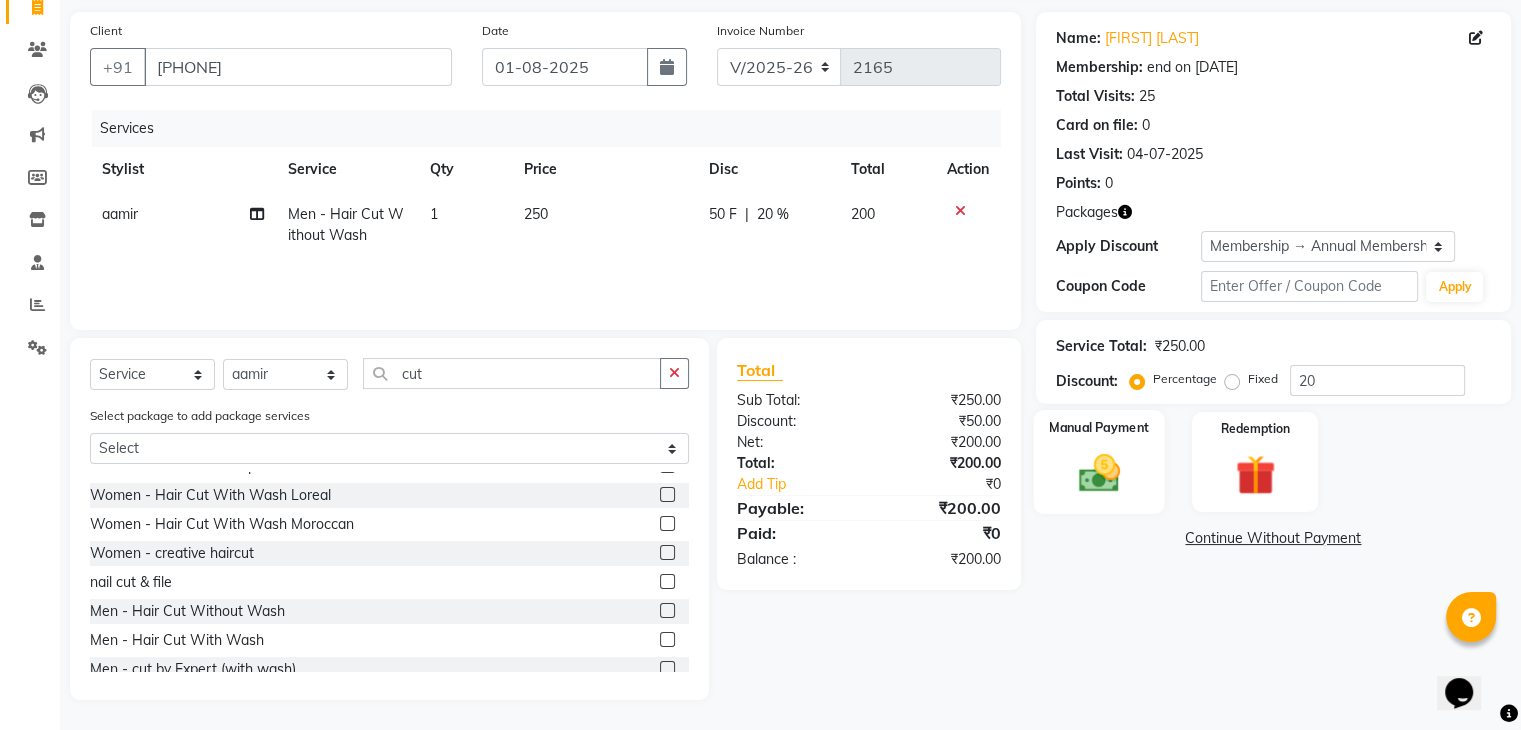 click on "Manual Payment" 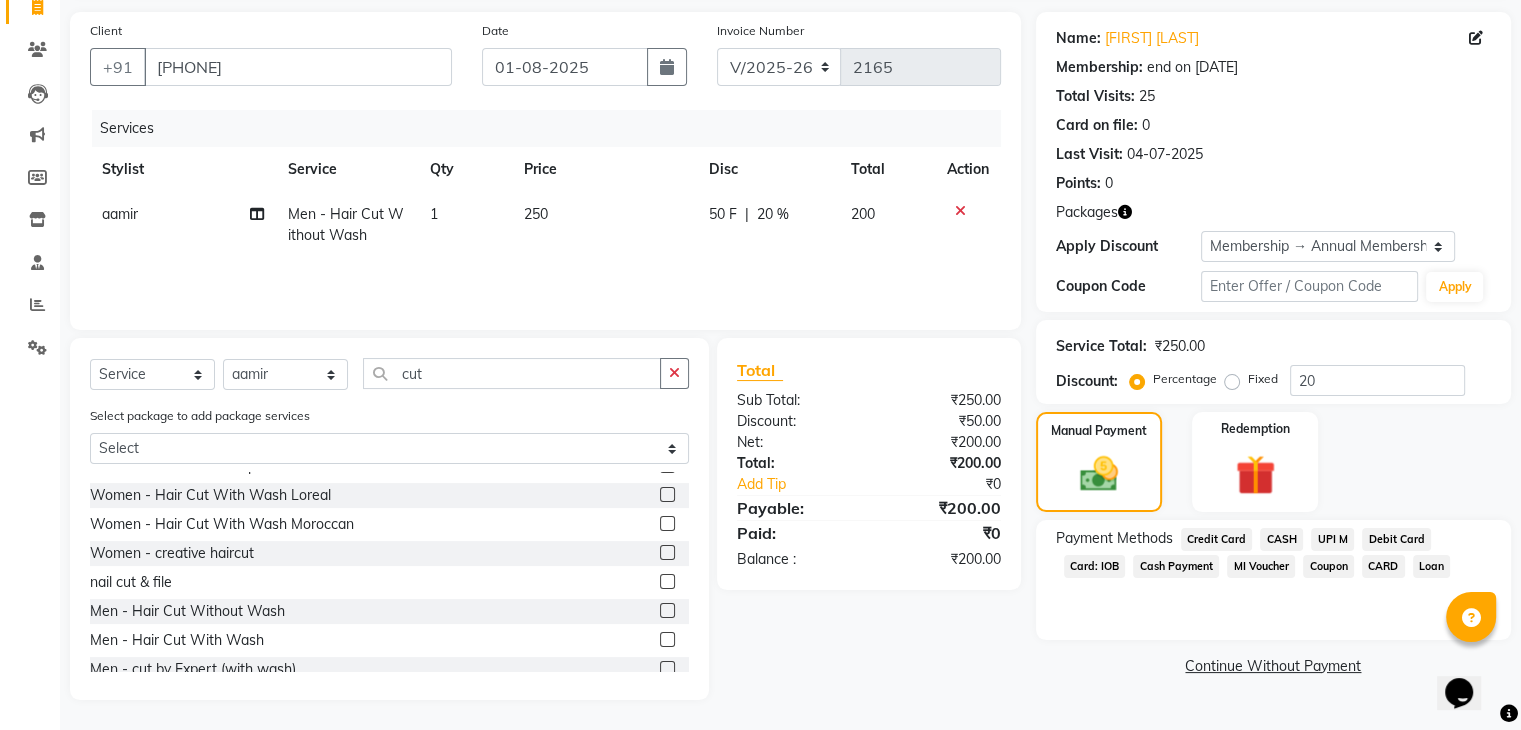 click on "UPI M" 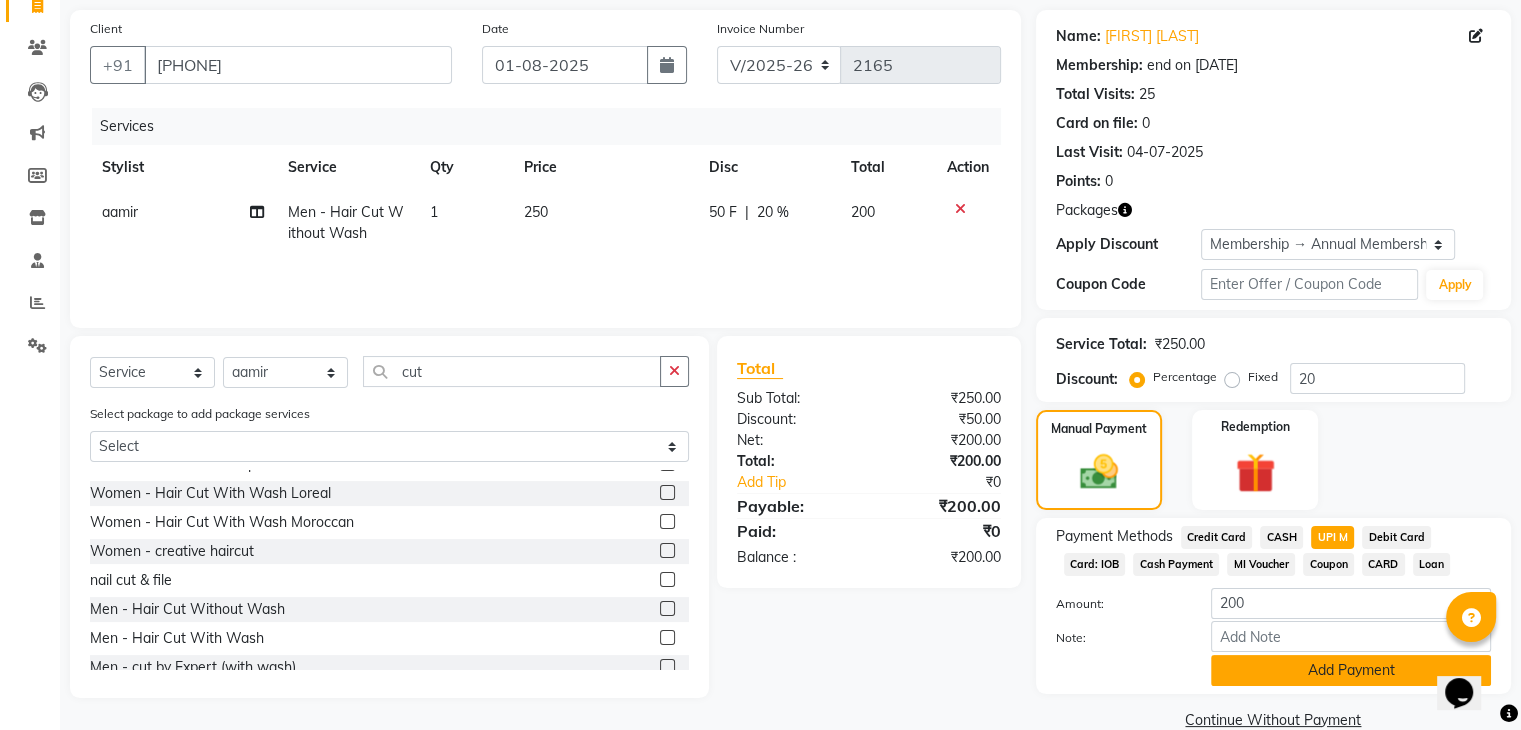 click on "Add Payment" 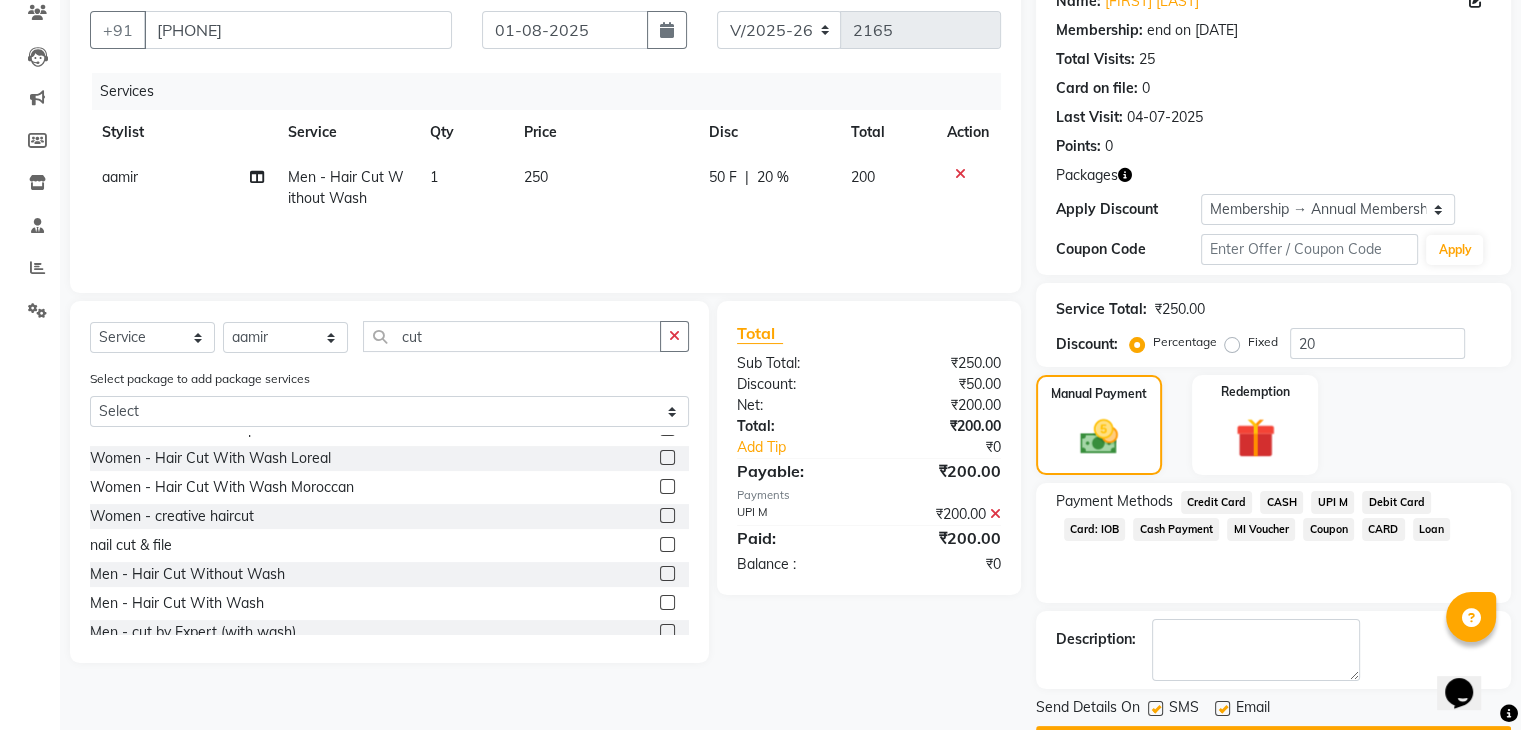 scroll, scrollTop: 231, scrollLeft: 0, axis: vertical 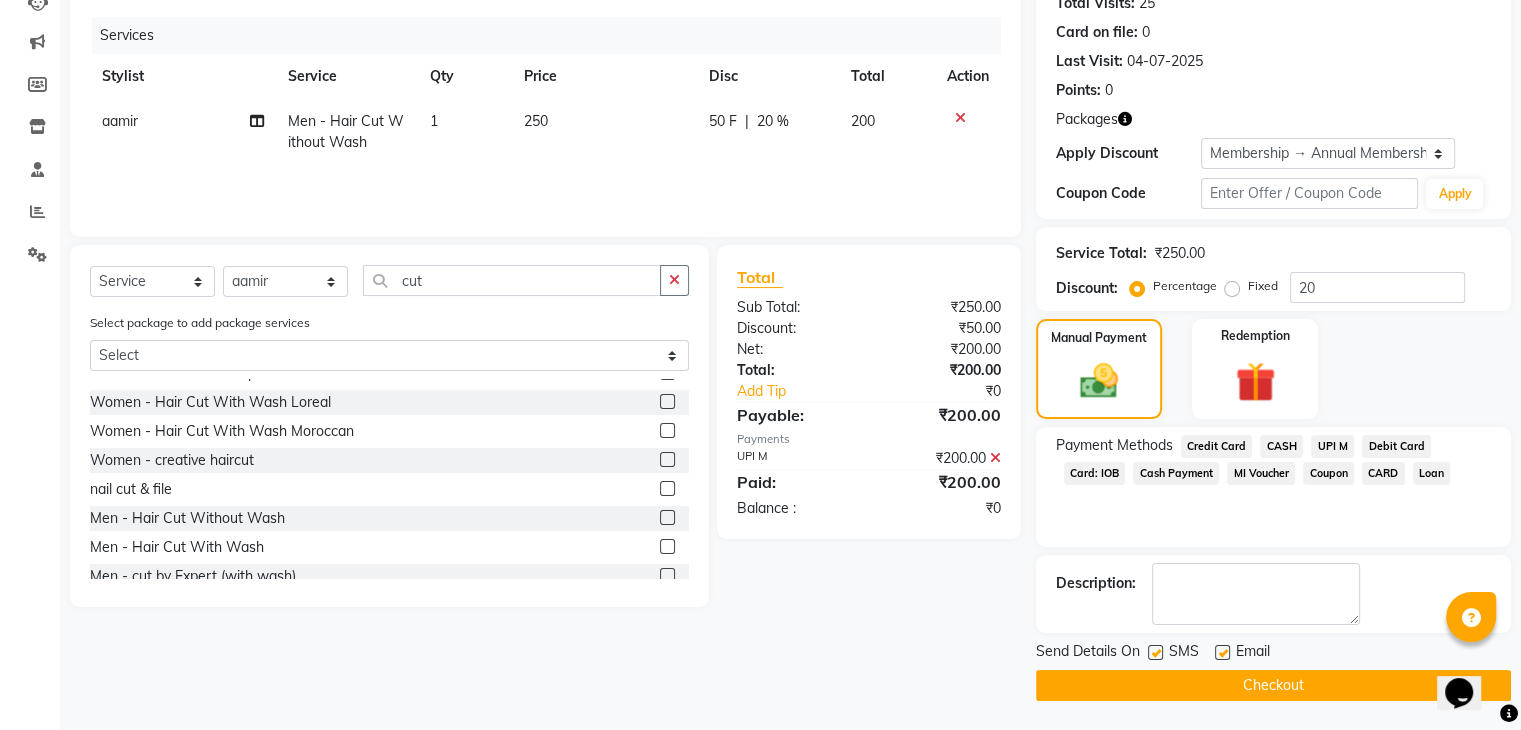 click on "Checkout" 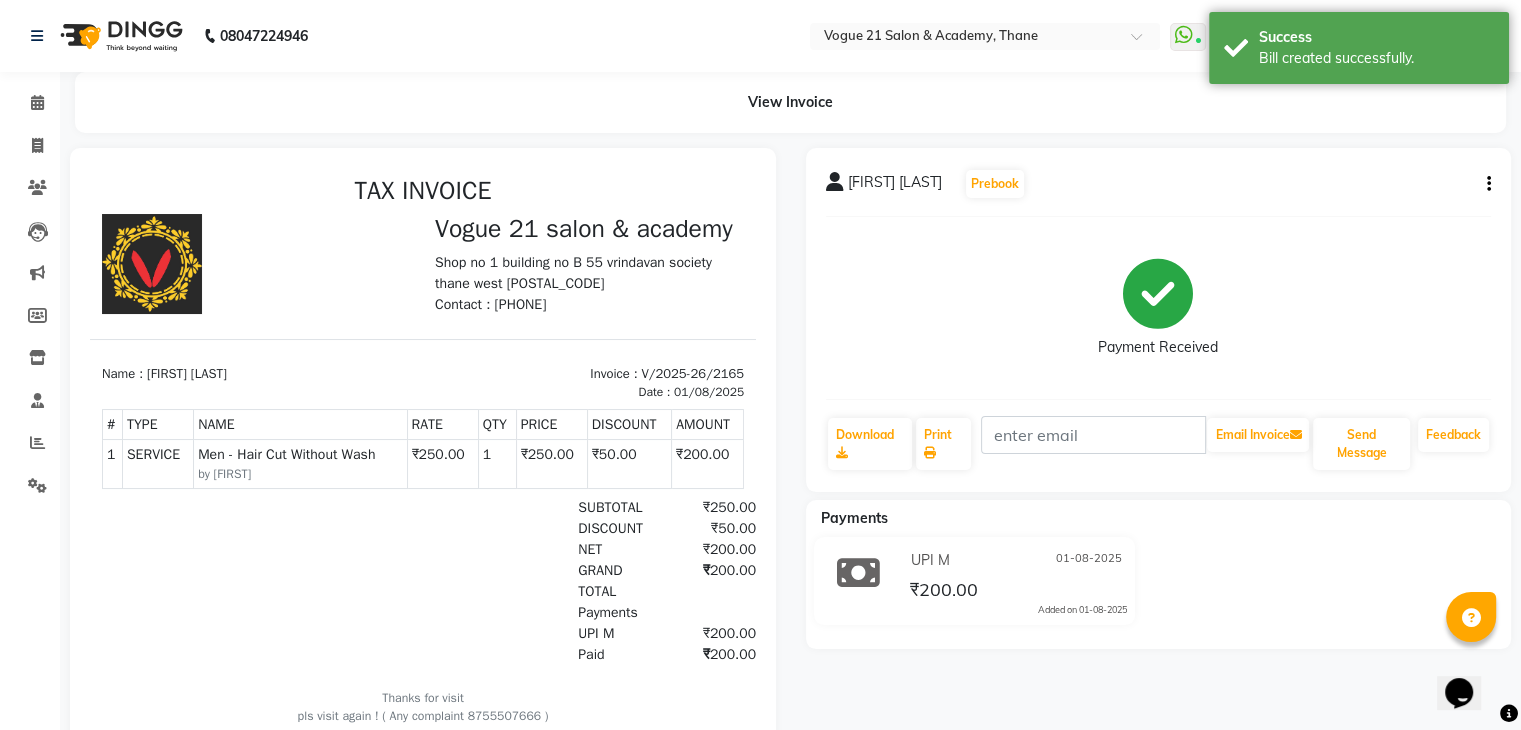 scroll, scrollTop: 0, scrollLeft: 0, axis: both 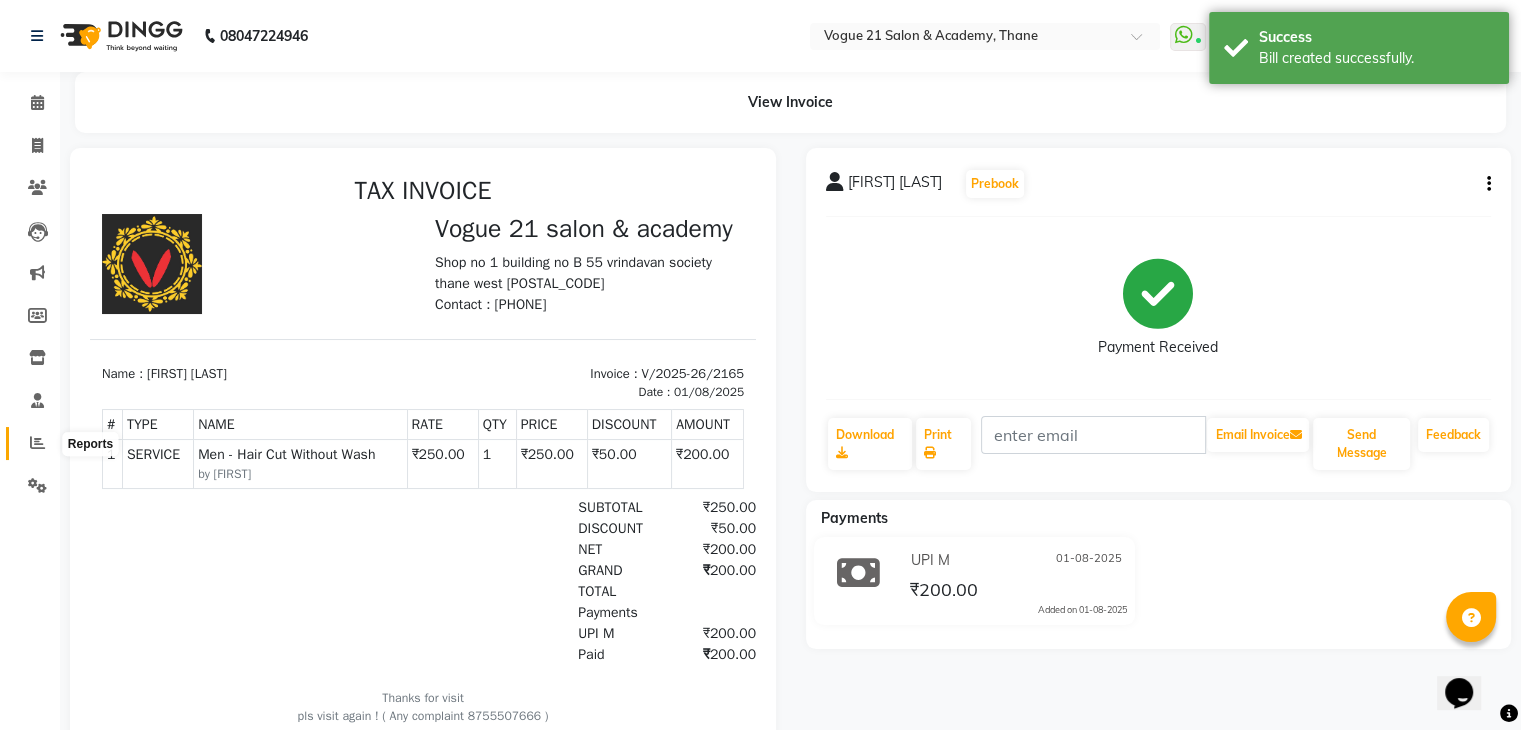 click 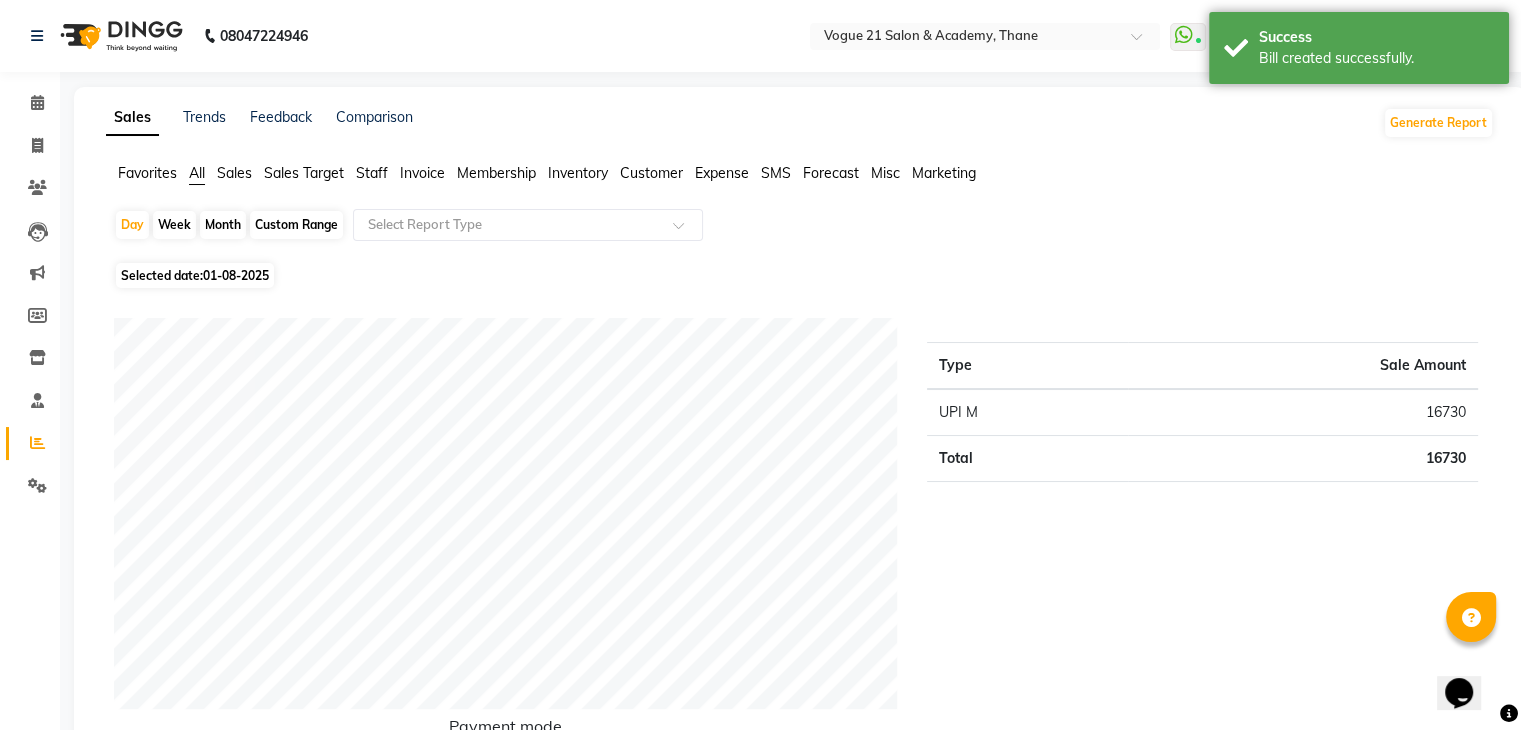 click on "Staff" 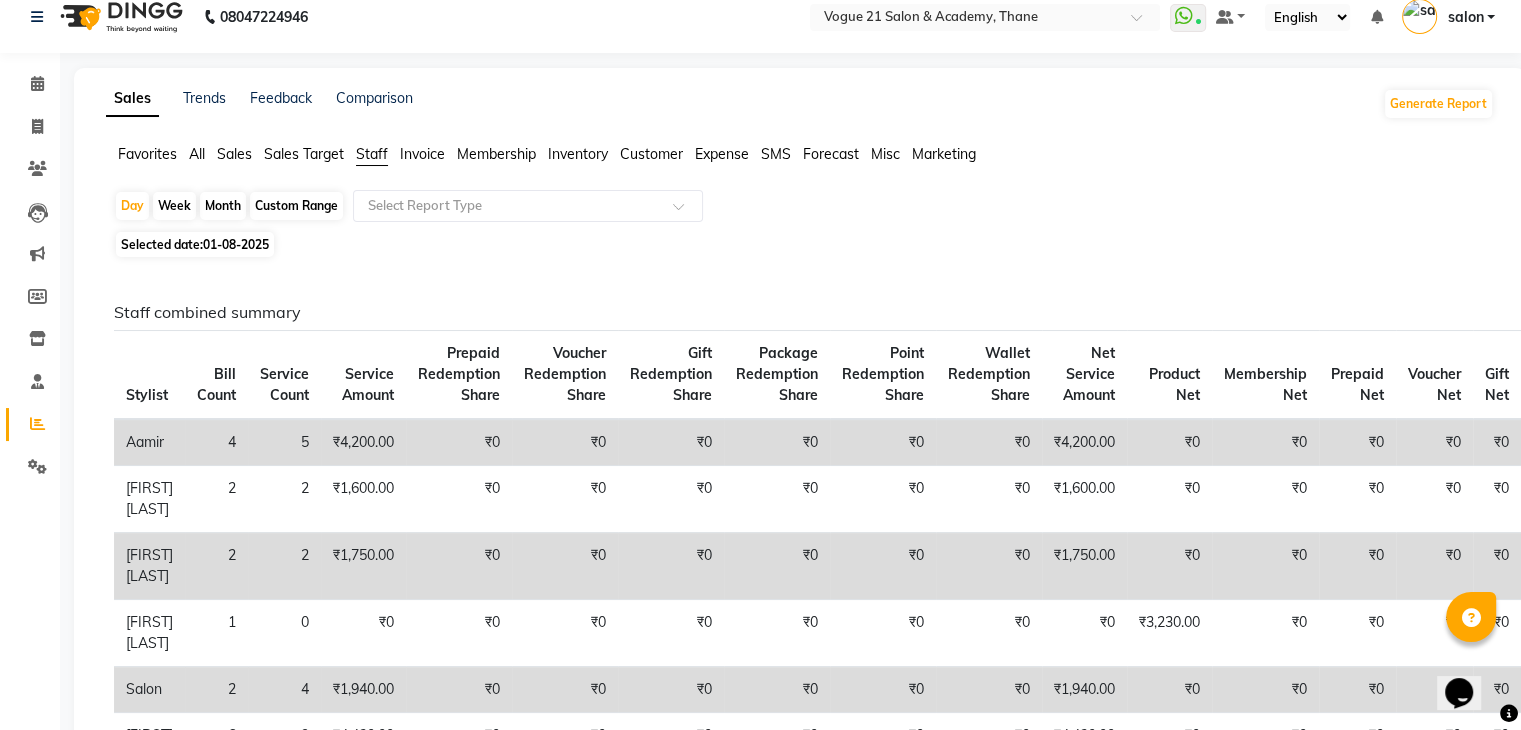 scroll, scrollTop: 0, scrollLeft: 0, axis: both 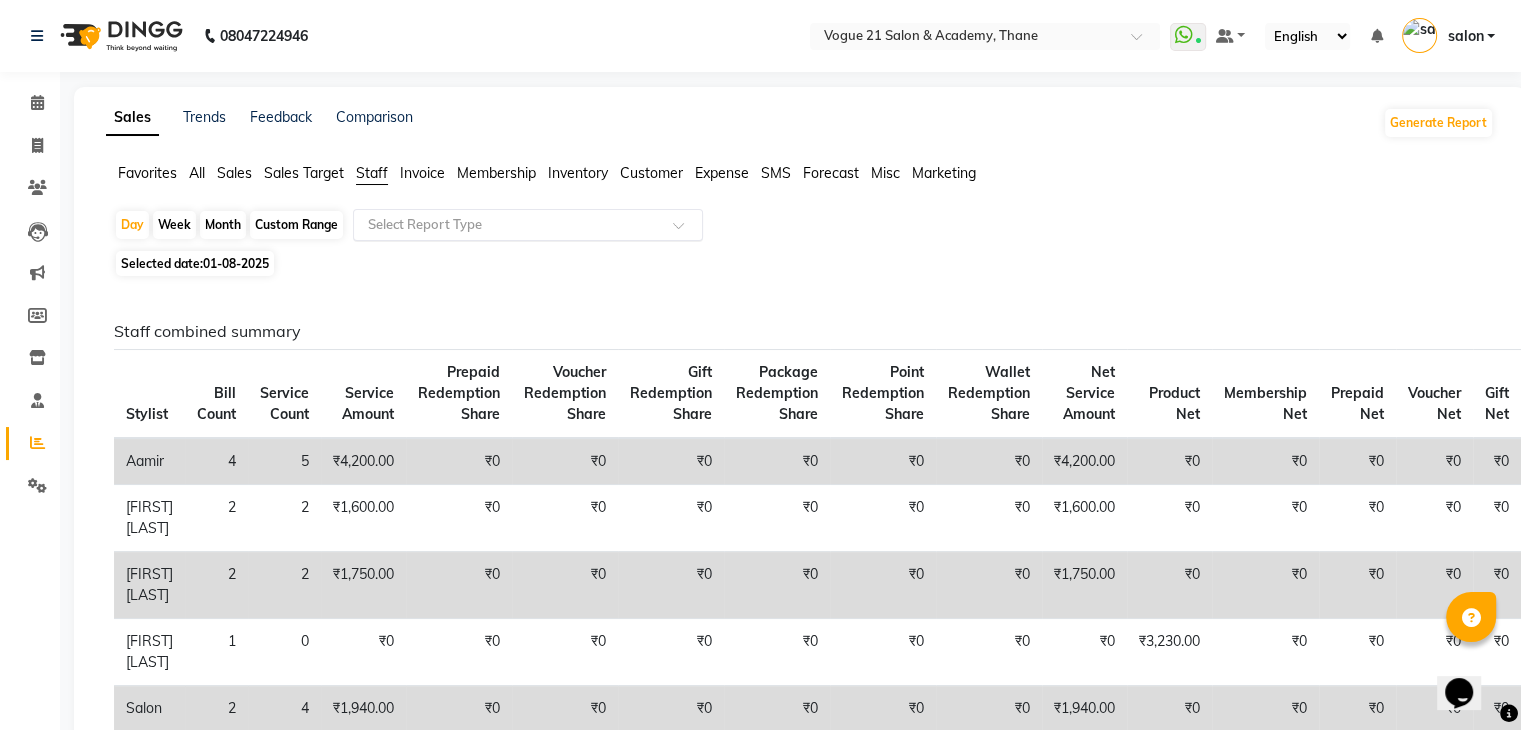 click 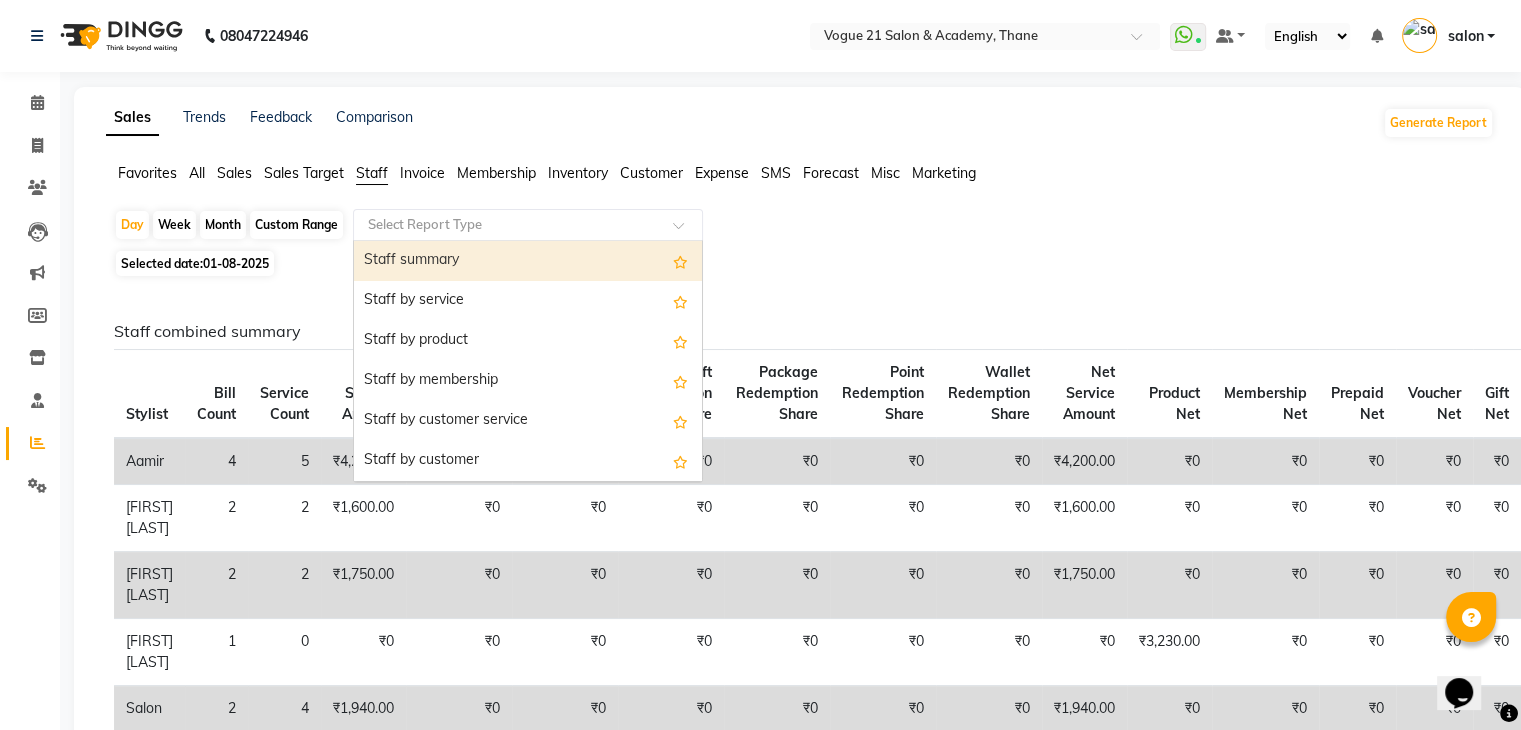 click on "Staff summary" at bounding box center (528, 261) 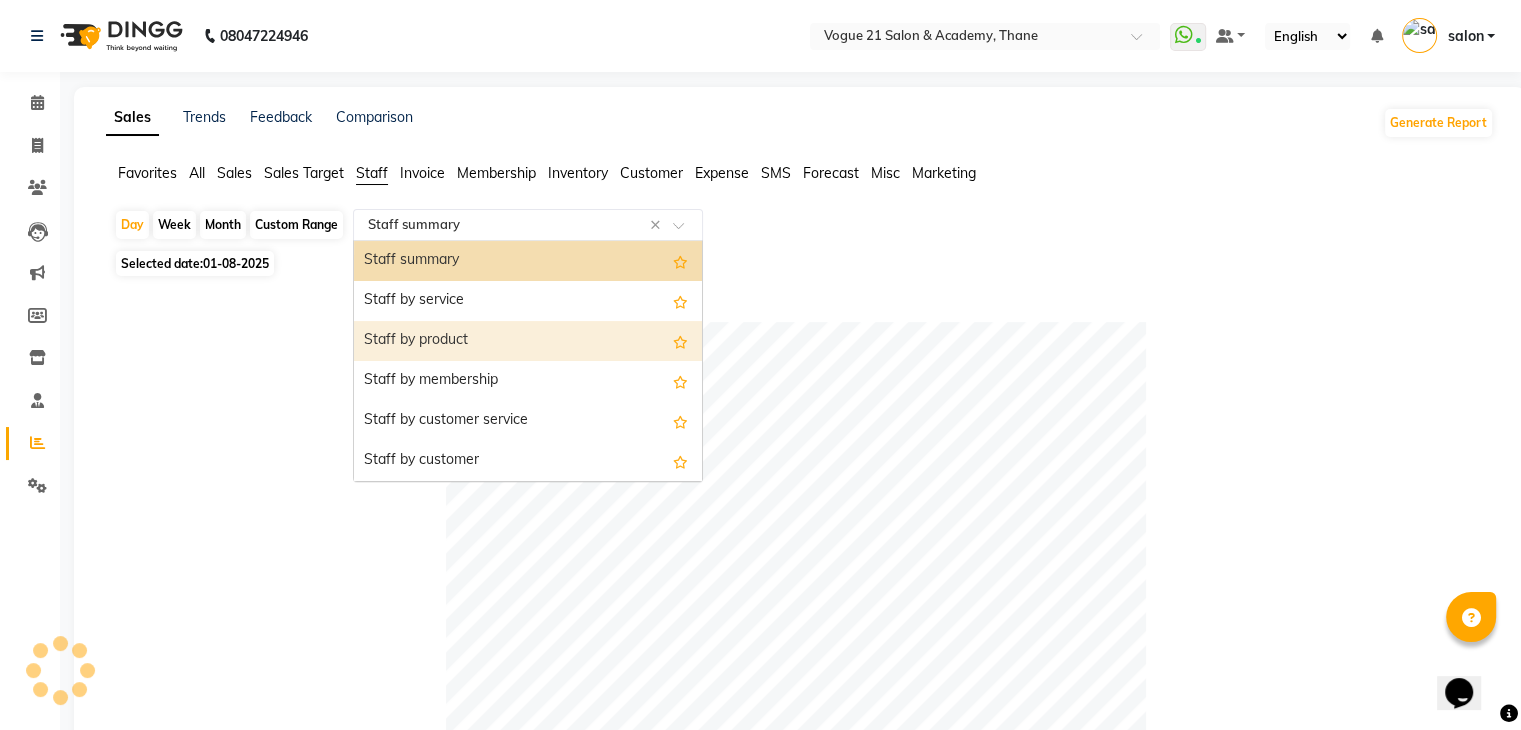 scroll, scrollTop: 112, scrollLeft: 0, axis: vertical 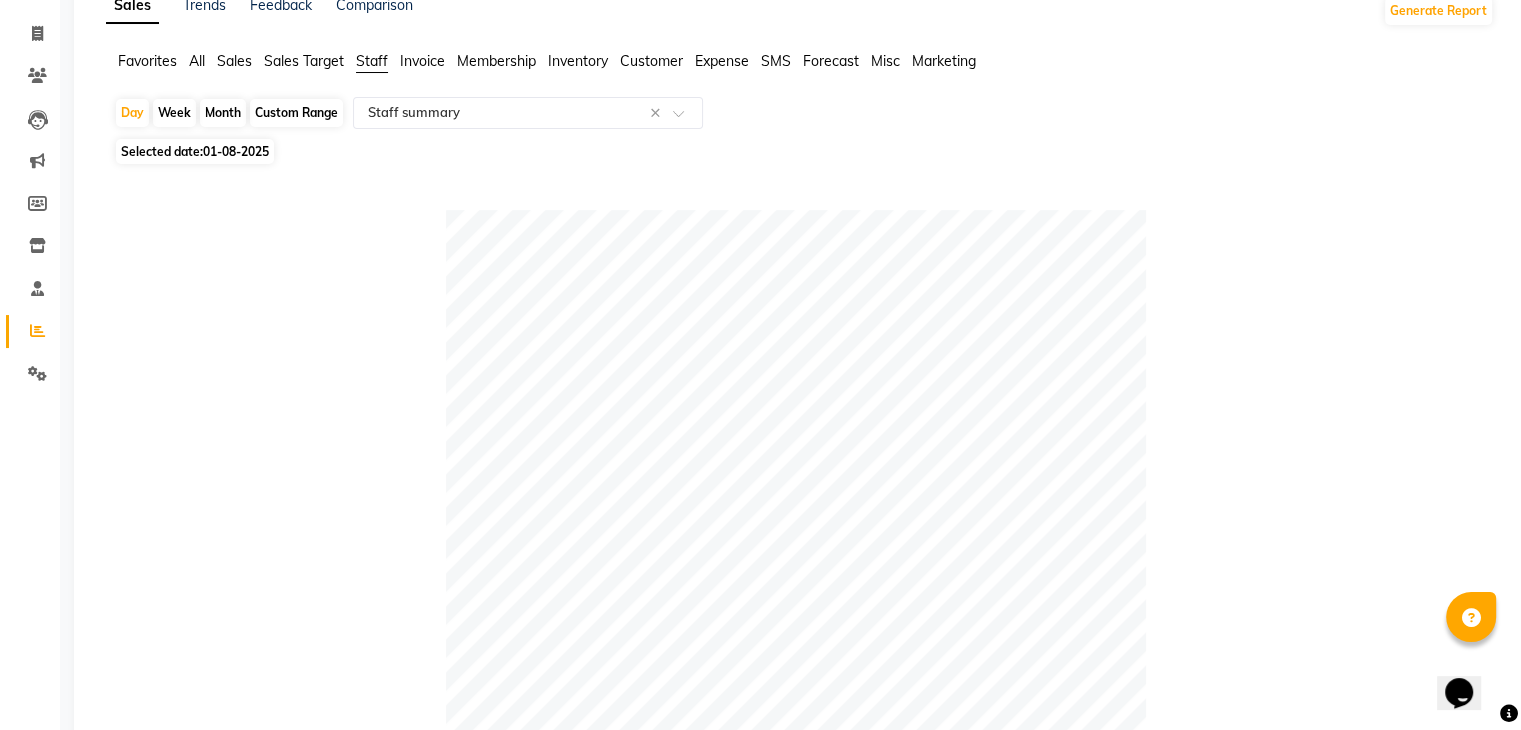 click on "Selected date:  01-08-2025" 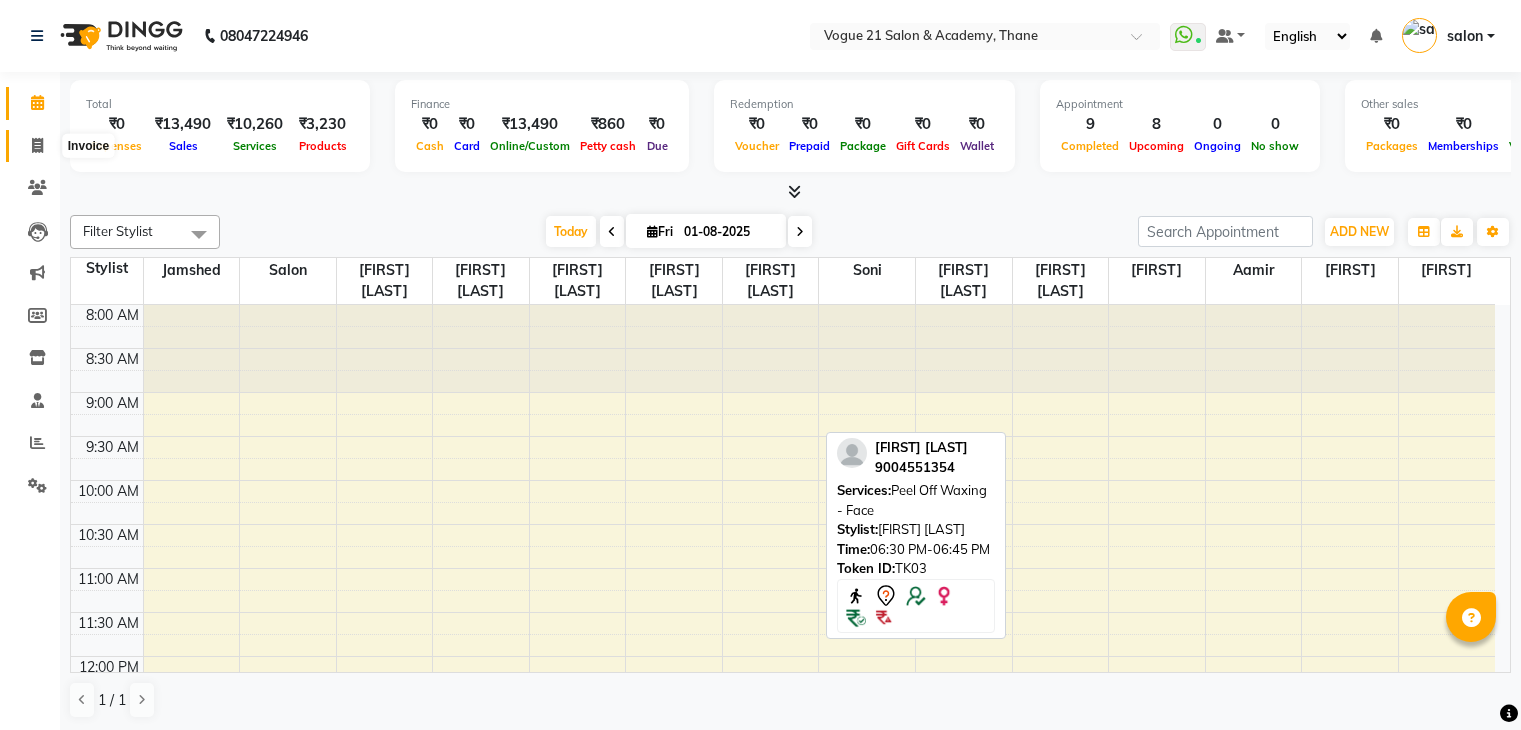 scroll, scrollTop: 1, scrollLeft: 0, axis: vertical 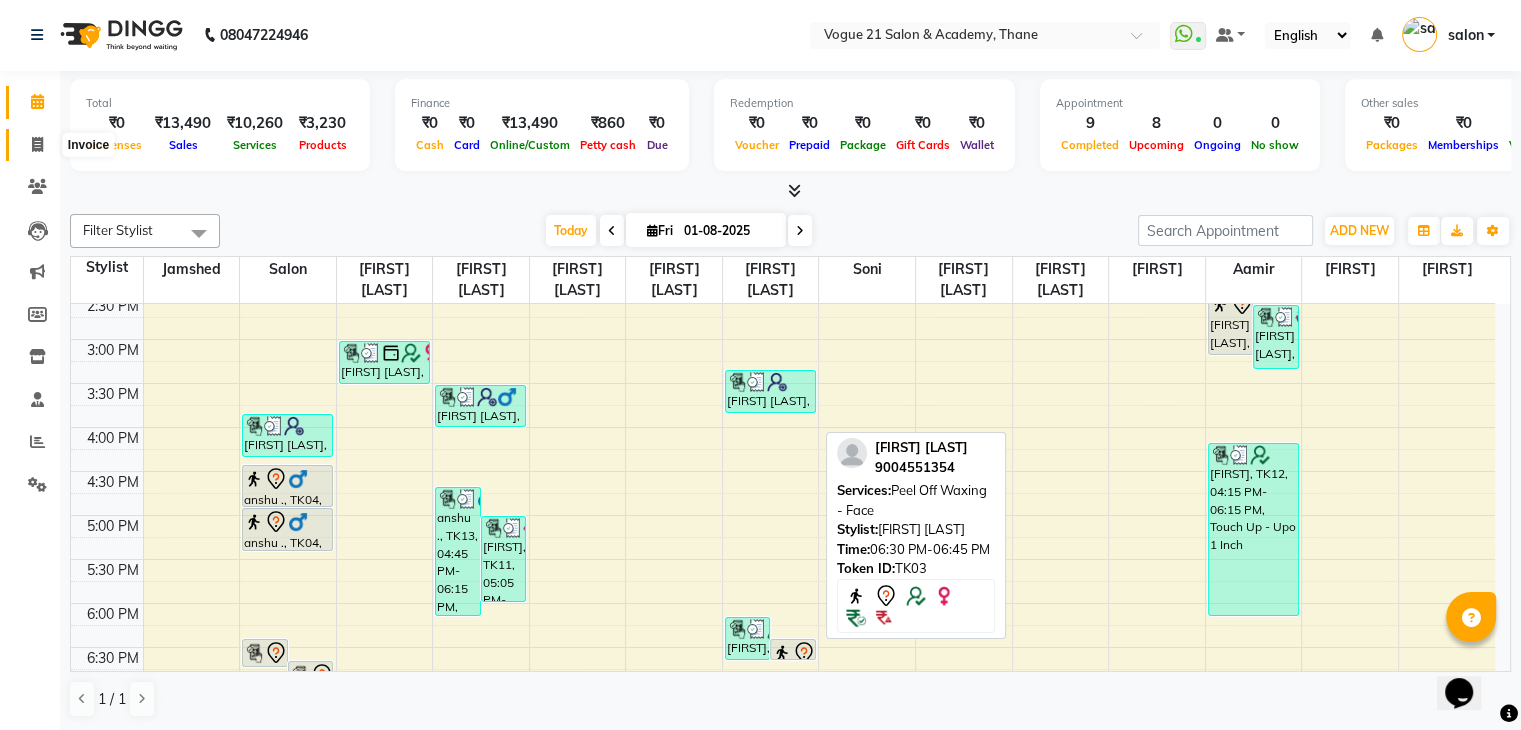 click 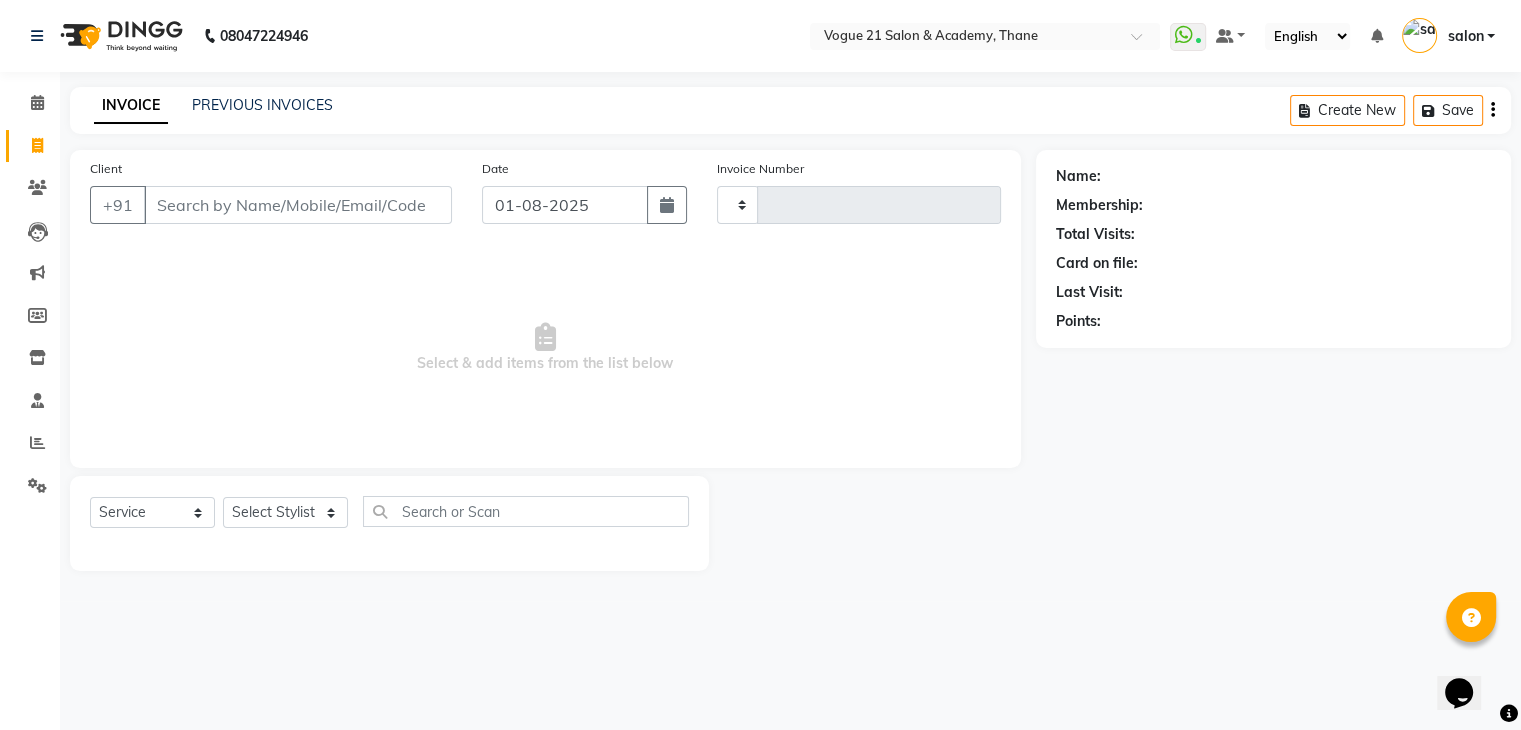 scroll, scrollTop: 0, scrollLeft: 0, axis: both 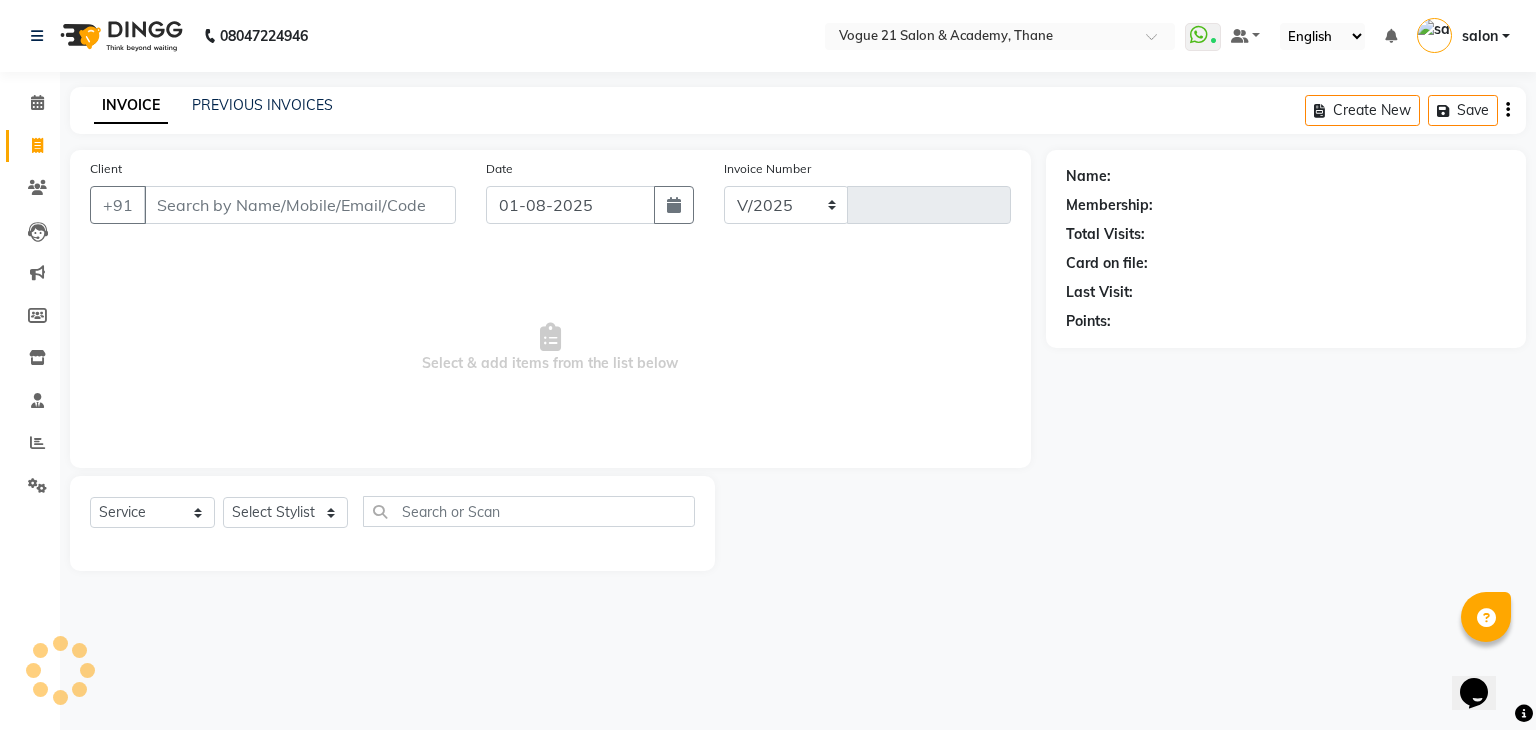 select on "4433" 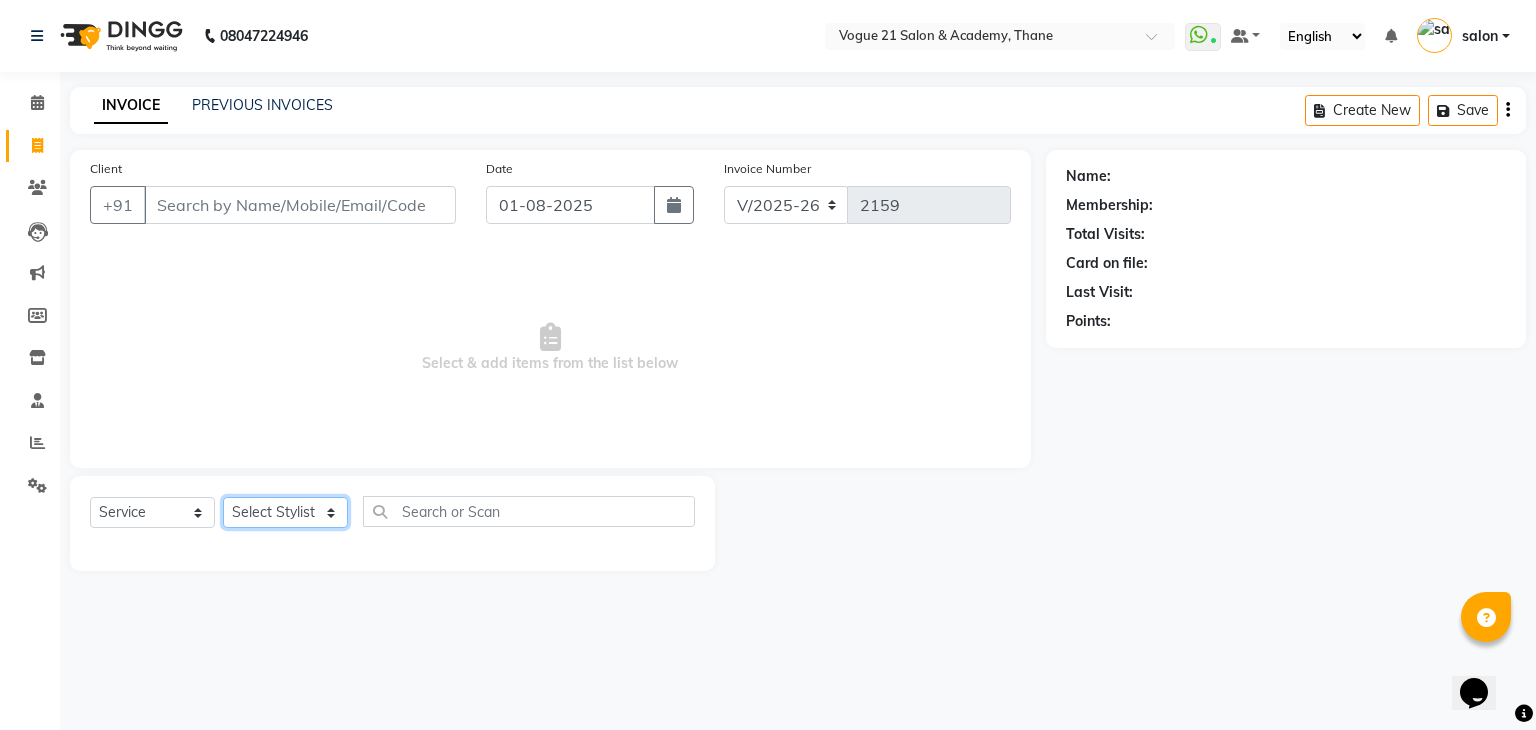click on "Select Stylist [FIRST] [LAST] [FIRST] [LAST] [FIRST] [LAST] [FIRST] [LAST] [FIRST] [LAST] [FIRST] [LAST] [FIRST] [LAST] [FIRST] [LAST]" 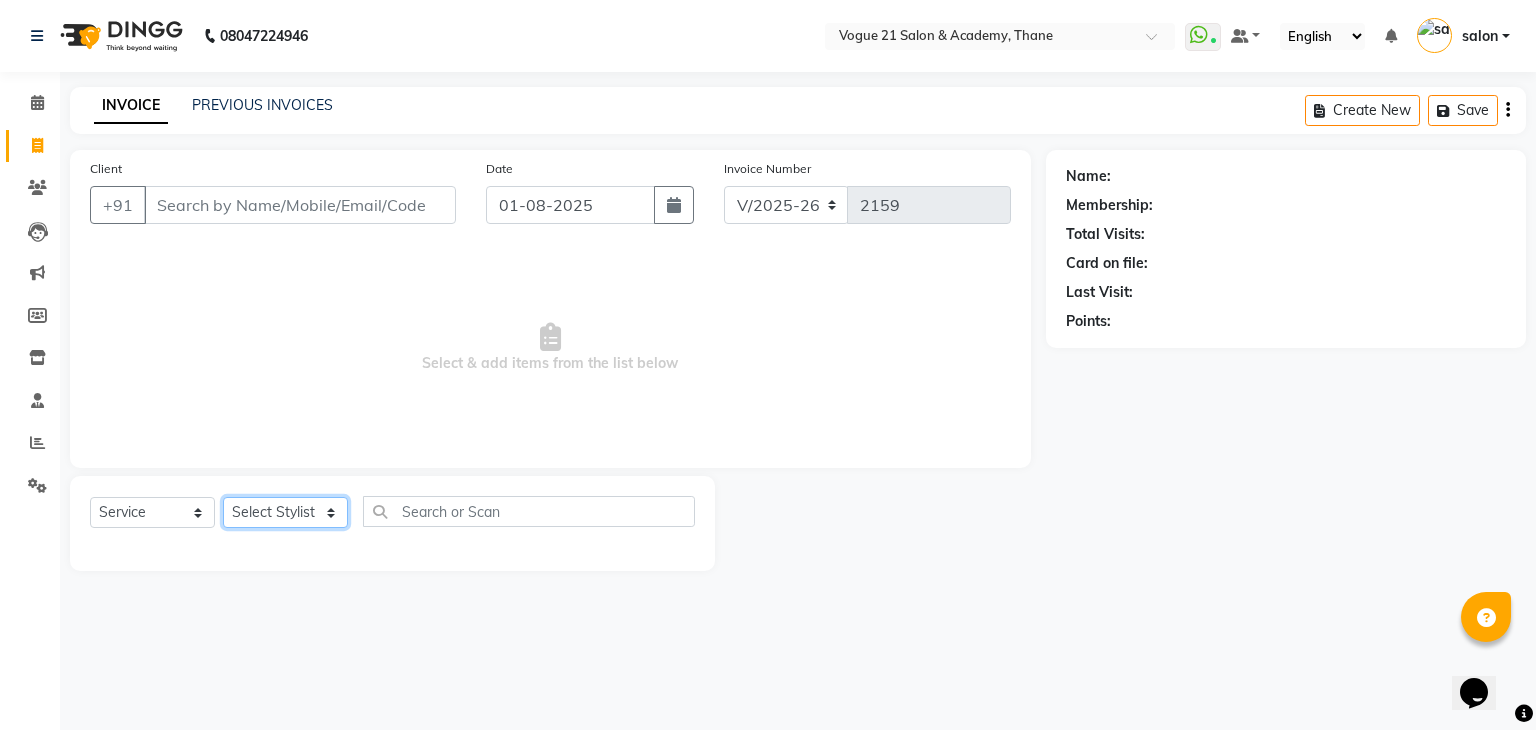 select on "25756" 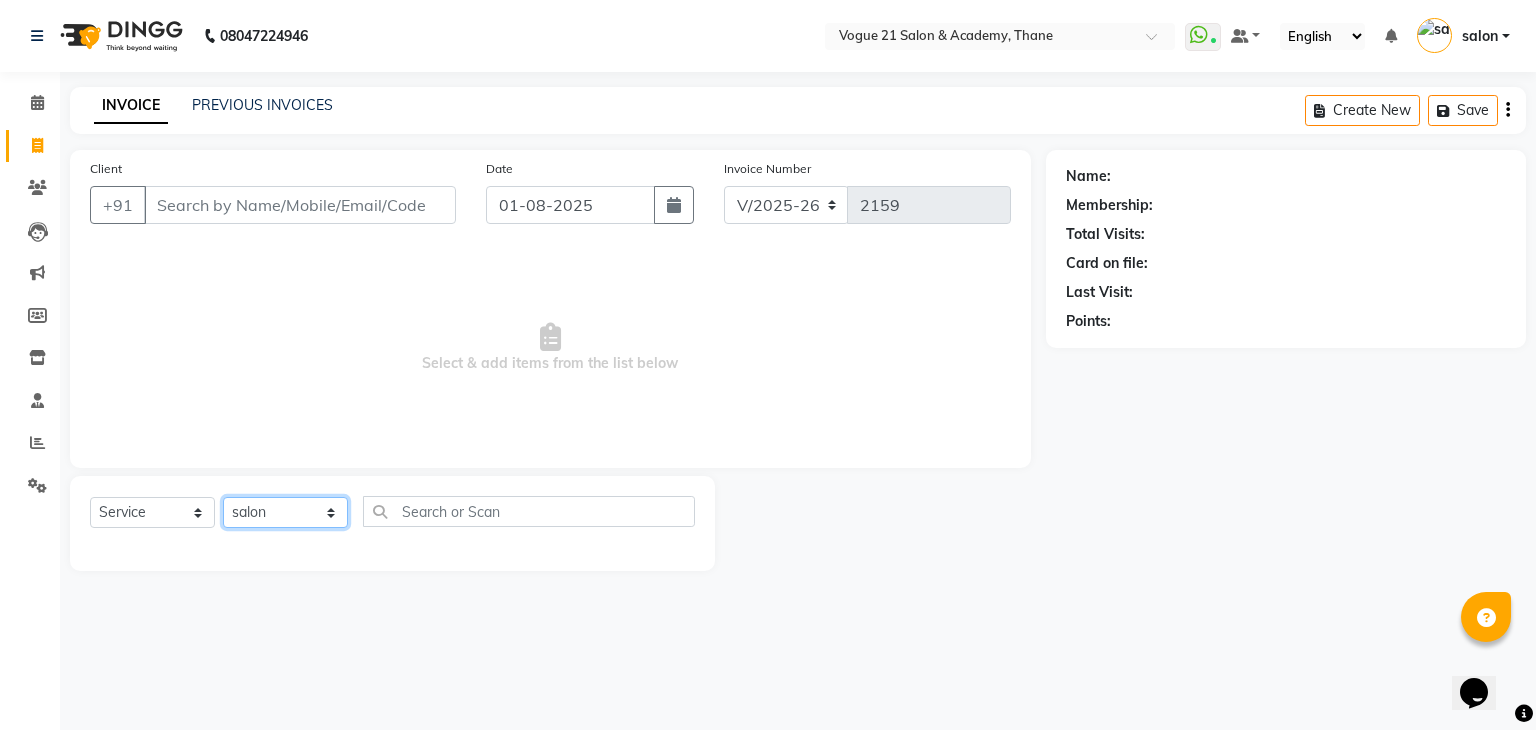 click on "Select Stylist [FIRST] [LAST] [FIRST] [LAST] [FIRST] [LAST] [FIRST] [LAST] [FIRST] [LAST] [FIRST] [LAST] [FIRST] [LAST] [FIRST] [LAST]" 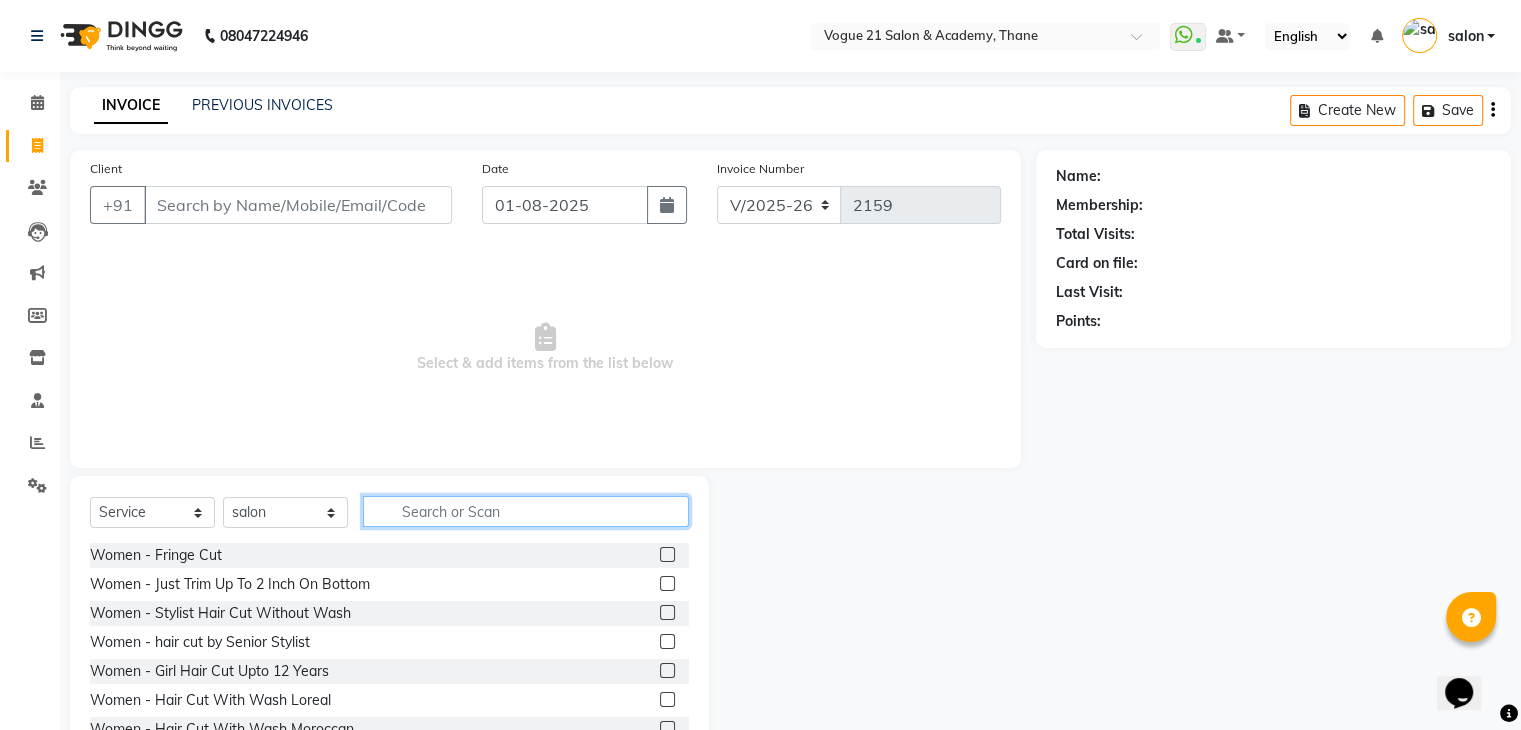 click 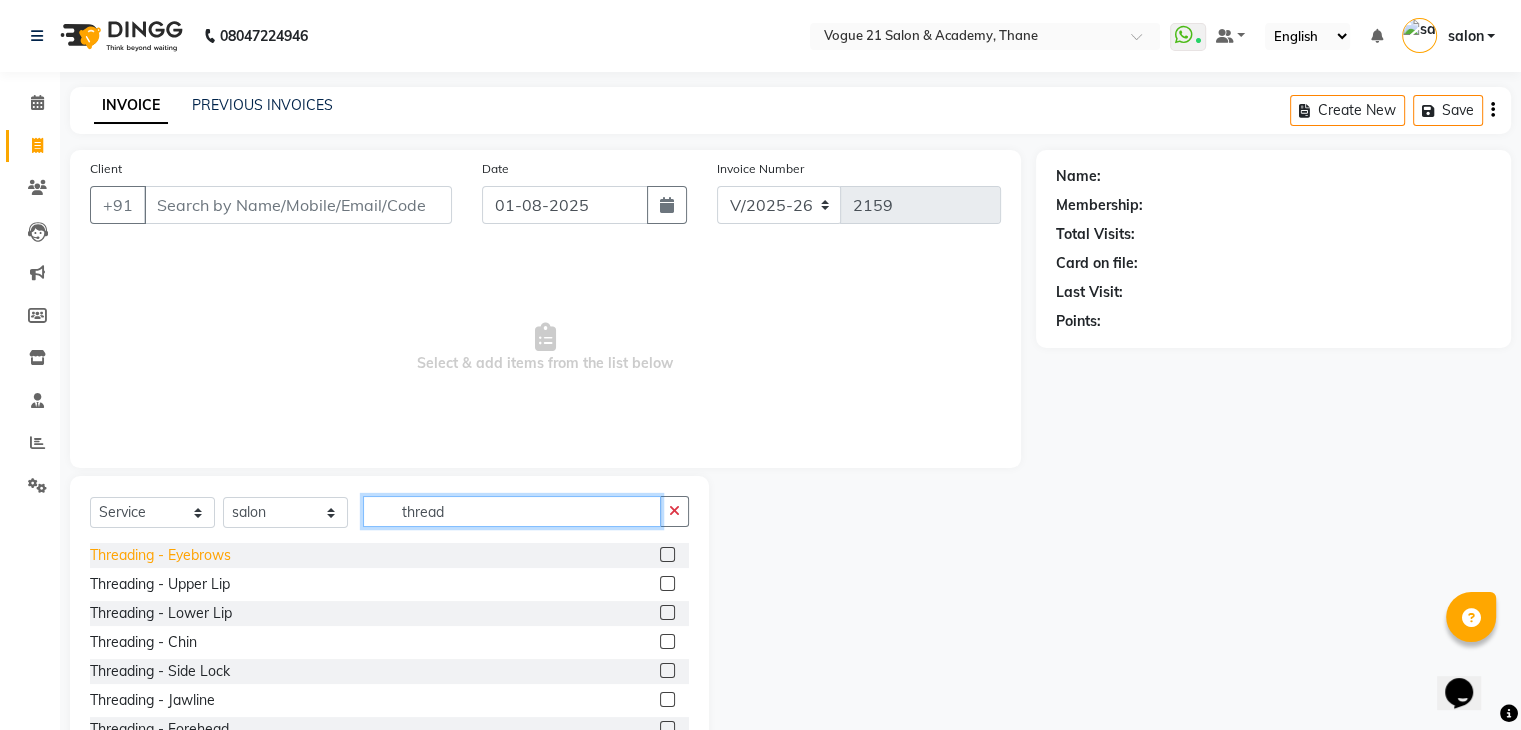type on "thread" 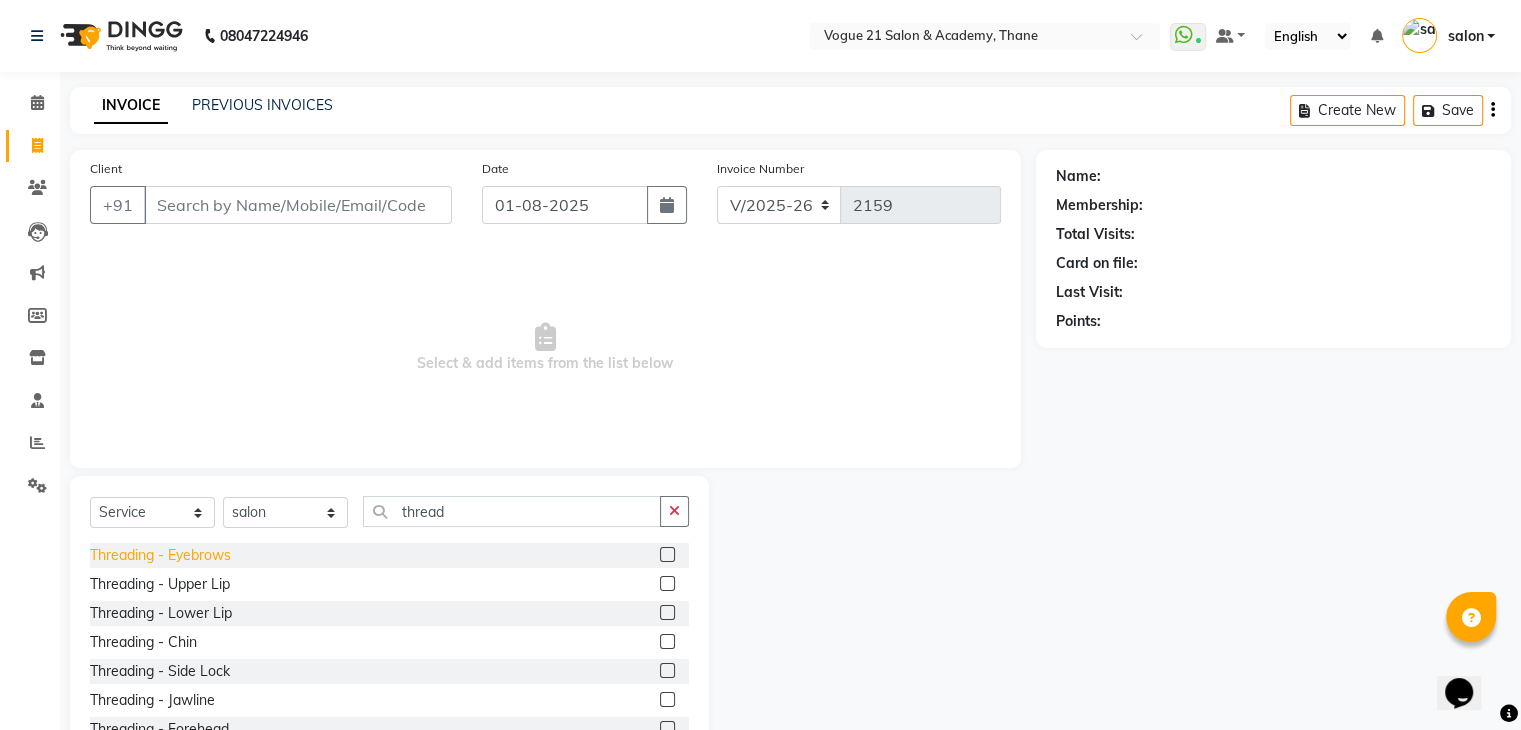 click on "Threading   -   Eyebrows" 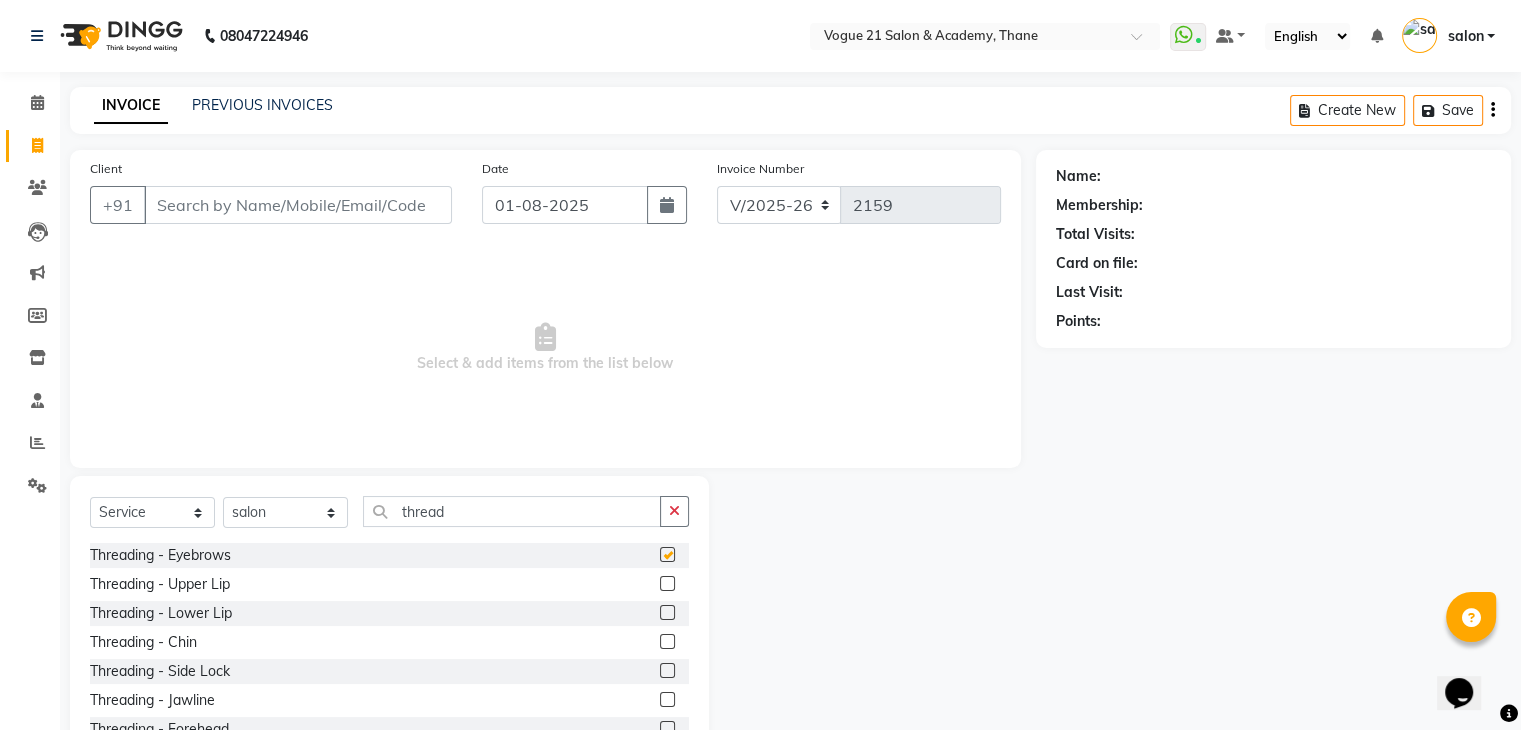 checkbox on "false" 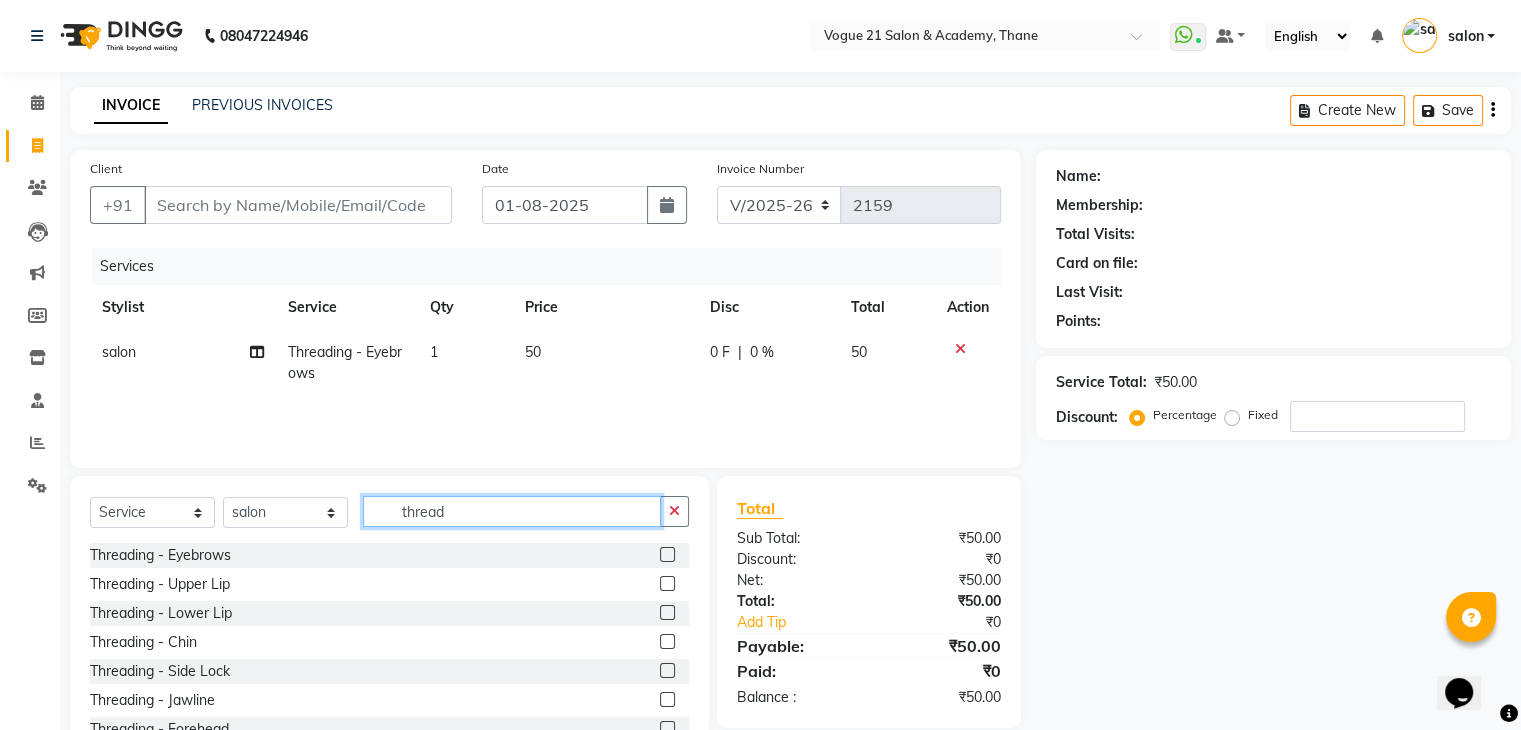 click on "thread" 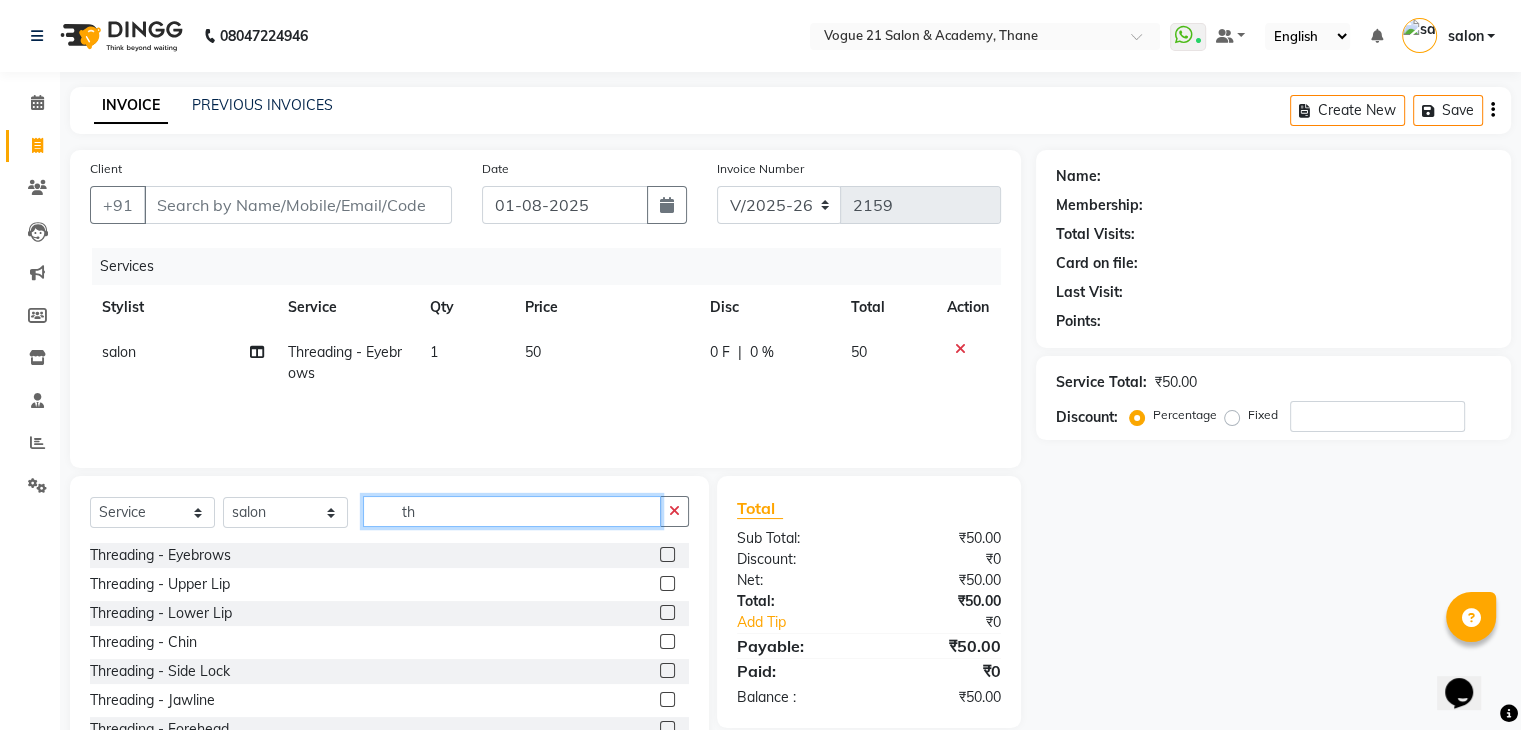 type on "t" 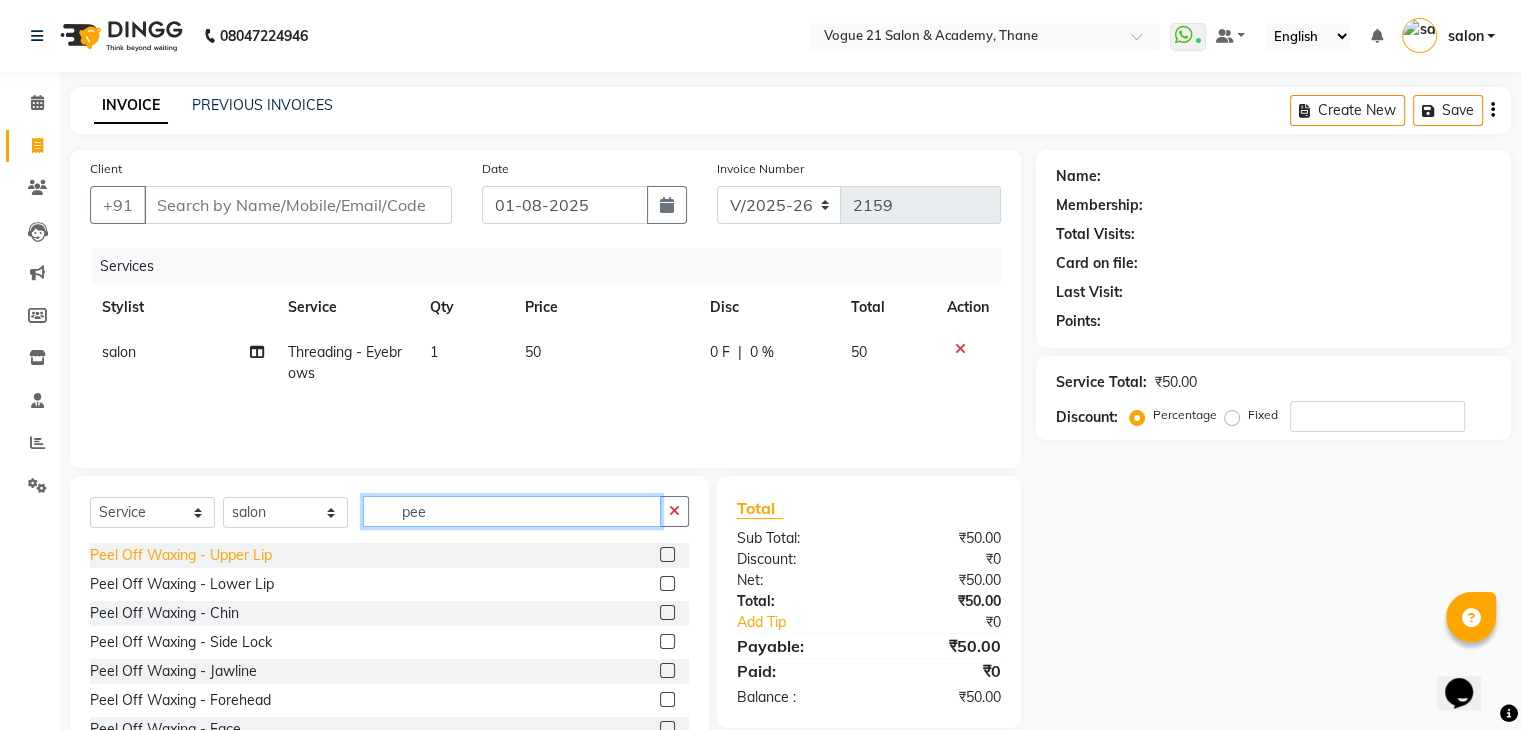 type on "pee" 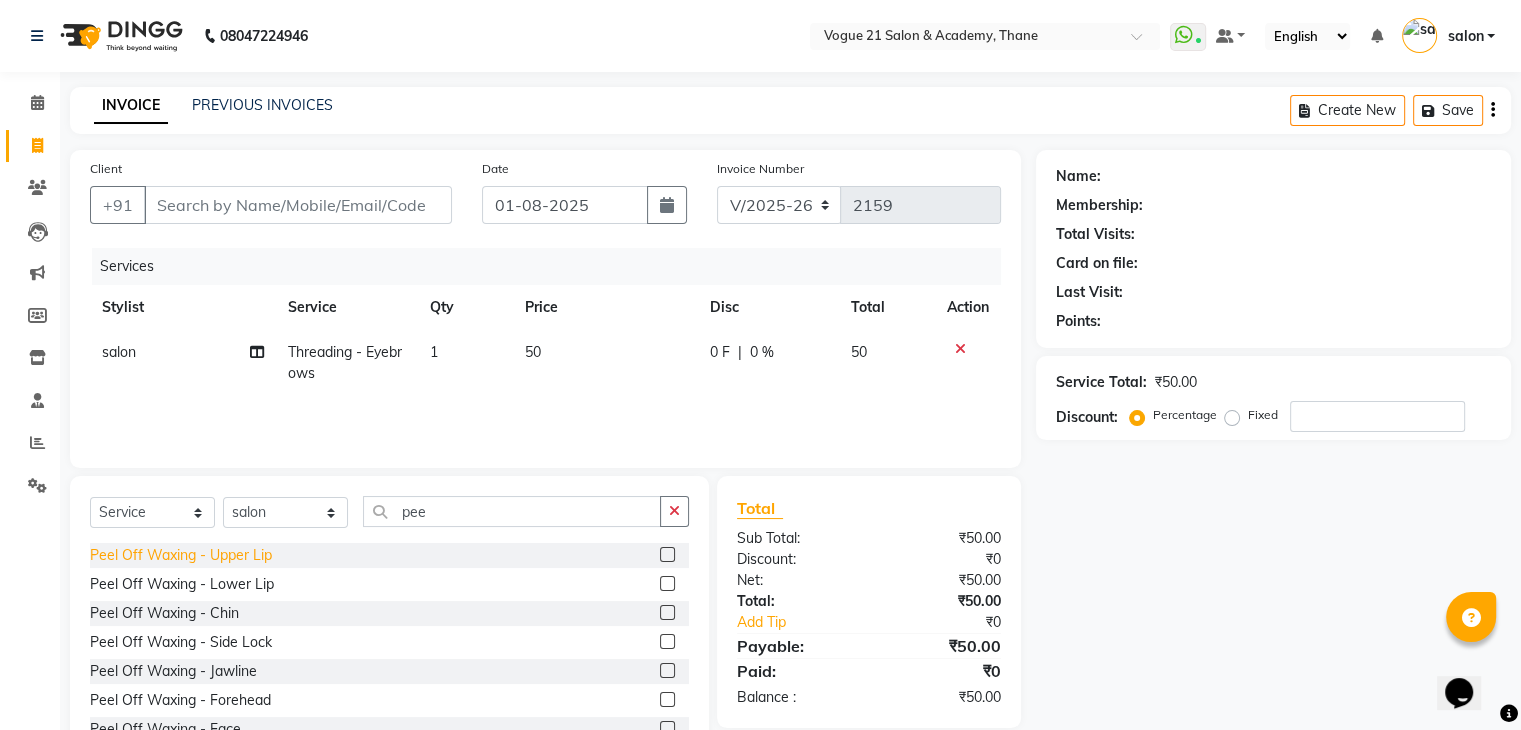 click on "Peel Off Waxing   -   Upper Lip" 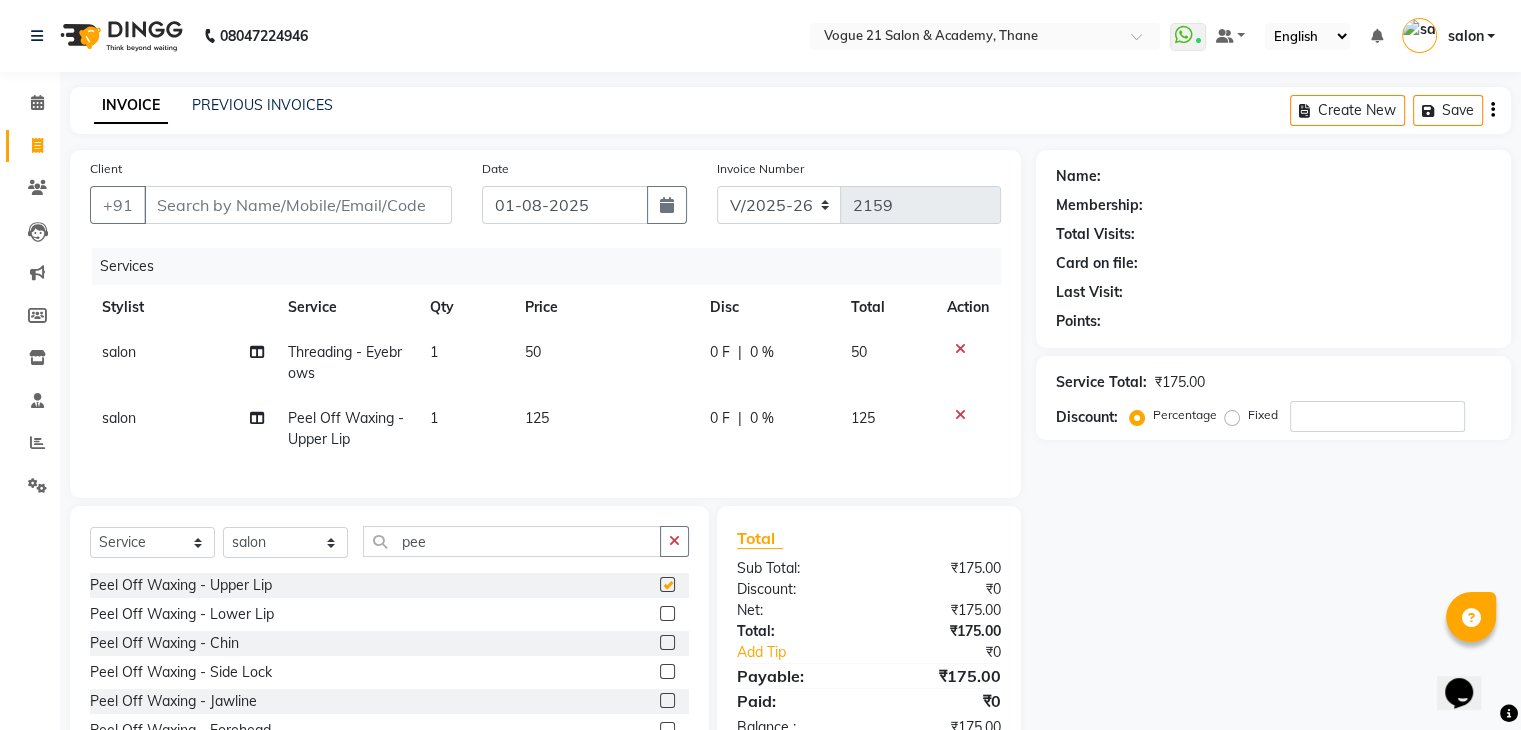 checkbox on "false" 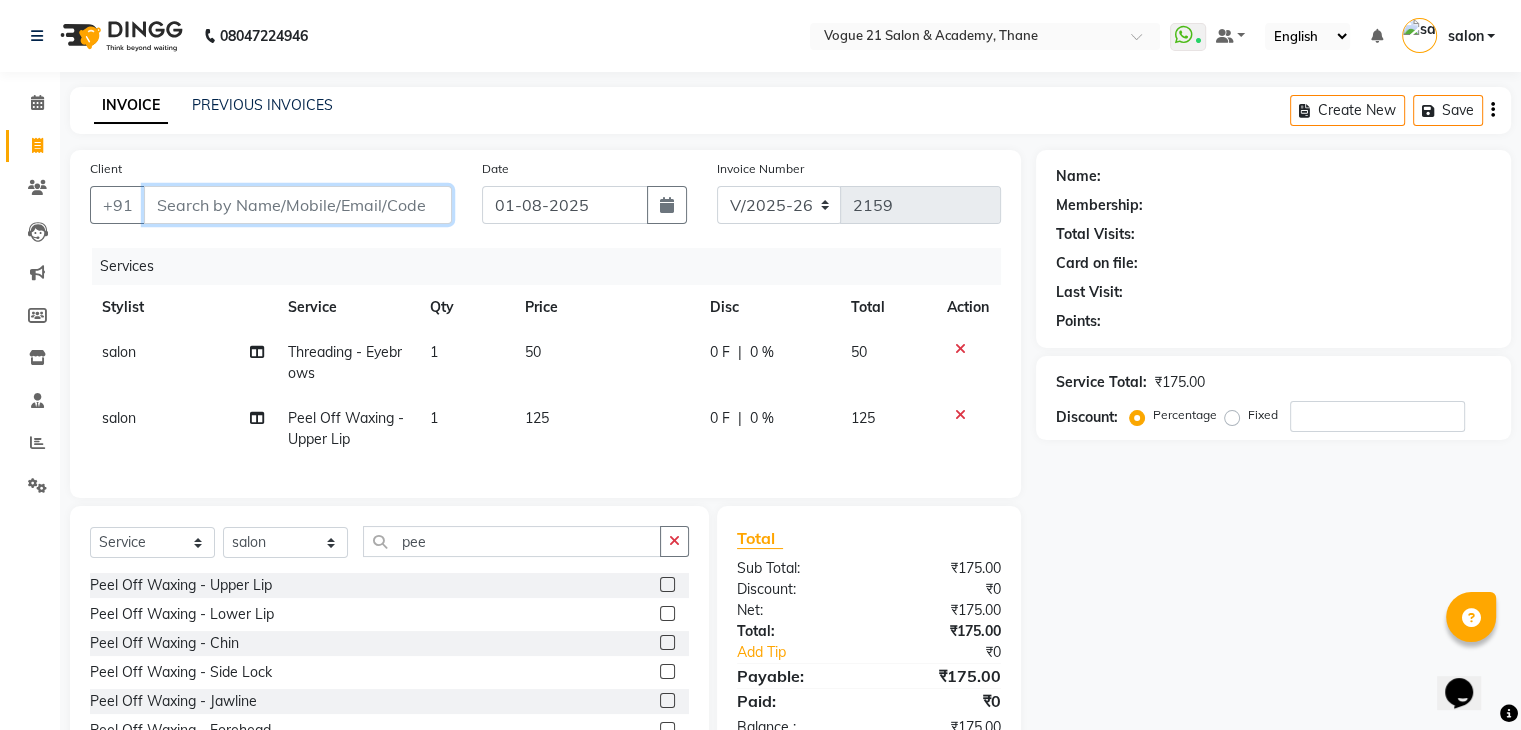 click on "Client" at bounding box center (298, 205) 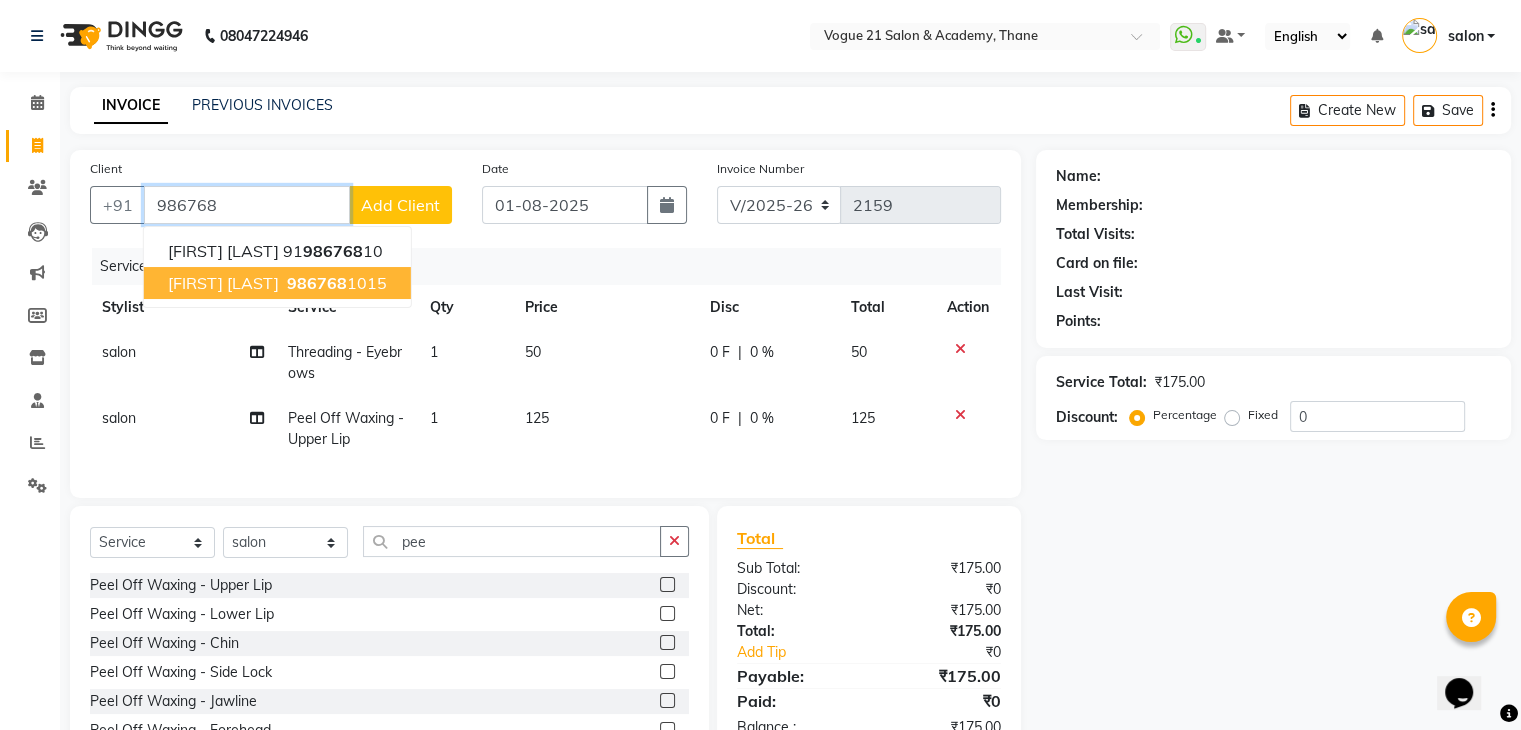 click on "986768" at bounding box center (317, 283) 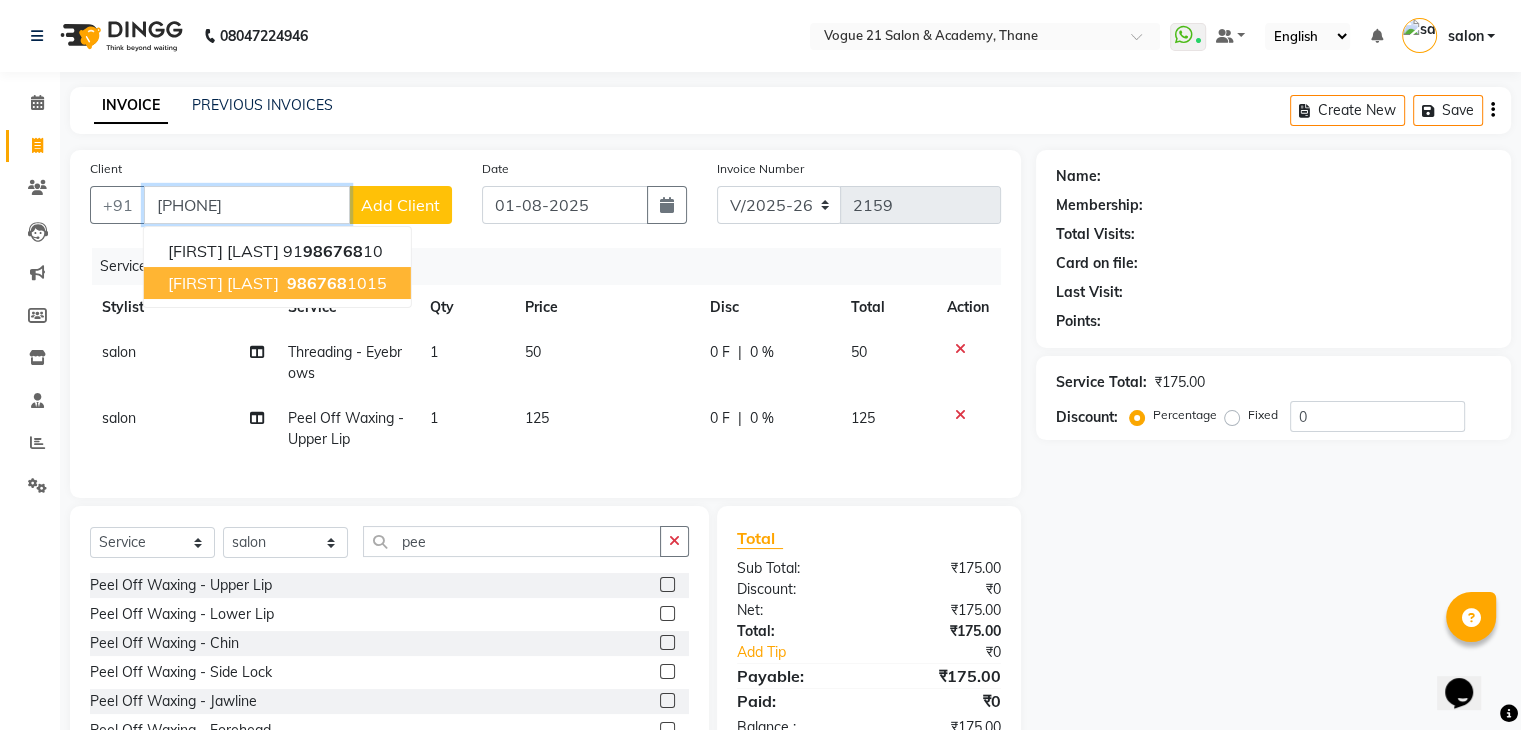 type on "9867681015" 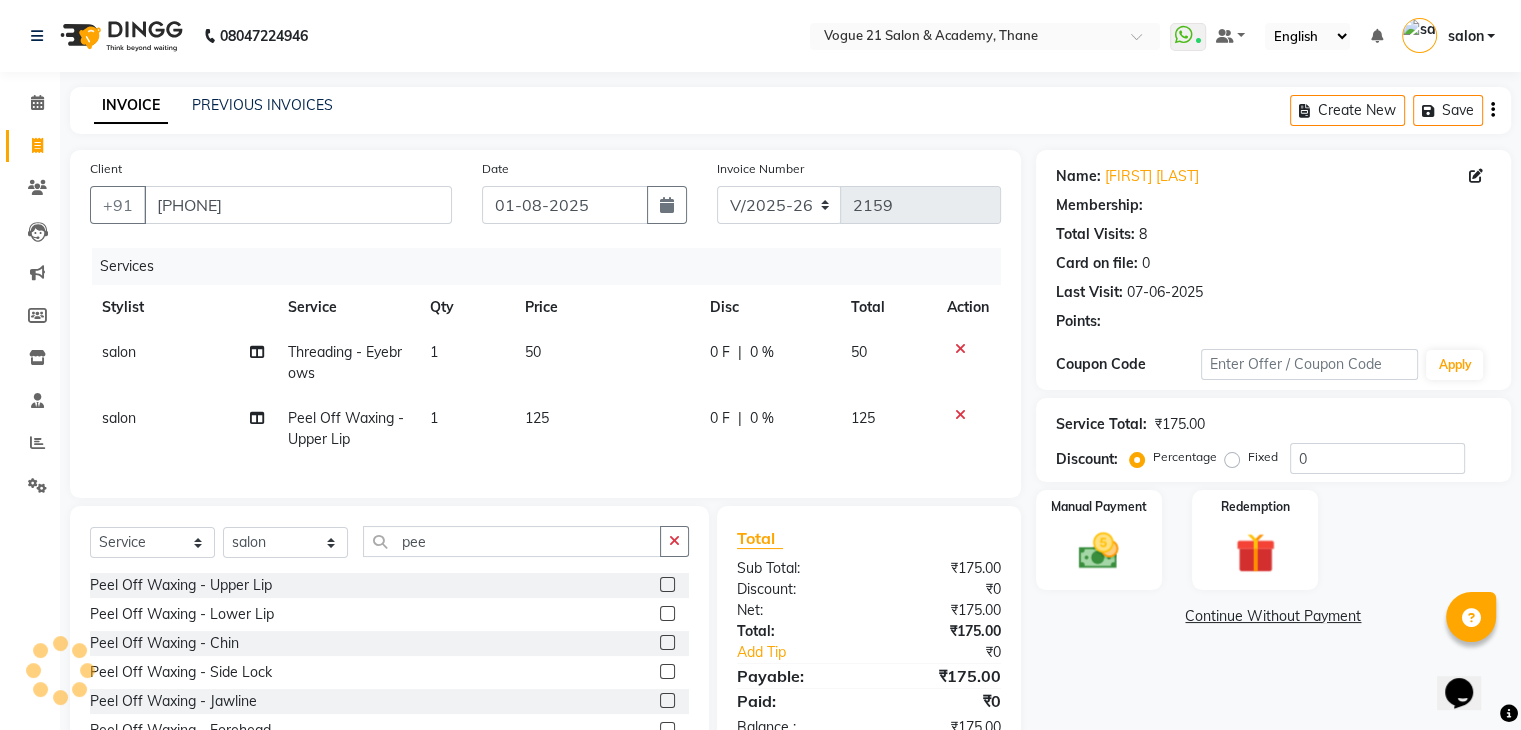 select on "1: Object" 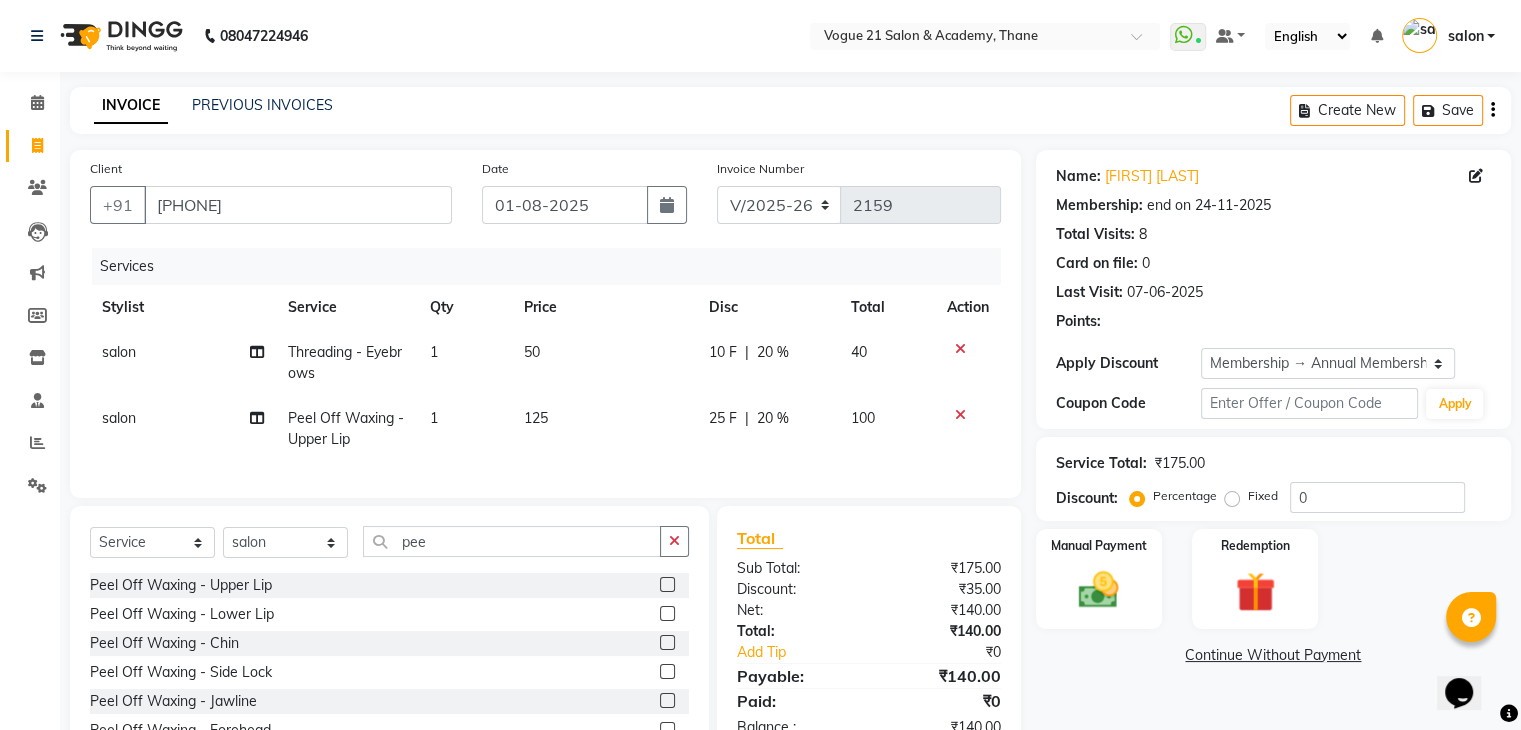 type on "20" 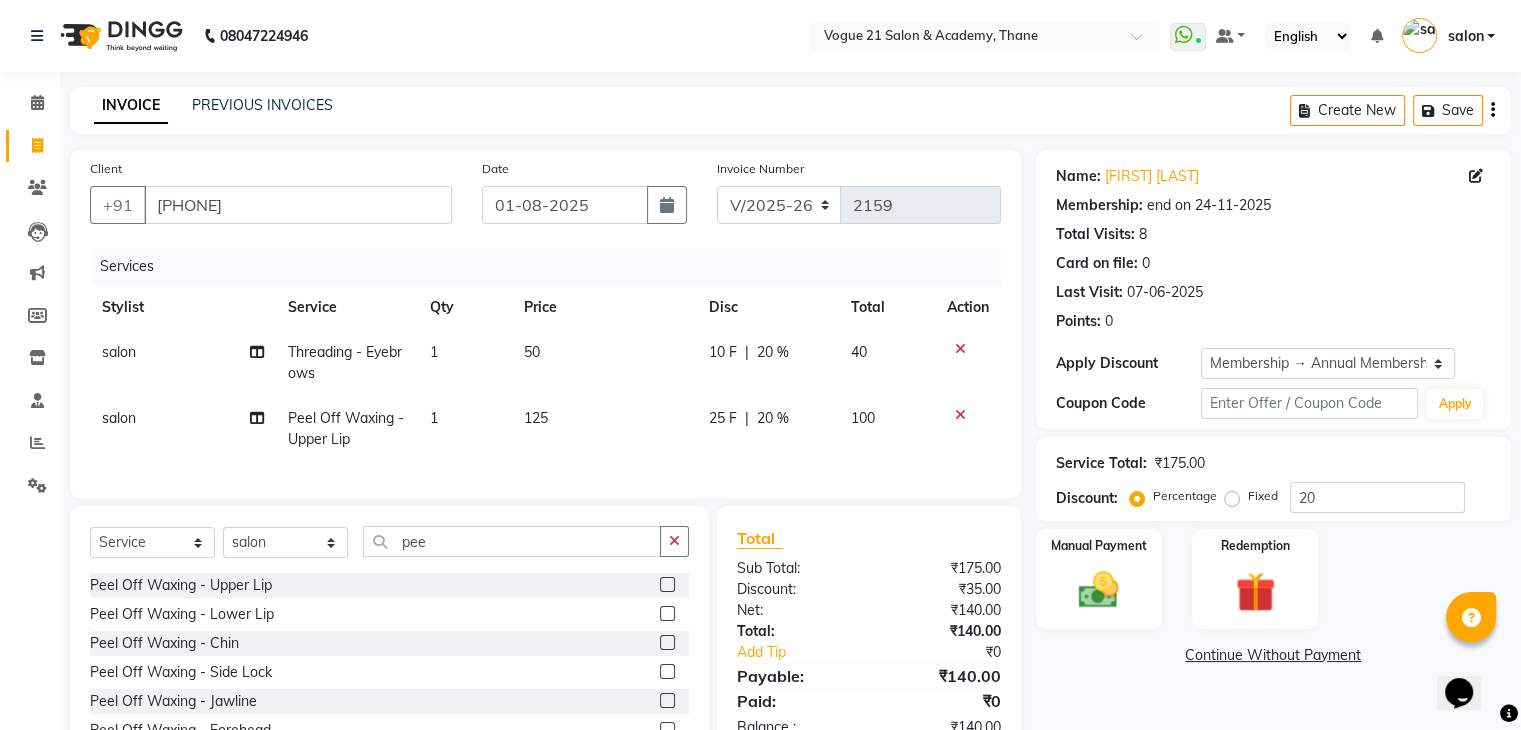 scroll, scrollTop: 117, scrollLeft: 0, axis: vertical 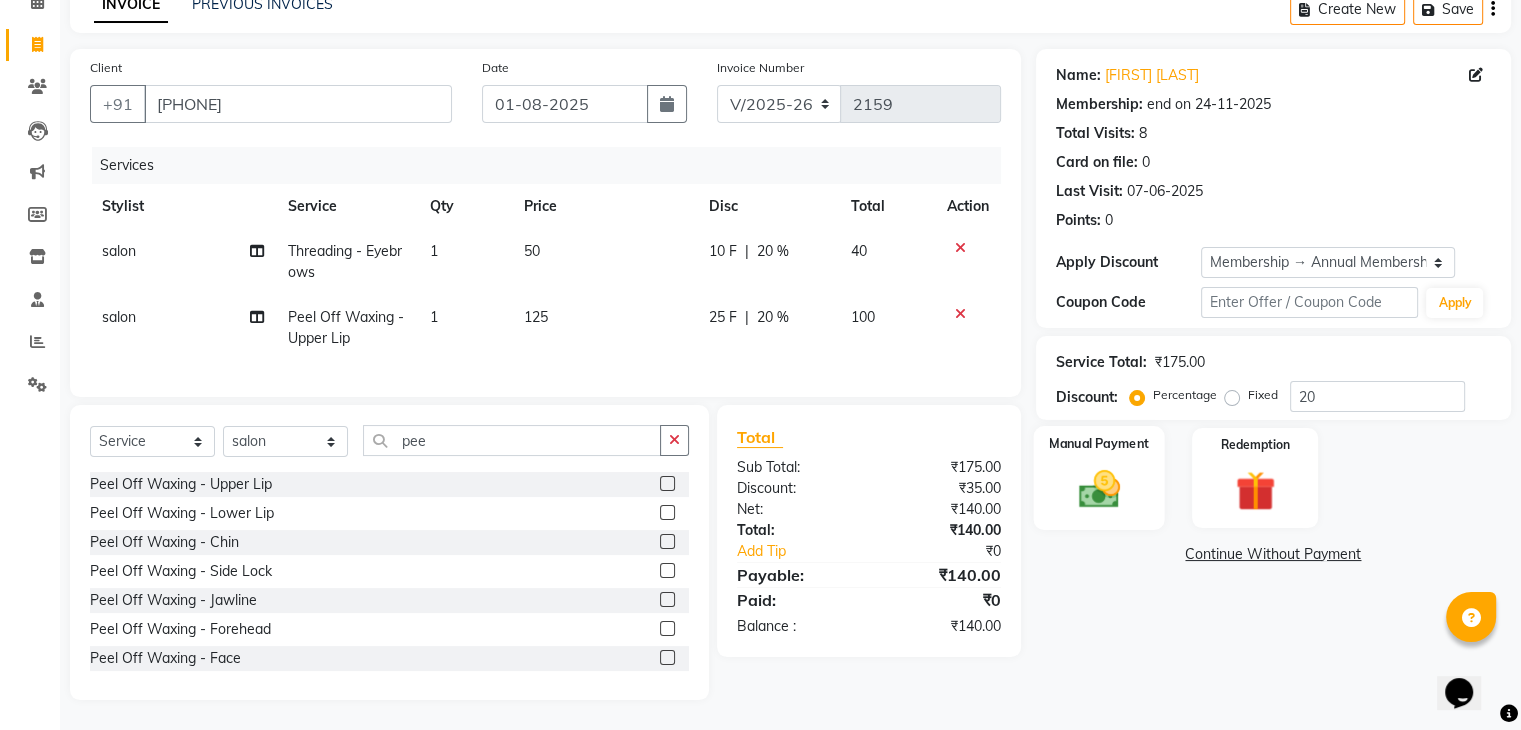 click 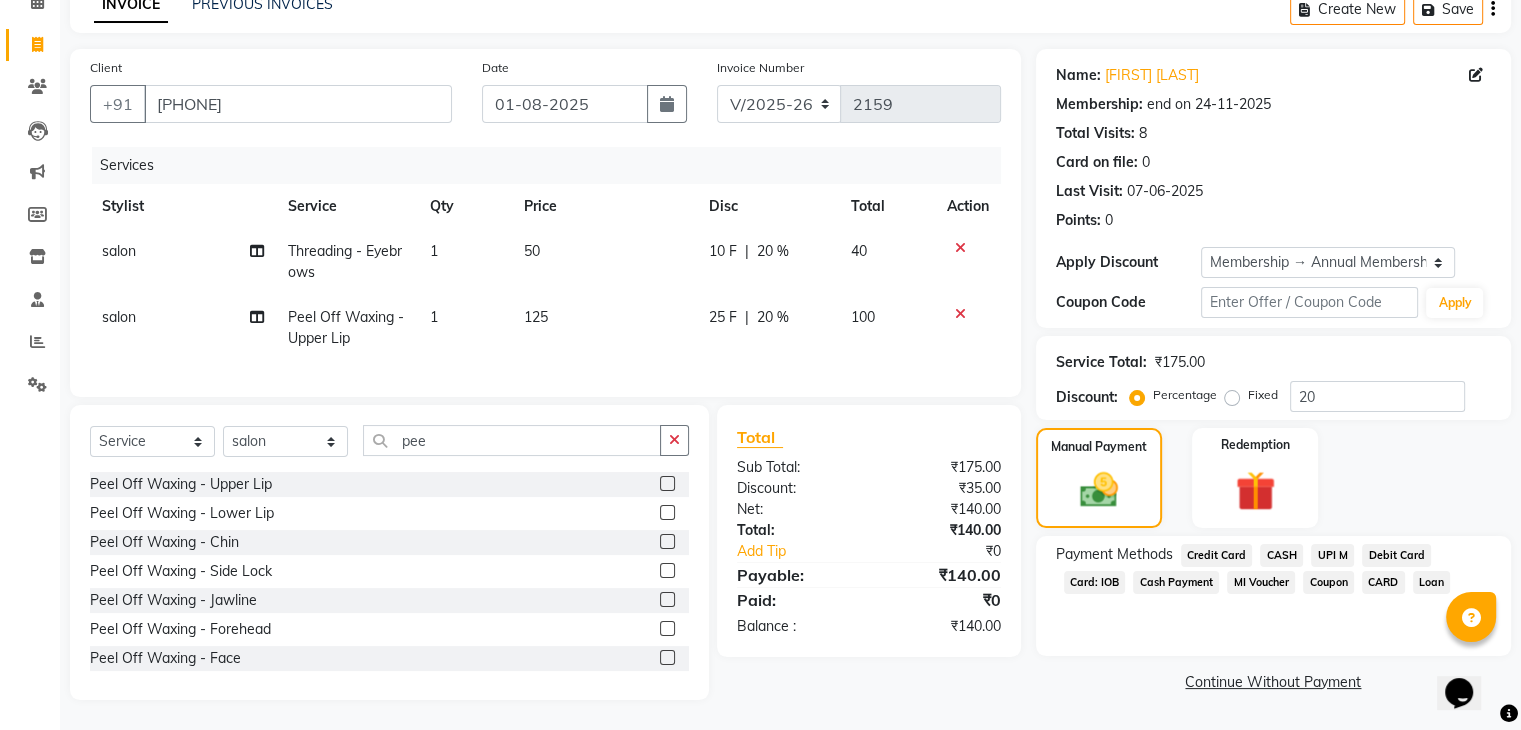 click on "UPI M" 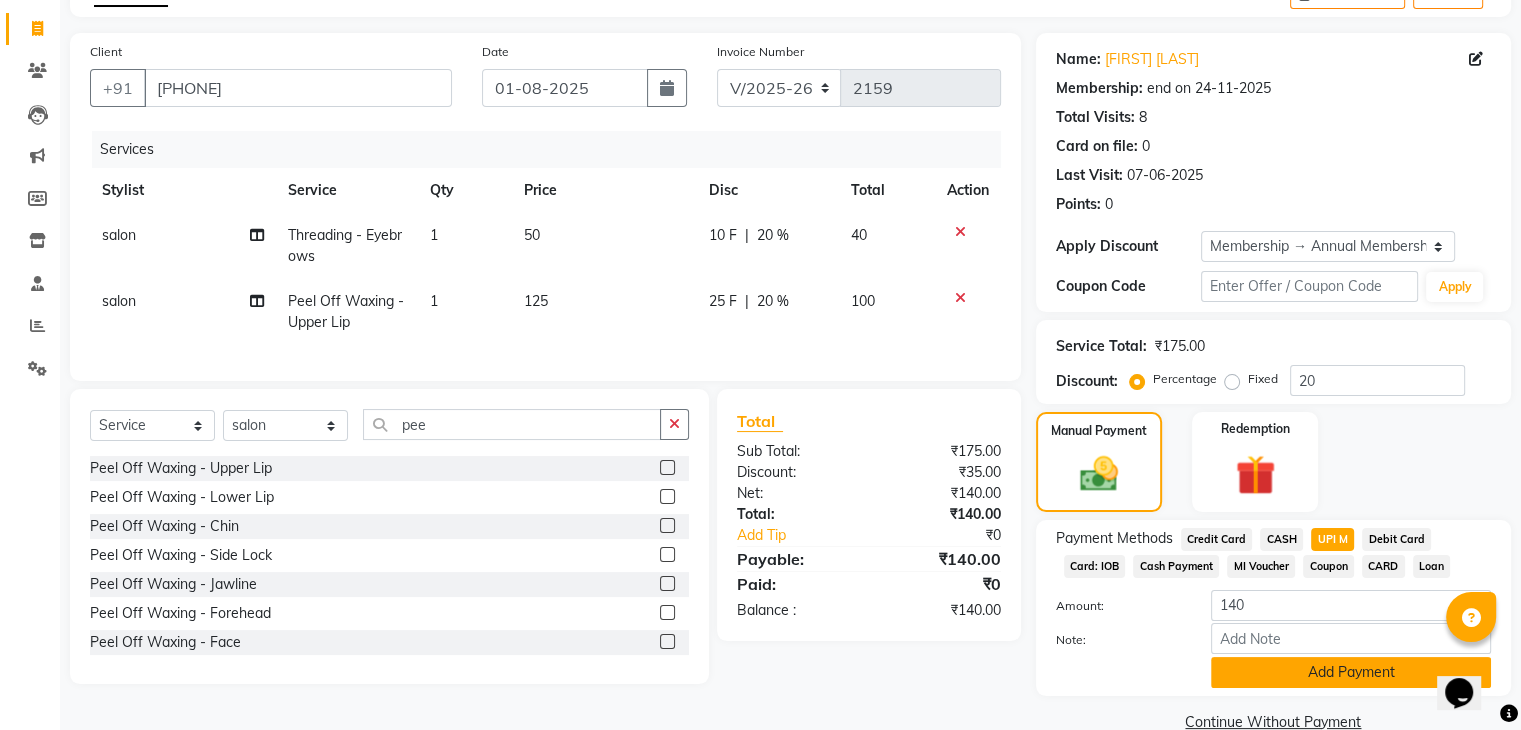 click on "Add Payment" 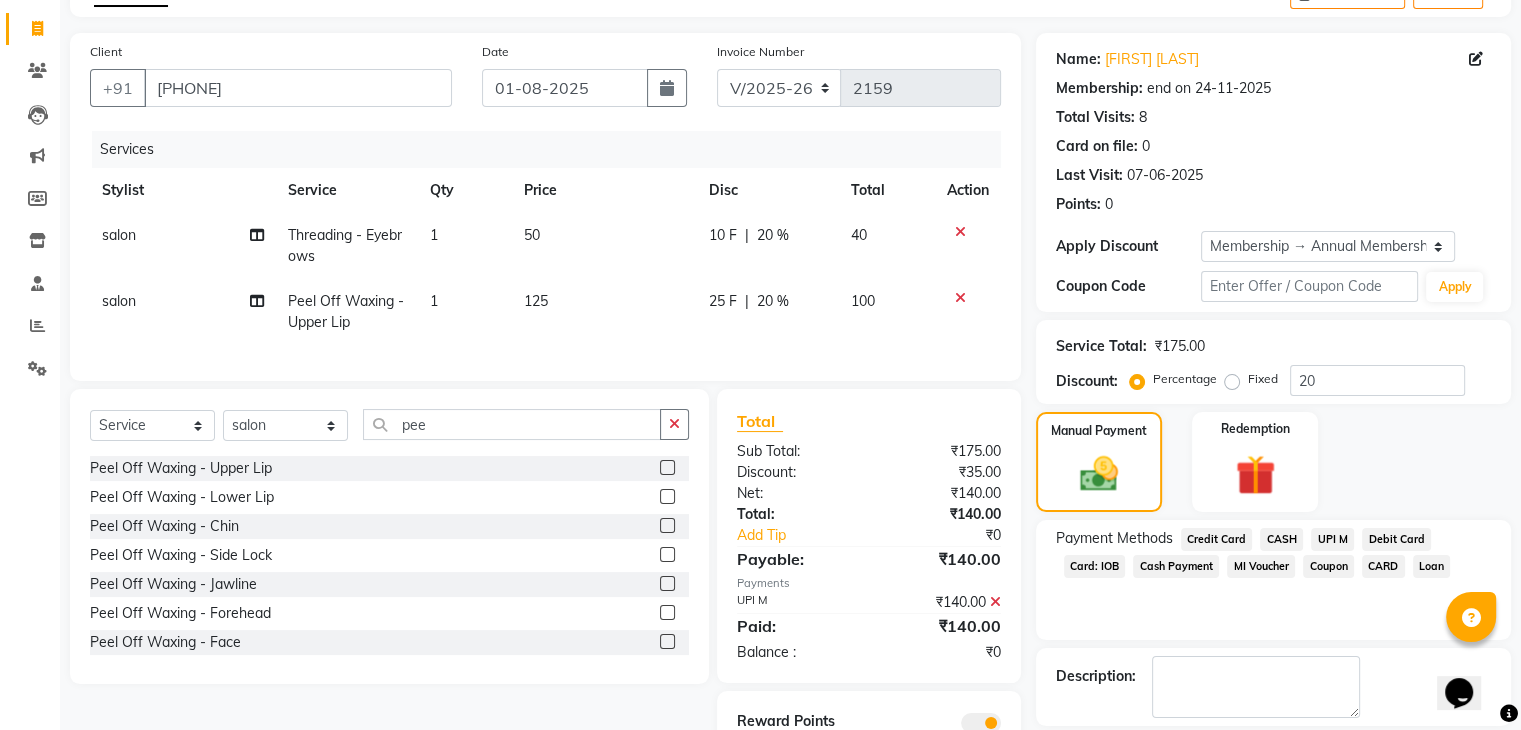 scroll, scrollTop: 216, scrollLeft: 0, axis: vertical 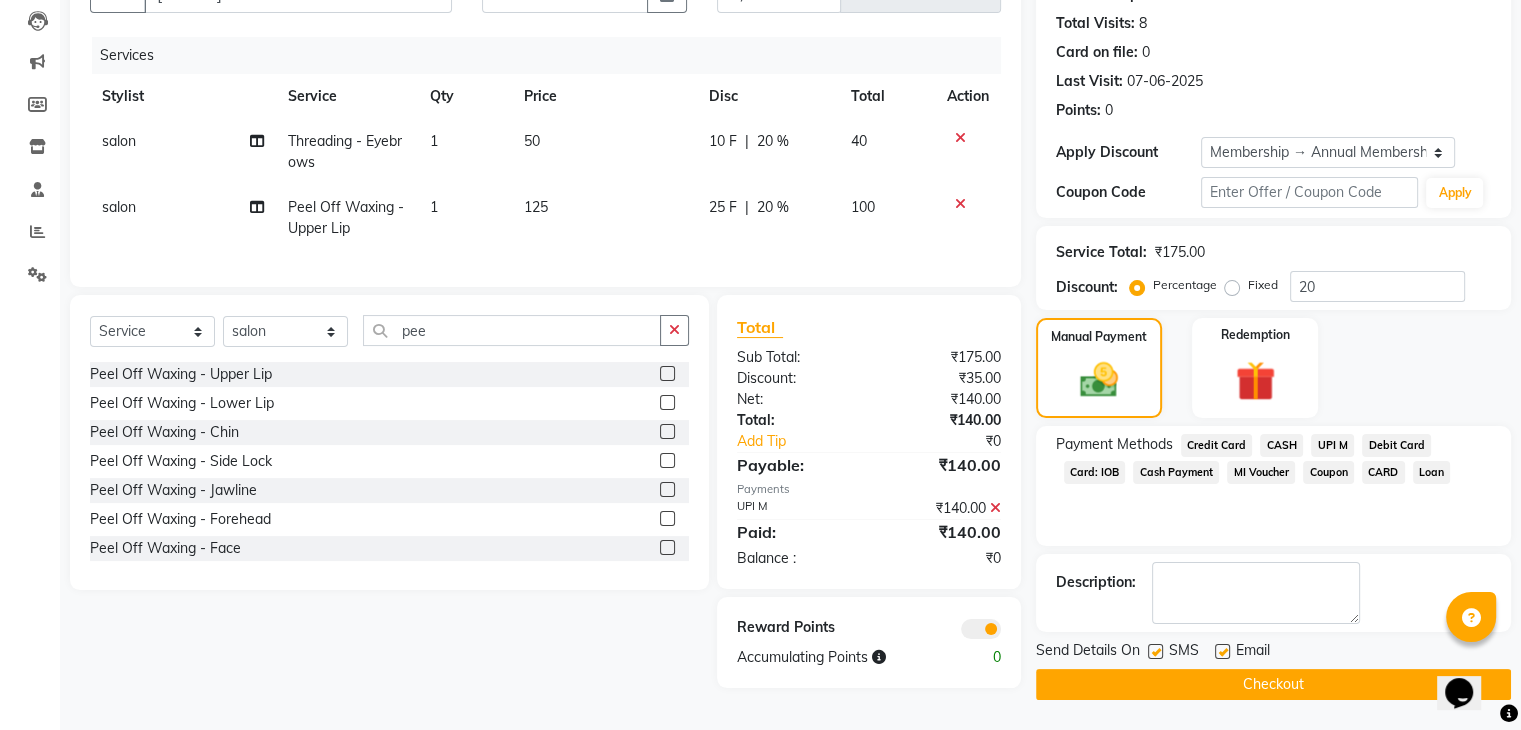 click on "Checkout" 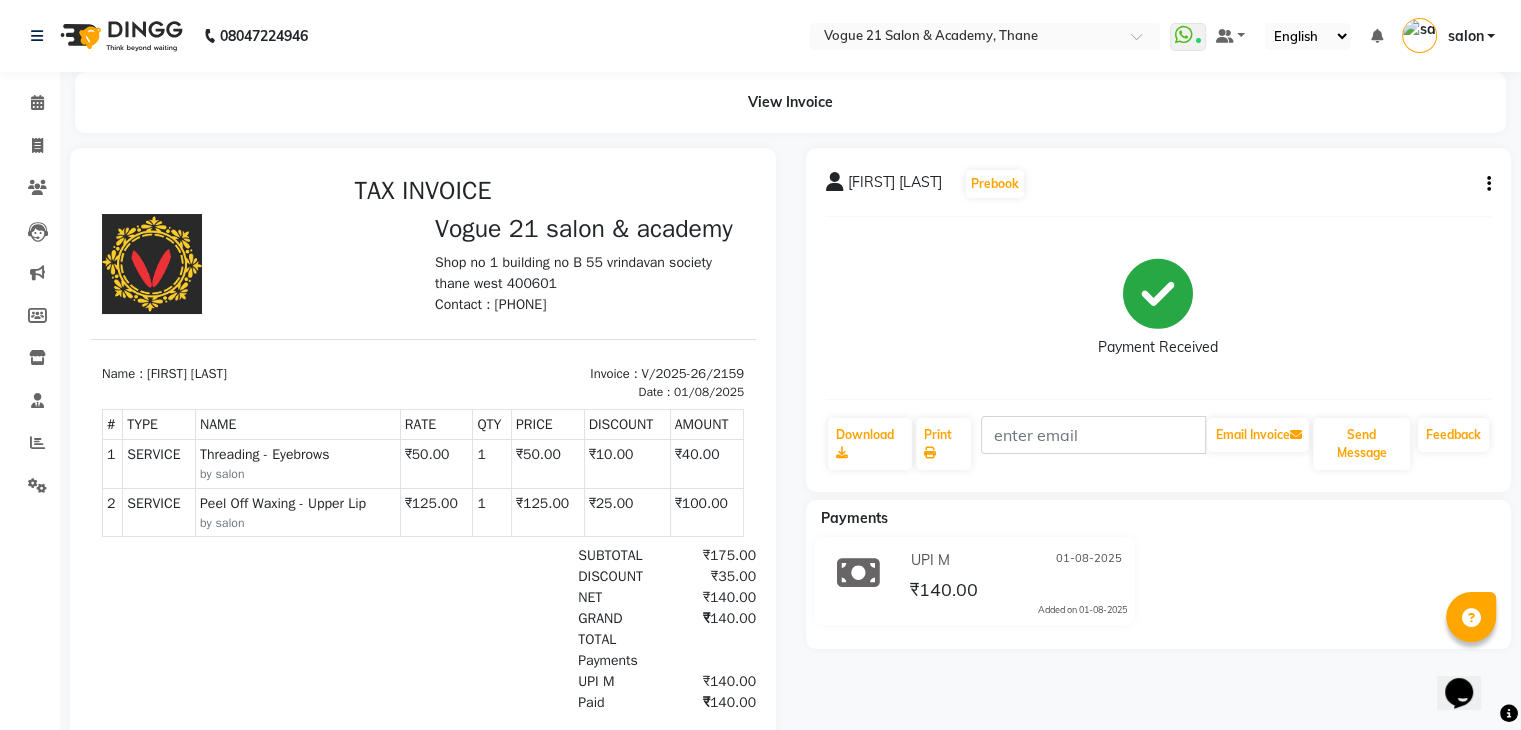 scroll, scrollTop: 0, scrollLeft: 0, axis: both 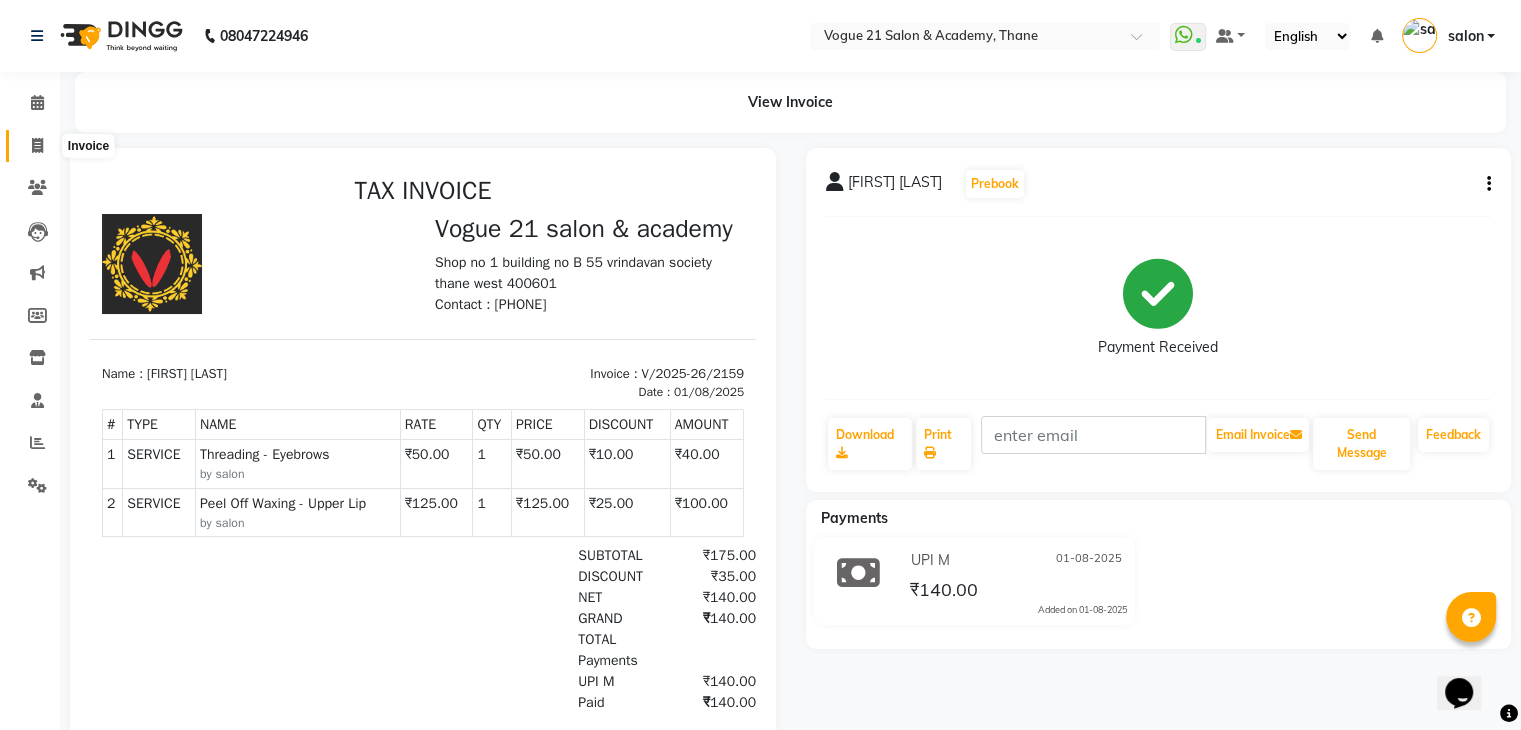 click 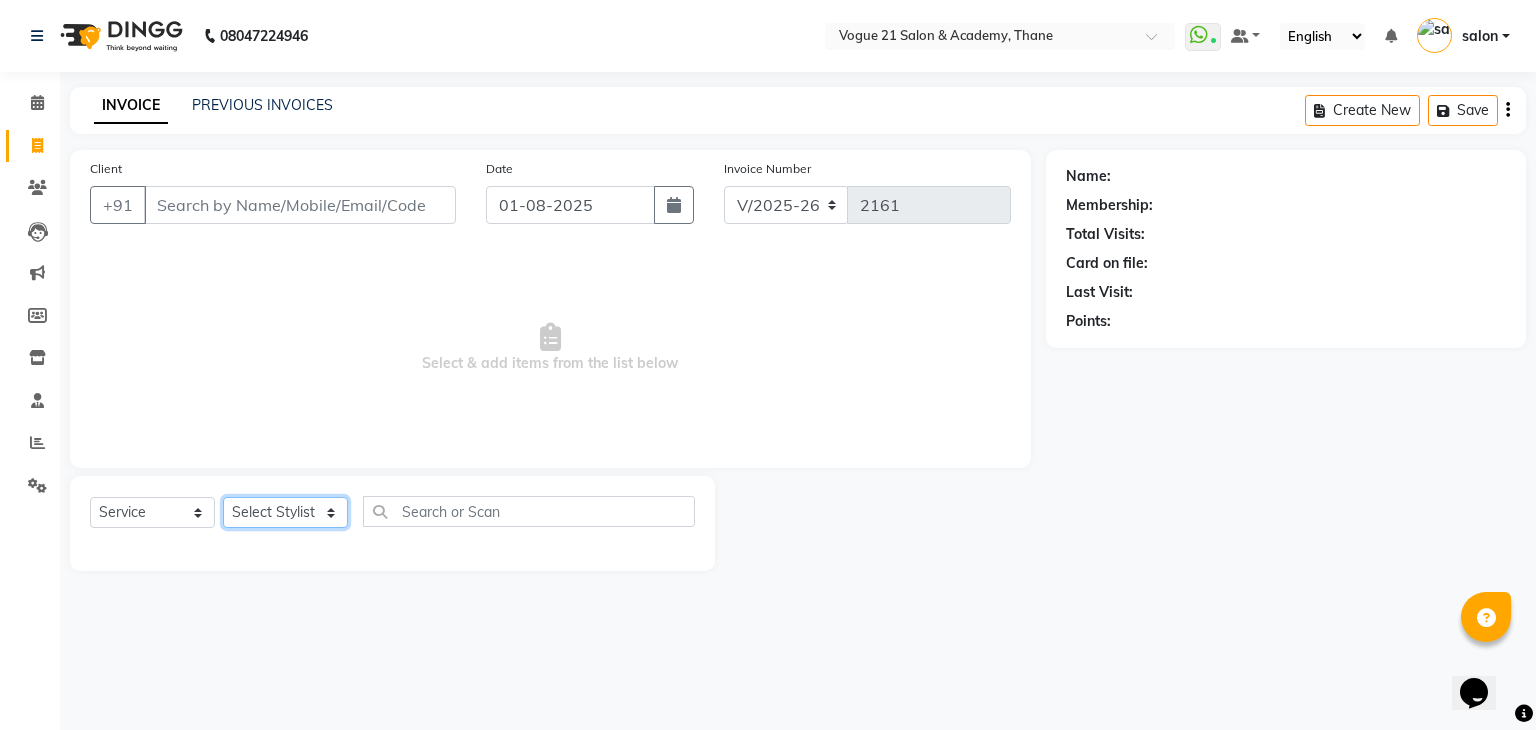 click on "Select Stylist [FIRST] [LAST] [FIRST] [LAST] [FIRST] [LAST] [FIRST] [LAST] [FIRST] [LAST] [FIRST] [LAST] [FIRST] [LAST] [FIRST] [LAST]" 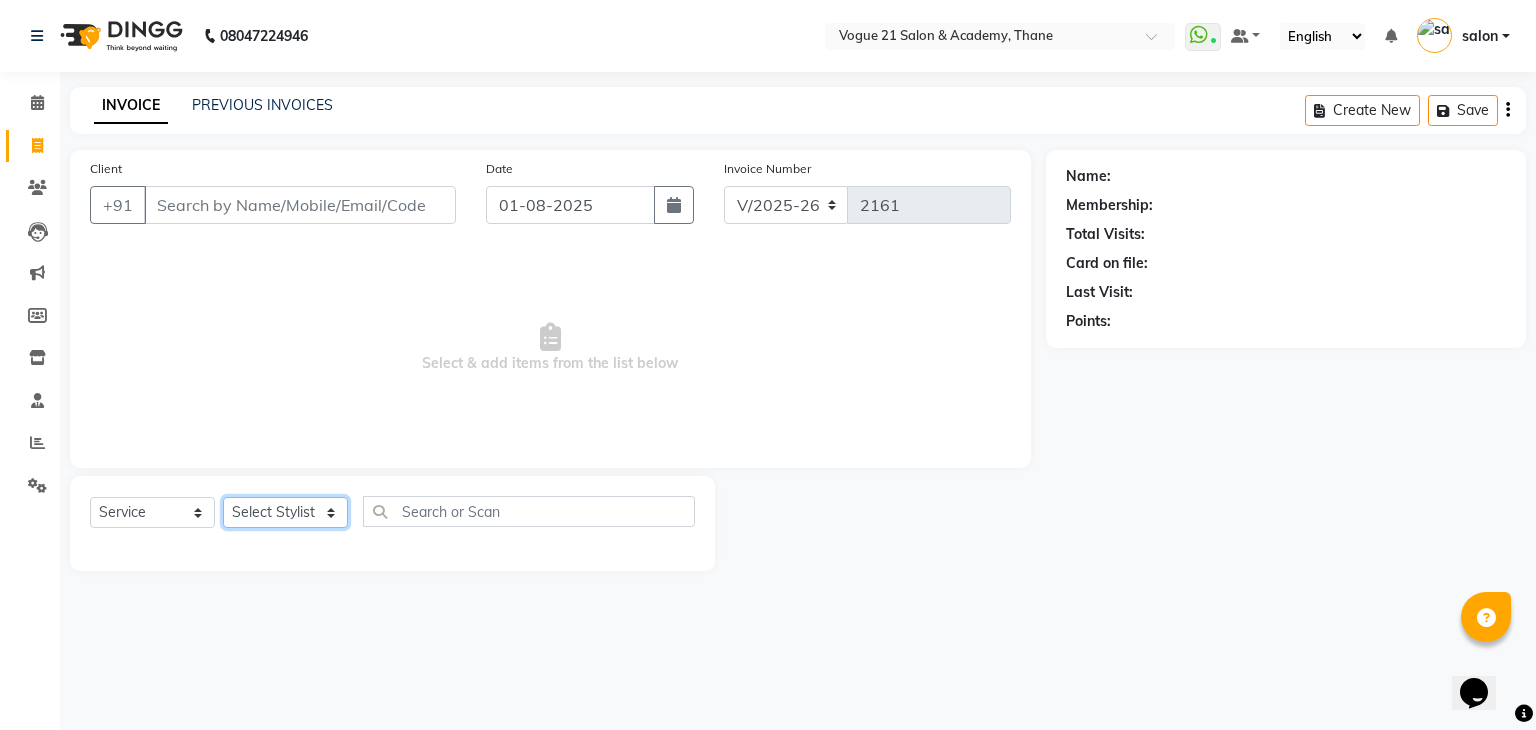 select on "79160" 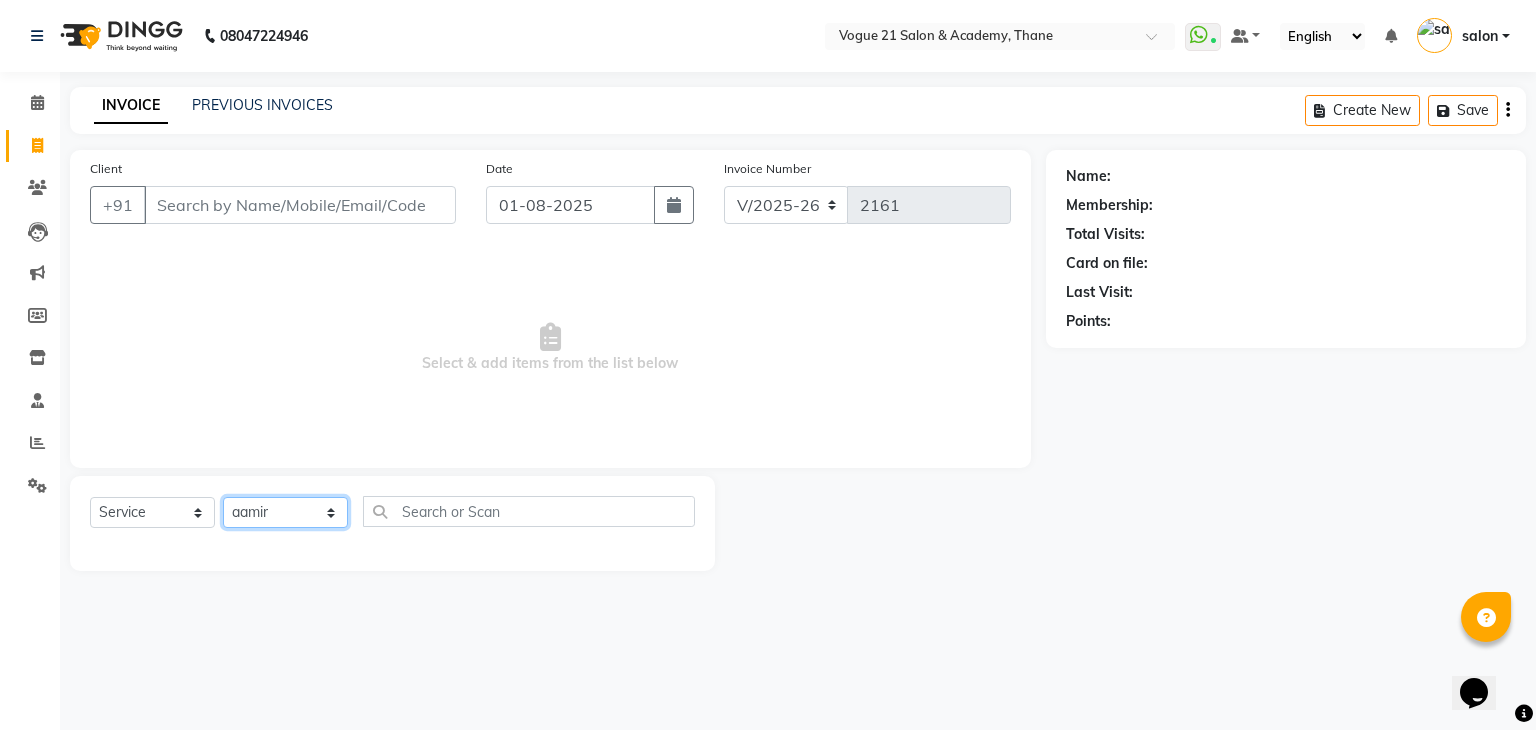 click on "Select Stylist [FIRST] [LAST] [FIRST] [LAST] [FIRST] [LAST] [FIRST] [LAST] [FIRST] [LAST] [FIRST] [LAST] [FIRST] [LAST] [FIRST] [LAST]" 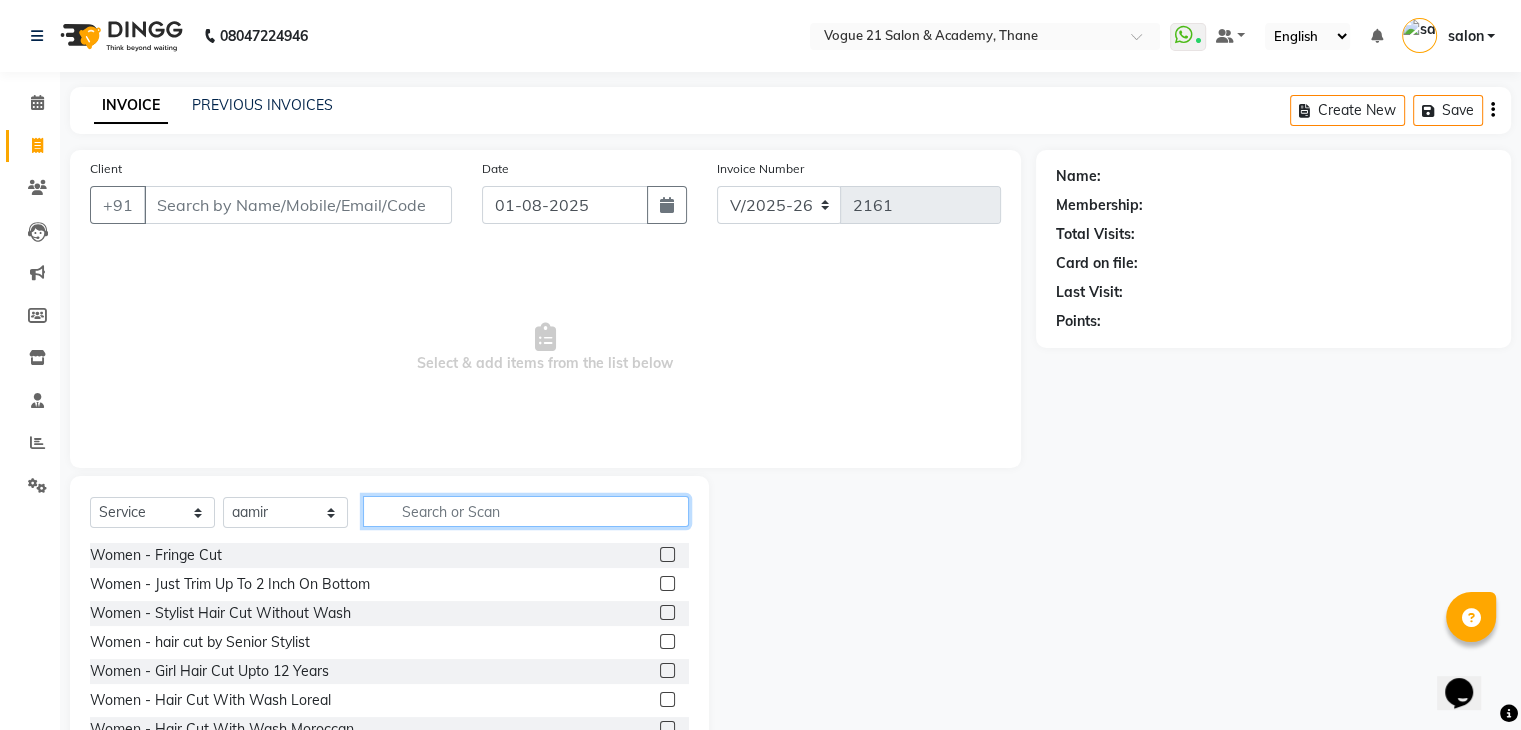 click 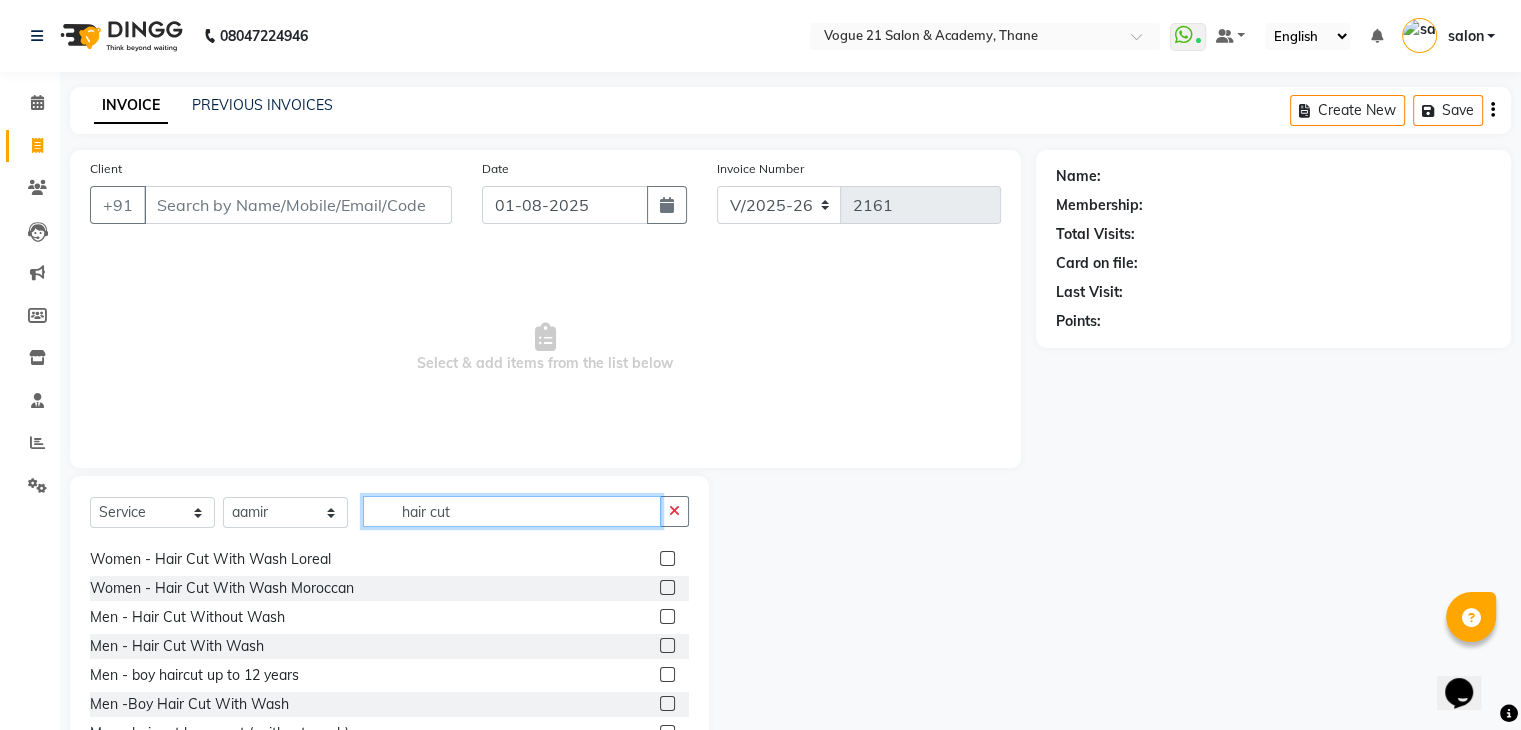 scroll, scrollTop: 89, scrollLeft: 0, axis: vertical 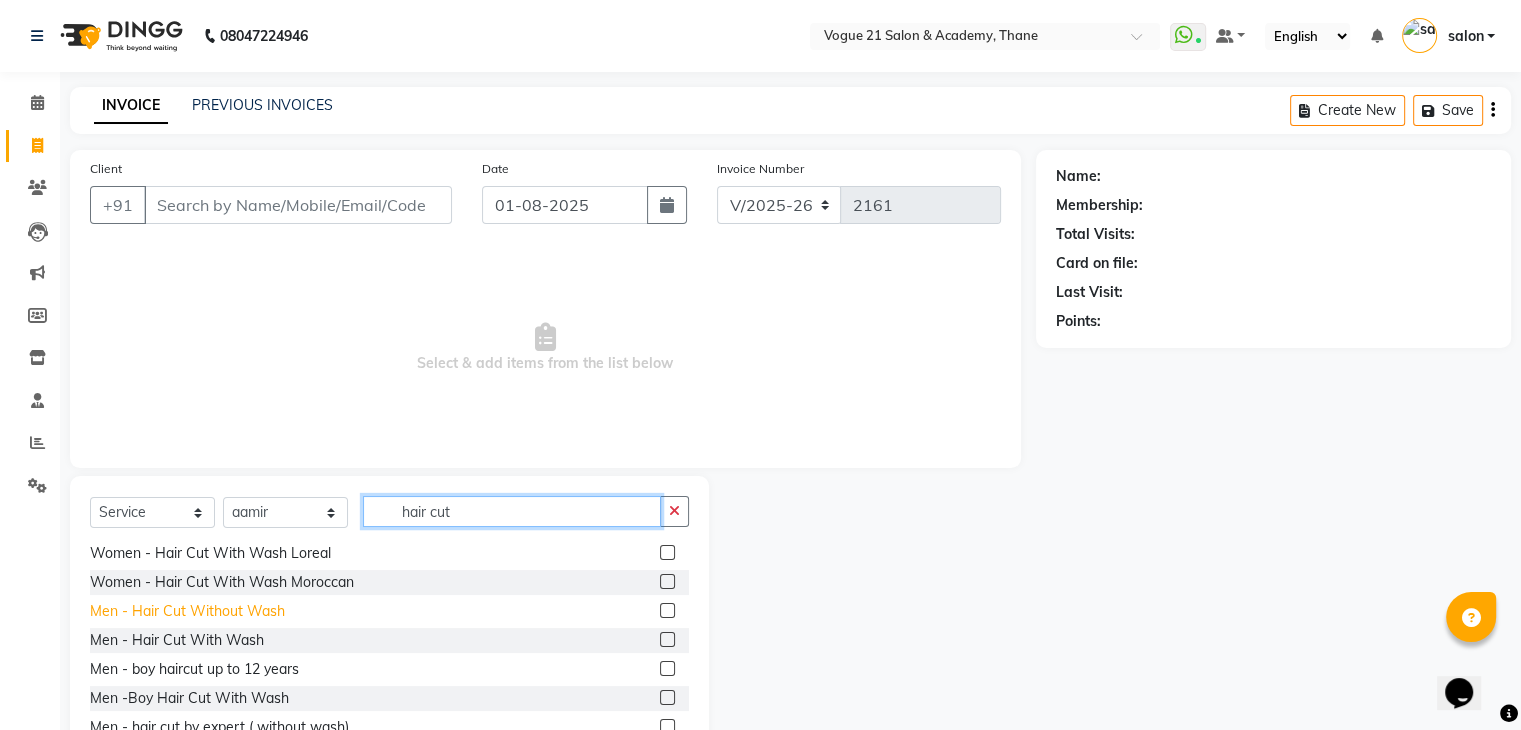 type on "hair cut" 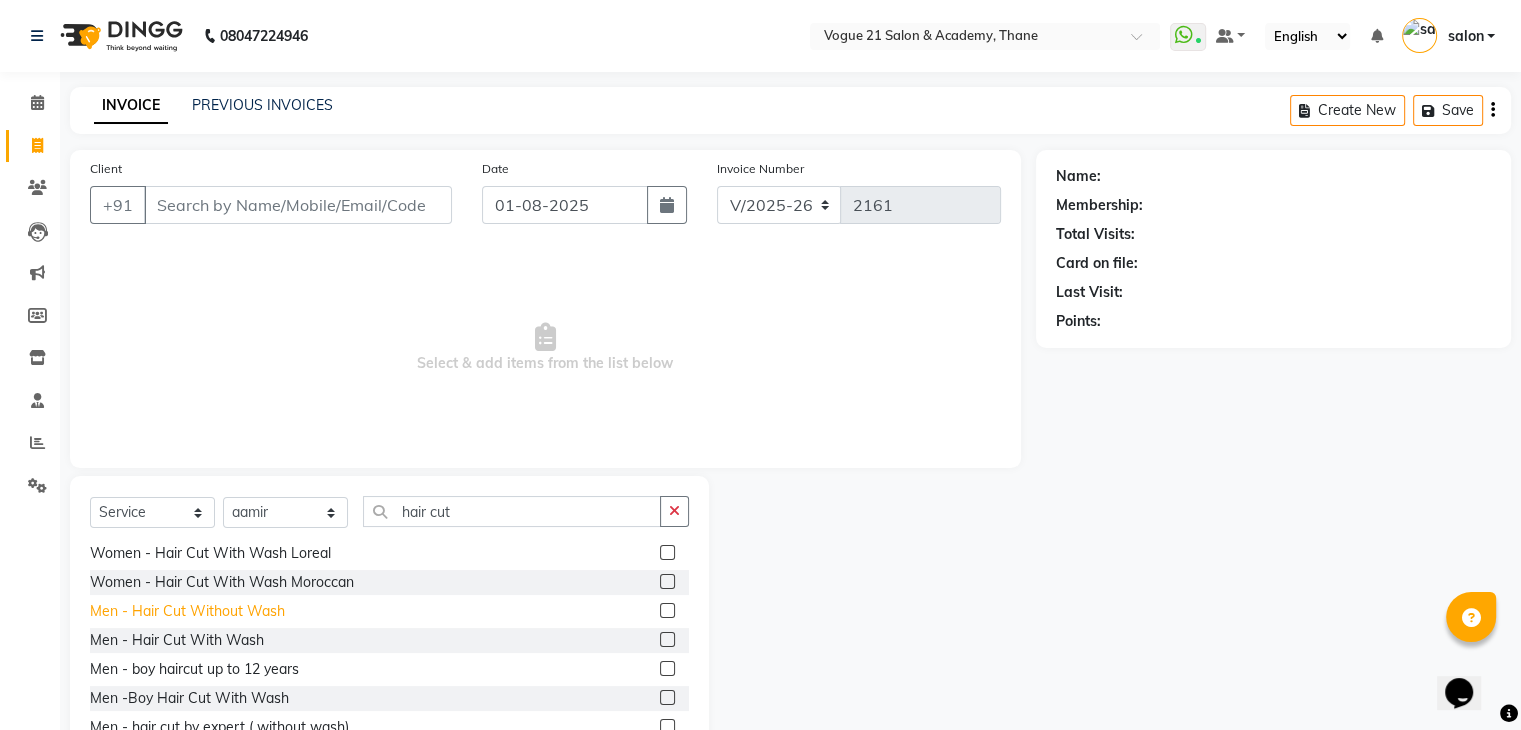 click on "Men   -   Hair Cut Without Wash" 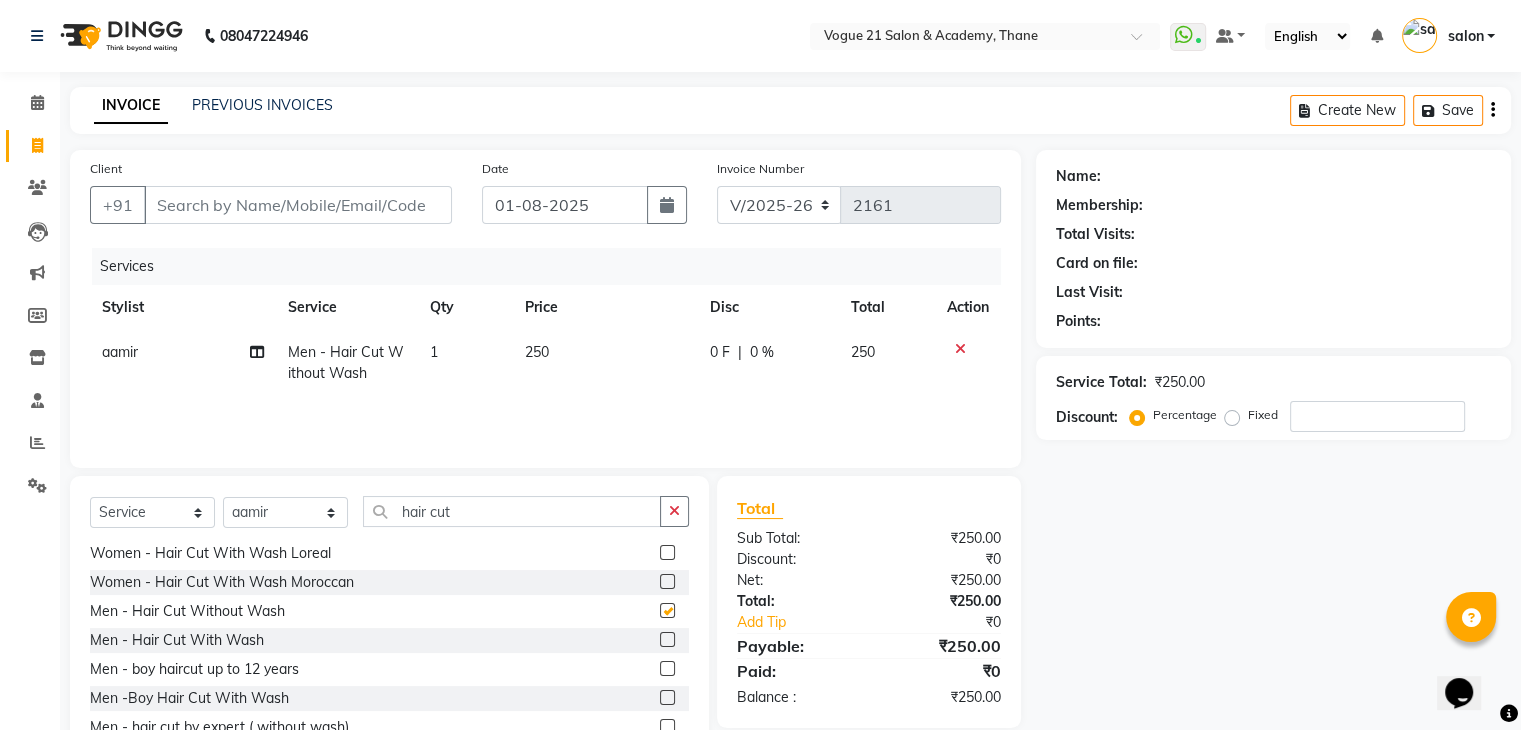 checkbox on "false" 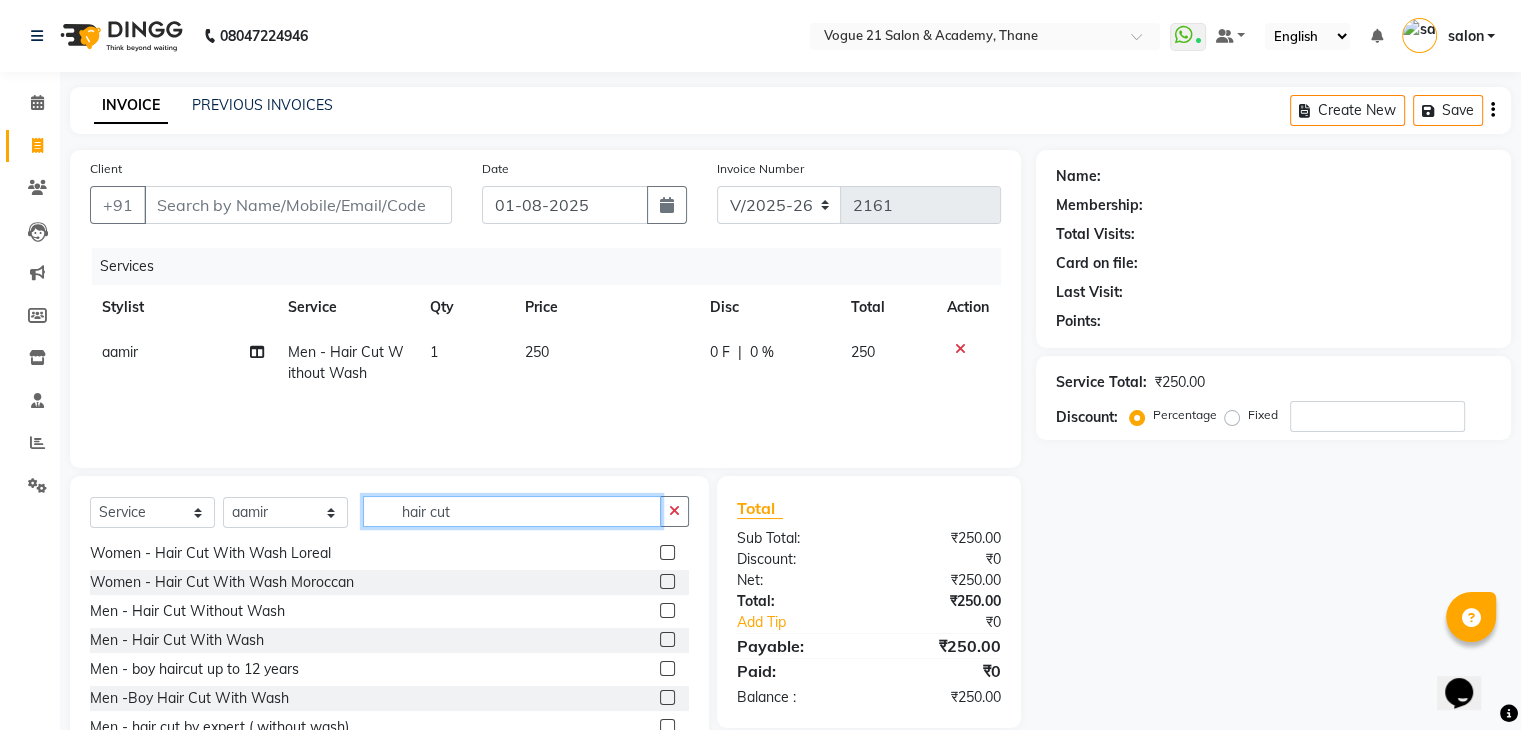 click on "hair cut" 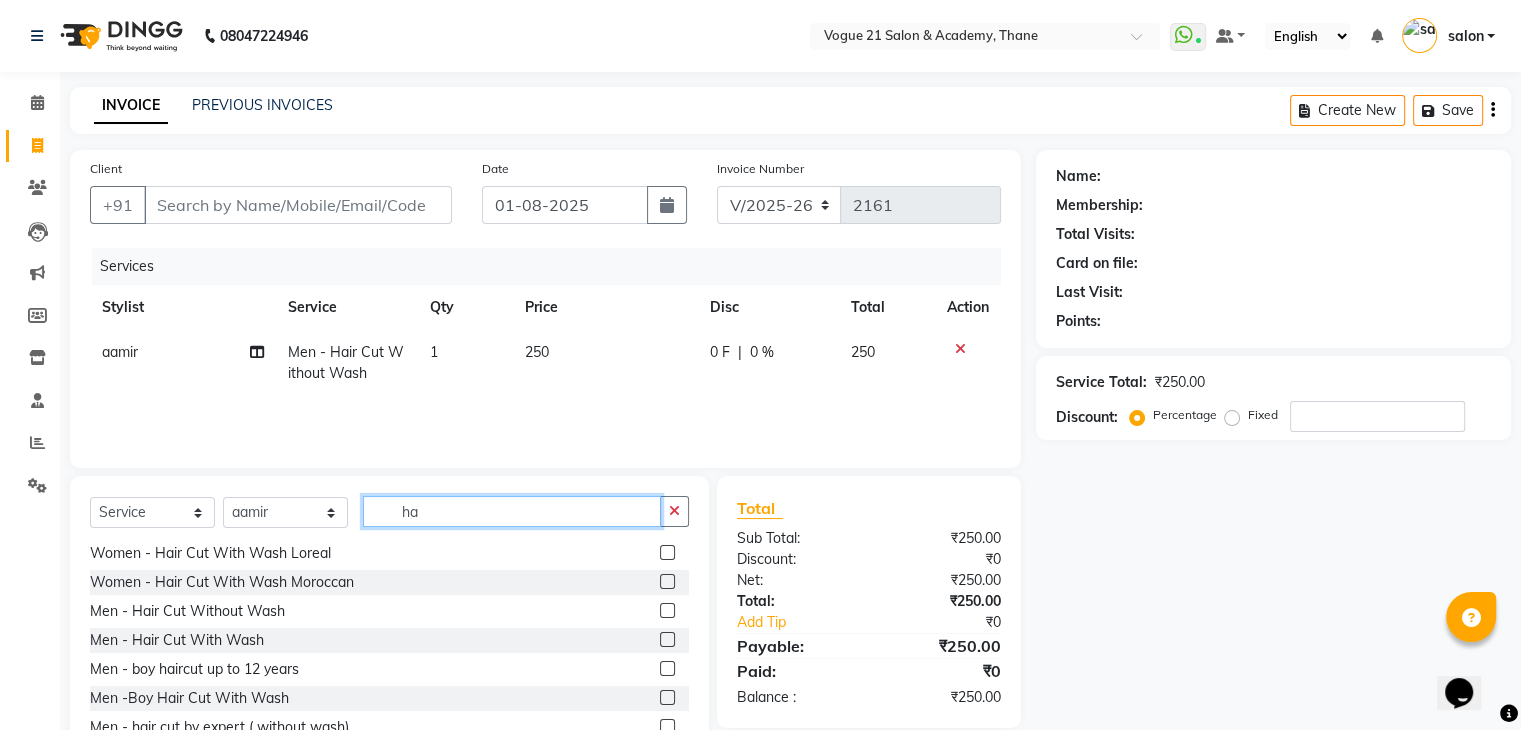type on "h" 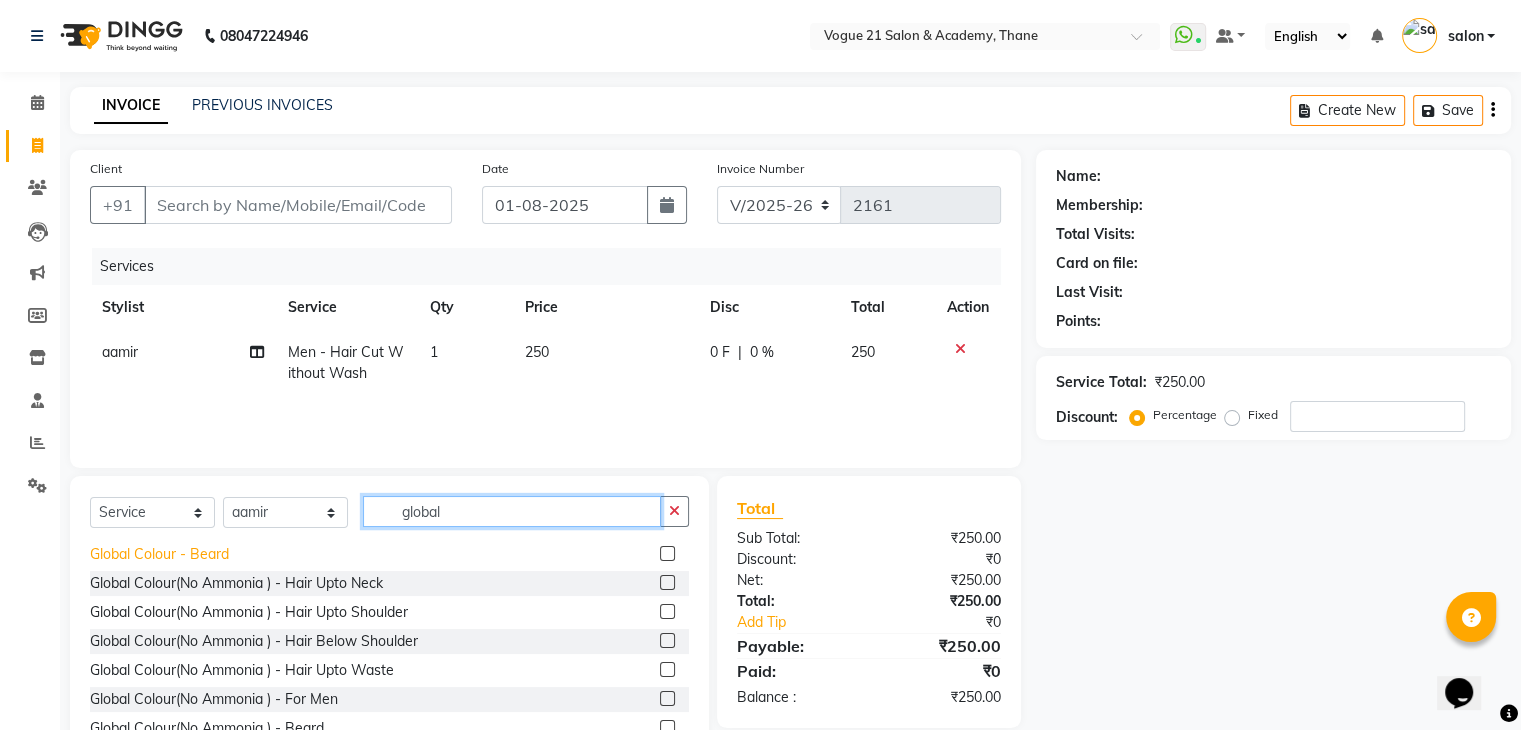 scroll, scrollTop: 148, scrollLeft: 0, axis: vertical 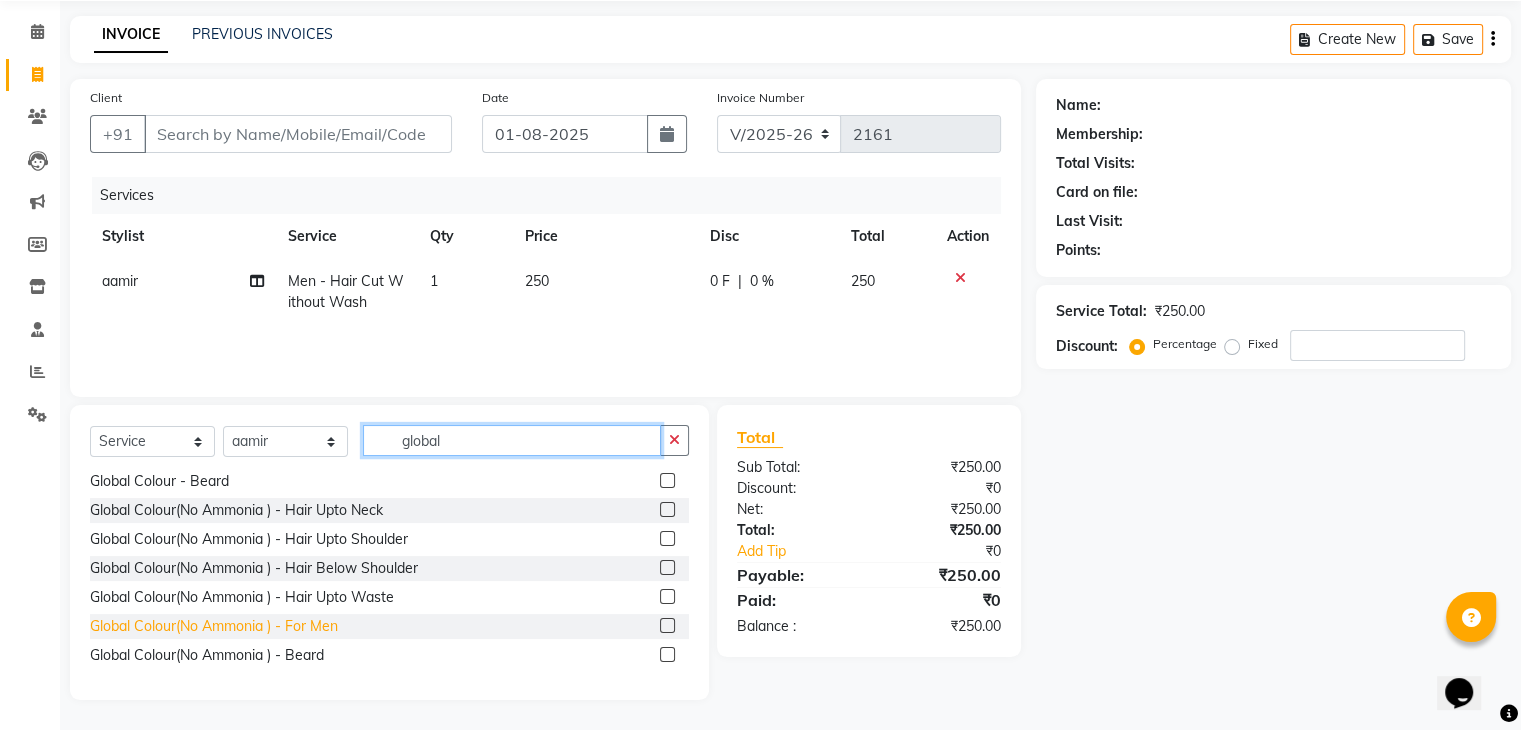 type on "global" 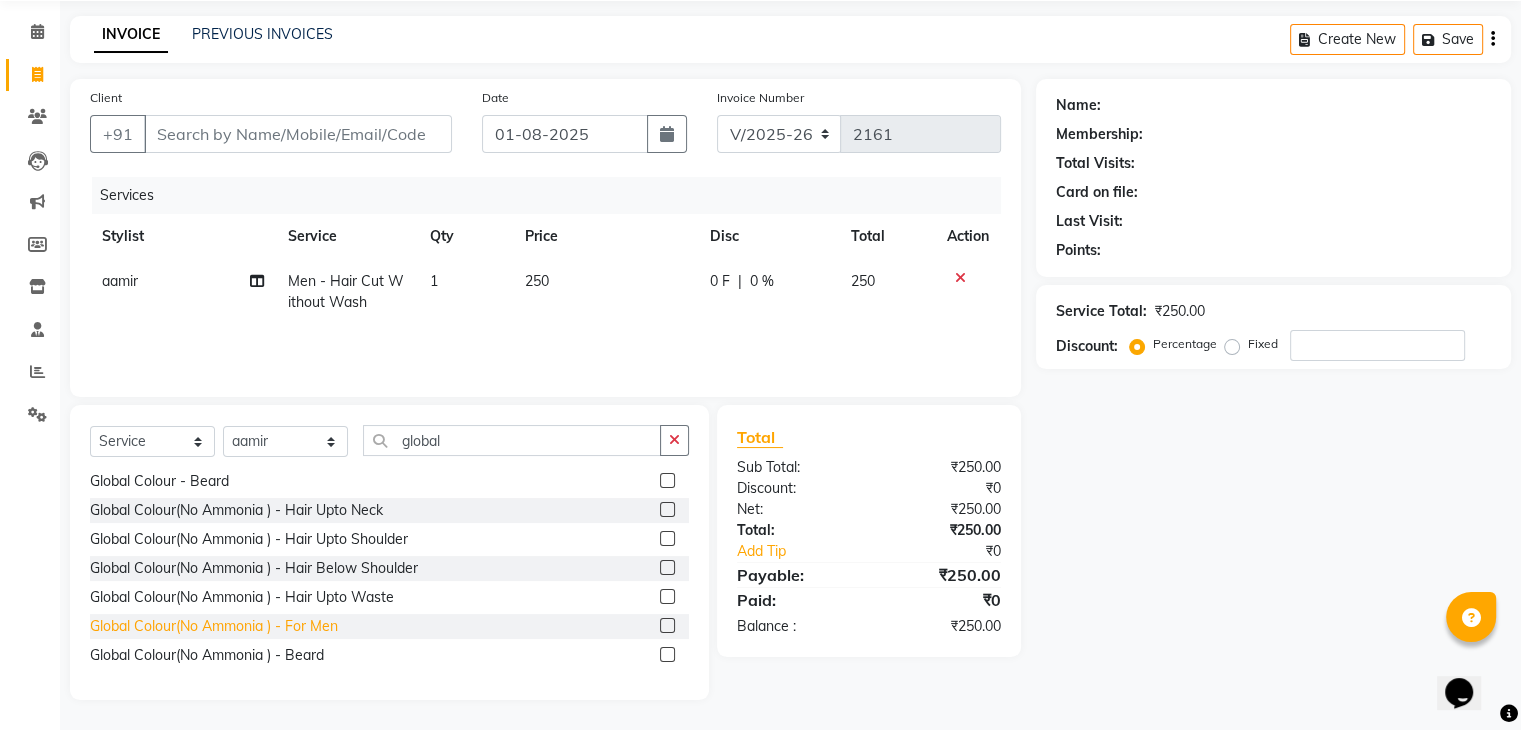 click on "Global Colour(No Ammonia )   -   For Men" 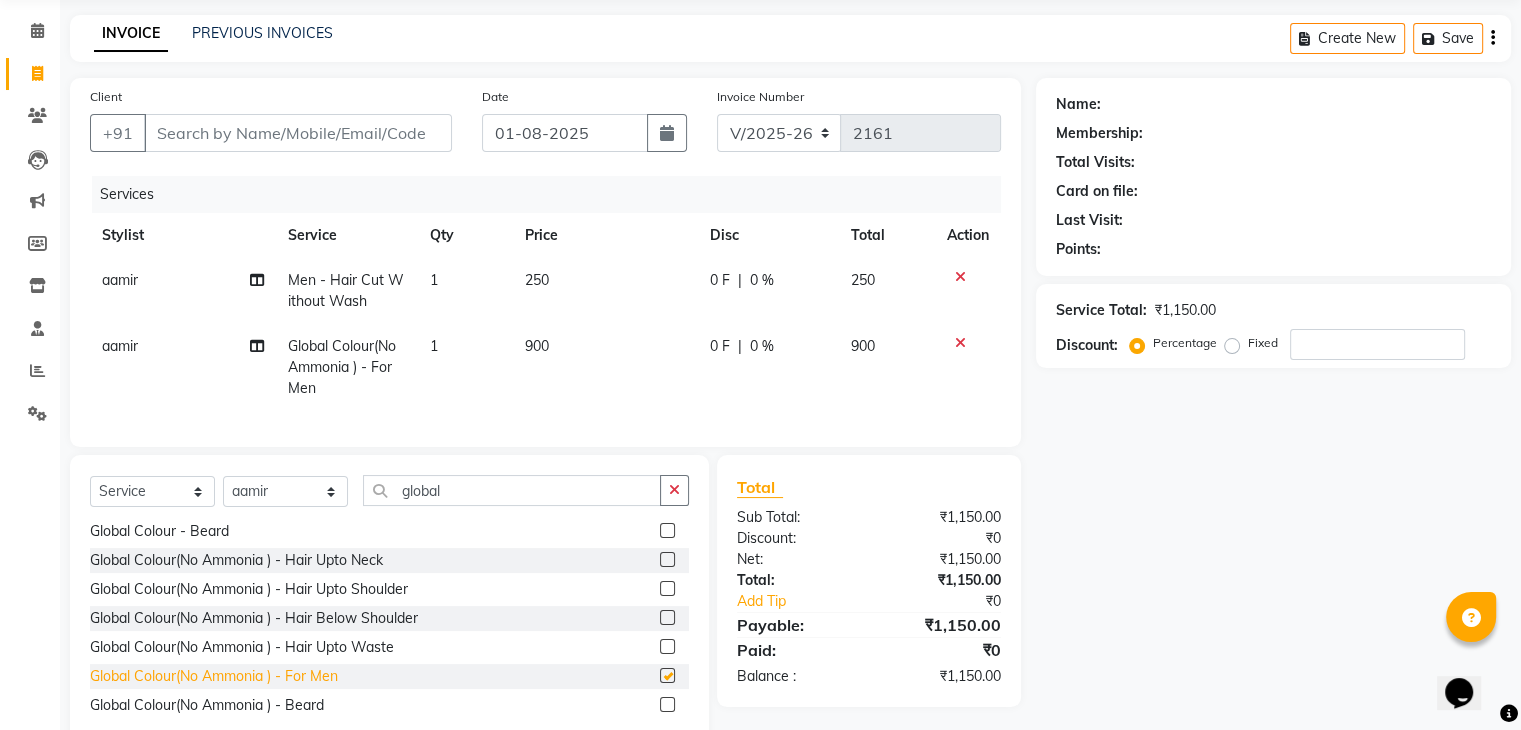 checkbox on "false" 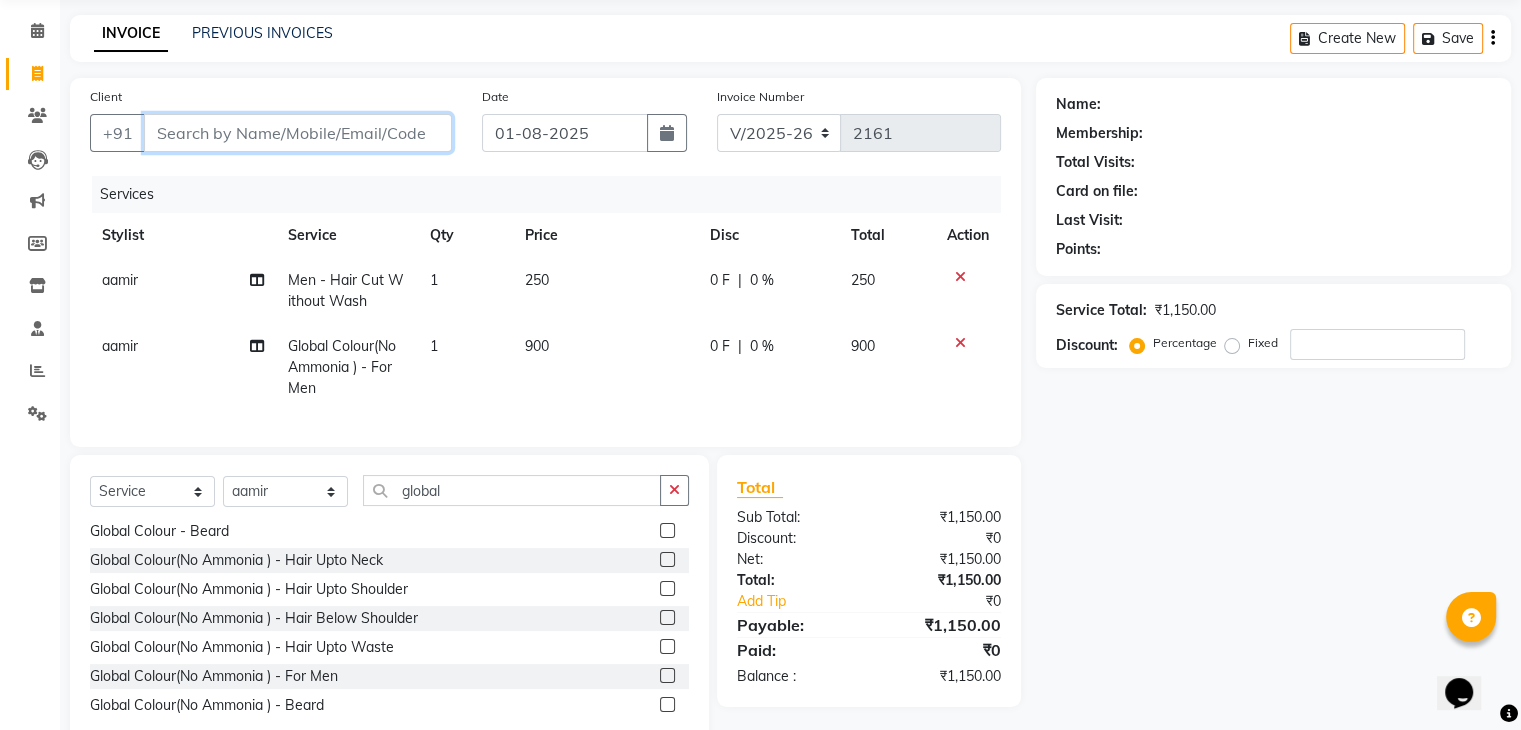 click on "Client" at bounding box center [298, 133] 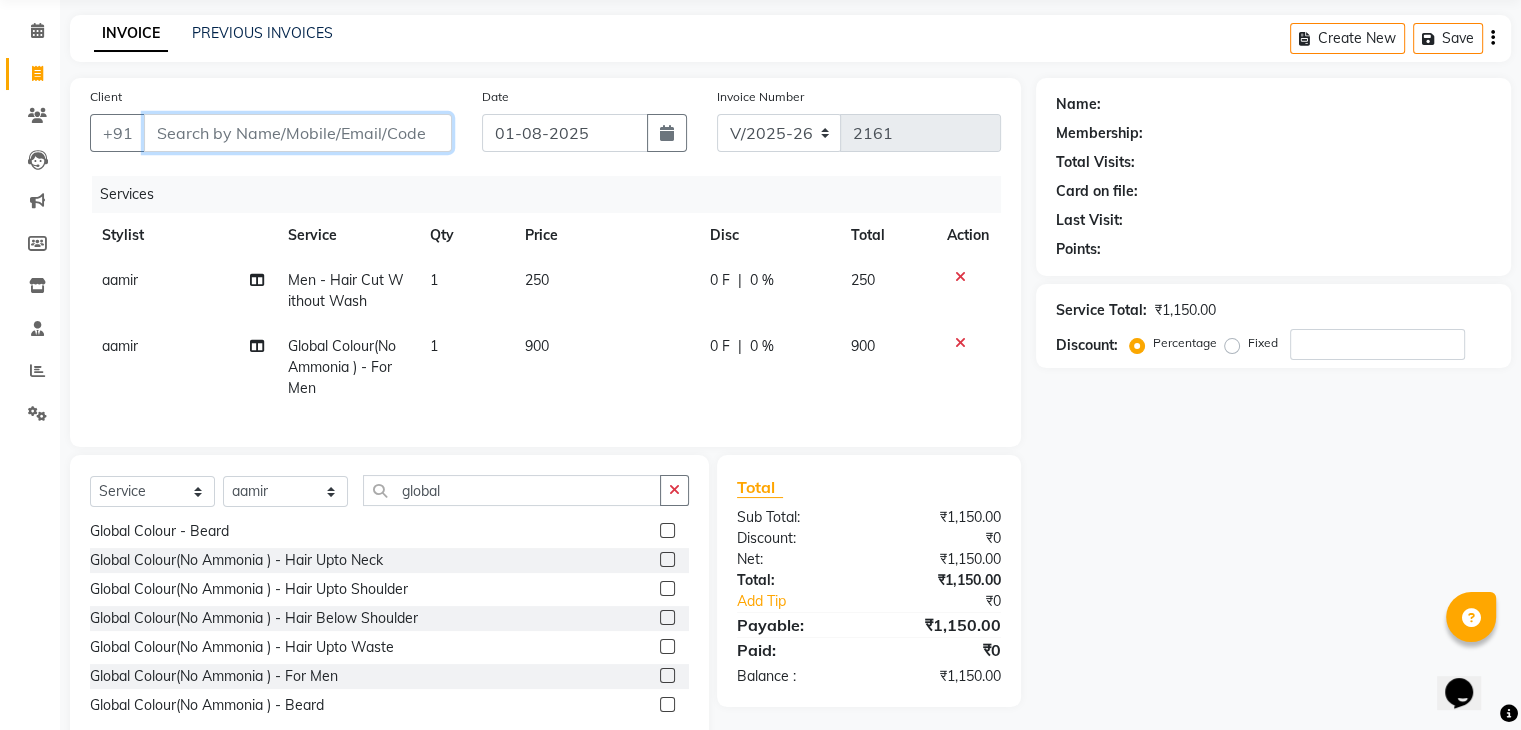 click on "Client" at bounding box center [298, 133] 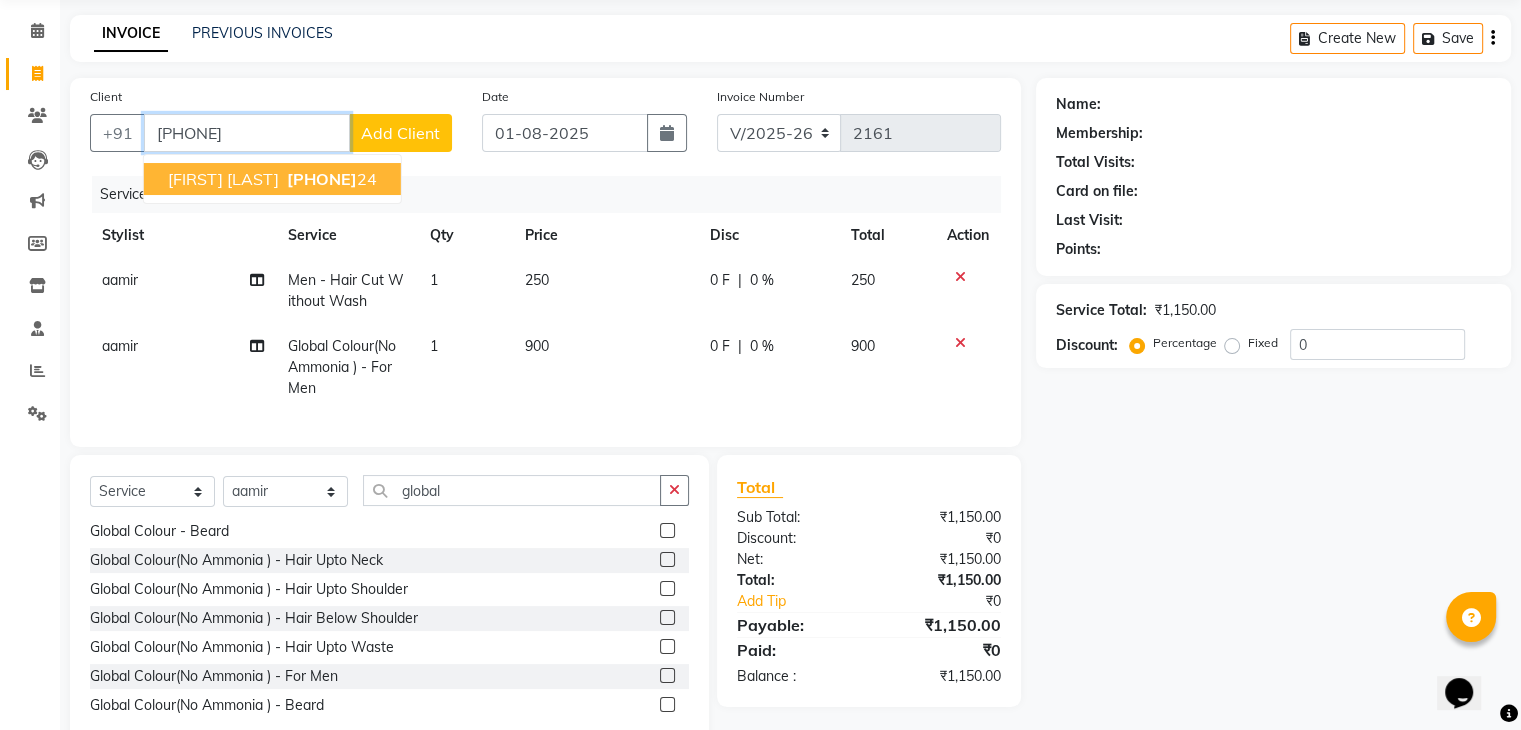 click on "MOHAN. RAM KRISHN   98209798 24" at bounding box center [272, 179] 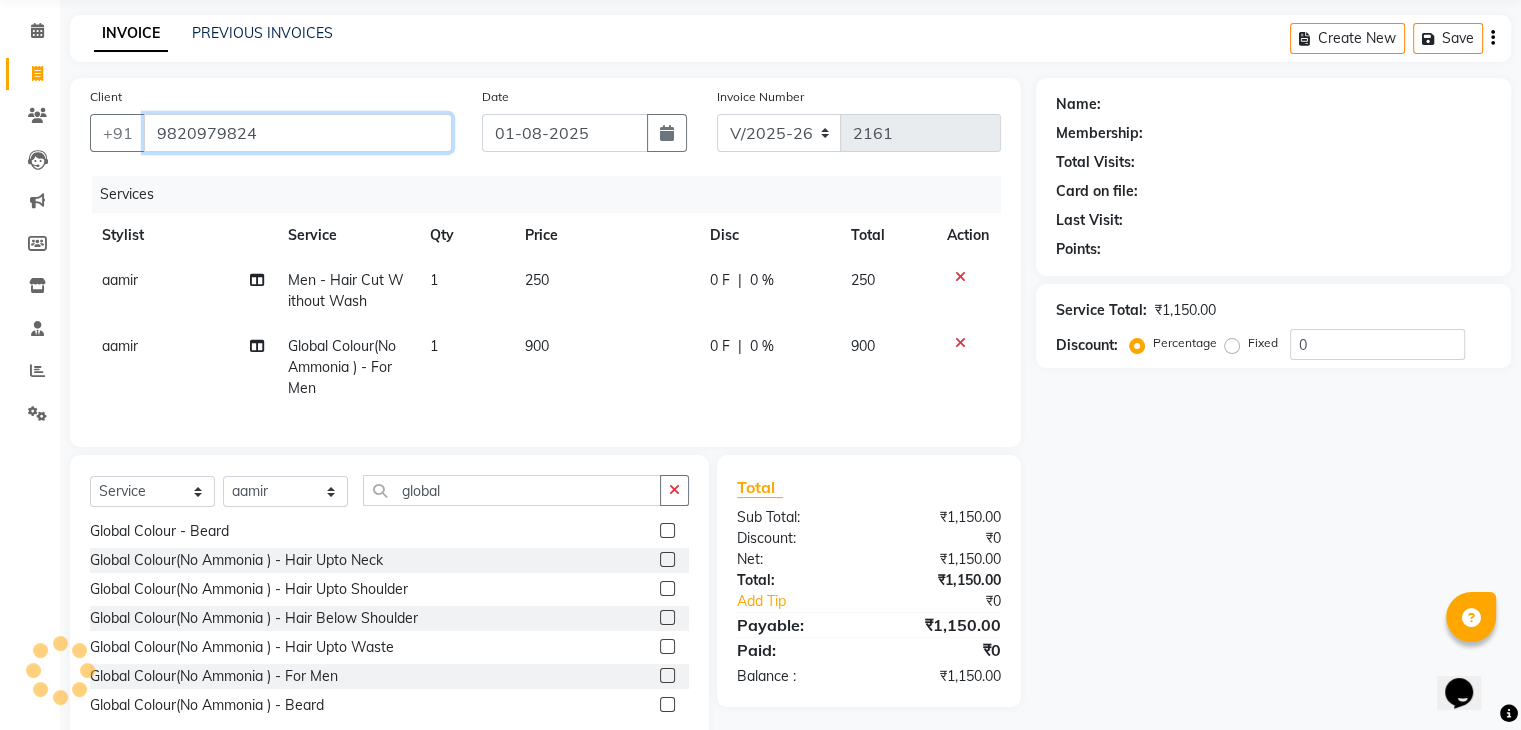 type on "9820979824" 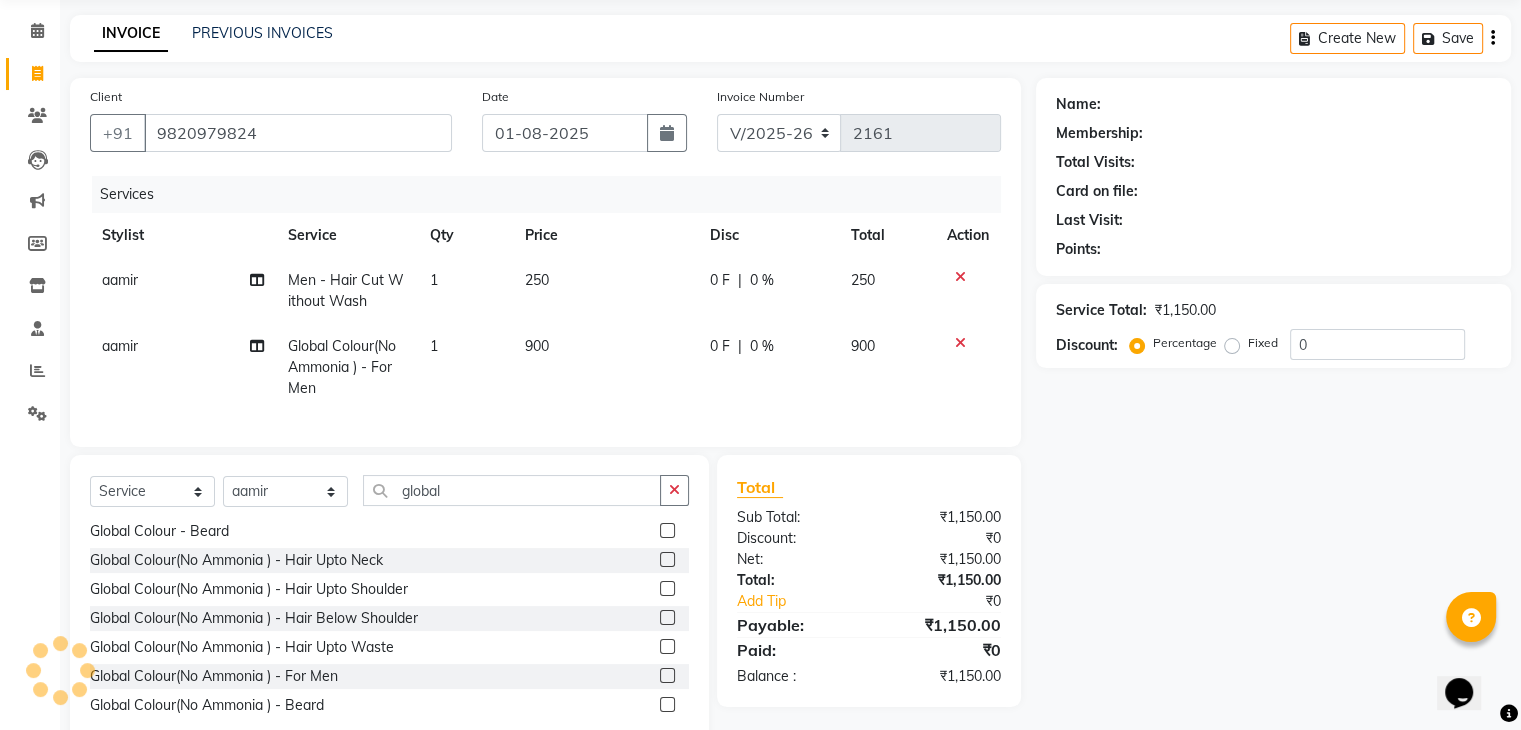 type on "20" 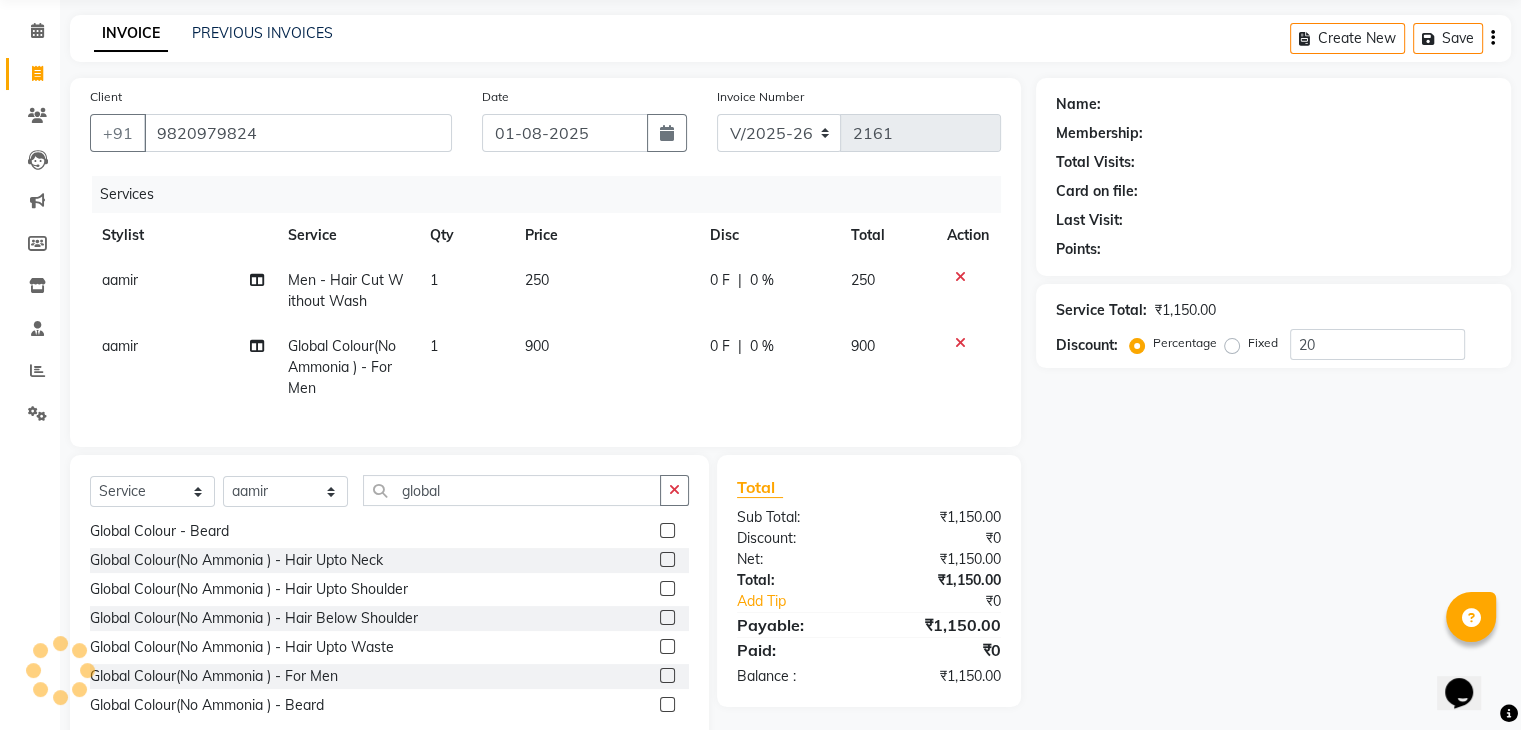 select on "1: Object" 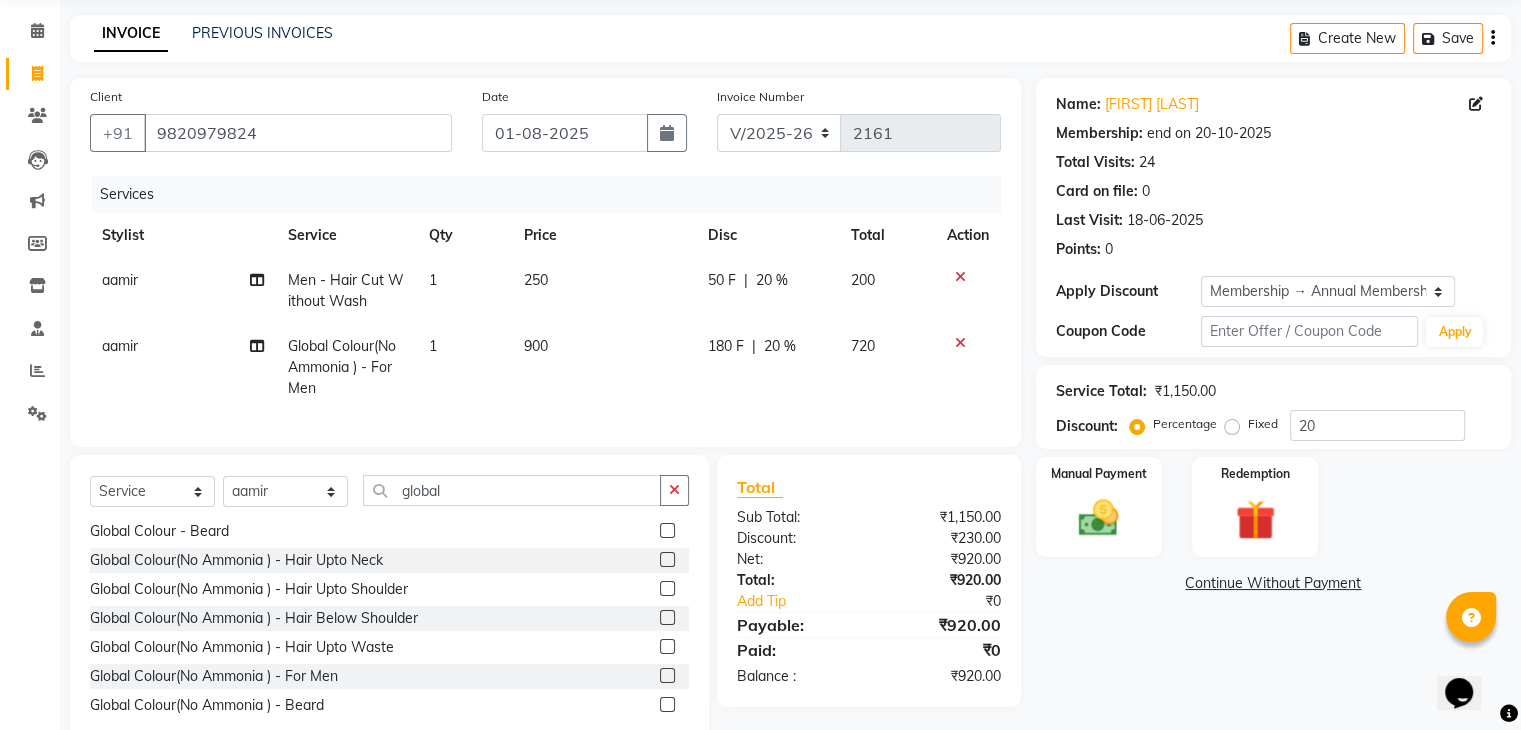 scroll, scrollTop: 138, scrollLeft: 0, axis: vertical 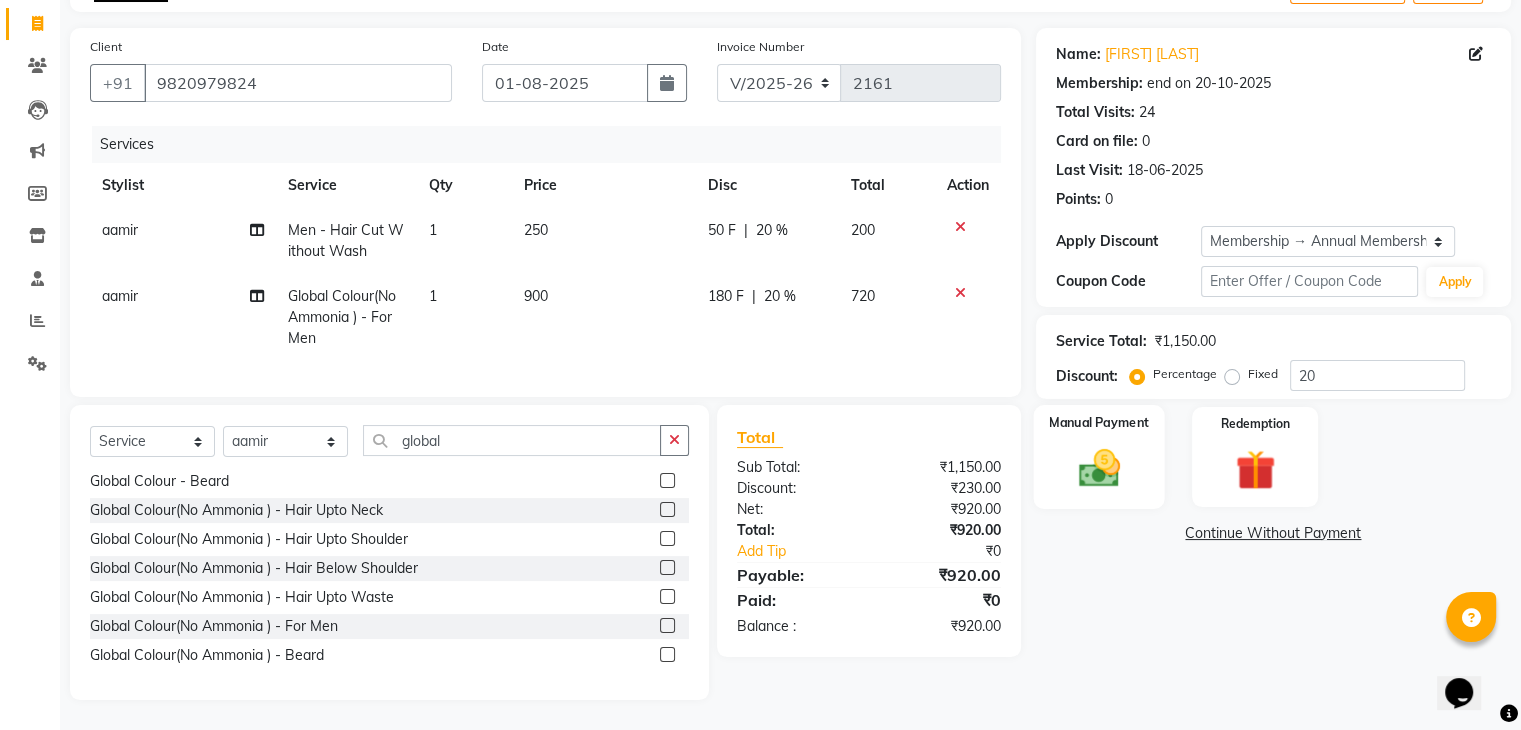 click 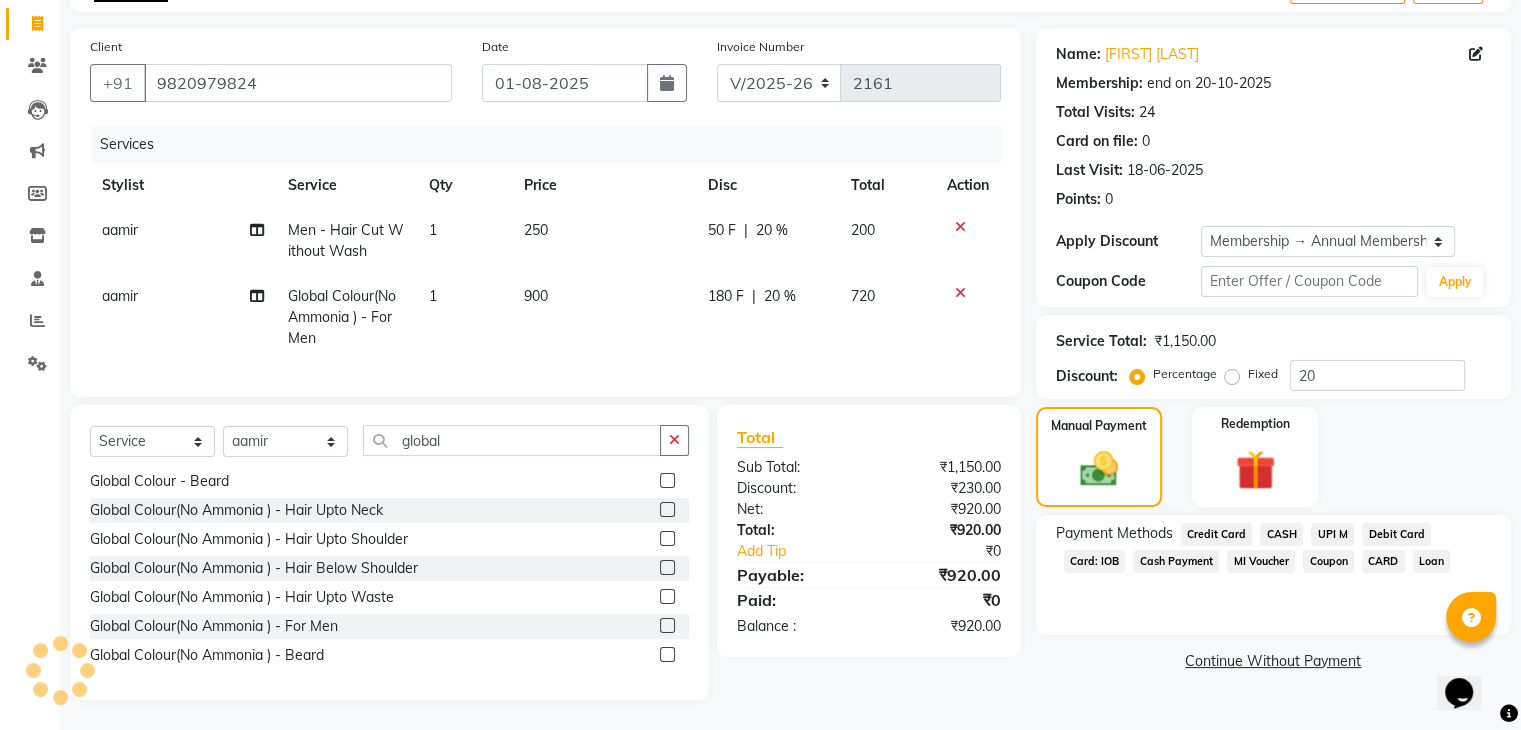 click on "UPI M" 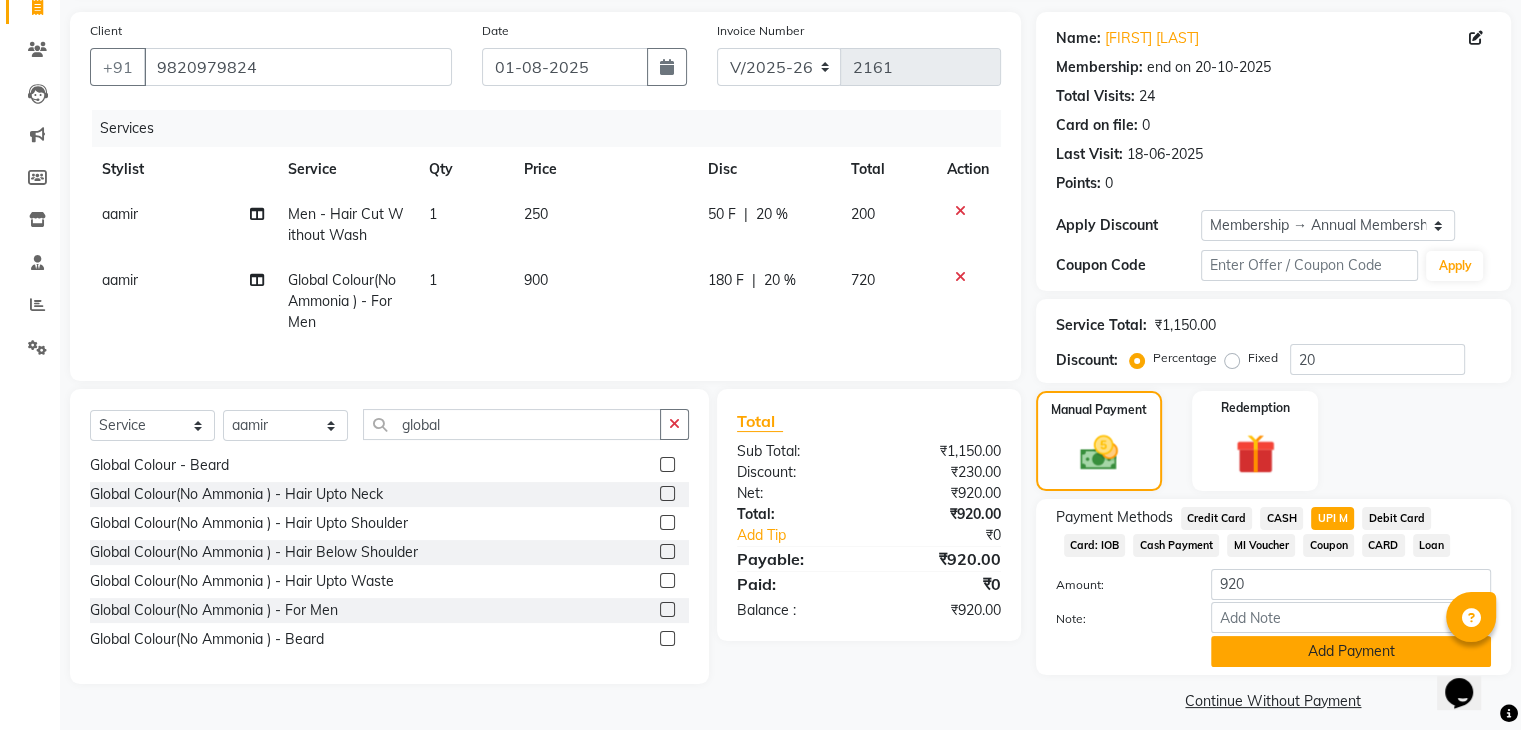 click on "Add Payment" 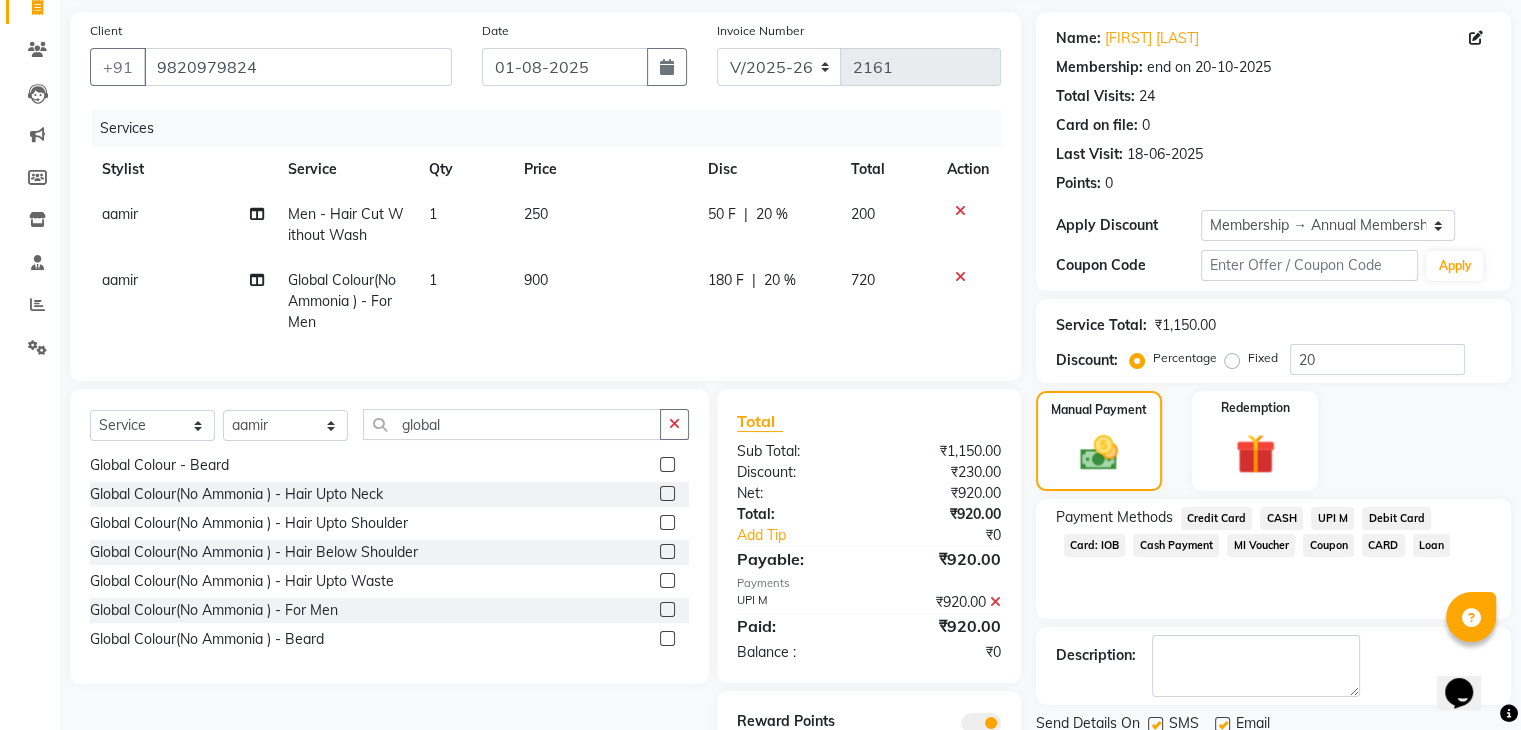 scroll, scrollTop: 236, scrollLeft: 0, axis: vertical 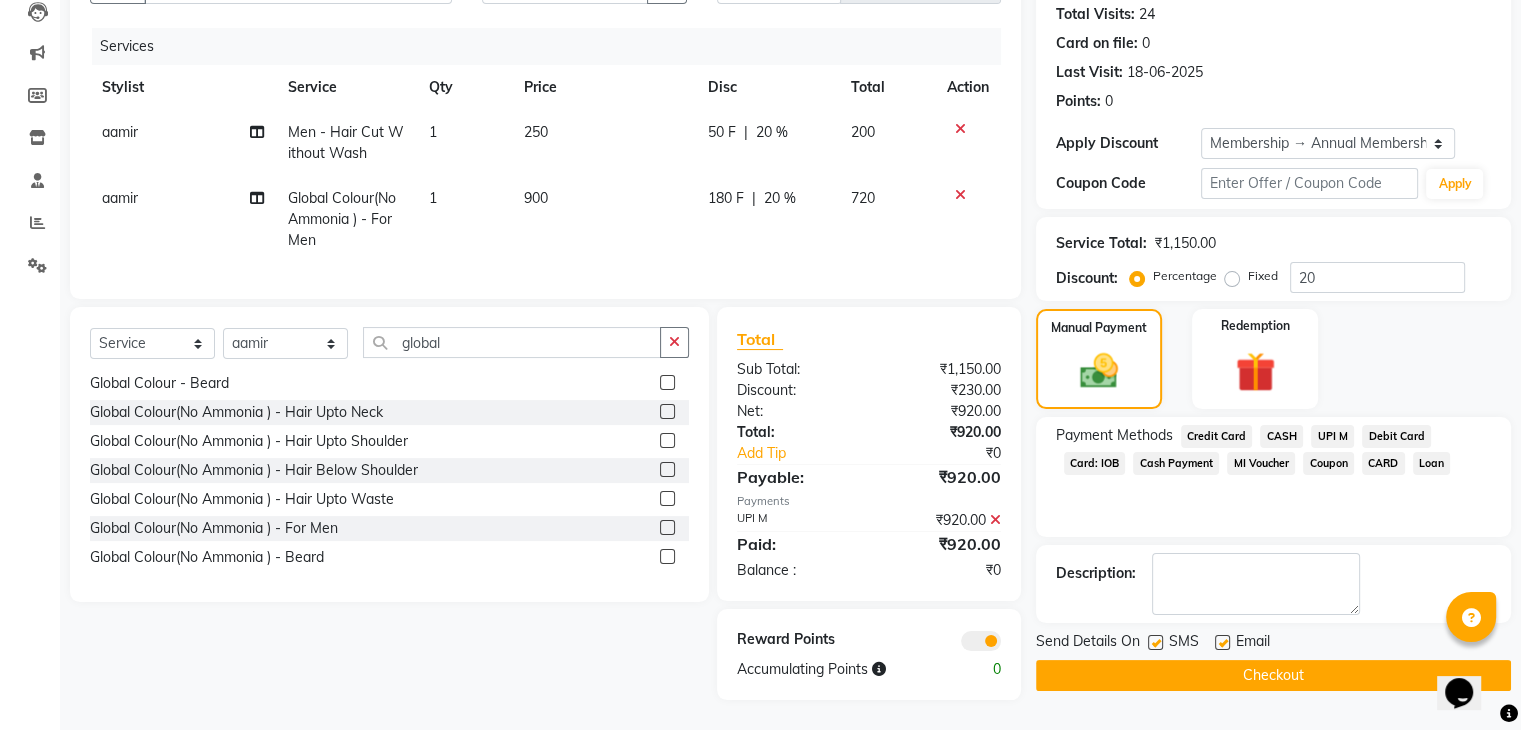 click on "Checkout" 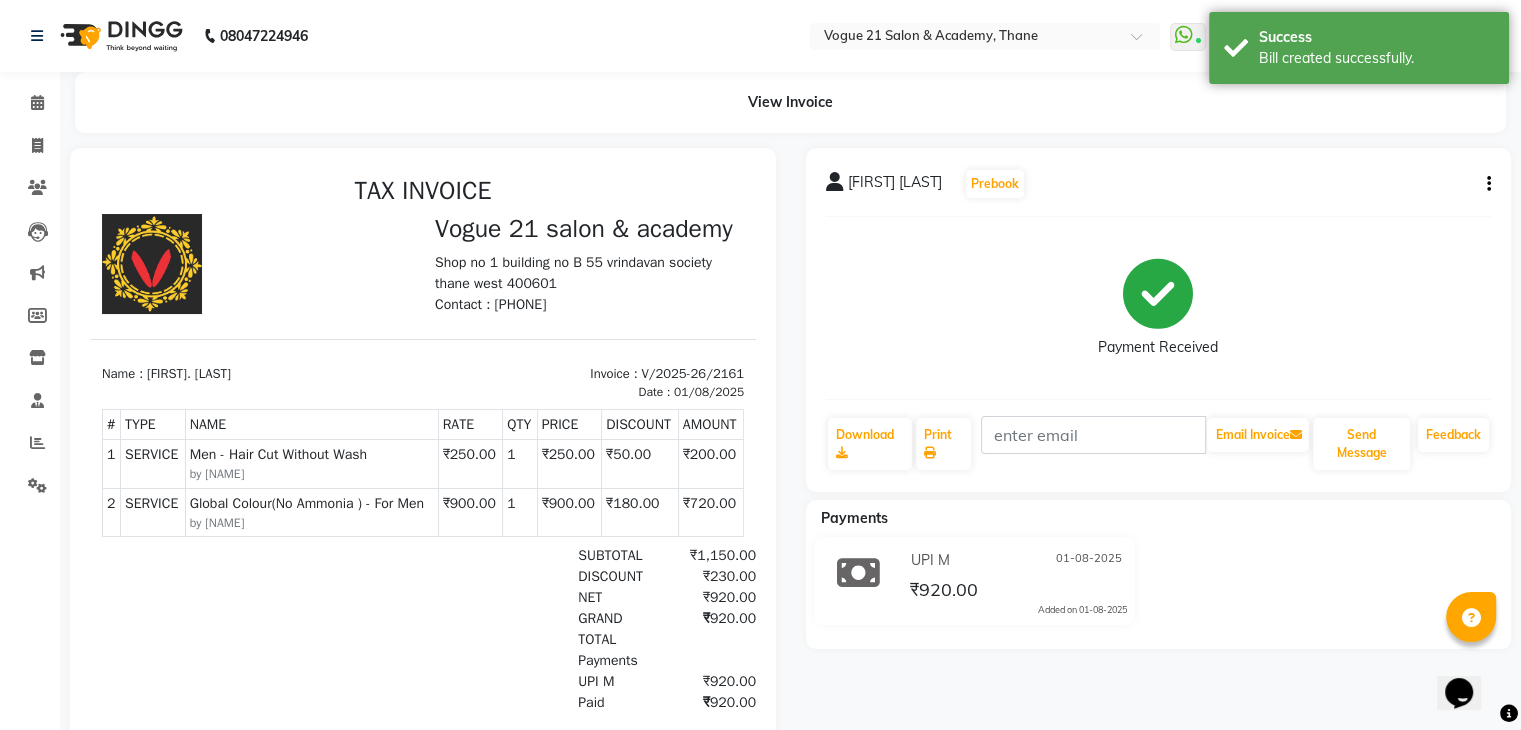 scroll, scrollTop: 0, scrollLeft: 0, axis: both 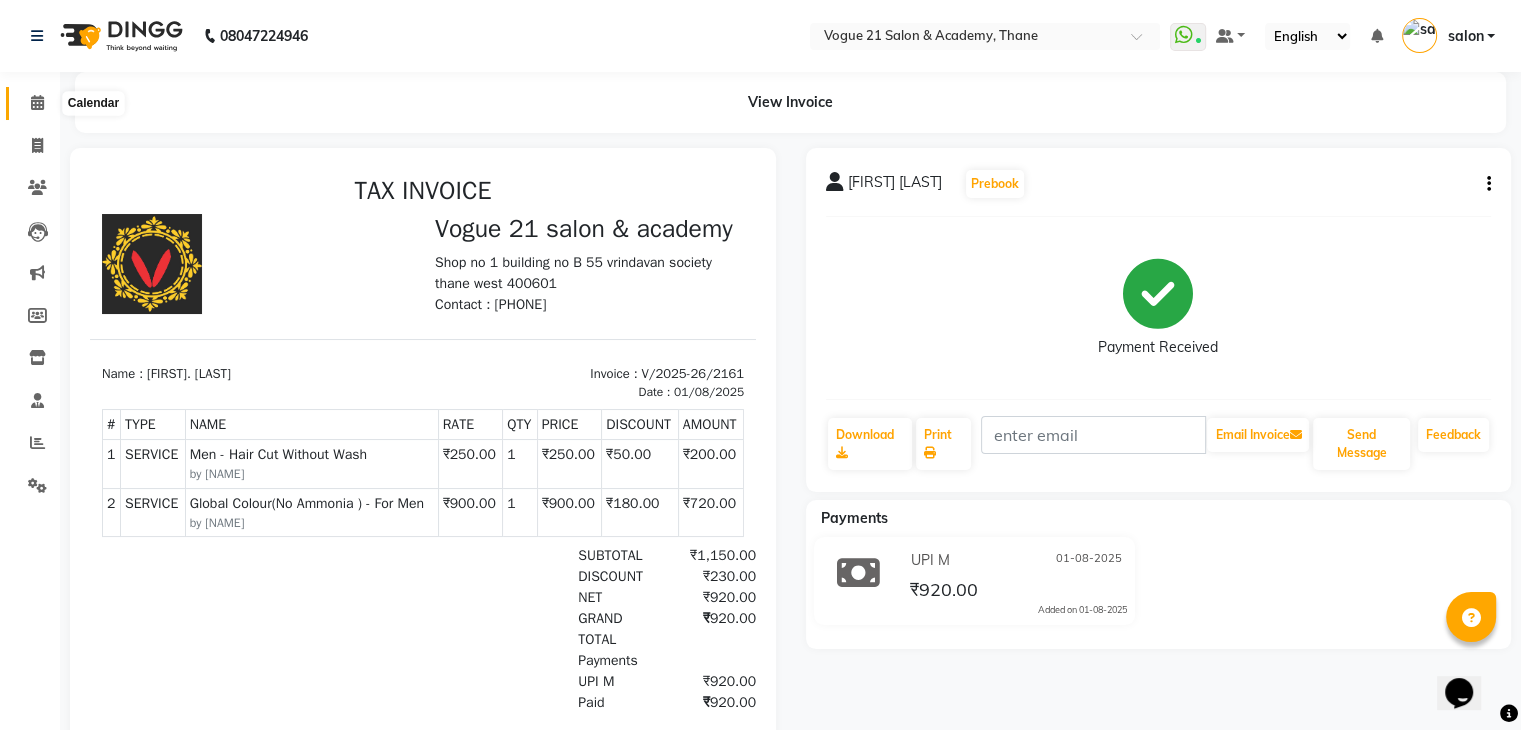 click 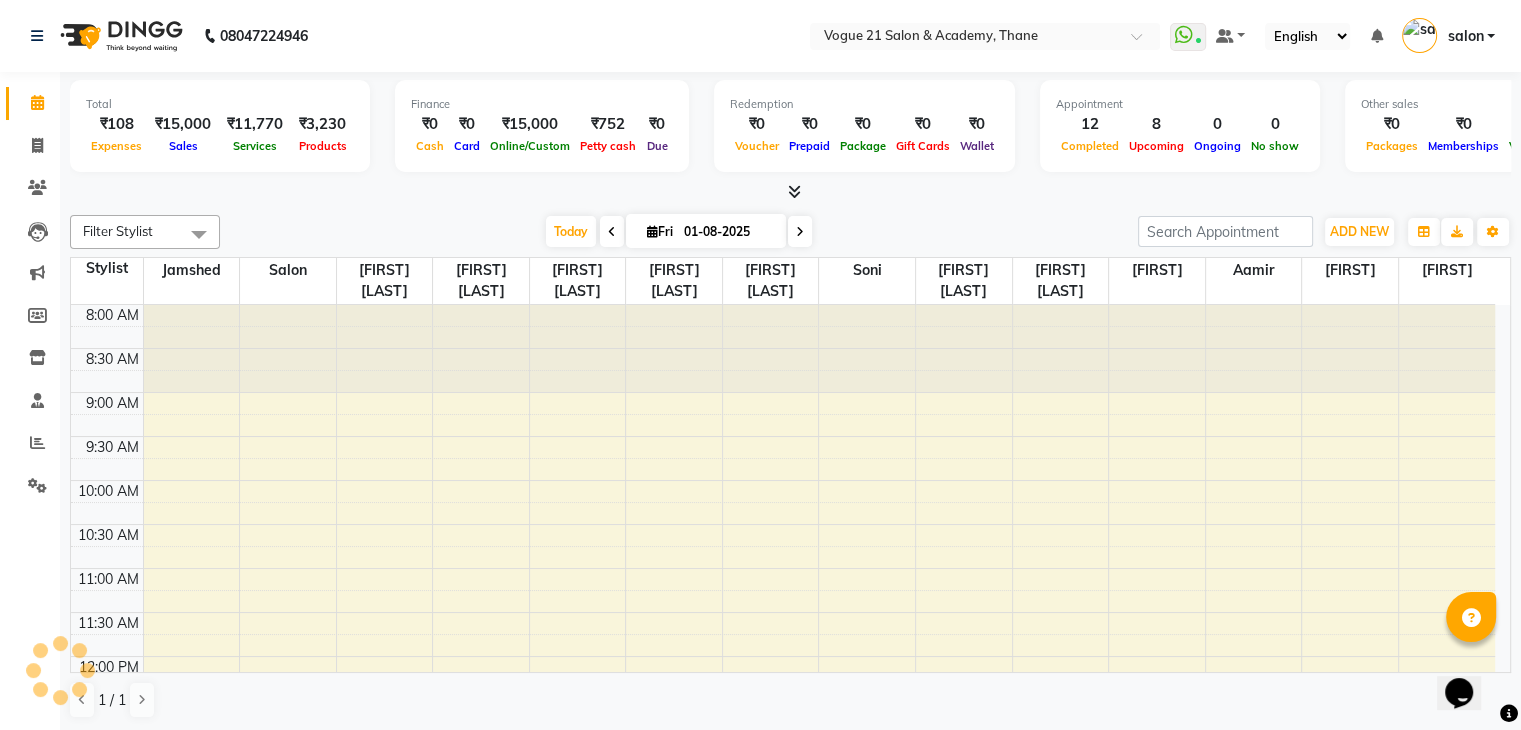 scroll, scrollTop: 0, scrollLeft: 0, axis: both 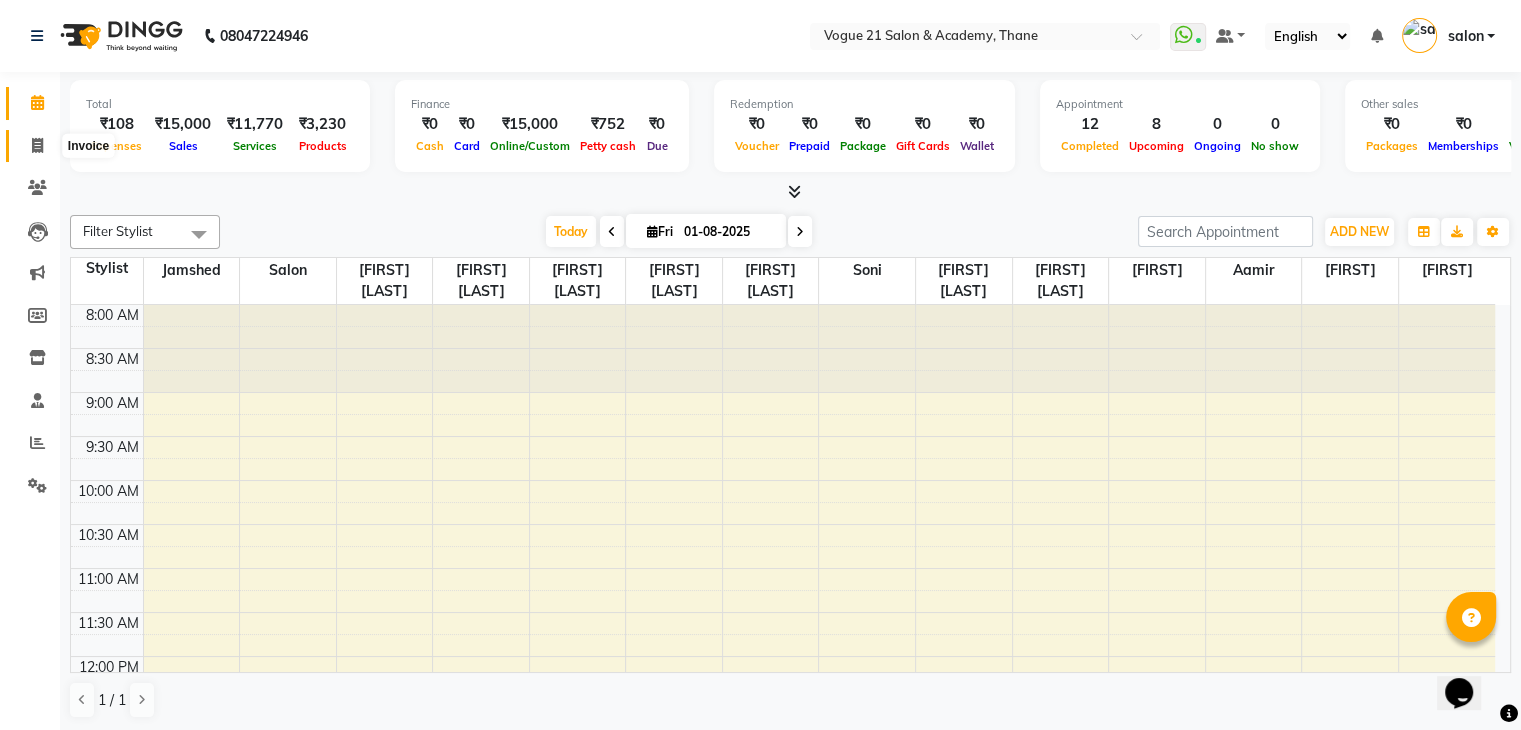 click 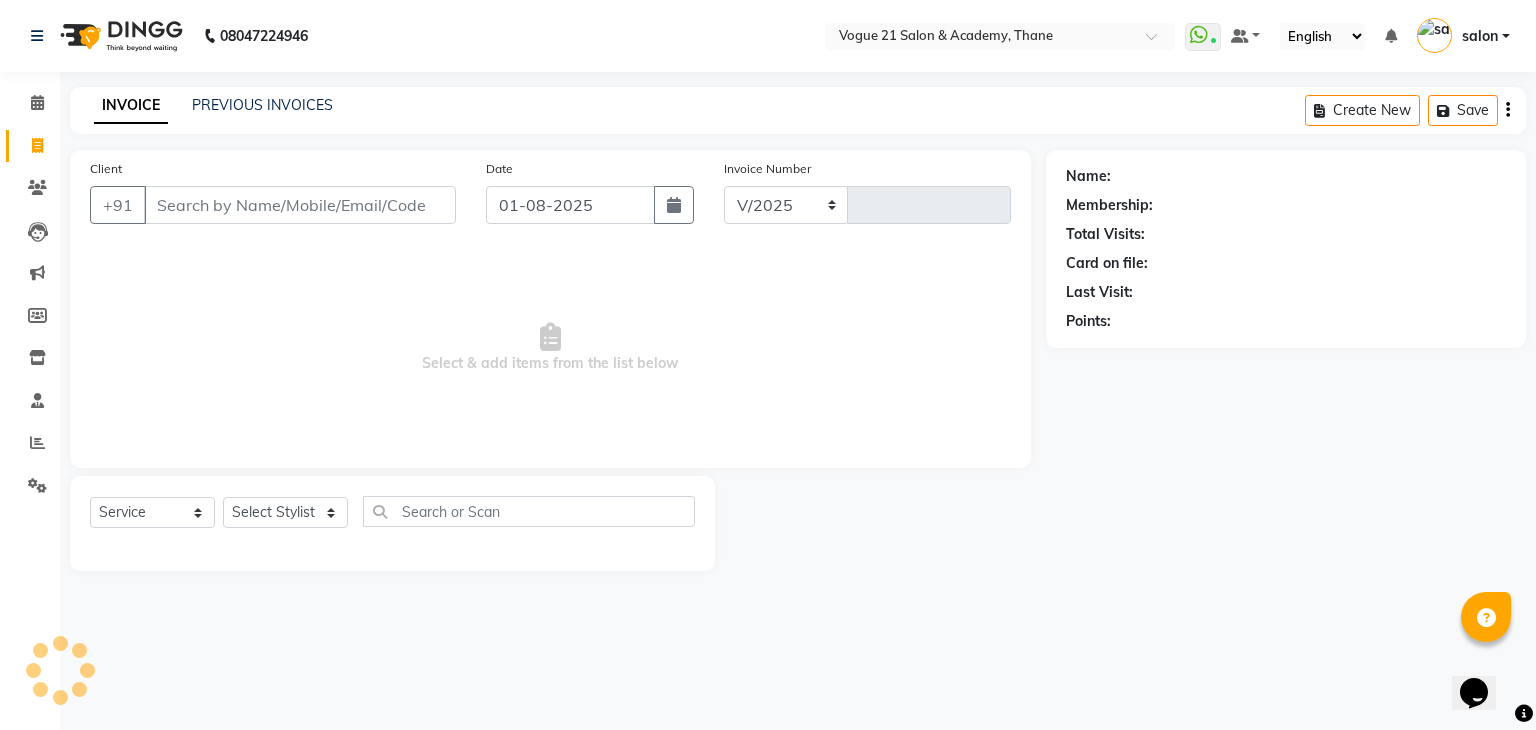 select on "4433" 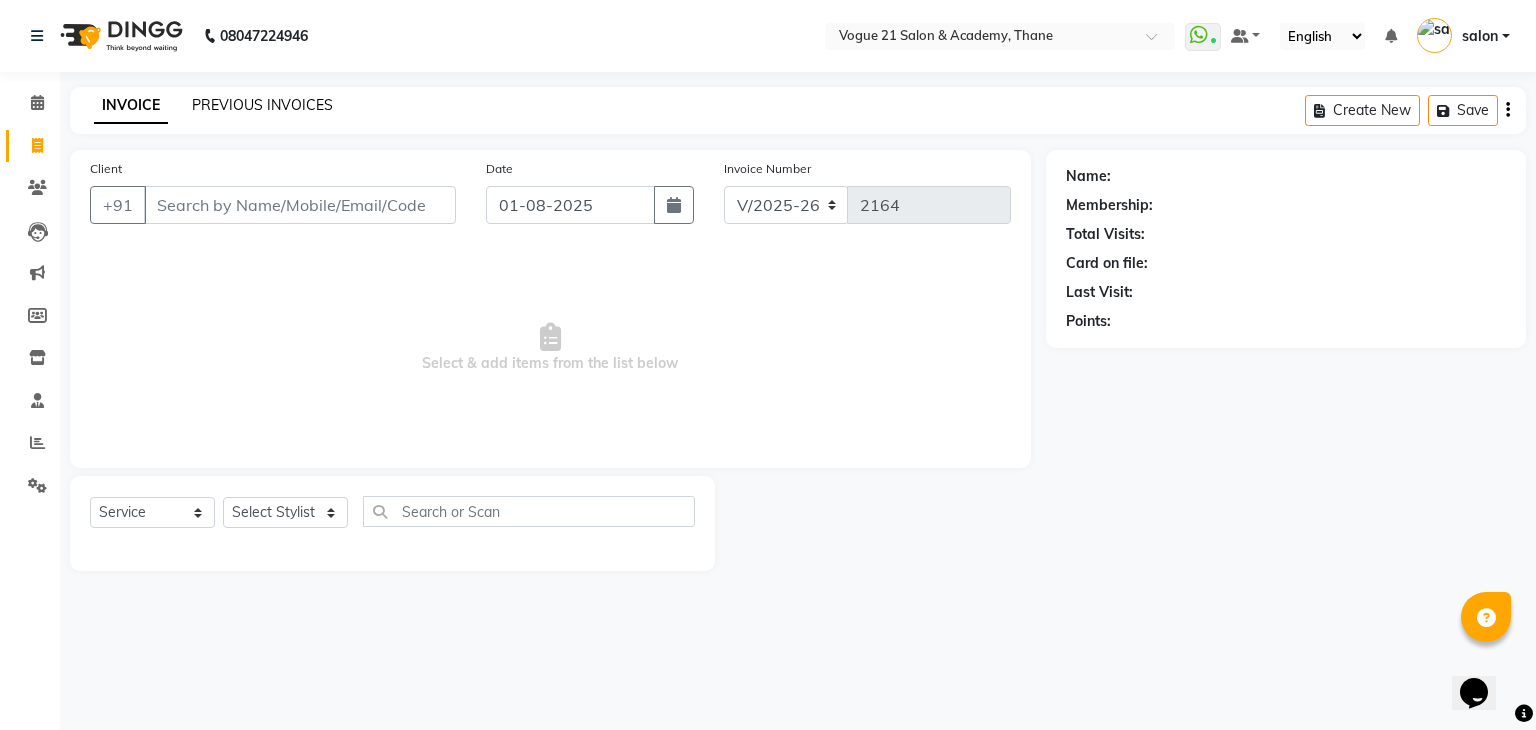 click on "PREVIOUS INVOICES" 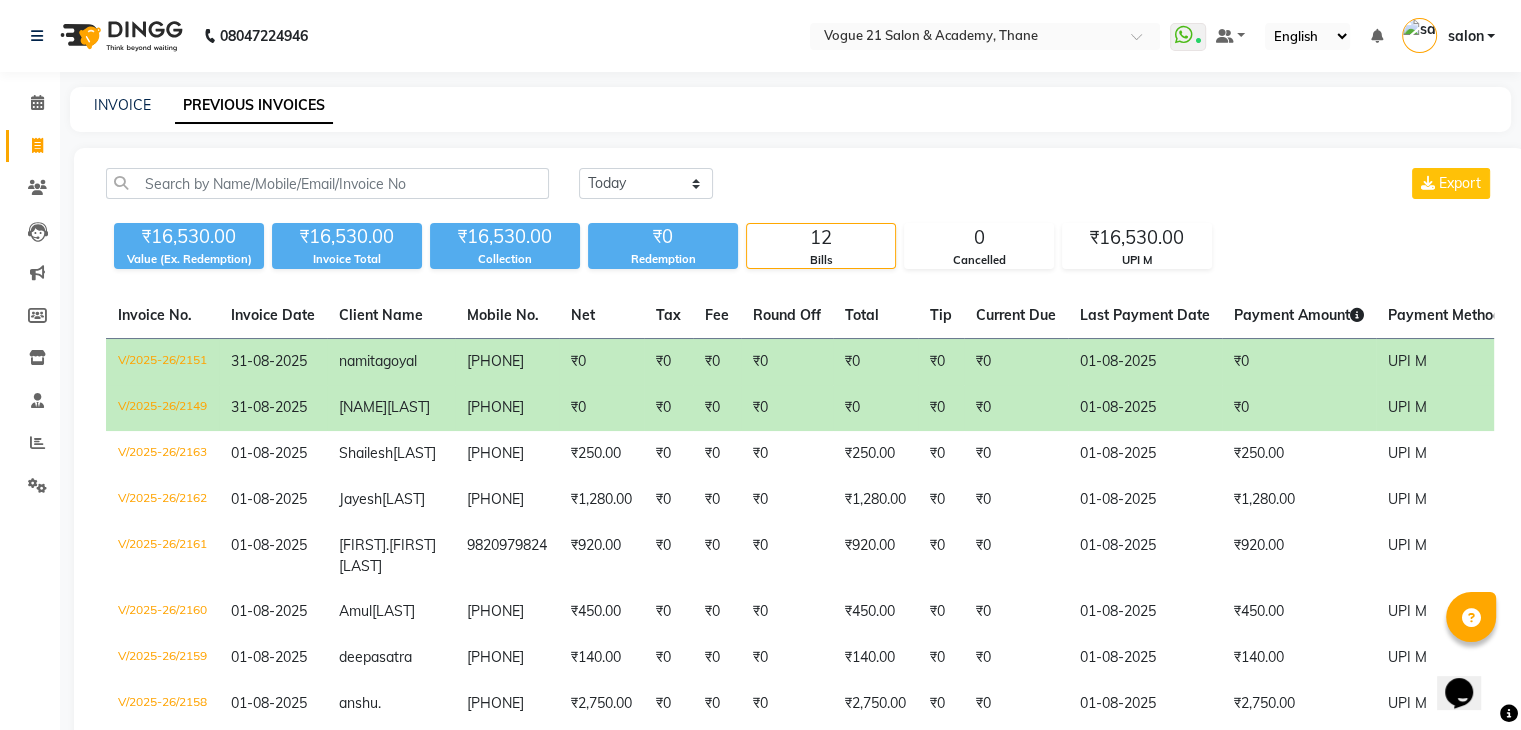 scroll, scrollTop: 100, scrollLeft: 0, axis: vertical 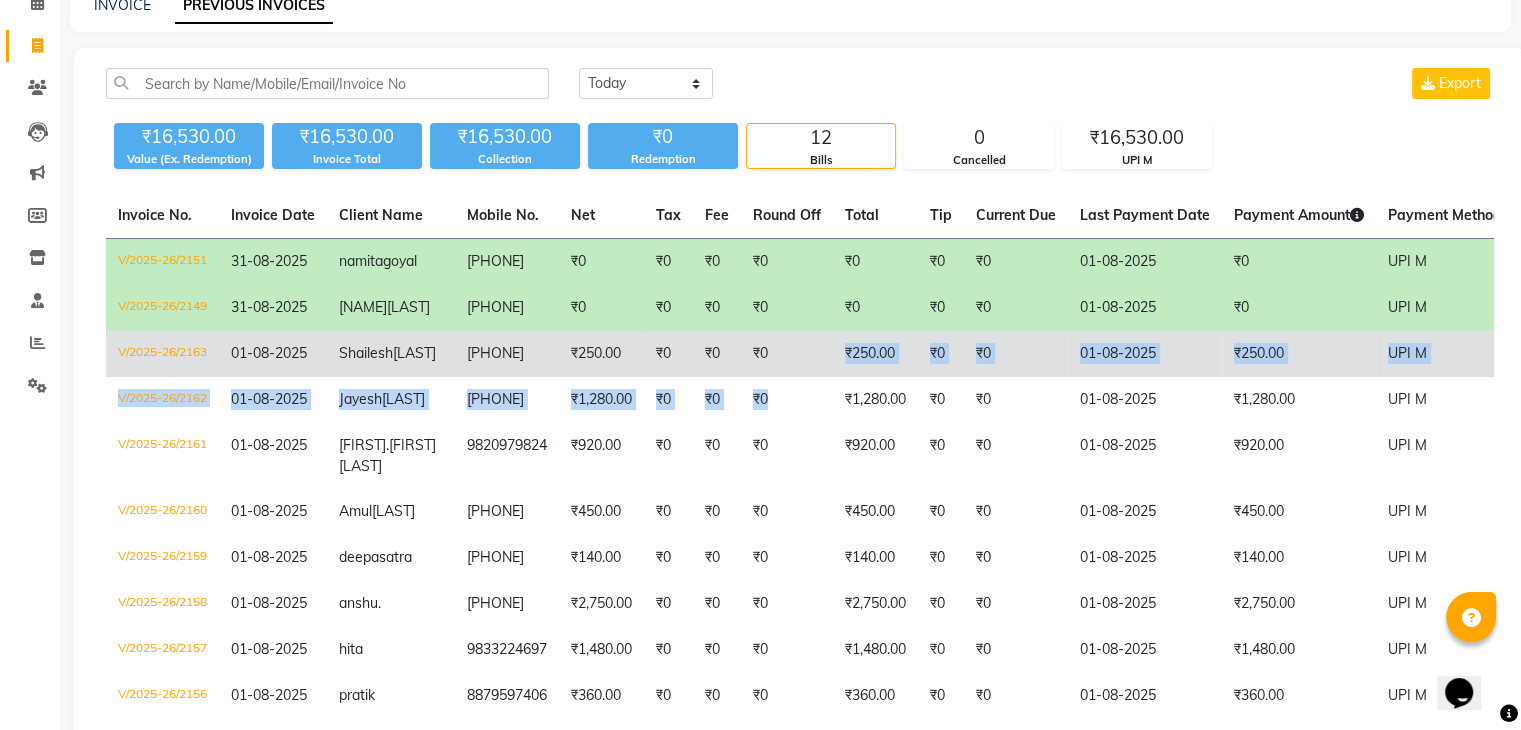 drag, startPoint x: 792, startPoint y: 466, endPoint x: 798, endPoint y: 395, distance: 71.25307 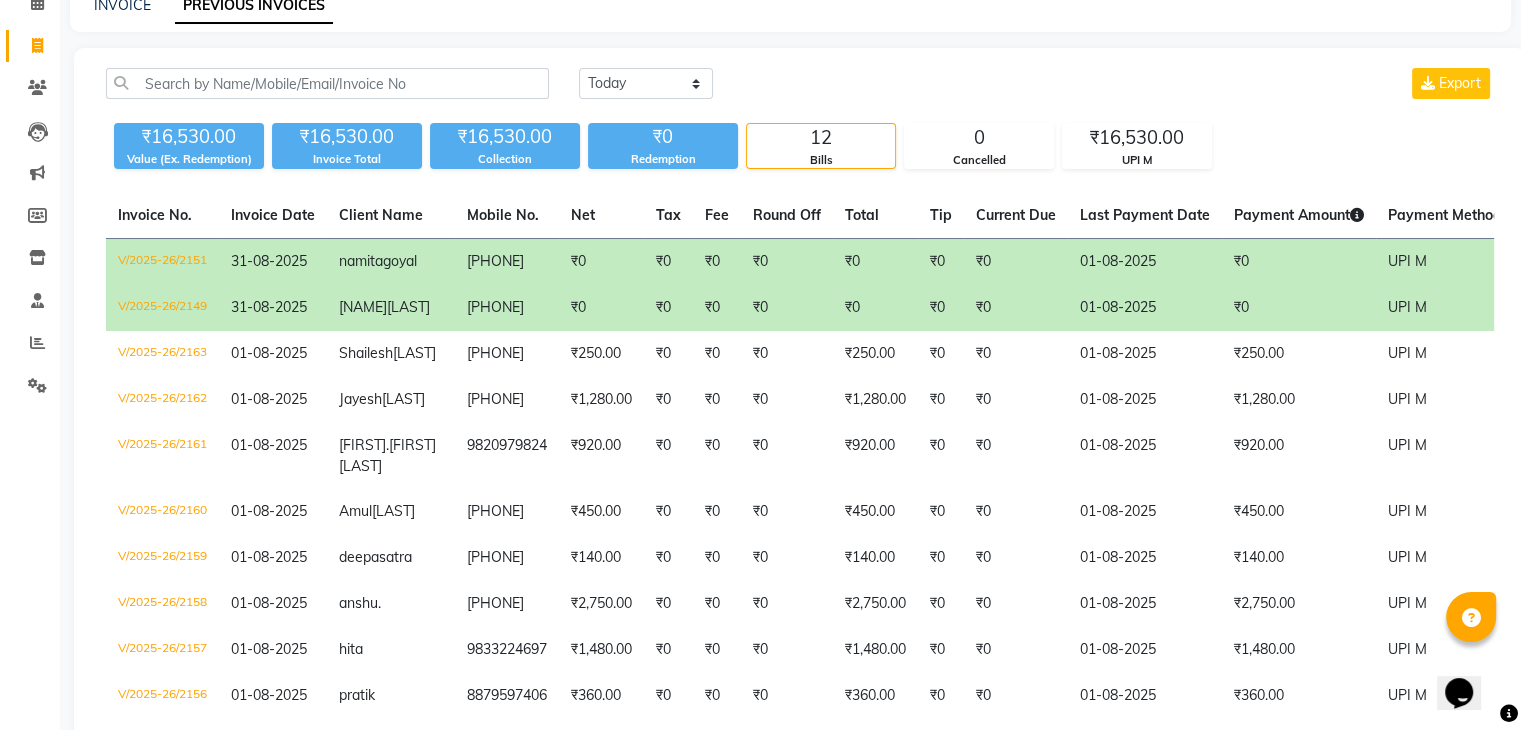 click on "Today Yesterday Custom Range Export ₹16,530.00 Value (Ex. Redemption) ₹16,530.00 Invoice Total  ₹16,530.00 Collection ₹0 Redemption 12 Bills 0 Cancelled ₹16,530.00 UPI M  Invoice No.   Invoice Date   Client Name   Mobile No.   Net   Tax   Fee   Round Off   Total   Tip   Current Due   Last Payment Date   Payment Amount   Payment Methods   Cancel Reason   Status   V/2025-26/2151  31-08-2025 namita  goyal 8169900428 ₹0 ₹0  ₹0  ₹0 ₹0 ₹0 ₹0 01-08-2025 ₹0  UPI M - PAID  V/2025-26/2149  31-08-2025 JULE  FERNANDS 8806865184 ₹0 ₹0  ₹0  ₹0 ₹0 ₹0 ₹0 01-08-2025 ₹0  UPI M - PAID  V/2025-26/2163  01-08-2025 Shailesh  Khandelwal 9930411599 ₹250.00 ₹0  ₹0  ₹0 ₹250.00 ₹0 ₹0 01-08-2025 ₹250.00  UPI M - PAID  V/2025-26/2162  01-08-2025 Jayesh  Salvi 9920017131 ₹1,280.00 ₹0  ₹0  ₹0 ₹1,280.00 ₹0 ₹0 01-08-2025 ₹1,280.00  UPI M - PAID  V/2025-26/2161  01-08-2025 MOHAN.  RAM KRISHN 9820979824 ₹920.00 ₹0  ₹0  ₹0 ₹920.00 ₹0 ₹0 01-08-2025 ₹920.00" 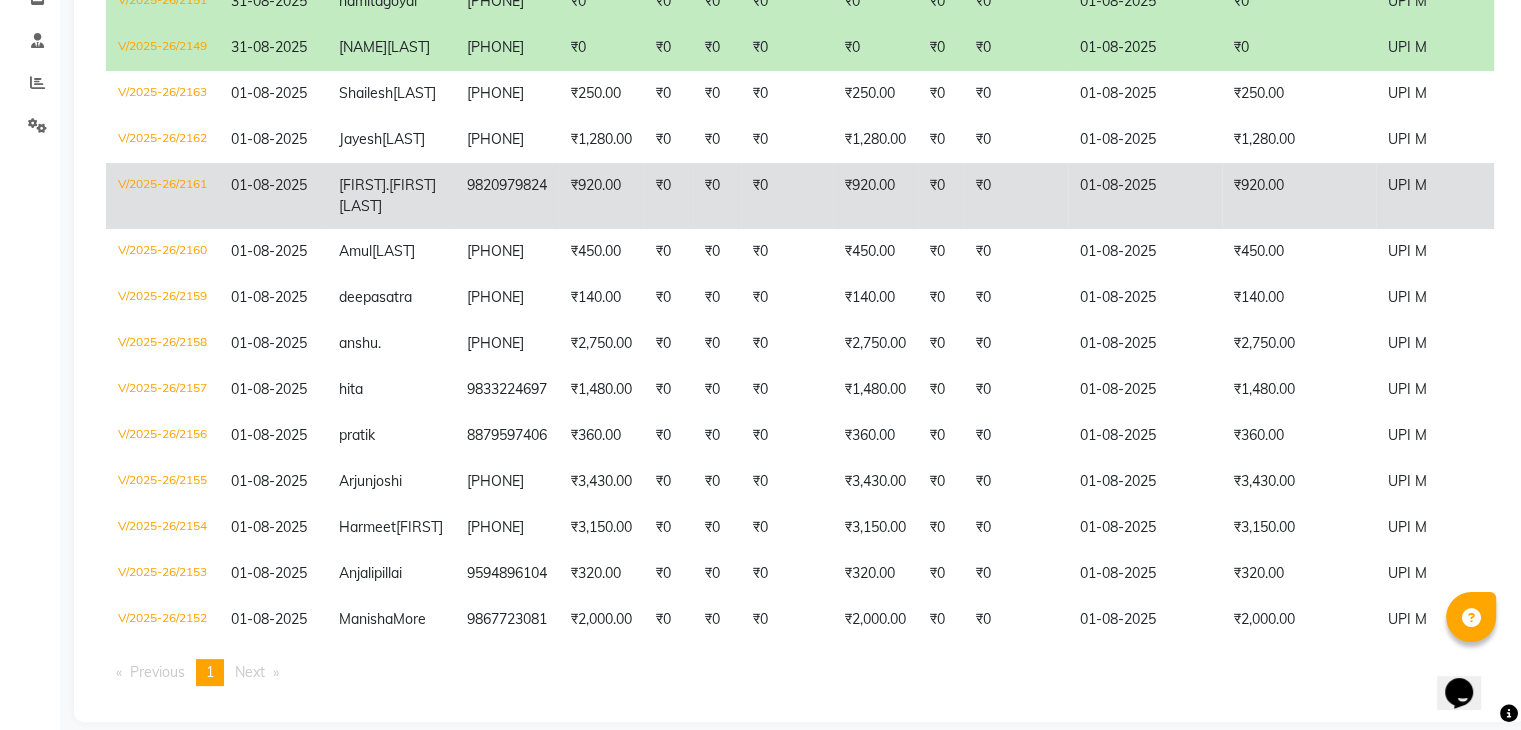 scroll, scrollTop: 466, scrollLeft: 0, axis: vertical 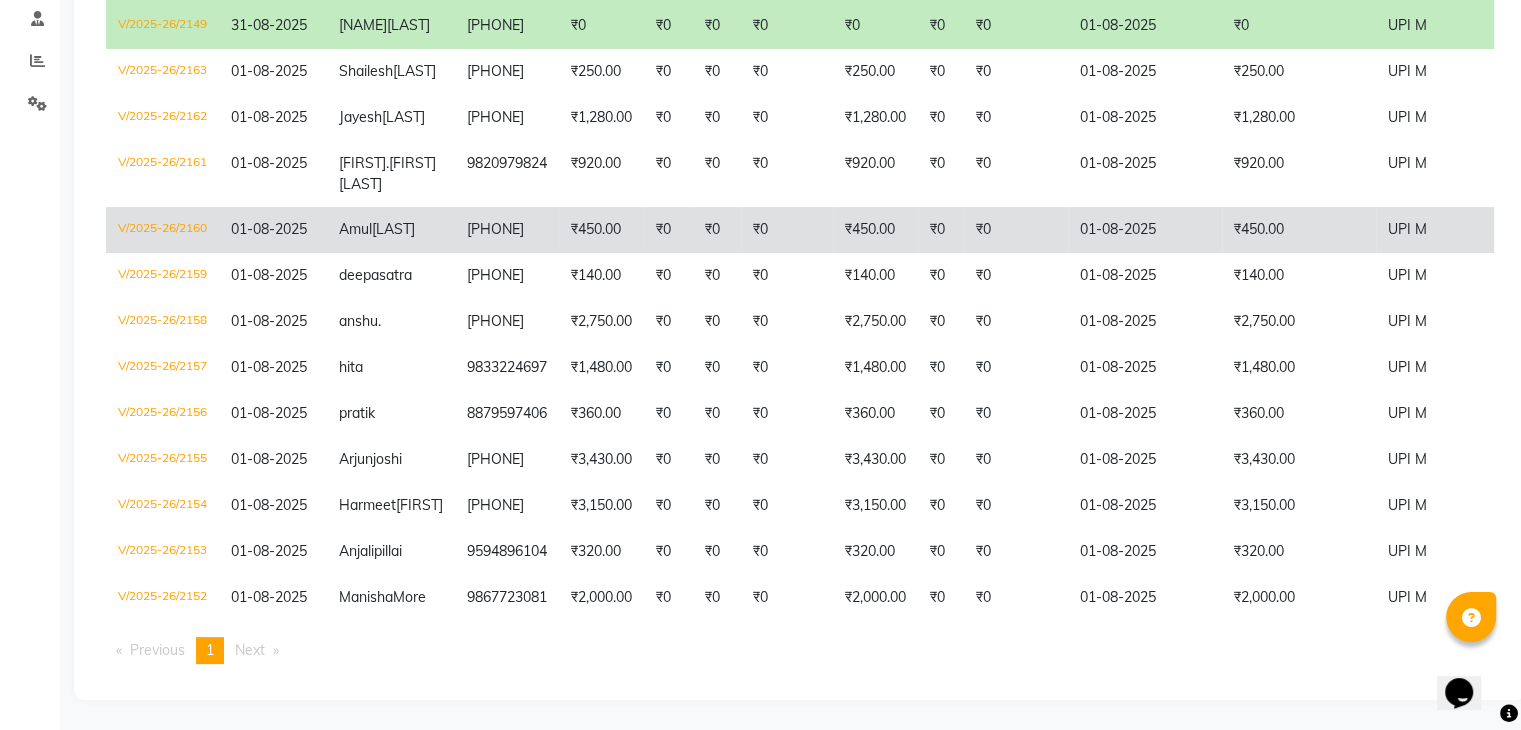 drag, startPoint x: 834, startPoint y: 239, endPoint x: 808, endPoint y: 231, distance: 27.202942 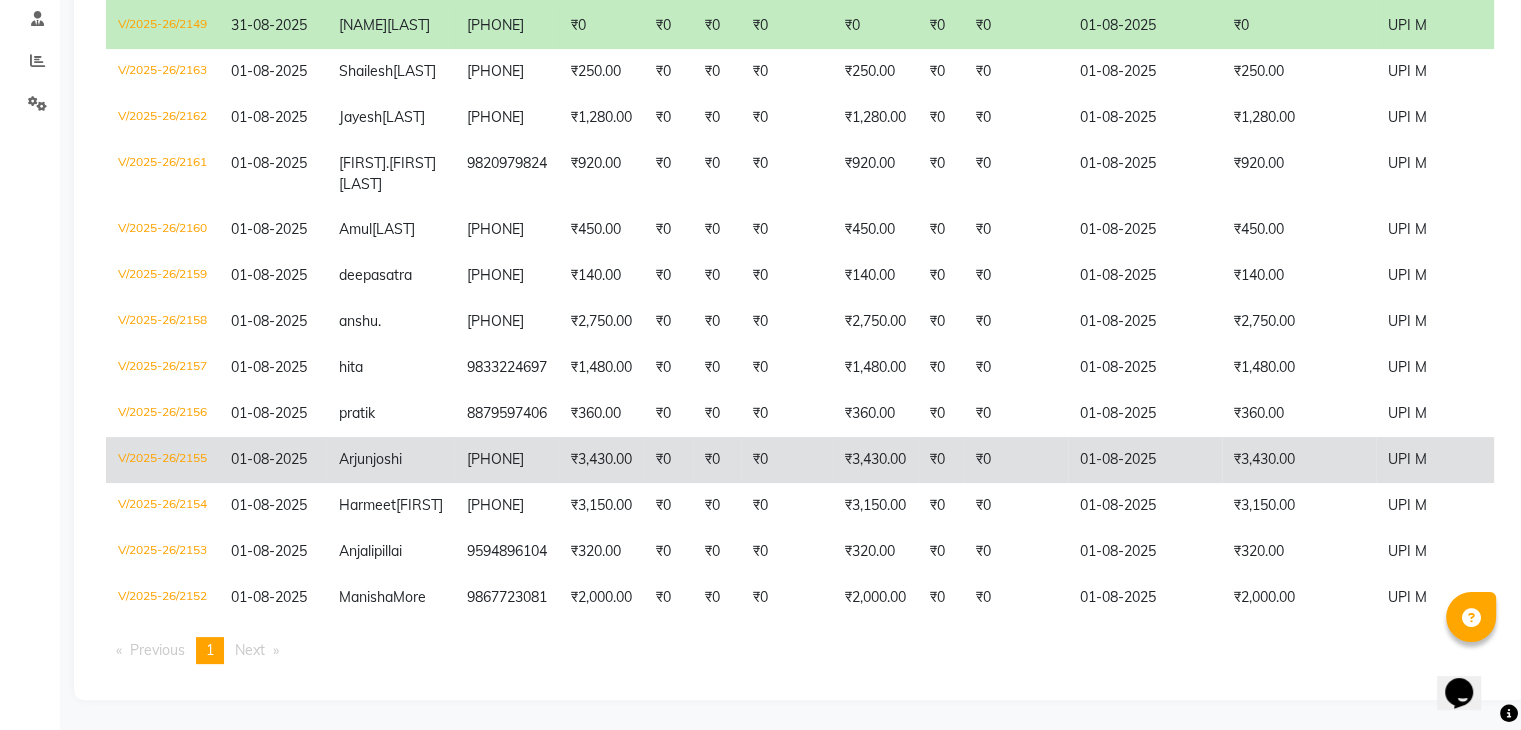 drag, startPoint x: 720, startPoint y: 397, endPoint x: 716, endPoint y: 477, distance: 80.09994 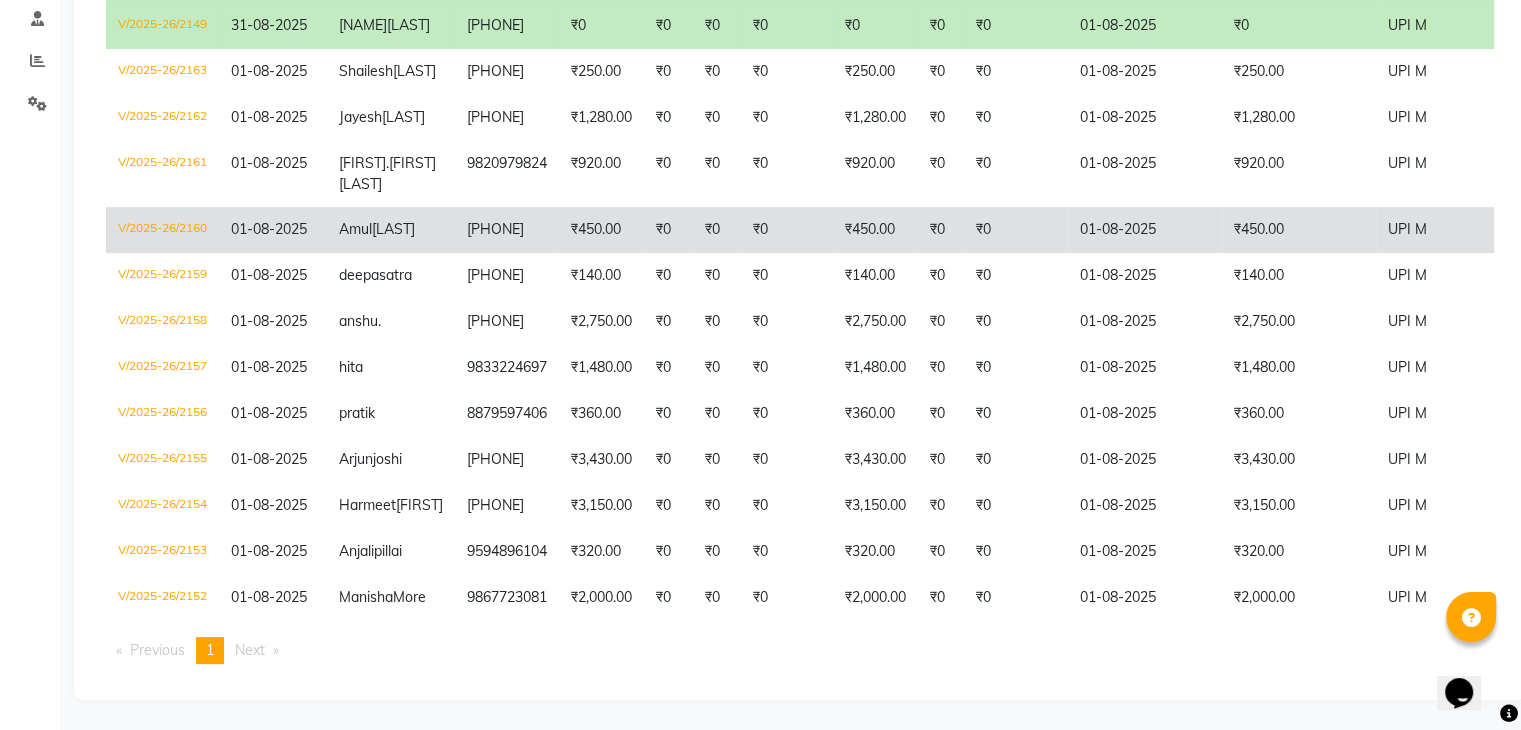 scroll, scrollTop: 540, scrollLeft: 0, axis: vertical 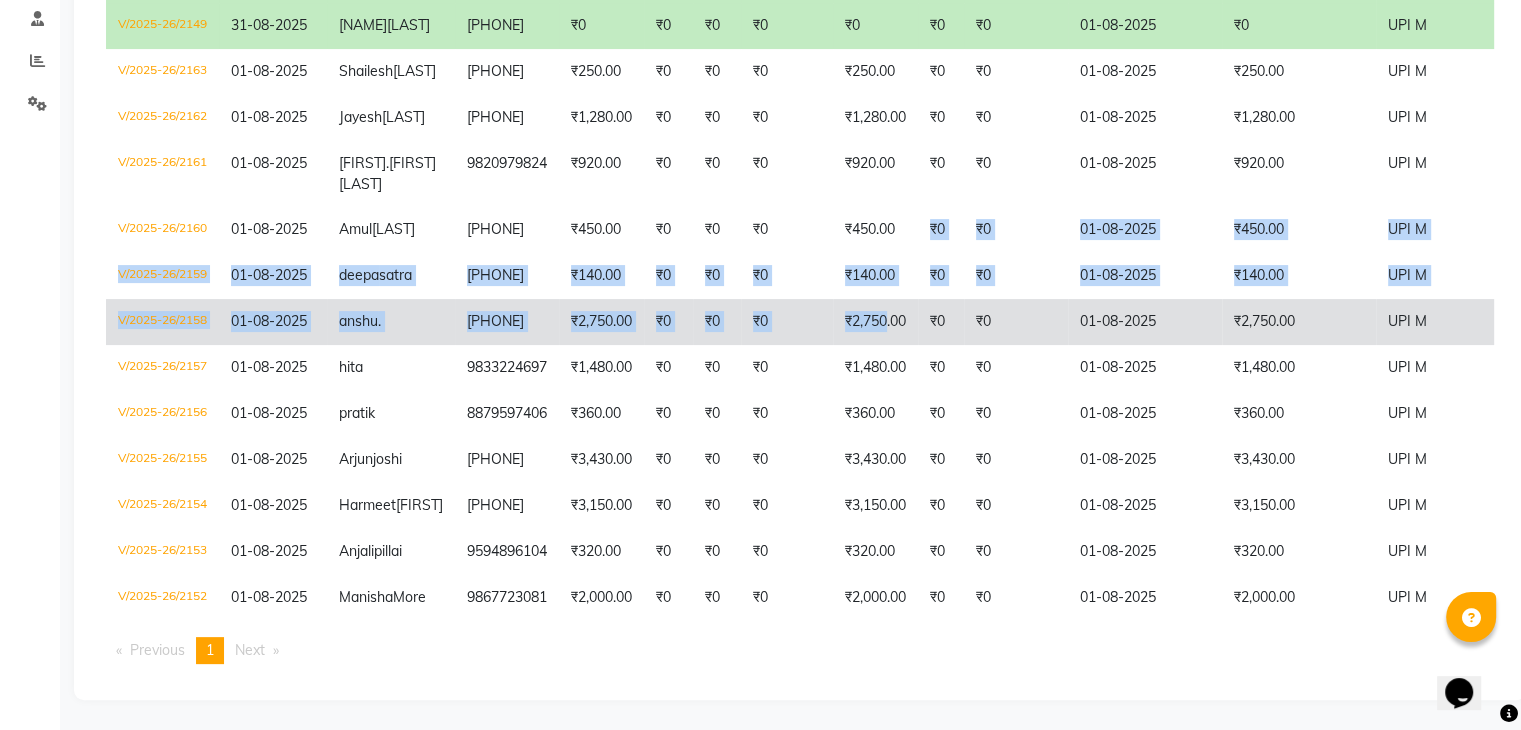 drag, startPoint x: 884, startPoint y: 175, endPoint x: 865, endPoint y: 282, distance: 108.67382 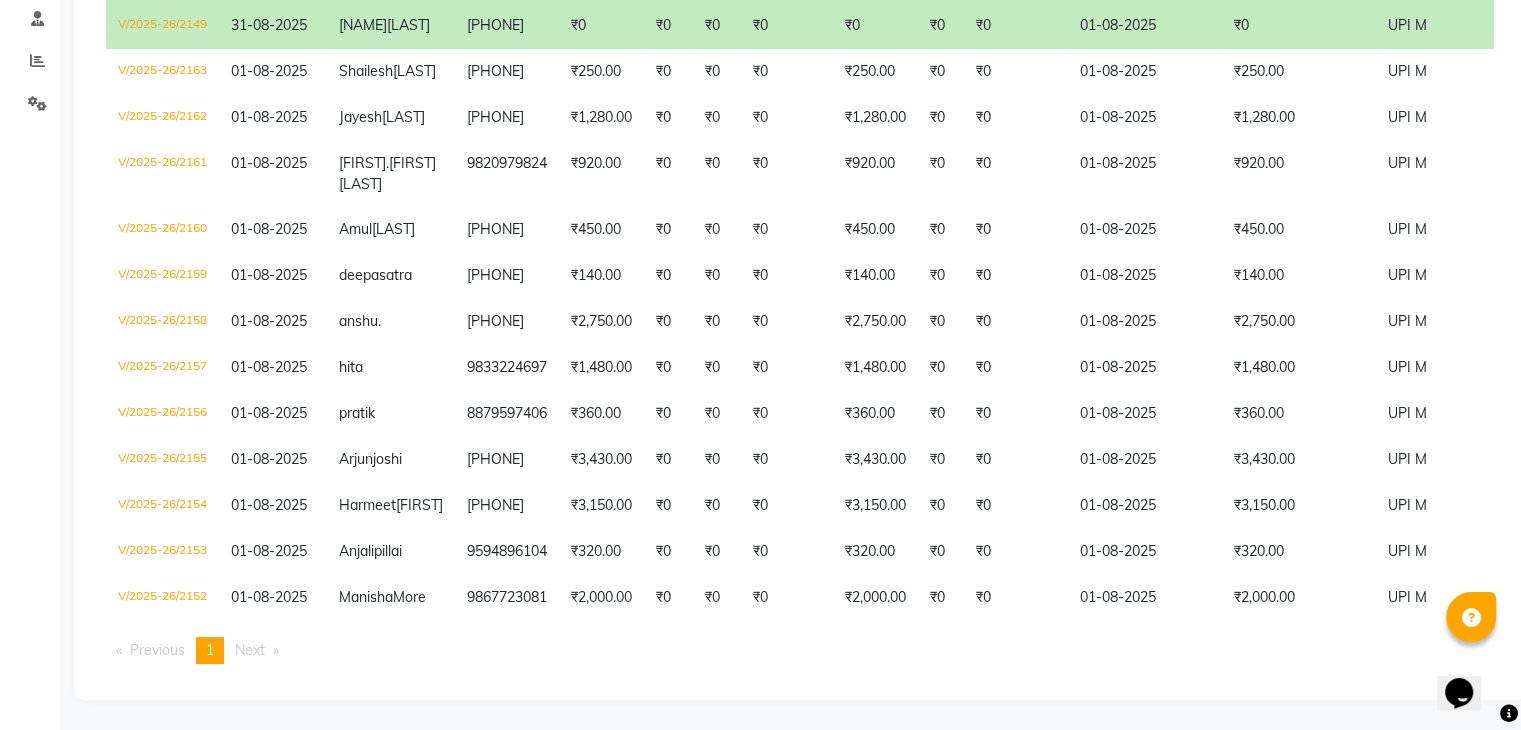 click on "Previous  page  1 / 1  You're on page  1  Next  page" at bounding box center [800, 650] 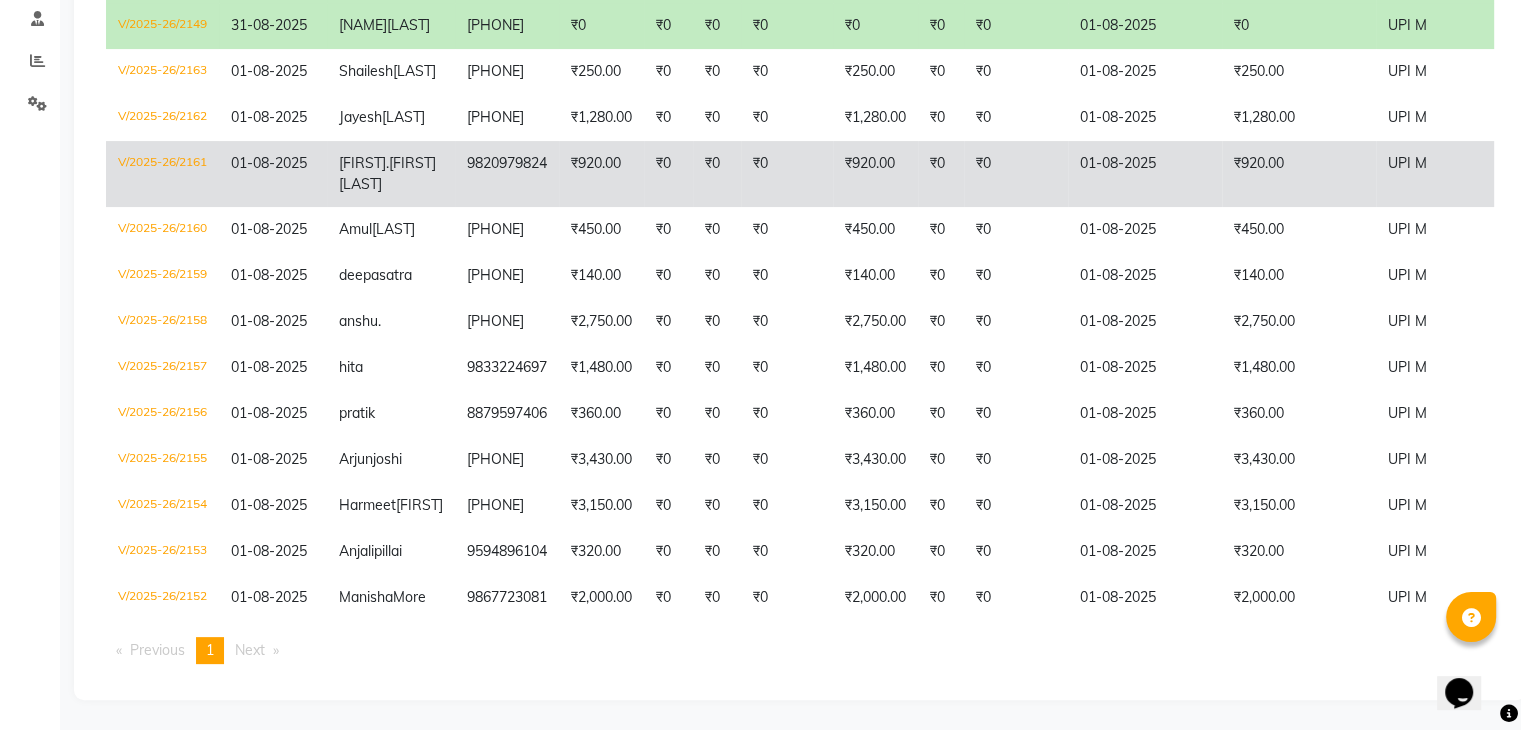 scroll, scrollTop: 540, scrollLeft: 0, axis: vertical 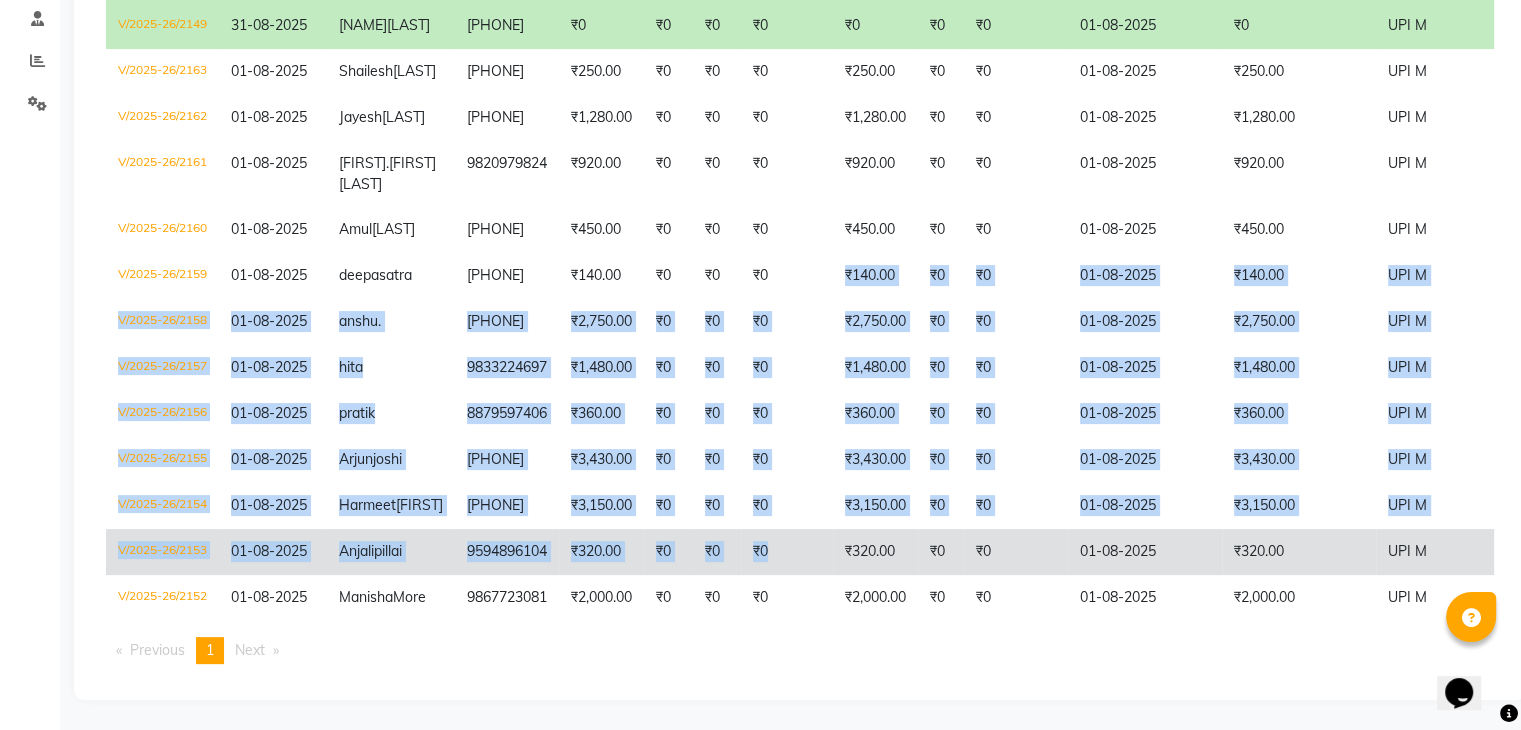 drag, startPoint x: 834, startPoint y: 217, endPoint x: 768, endPoint y: 529, distance: 318.9044 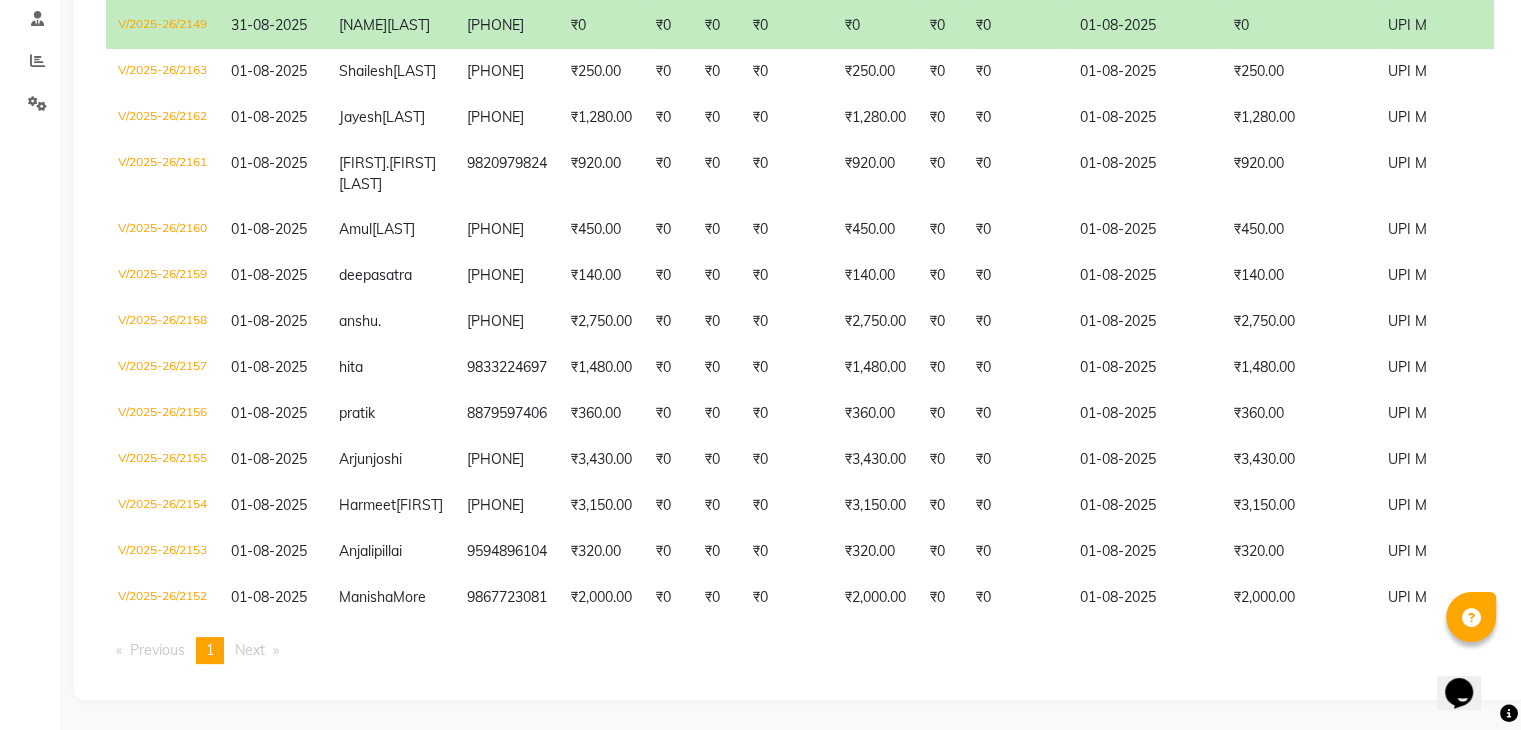 click on "Previous  page  1 / 1  You're on page  1  Next  page" at bounding box center (800, 650) 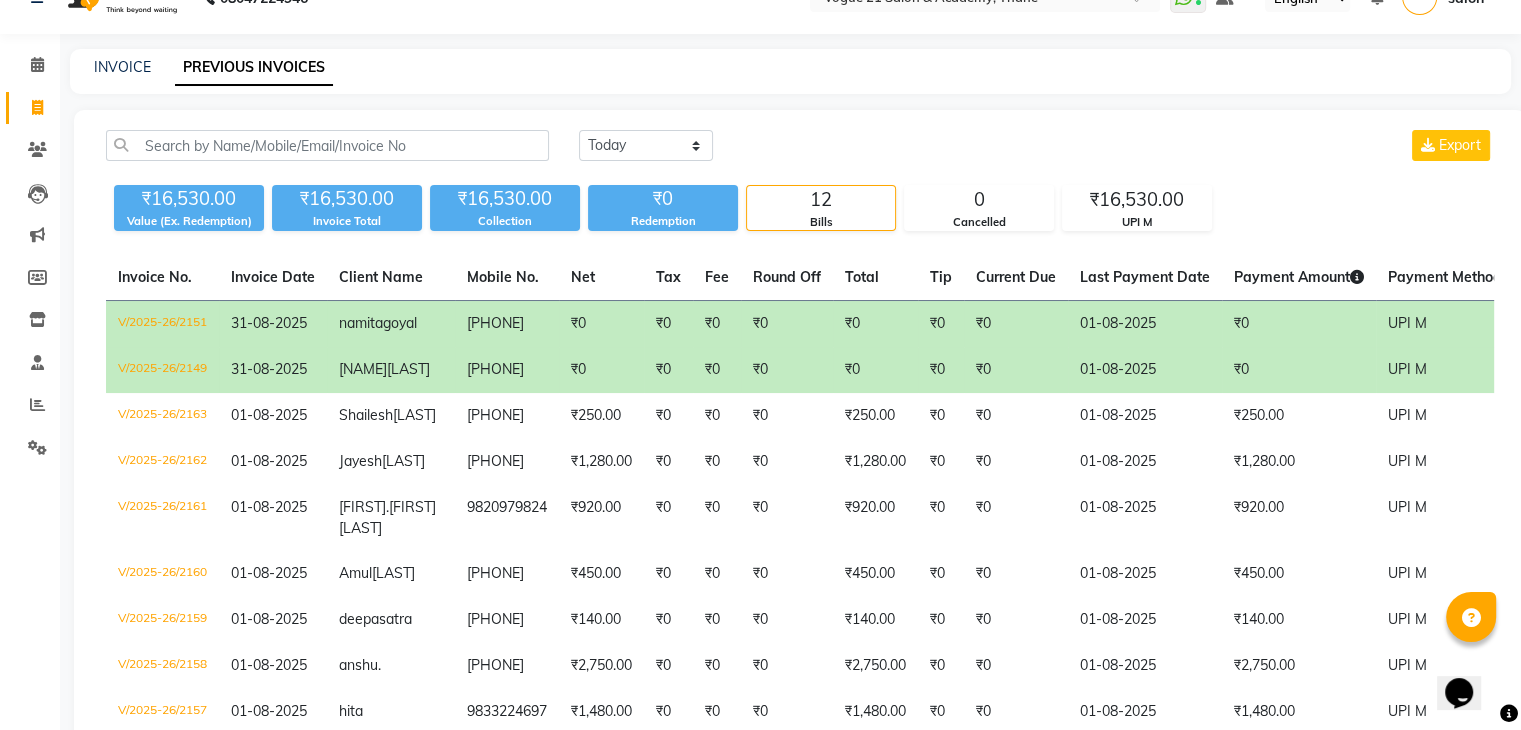 scroll, scrollTop: 0, scrollLeft: 0, axis: both 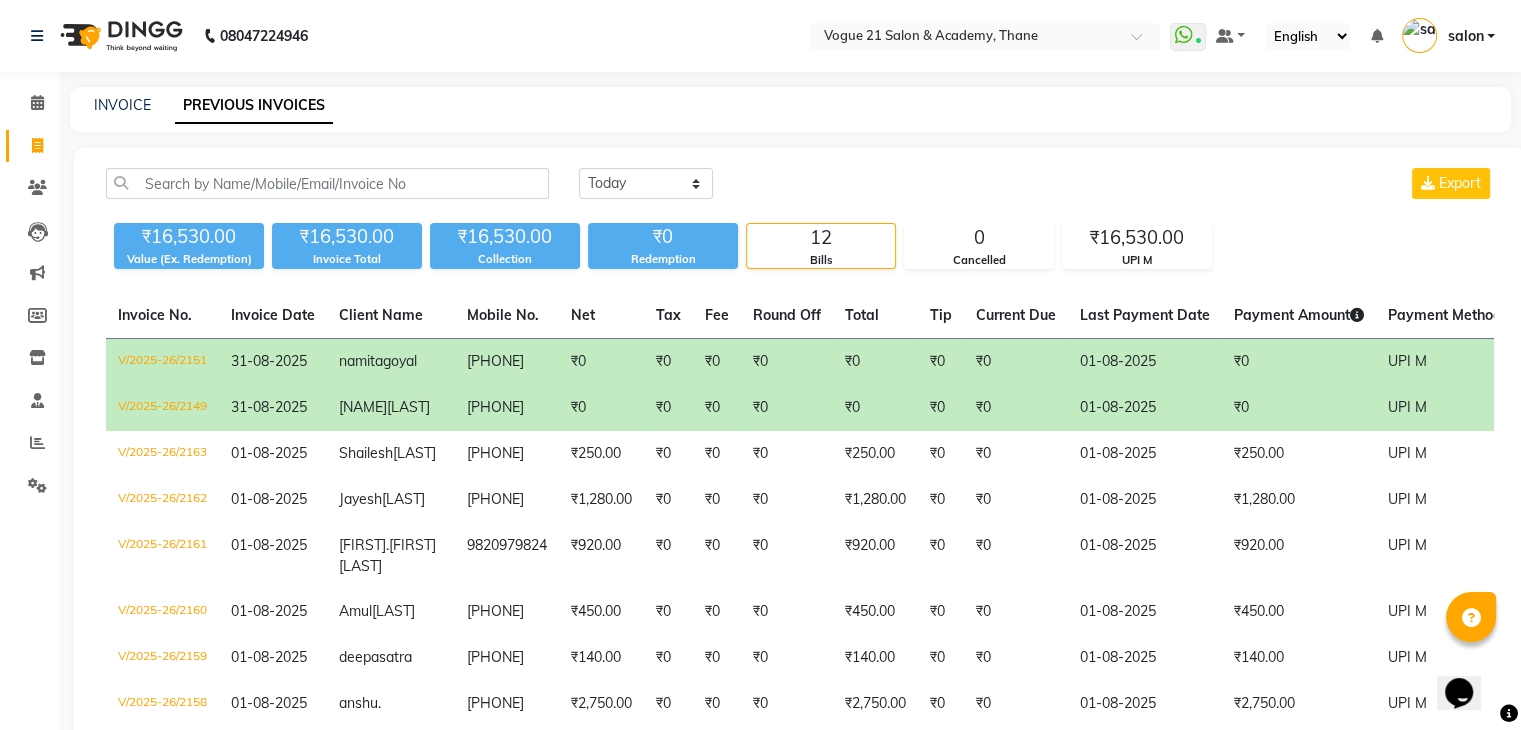 click on "INVOICE PREVIOUS INVOICES" 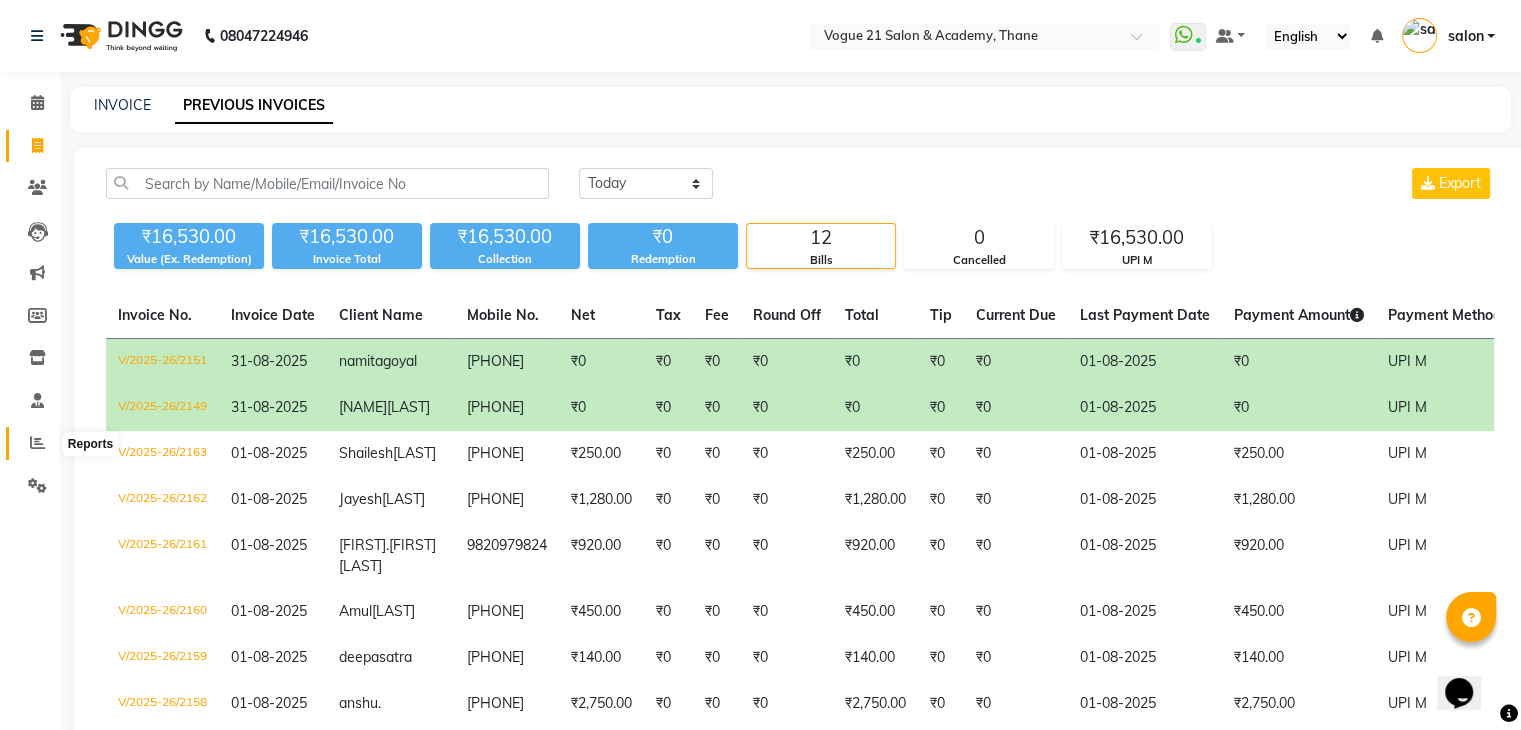 click 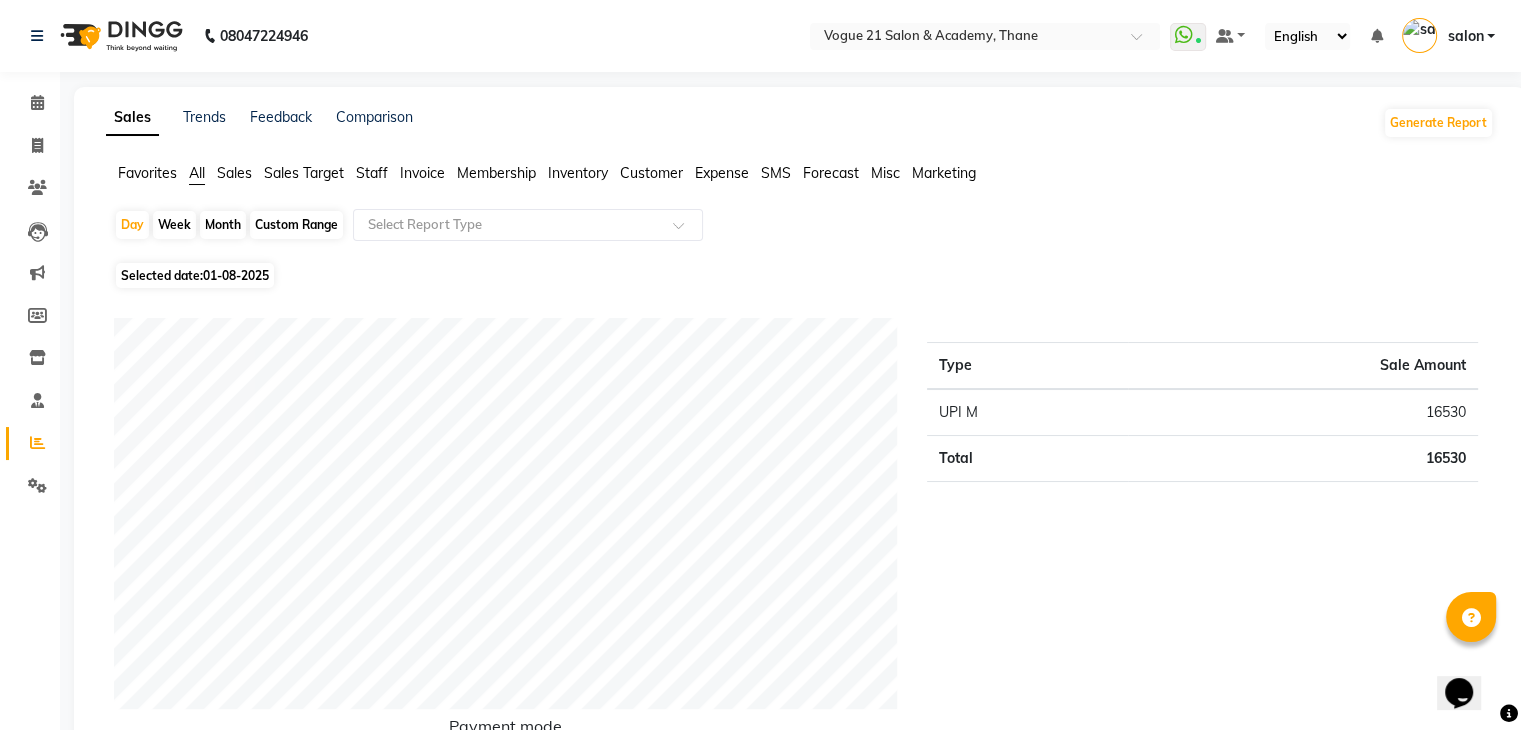 click on "Sales" 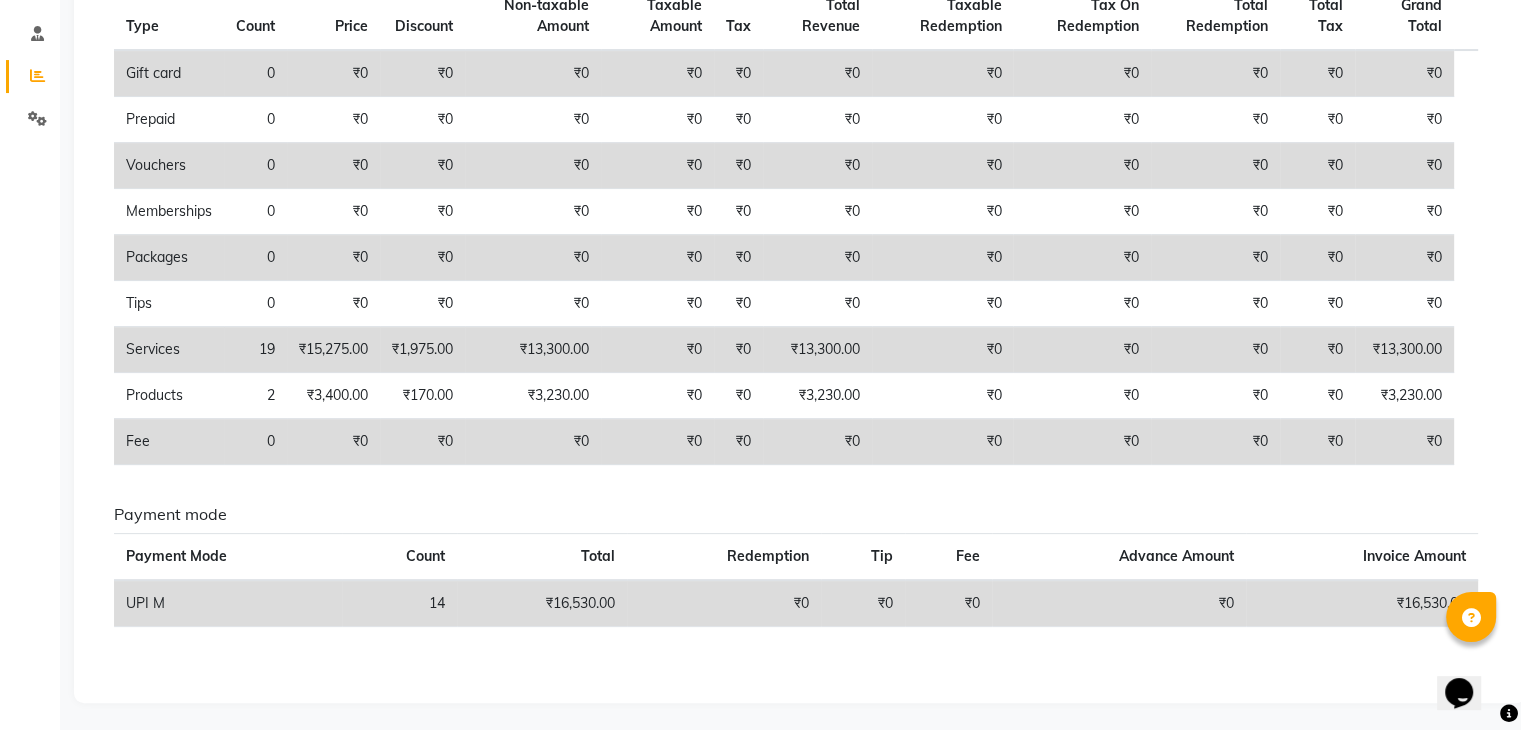 scroll, scrollTop: 0, scrollLeft: 0, axis: both 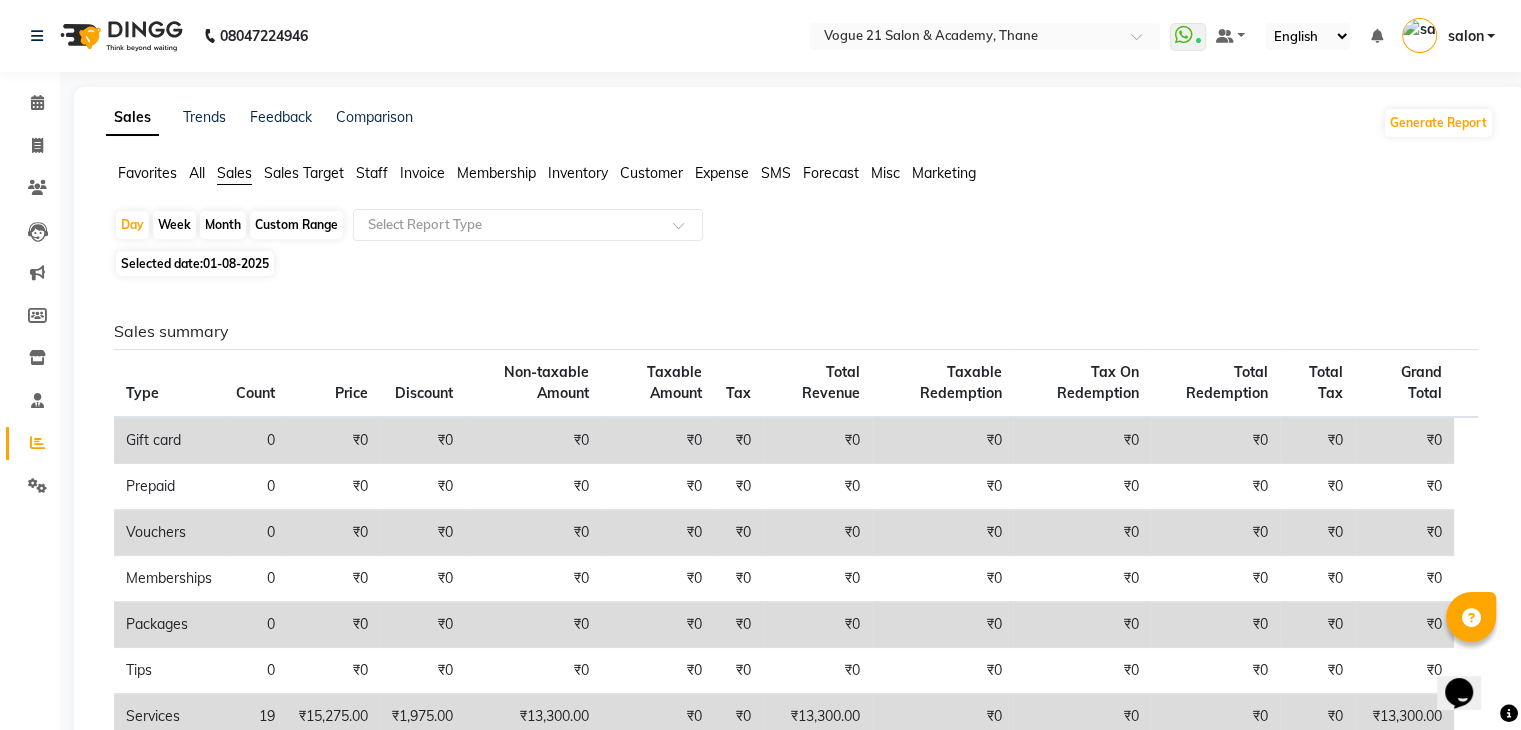 click on "Expense" 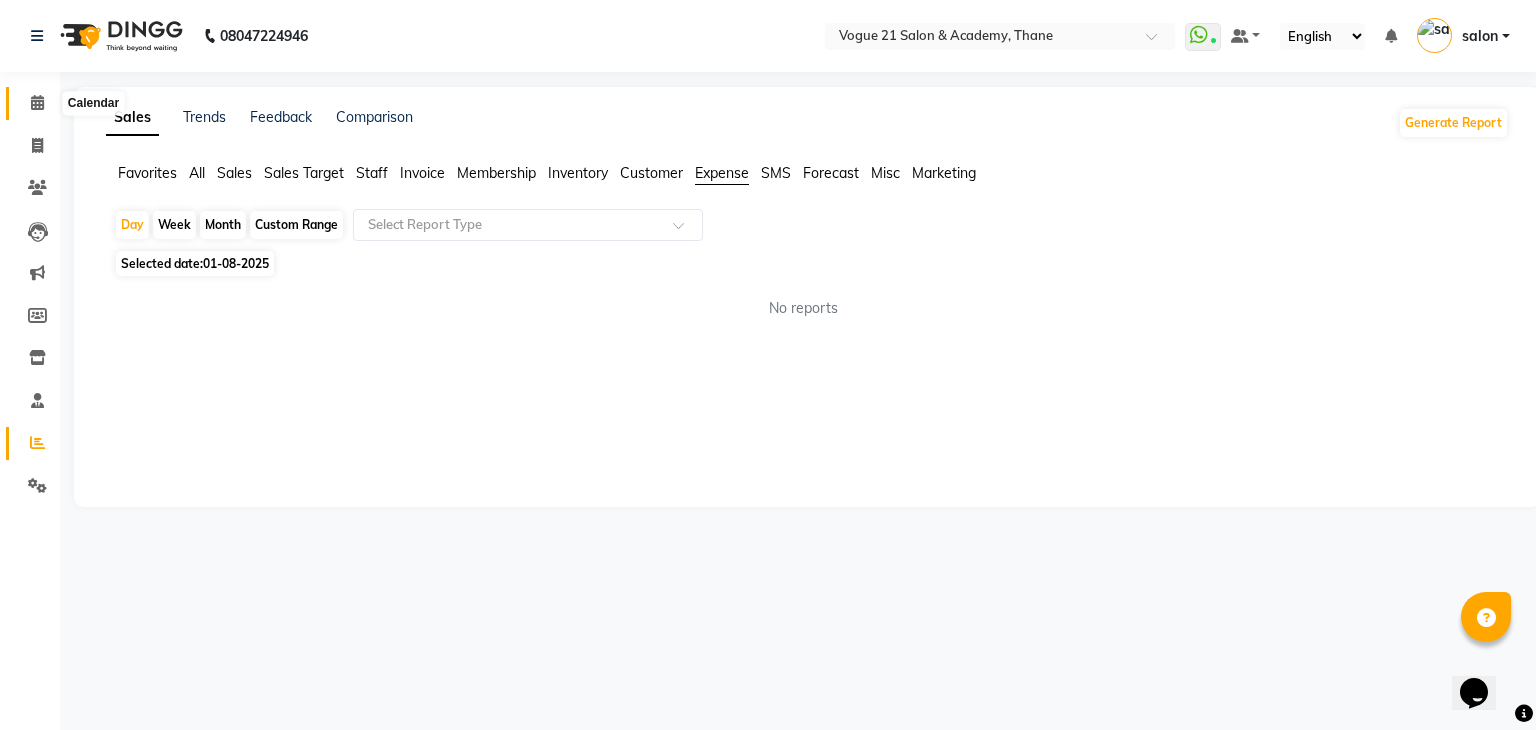 click 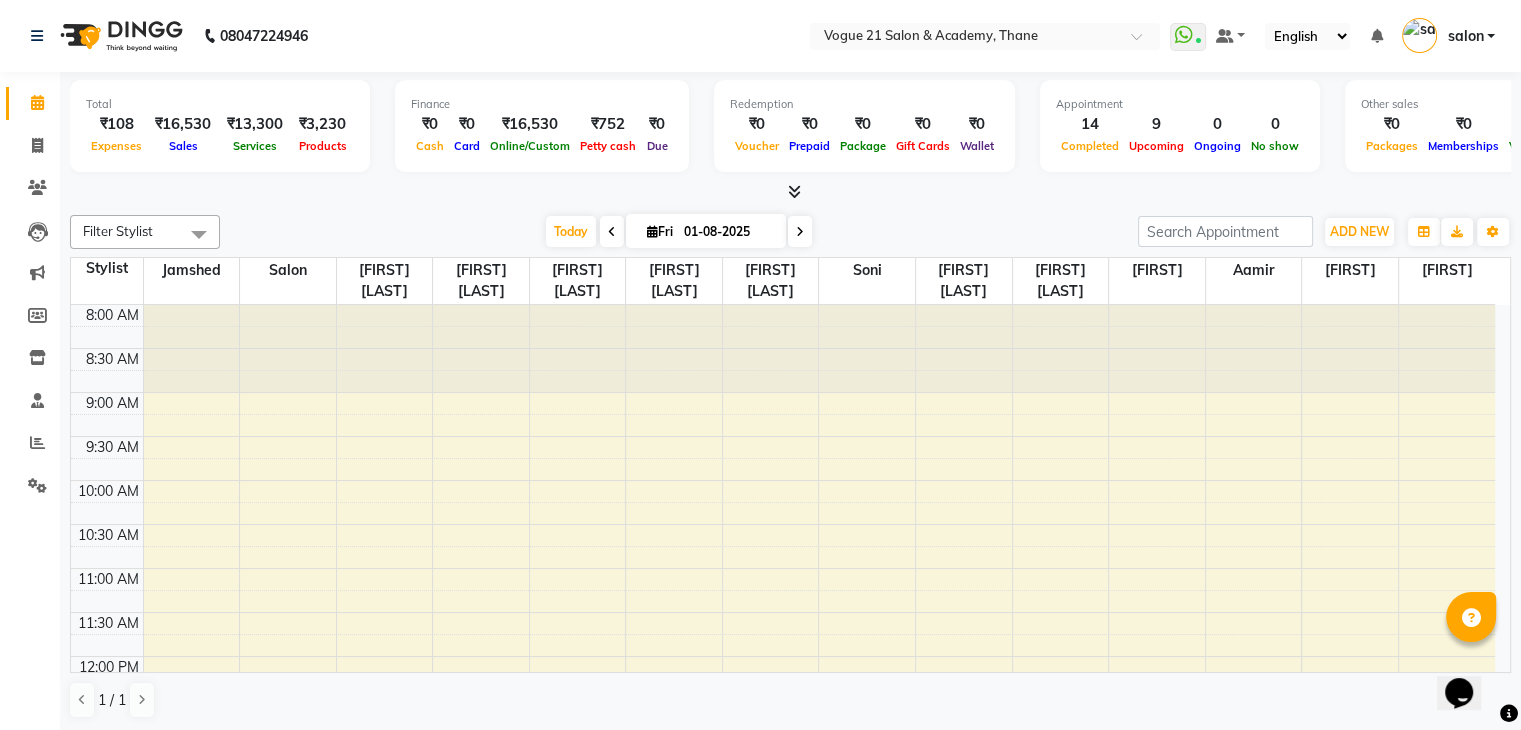 drag, startPoint x: 1462, startPoint y: 105, endPoint x: 1264, endPoint y: 105, distance: 198 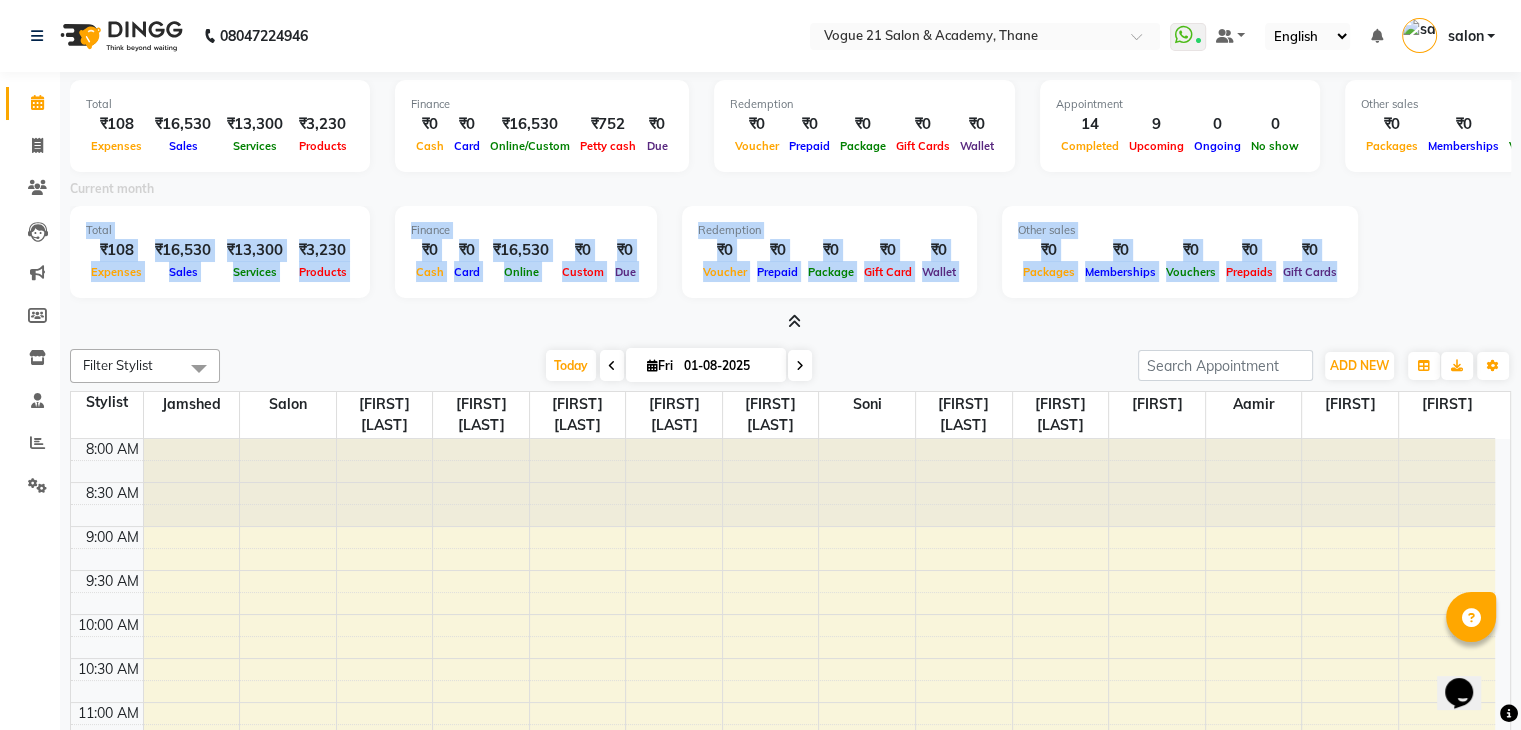 drag, startPoint x: 879, startPoint y: 318, endPoint x: 268, endPoint y: 207, distance: 621.0008 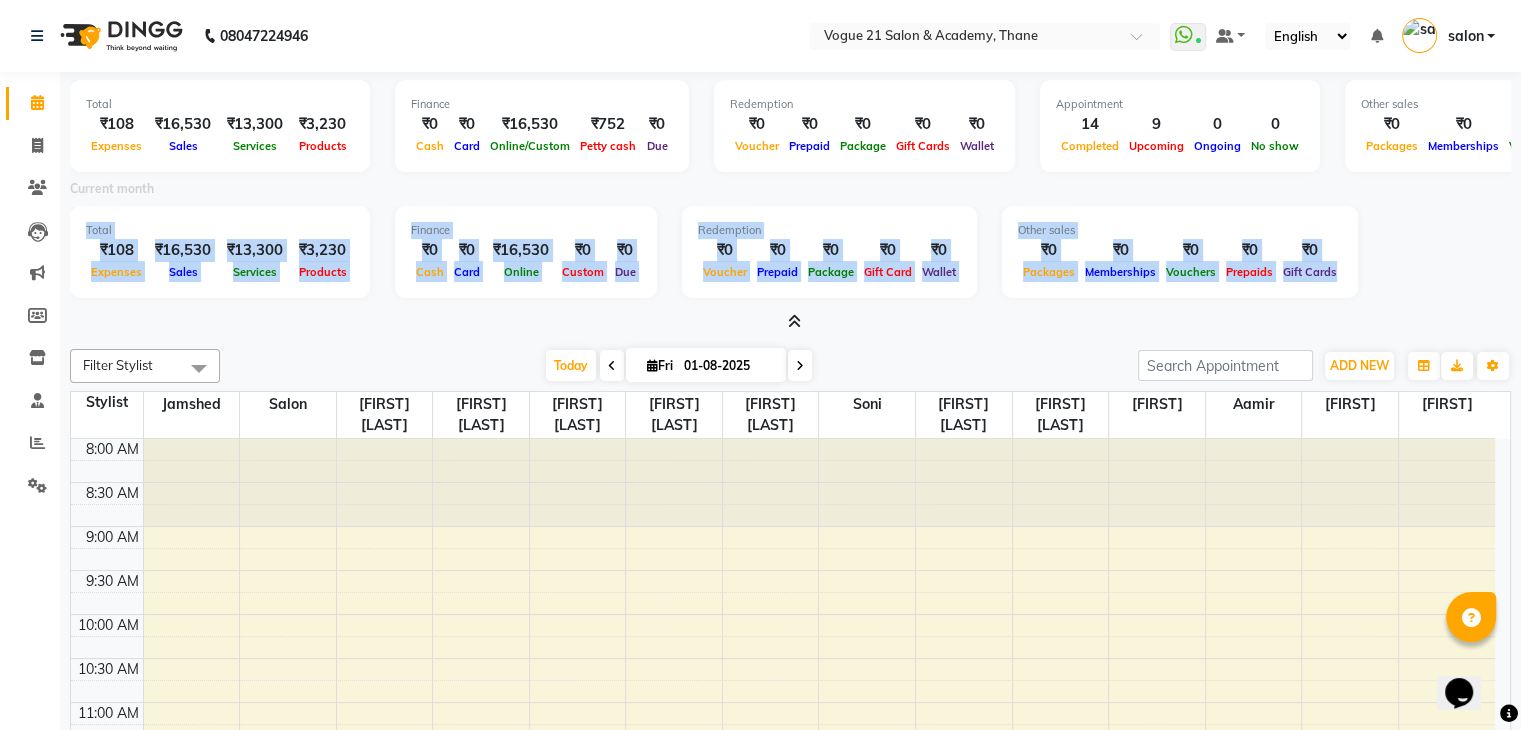 click on "Total  ₹108  Expenses ₹16,530  Sales ₹13,300  Services ₹3,230  Products Finance  ₹0  Cash ₹0  Card ₹16,530  Online/Custom ₹752 Petty cash ₹0 Due  Redemption  ₹0 Voucher ₹0 Prepaid ₹0 Package ₹0  Gift Cards ₹0  Wallet  Appointment  14 Completed 9 Upcoming 0 Ongoing 0 No show  Other sales  ₹0  Packages ₹0  Memberships ₹0  Vouchers ₹0  Prepaids ₹0  Gift Cards Current month Total  ₹108  Expenses ₹16,530  Sales ₹13,300 Services ₹3,230 Products  Finance  ₹0  Cash ₹0  Card ₹16,530 Online ₹0 Custom ₹0 Due  Redemption  ₹0 Voucher ₹0 Prepaid ₹0 Package ₹0 Gift Card ₹0 Wallet Other sales  ₹0  Packages ₹0  Memberships ₹0  Vouchers ₹0  Prepaids ₹0  Gift Cards" at bounding box center (790, 202) 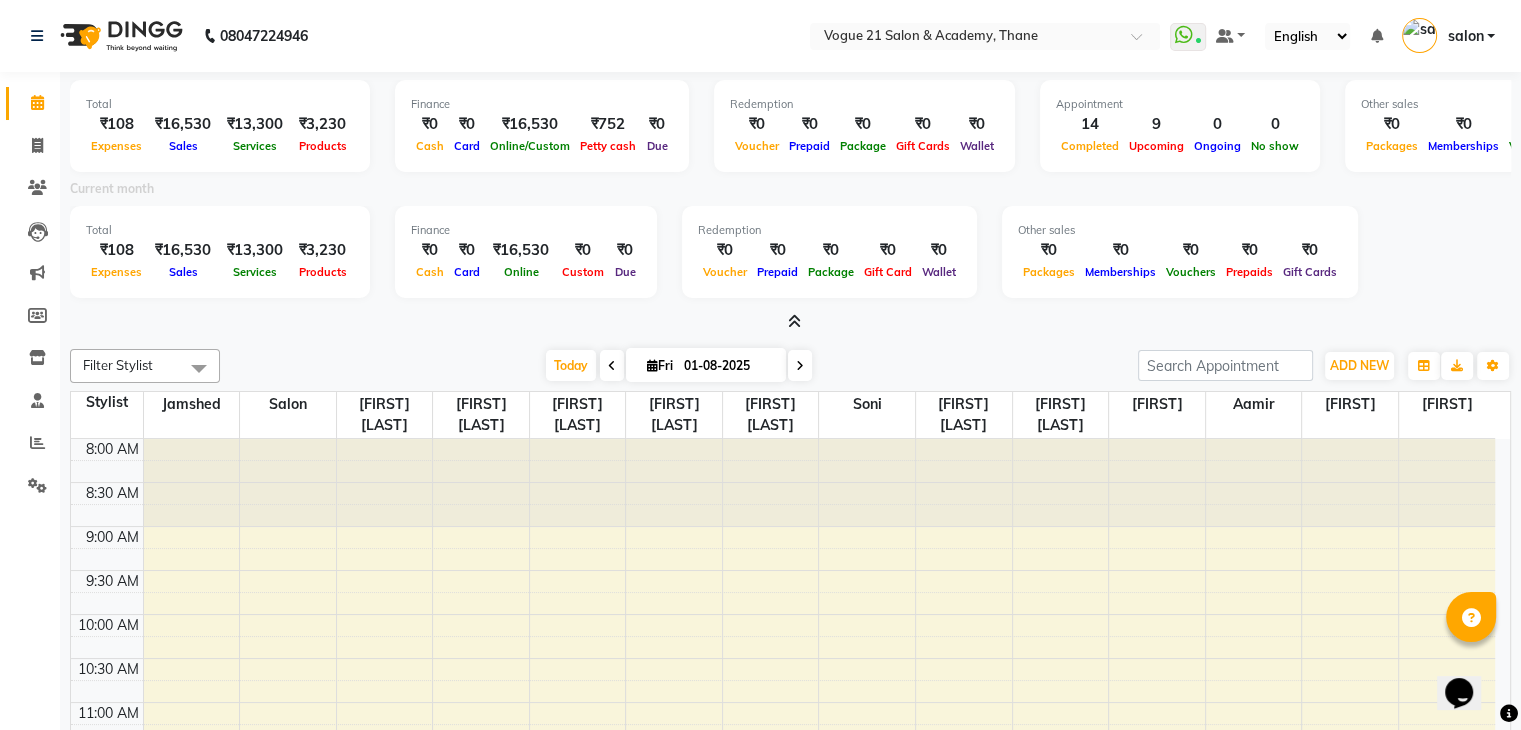 click on "Today  Fri 01-08-2025" at bounding box center [679, 366] 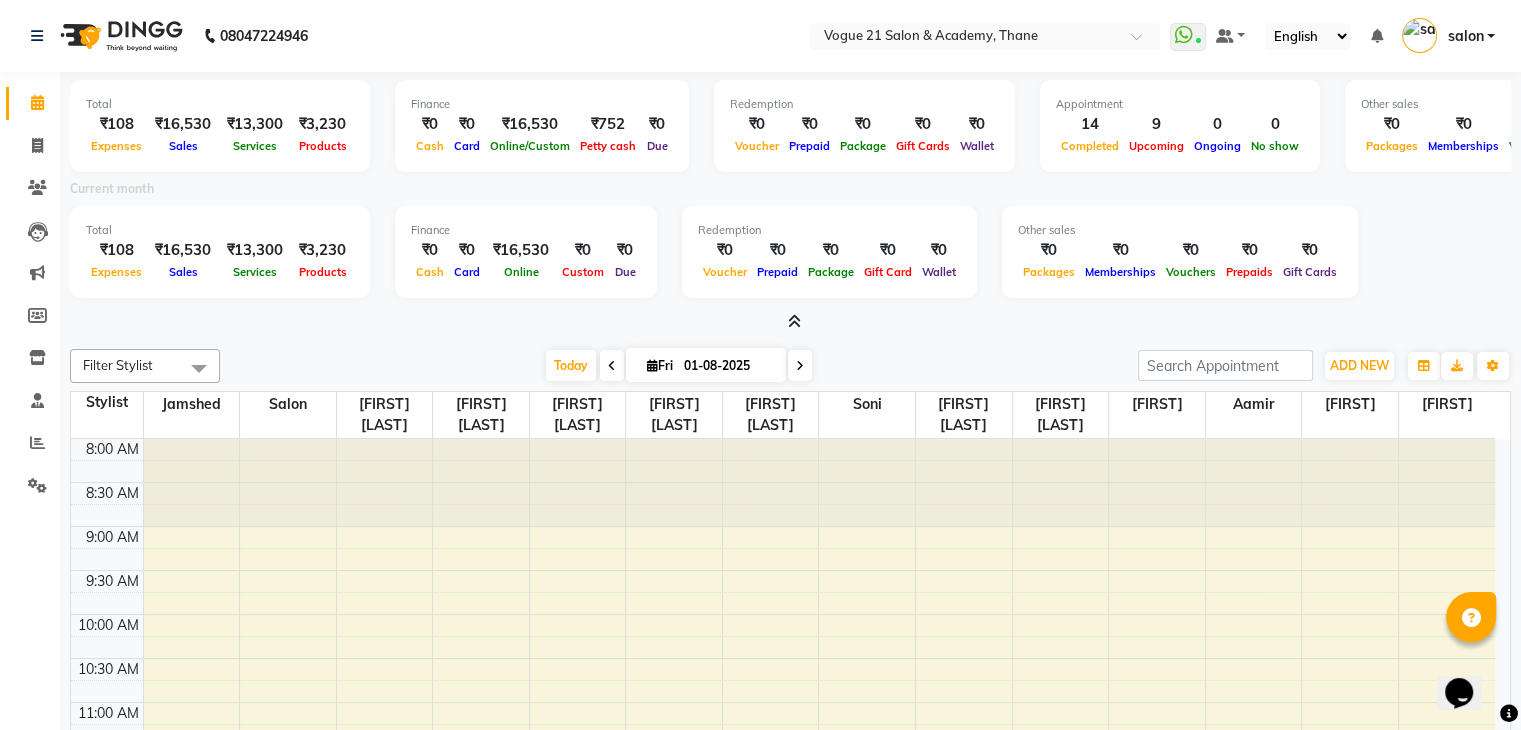 click on "₹108" at bounding box center [116, 250] 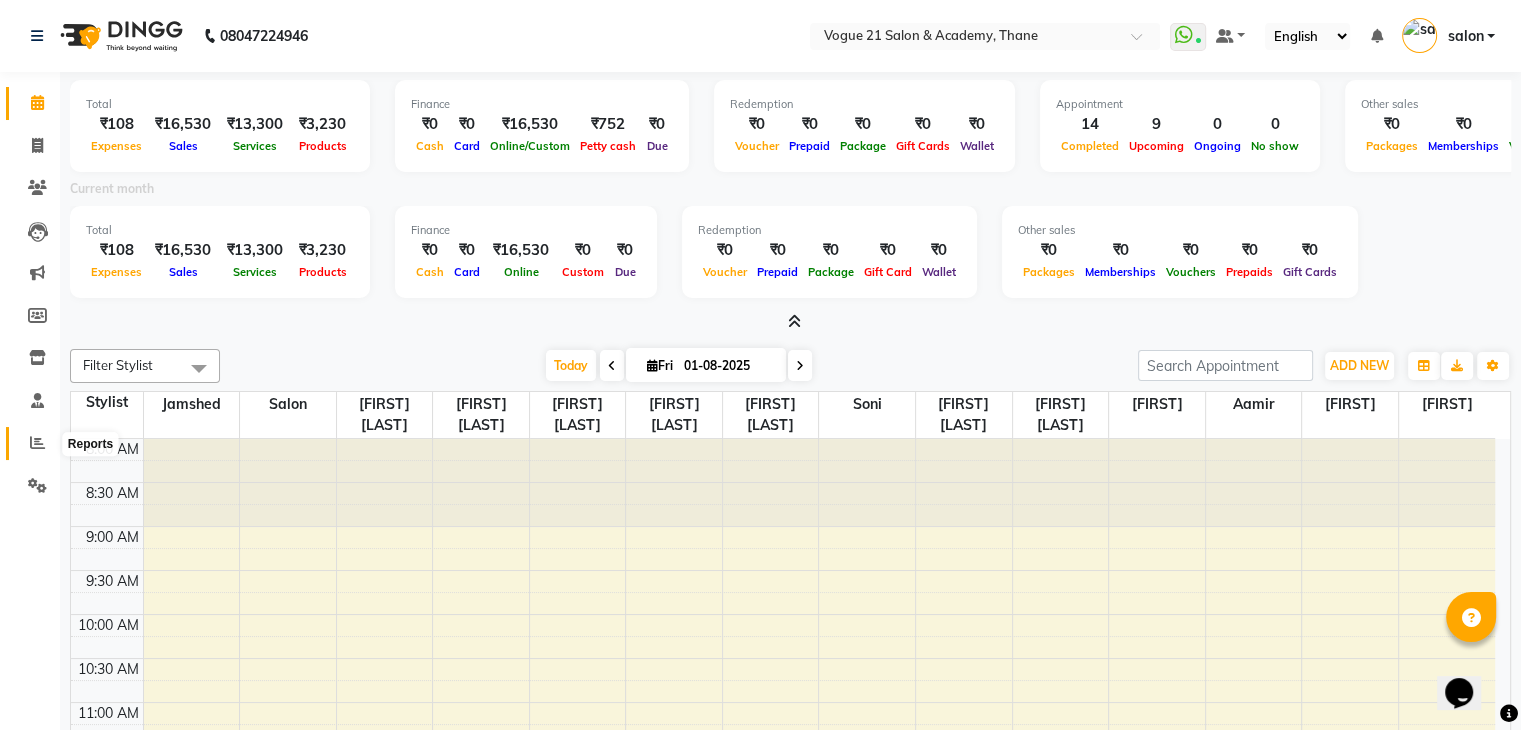 click 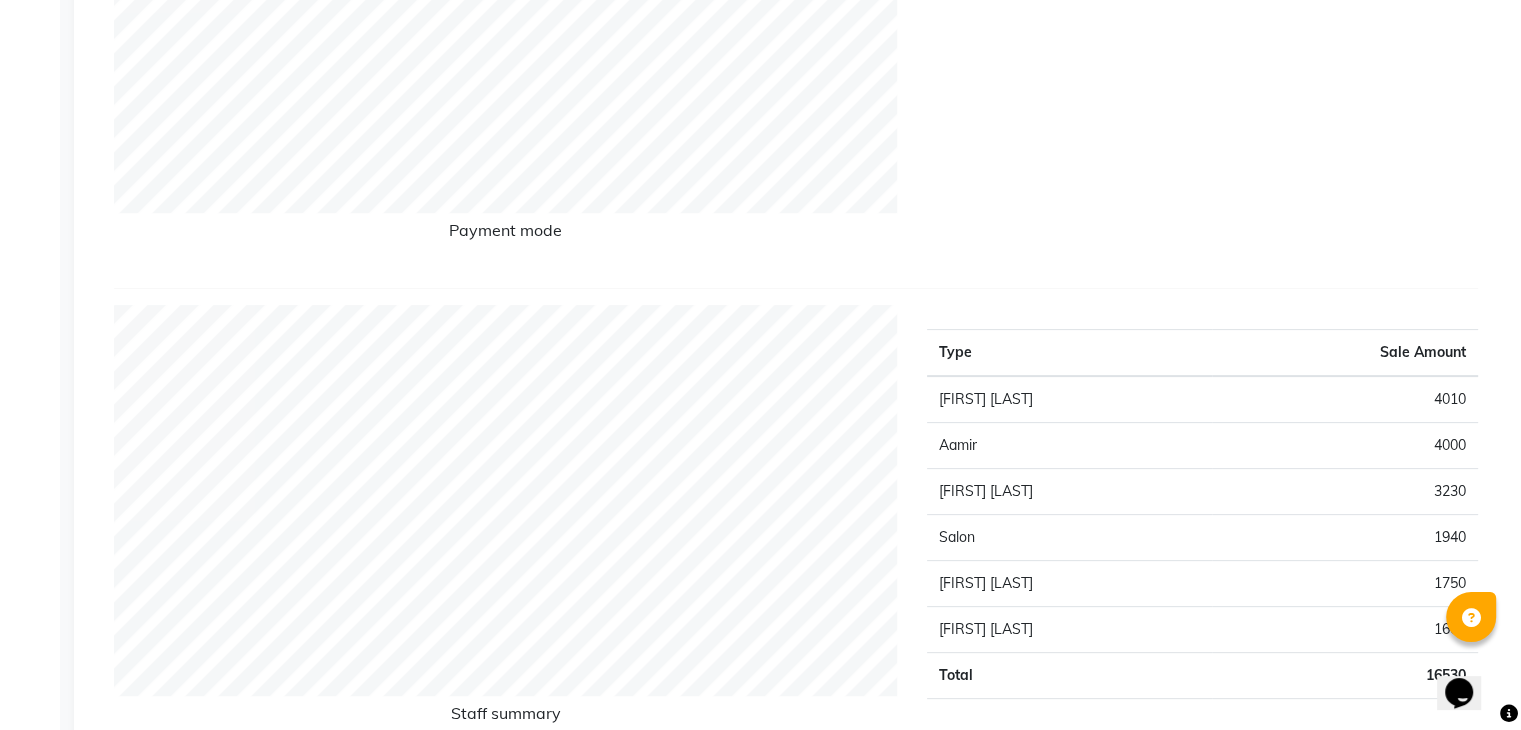 scroll, scrollTop: 0, scrollLeft: 0, axis: both 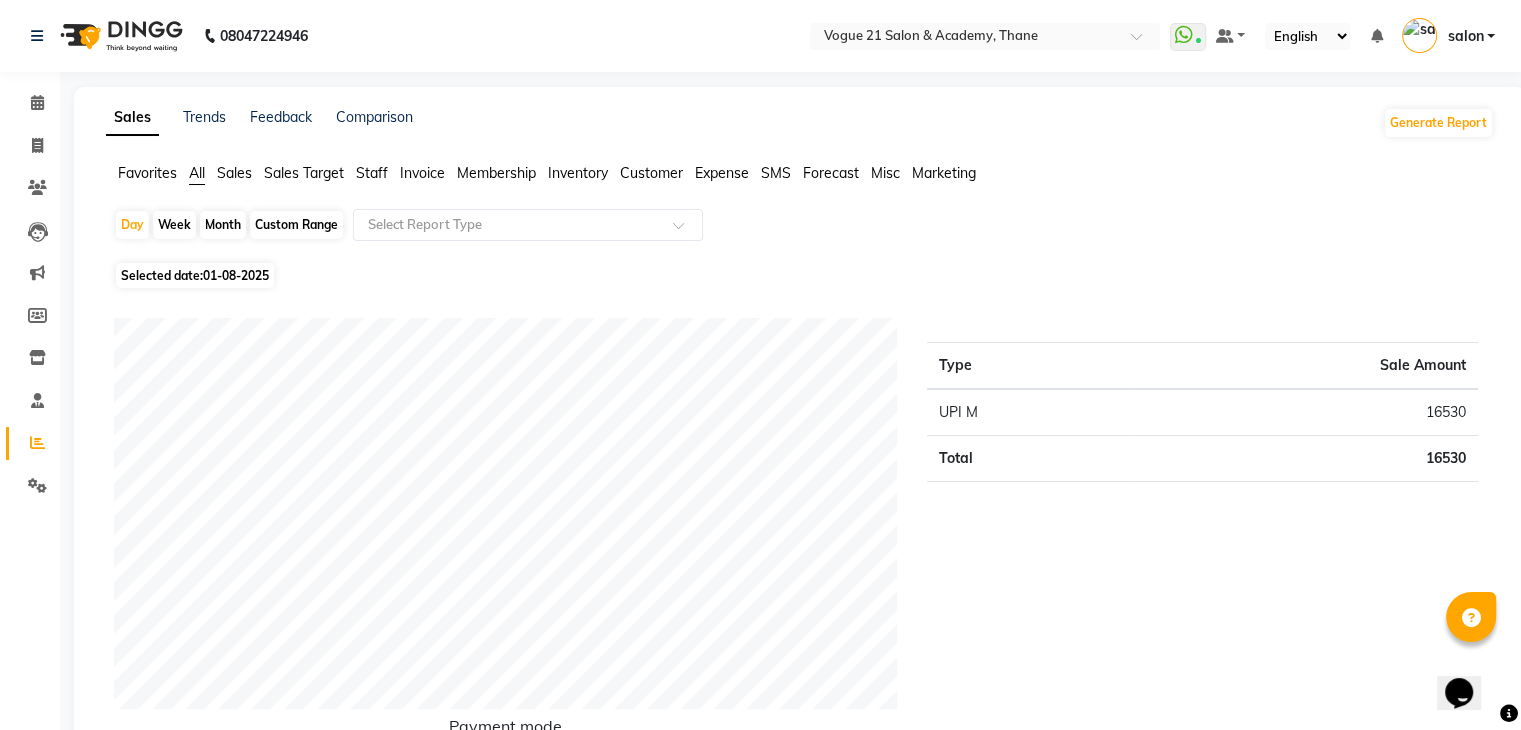click on "Sales" 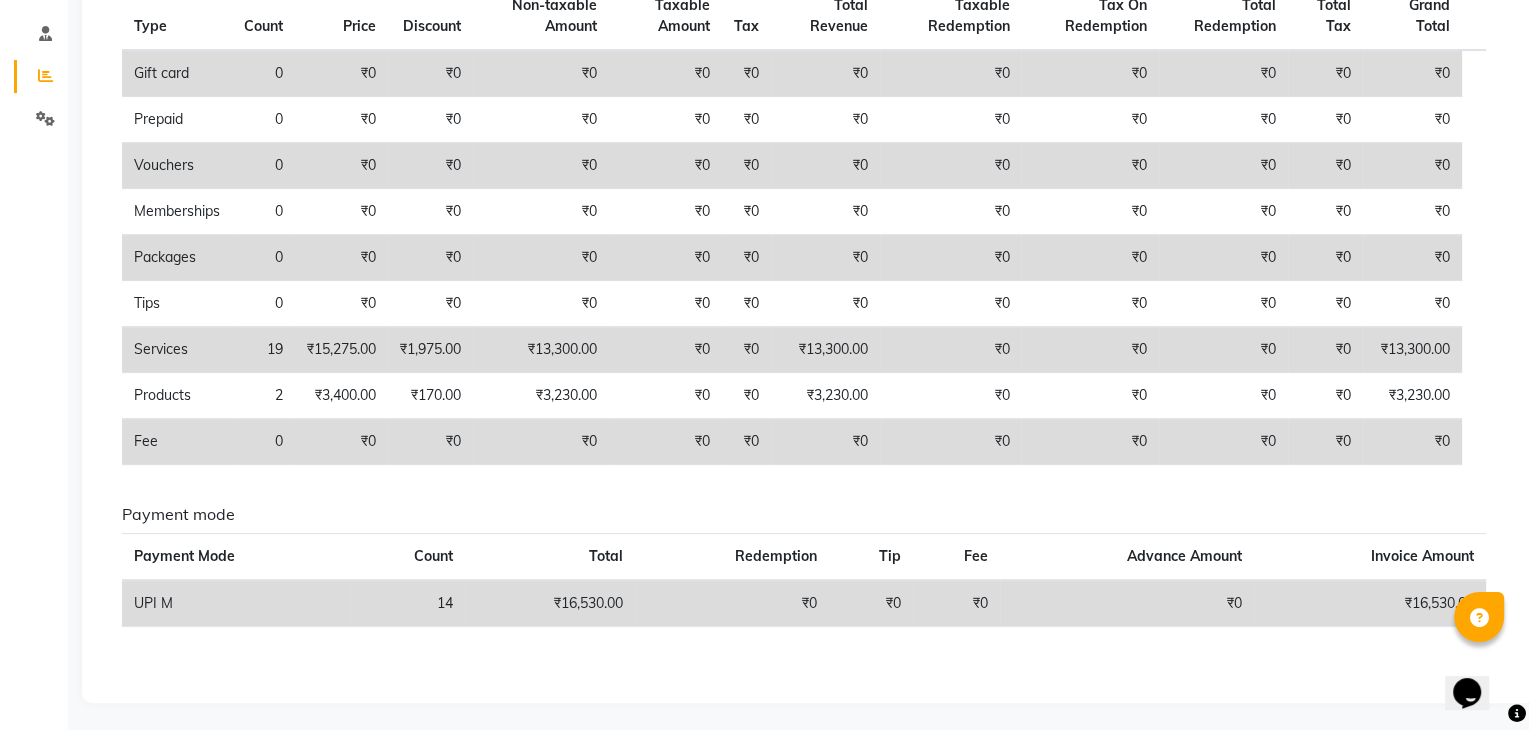 scroll, scrollTop: 0, scrollLeft: 0, axis: both 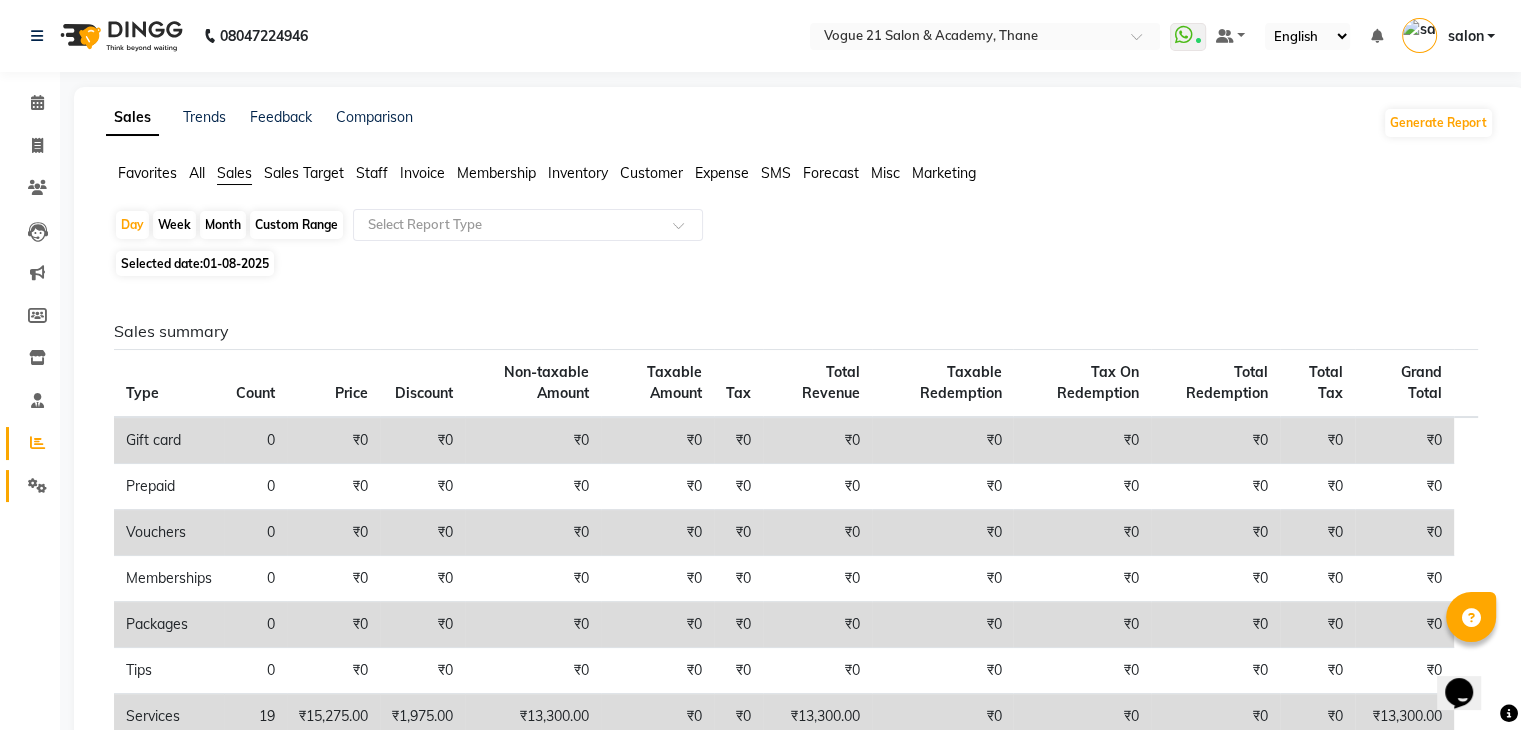 click on "Settings" 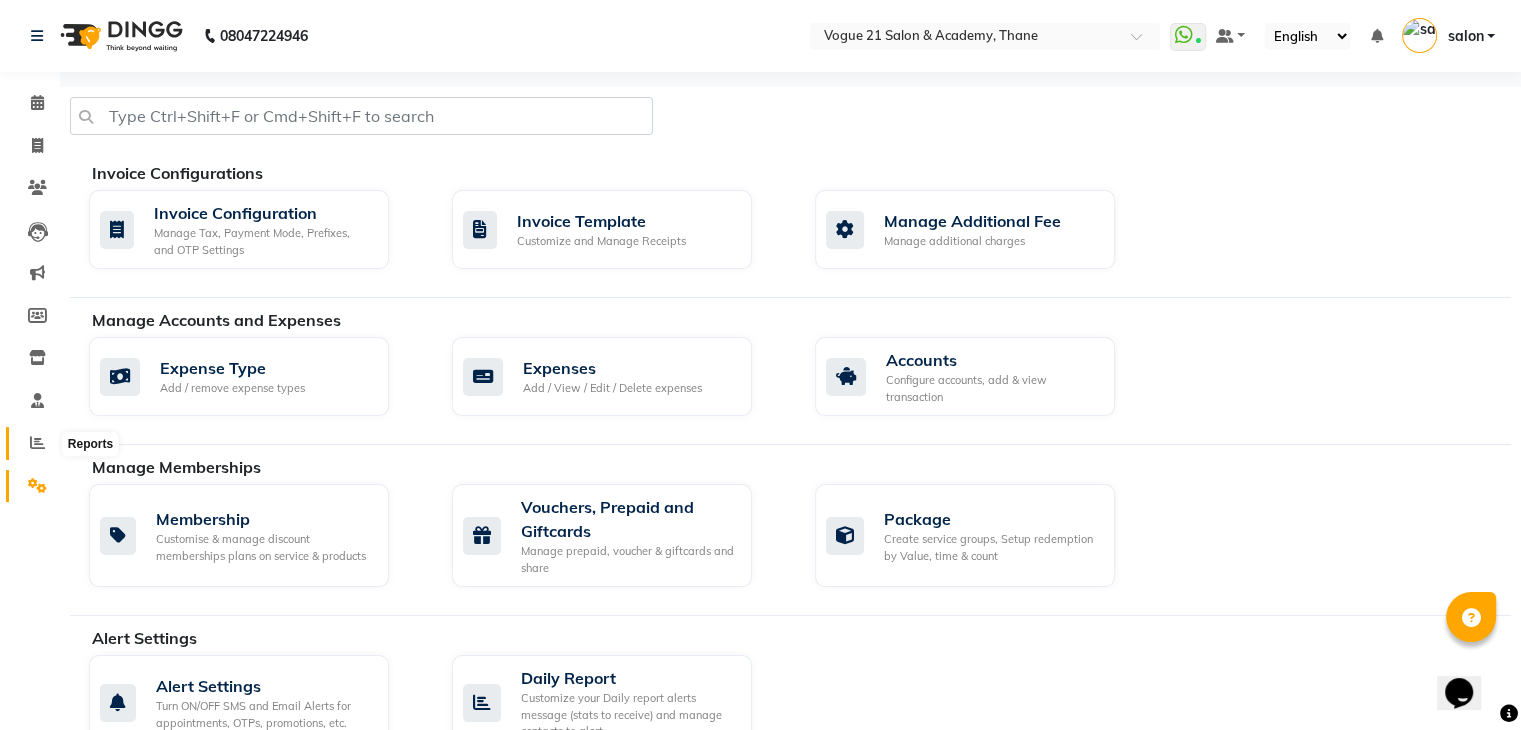 click 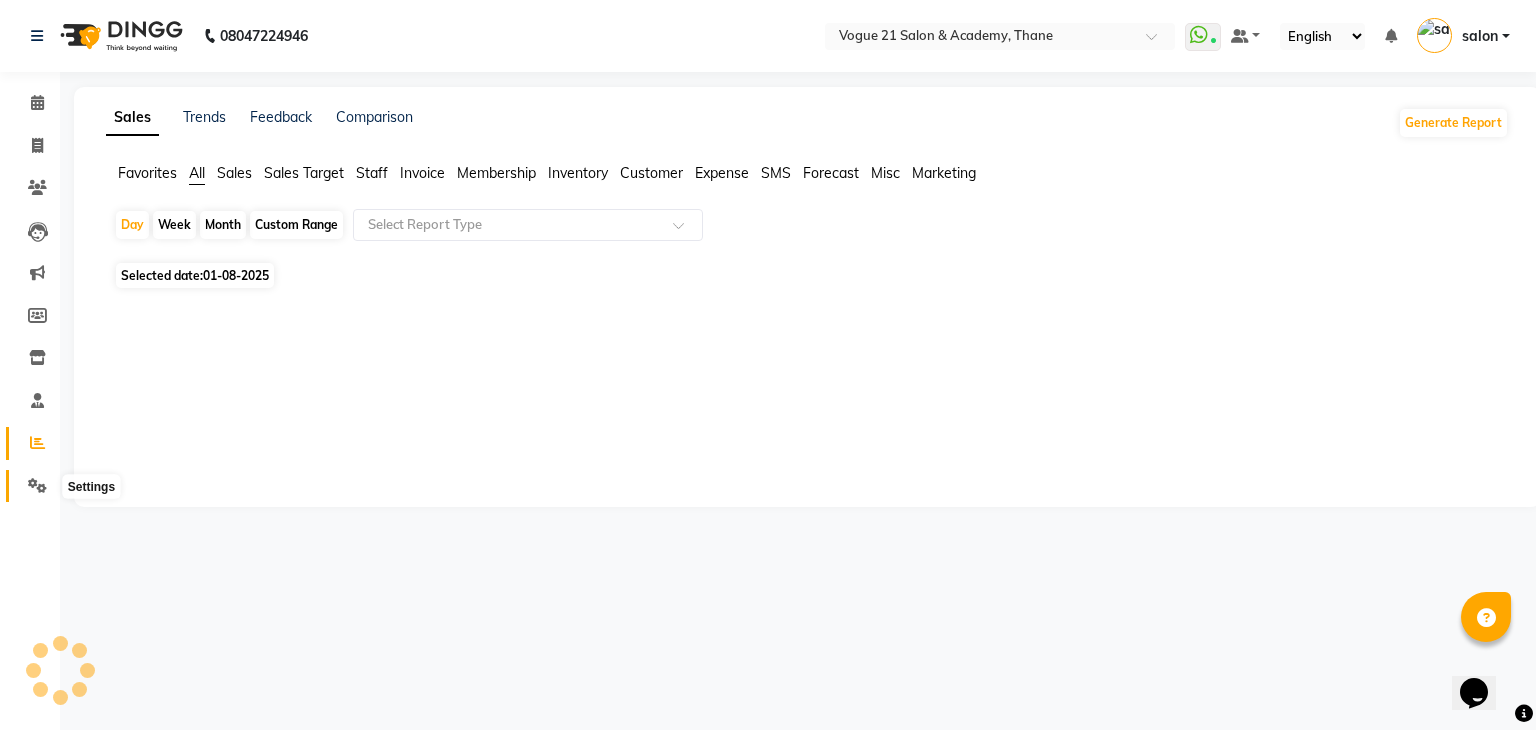 click 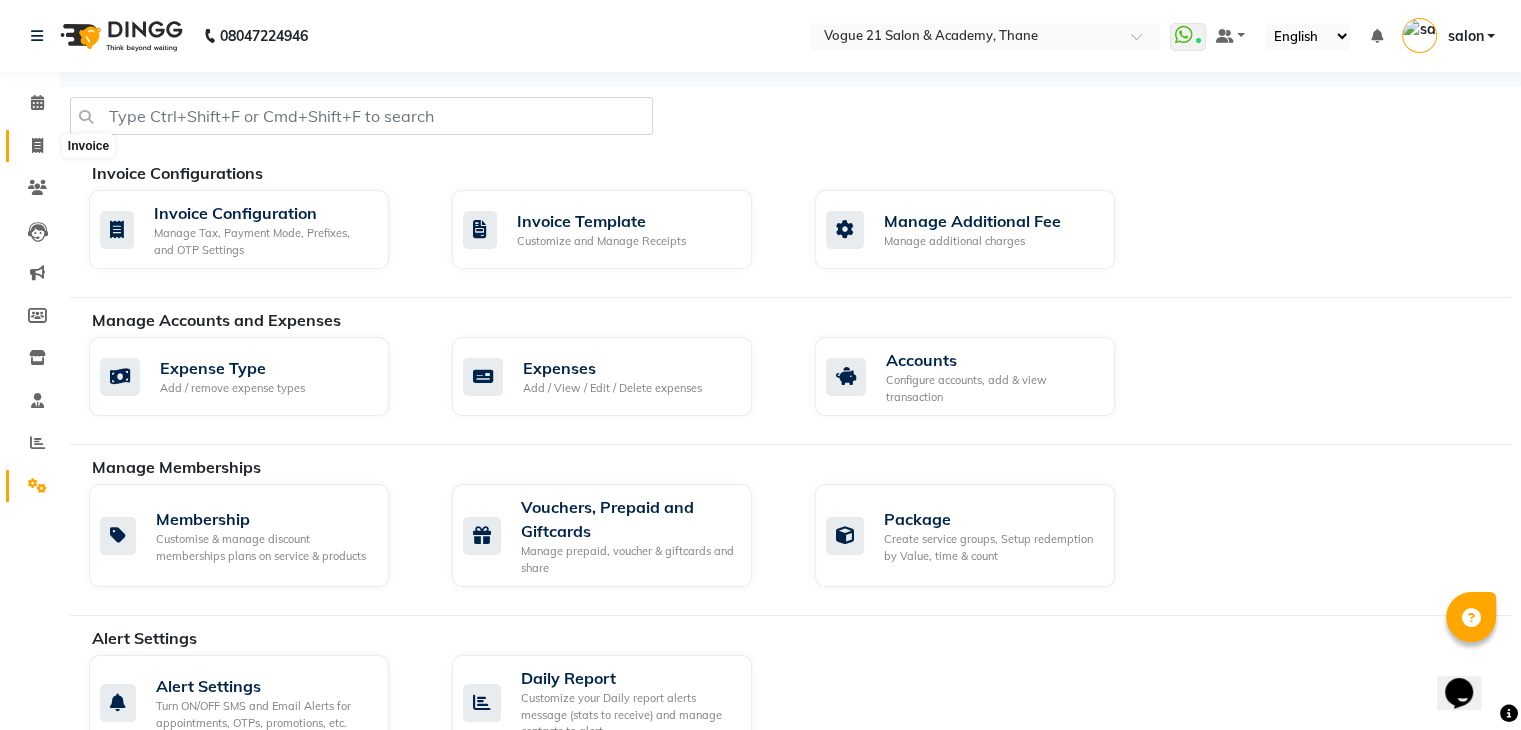 click 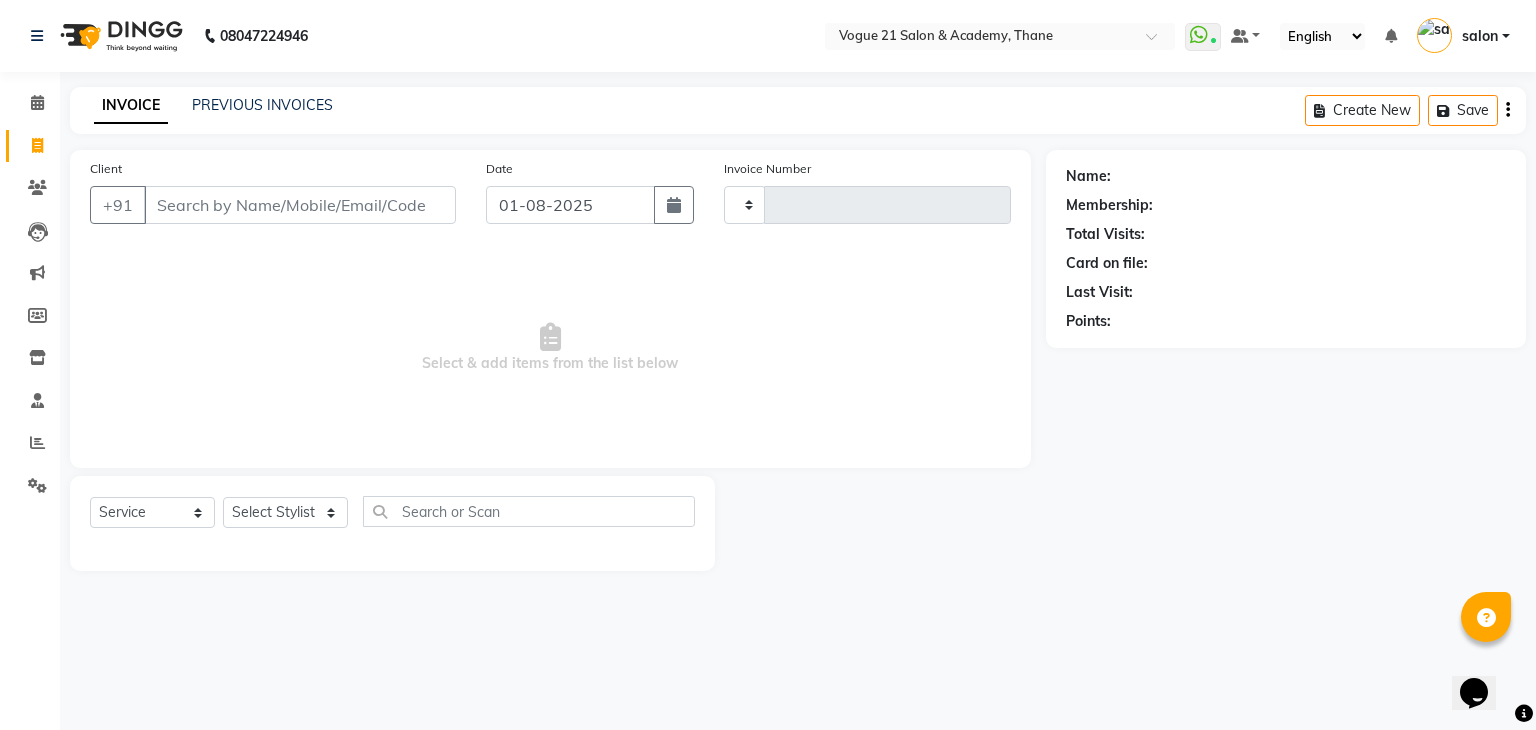 type on "2164" 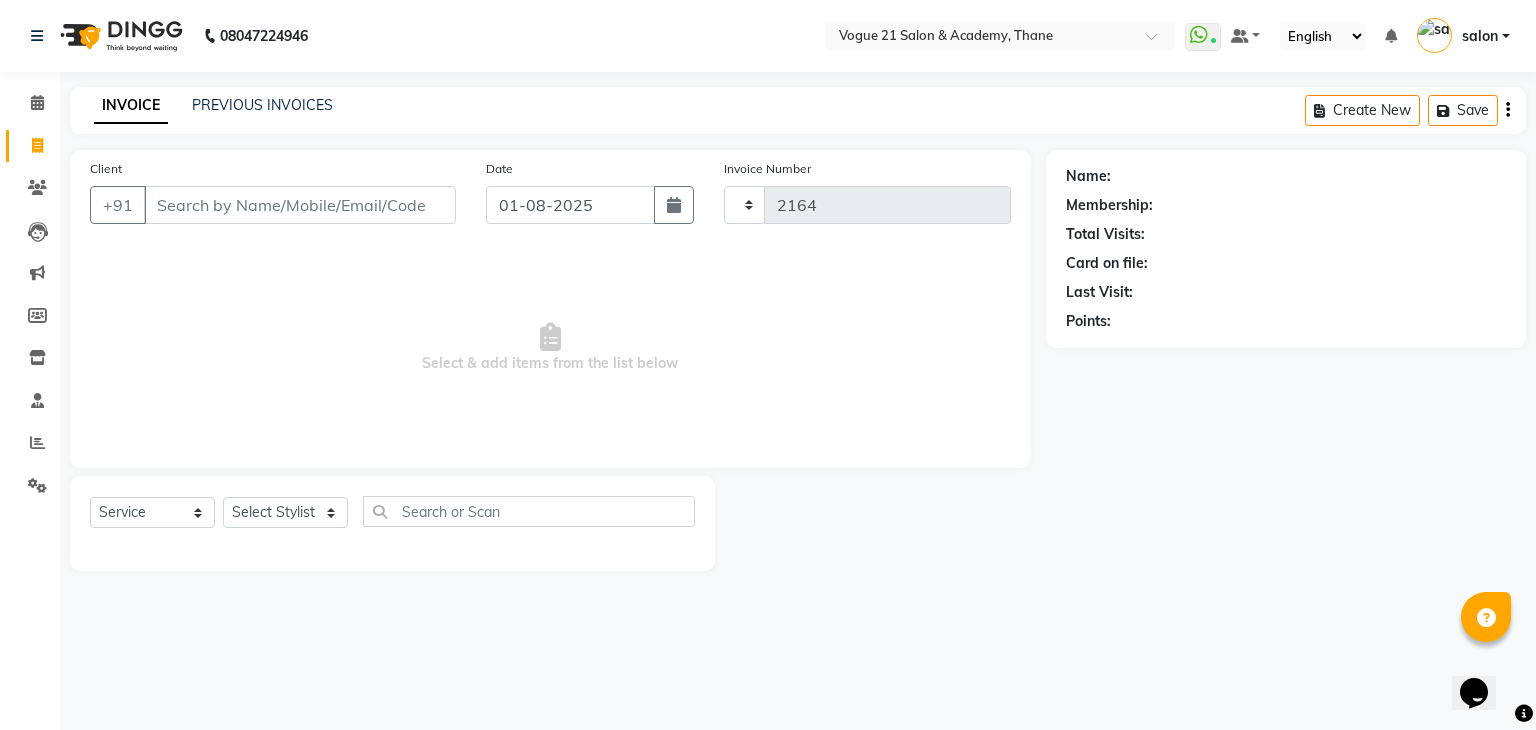 select on "4433" 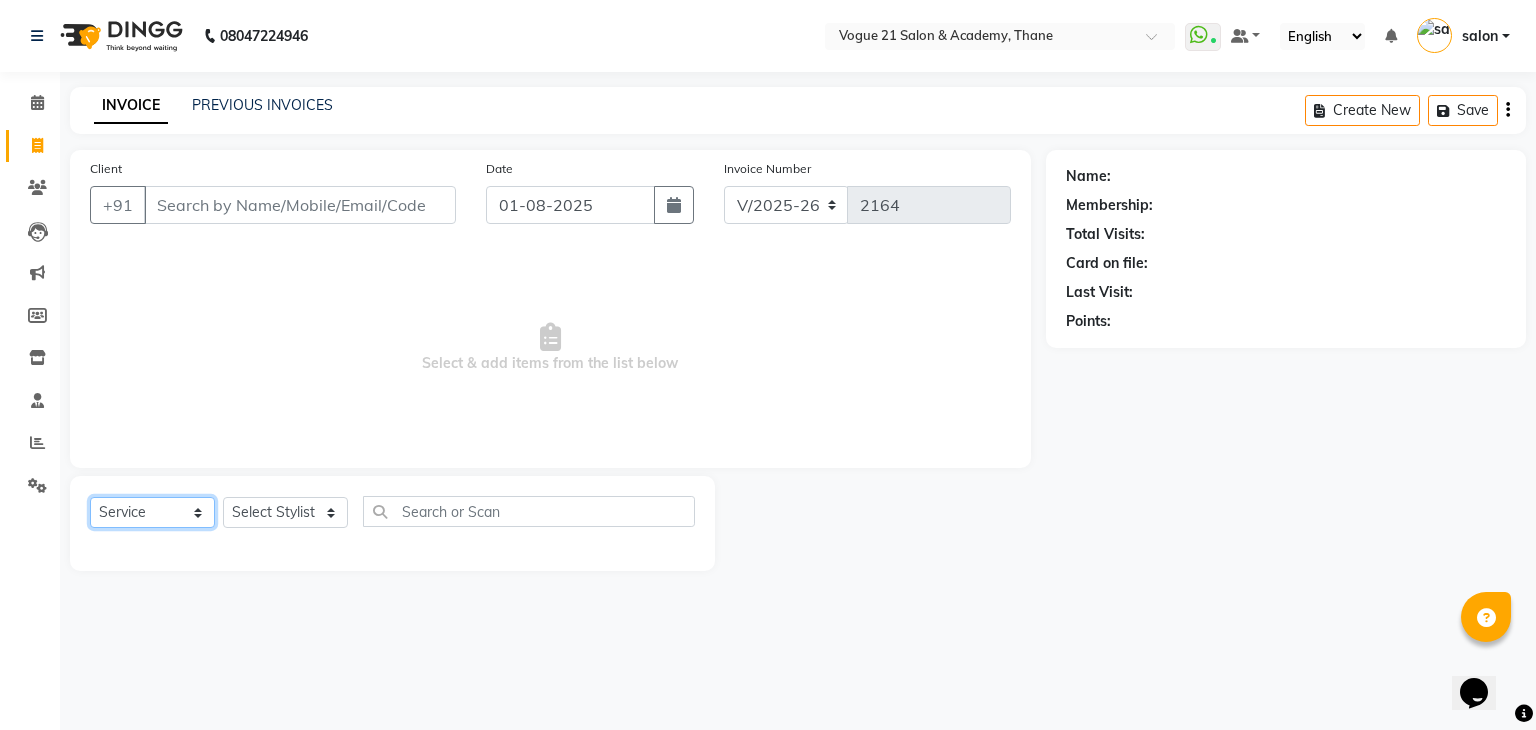 click on "Select  Service  Product  Membership  Package Voucher Prepaid Gift Card" 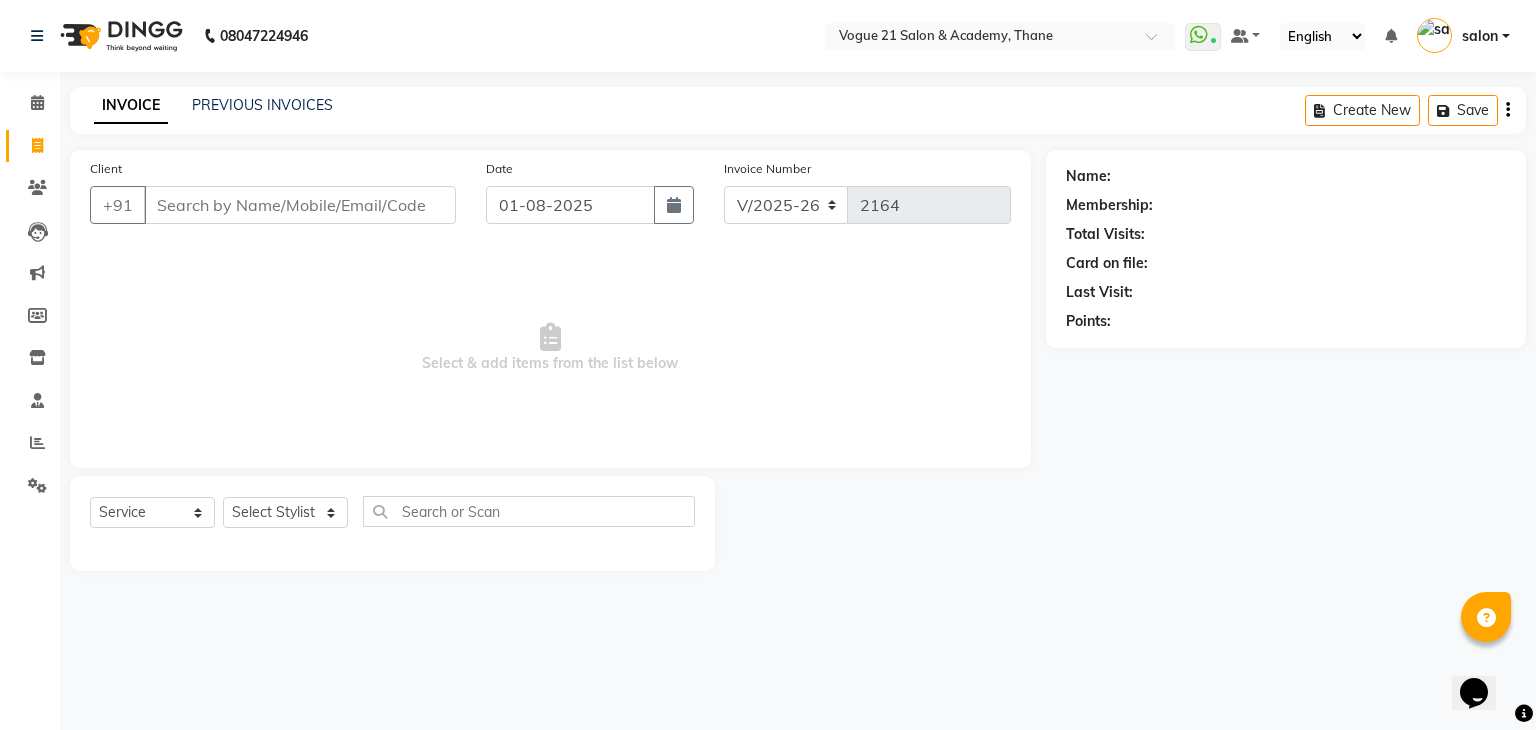 click 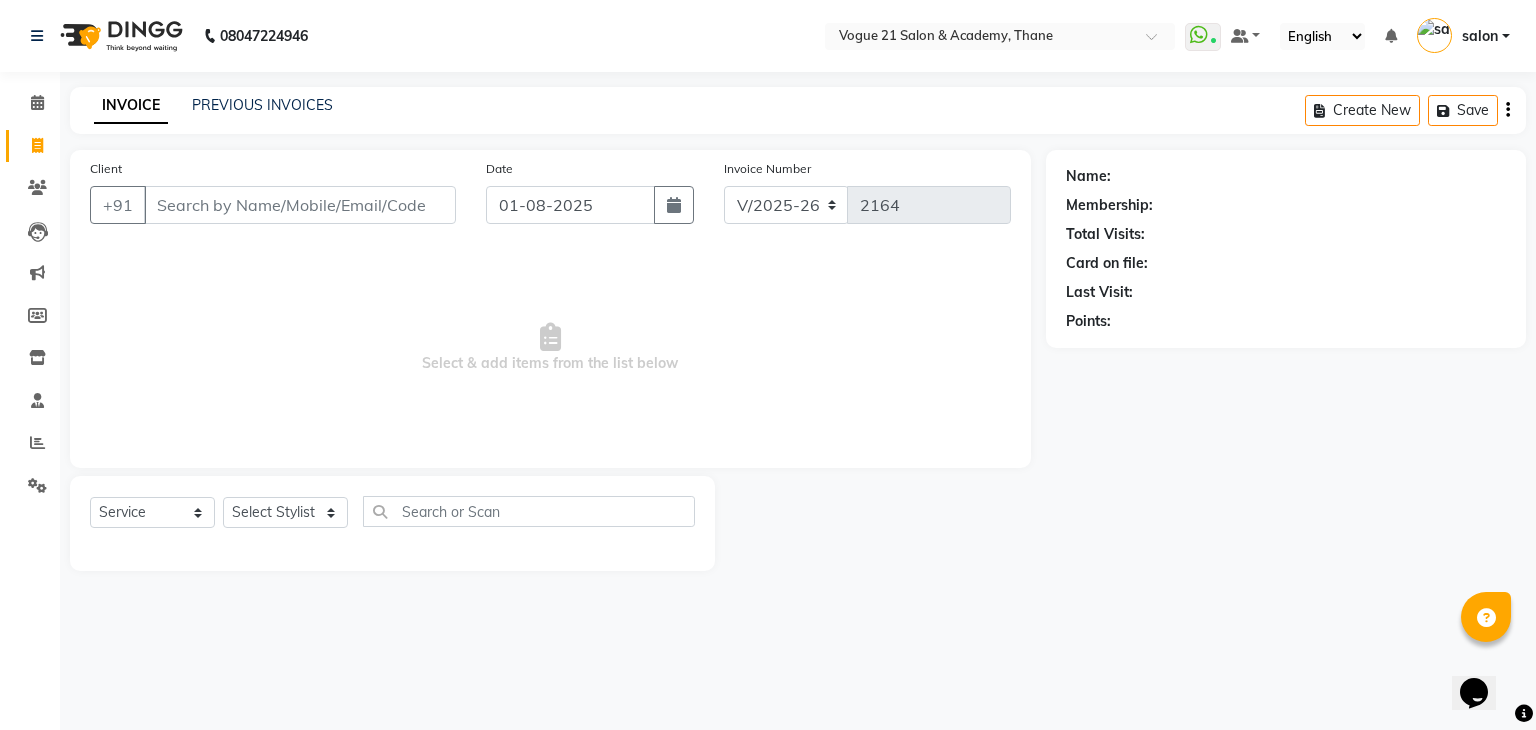 click on "Create New   Save" 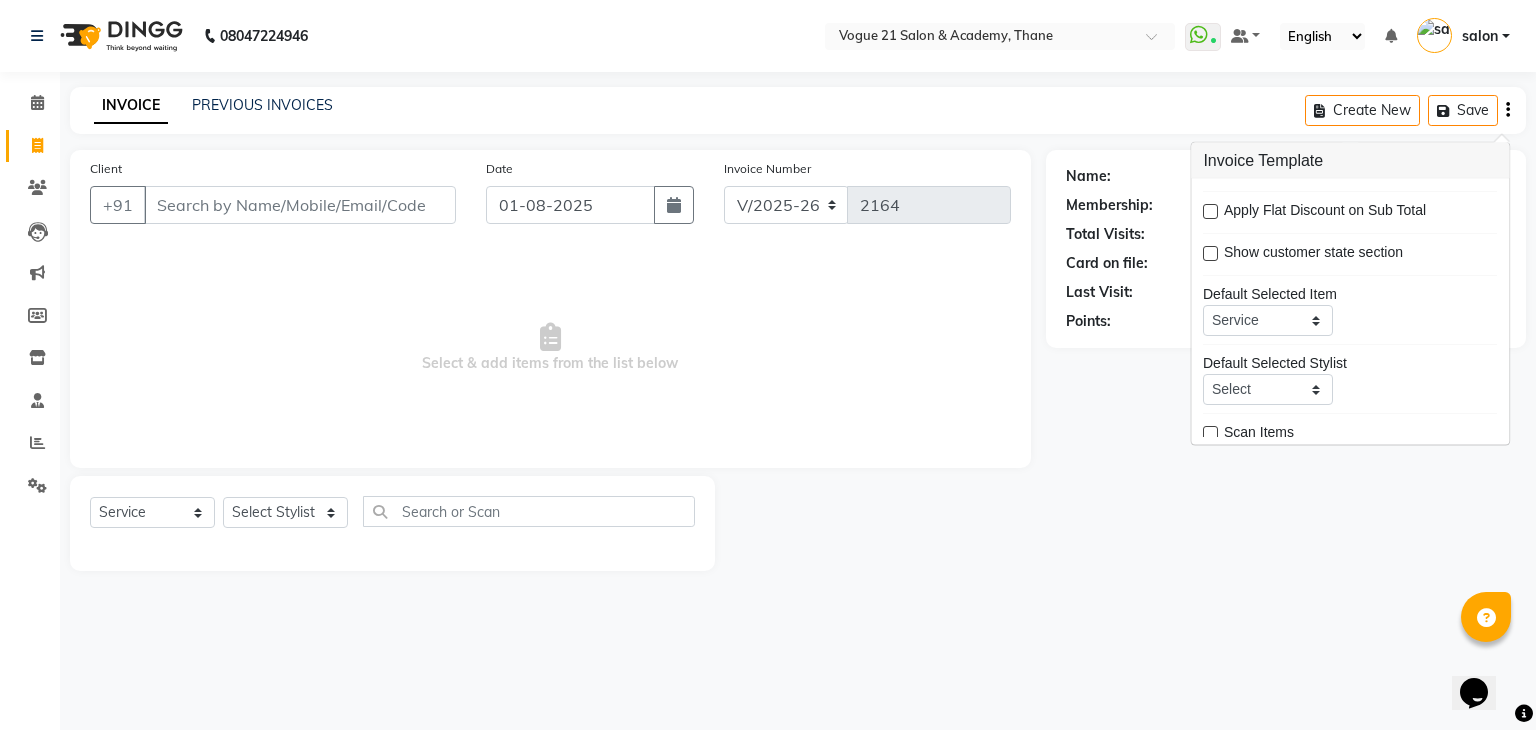 scroll, scrollTop: 96, scrollLeft: 0, axis: vertical 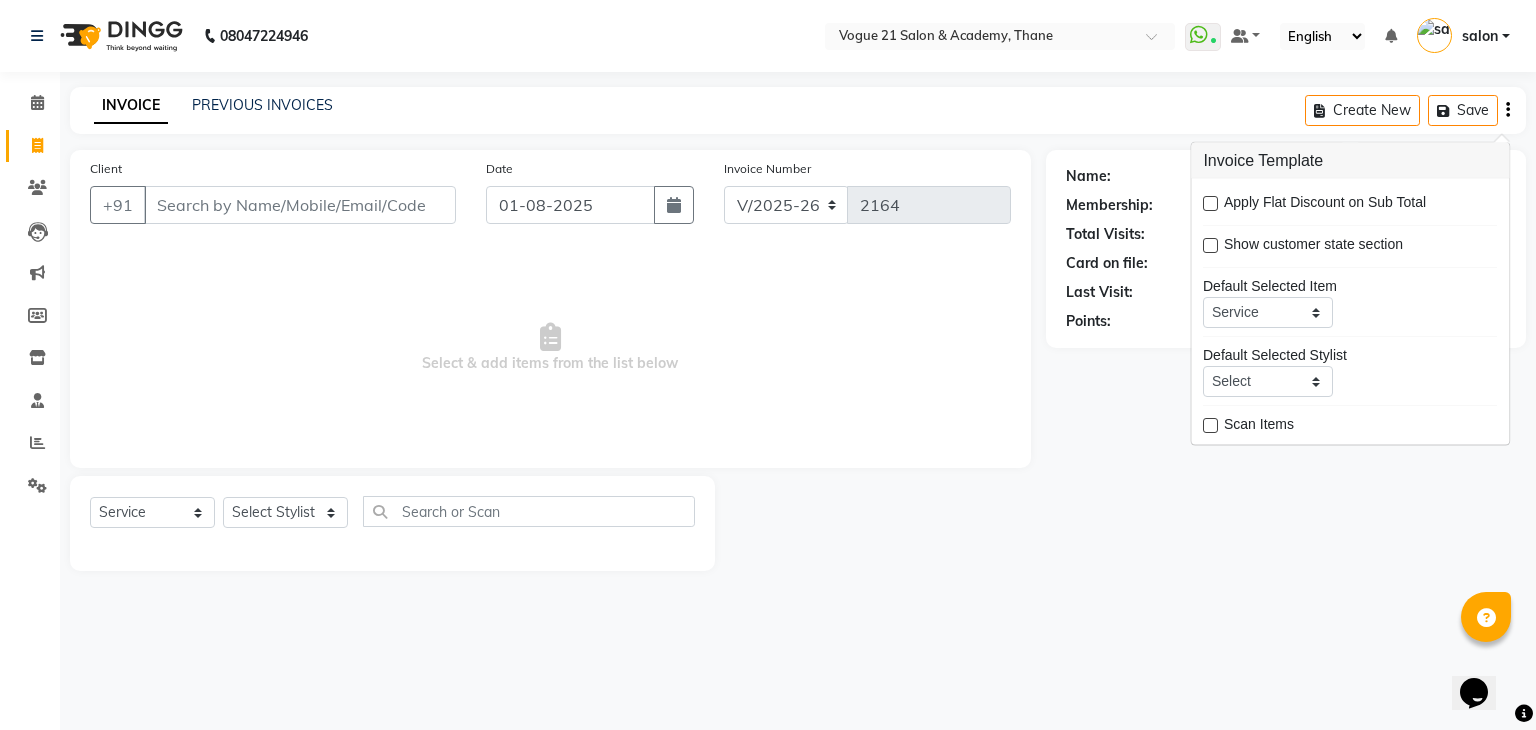 click on "Name: Membership: Total Visits: Card on file: Last Visit:  Points:" 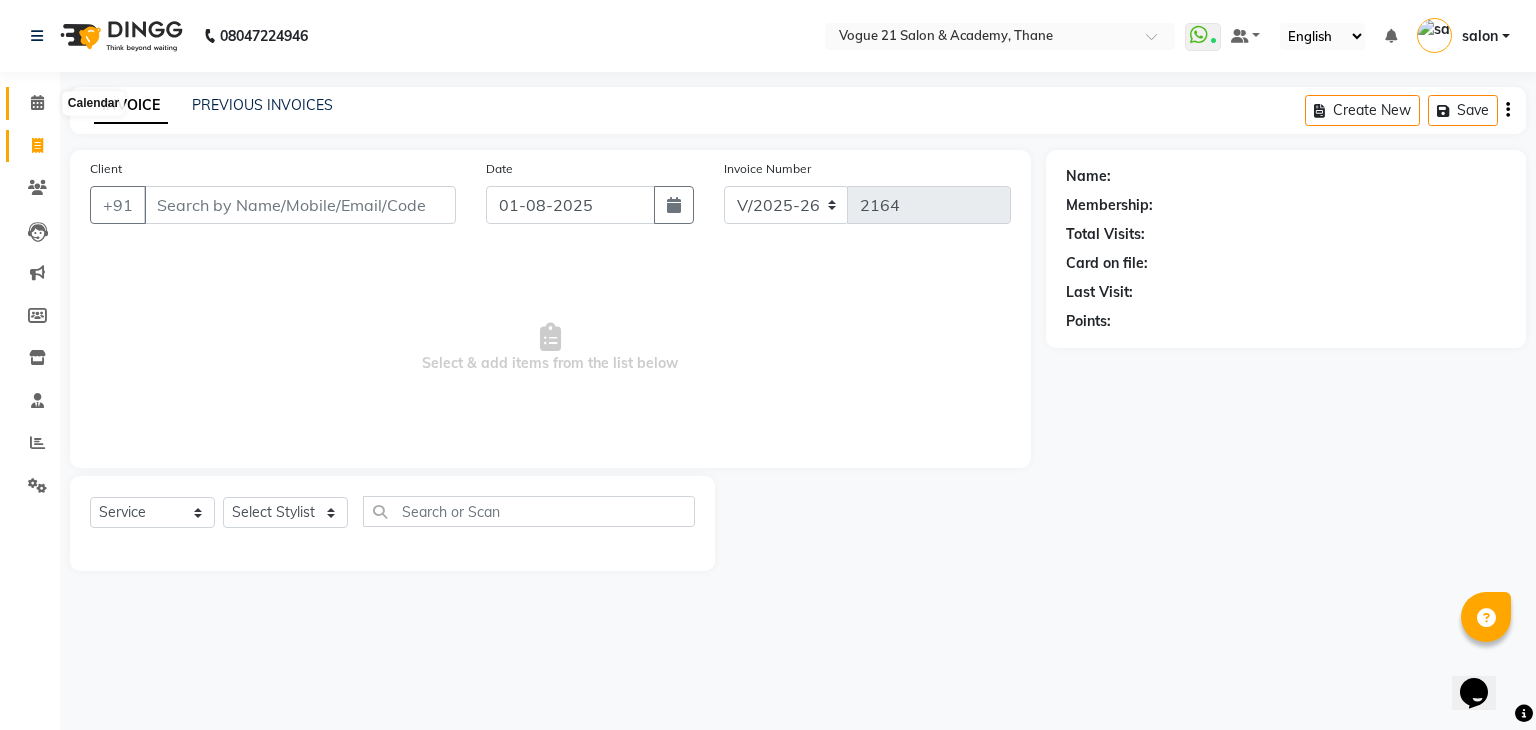 click 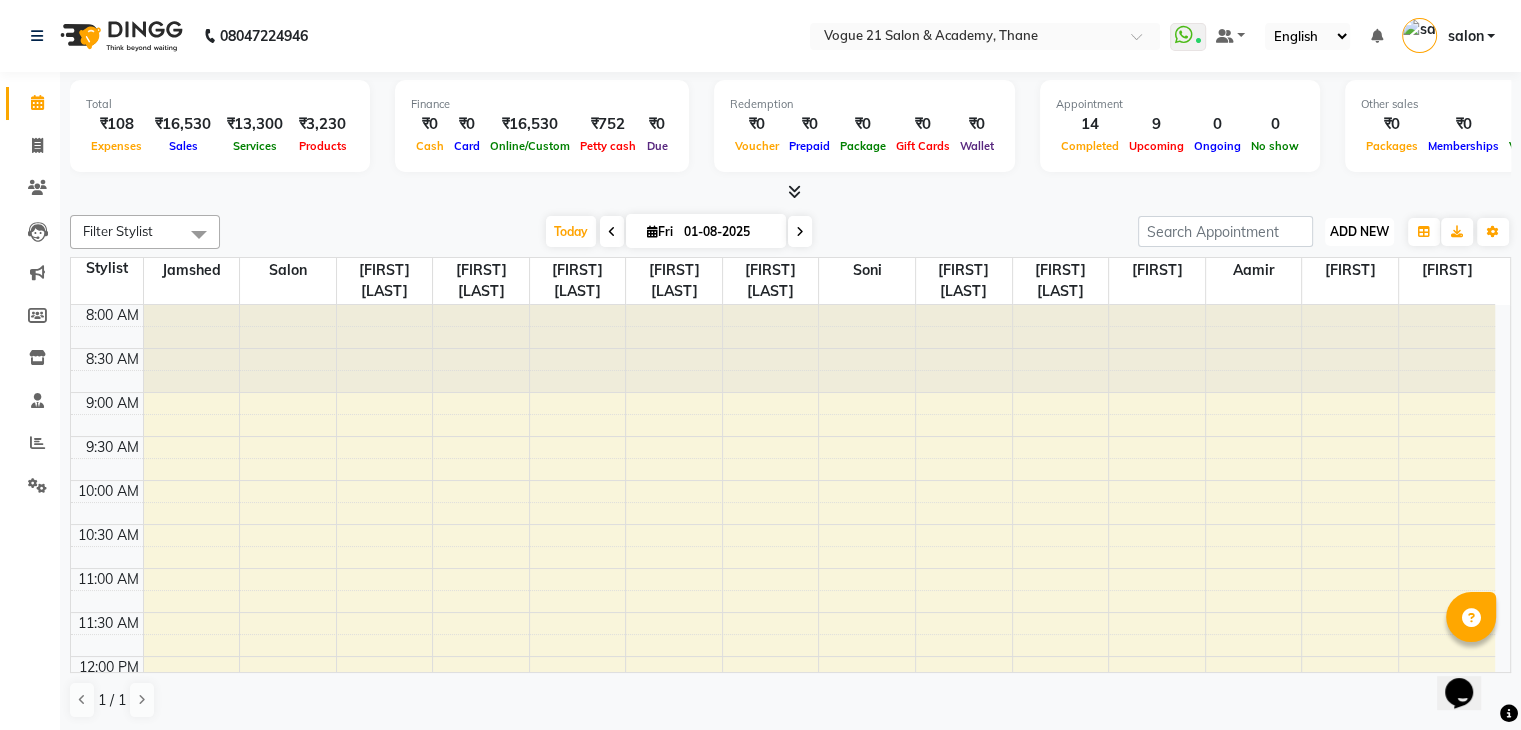 click on "ADD NEW" at bounding box center [1359, 231] 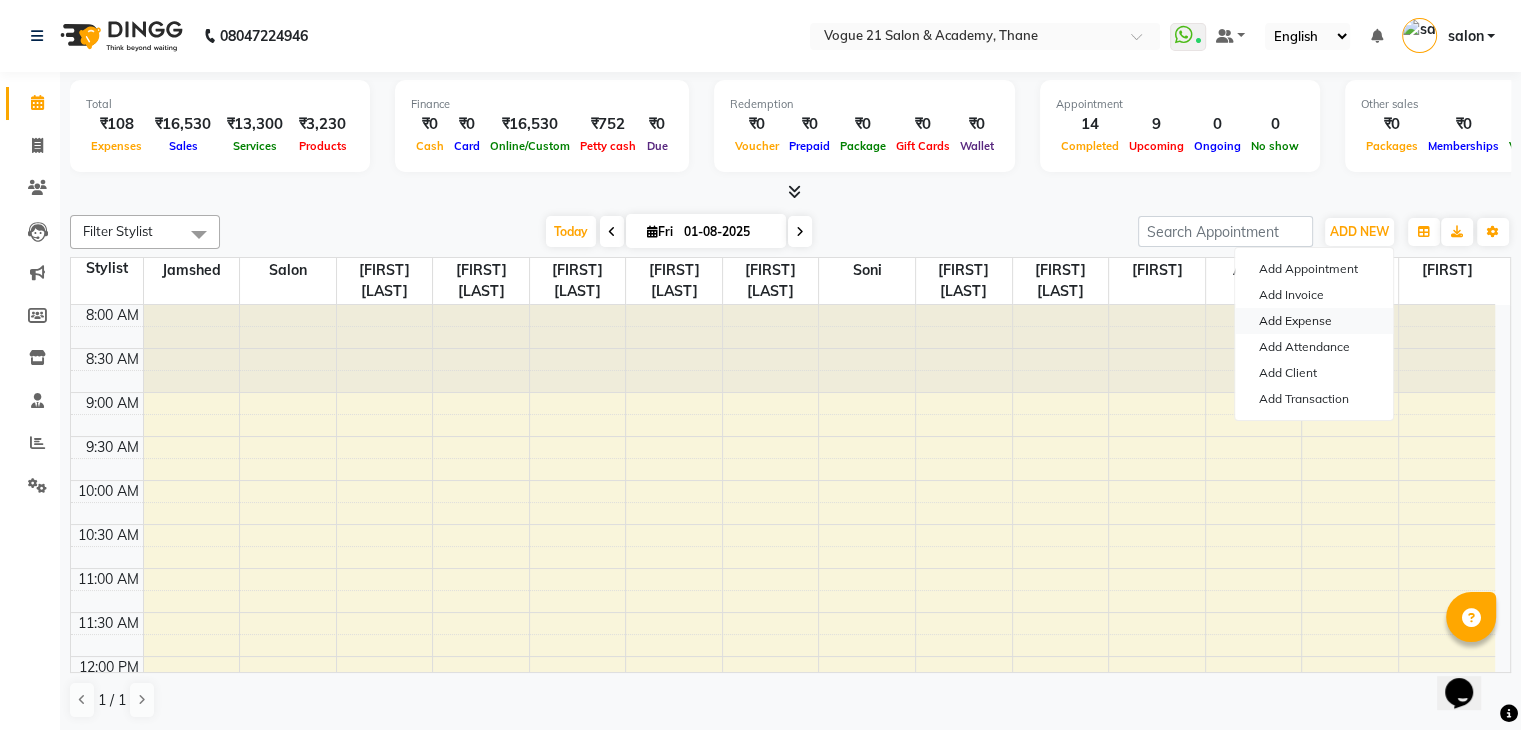 click on "Add Expense" at bounding box center (1314, 321) 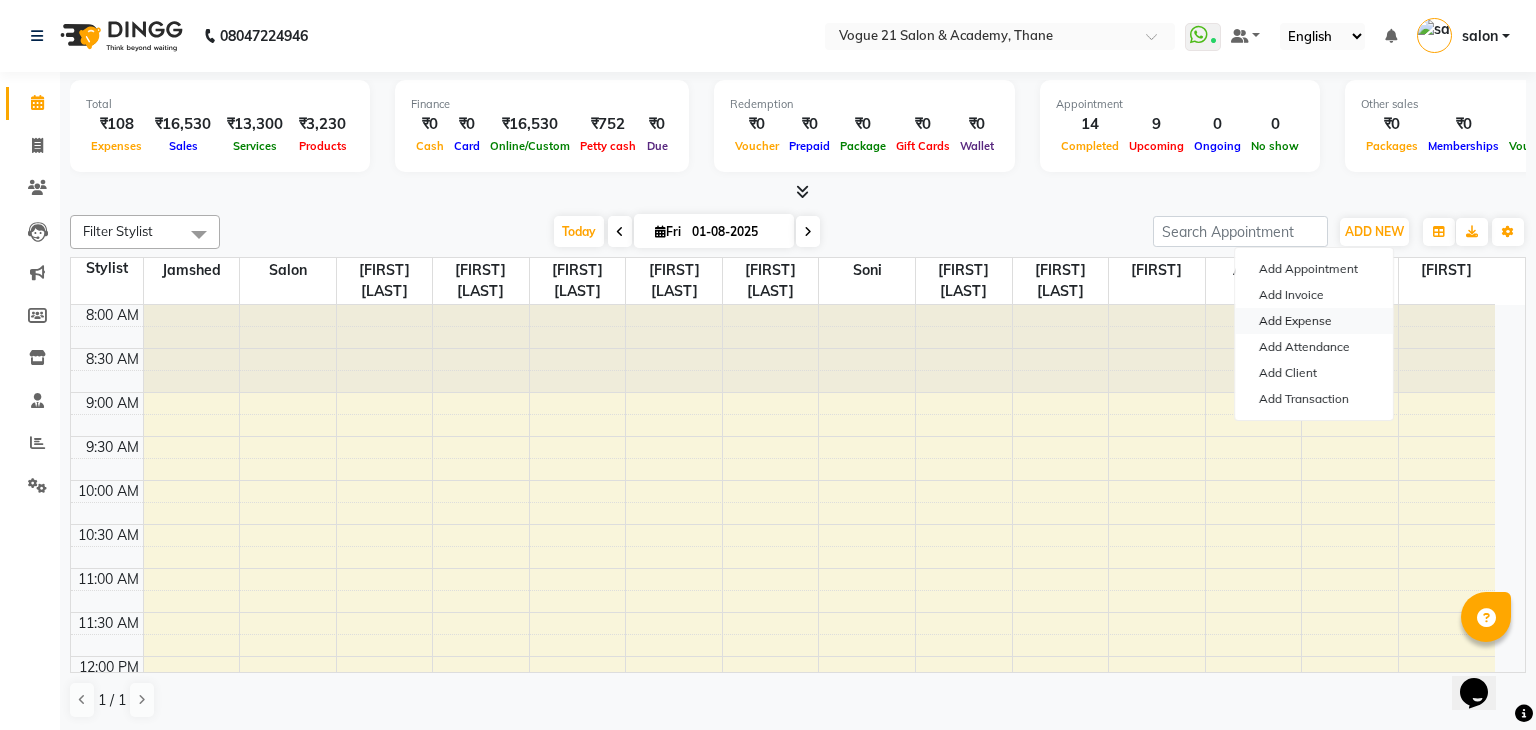 select on "1" 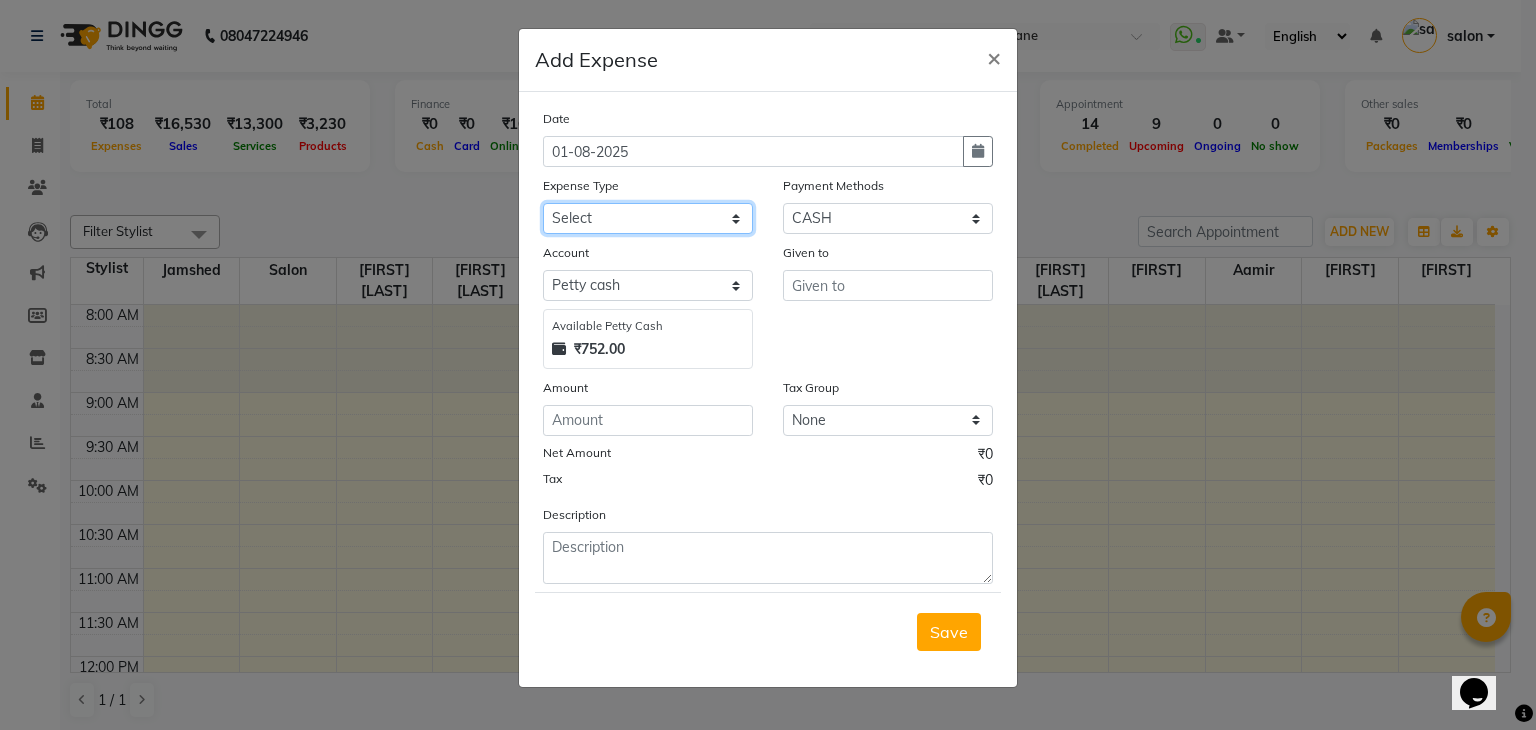 click on "Select Advance Salary Bank charges Cash transfer to bank Client Snacks Equipment Fuel Govt fee Incentive International purchase Maintenance Marketing Miscellaneous MRA Other Pantry Product Rent Salary Staff Snacks Staff Tea Staff Tip Staff travel Tea & Refreshment Utilities" 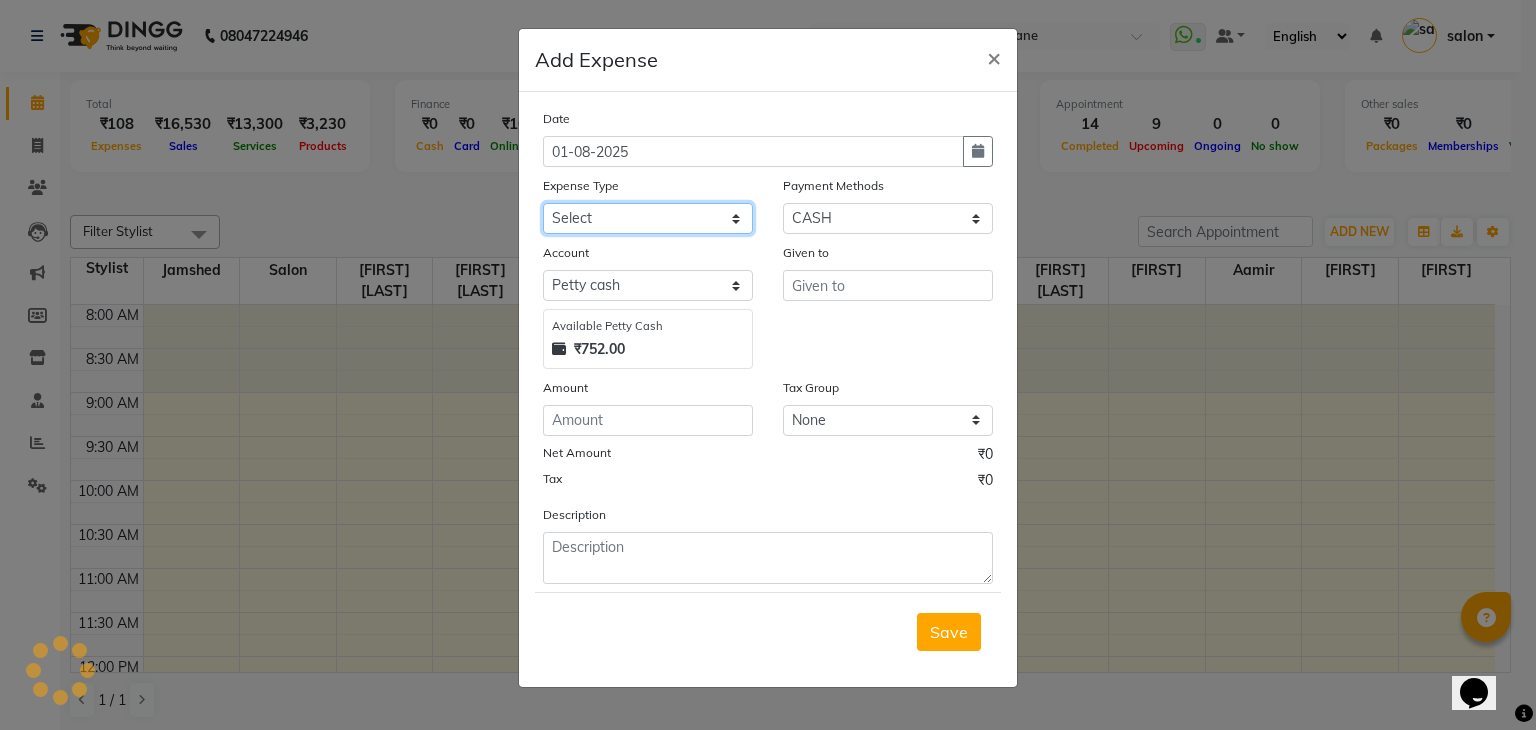 select on "23547" 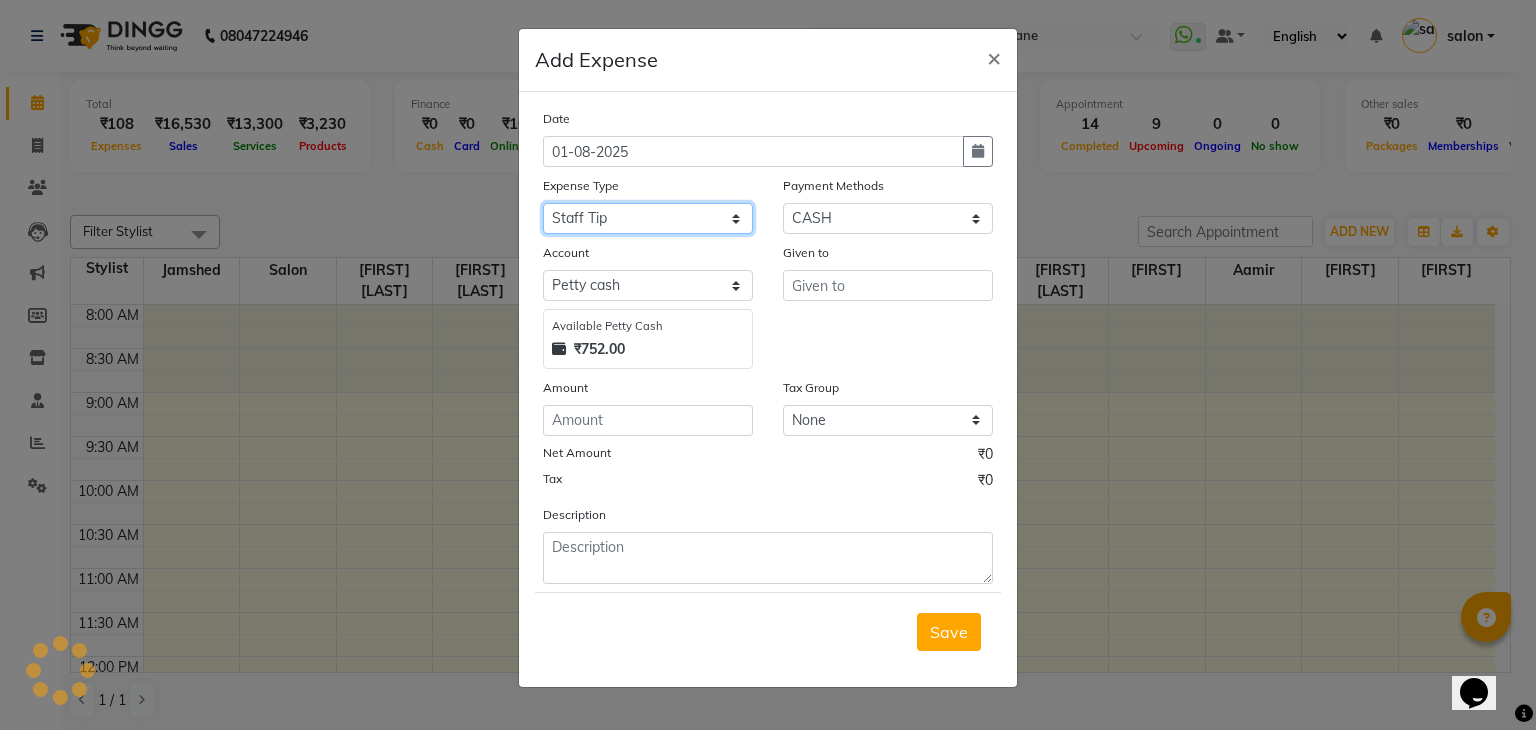 click on "Select Advance Salary Bank charges Cash transfer to bank Client Snacks Equipment Fuel Govt fee Incentive International purchase Maintenance Marketing Miscellaneous MRA Other Pantry Product Rent Salary Staff Snacks Staff Tea Staff Tip Staff travel Tea & Refreshment Utilities" 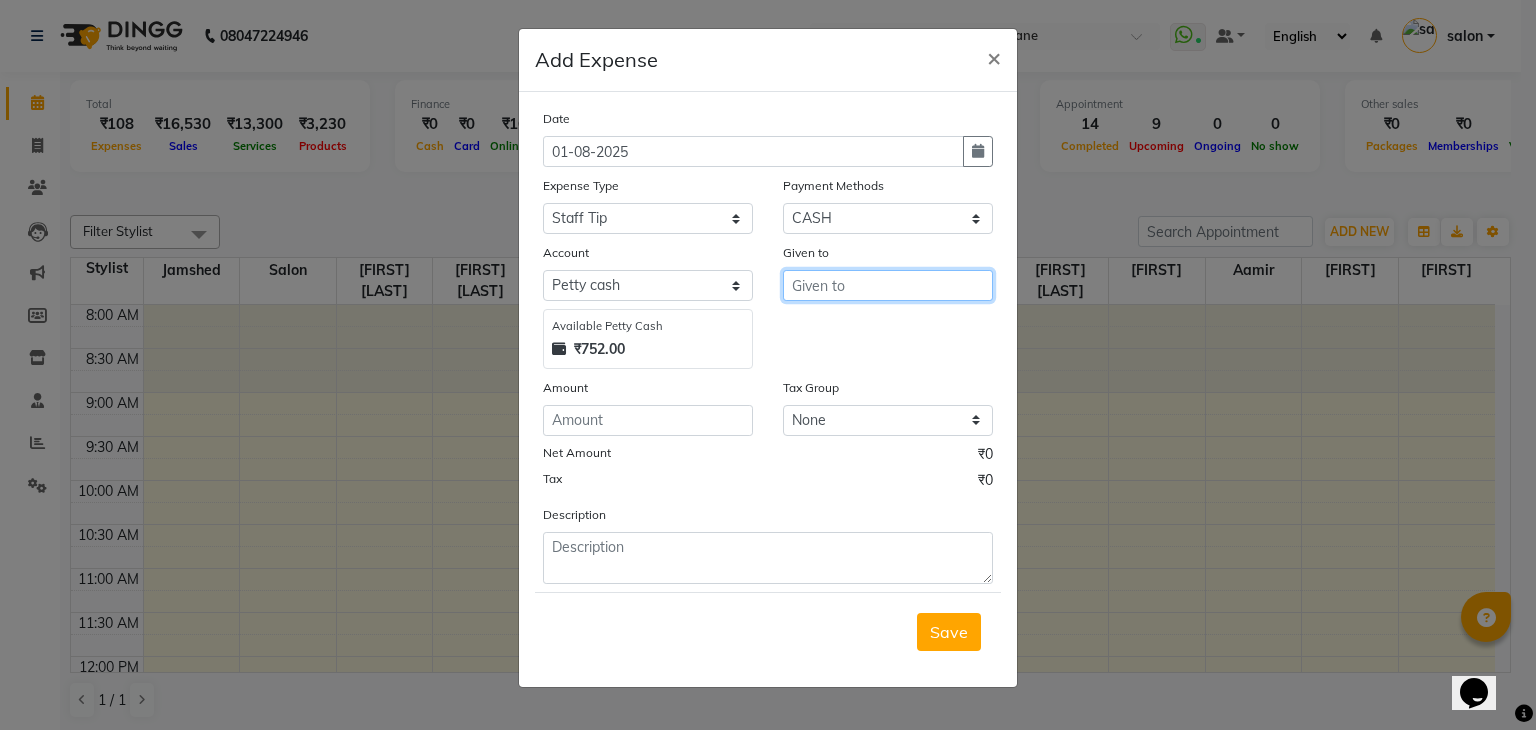 click at bounding box center [888, 285] 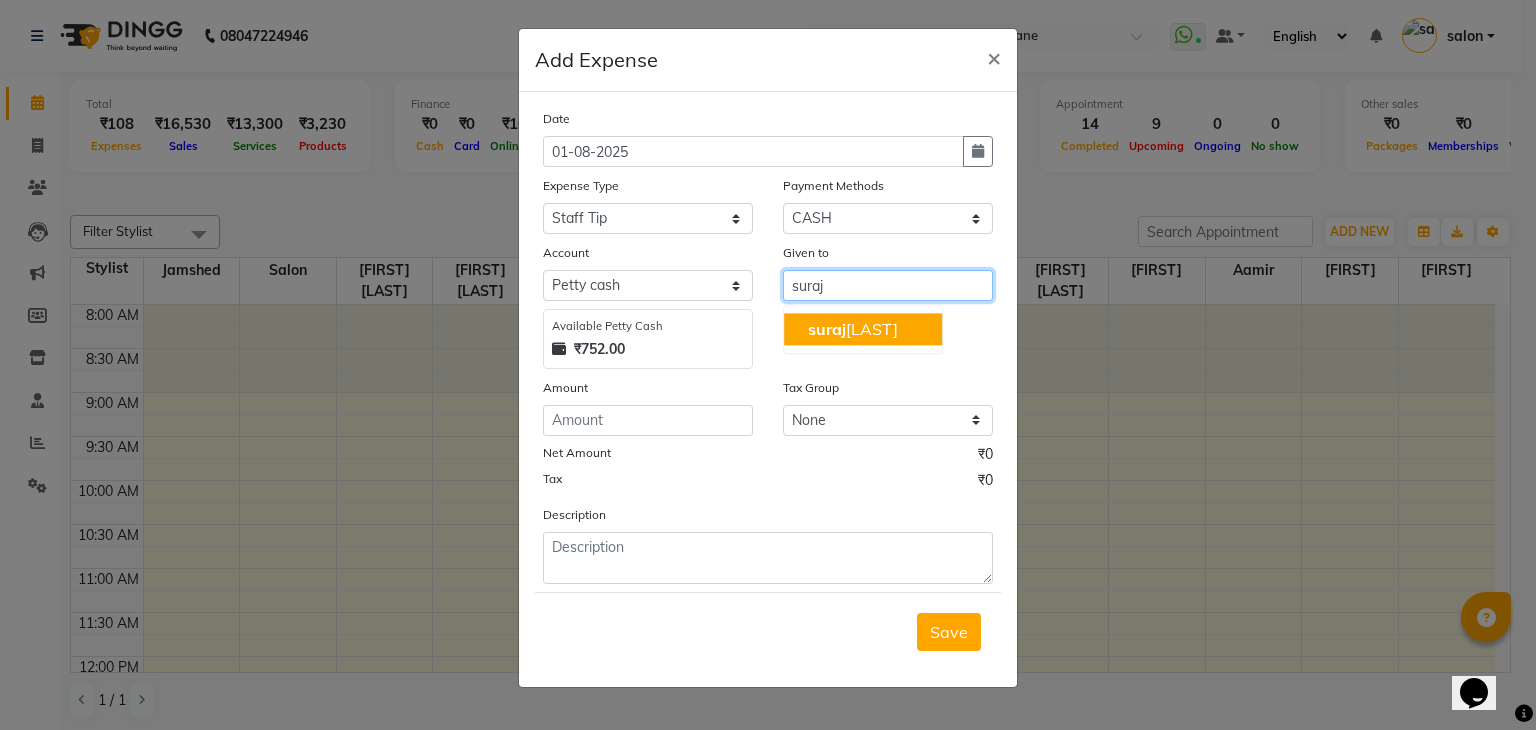 click on "suraj  salunkhe" at bounding box center (853, 329) 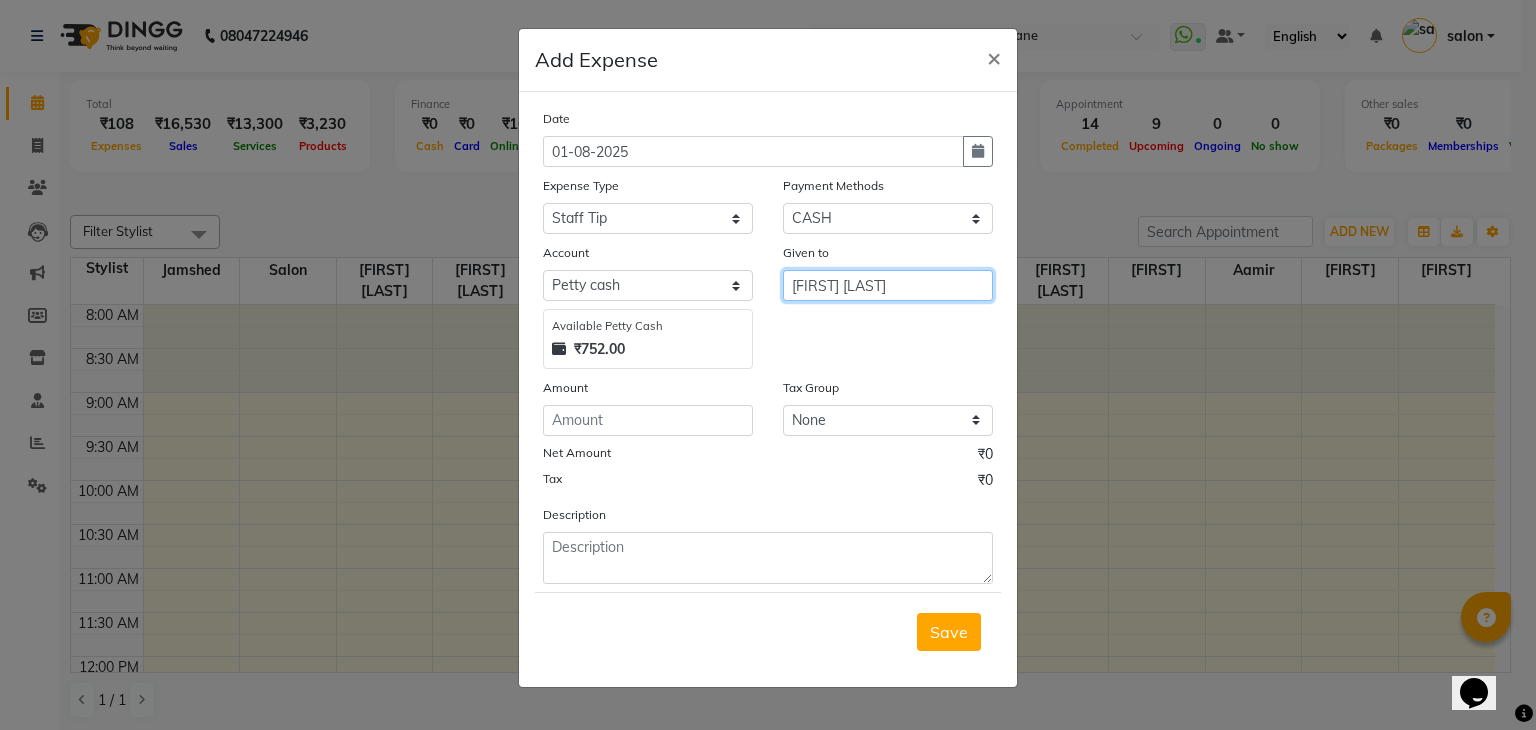 type on "[FIRST] [LAST]" 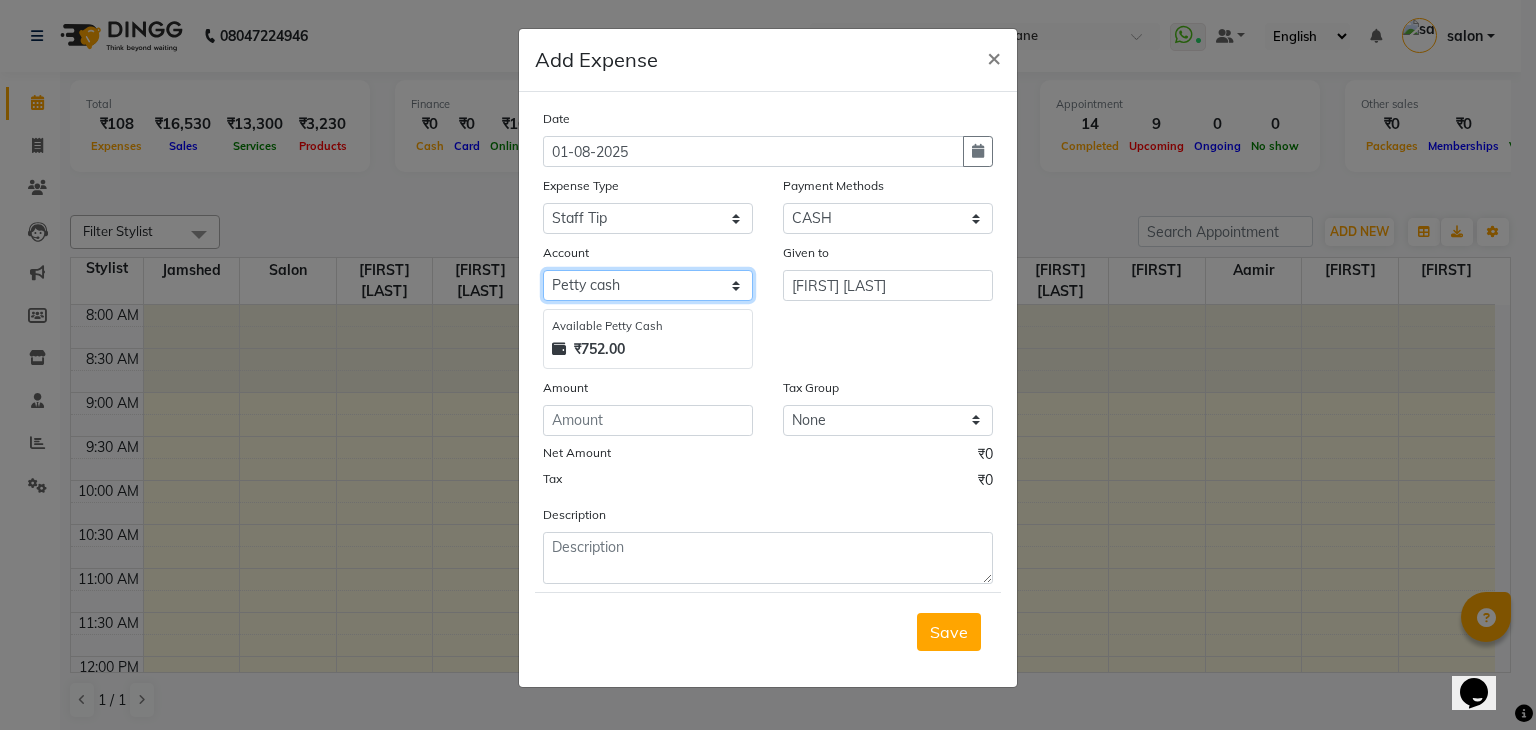 click on "Select Petty cash Default account" 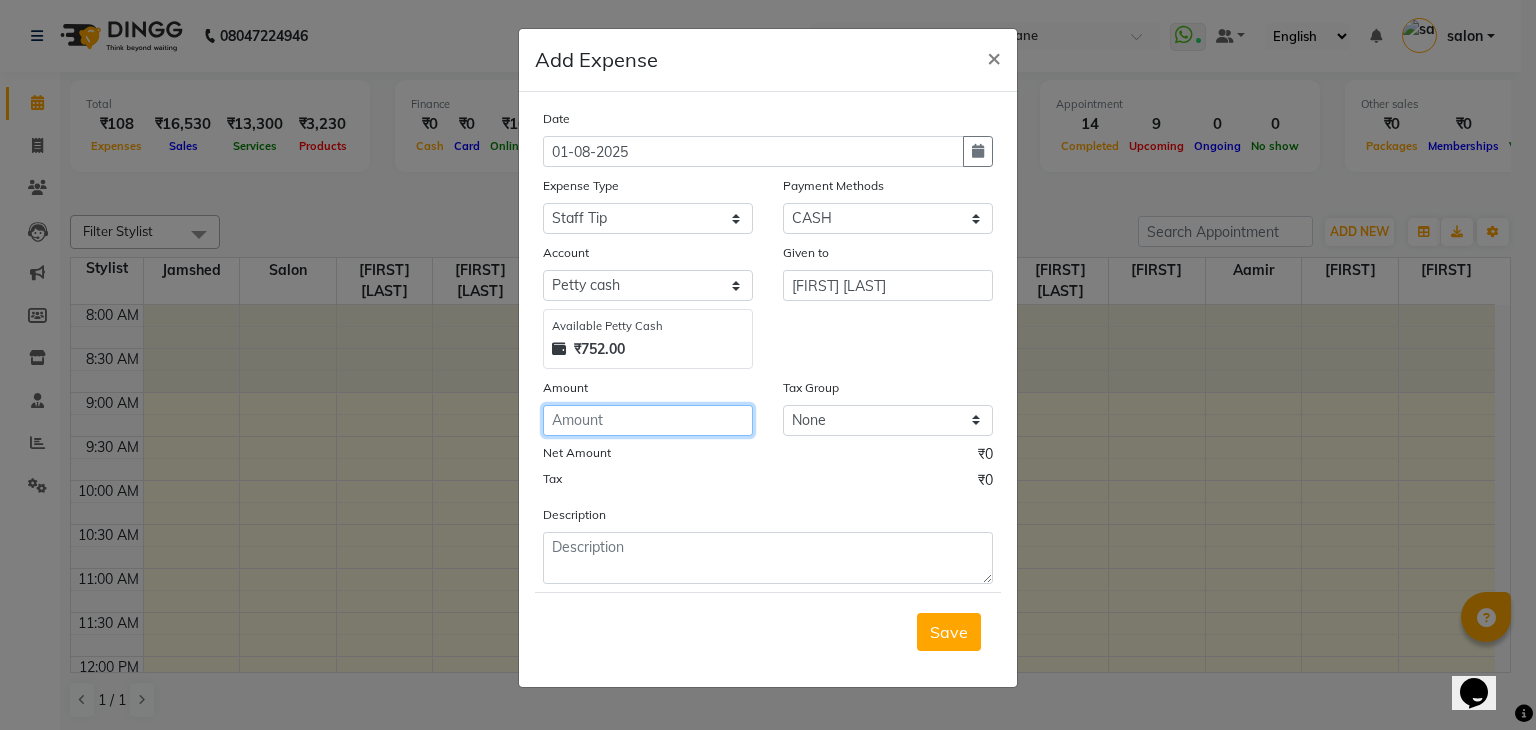 click 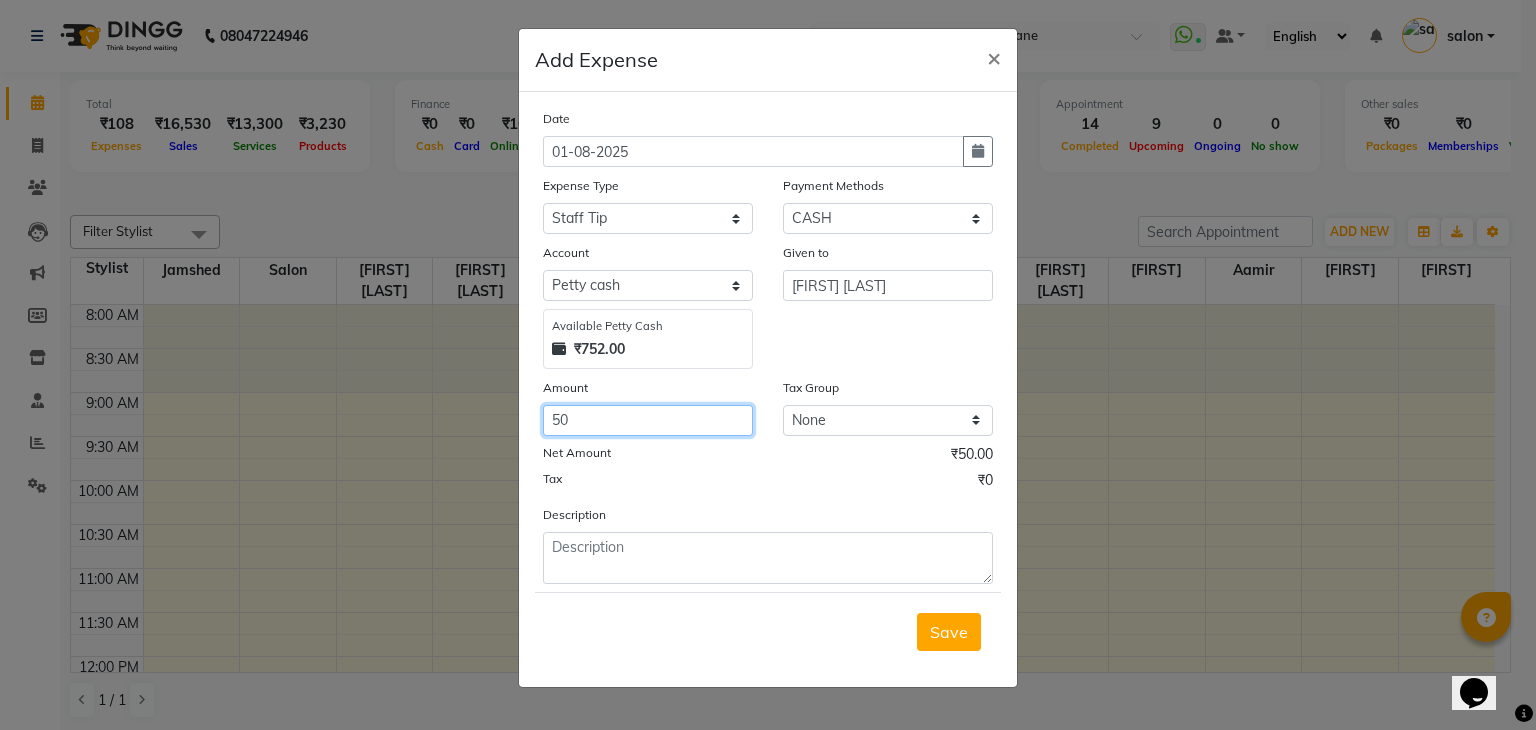 type on "50" 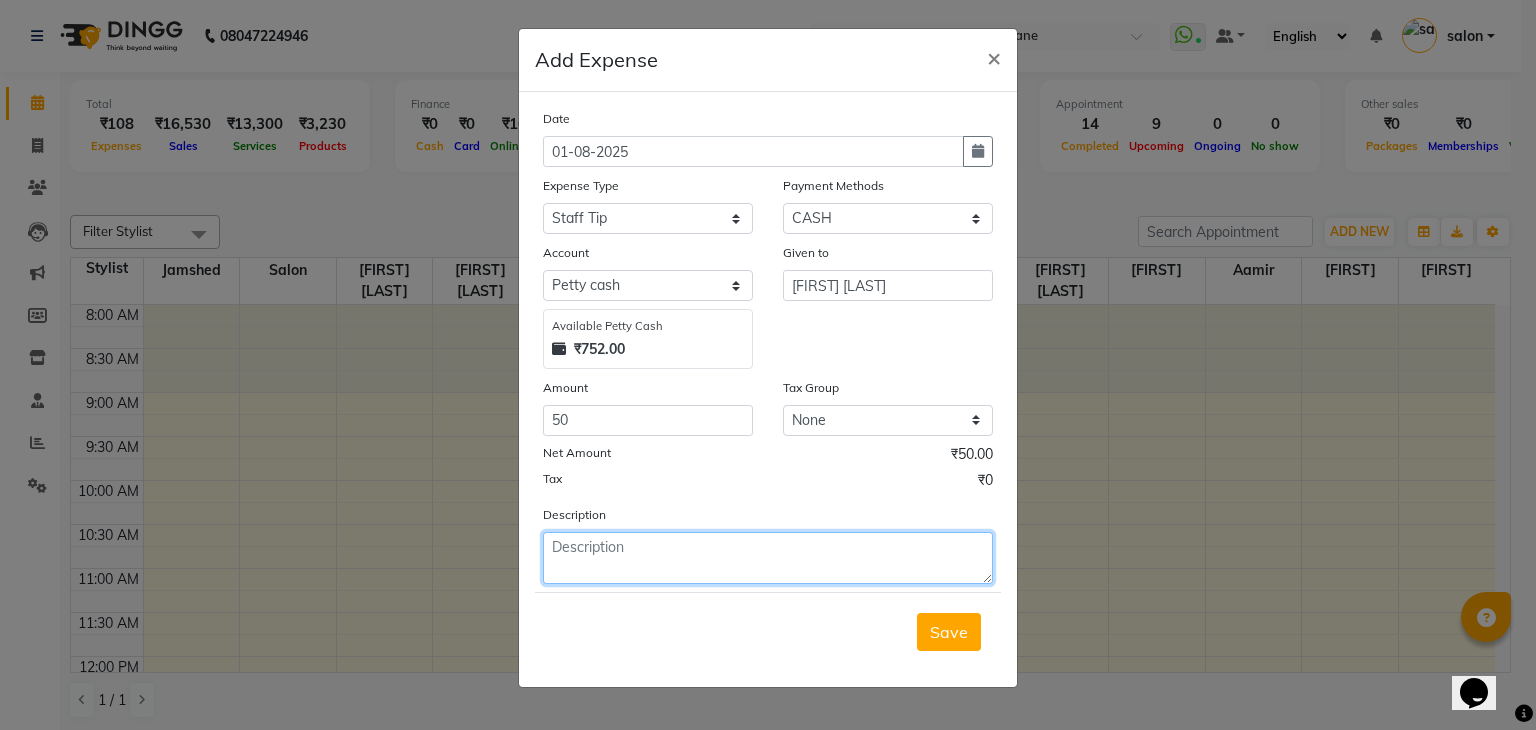 click 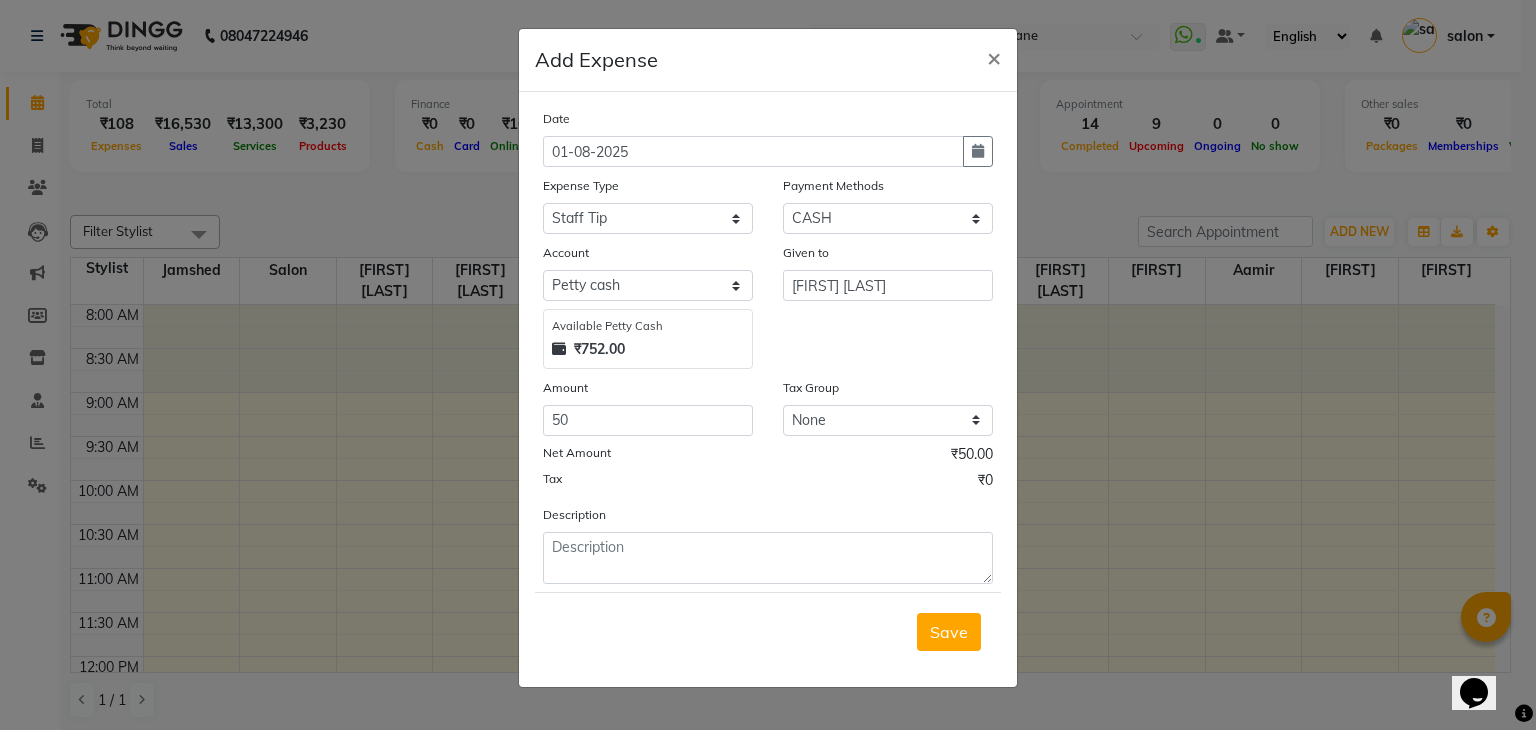 click on "Date 01-08-2025 Expense Type Select Advance Salary Bank charges Cash transfer to bank Client Snacks Equipment Fuel Govt fee Incentive International purchase Maintenance Marketing Miscellaneous MRA Other Pantry Product Rent Salary Staff Snacks Staff Tea Staff Tip Staff travel Tea & Refreshment Utilities Payment Methods Select Credit Card Prepaid CASH UPI M Points Debit Card Card: IOB Voucher Cash Payment MI Voucher Coupon Wallet Gift Card CARD Loan Account Select Petty cash Default account Available Petty Cash ₹752.00 Given to suraj salunkhe Amount 50 Tax Group None GST Net Amount ₹50.00 Tax ₹0 Description" 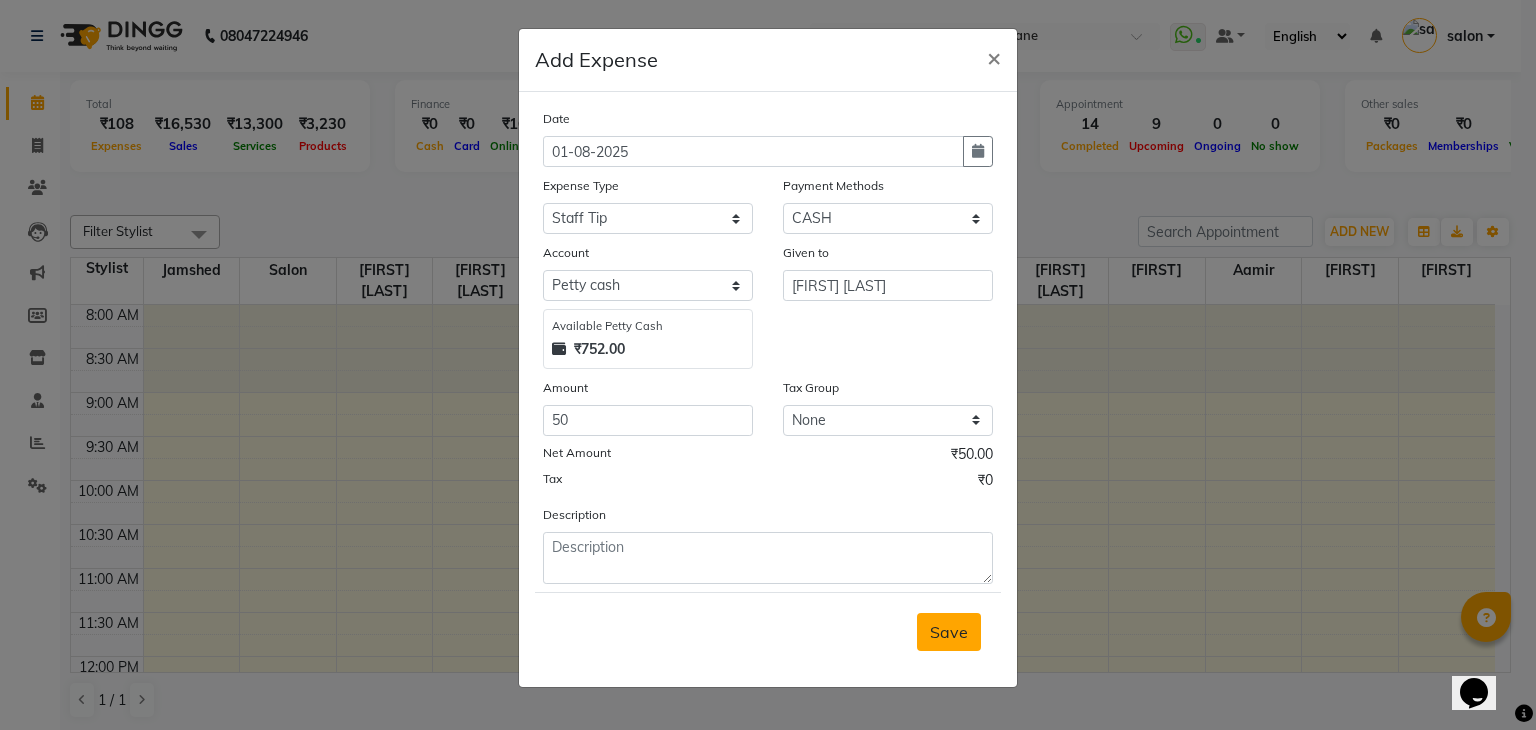 click on "Save" at bounding box center [949, 632] 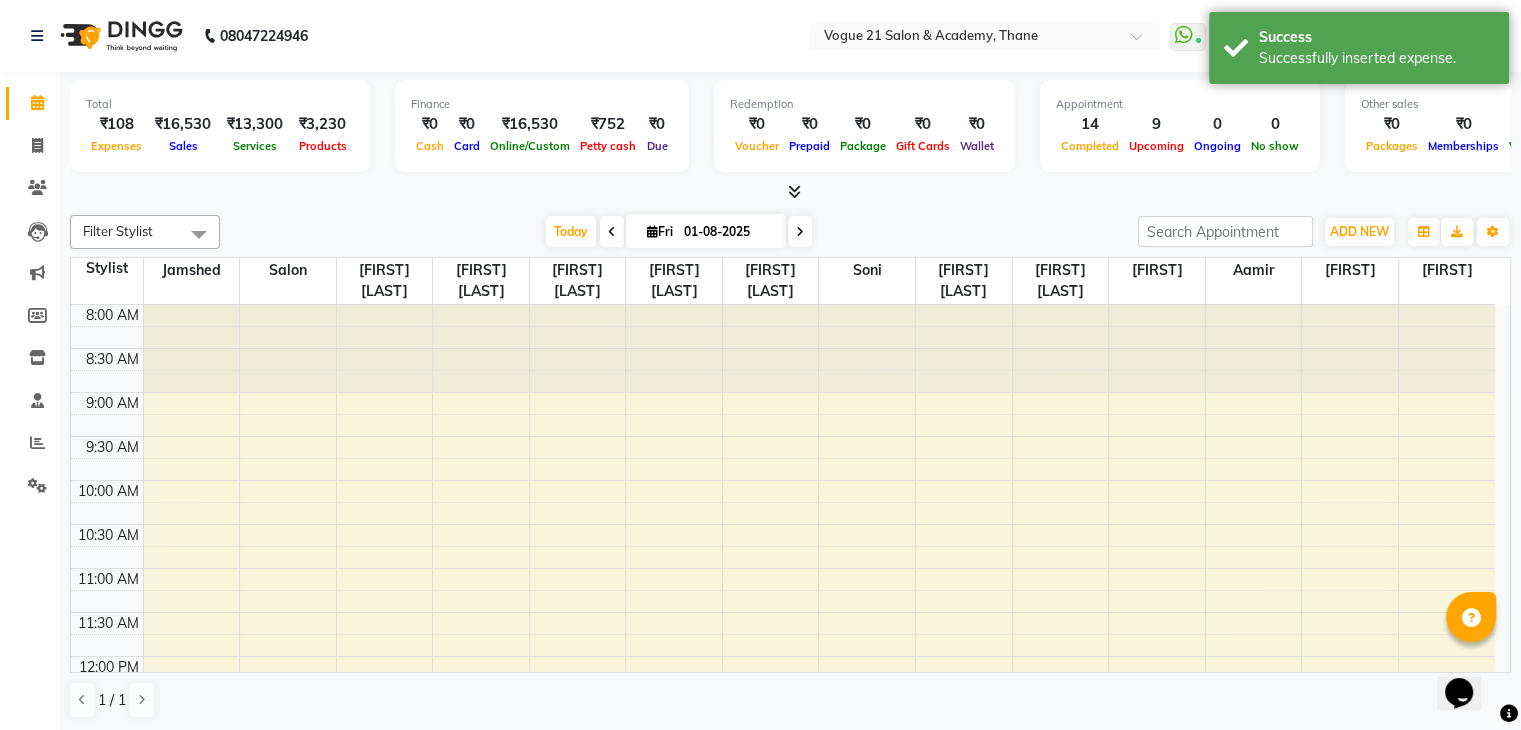 click at bounding box center (790, 192) 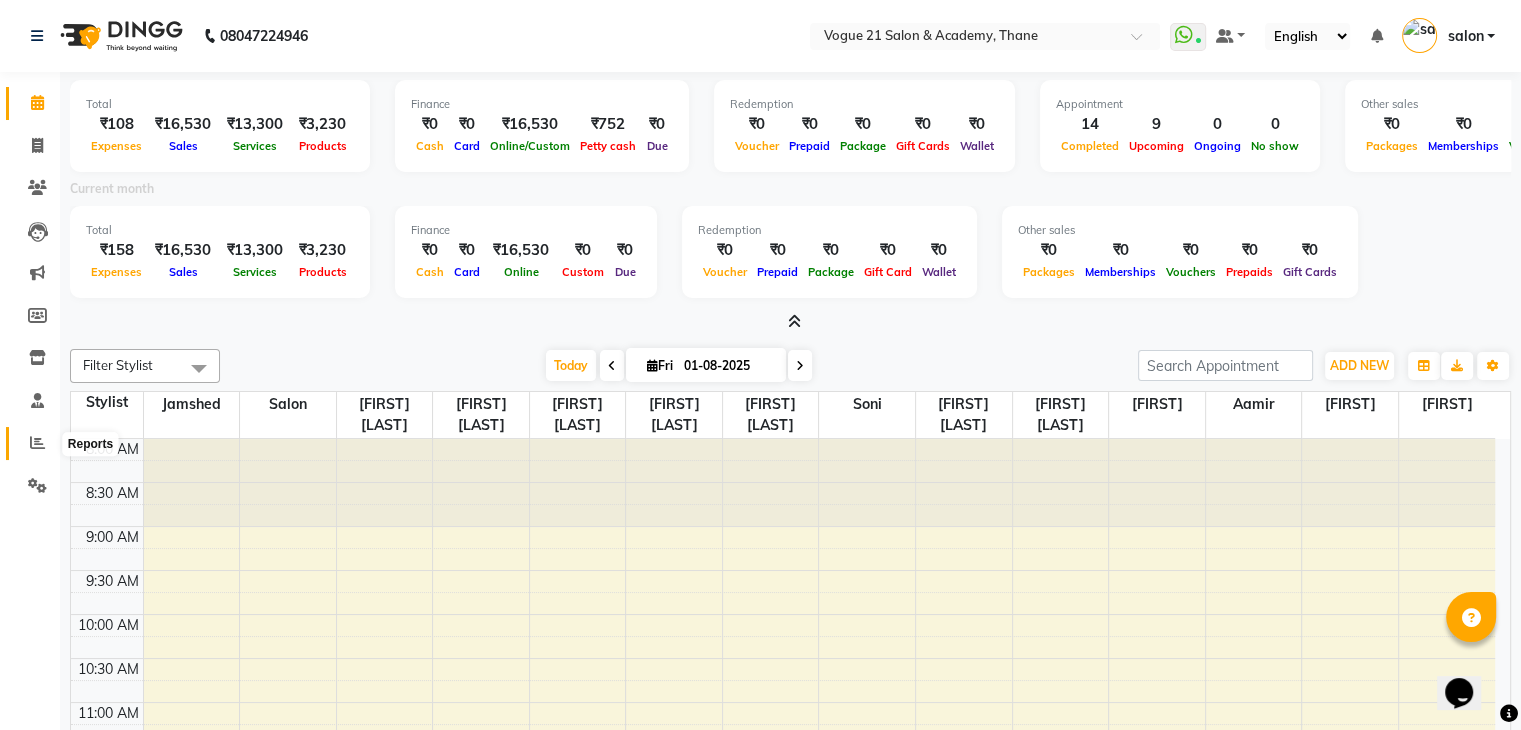 click 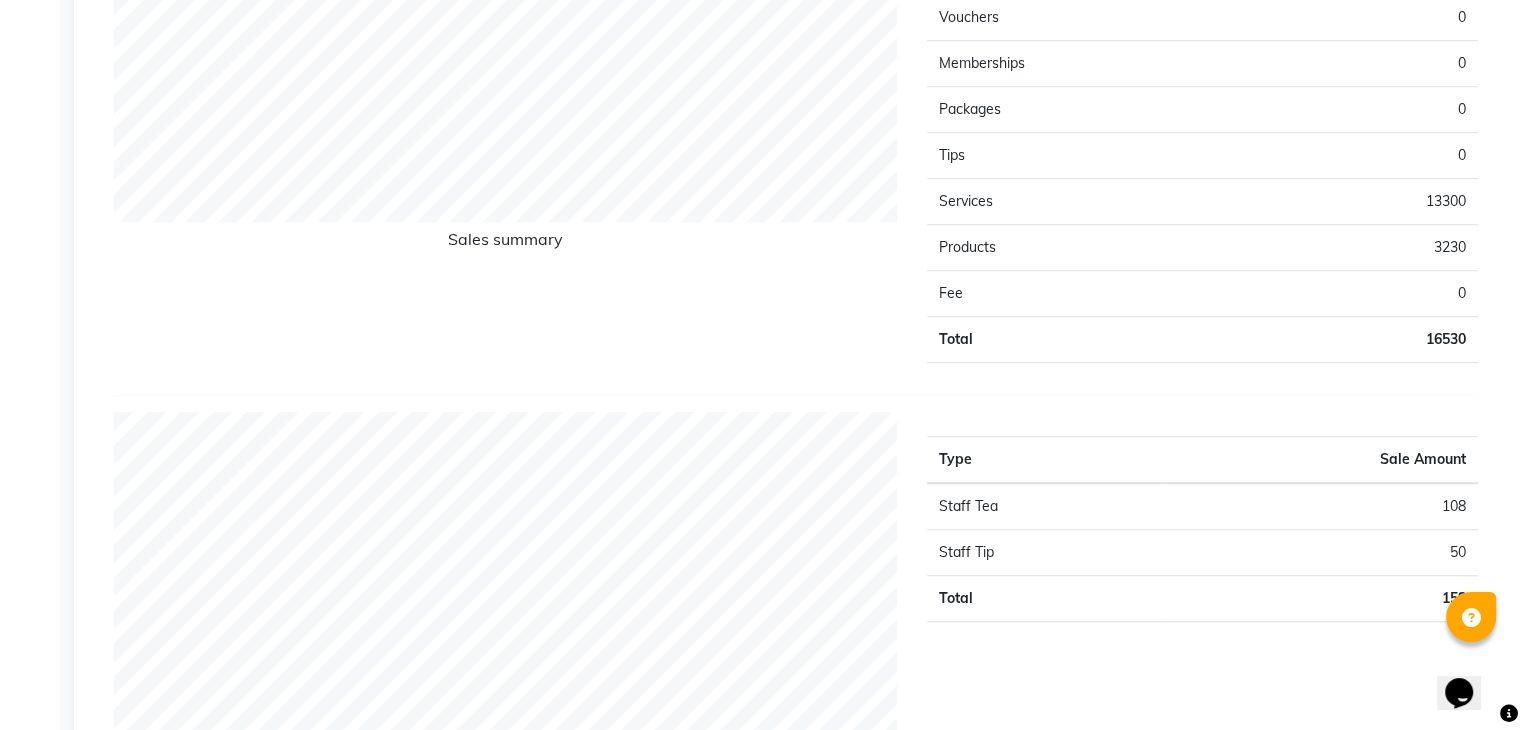 scroll, scrollTop: 1286, scrollLeft: 0, axis: vertical 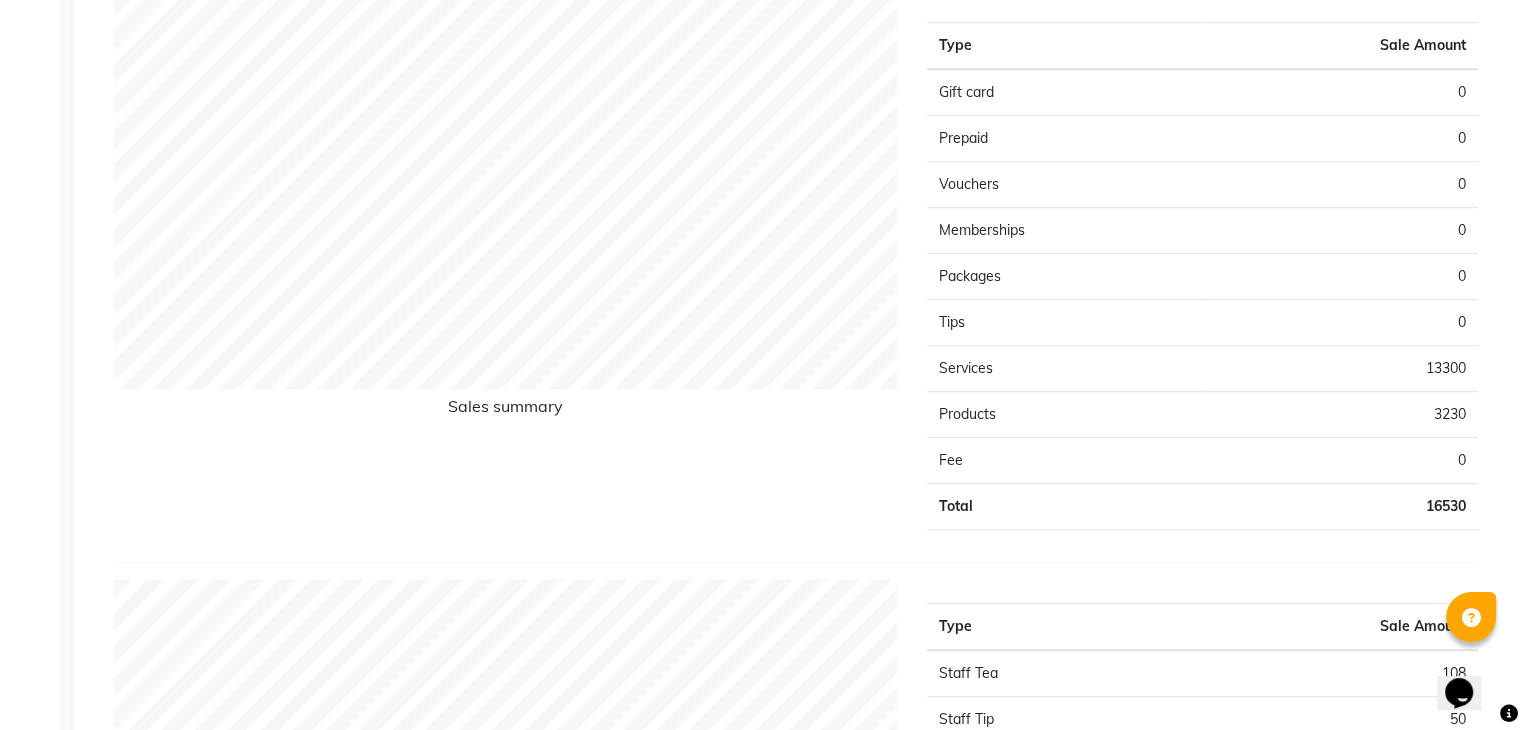 click on "Tips" 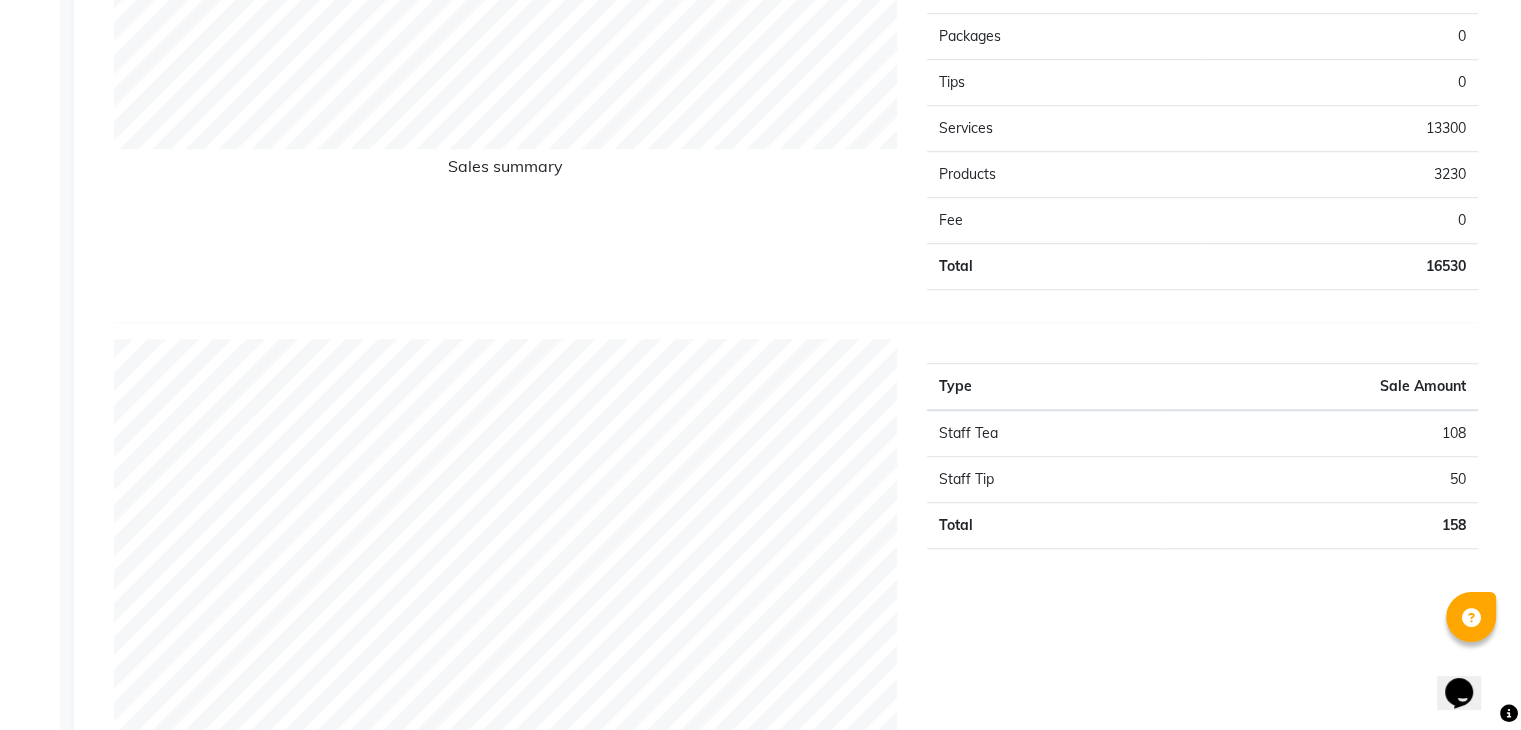 scroll, scrollTop: 0, scrollLeft: 0, axis: both 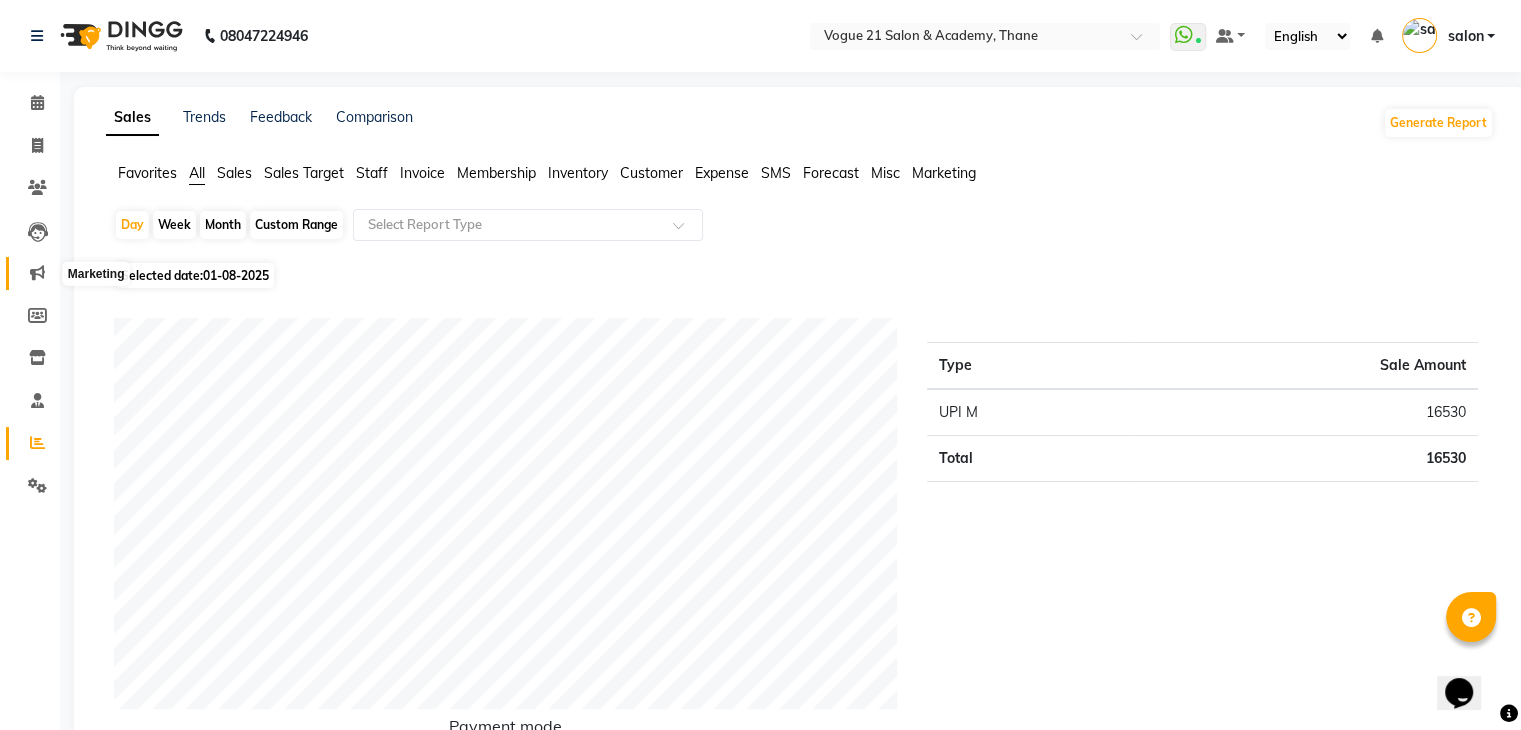 click 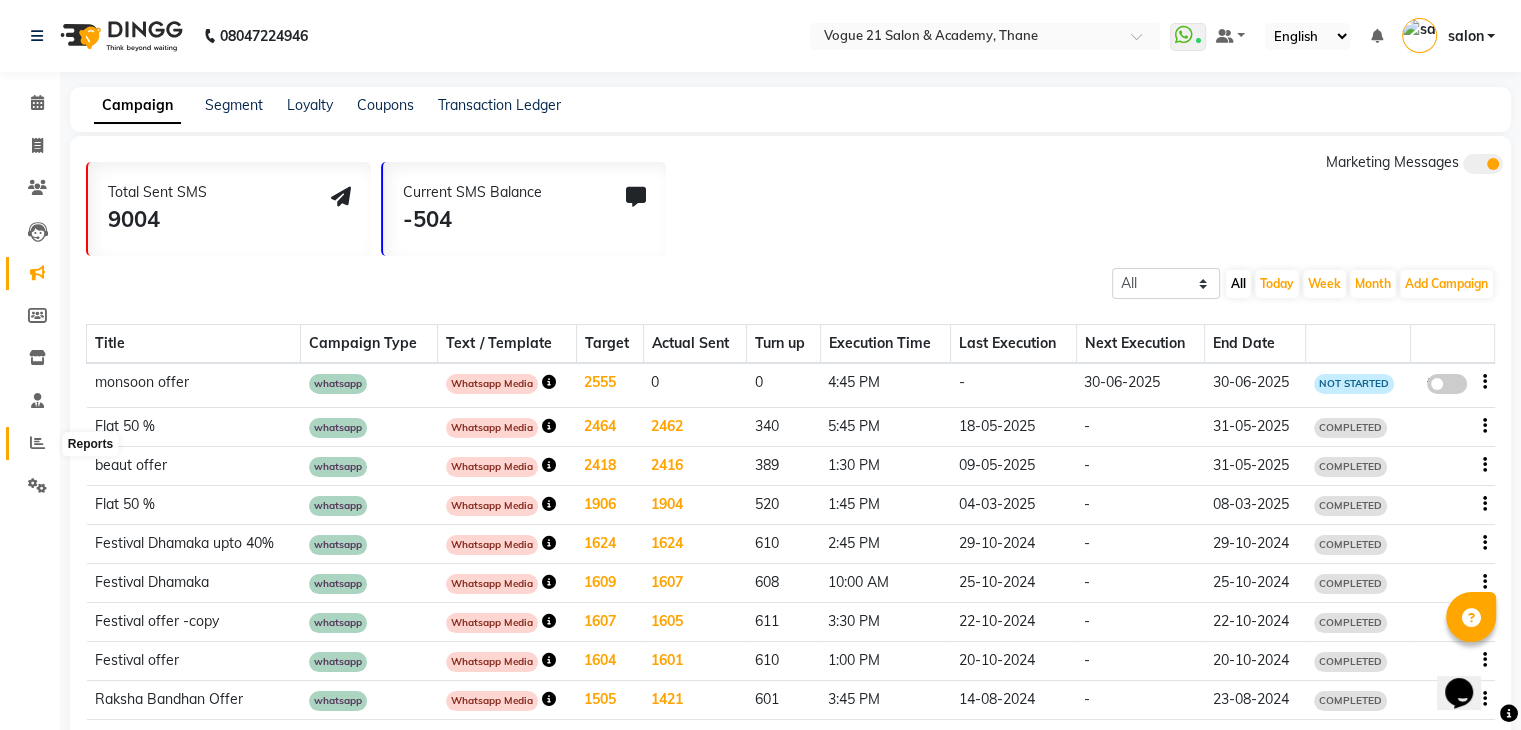 click 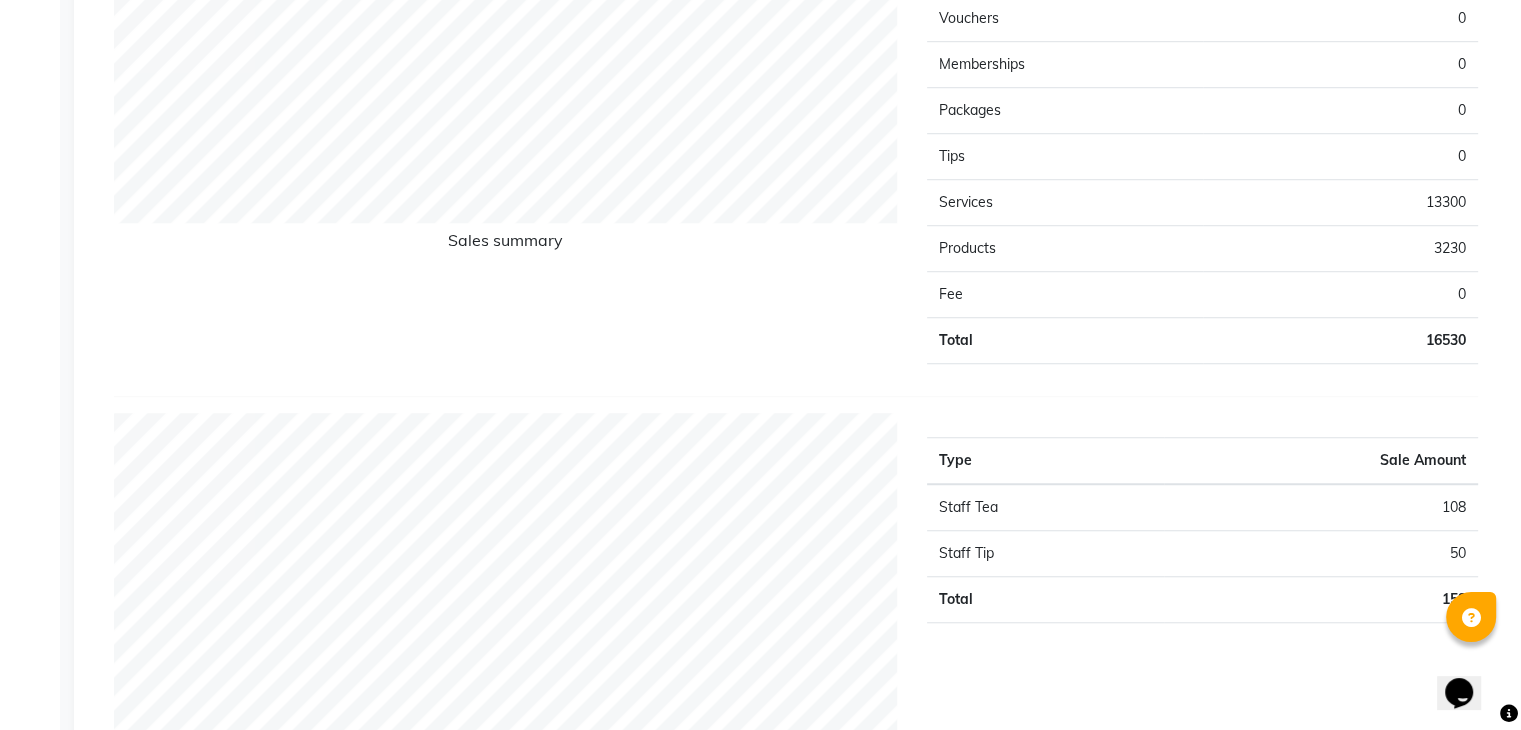 scroll, scrollTop: 1453, scrollLeft: 0, axis: vertical 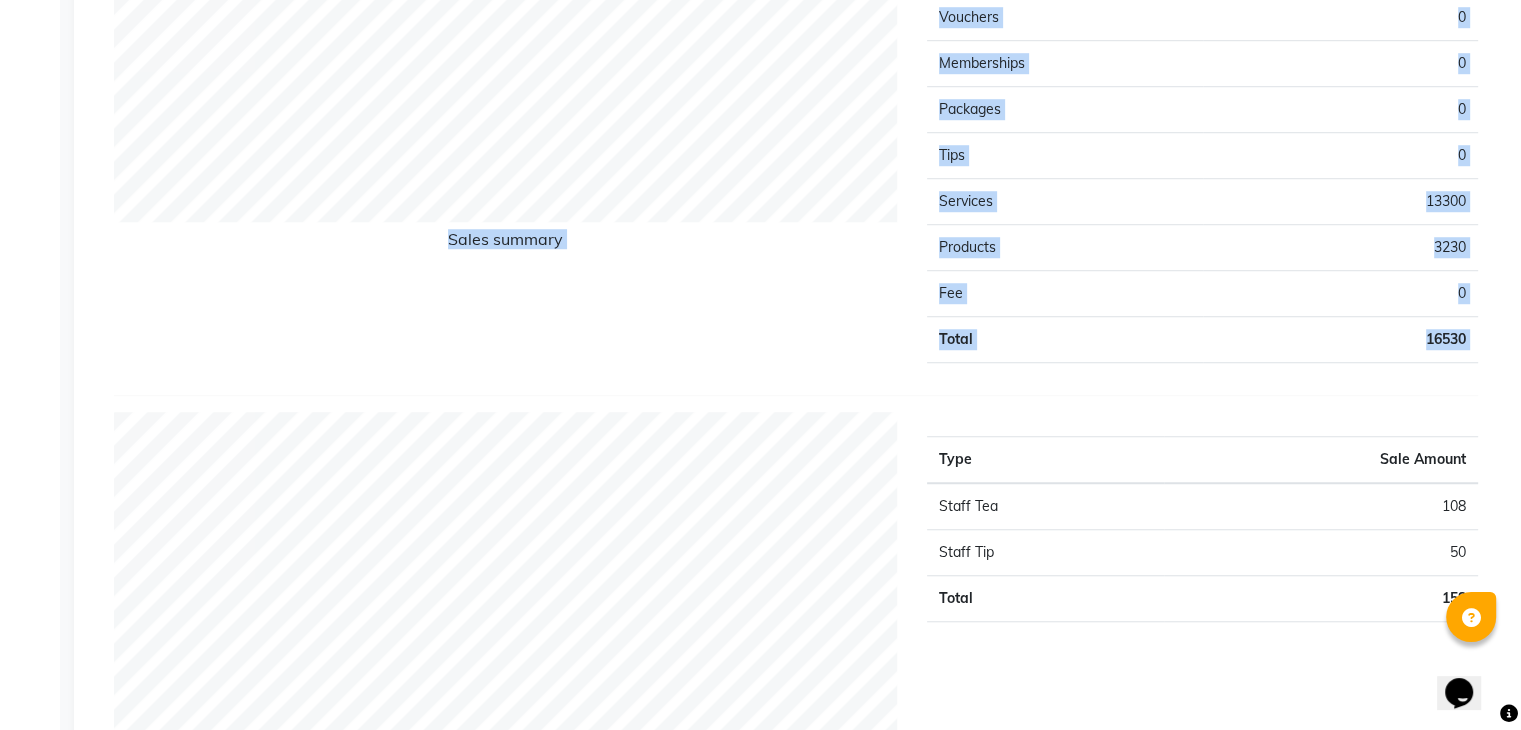 drag, startPoint x: 1147, startPoint y: 417, endPoint x: 1221, endPoint y: 375, distance: 85.08819 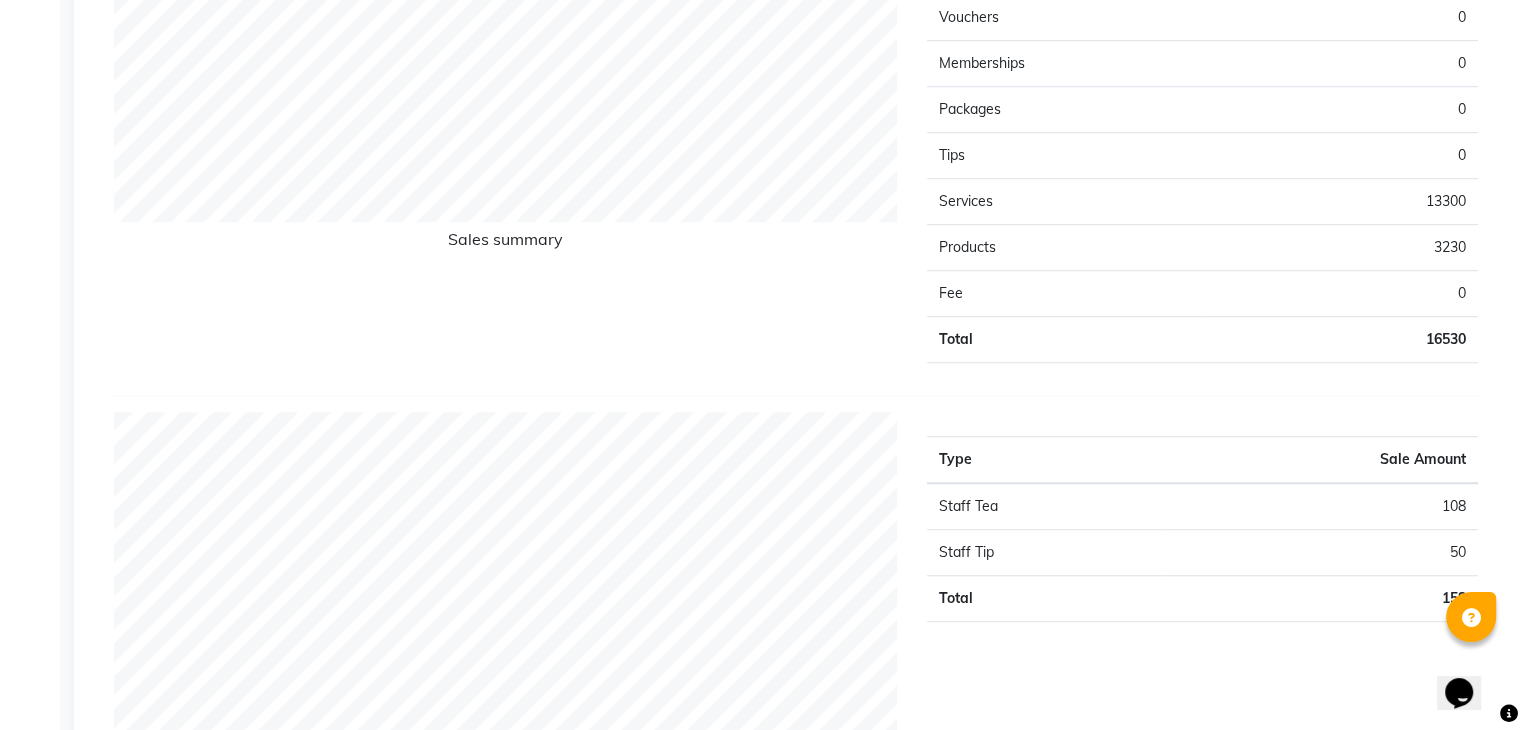 drag, startPoint x: 1221, startPoint y: 369, endPoint x: 1322, endPoint y: 389, distance: 102.96116 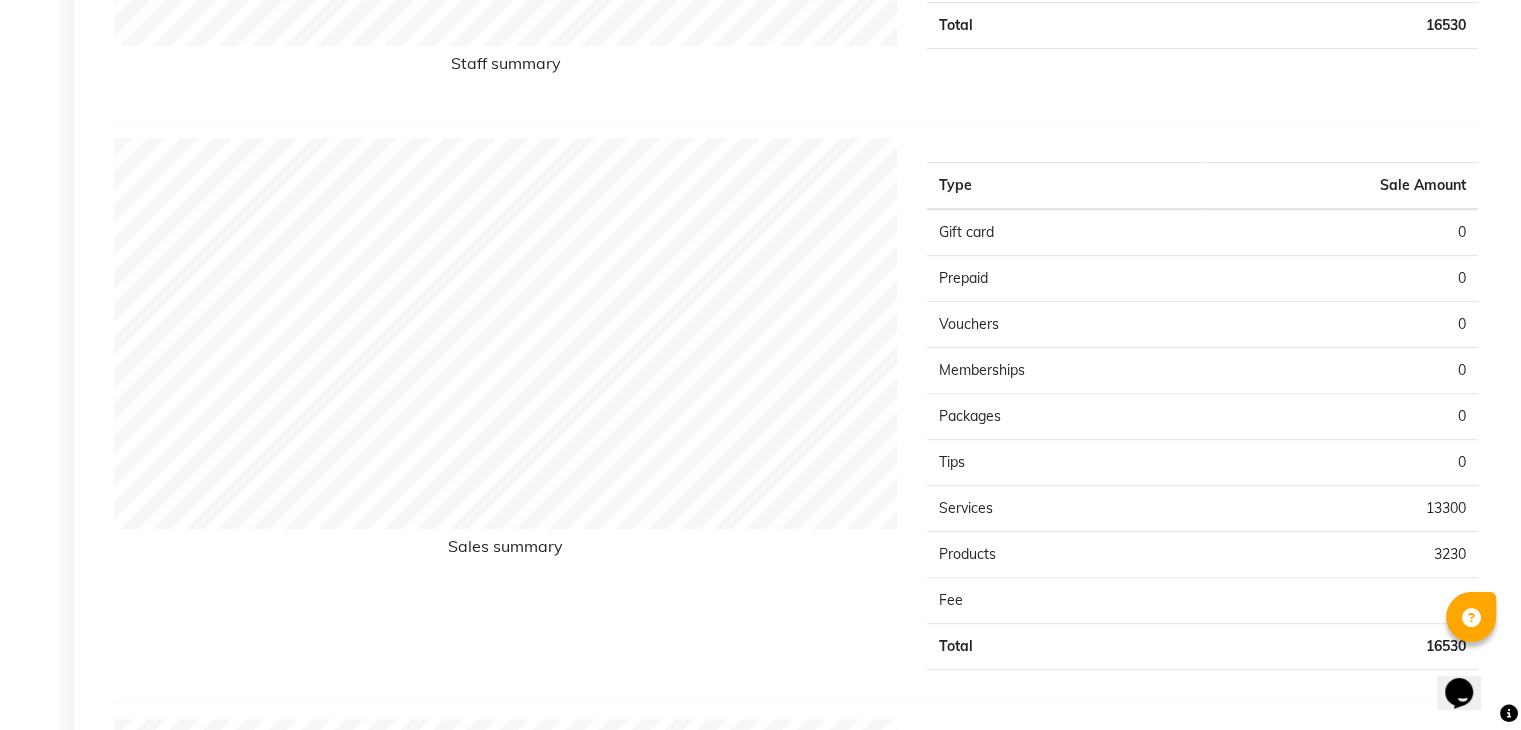 scroll, scrollTop: 853, scrollLeft: 0, axis: vertical 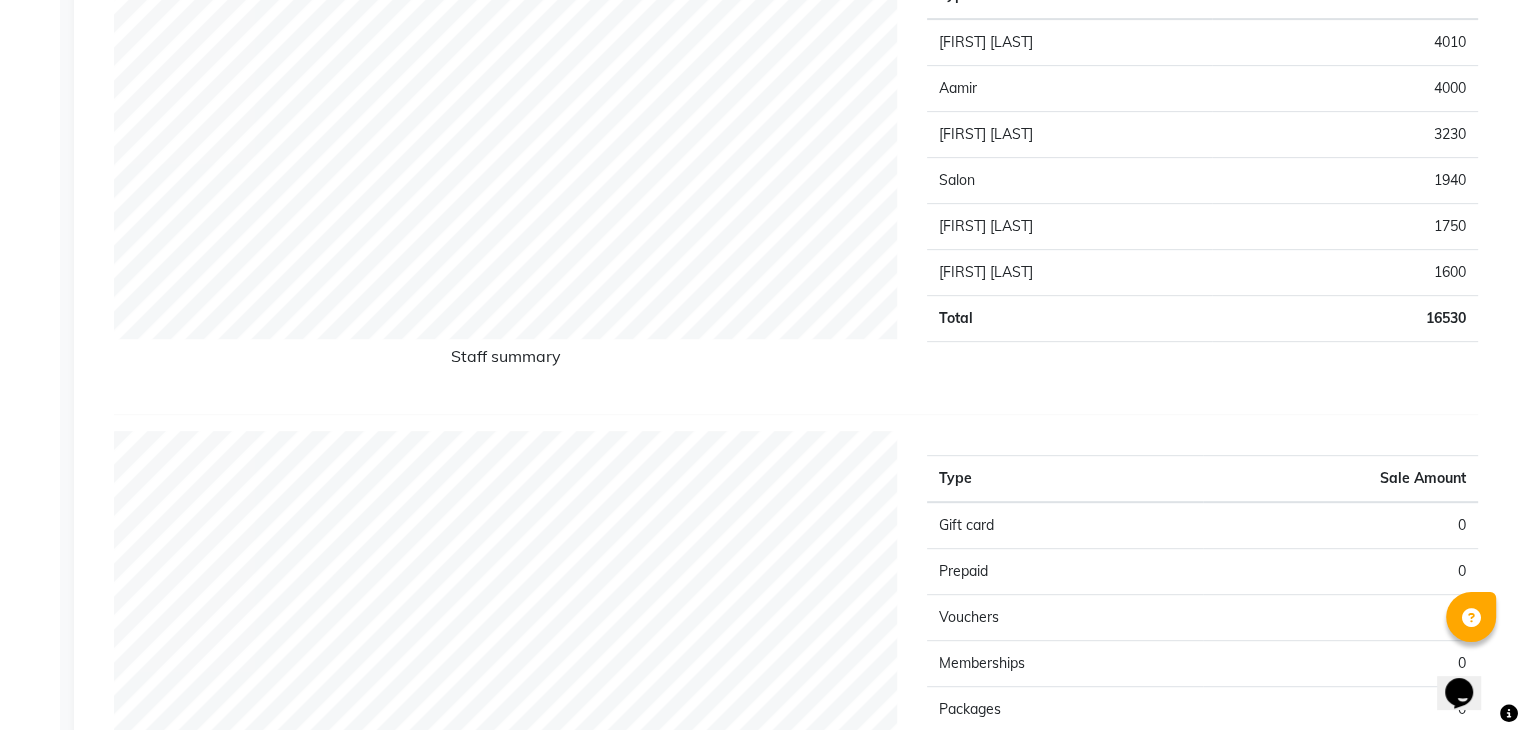 click on "Payment mode Type Sale Amount UPI M 16530 Total 16530 Staff summary Type Sale Amount Suraj Salunkhe 4010 Aamir  4000 Pooja Yadav 3230 Salon 1940 Jyoti Chauhan 1750 Alicia Dsouza 1600 Total 16530 Sales summary Type Sale Amount Gift card 0 Prepaid 0 Vouchers 0 Memberships 0 Packages 0 Tips 0 Services 13300 Products 3230 Fee 0 Total 16530 Expense by type Type Sale Amount Staff Tea 108 Staff Tip 50 Total 158 Service by category Type Sale Amount Luxury...(Manicure/Pedicure) 2700 NATURICA HAIR RITUAL- VIP 2500 MOROCCAN OIL/ ARGAN OIL /  ABSOLUTE REPAIR MOLECULAR 2000 MEN 1550 TOUCH UP(NO AMMONIA ) 1280 WOMEN 1170 TOUCH UP ( WITH AMMONIA) 1080 GLOBAL COLOUR (No Ammonia ) 720 BEARD 160 PEEL OF WAXING 100 Others 40 Total 13300 Service sales Type Sale Amount Luxury...(Manicure/Pedicure)   -   alga ( hand & feet both ) 2700 NATURICA HAIR RITUAL- VIP MEN 2500 Hair spa - moroccan oil/ absolute repair molecular upto weist 2000 Touch Up(No Ammonia )   -   Upo 1 Inch 1280 Men   -   Hair Cut Without Wash 1150 1080 850 720 400" 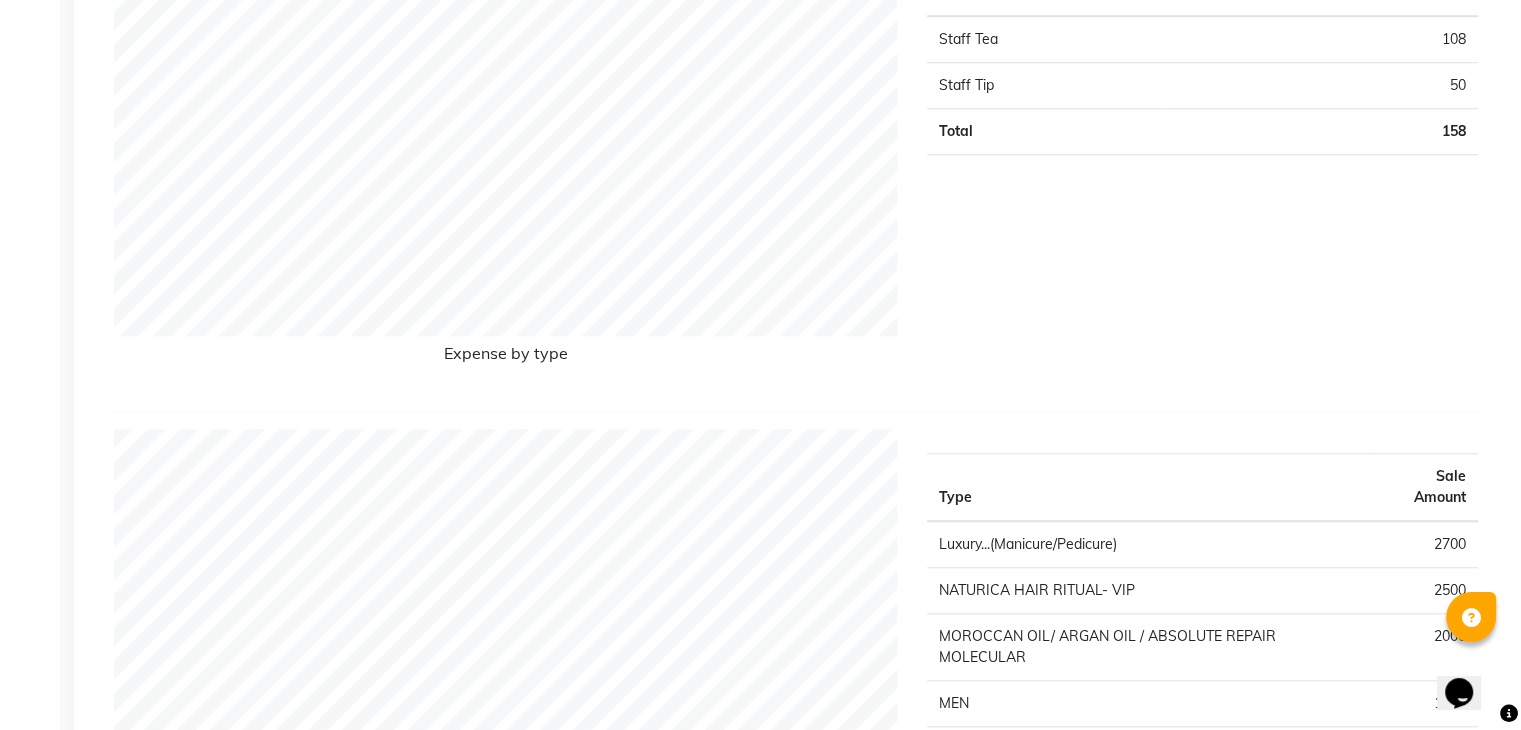 click on "Type Sale Amount Luxury...(Manicure/Pedicure) 2700 NATURICA HAIR RITUAL- VIP 2500 MOROCCAN OIL/ ARGAN OIL /  ABSOLUTE REPAIR MOLECULAR 2000 MEN 1550 TOUCH UP(NO AMMONIA ) 1280 WOMEN 1170 TOUCH UP ( WITH AMMONIA) 1080 GLOBAL COLOUR (No Ammonia ) 720 BEARD 160 PEEL OF WAXING 100 Others 40 Total 13300" 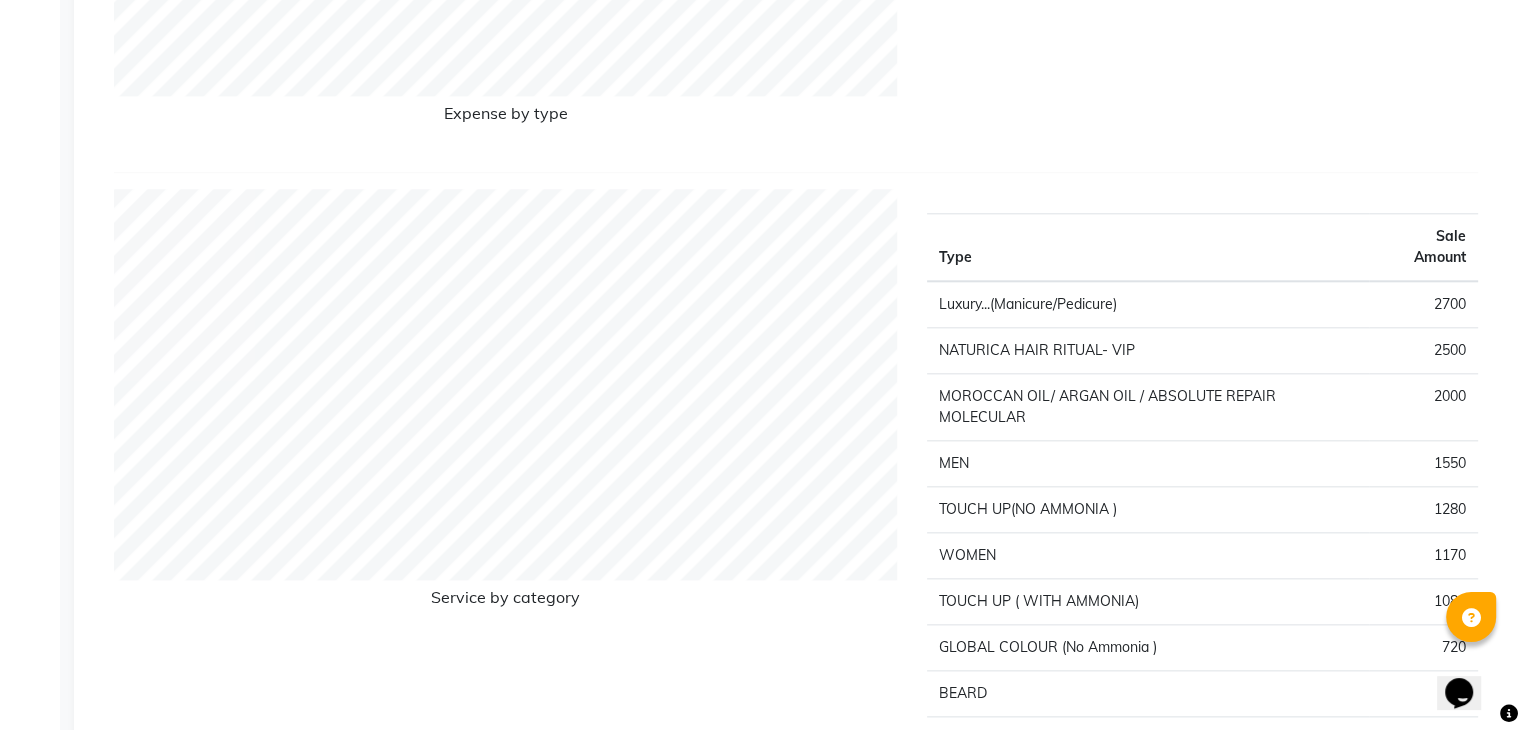 scroll, scrollTop: 0, scrollLeft: 0, axis: both 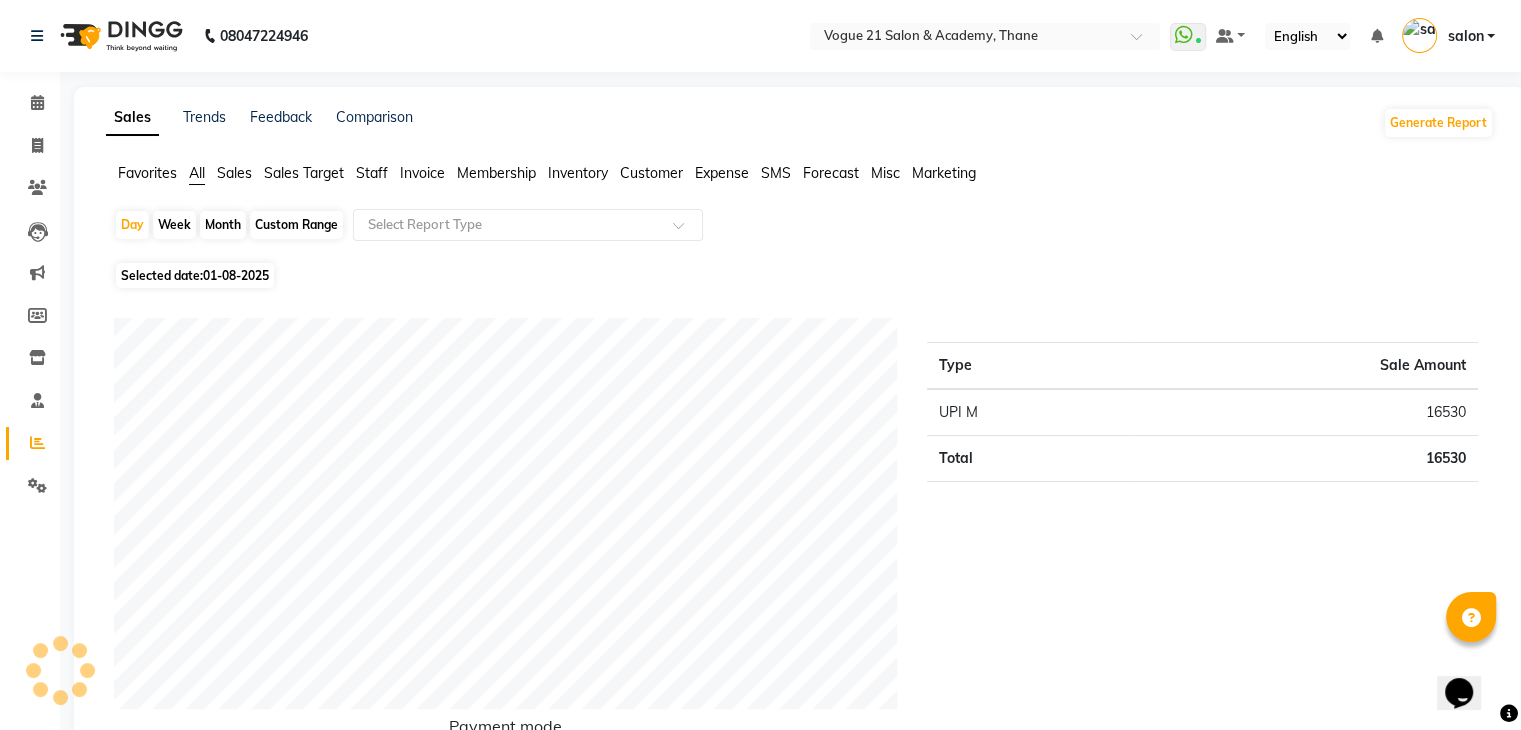 click on "Day   Week   Month   Custom Range  Select Report Type" 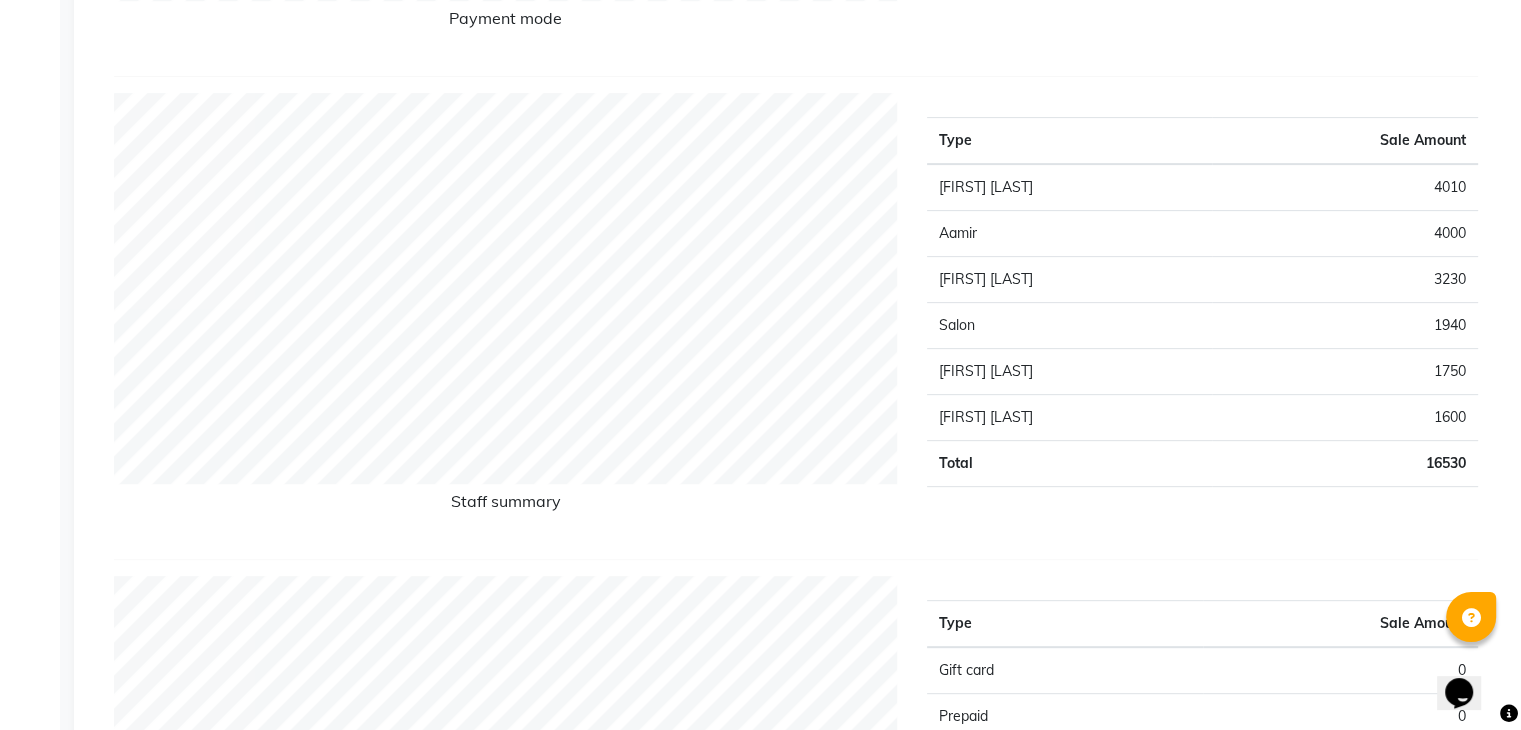 scroll, scrollTop: 673, scrollLeft: 0, axis: vertical 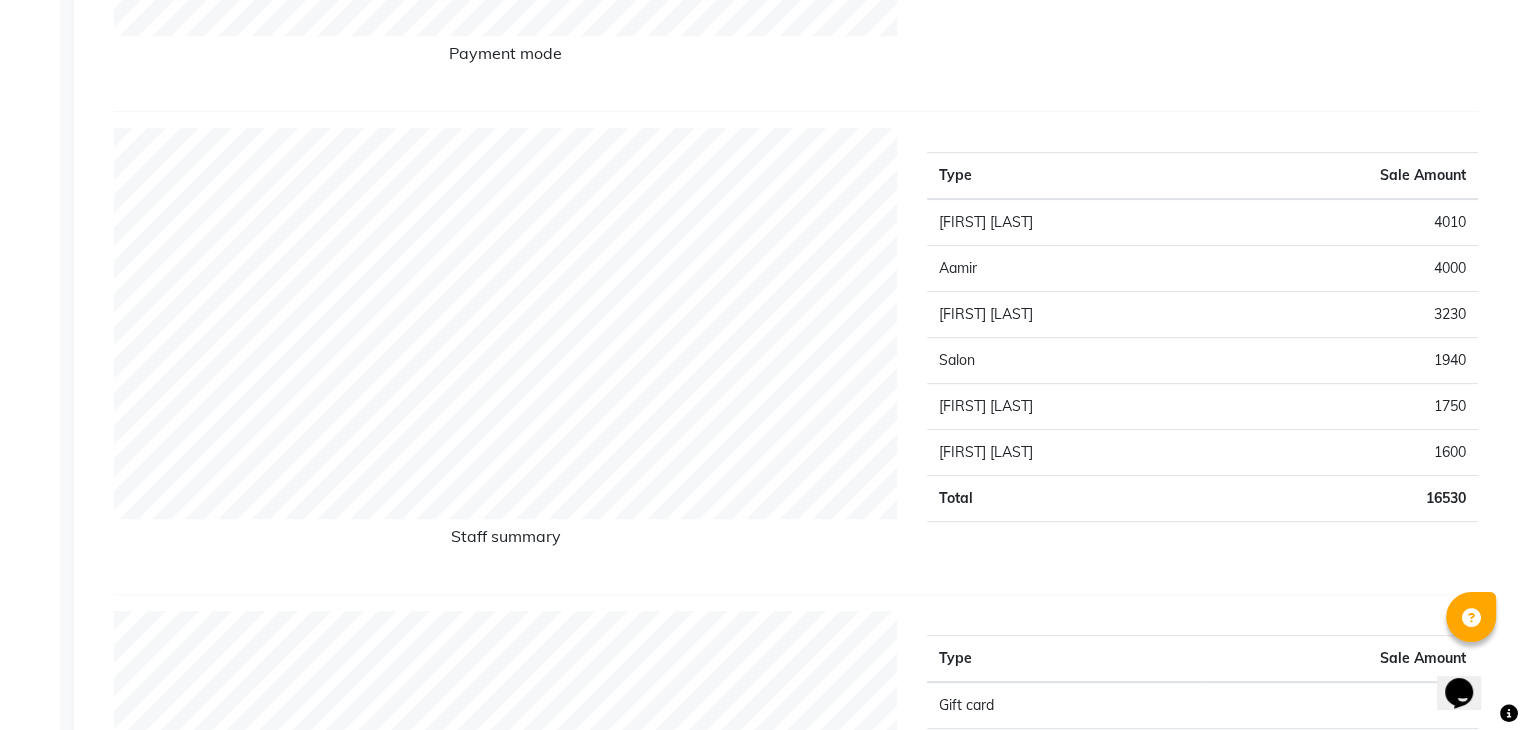 click on "Suraj Salunkhe 4010 Aamir  4000 Pooja Yadav 3230 Salon 1940 Jyoti Chauhan 1750 Alicia Dsouza 1600 Total 16530" 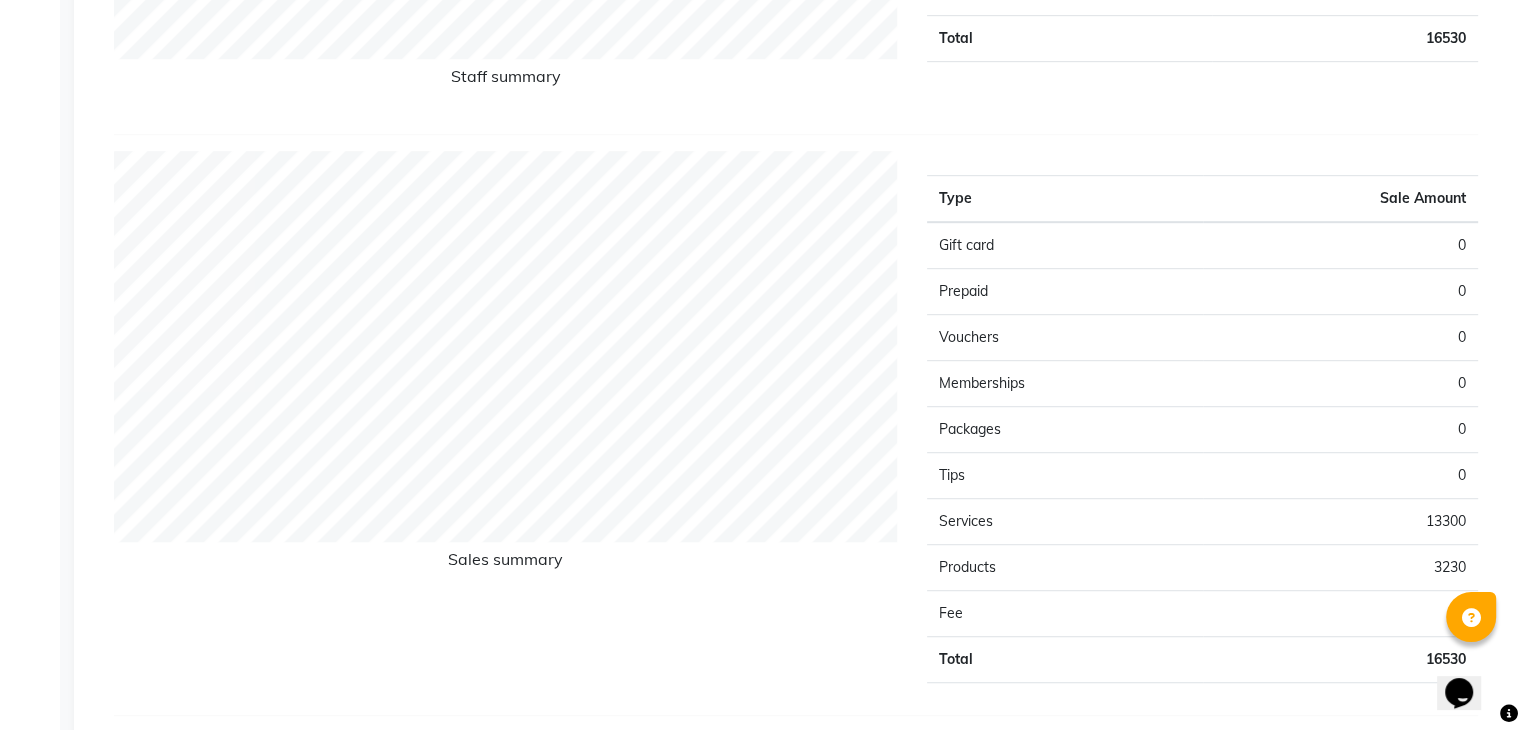 scroll, scrollTop: 1286, scrollLeft: 0, axis: vertical 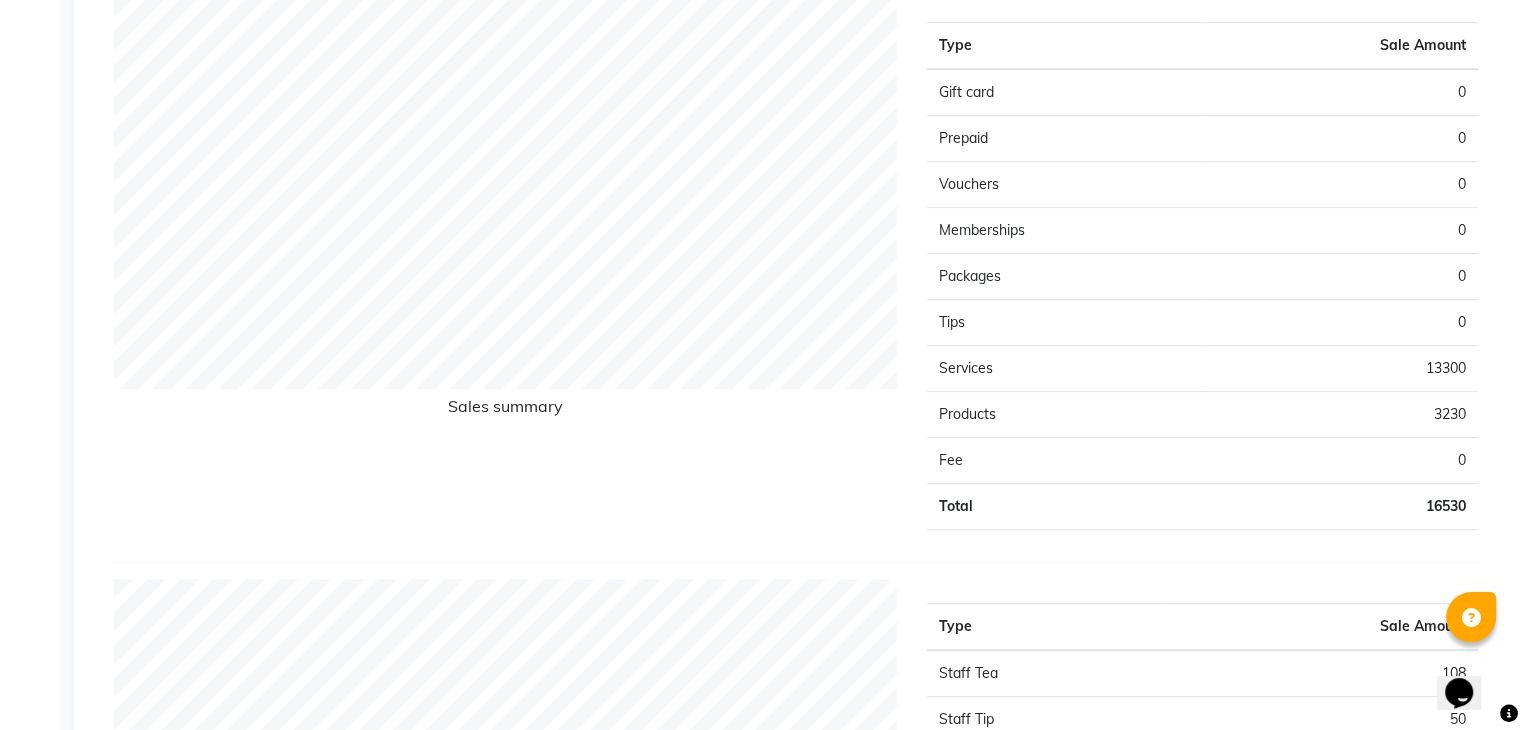 click on "Type Sale Amount Gift card 0 Prepaid 0 Vouchers 0 Memberships 0 Packages 0 Tips 0 Services 13300 Products 3230 Fee 0 Total 16530" 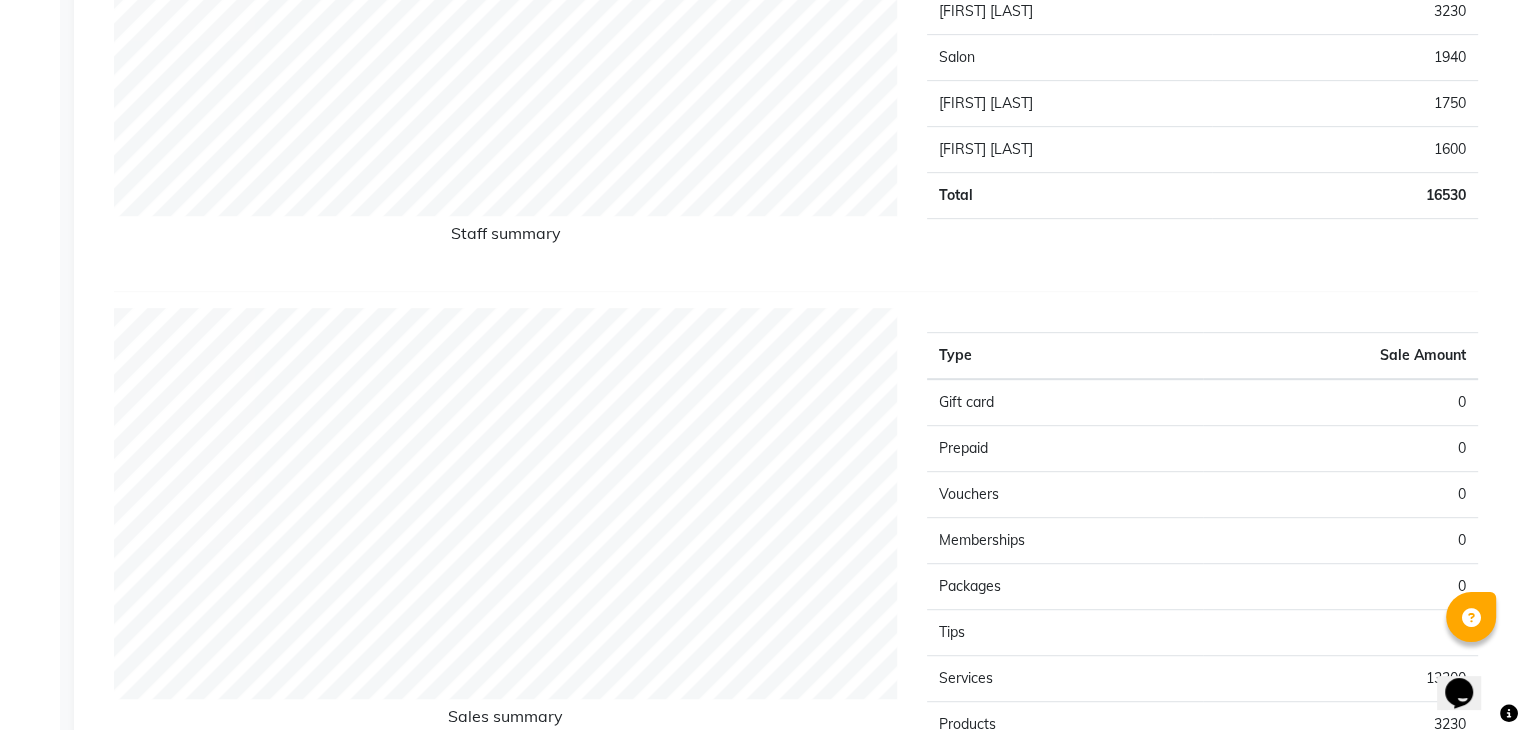 scroll, scrollTop: 966, scrollLeft: 0, axis: vertical 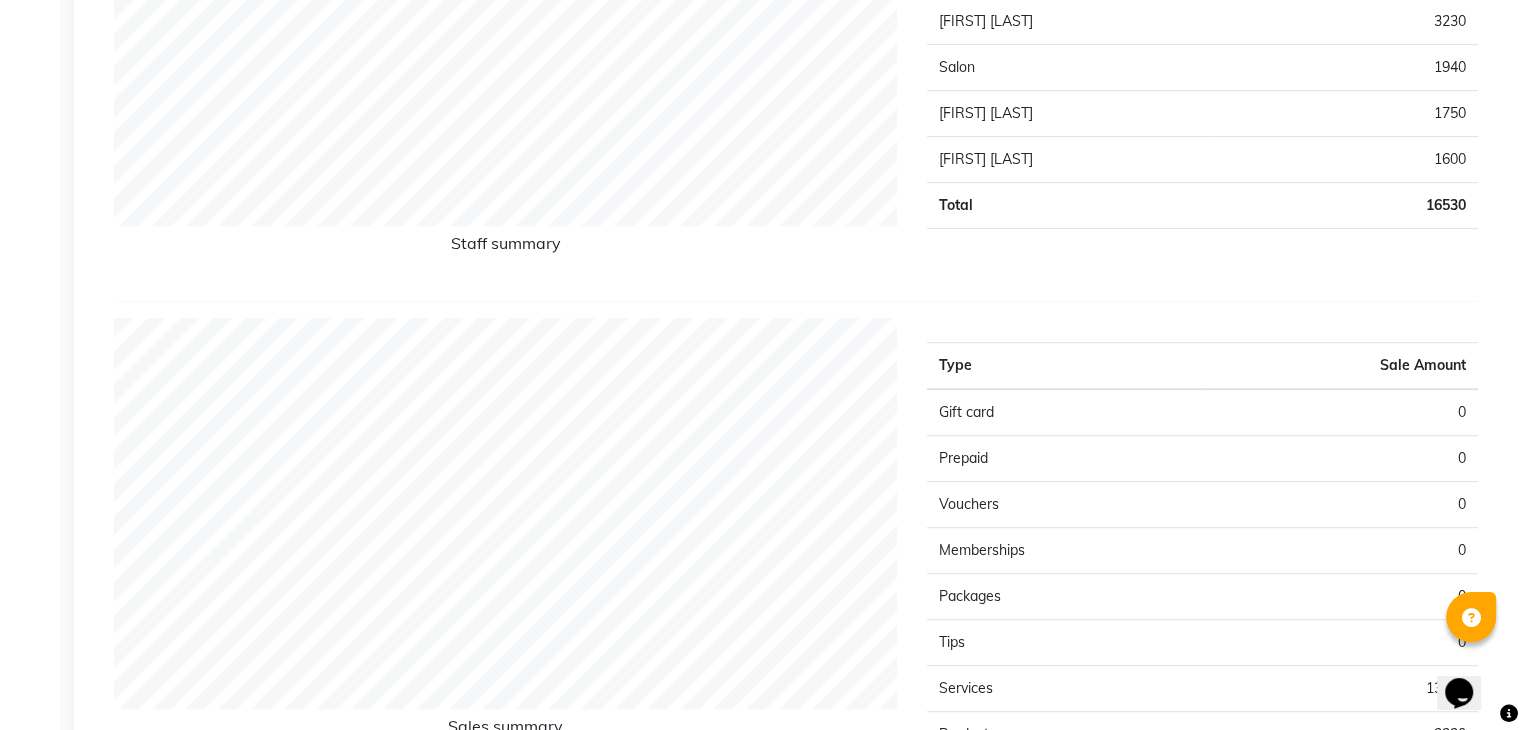 click on "Type Sale Amount Suraj Salunkhe 4010 Aamir  4000 Pooja Yadav 3230 Salon 1940 Jyoti Chauhan 1750 Alicia Dsouza 1600 Total 16530" 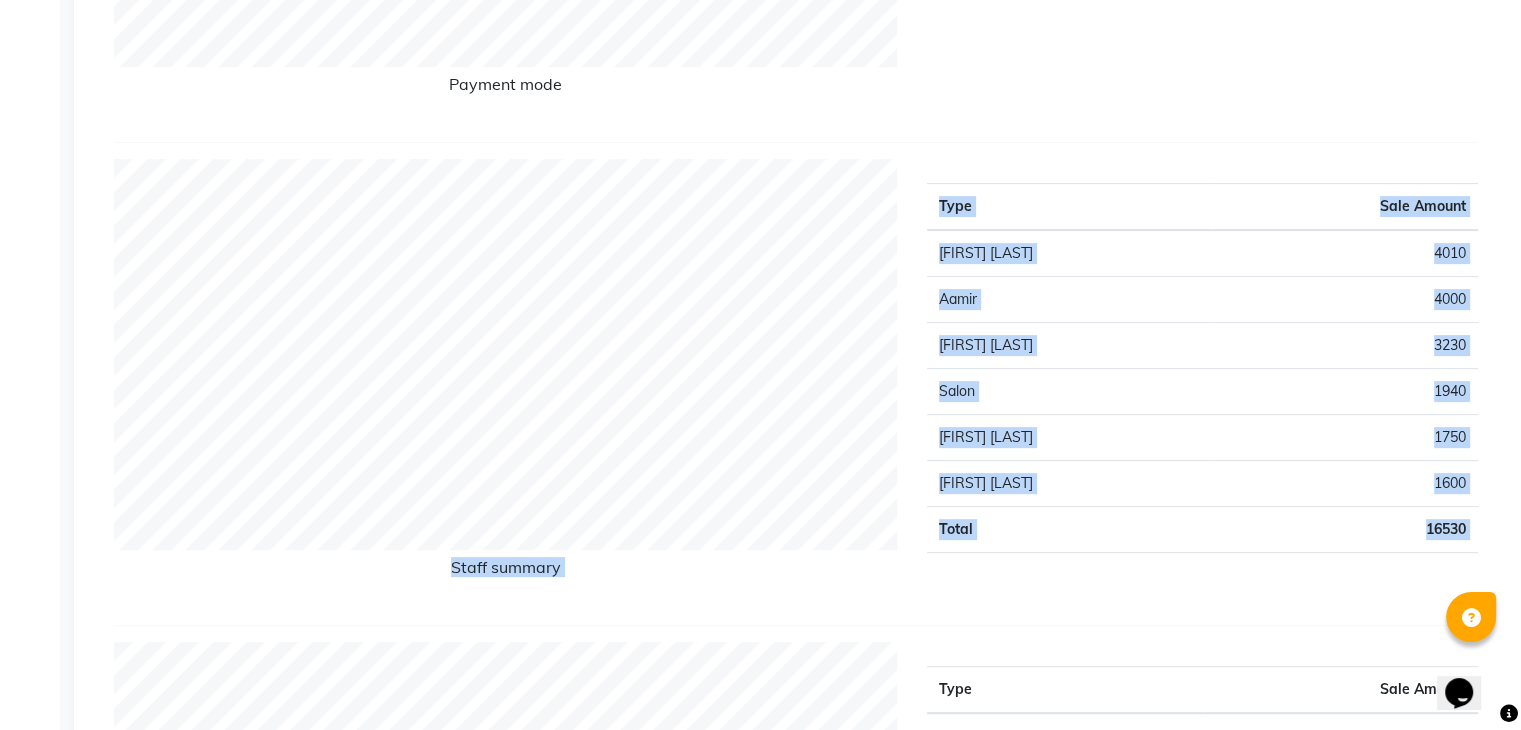 scroll, scrollTop: 620, scrollLeft: 0, axis: vertical 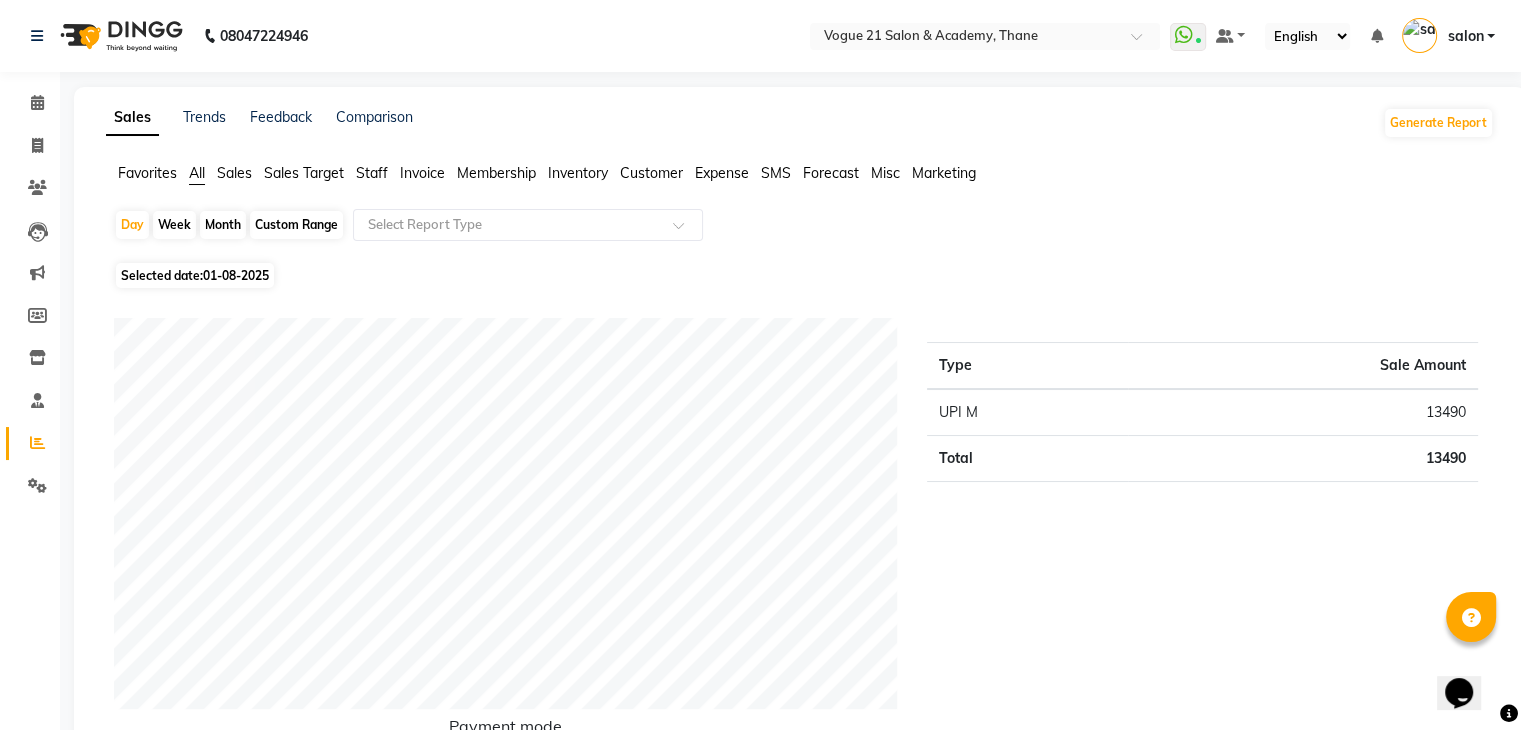 click on "Staff" 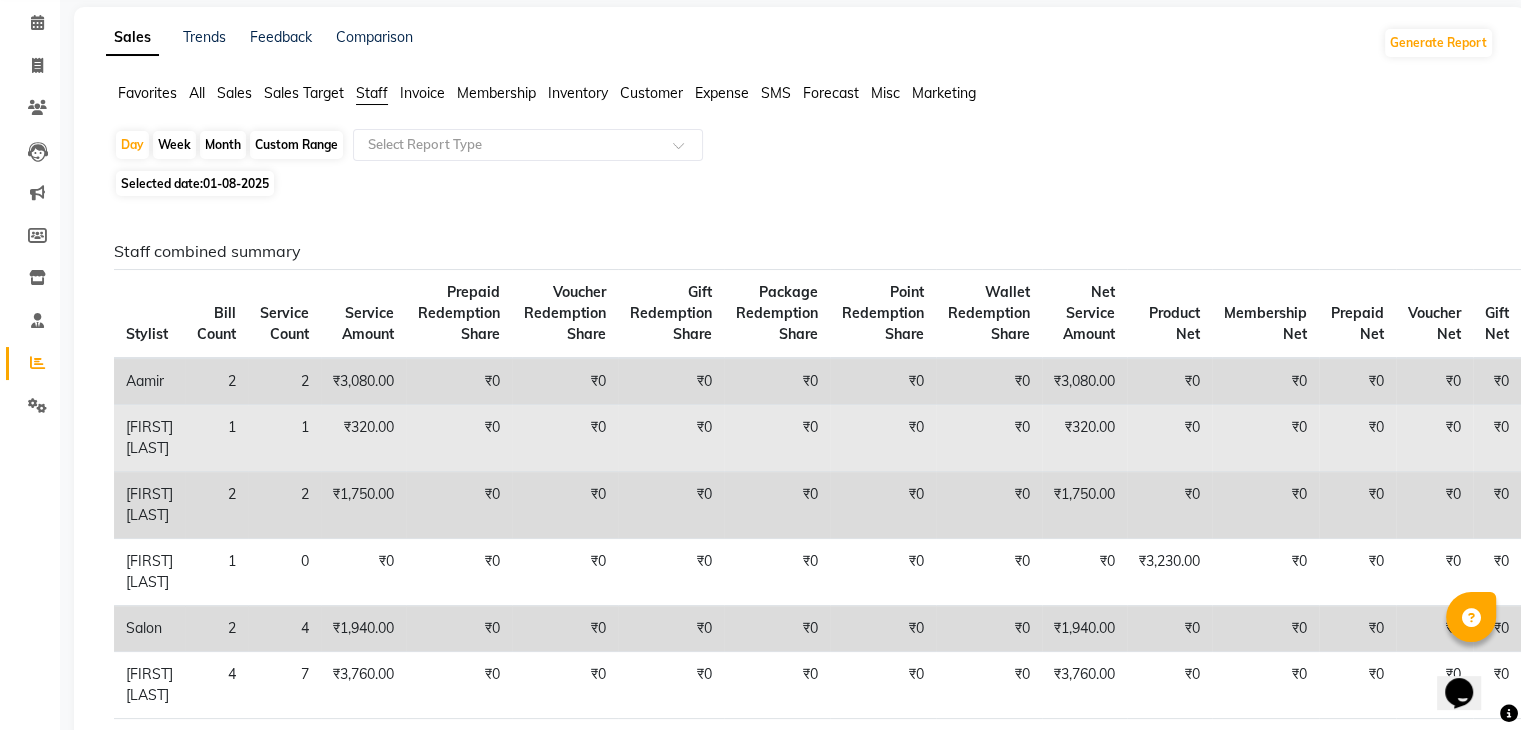 scroll, scrollTop: 0, scrollLeft: 0, axis: both 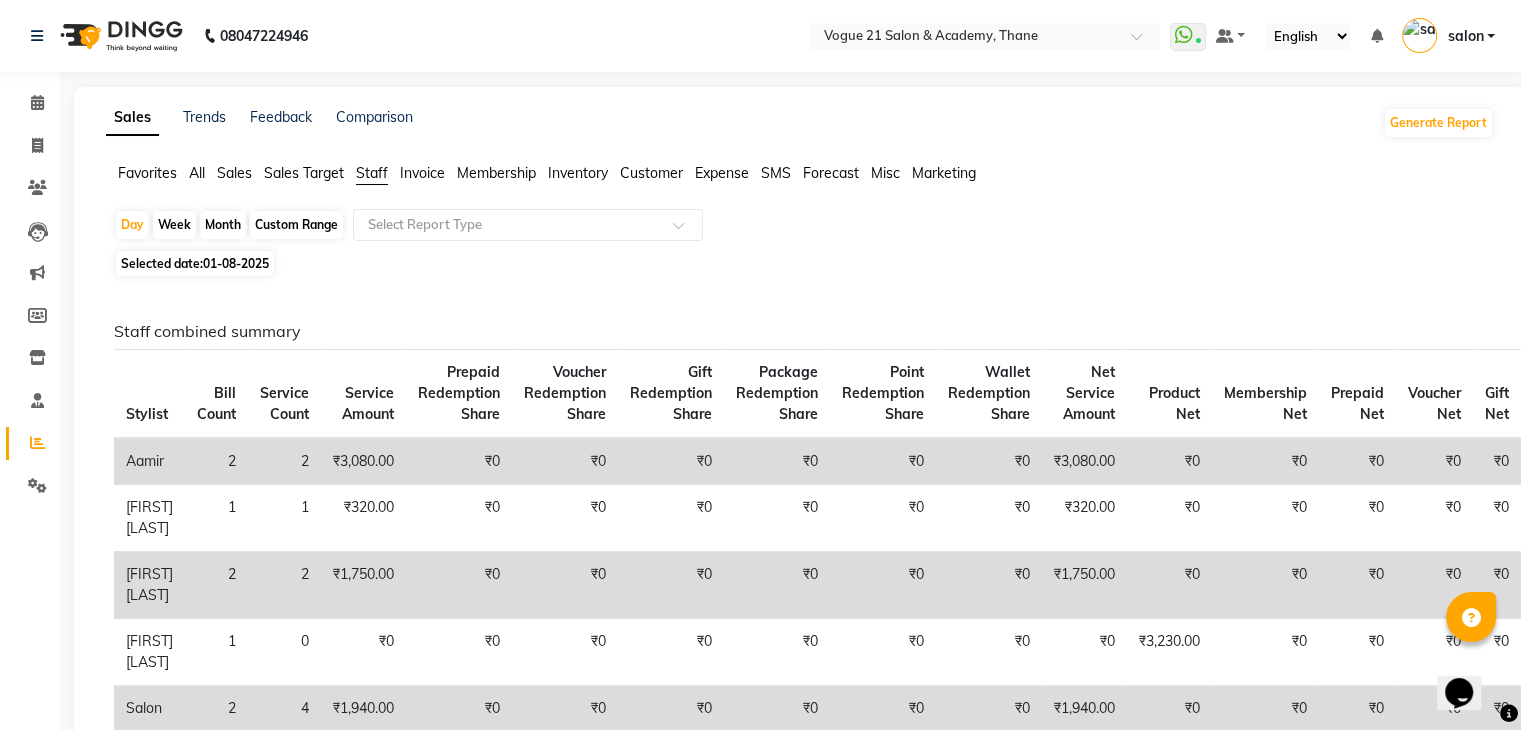 drag, startPoint x: 492, startPoint y: 422, endPoint x: 491, endPoint y: 361, distance: 61.008198 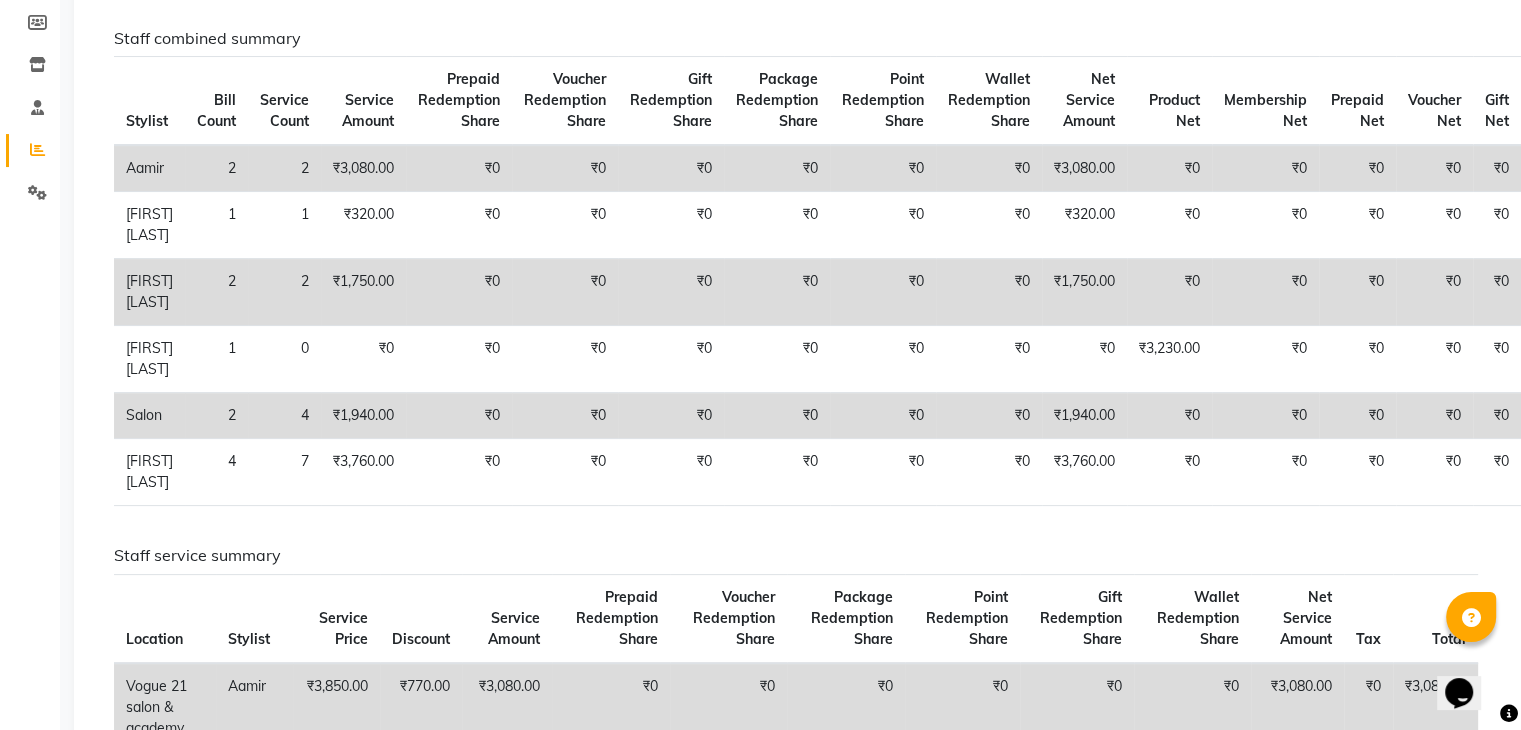 scroll, scrollTop: 0, scrollLeft: 0, axis: both 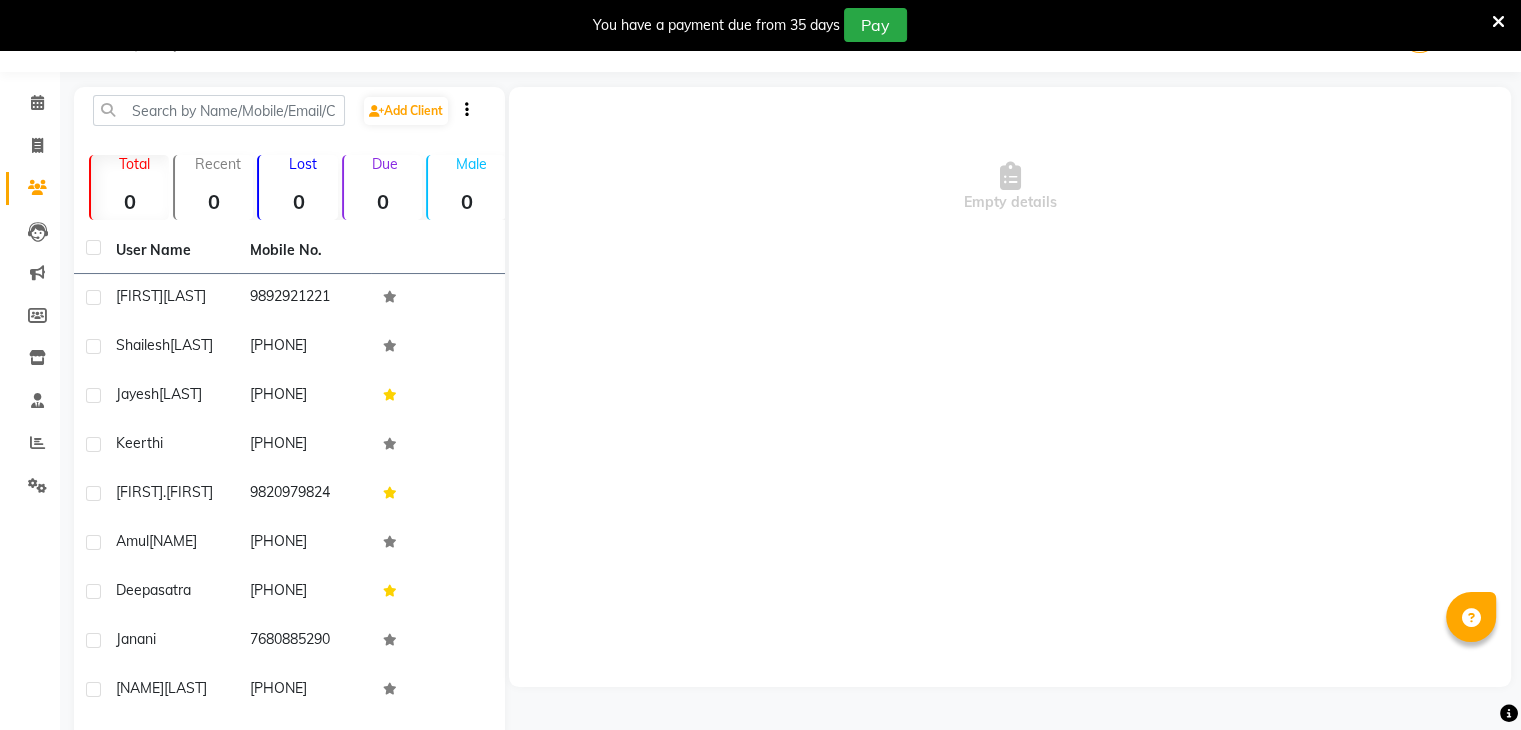 select on "en" 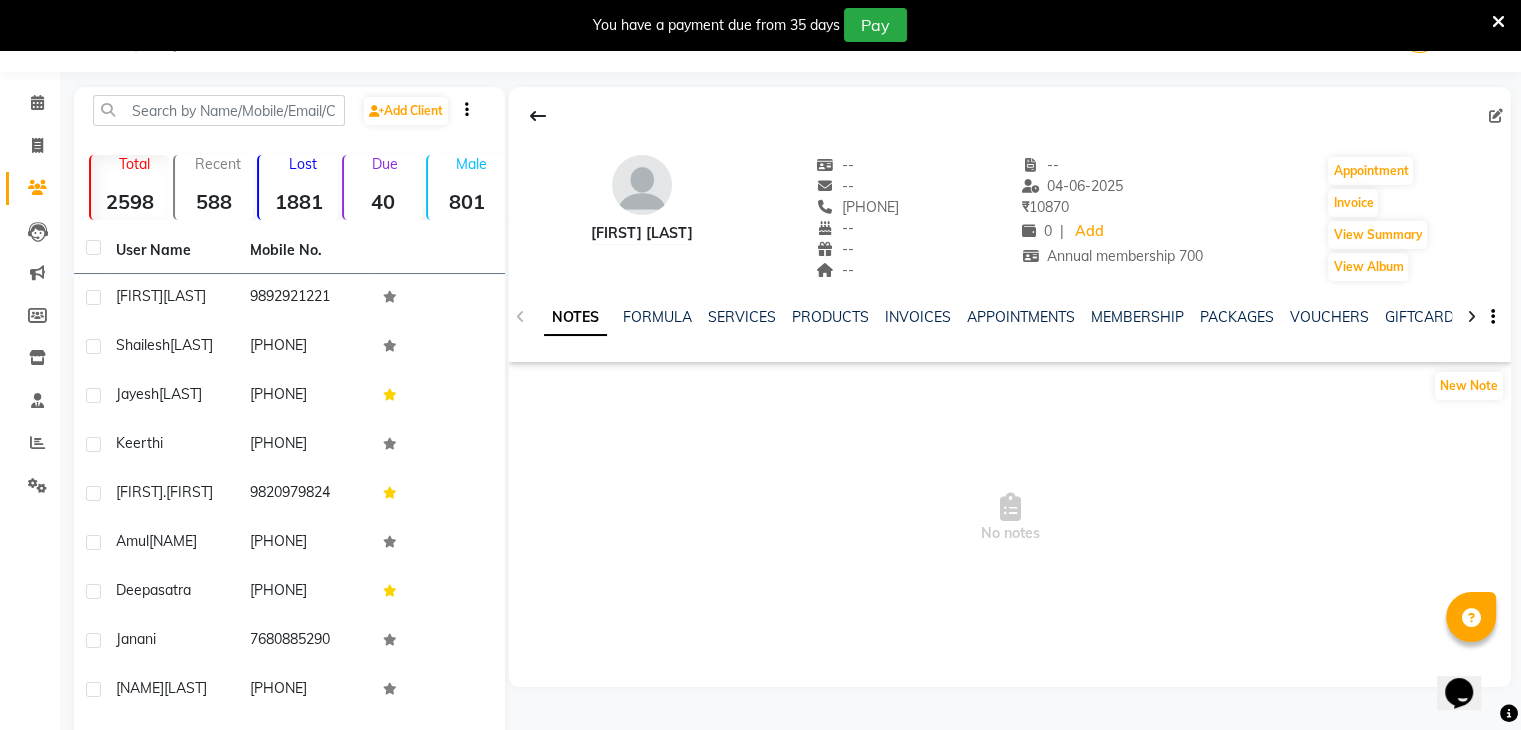 scroll, scrollTop: 0, scrollLeft: 0, axis: both 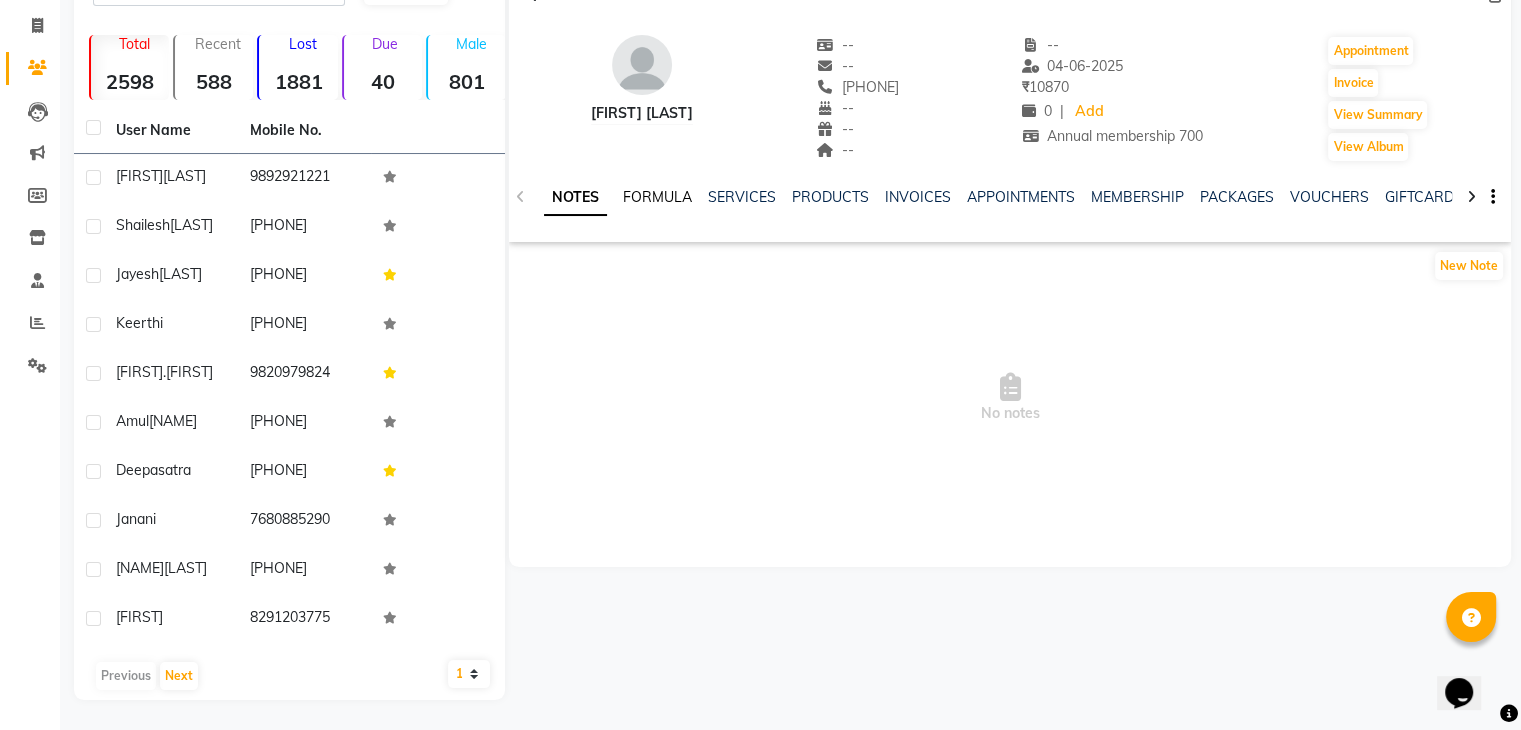 click on "FORMULA" 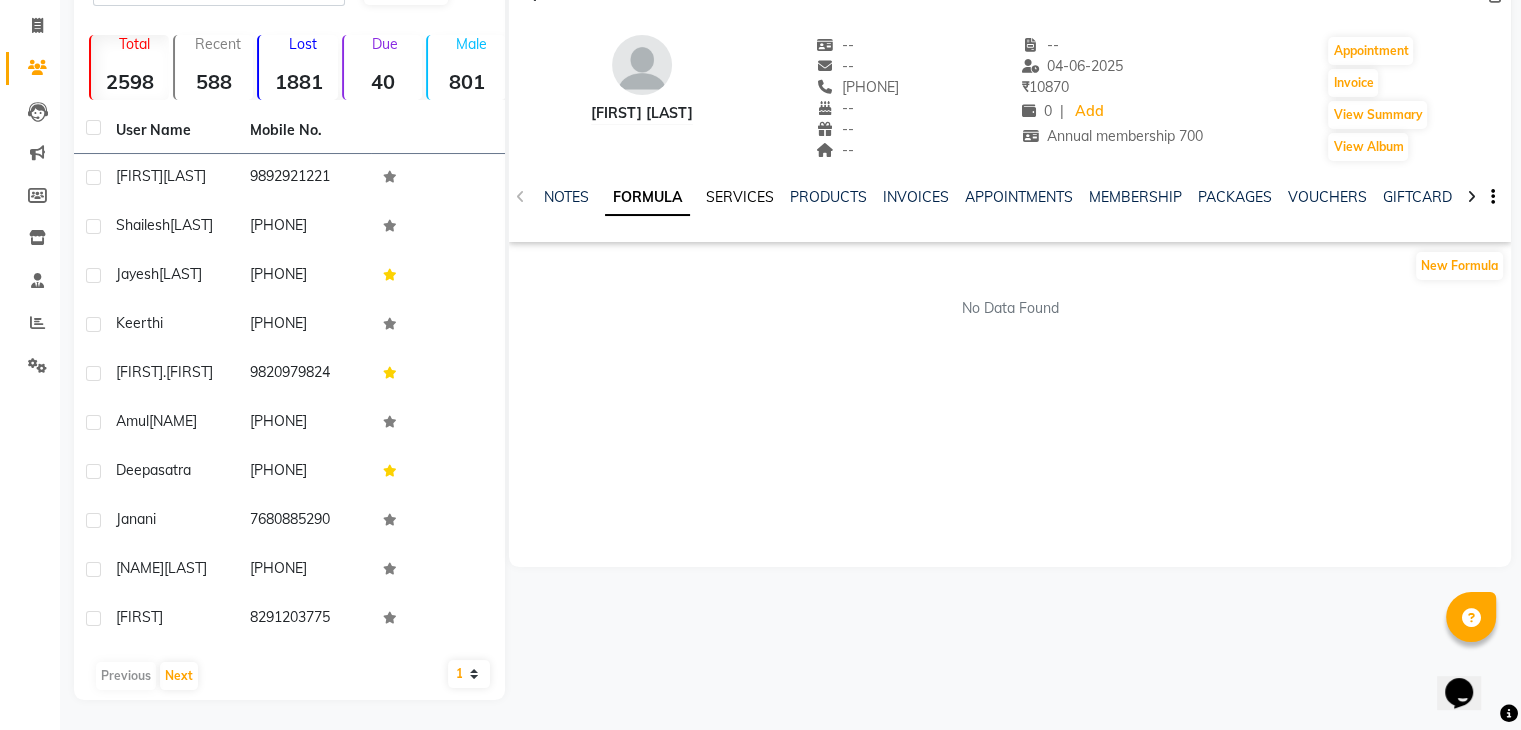 click on "SERVICES" 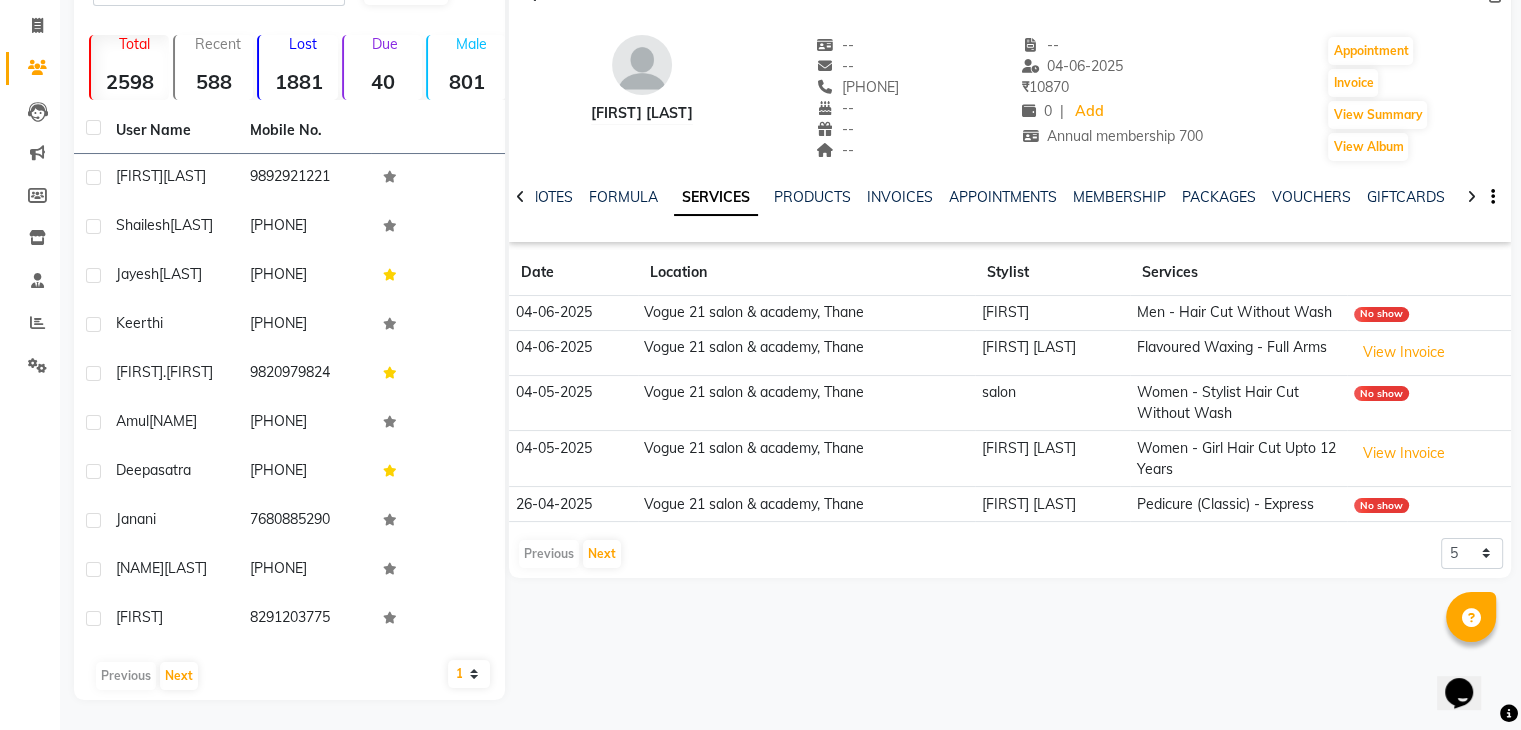 click on "INVOICES" 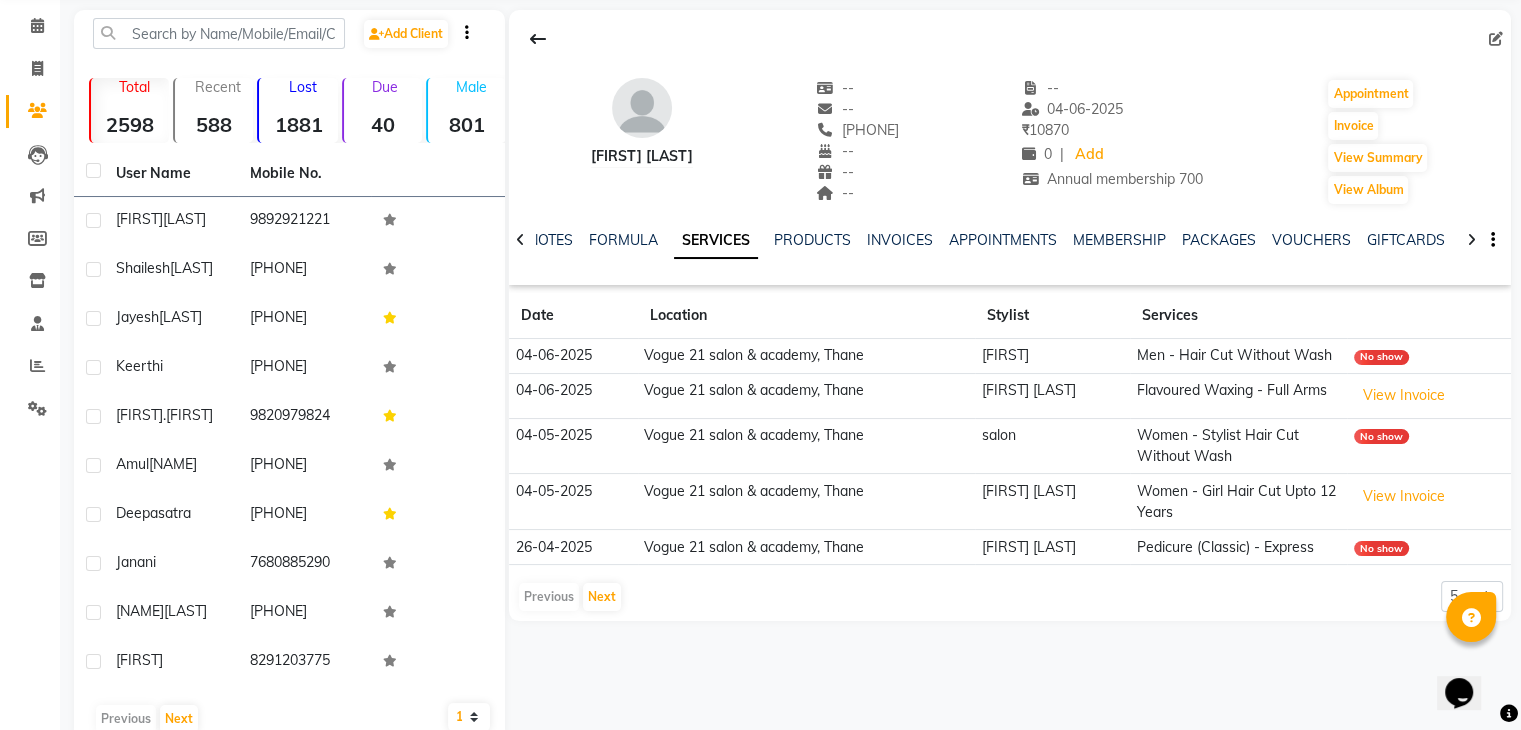scroll, scrollTop: 48, scrollLeft: 0, axis: vertical 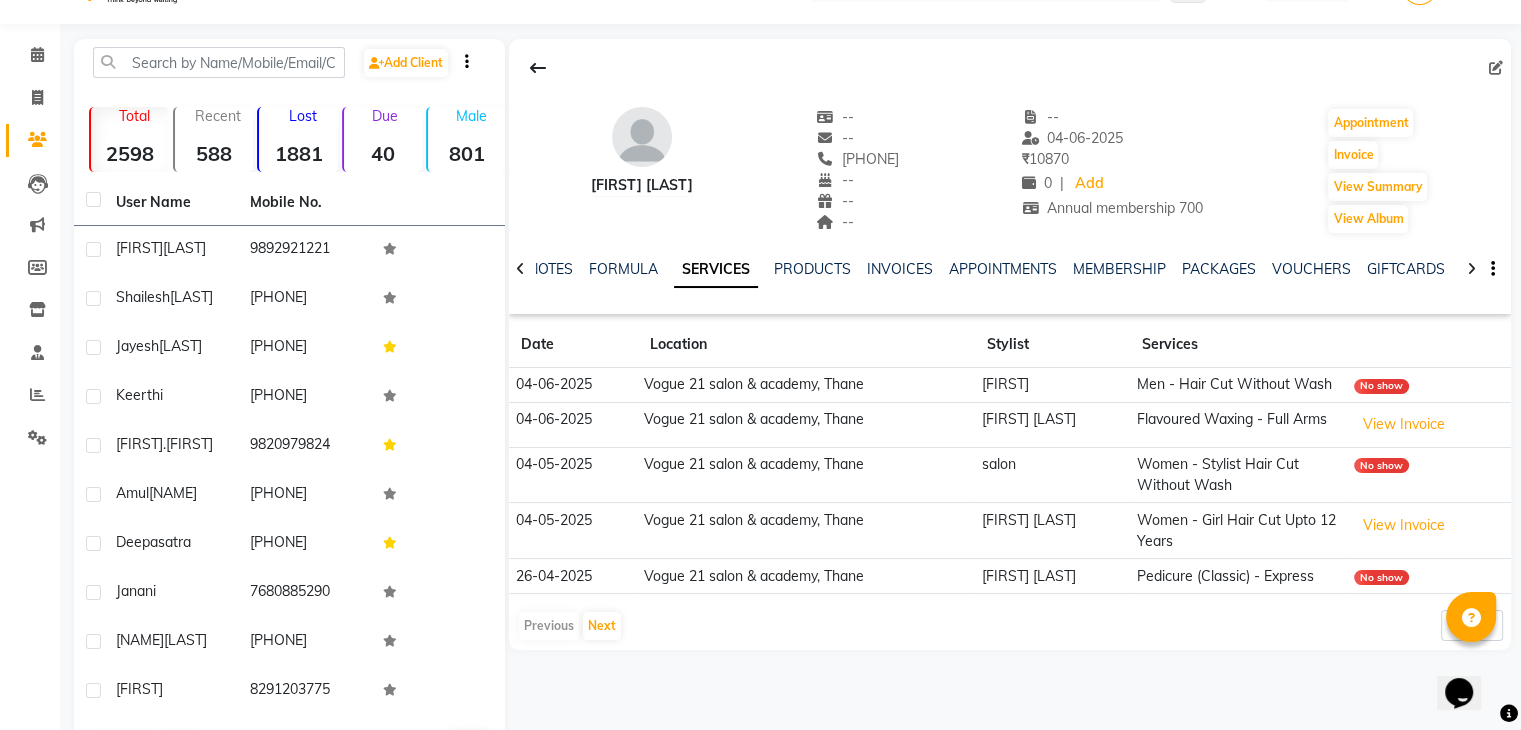 click on "--" 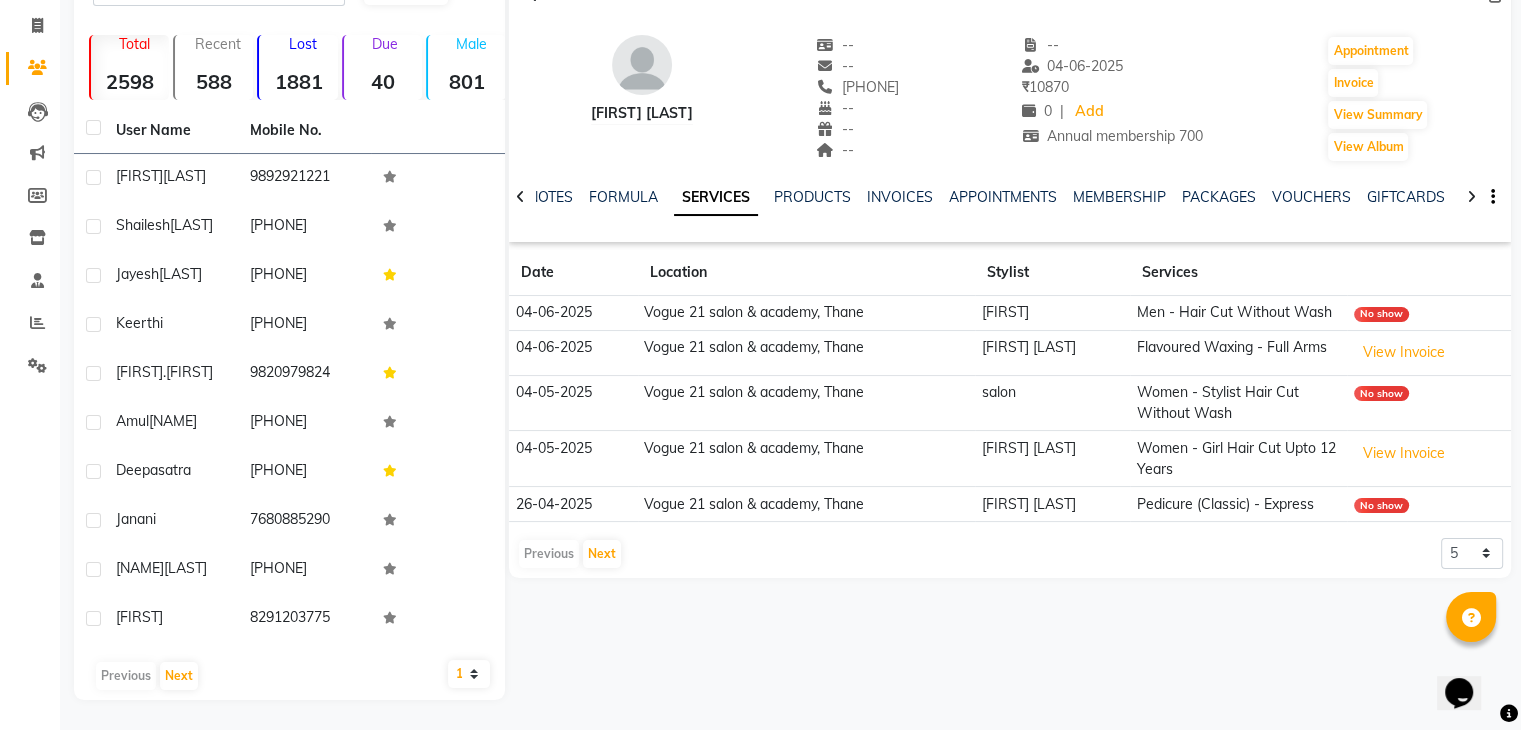 scroll, scrollTop: 154, scrollLeft: 0, axis: vertical 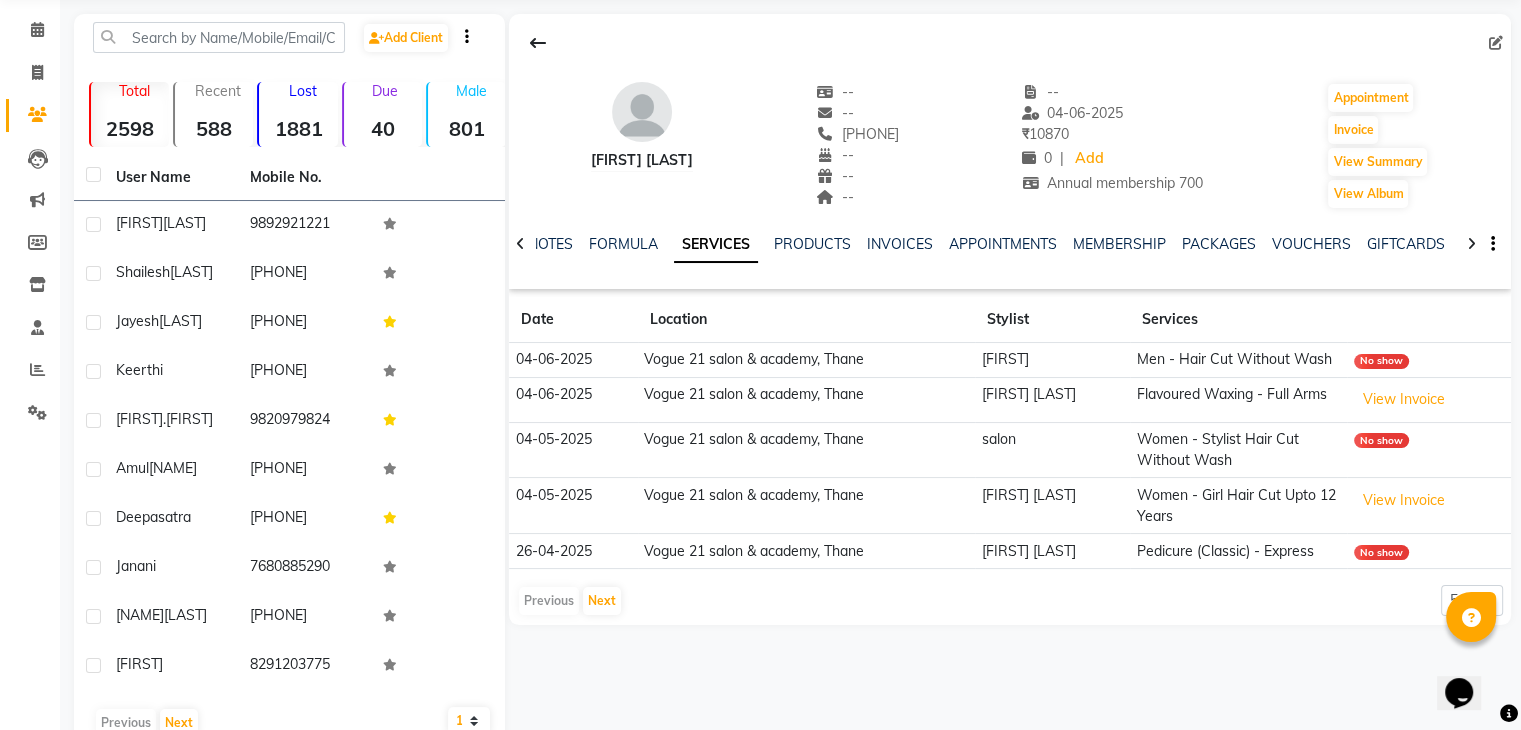 click 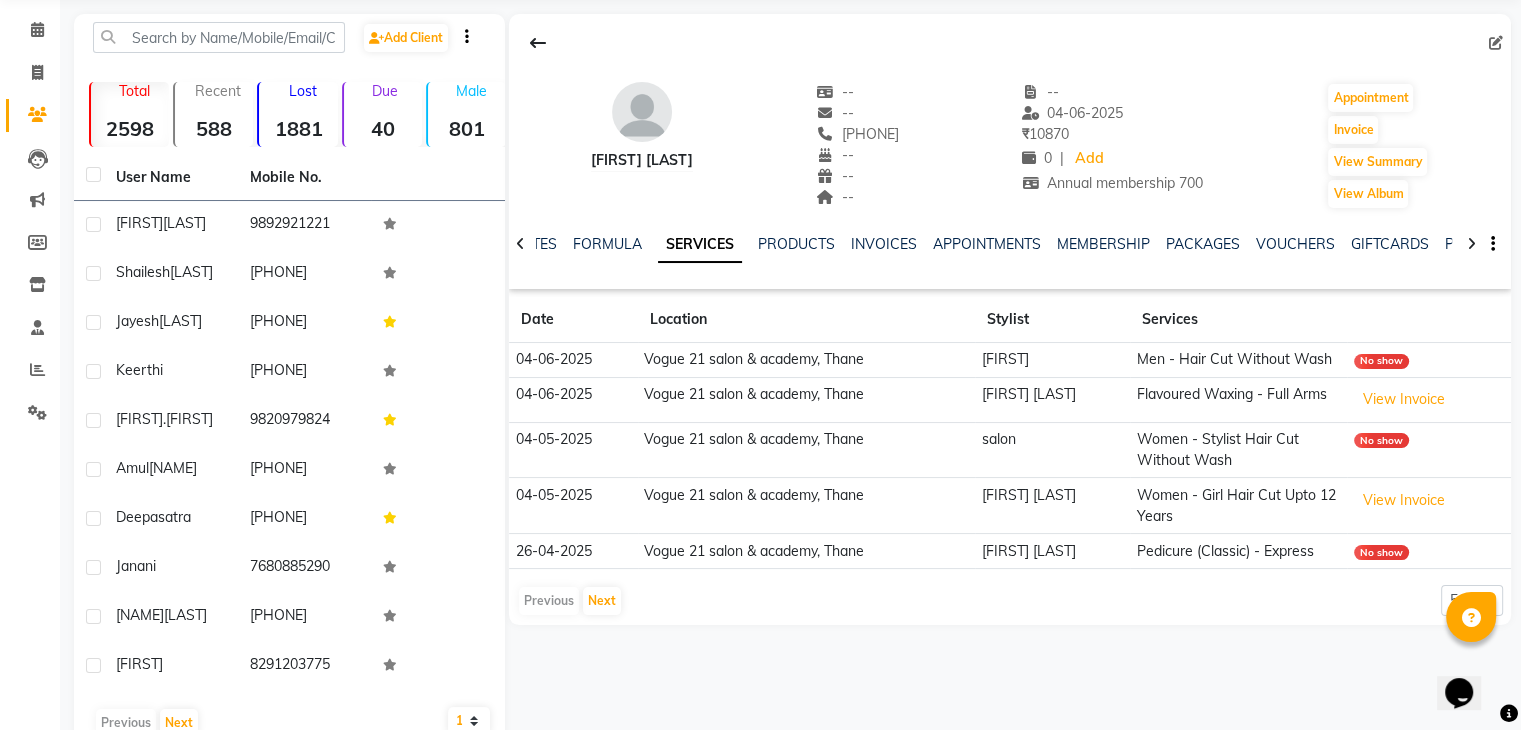 click 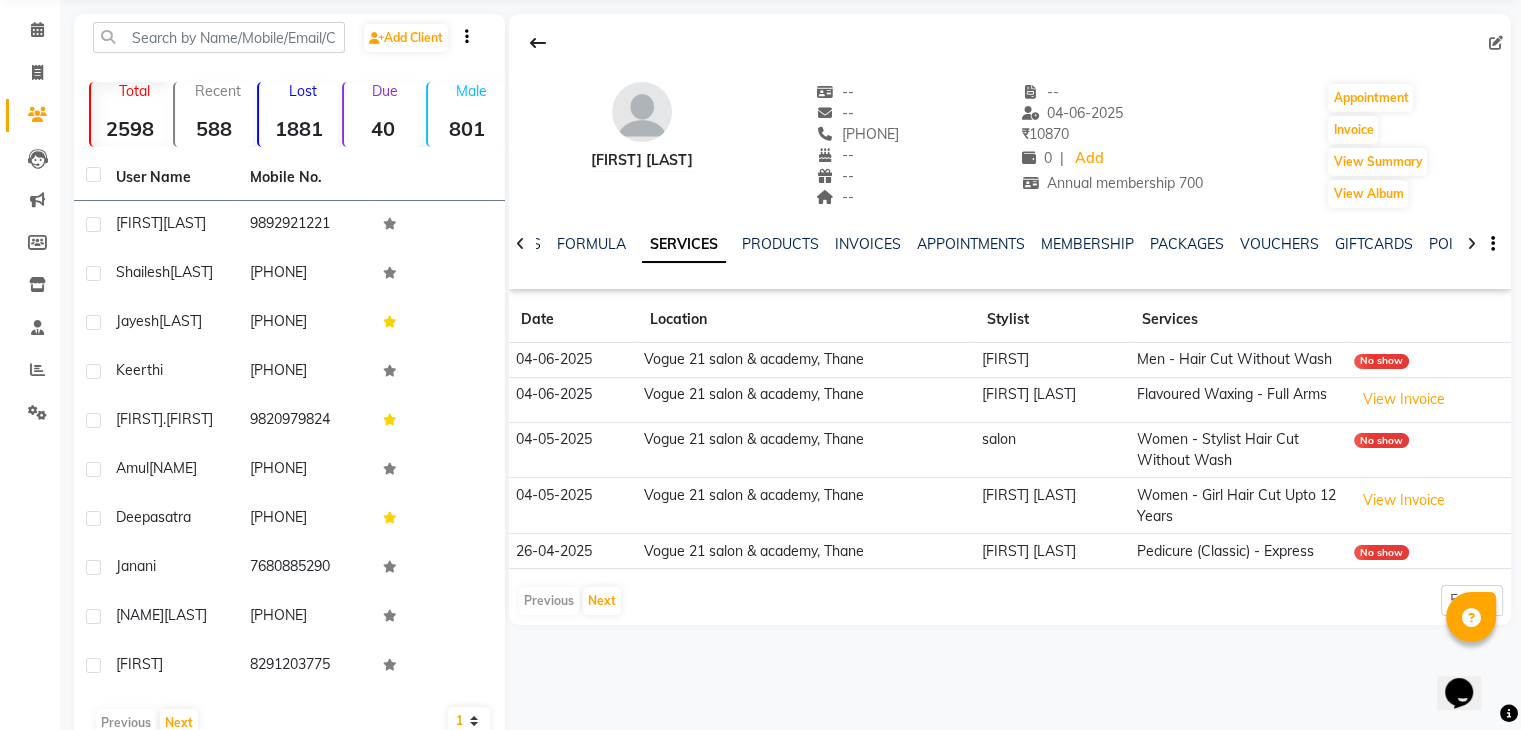 click 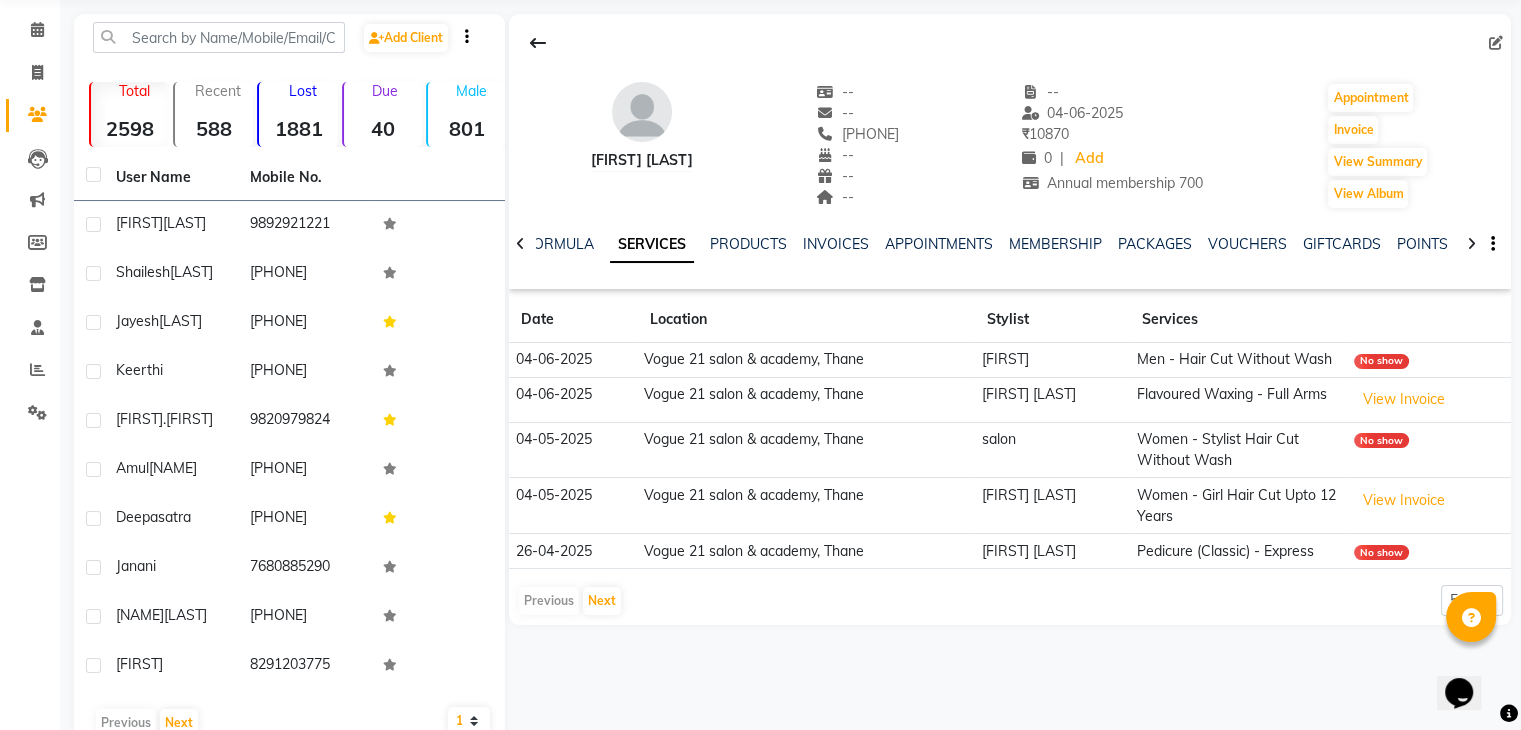 click 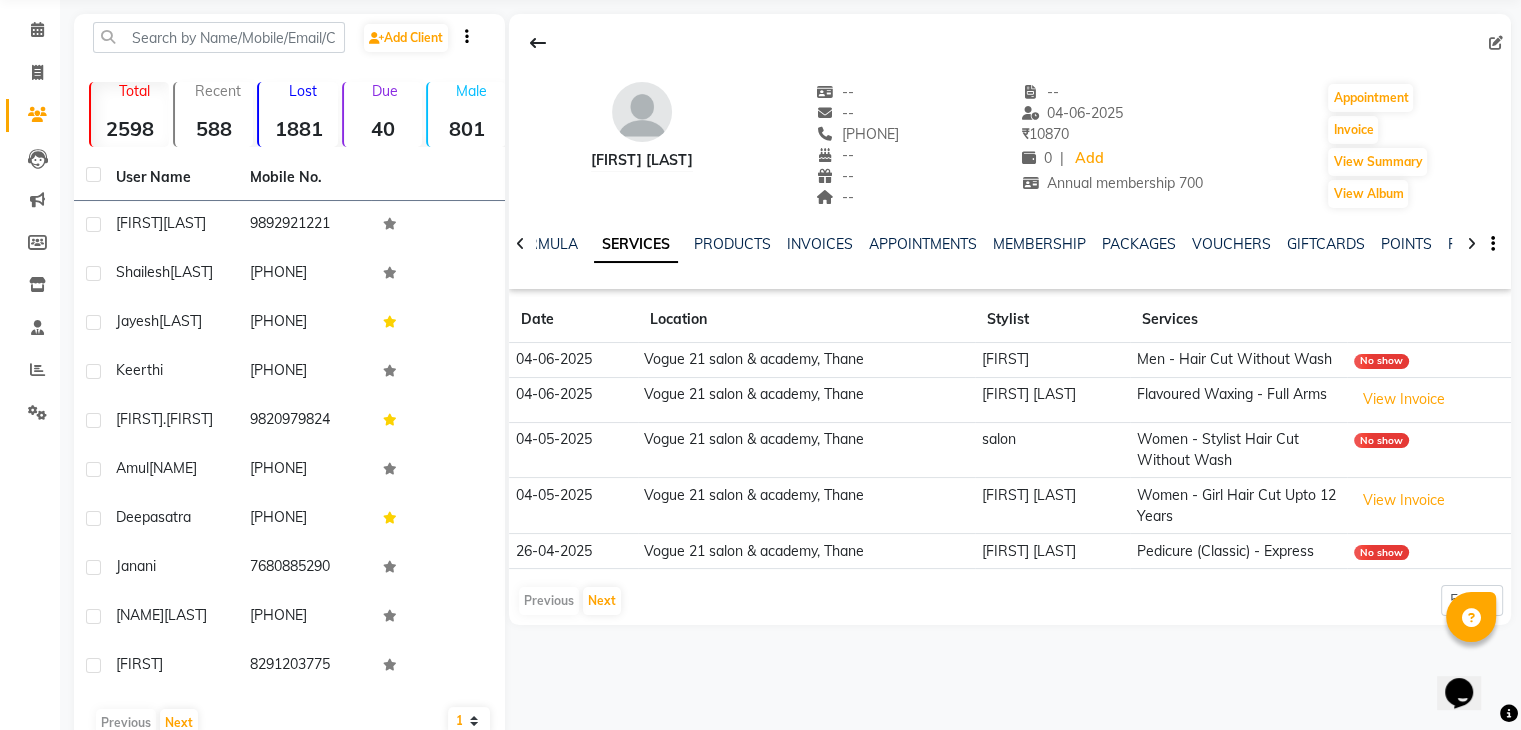 click 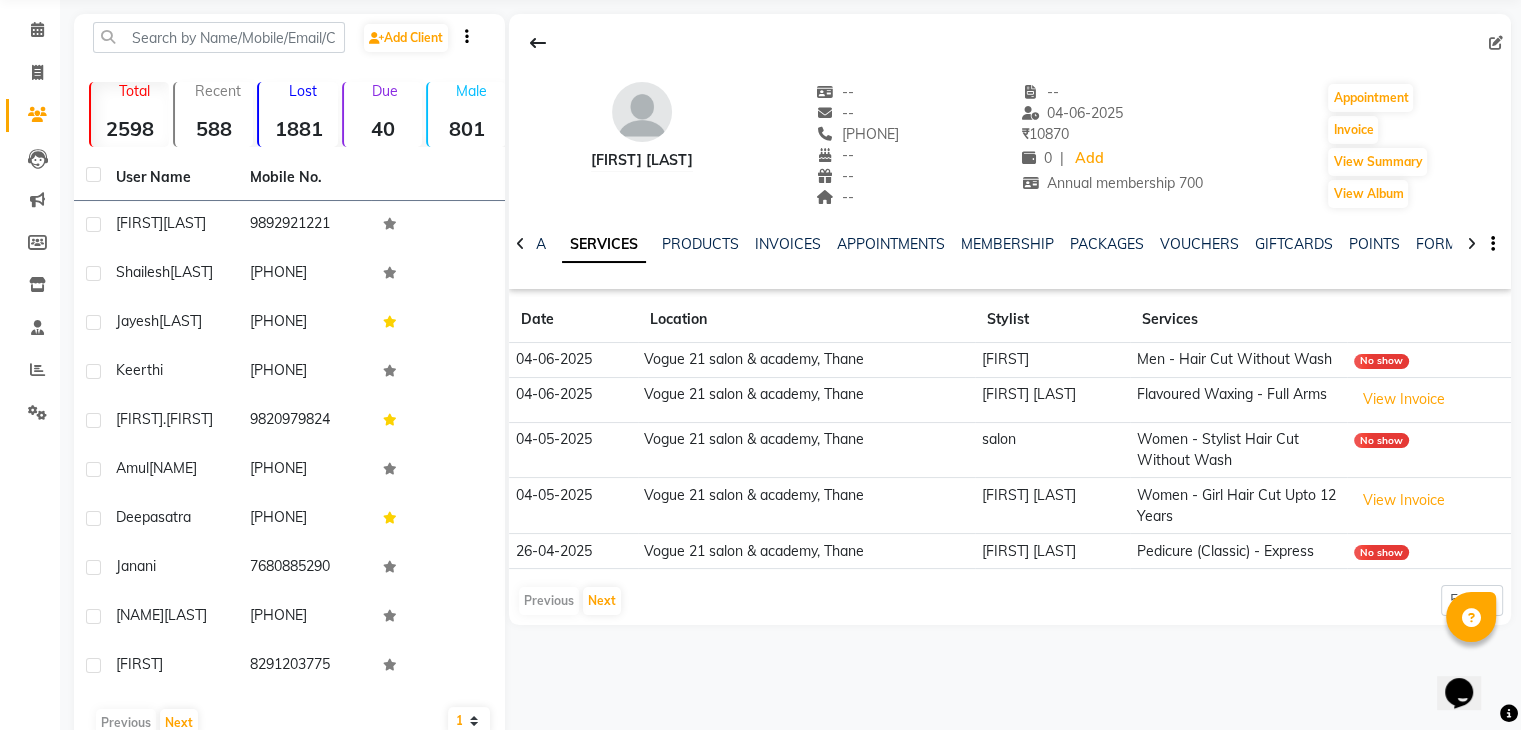 click 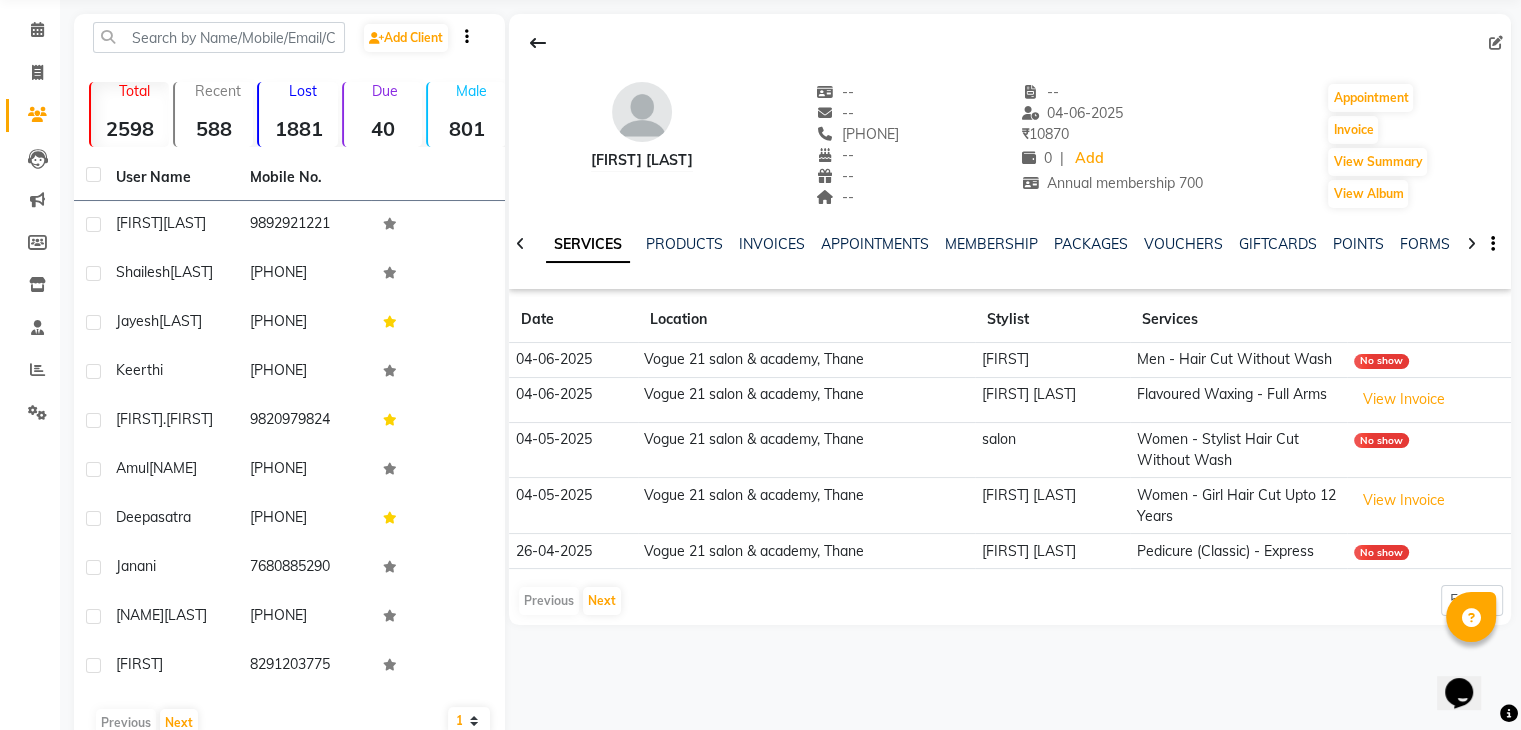click 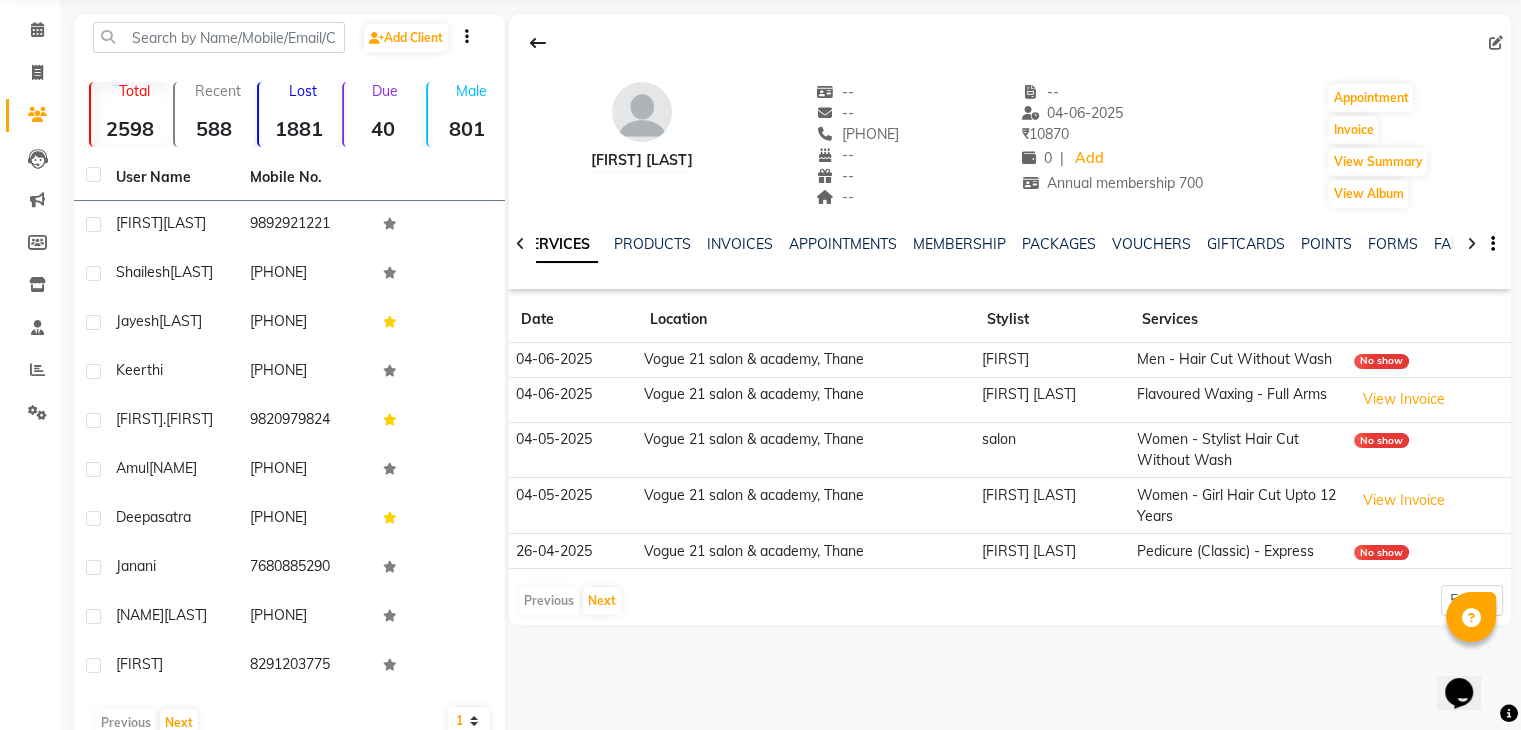 click 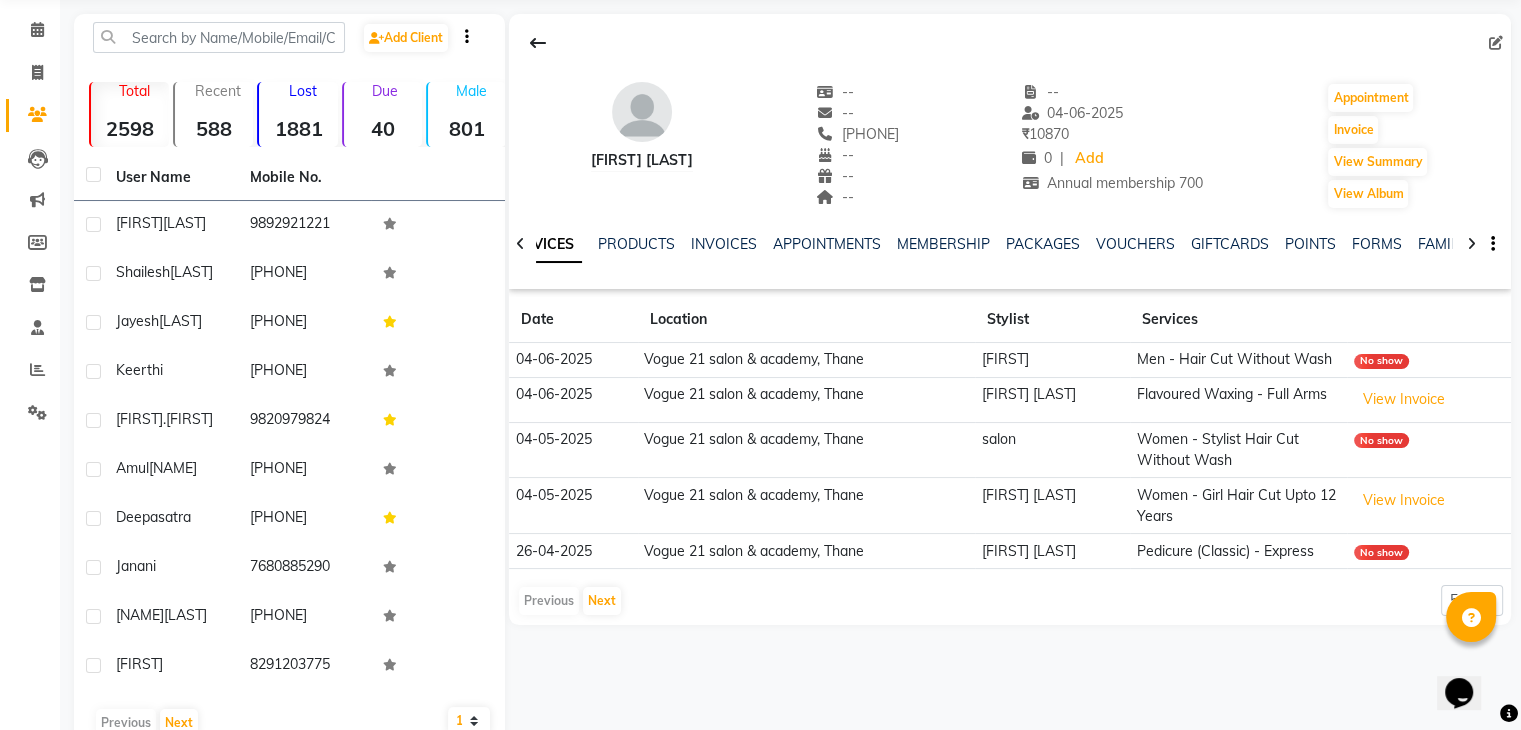 click 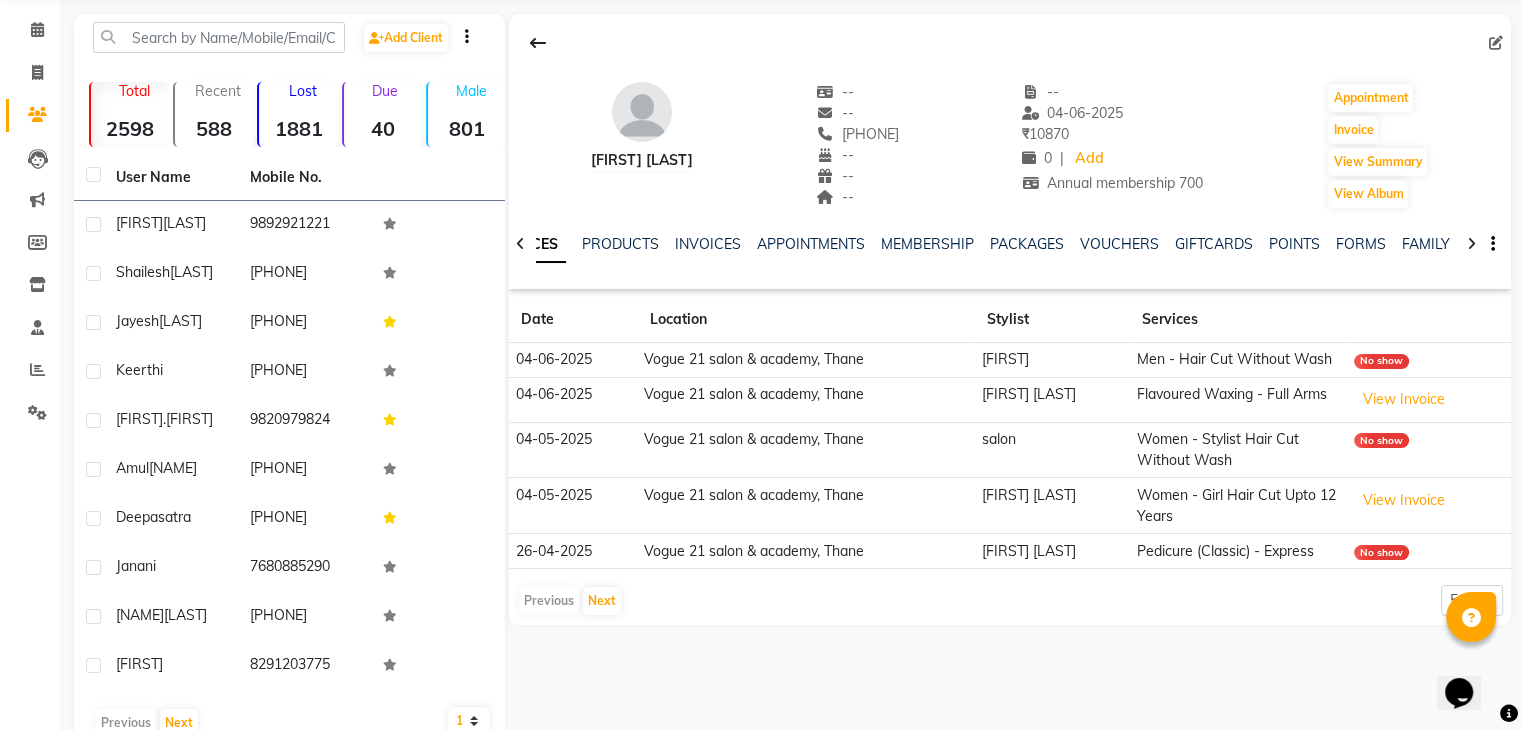 click 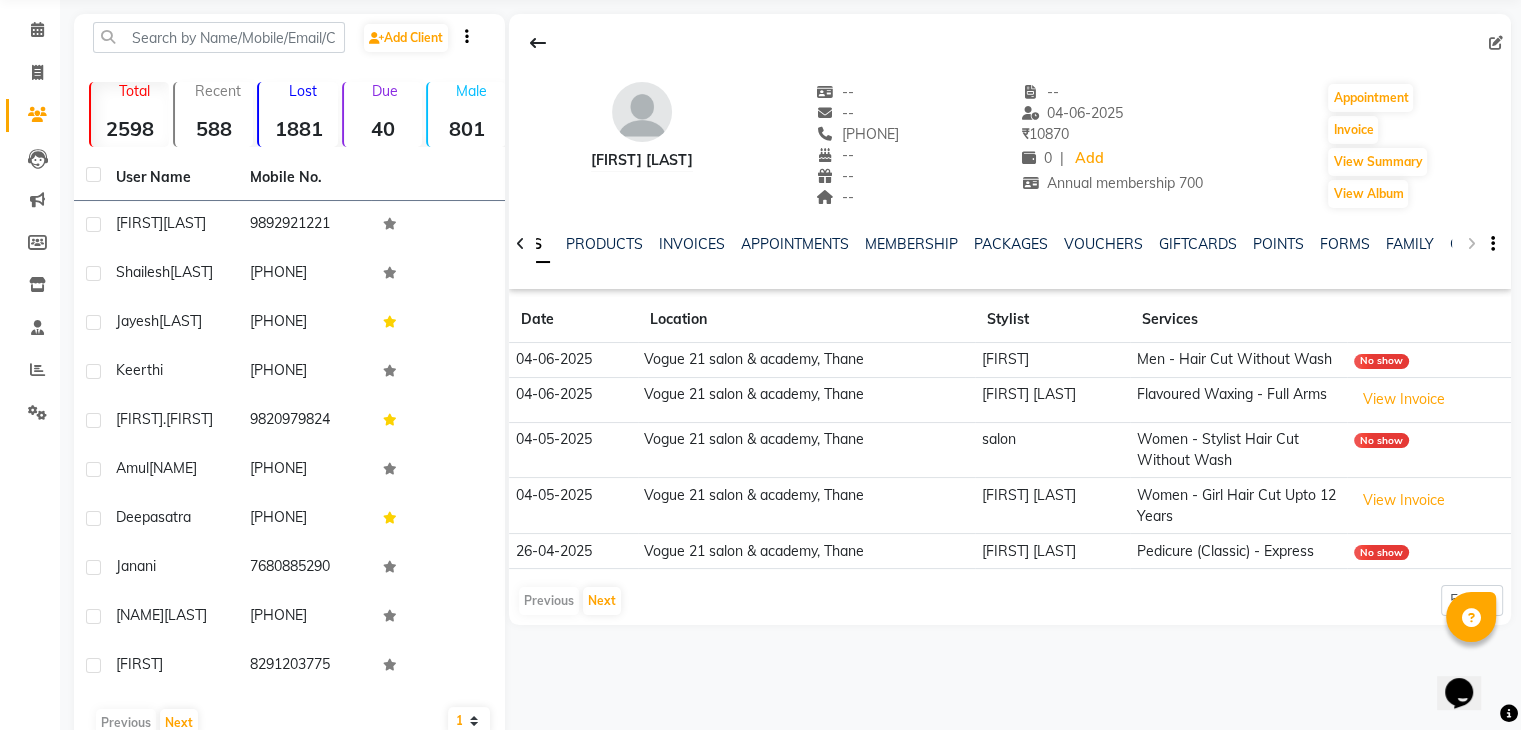 click on "NOTES FORMULA SERVICES PRODUCTS INVOICES APPOINTMENTS MEMBERSHIP PACKAGES VOUCHERS GIFTCARDS POINTS FORMS FAMILY CARDS WALLET" 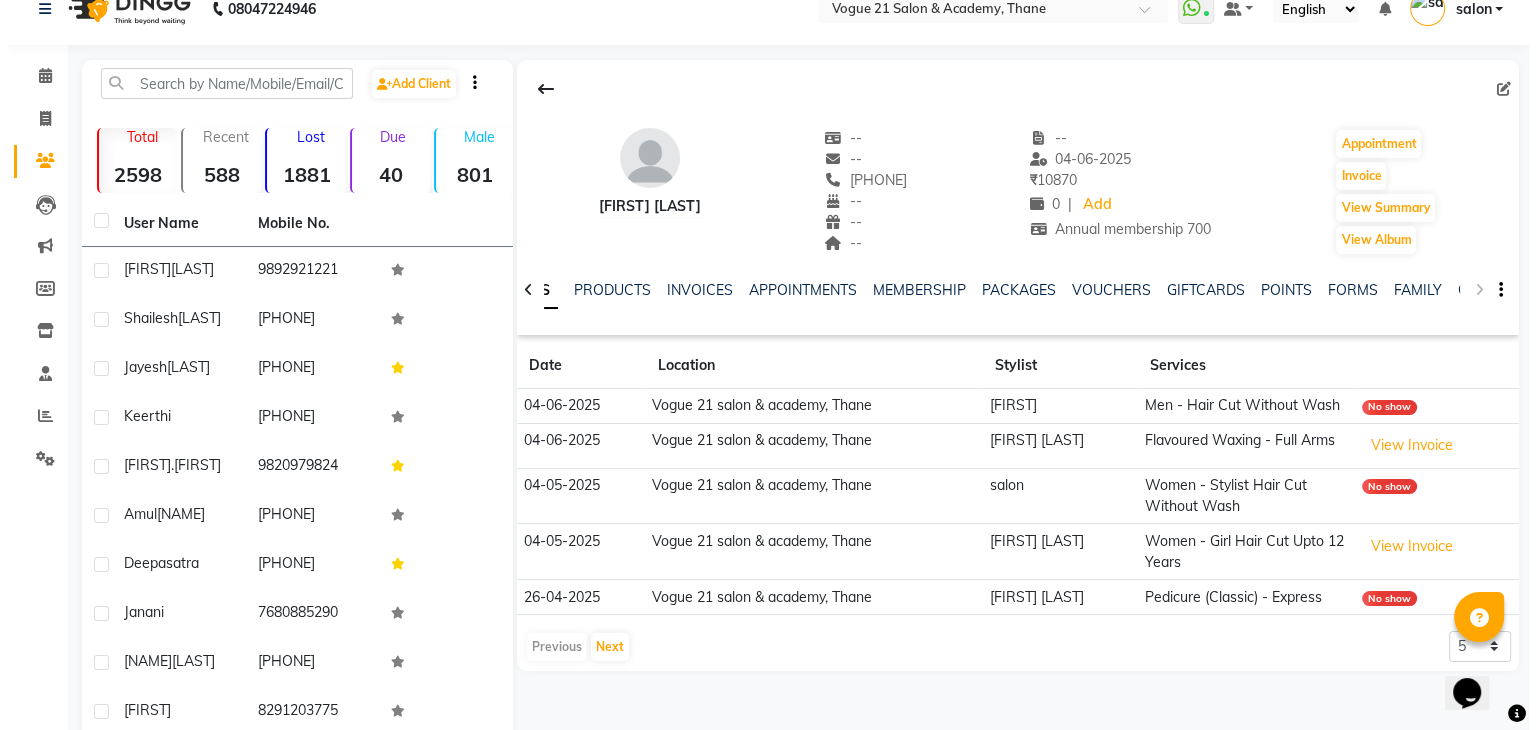 scroll, scrollTop: 0, scrollLeft: 0, axis: both 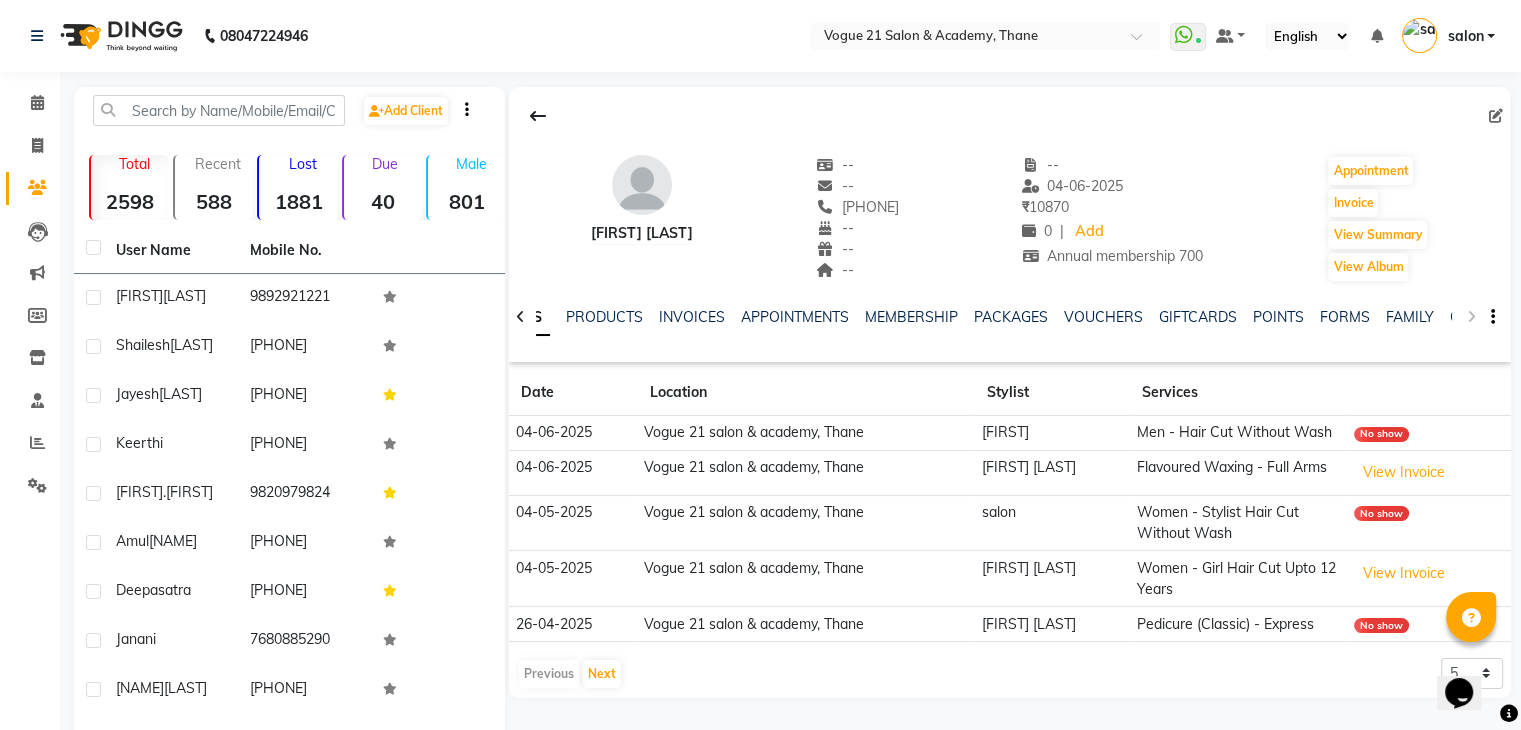 drag, startPoint x: 800, startPoint y: 229, endPoint x: 824, endPoint y: 229, distance: 24 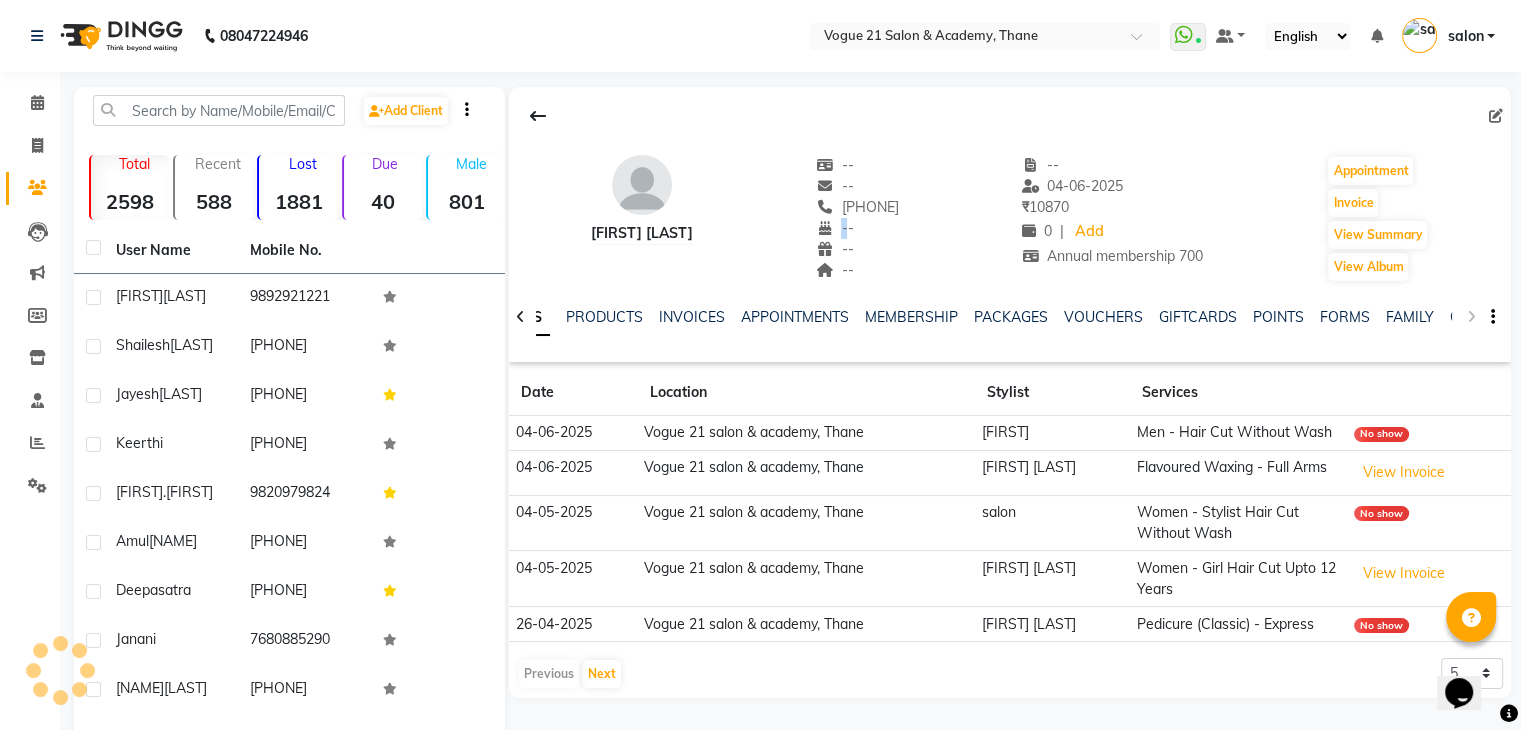 click on "--" 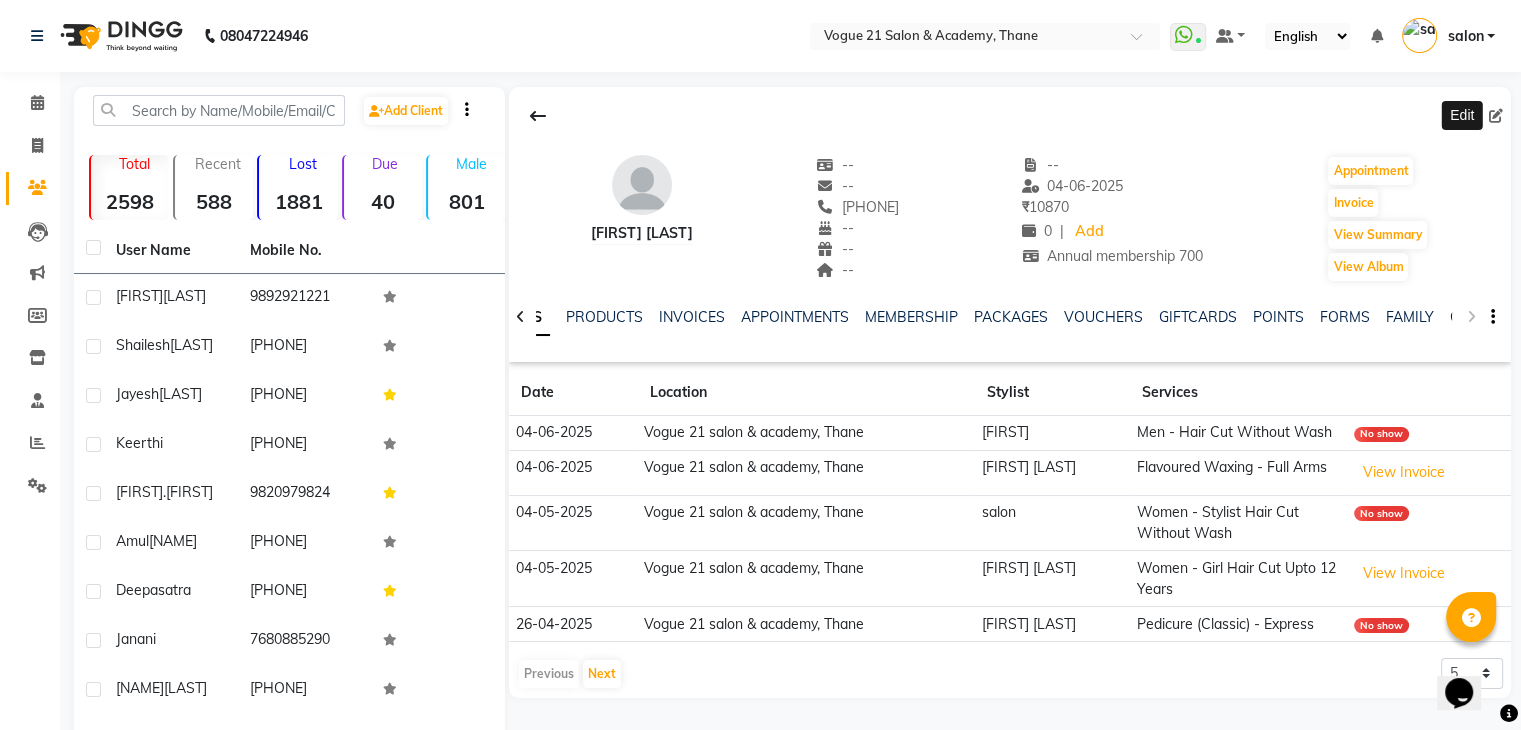 click 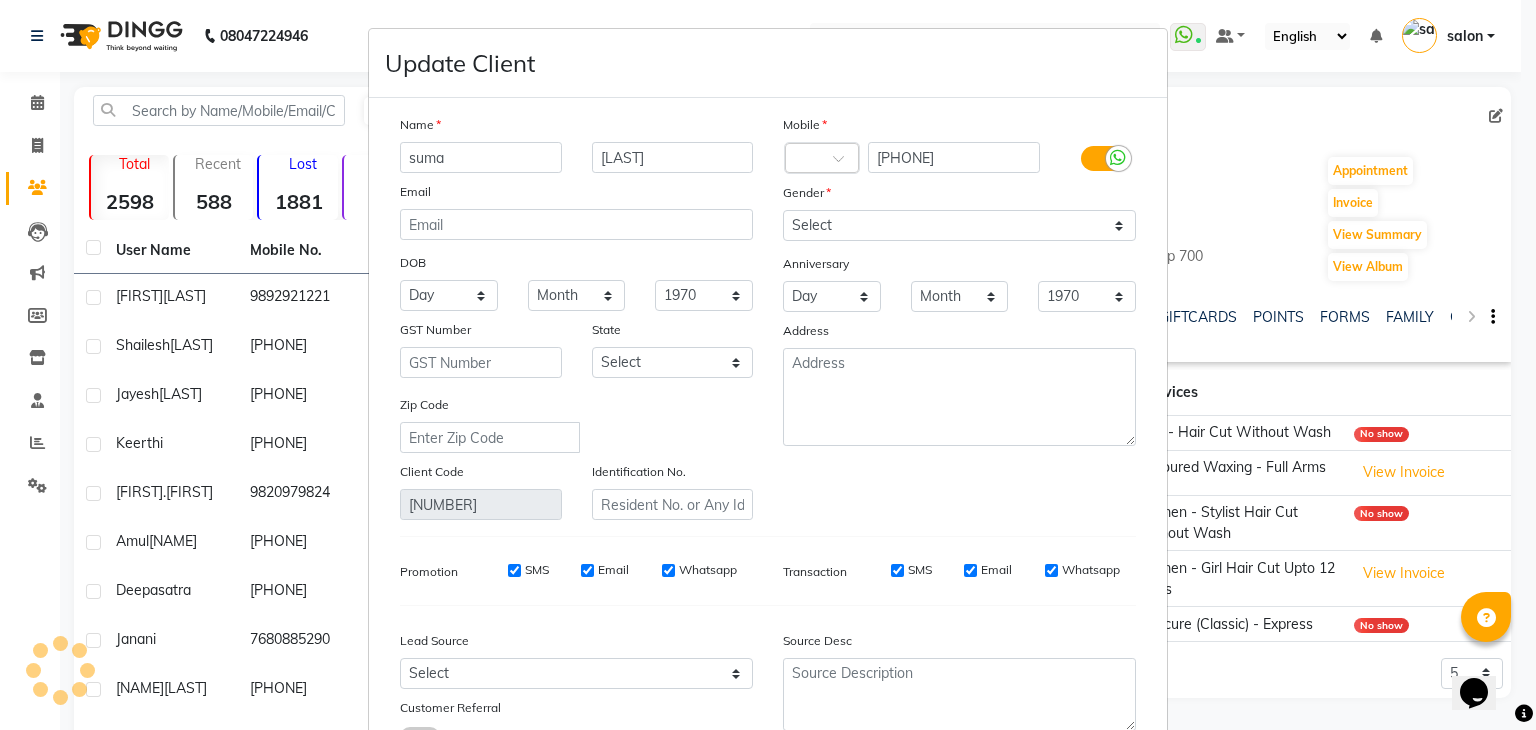 scroll, scrollTop: 33, scrollLeft: 0, axis: vertical 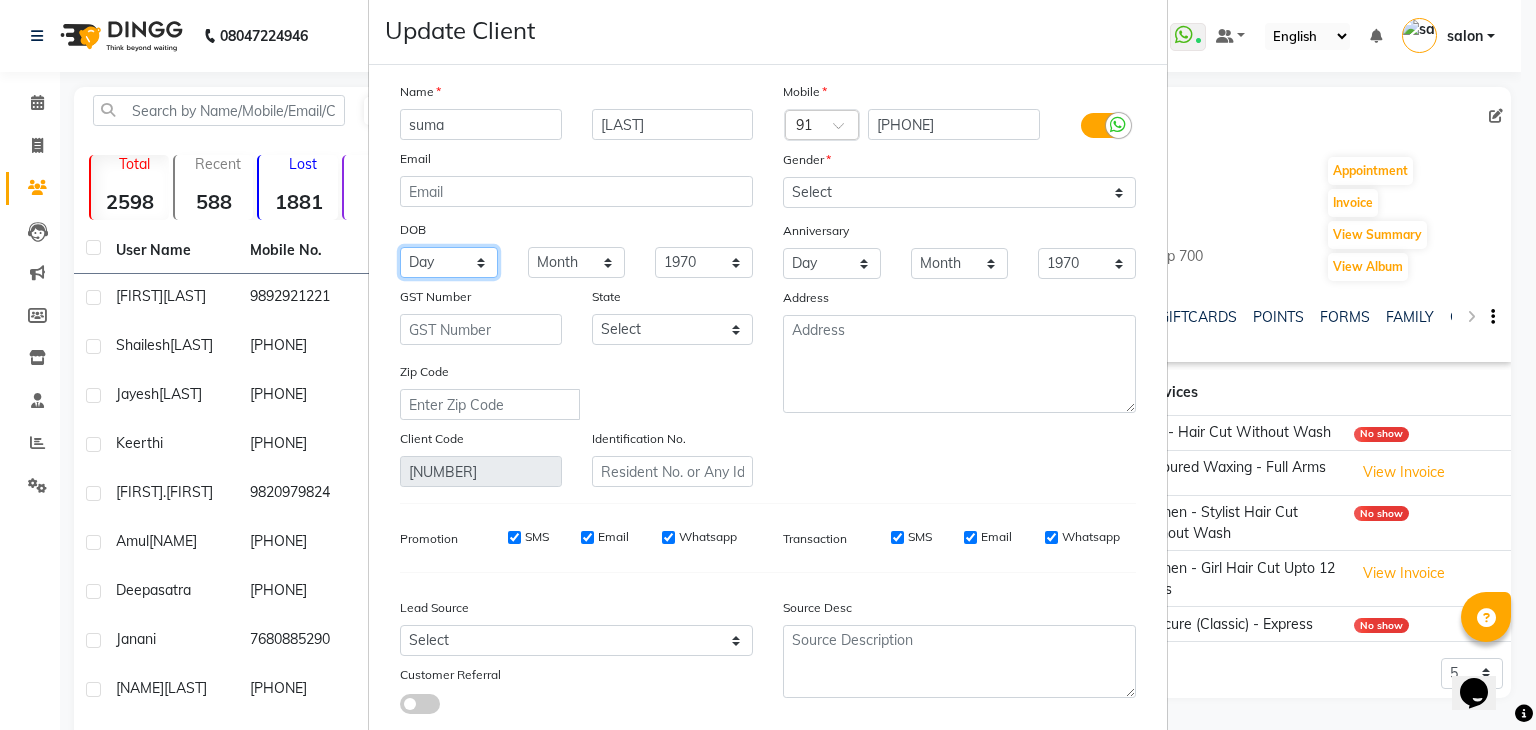 click on "Day 01 02 03 04 05 06 07 08 09 10 11 12 13 14 15 16 17 18 19 20 21 22 23 24 25 26 27 28 29 30 31" at bounding box center [449, 262] 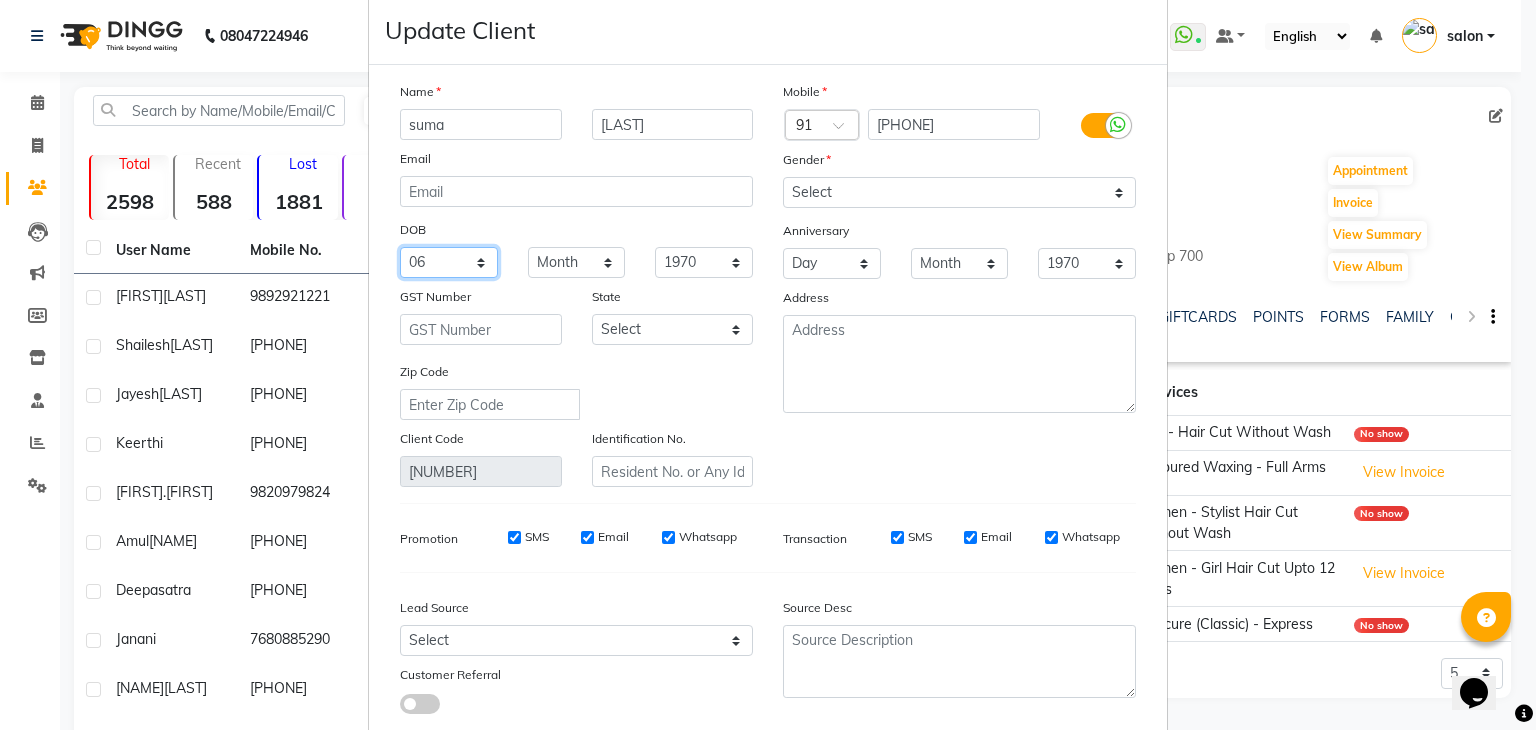 click on "Day 01 02 03 04 05 06 07 08 09 10 11 12 13 14 15 16 17 18 19 20 21 22 23 24 25 26 27 28 29 30 31" at bounding box center [449, 262] 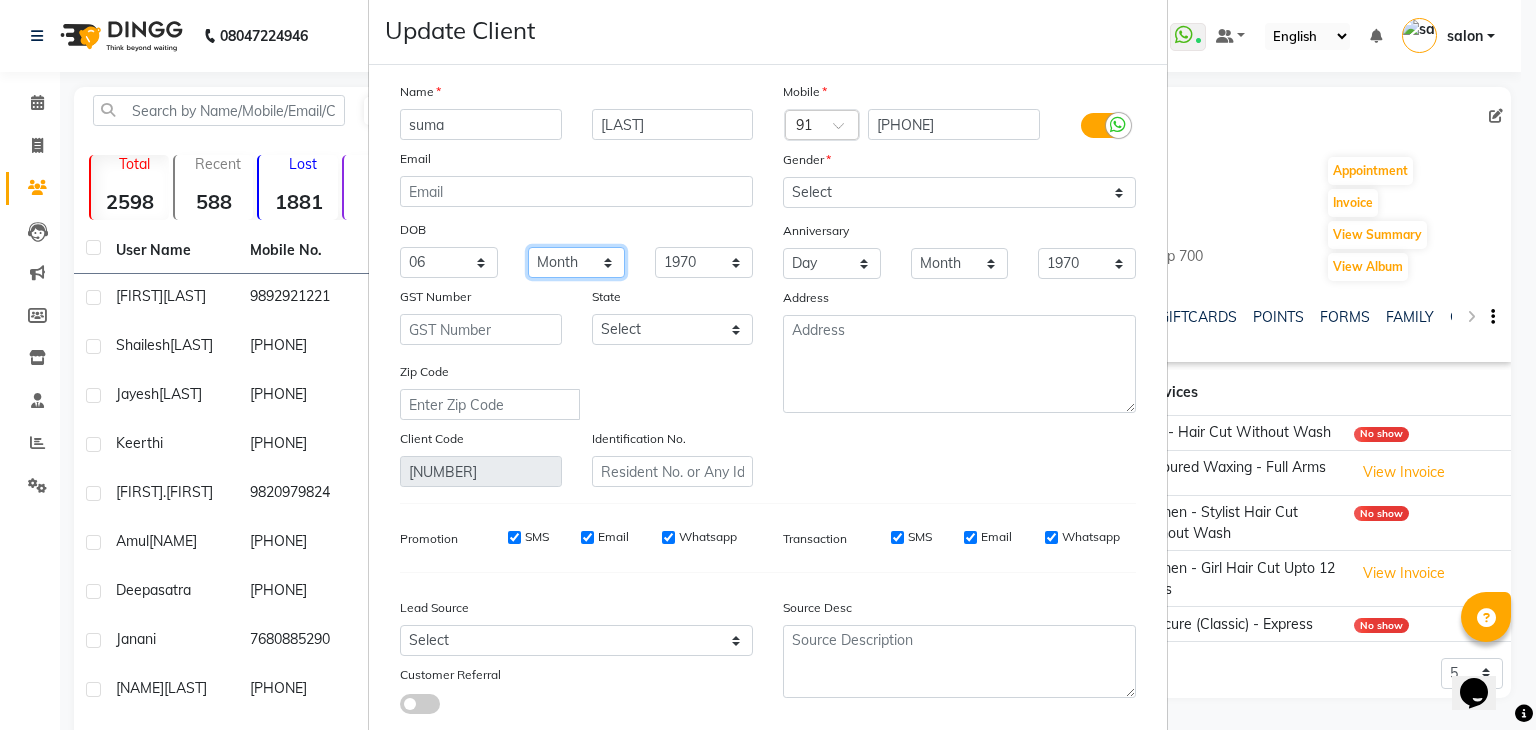 click on "Month January February March April May June July August September October November December" at bounding box center [577, 262] 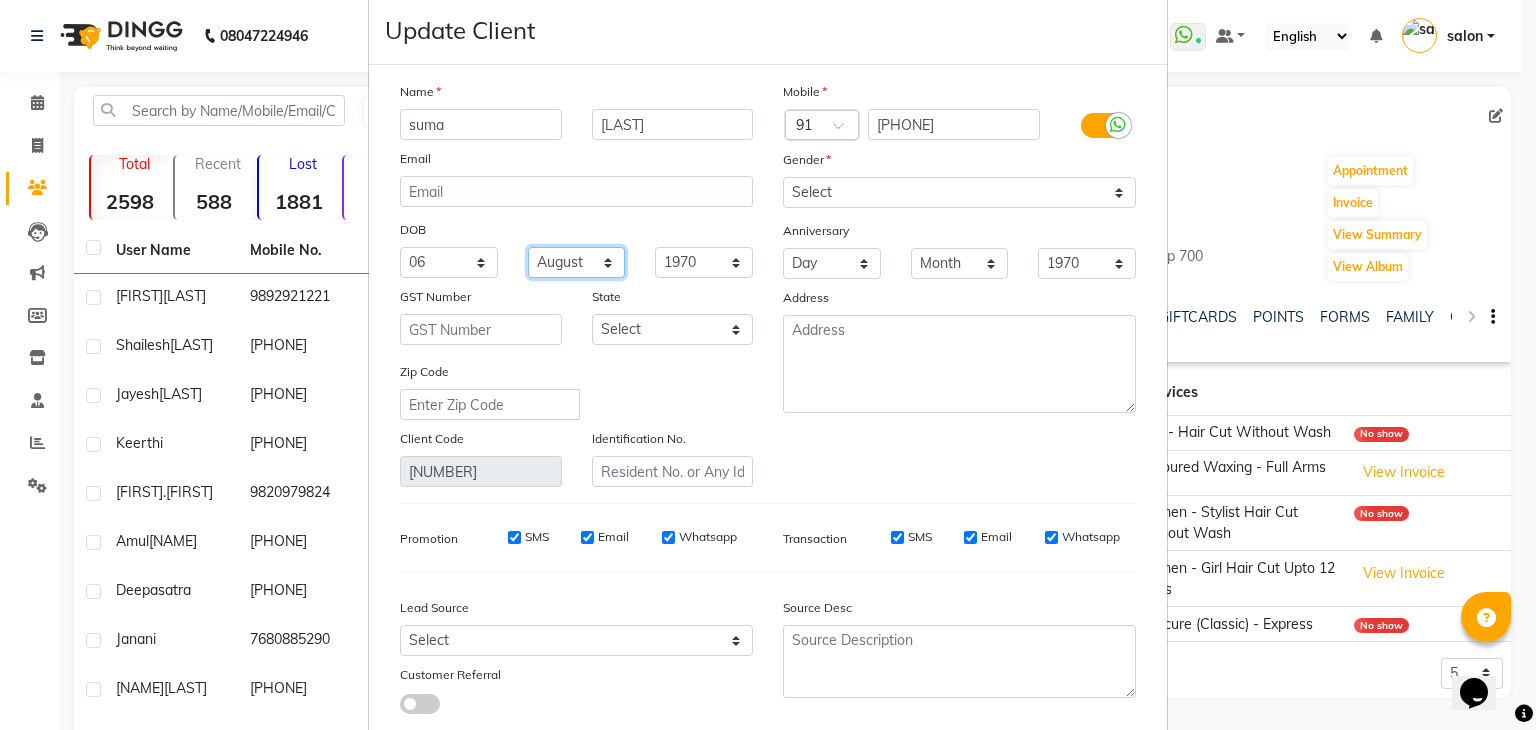 click on "Month January February March April May June July August September October November December" at bounding box center (577, 262) 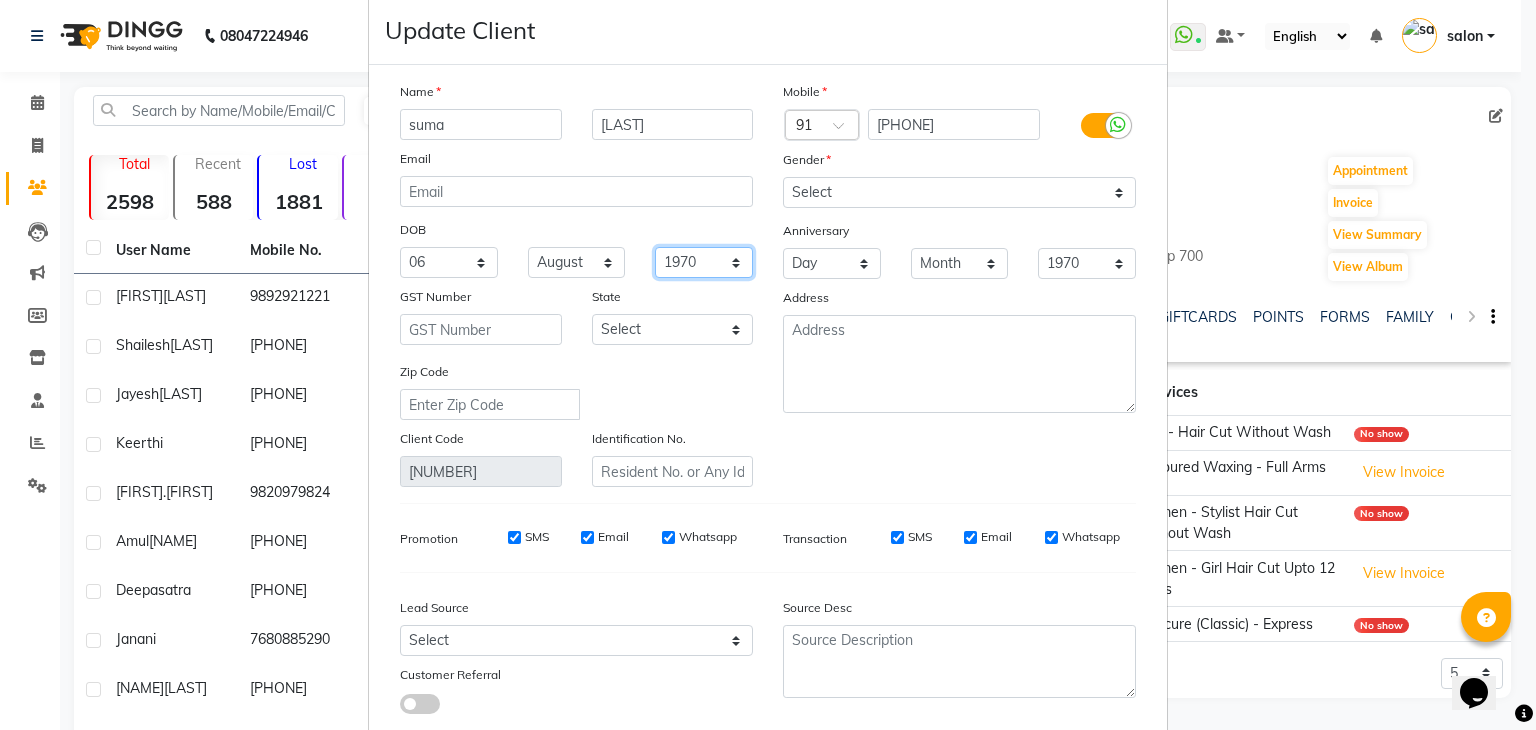 click on "1940 1941 1942 1943 1944 1945 1946 1947 1948 1949 1950 1951 1952 1953 1954 1955 1956 1957 1958 1959 1960 1961 1962 1963 1964 1965 1966 1967 1968 1969 1970 1971 1972 1973 1974 1975 1976 1977 1978 1979 1980 1981 1982 1983 1984 1985 1986 1987 1988 1989 1990 1991 1992 1993 1994 1995 1996 1997 1998 1999 2000 2001 2002 2003 2004 2005 2006 2007 2008 2009 2010 2011 2012 2013 2014 2015 2016 2017 2018 2019 2020 2021 2022 2023 2024" at bounding box center (704, 262) 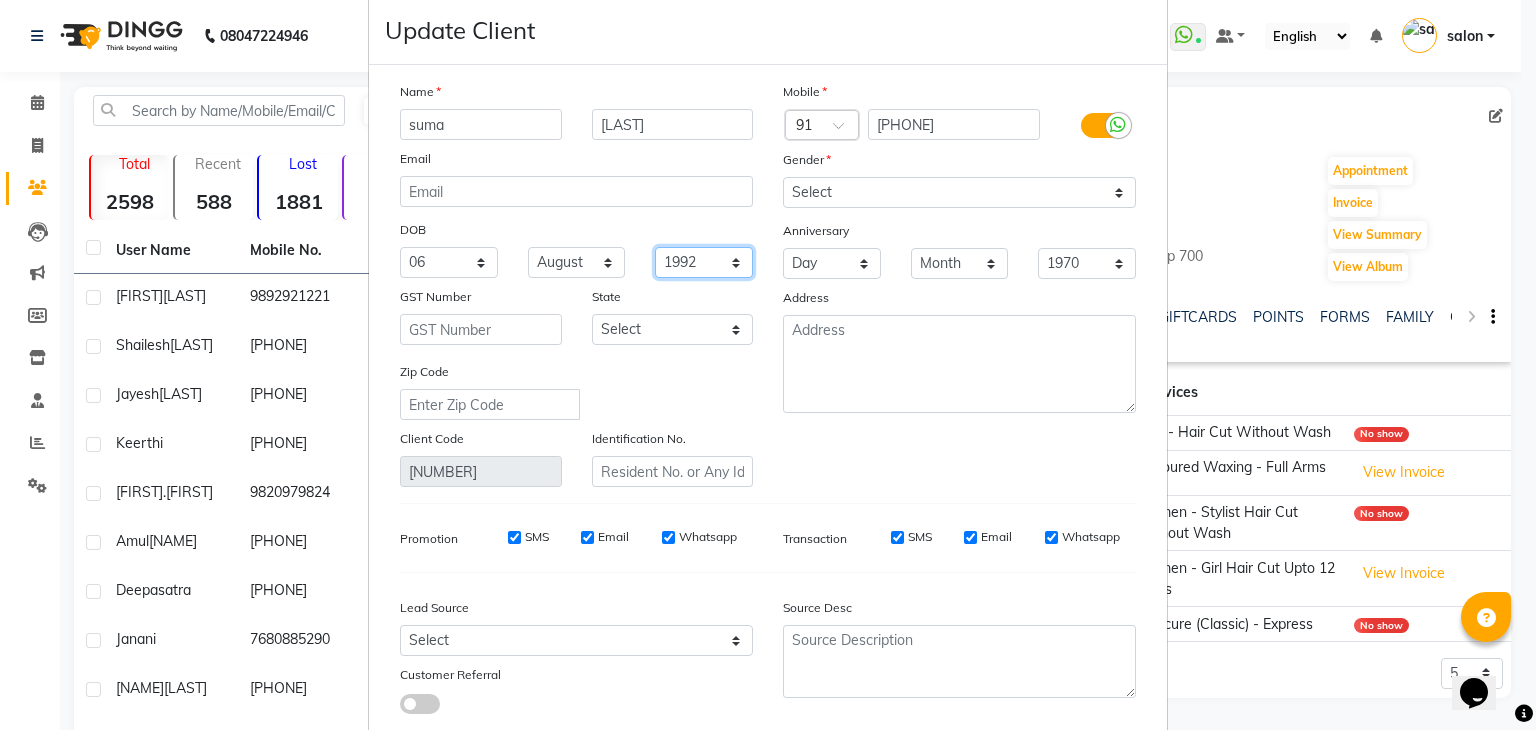 click on "1940 1941 1942 1943 1944 1945 1946 1947 1948 1949 1950 1951 1952 1953 1954 1955 1956 1957 1958 1959 1960 1961 1962 1963 1964 1965 1966 1967 1968 1969 1970 1971 1972 1973 1974 1975 1976 1977 1978 1979 1980 1981 1982 1983 1984 1985 1986 1987 1988 1989 1990 1991 1992 1993 1994 1995 1996 1997 1998 1999 2000 2001 2002 2003 2004 2005 2006 2007 2008 2009 2010 2011 2012 2013 2014 2015 2016 2017 2018 2019 2020 2021 2022 2023 2024" at bounding box center [704, 262] 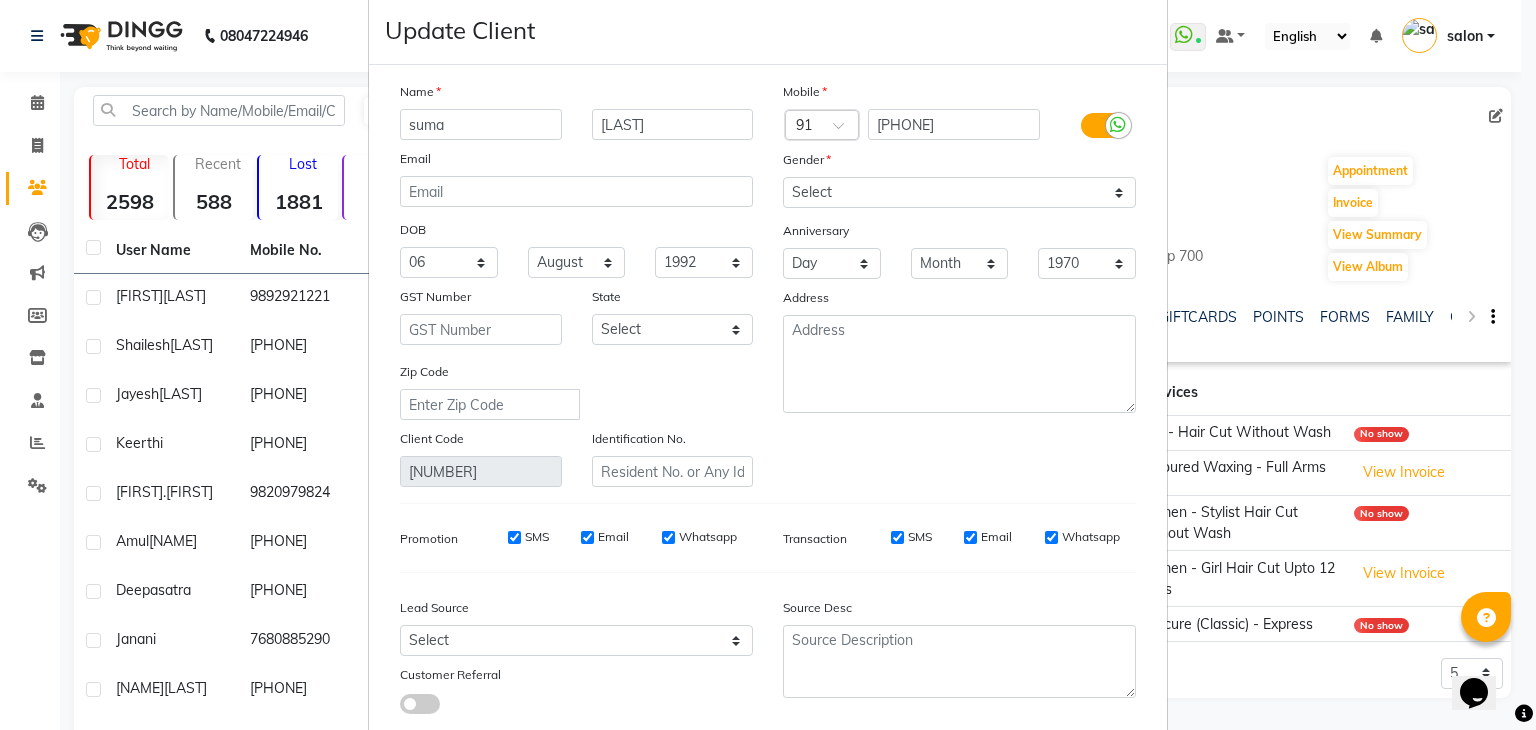 click on "Name suma gaud Email DOB Day 01 02 03 04 05 06 07 08 09 10 11 12 13 14 15 16 17 18 19 20 21 22 23 24 25 26 27 28 29 30 31 Month January February March April May June July August September October November December 1940 1941 1942 1943 1944 1945 1946 1947 1948 1949 1950 1951 1952 1953 1954 1955 1956 1957 1958 1959 1960 1961 1962 1963 1964 1965 1966 1967 1968 1969 1970 1971 1972 1973 1974 1975 1976 1977 1978 1979 1980 1981 1982 1983 1984 1985 1986 1987 1988 1989 1990 1991 1992 1993 1994 1995 1996 1997 1998 1999 2000 2001 2002 2003 2004 2005 2006 2007 2008 2009 2010 2011 2012 2013 2014 2015 2016 2017 2018 2019 2020 2021 2022 2023 2024 GST Number State Select Andaman and Nicobar Islands Andhra Pradesh Arunachal Pradesh Assam Bihar Chandigarh Chhattisgarh Dadra and Nagar Haveli Daman and Diu Delhi Goa Gujarat Haryana Himachal Pradesh Jammu and Kashmir Jharkhand Karnataka Kerala Lakshadweep Madhya Pradesh Maharashtra Manipur Meghalaya Mizoram Nagaland Odisha Pondicherry Punjab Rajasthan Sikkim Tamil Nadu Telangana" at bounding box center [576, 284] 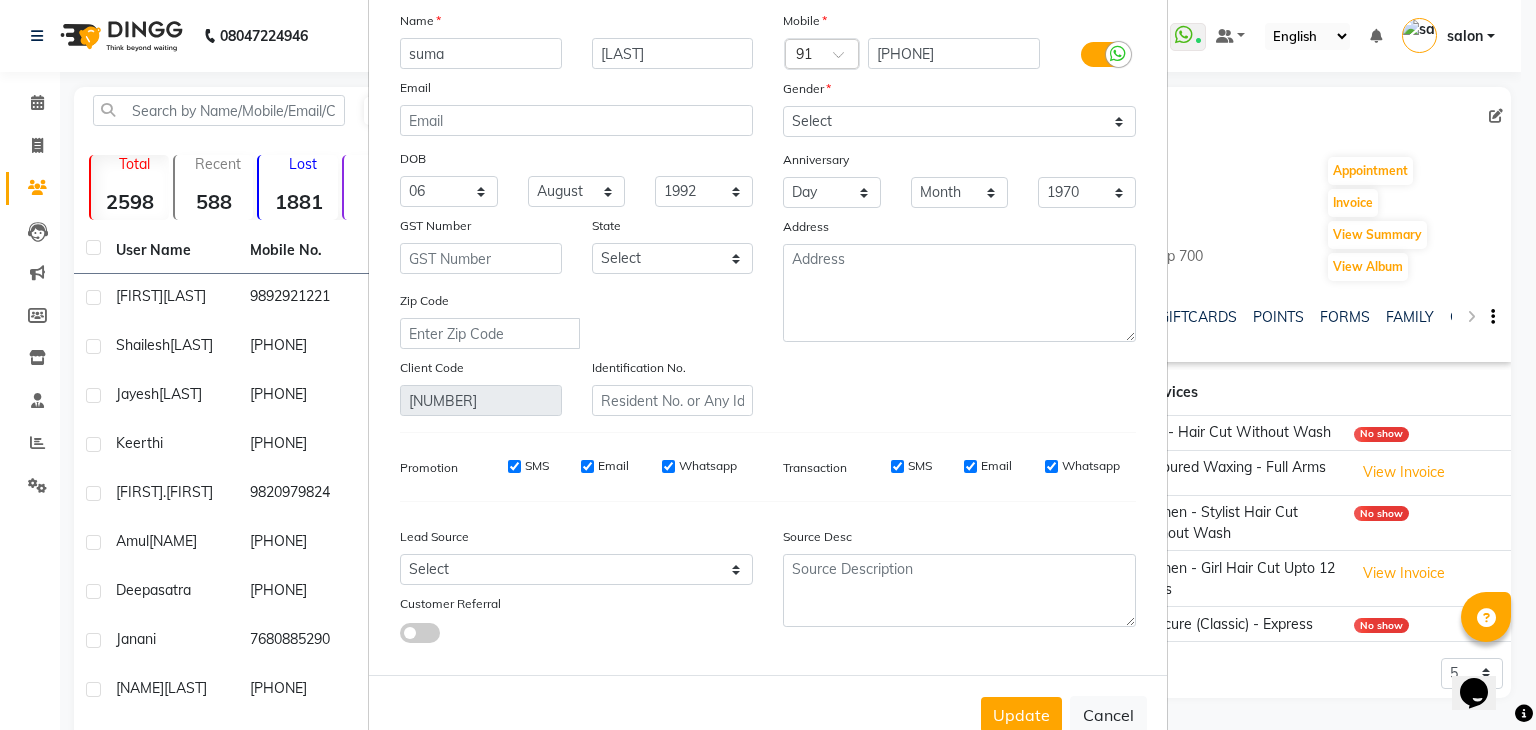 scroll, scrollTop: 168, scrollLeft: 0, axis: vertical 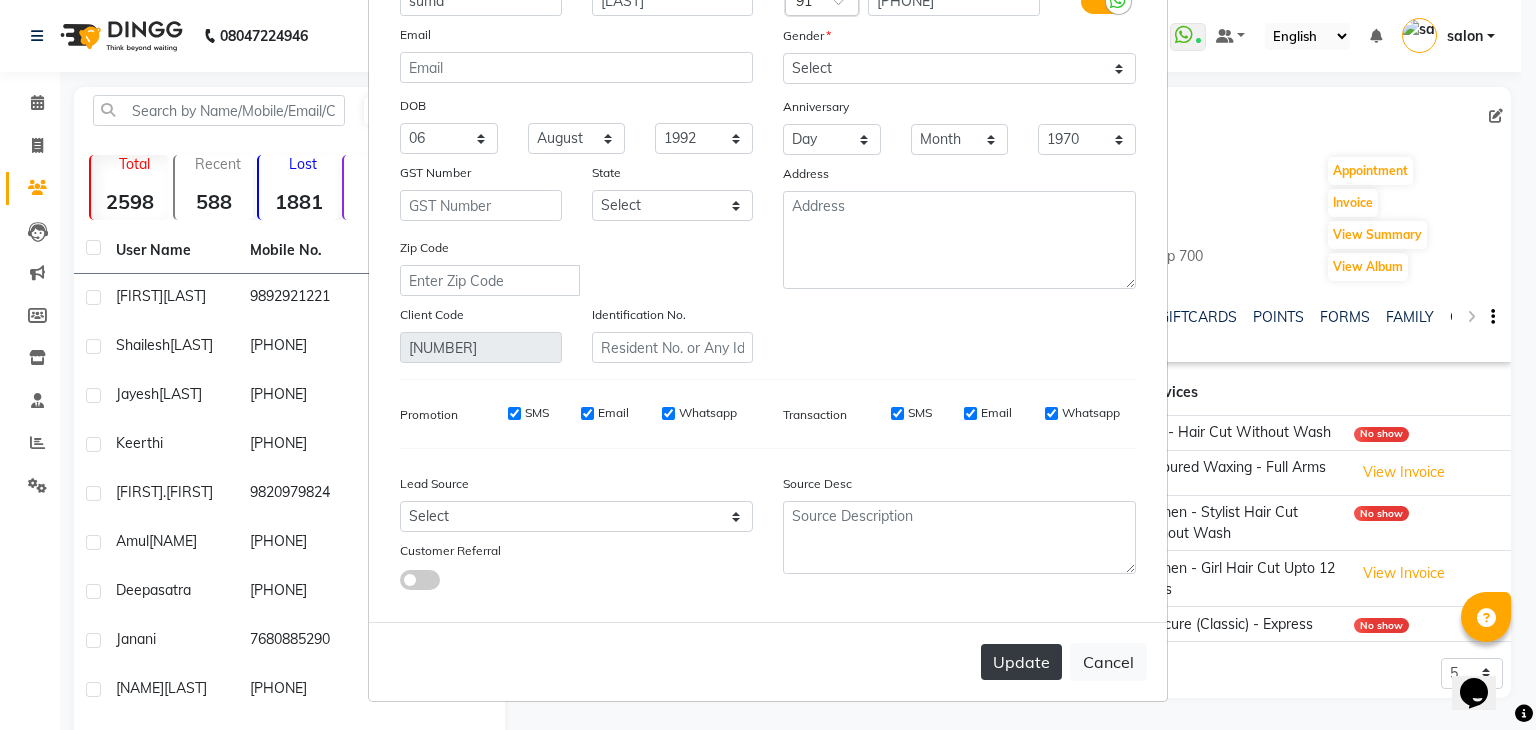 click on "Update" at bounding box center [1021, 662] 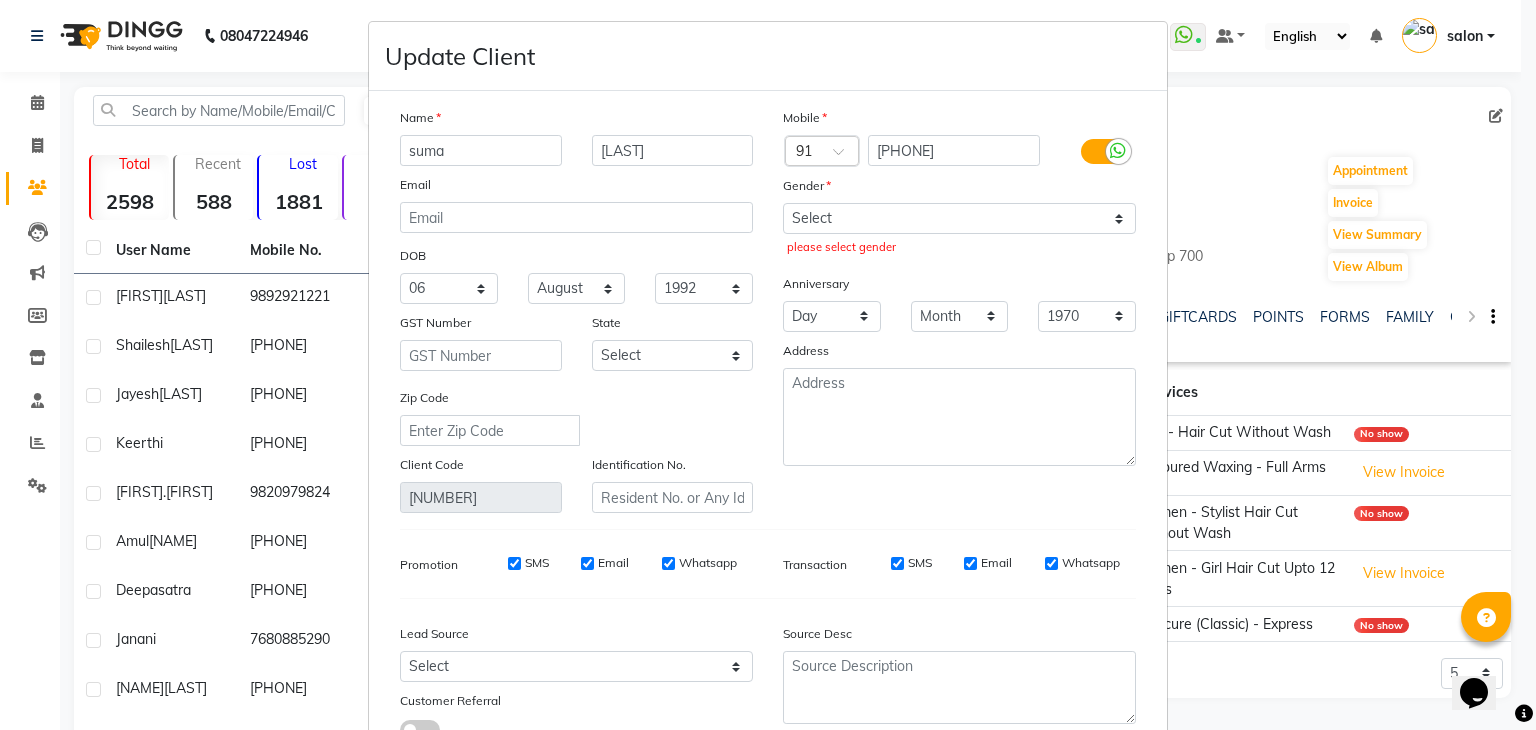scroll, scrollTop: 0, scrollLeft: 0, axis: both 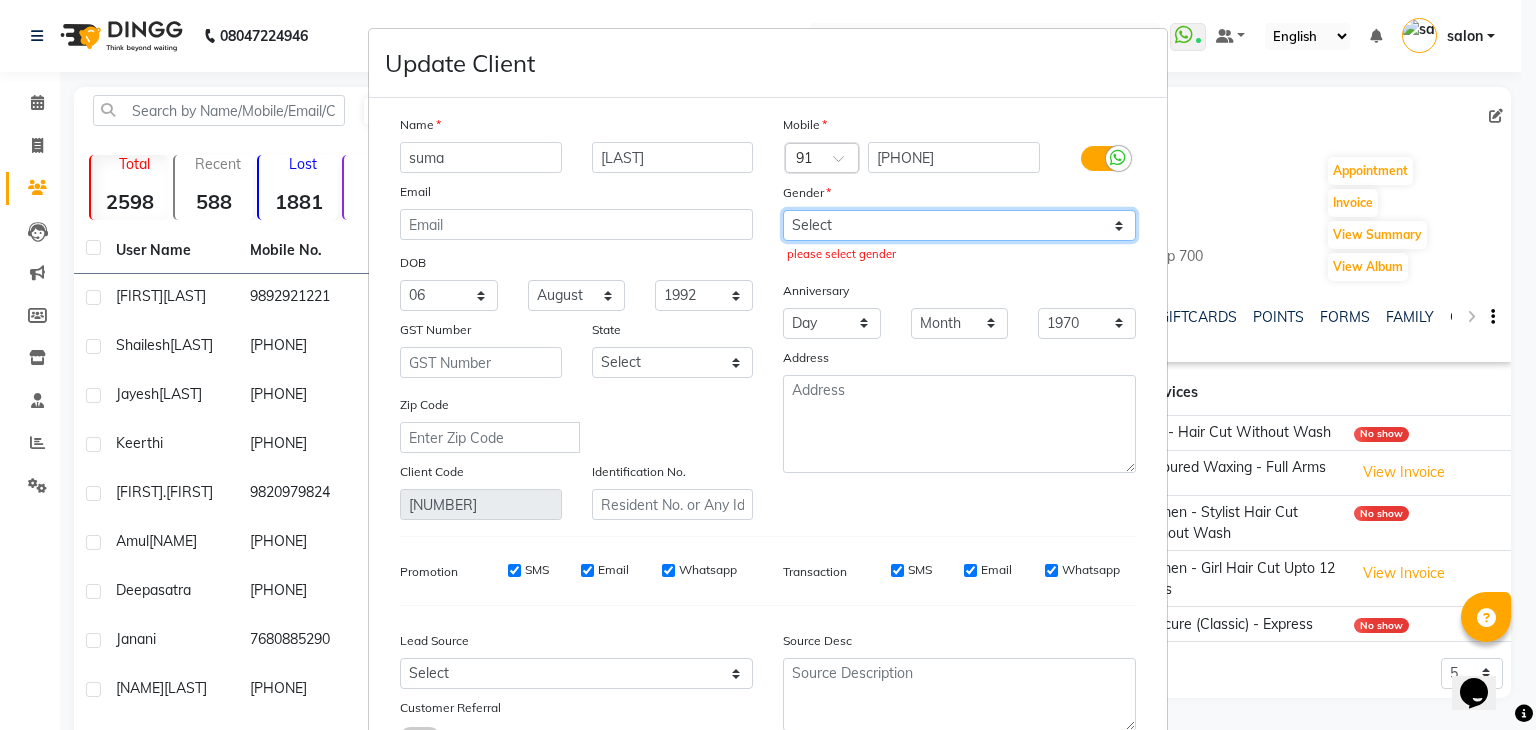 click on "Select Male Female Other Prefer Not To Say" at bounding box center (959, 225) 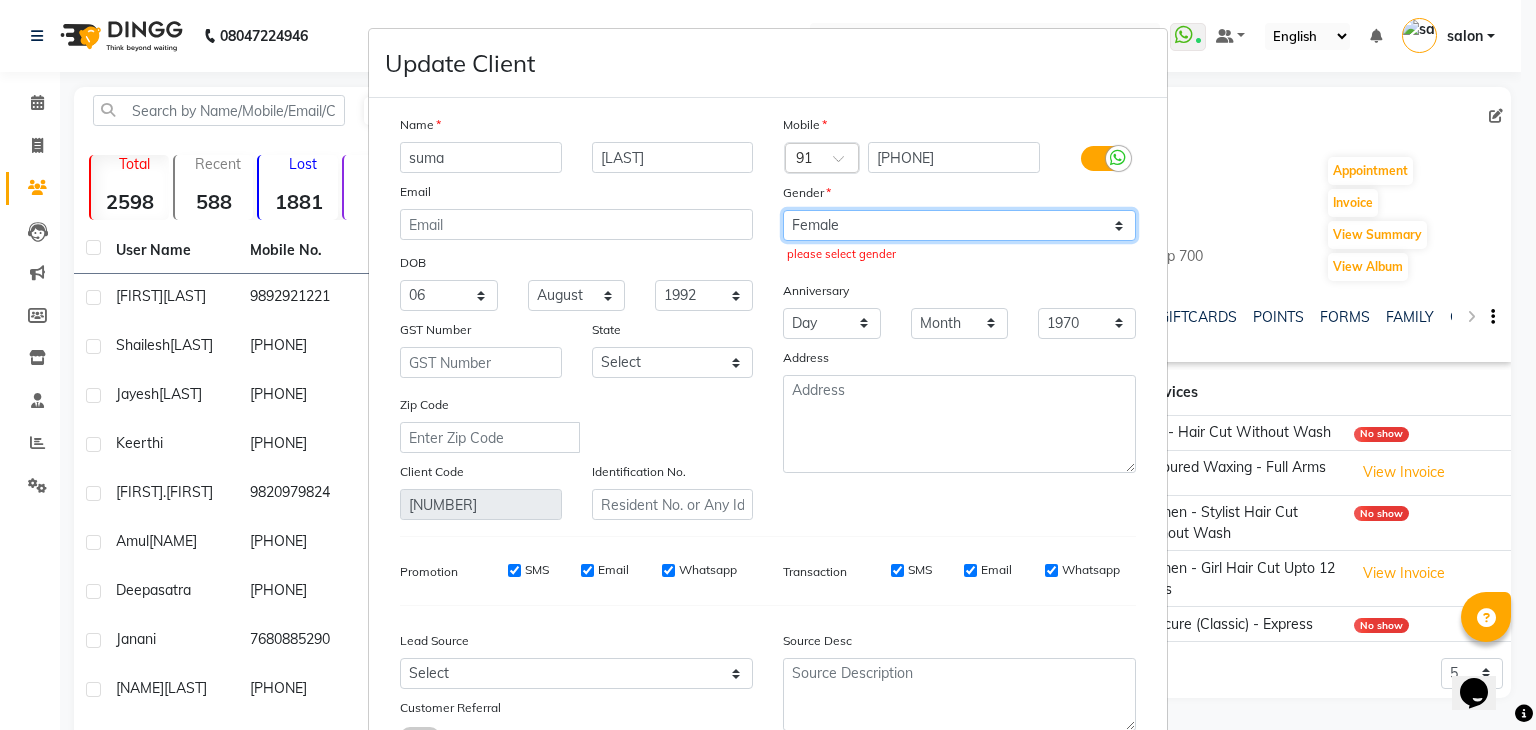click on "Select Male Female Other Prefer Not To Say" at bounding box center (959, 225) 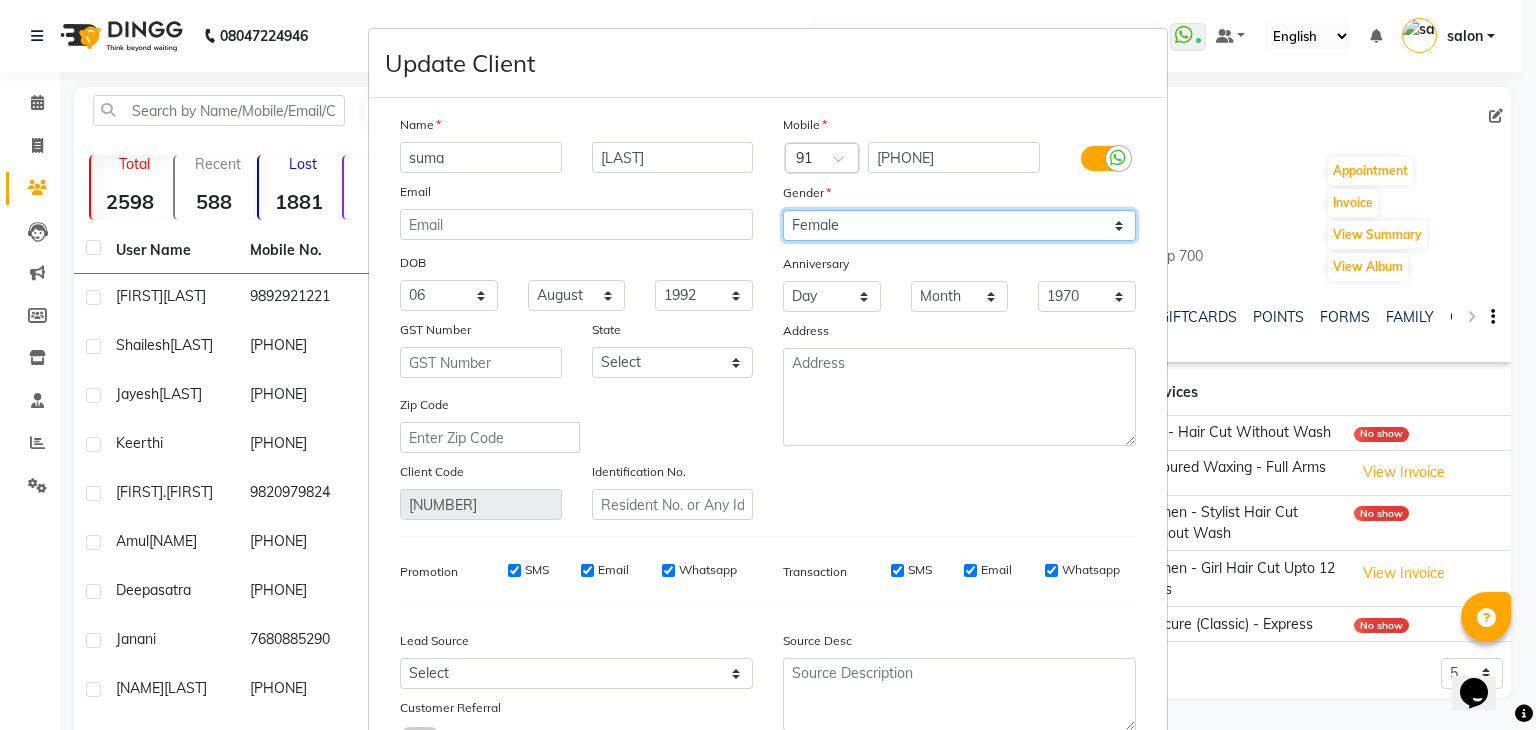 click on "Select Male Female Other Prefer Not To Say" at bounding box center [959, 225] 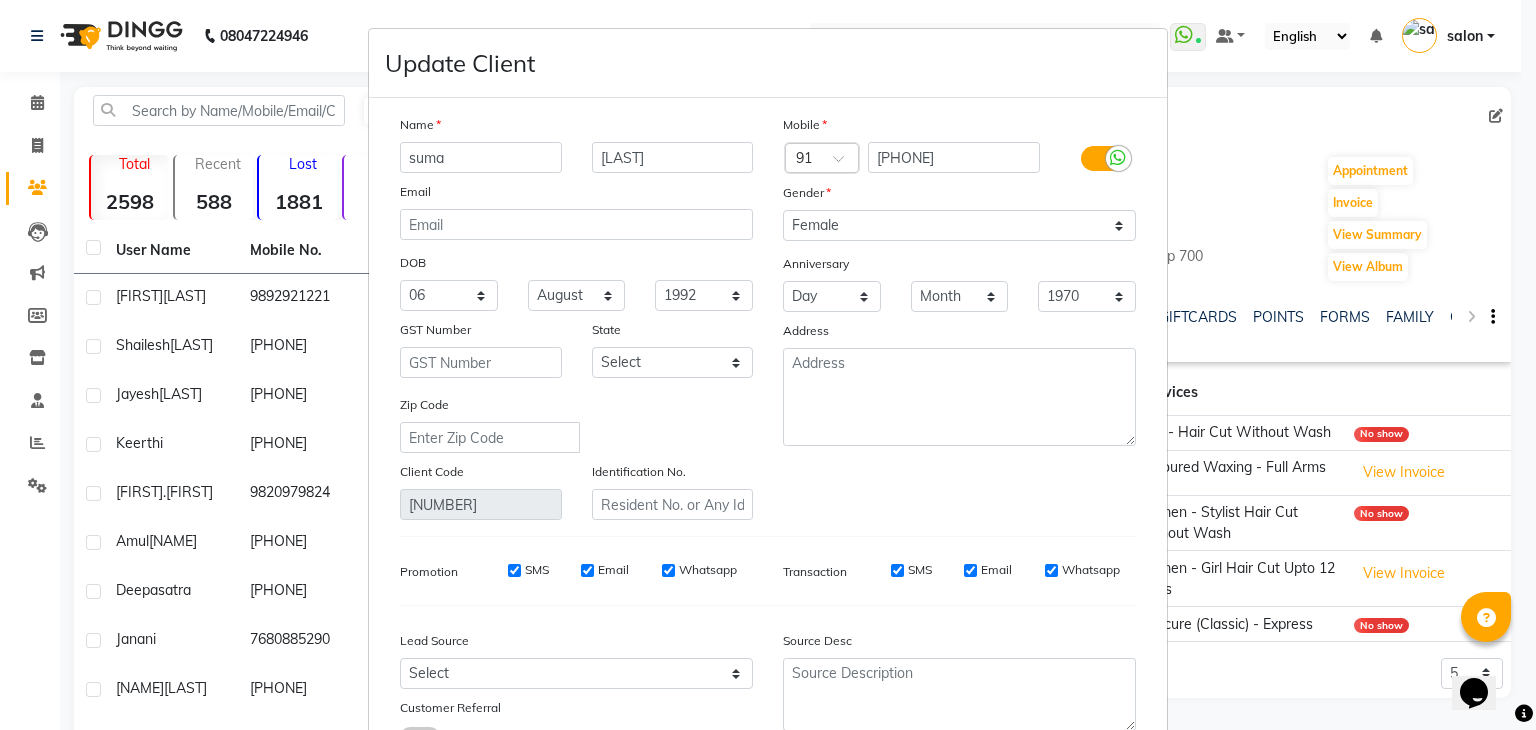 click on "Mobile Country Code × 91 9930129312 Gender Select Male Female Other Prefer Not To Say Anniversary Day 01 02 03 04 05 06 07 08 09 10 11 12 13 14 15 16 17 18 19 20 21 22 23 24 25 26 27 28 29 30 31 Month January February March April May June July August September October November December 1970 1971 1972 1973 1974 1975 1976 1977 1978 1979 1980 1981 1982 1983 1984 1985 1986 1987 1988 1989 1990 1991 1992 1993 1994 1995 1996 1997 1998 1999 2000 2001 2002 2003 2004 2005 2006 2007 2008 2009 2010 2011 2012 2013 2014 2015 2016 2017 2018 2019 2020 2021 2022 2023 2024 2025 Address" at bounding box center [959, 317] 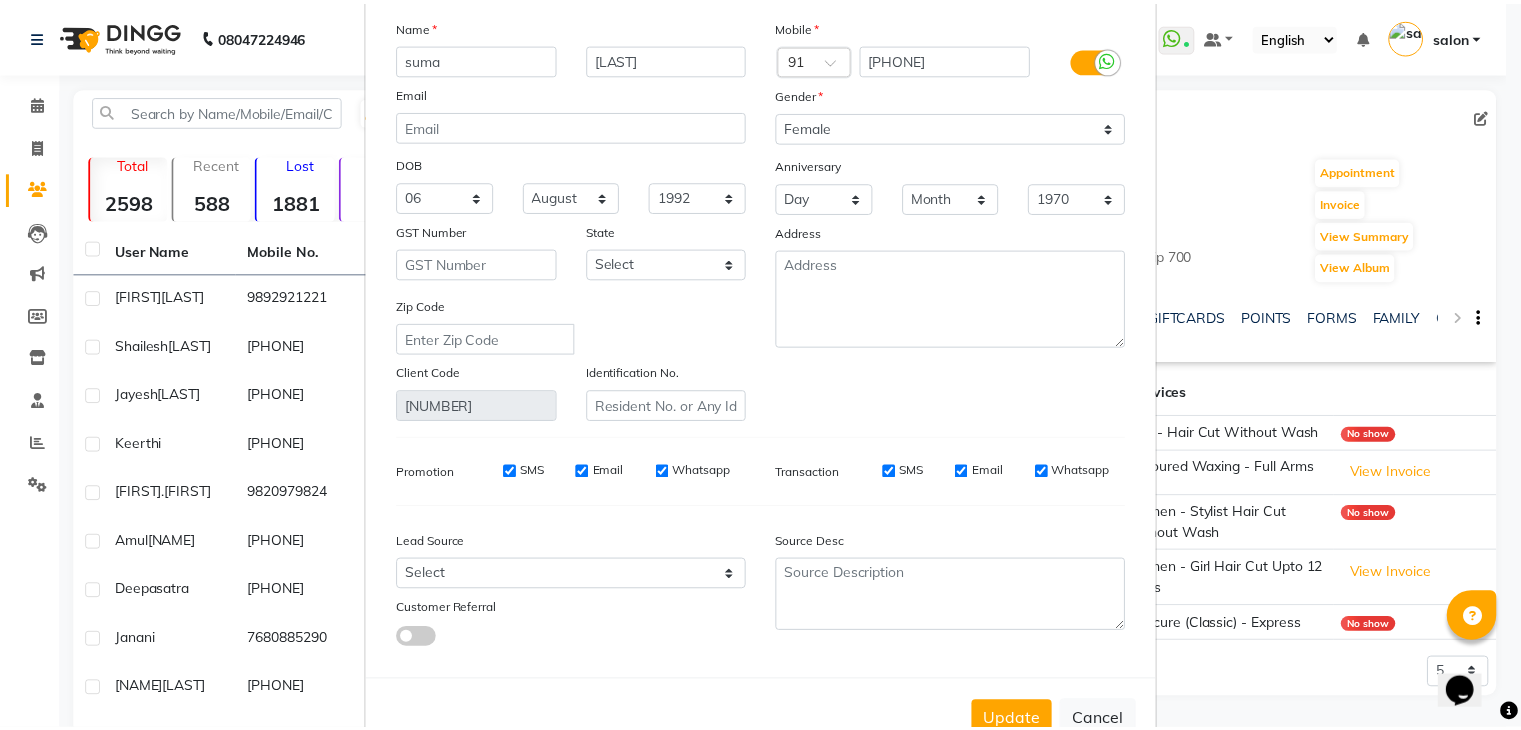 scroll, scrollTop: 168, scrollLeft: 0, axis: vertical 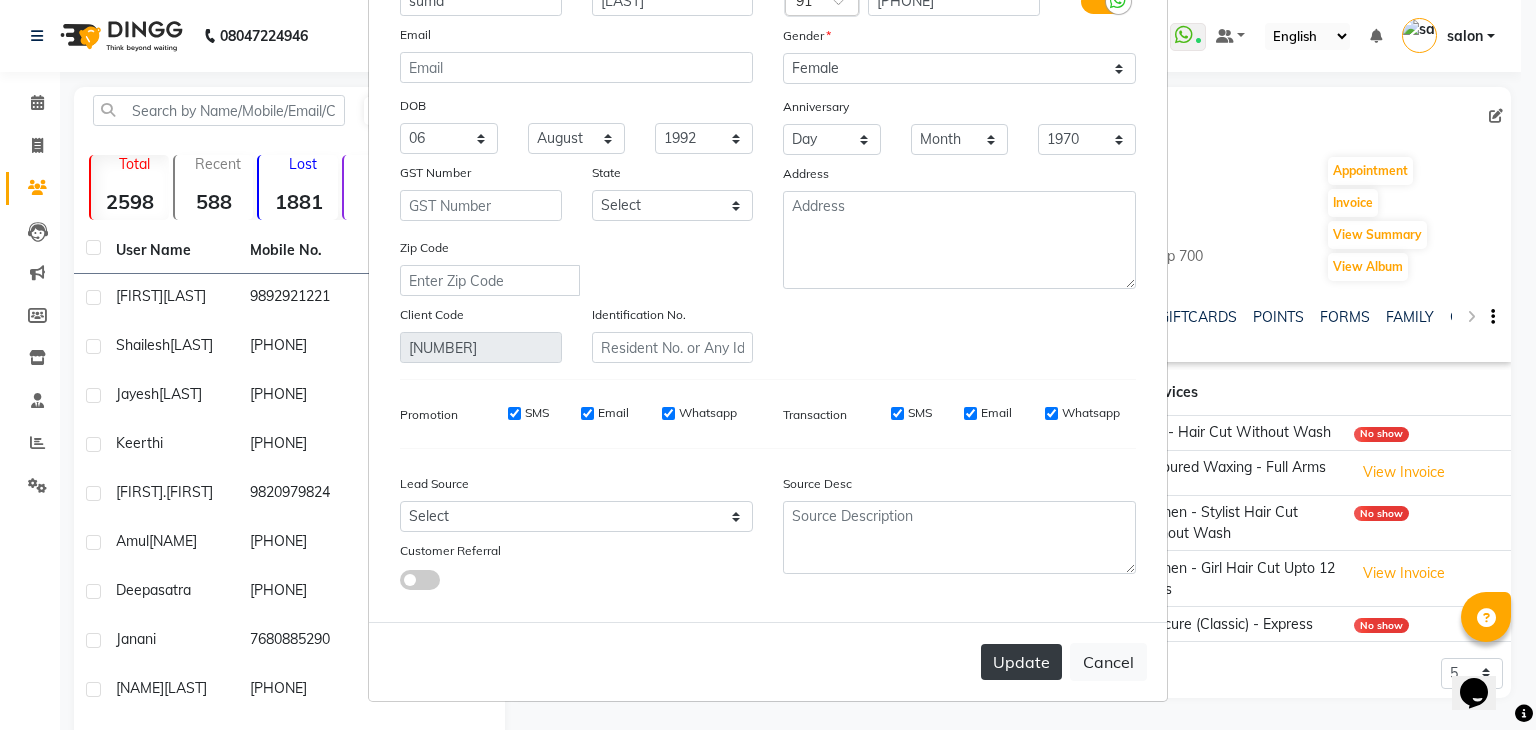 click on "Update" at bounding box center [1021, 662] 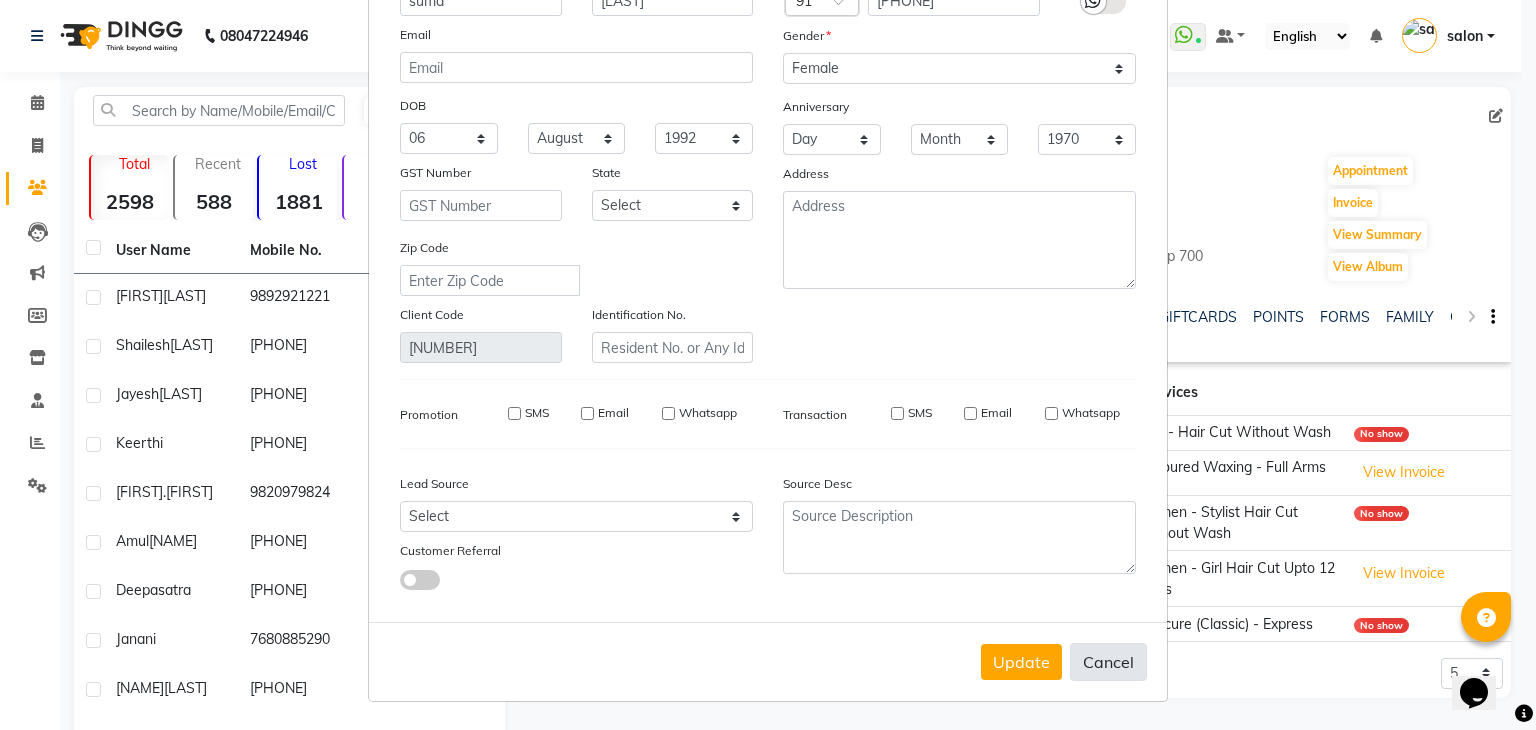 type 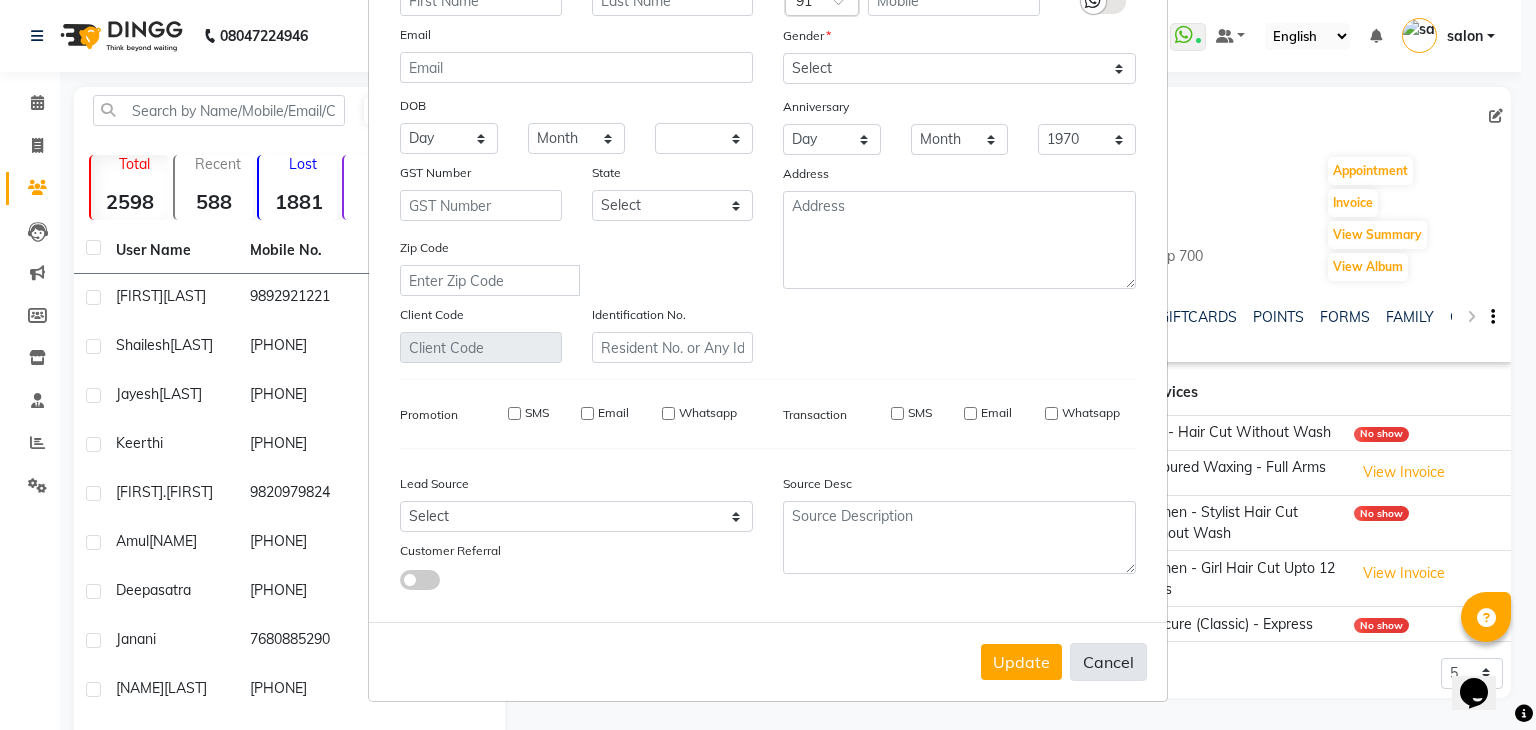 select 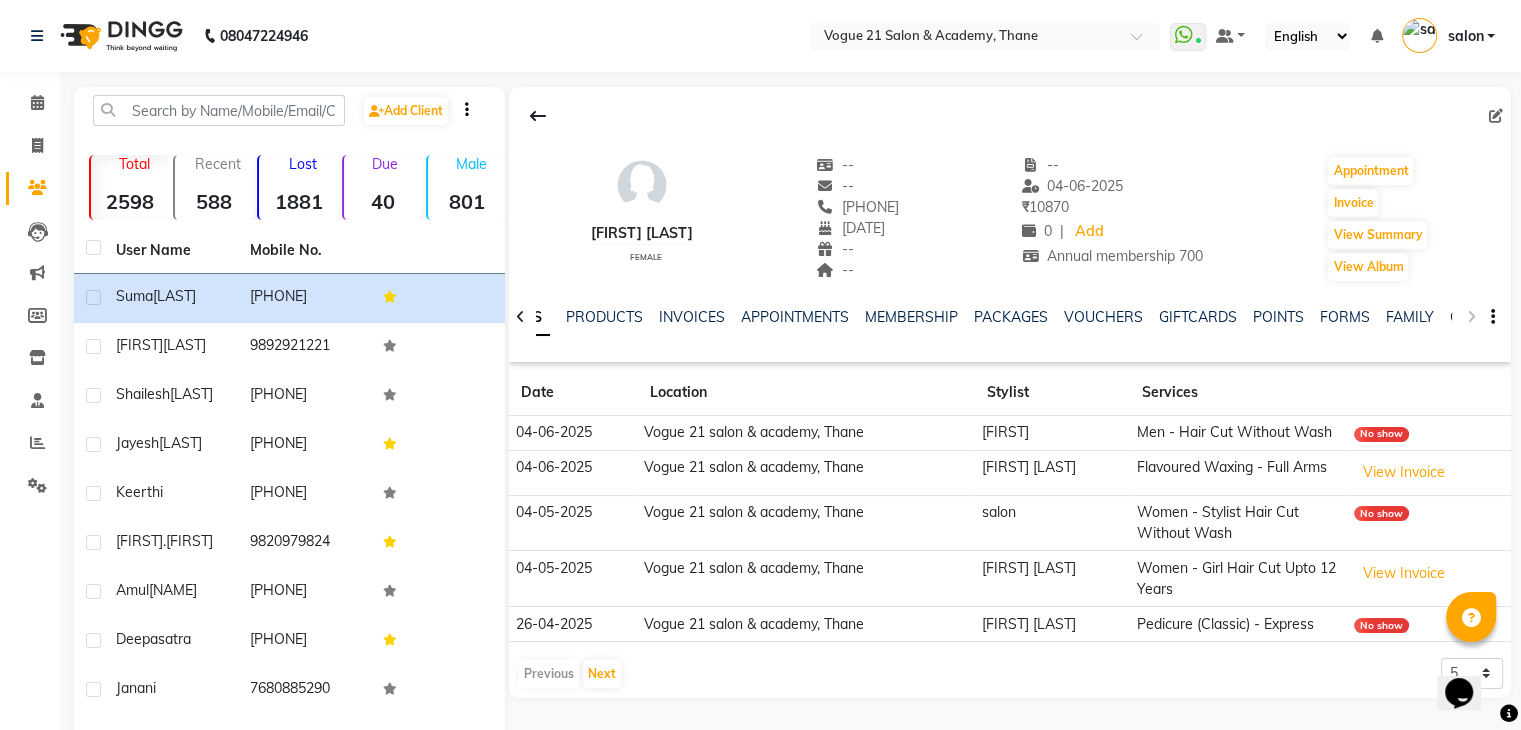 scroll, scrollTop: 0, scrollLeft: 0, axis: both 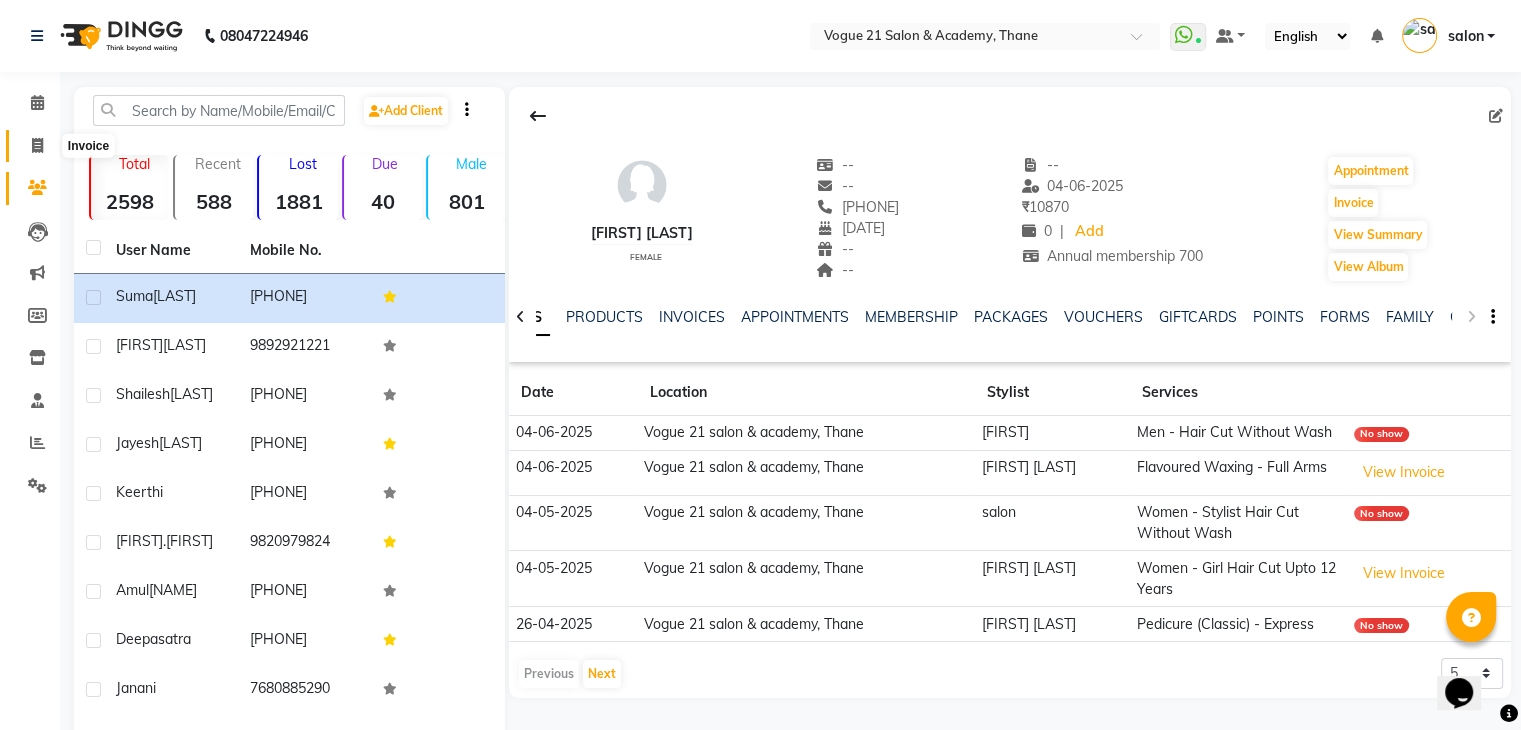 click 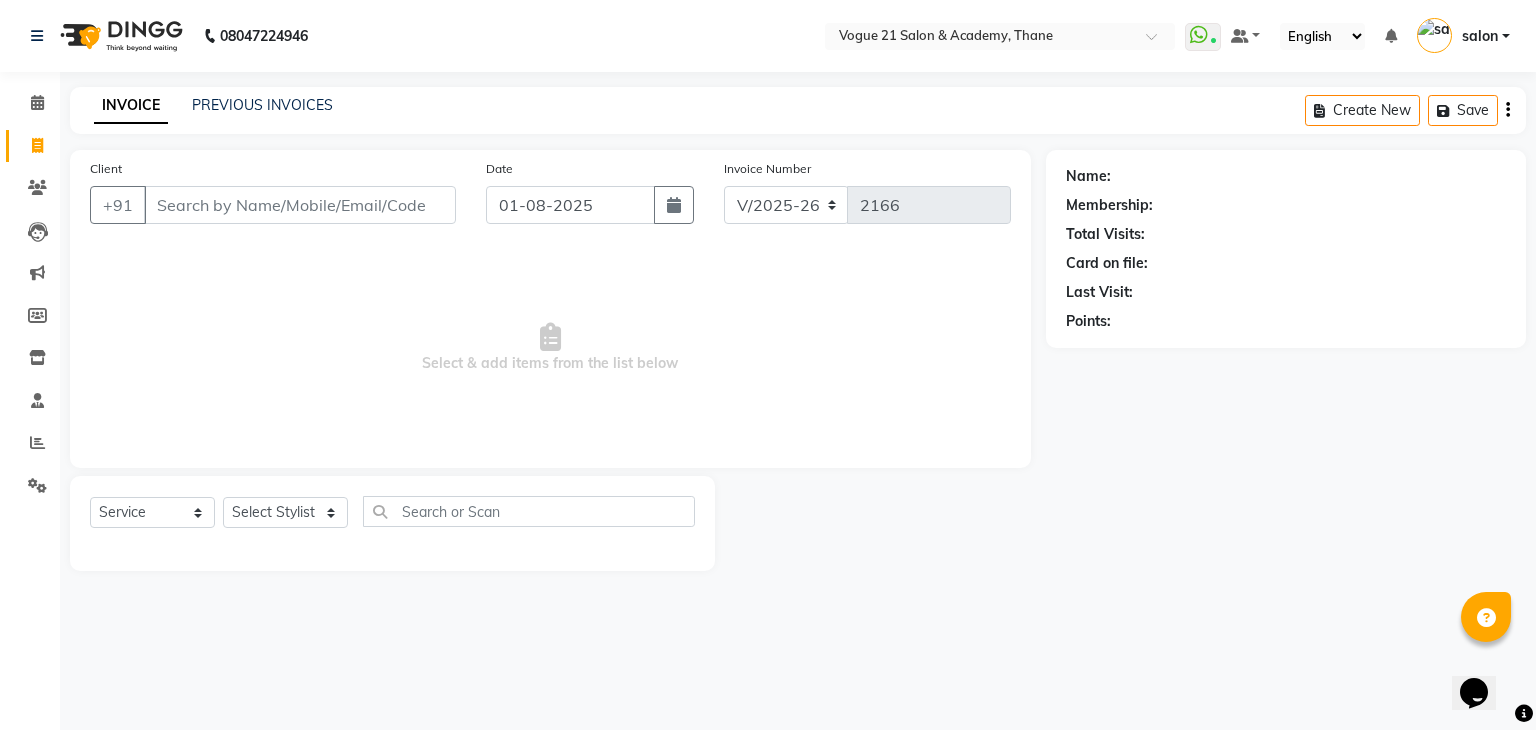 click on "Client +91" 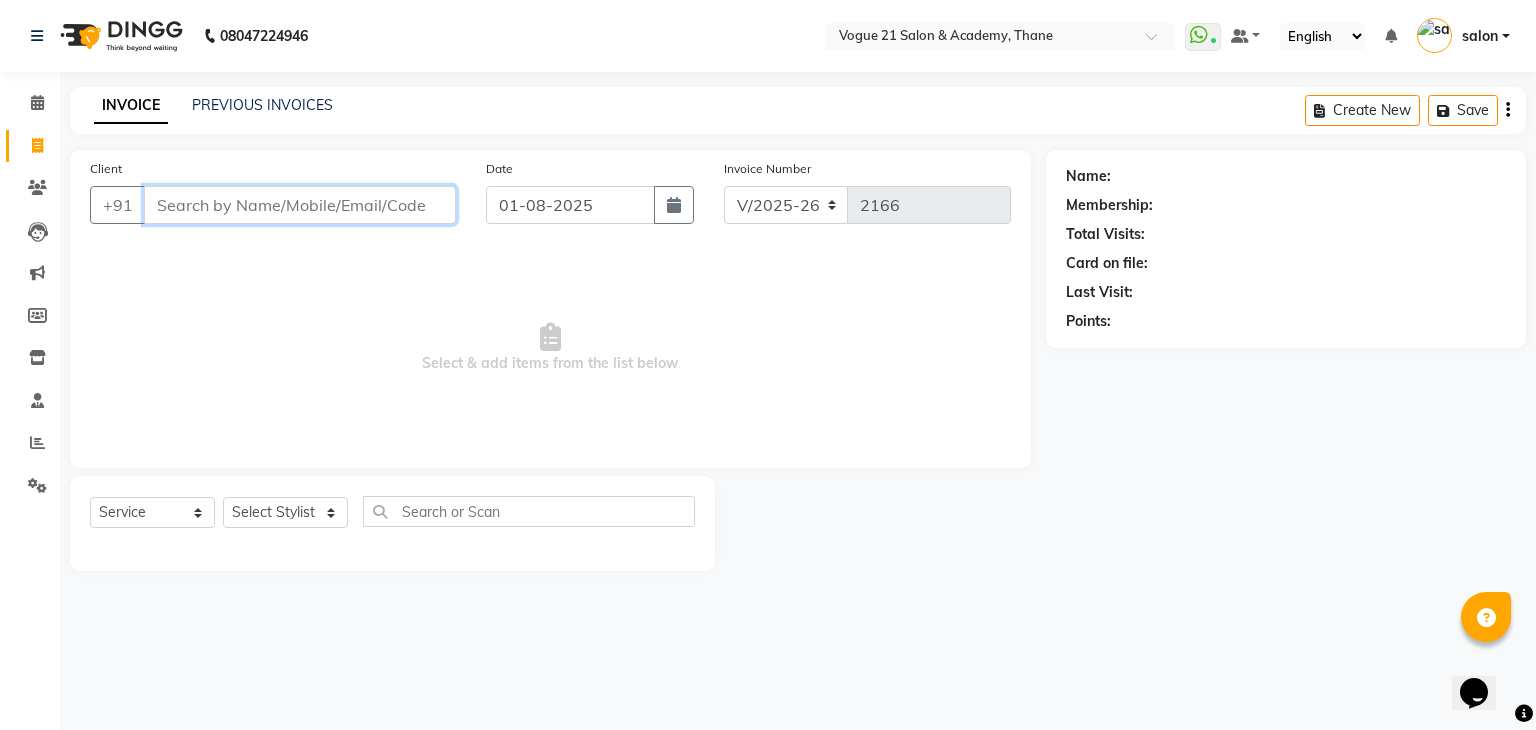 click on "Client" at bounding box center [300, 205] 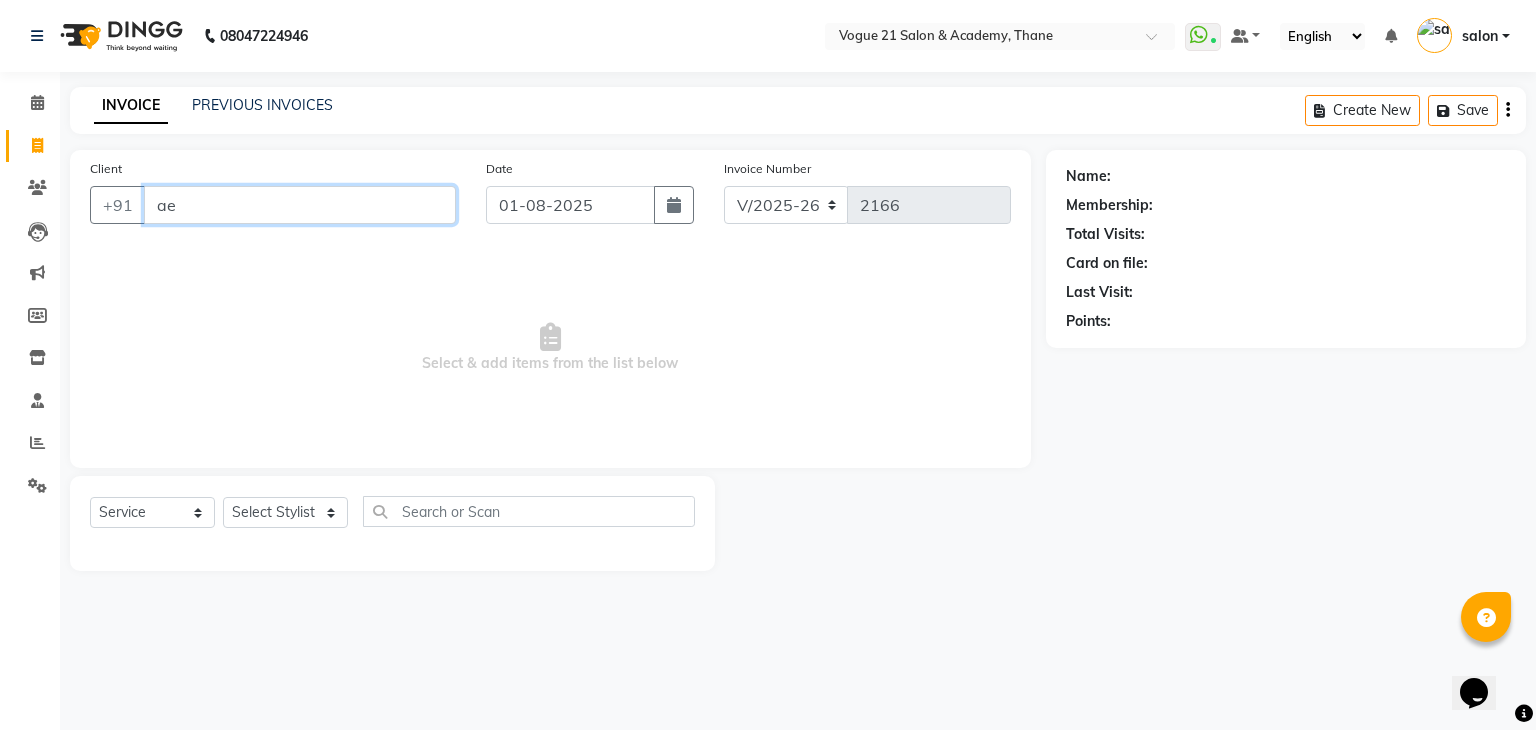 type on "a" 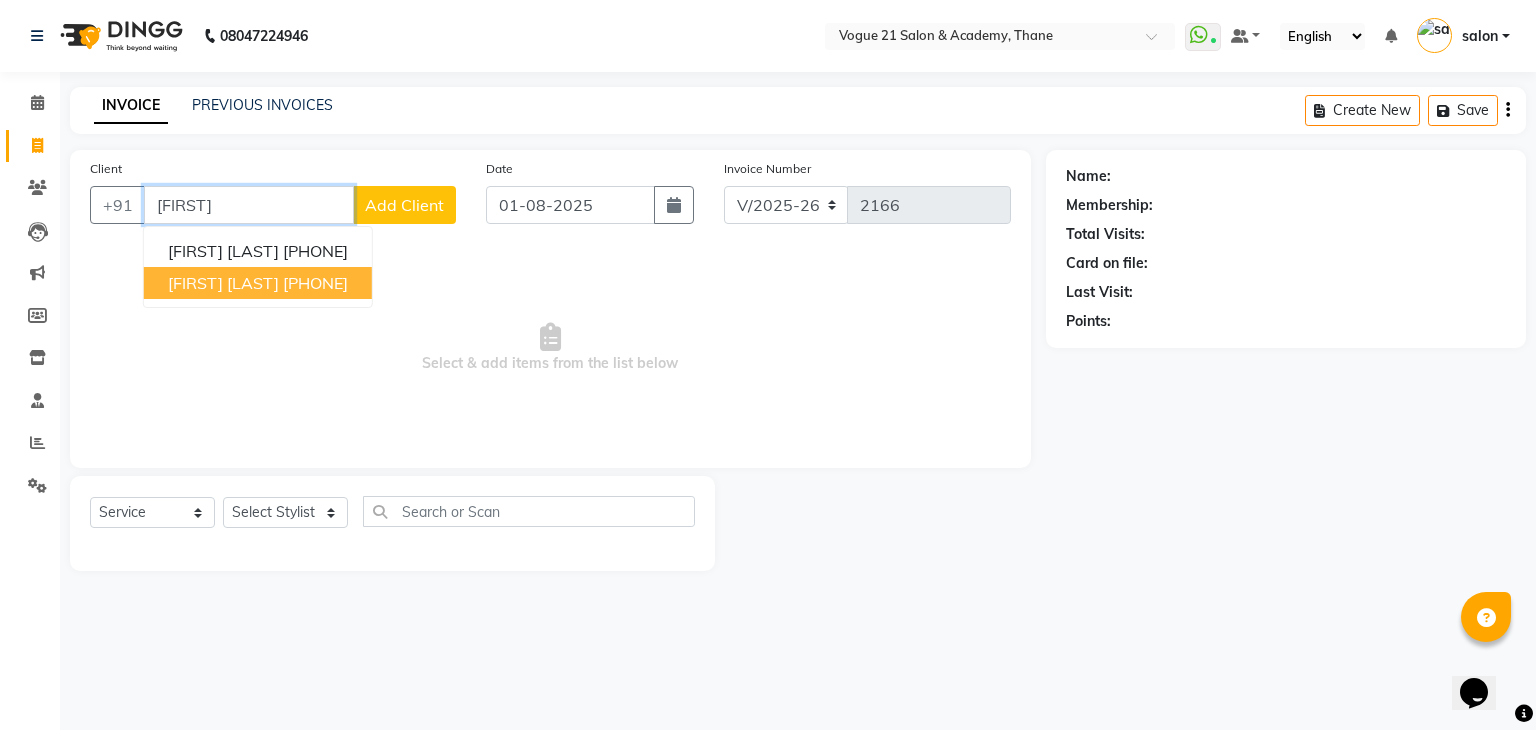 type on "sharv" 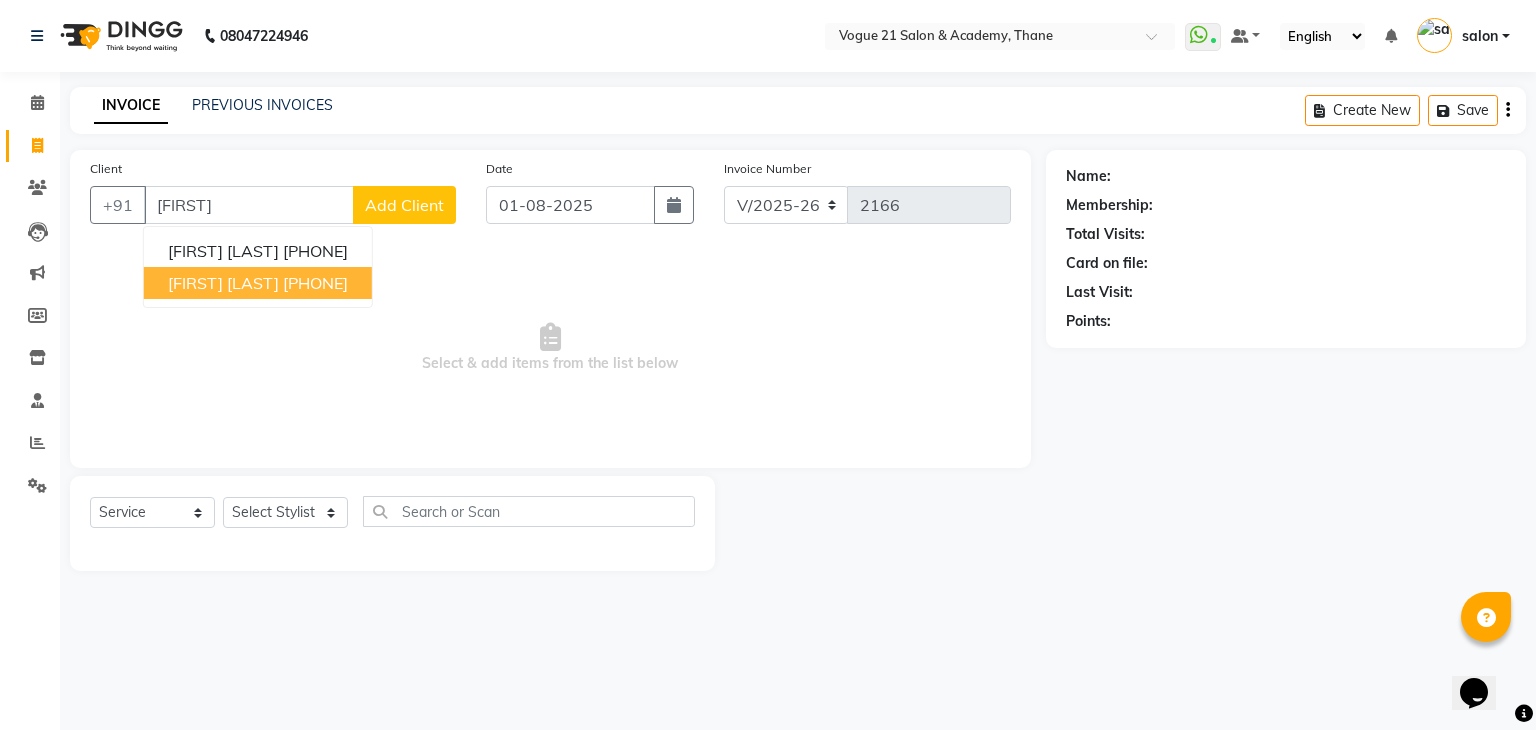 click on "Select & add items from the list below" at bounding box center (550, 348) 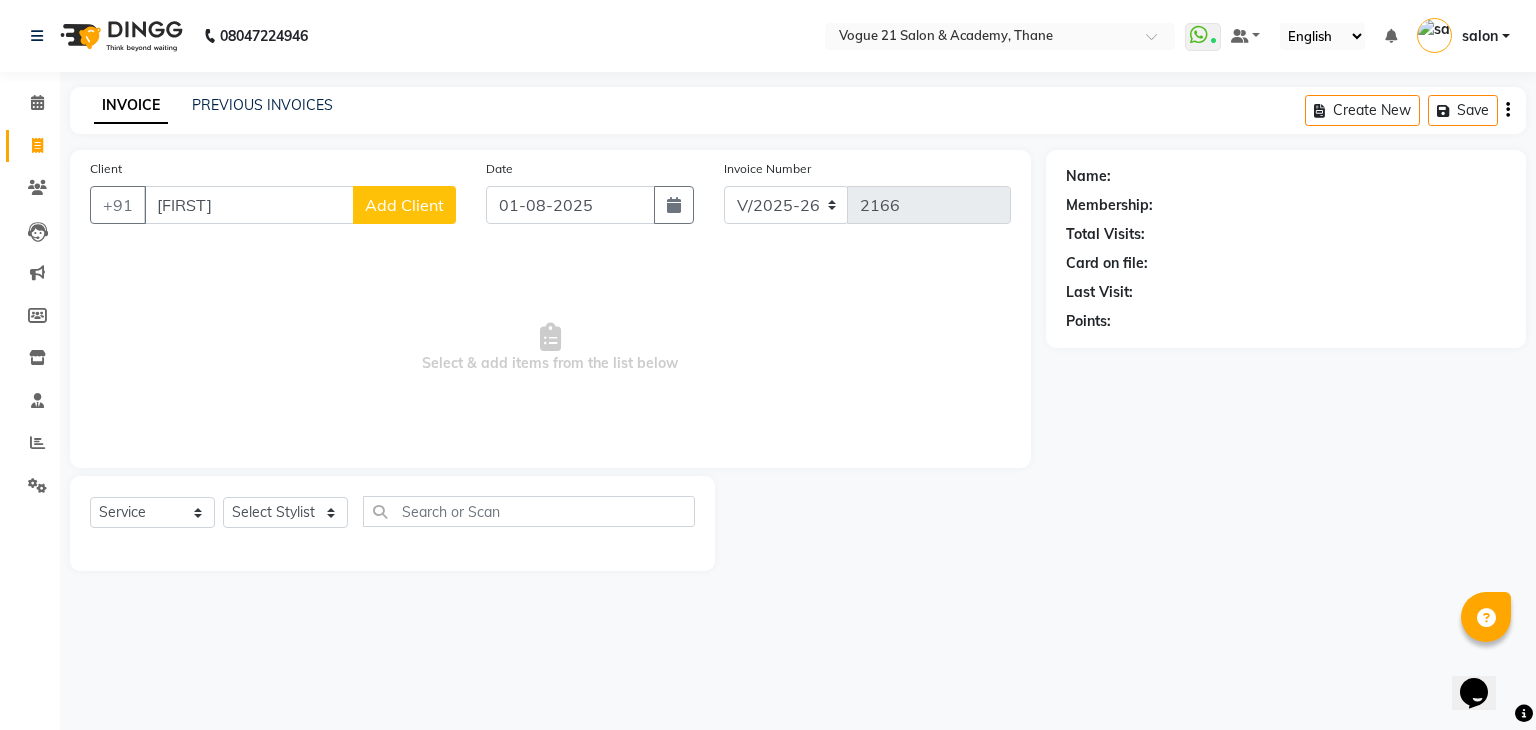 click on "Select & add items from the list below" at bounding box center [550, 348] 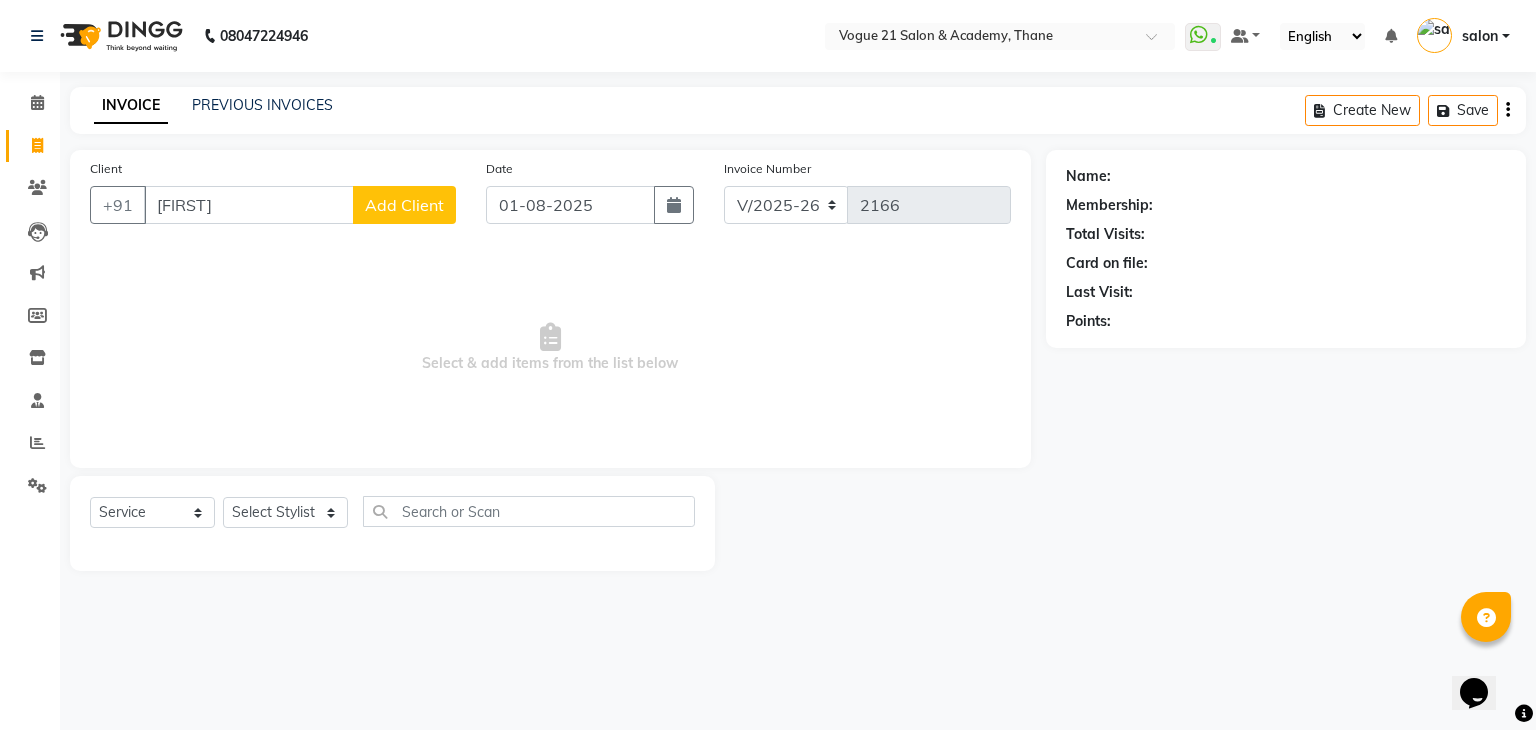 click on "Select Service Product Membership Package Voucher Prepaid Gift Card Select Stylist [FIRST] [LAST] [FIRST] [LAST] [FIRST] [LAST] [FIRST] [LAST] [FIRST] [LAST] [FIRST] [LAST] [FIRST] [LAST] [FIRST] [LAST]" 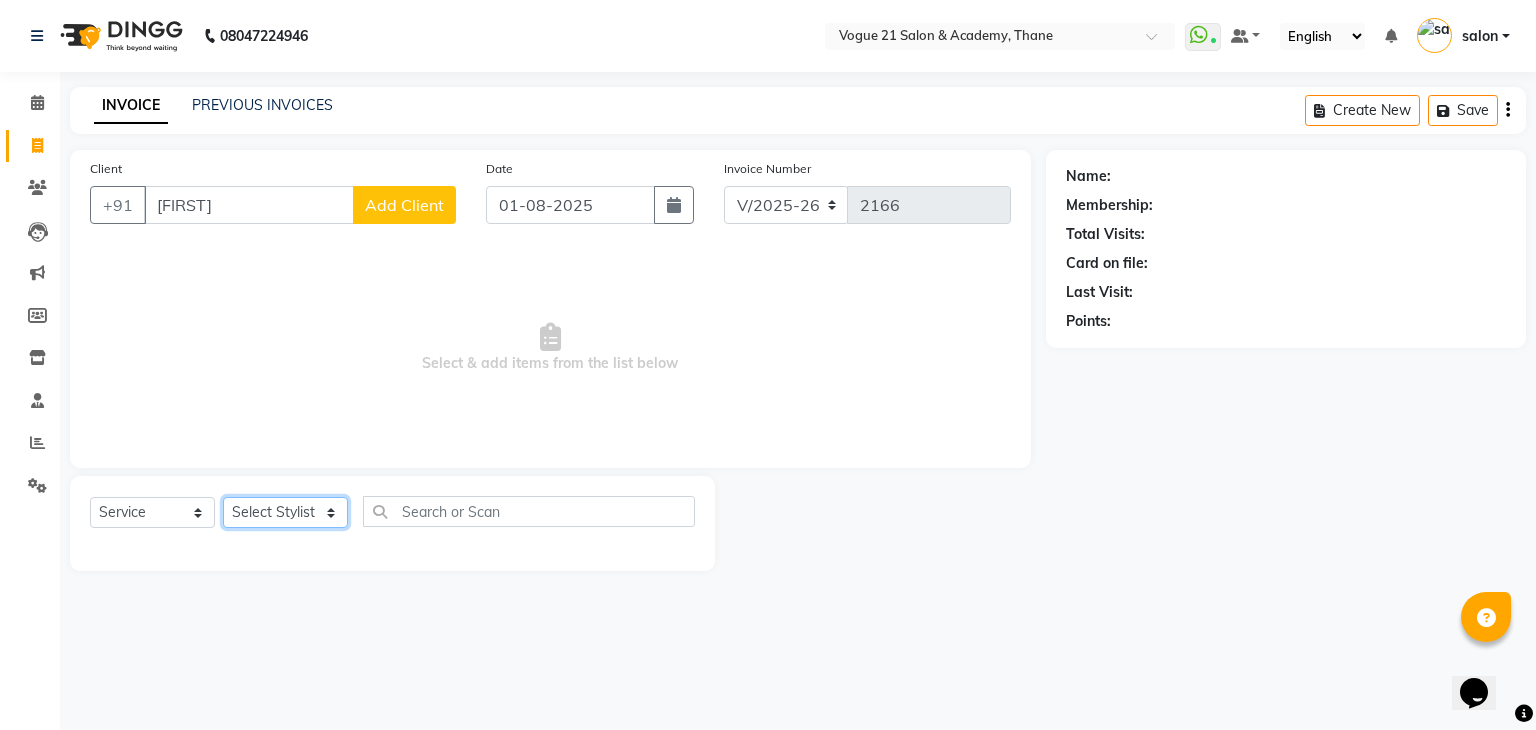 click on "Select Stylist [FIRST] [LAST] [FIRST] [LAST] [FIRST] [LAST] [FIRST] [LAST] [FIRST] [LAST] [FIRST] [LAST] [FIRST] [LAST] [FIRST] [LAST]" 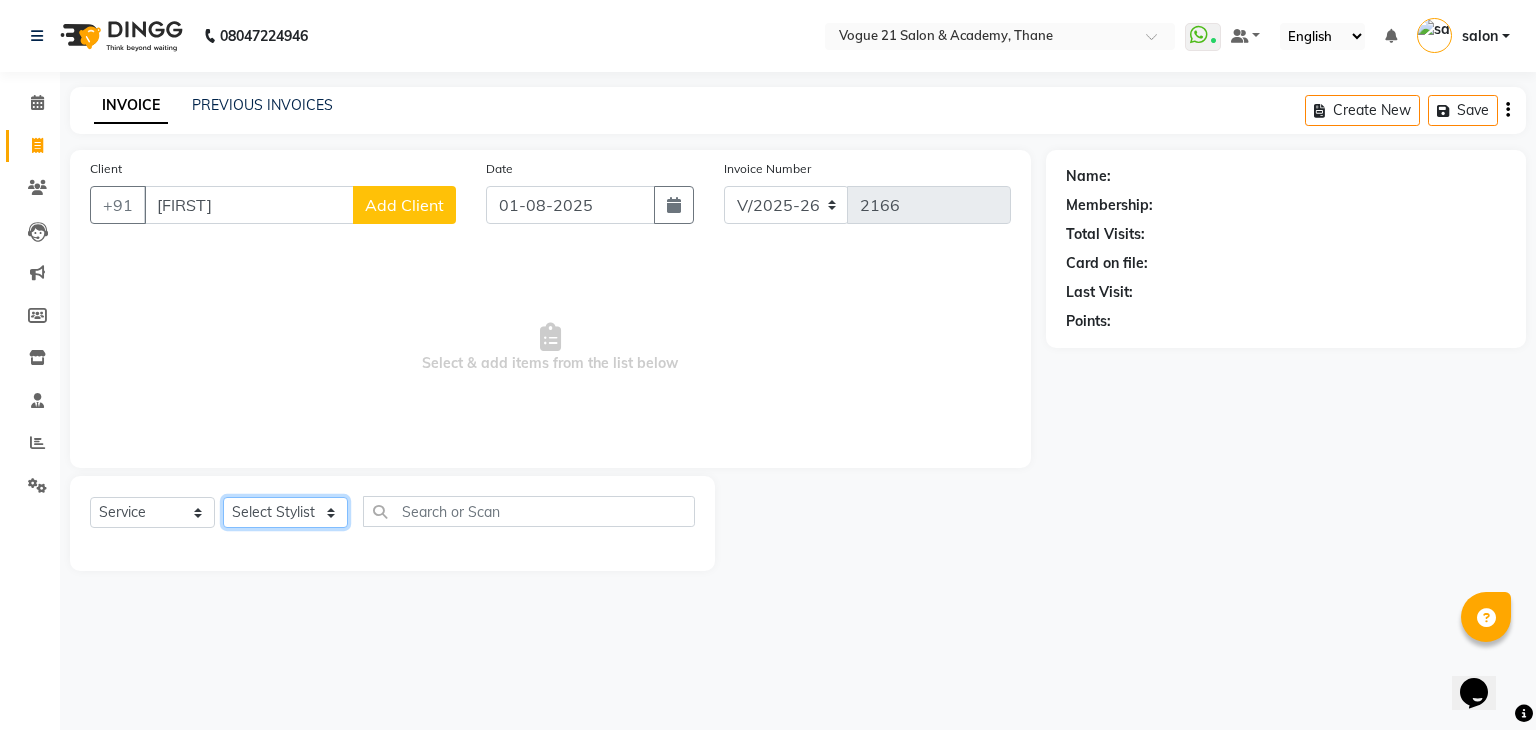 select on "40287" 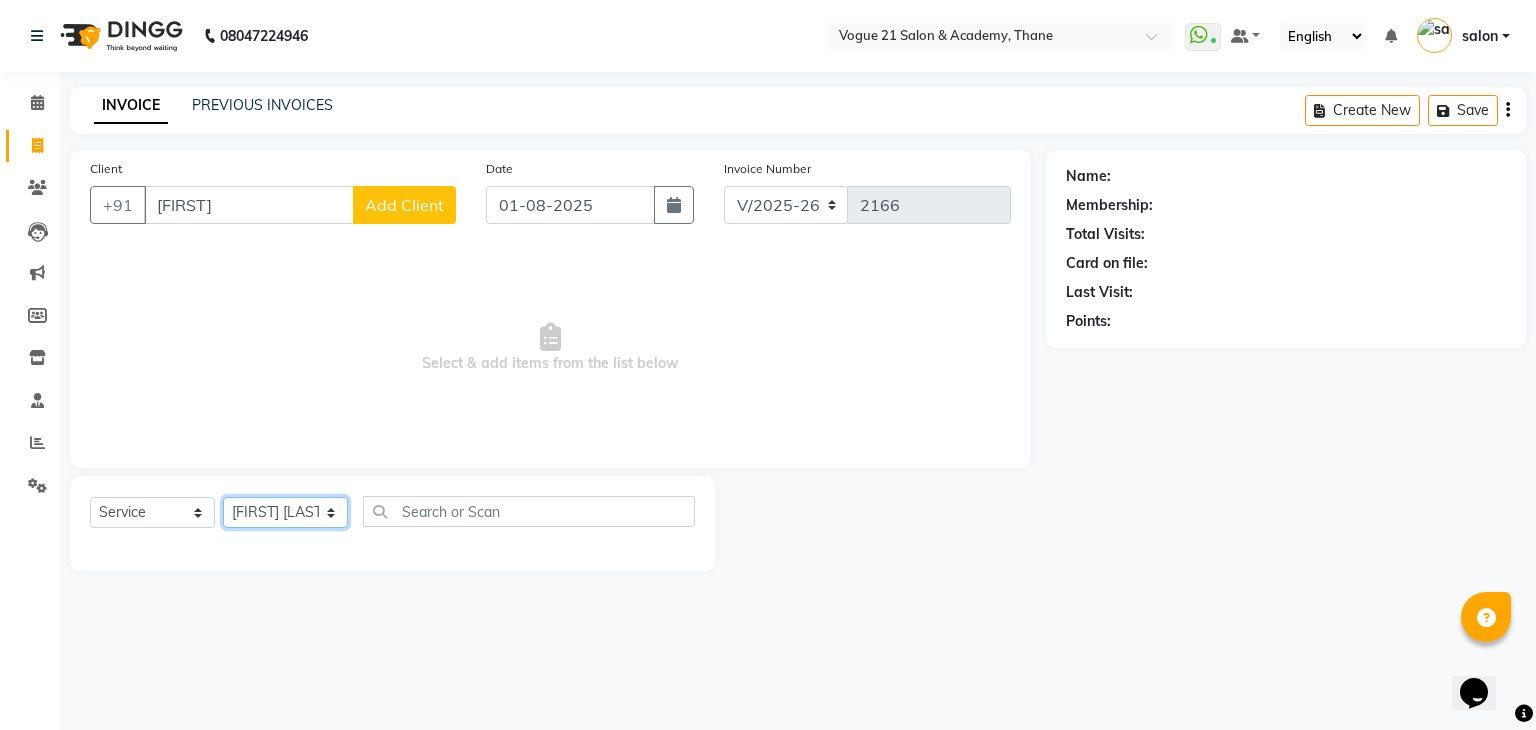 click on "Select Stylist [FIRST] [LAST] [FIRST] [LAST] [FIRST] [LAST] [FIRST] [LAST] [FIRST] [LAST] [FIRST] [LAST] [FIRST] [LAST] [FIRST] [LAST]" 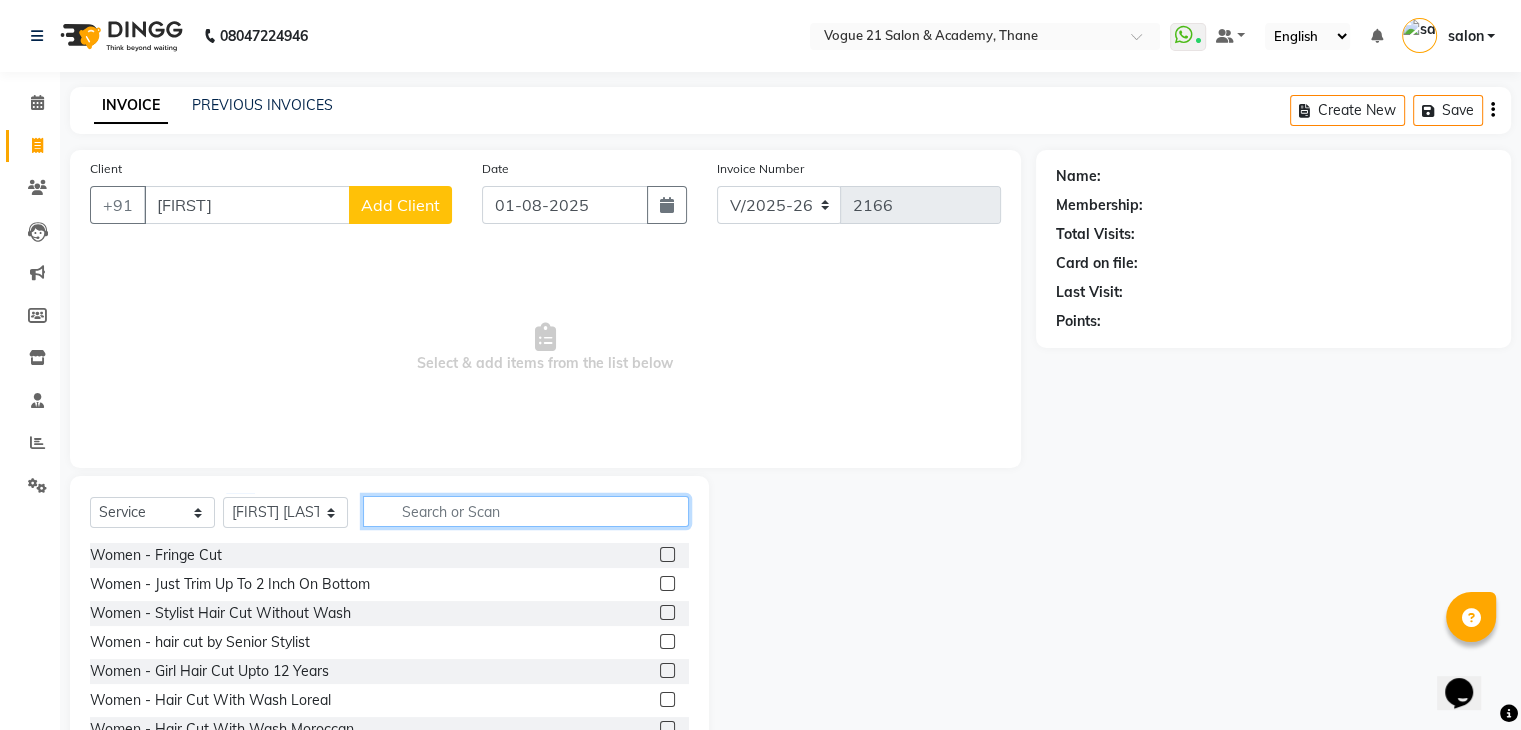 click 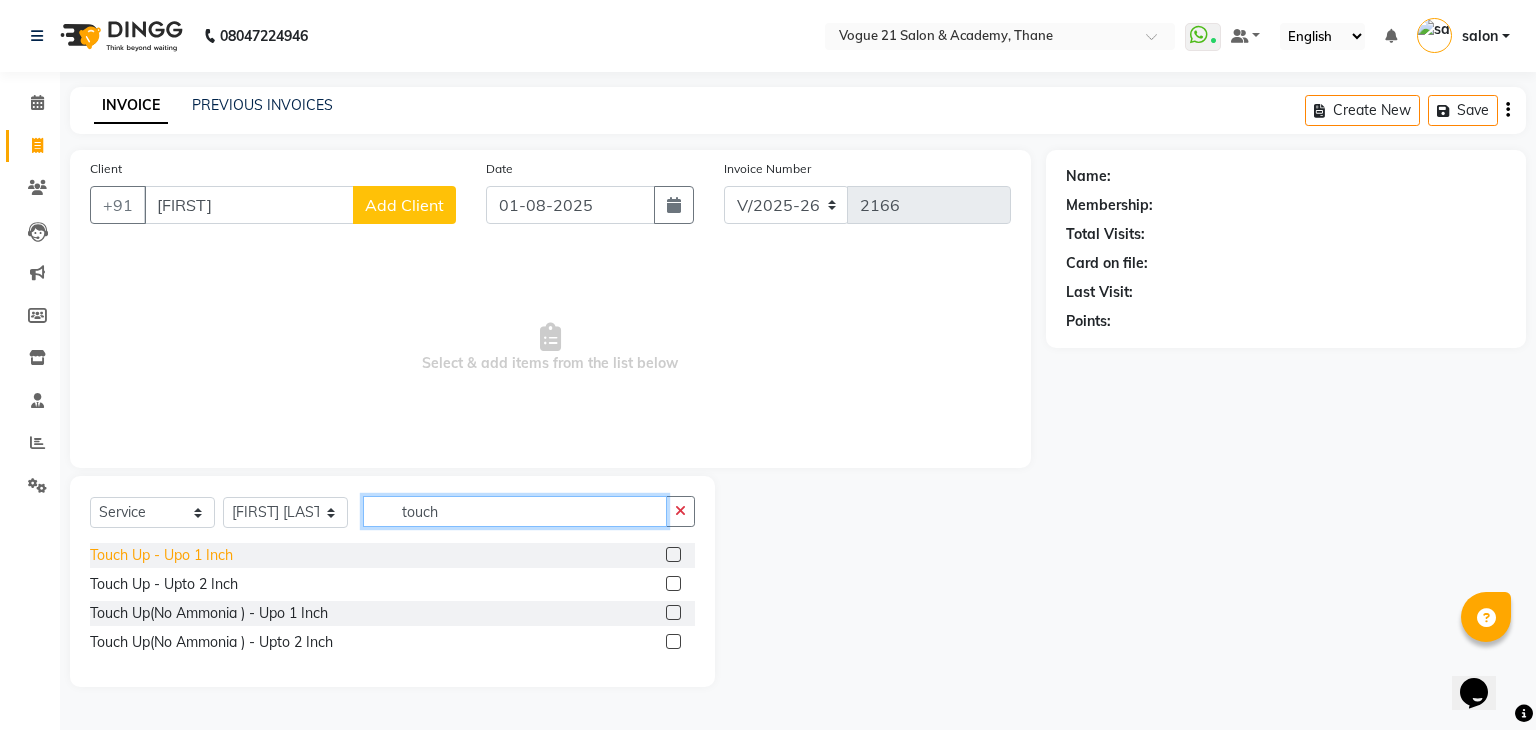 type on "touch" 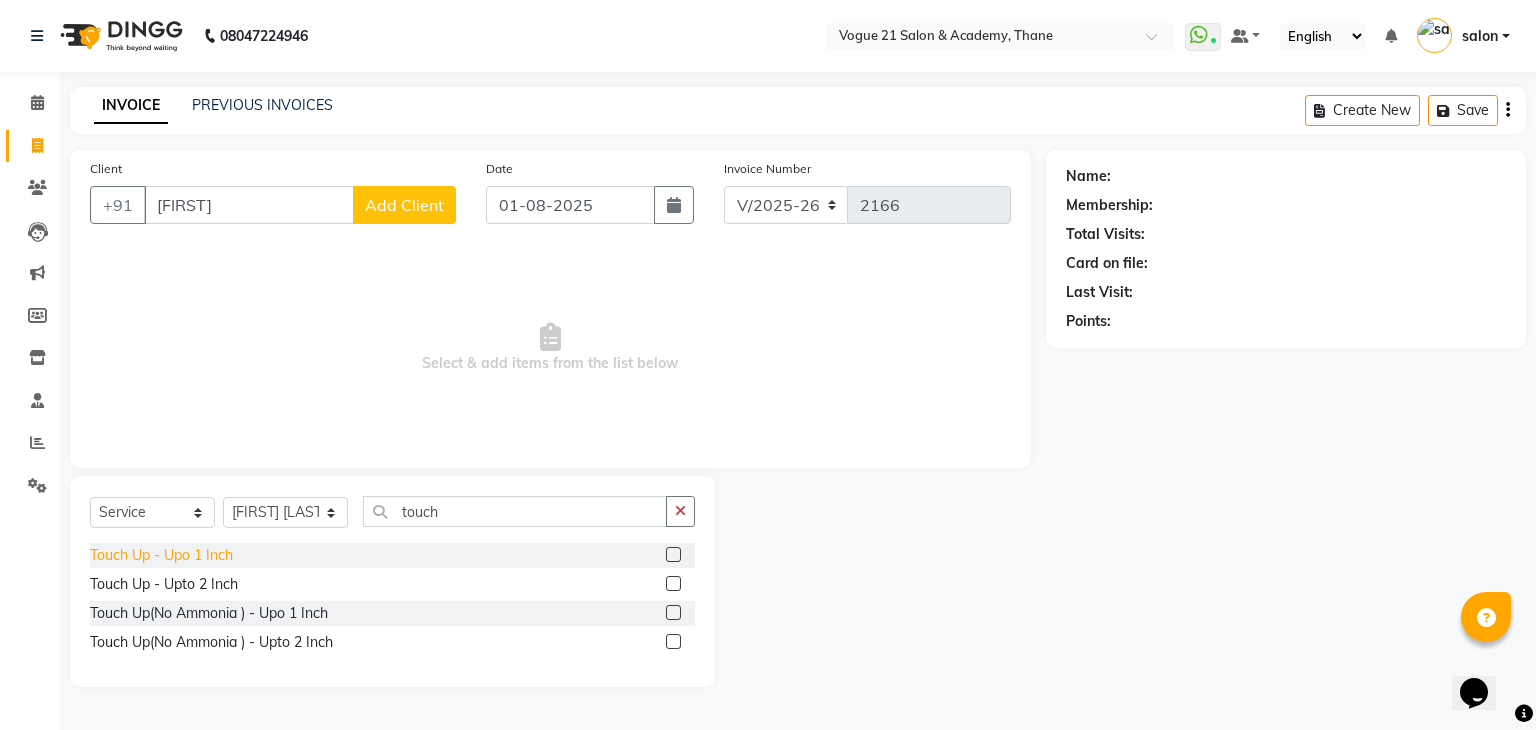 click on "Touch Up   -   Upo 1 Inch" 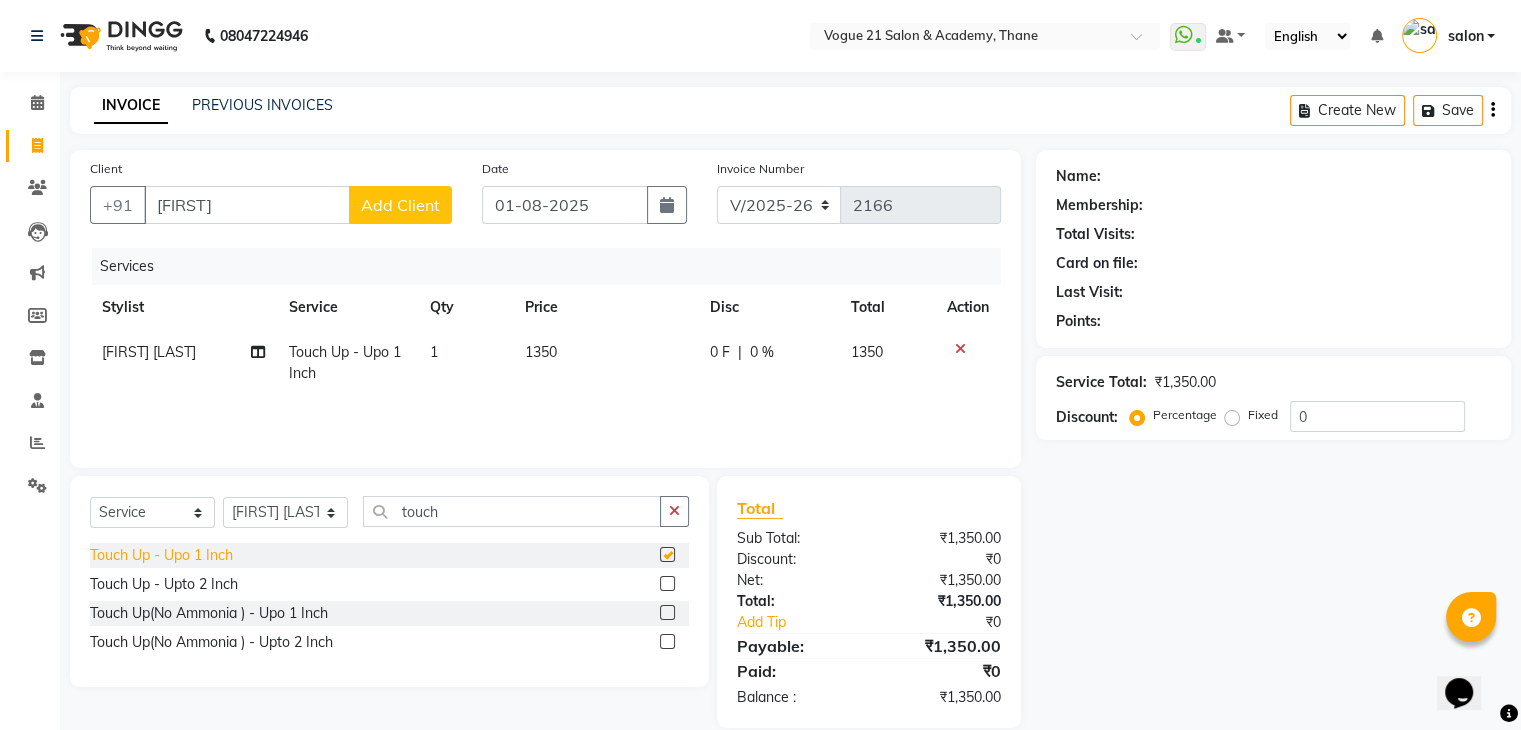 checkbox on "false" 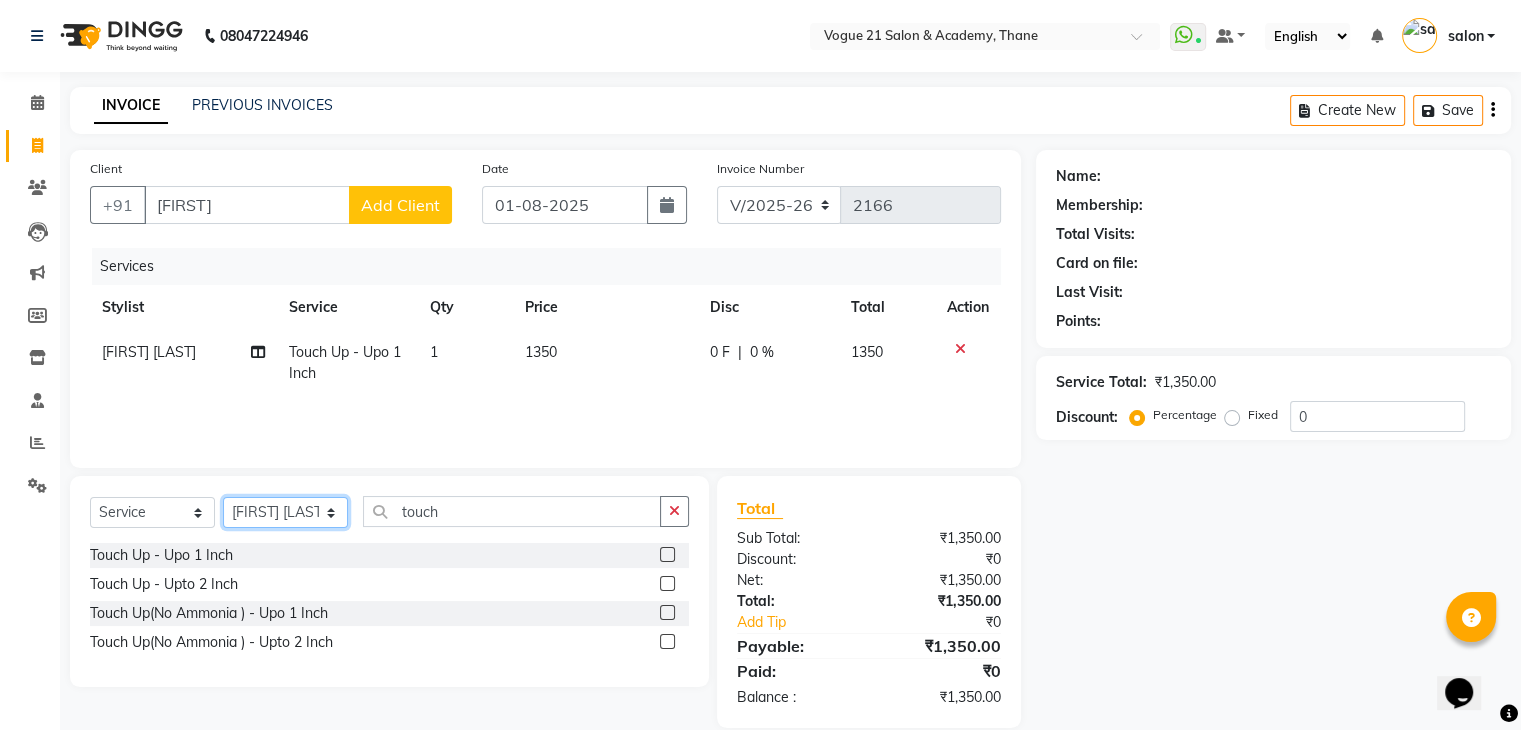 click on "Select Stylist [FIRST] [LAST] [FIRST] [LAST] [FIRST] [LAST] [FIRST] [LAST] [FIRST] [LAST] [FIRST] [LAST] [FIRST] [LAST] [FIRST] [LAST]" 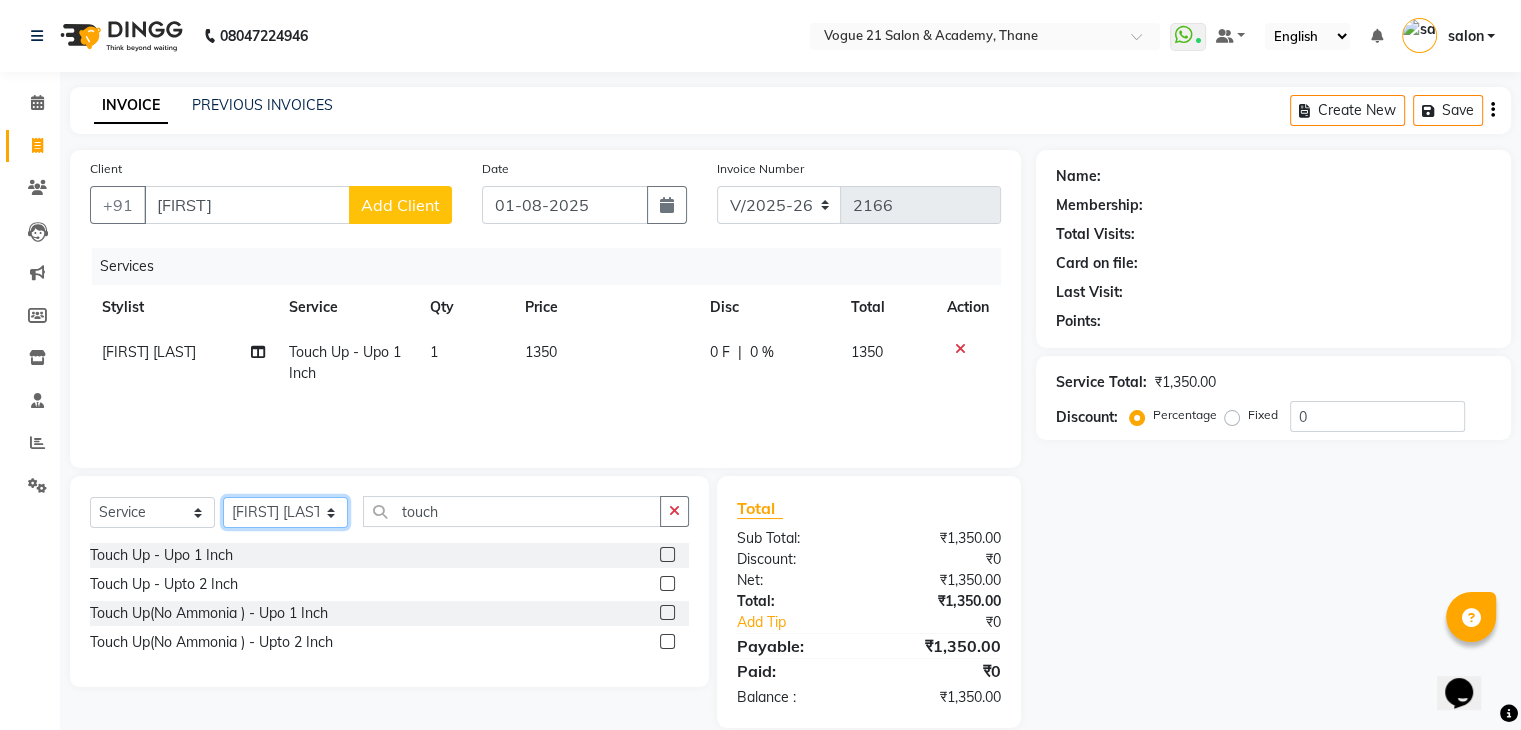 select on "66614" 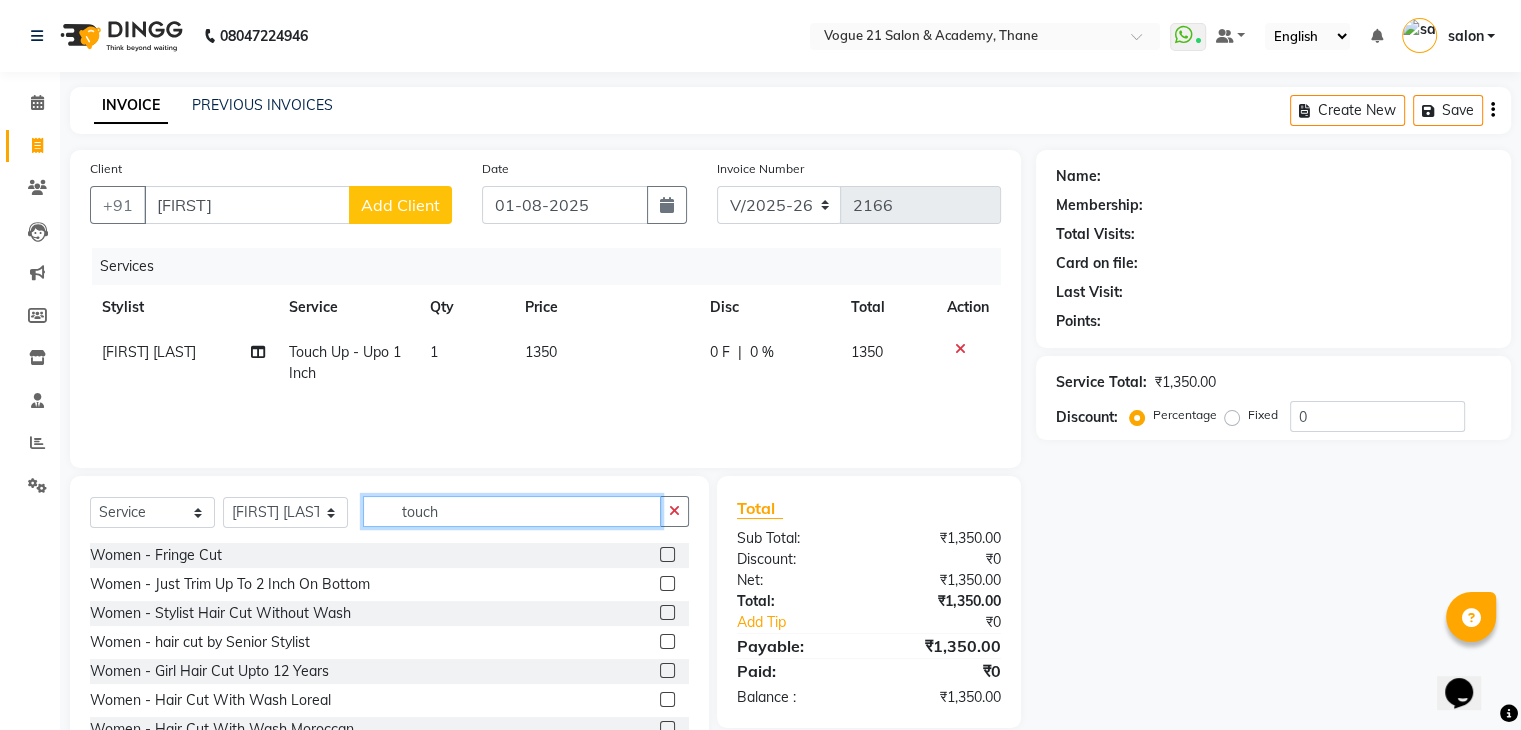 click on "touch" 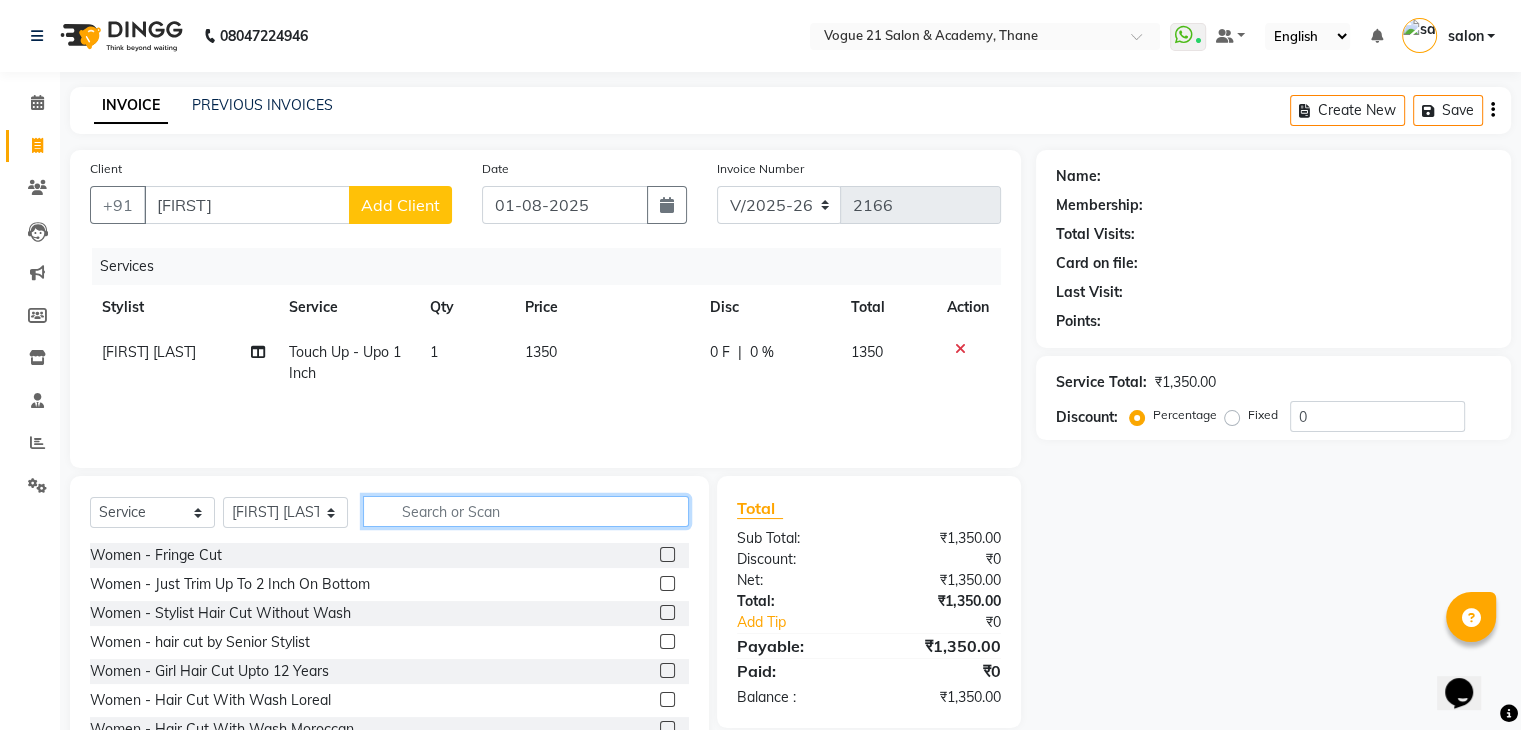type 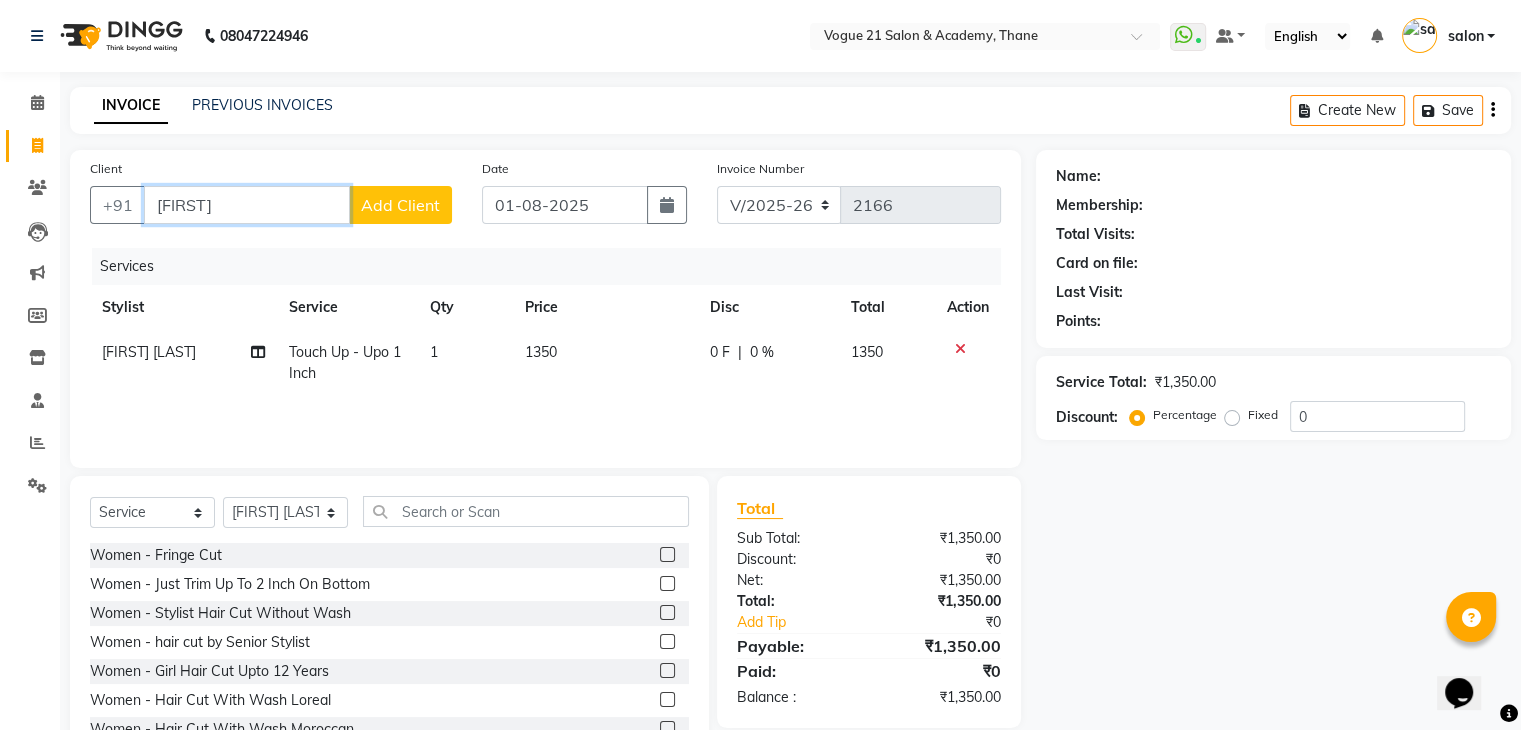 click on "sharv" at bounding box center [247, 205] 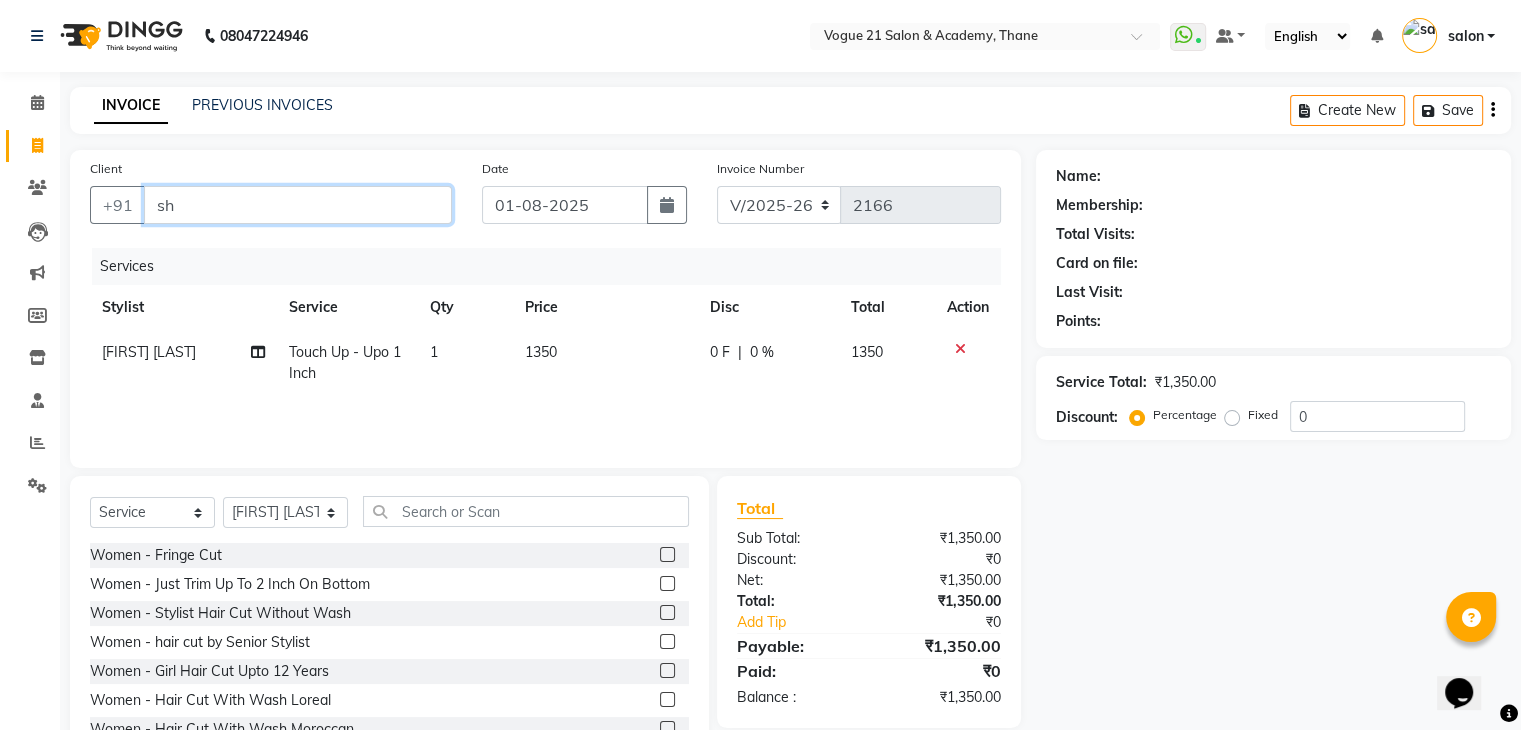 type on "s" 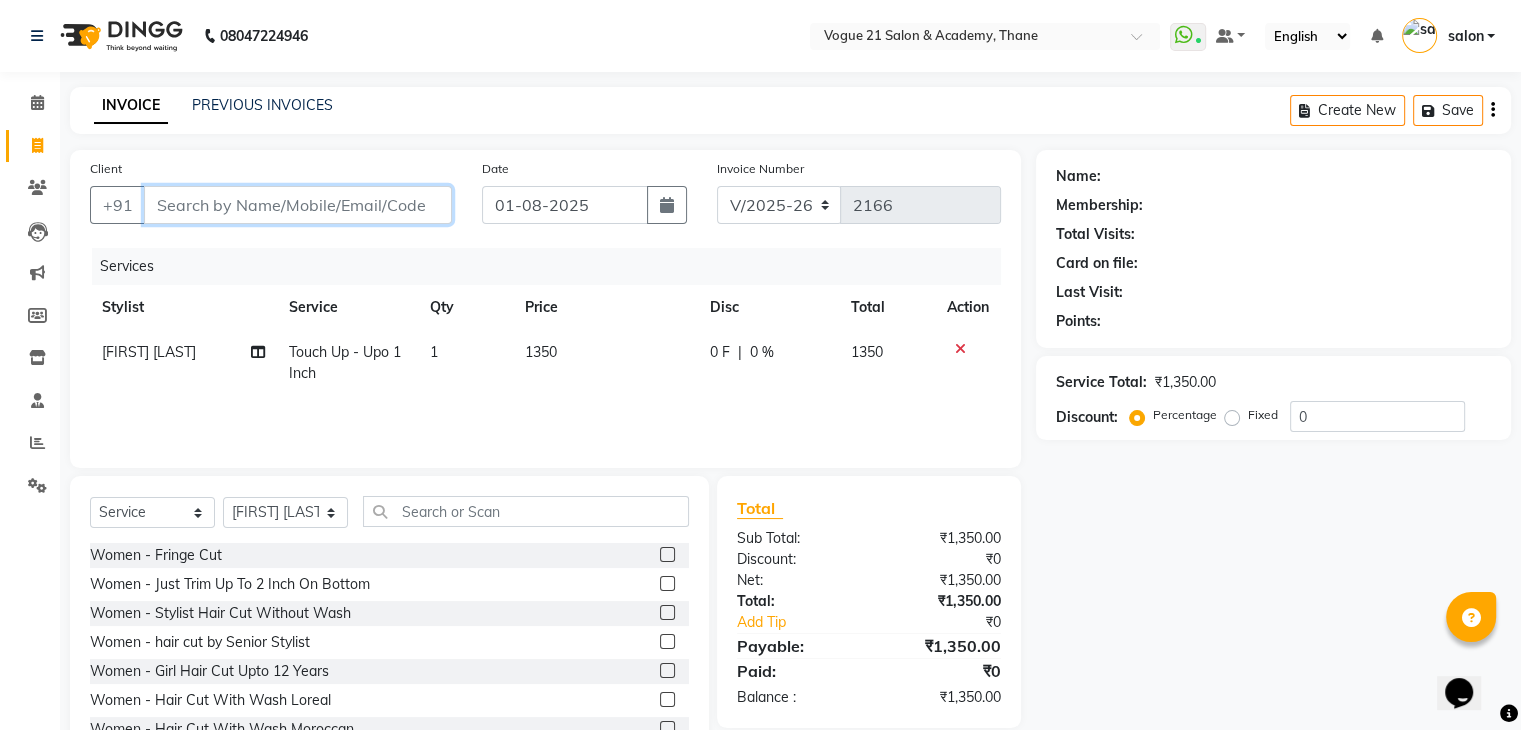 type 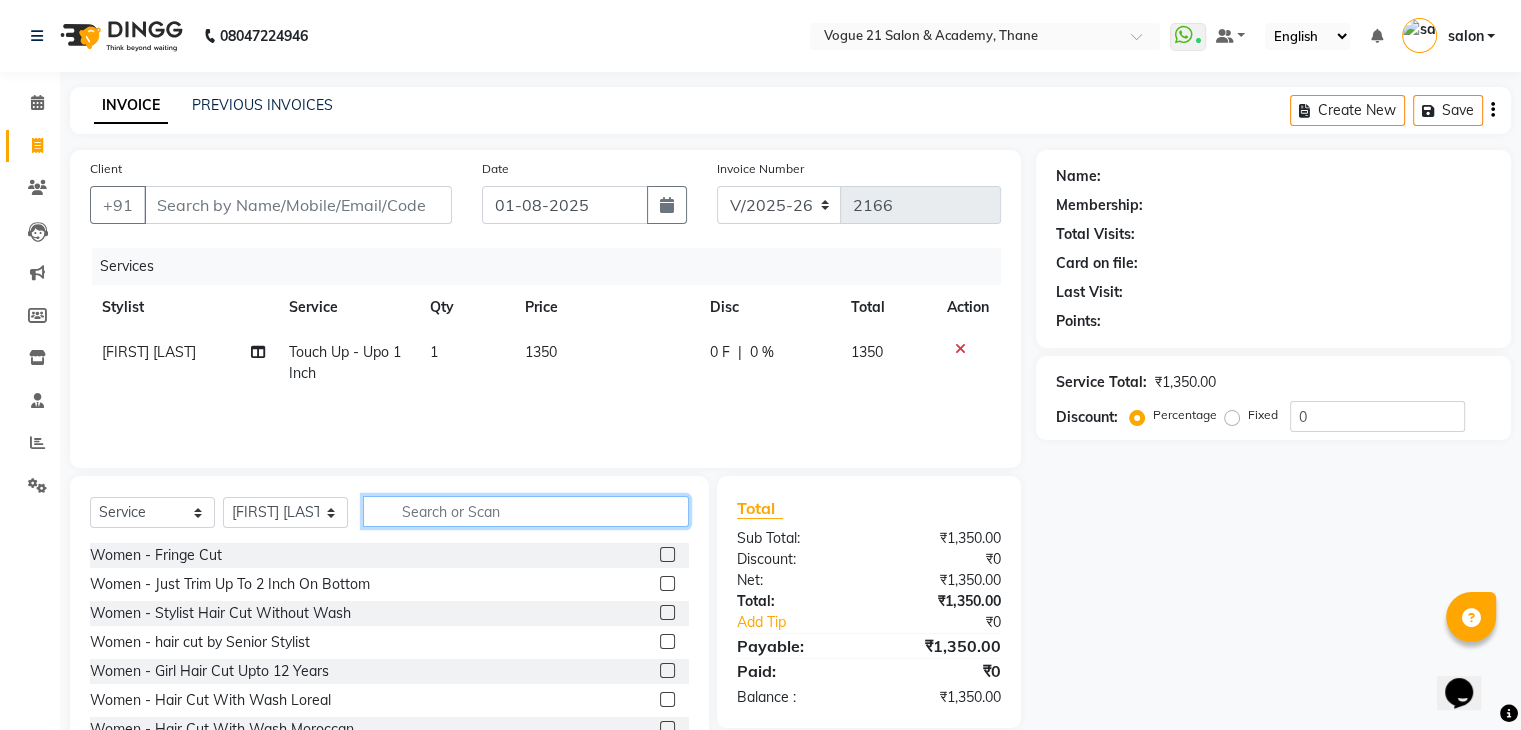click 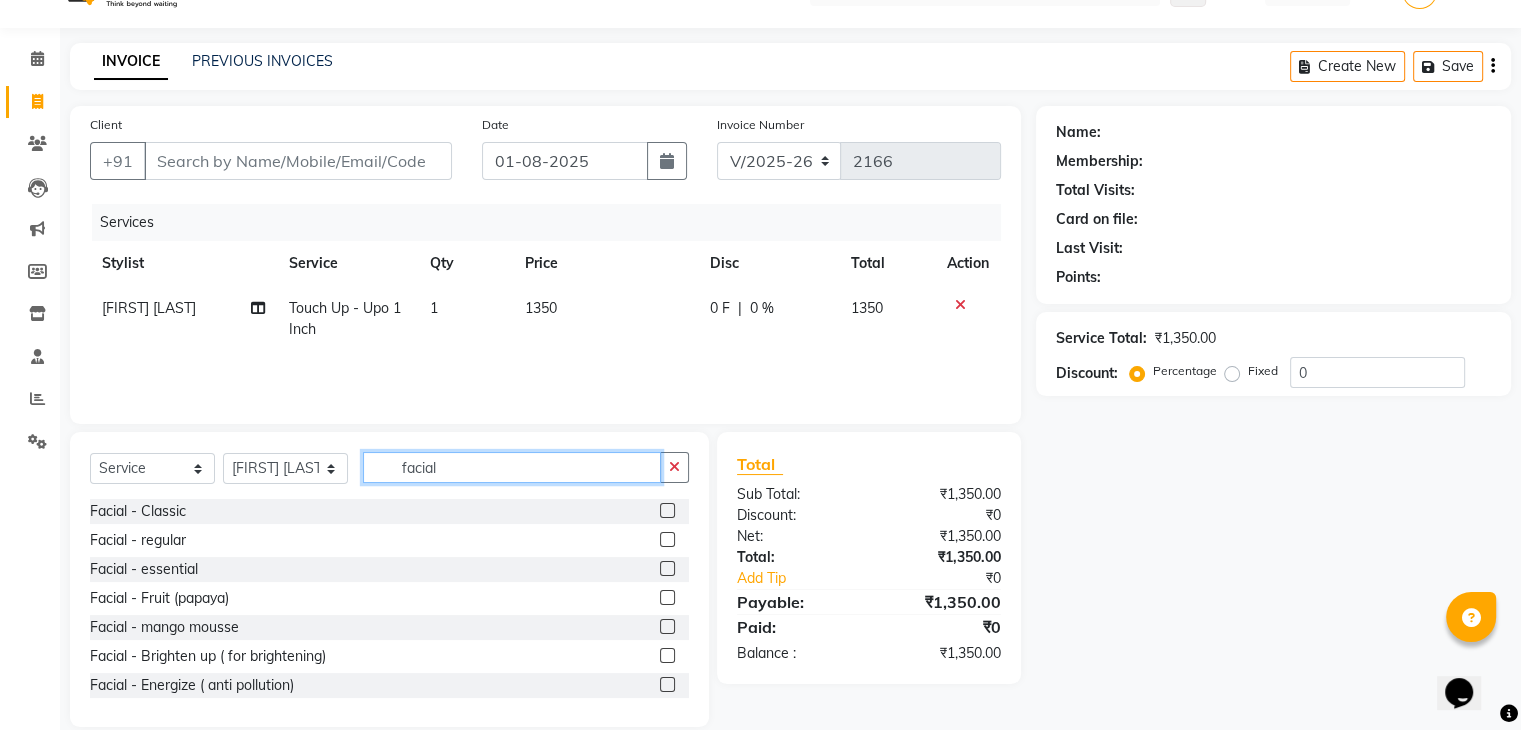 scroll, scrollTop: 66, scrollLeft: 0, axis: vertical 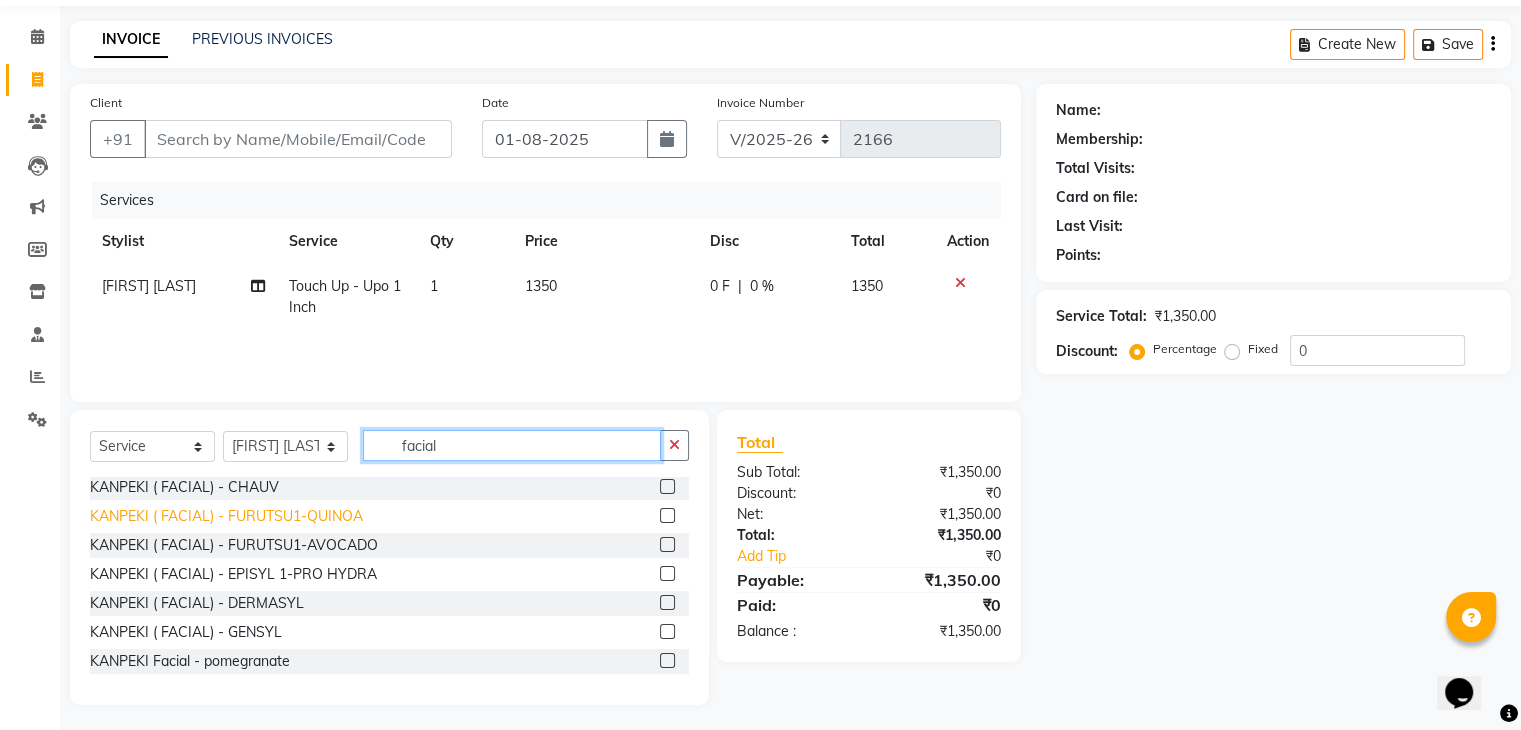 type on "facial" 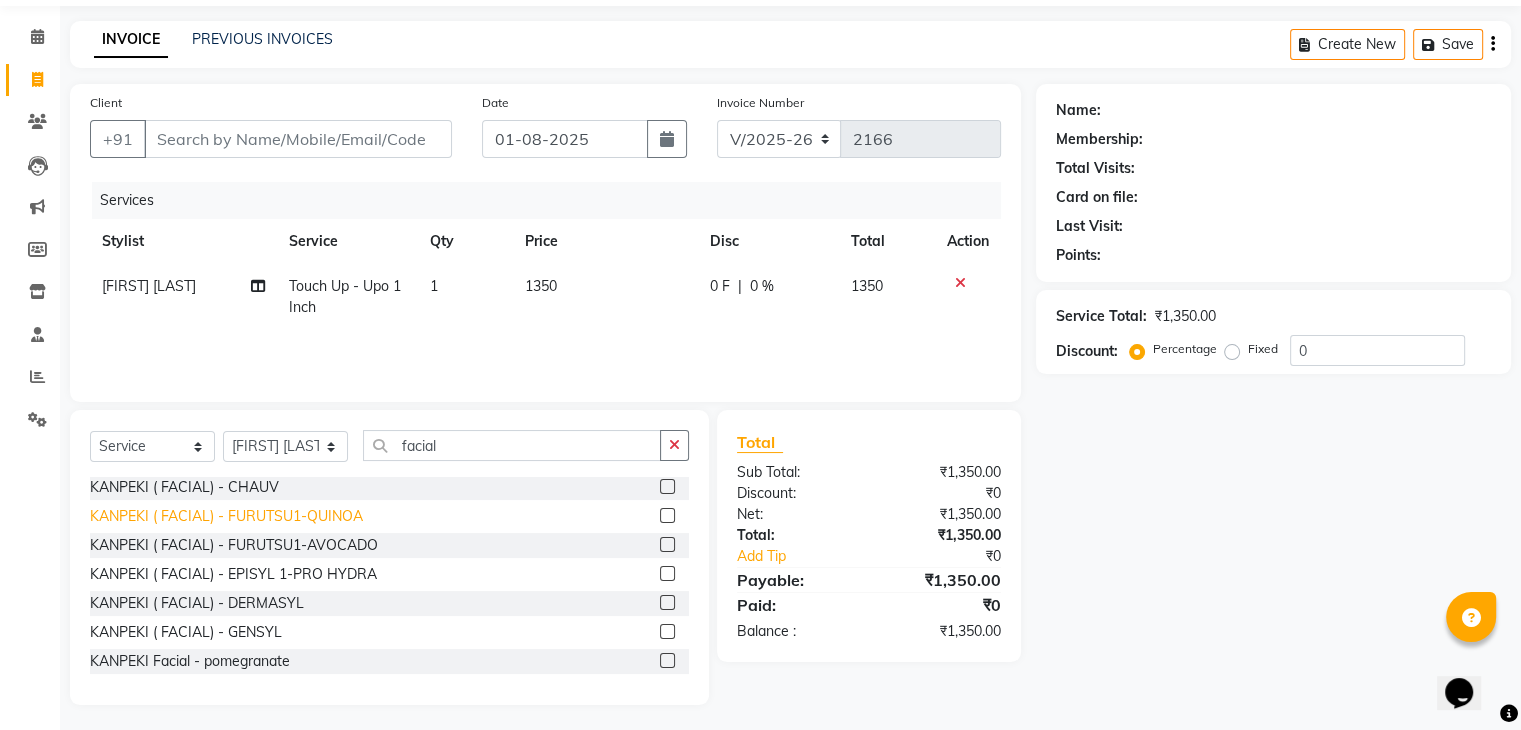 click on "KANPEKI ( FACIAL) - FURUTSU1-QUINOA" 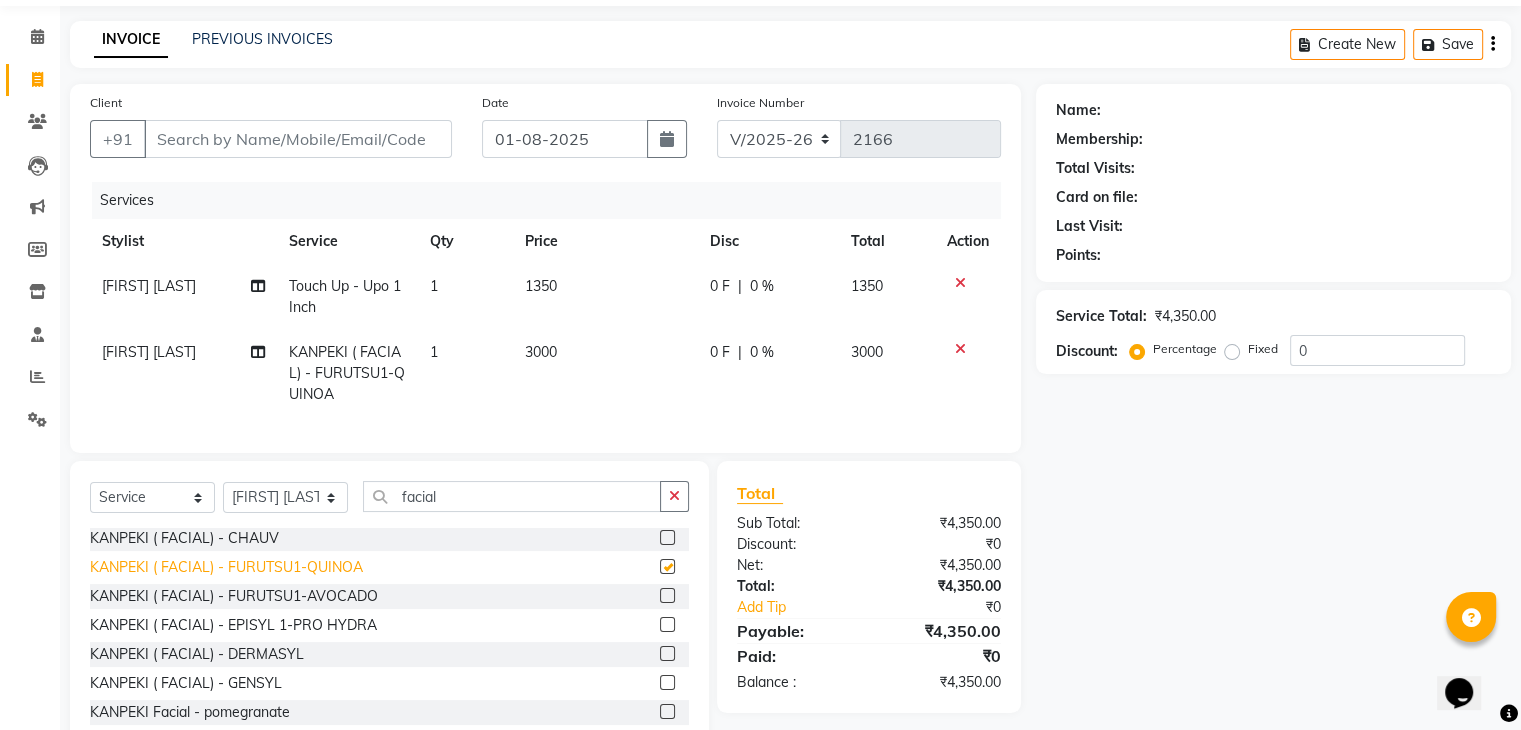 checkbox on "false" 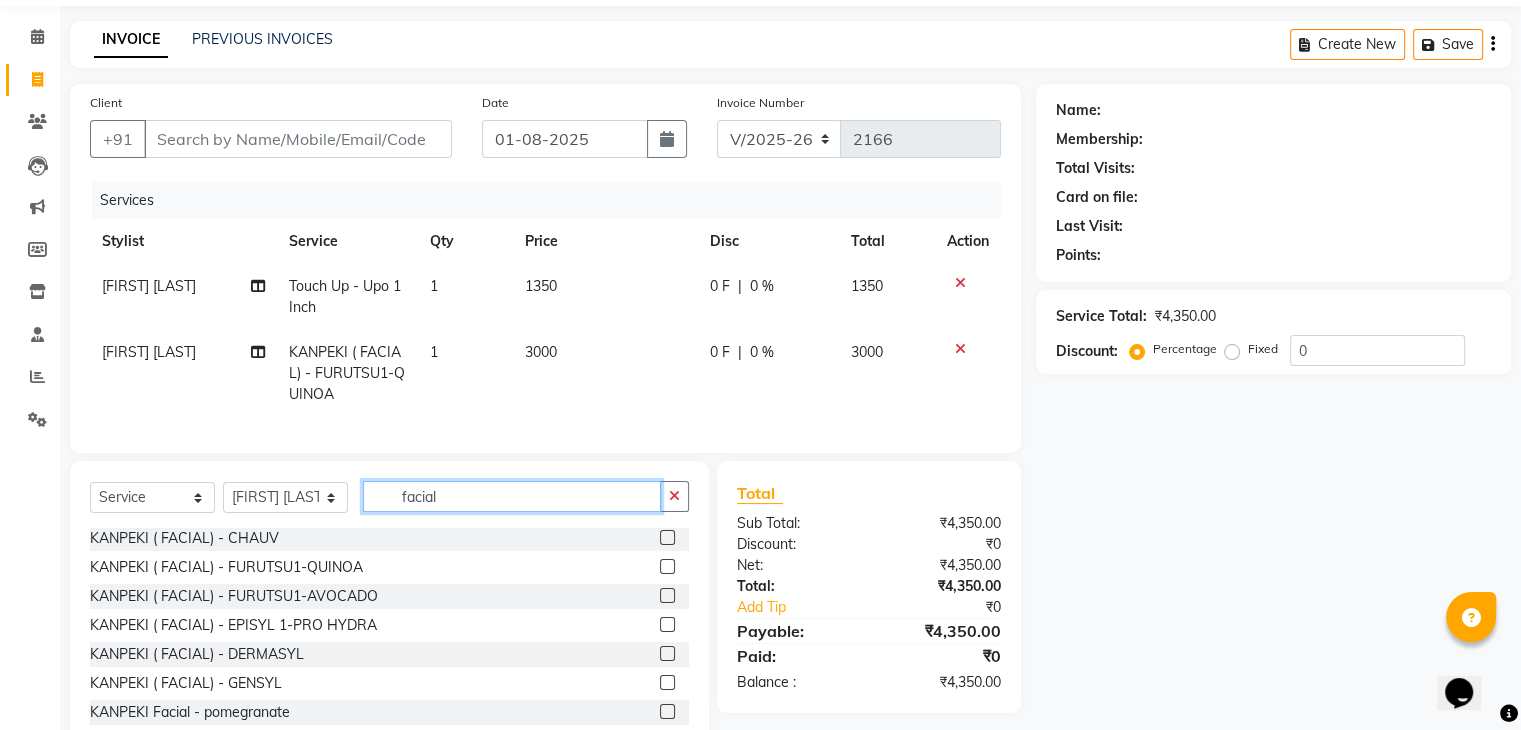 click on "facial" 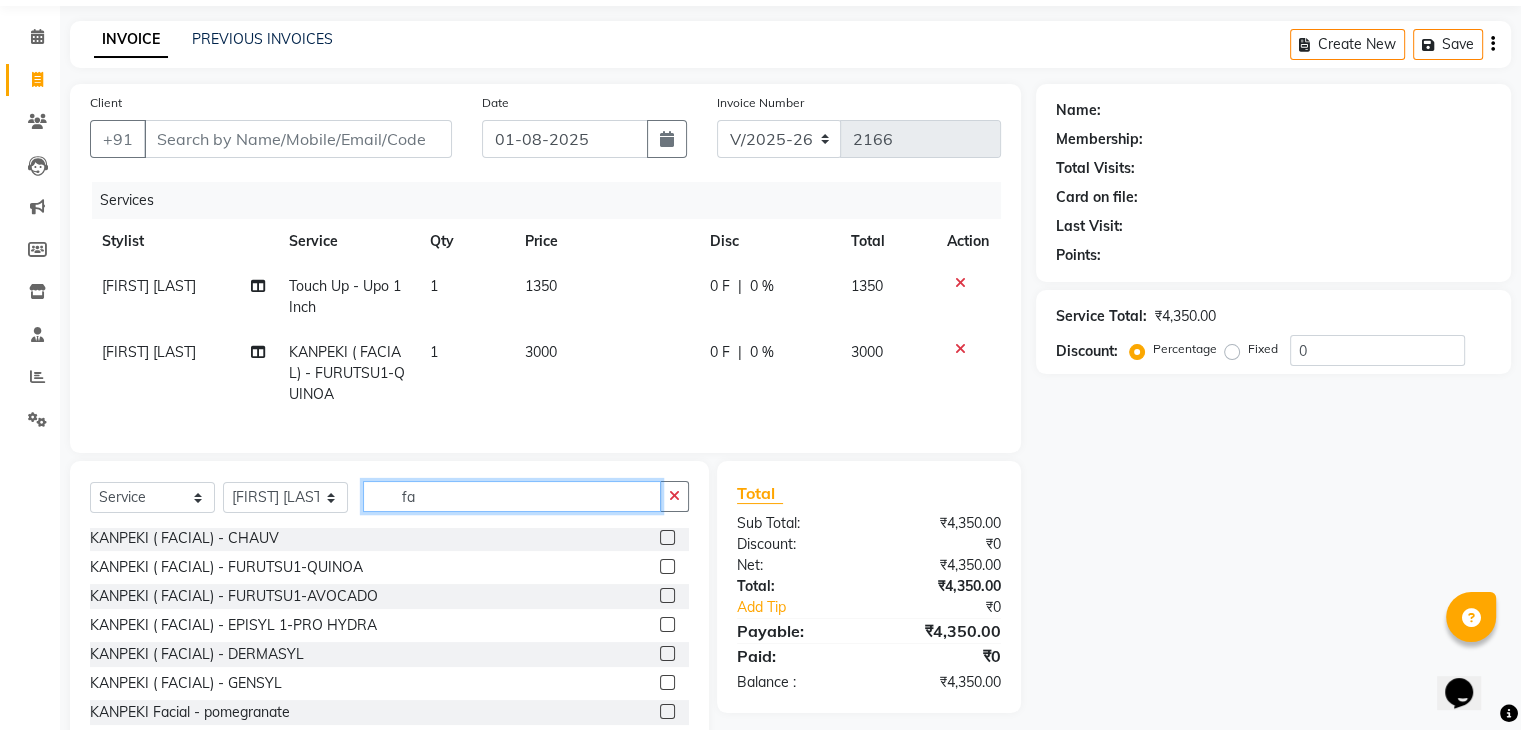 type on "f" 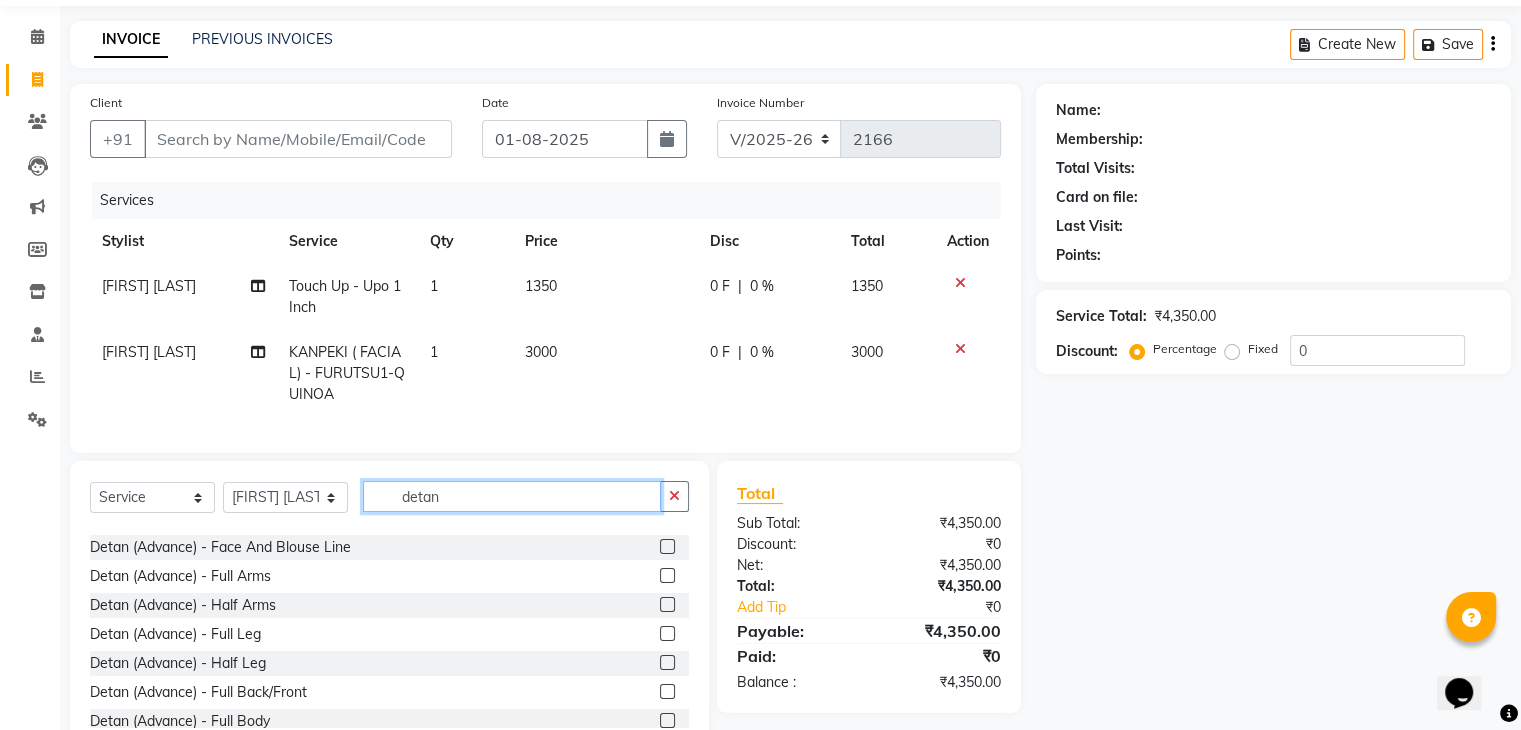 scroll, scrollTop: 294, scrollLeft: 0, axis: vertical 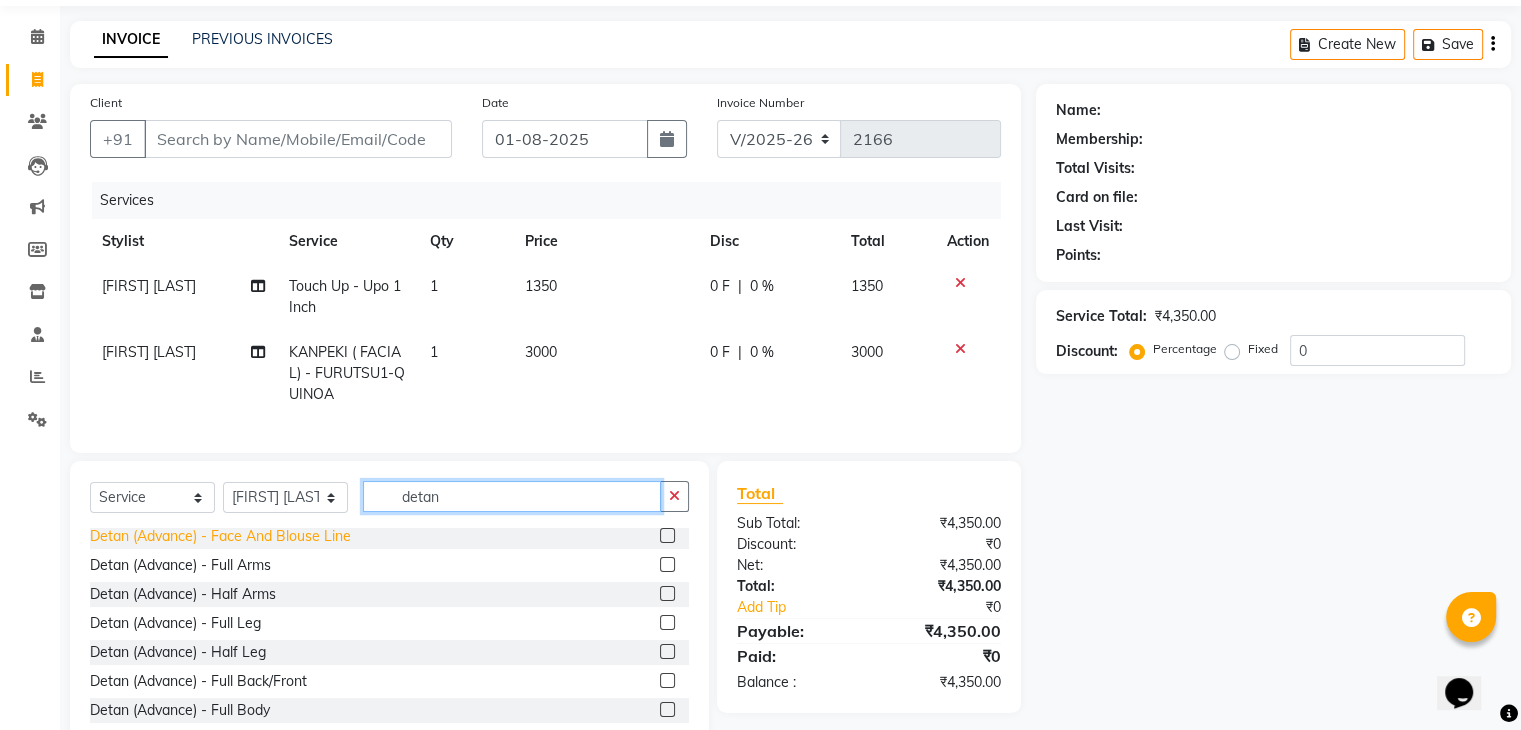 type on "detan" 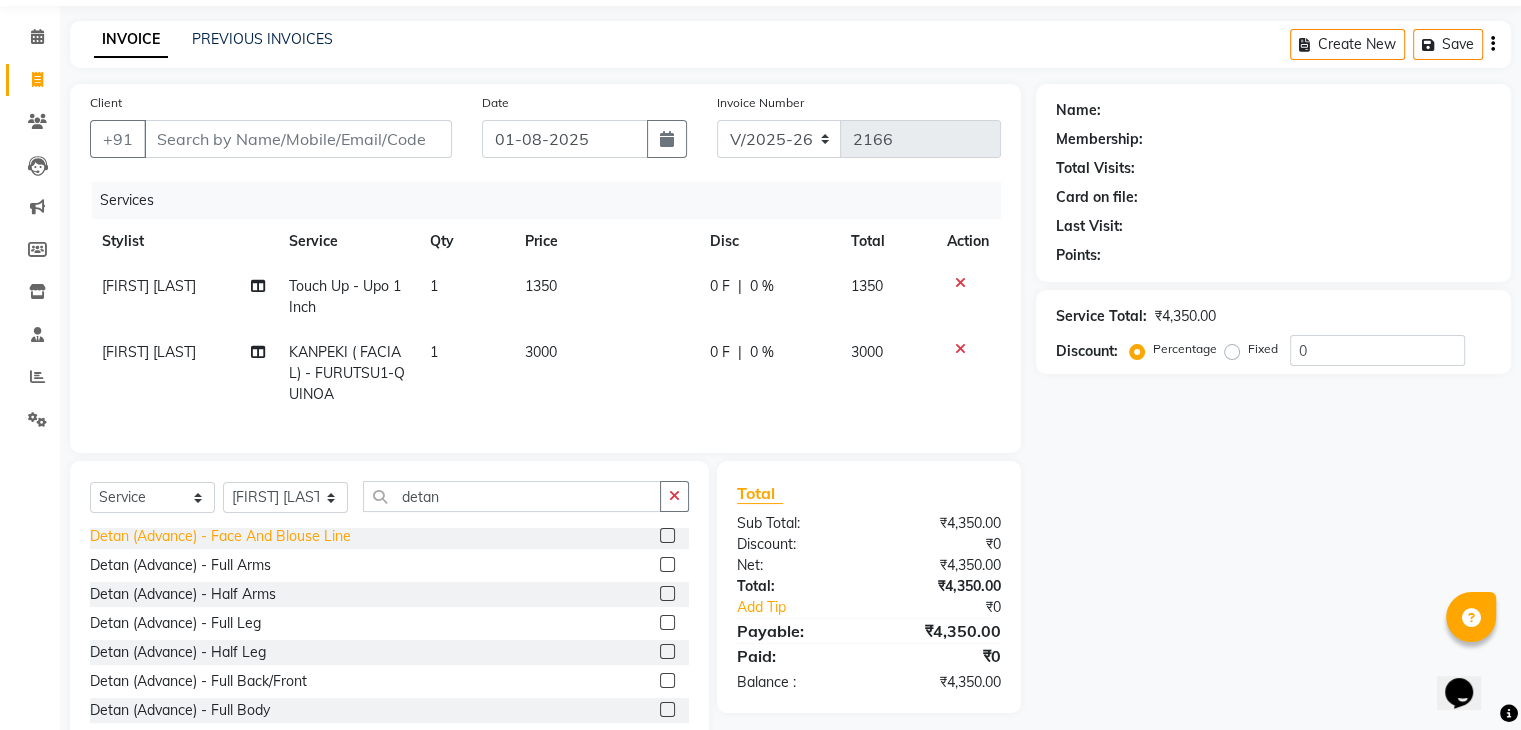 click on "Detan (Advance)   -   Face And Blouse Line" 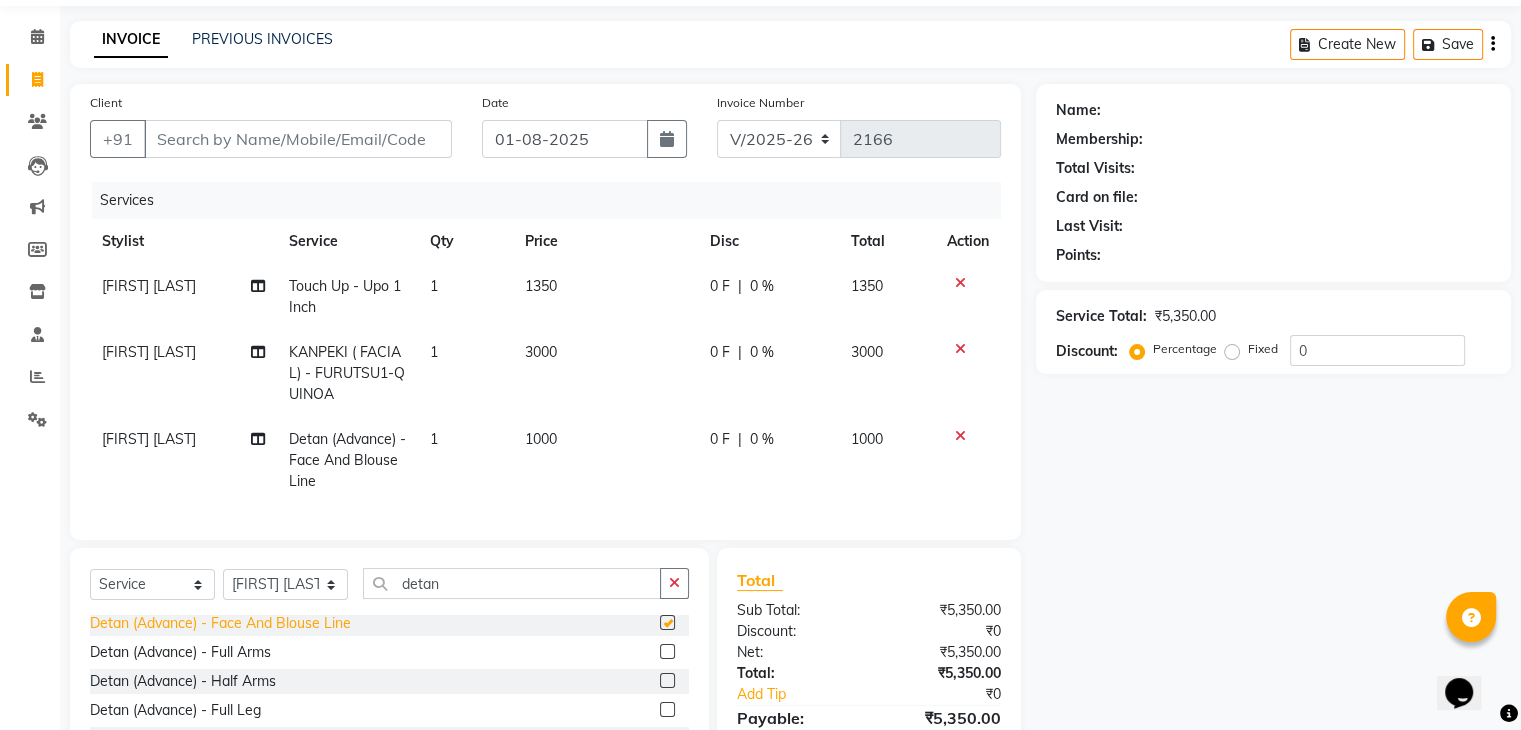 checkbox on "false" 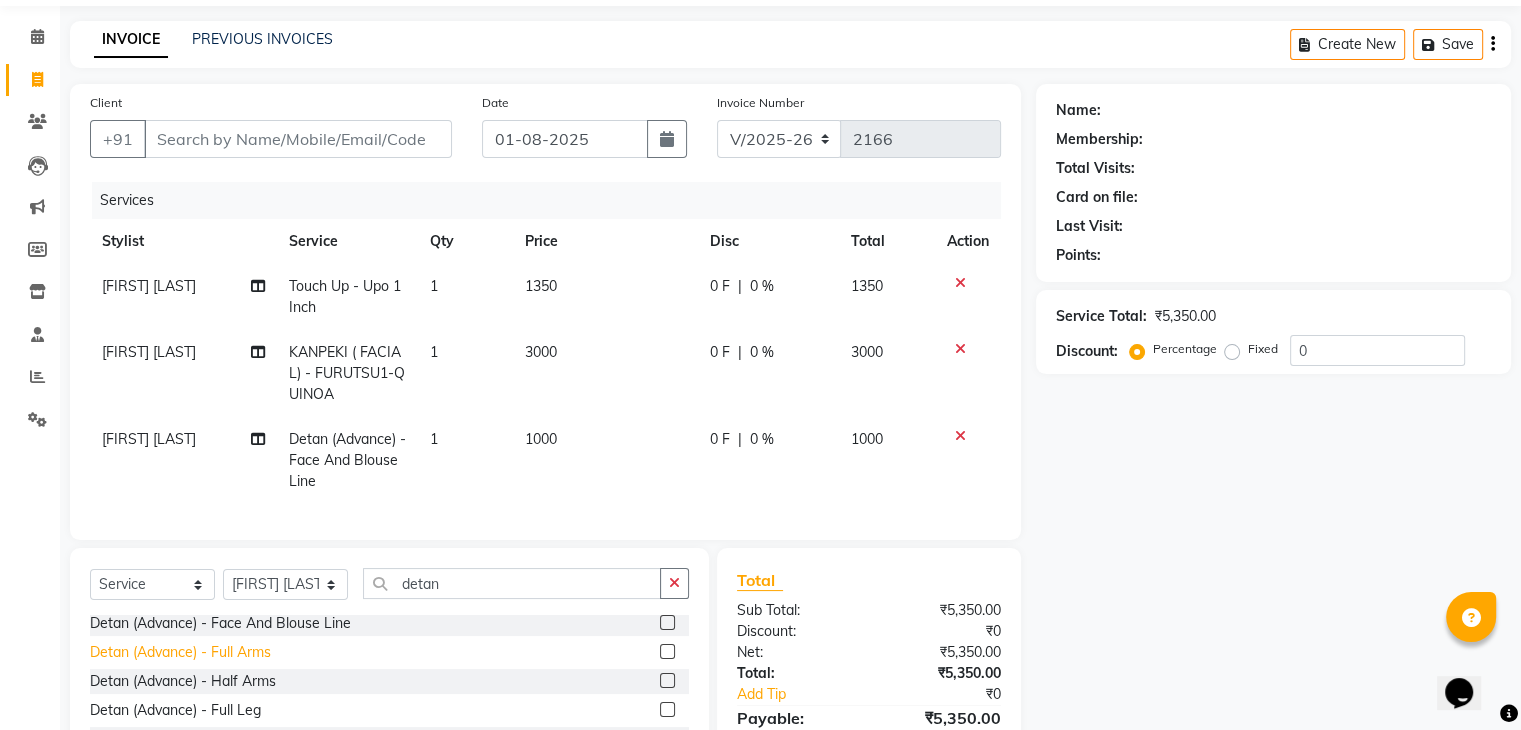 click on "Detan (Advance)   -   Full Arms" 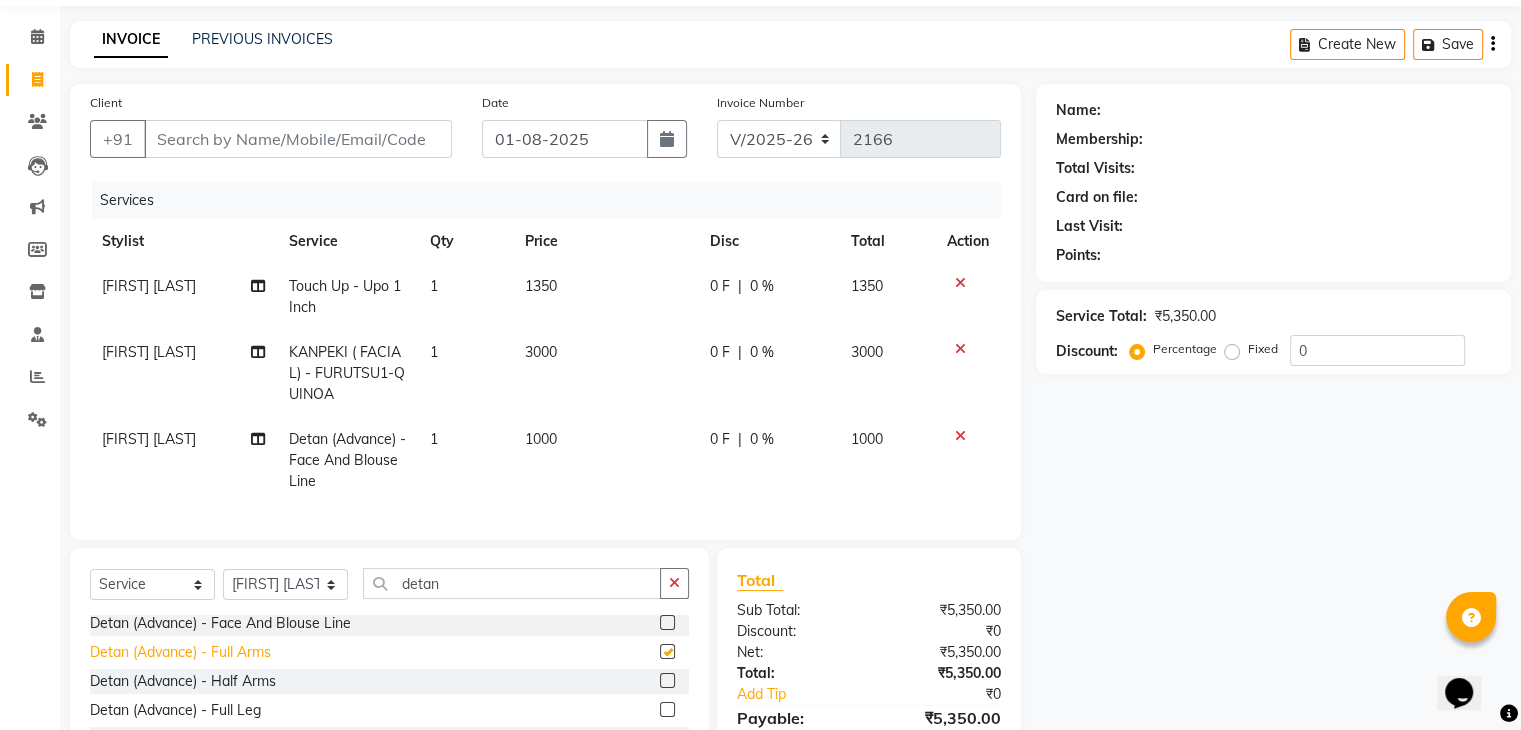 checkbox on "false" 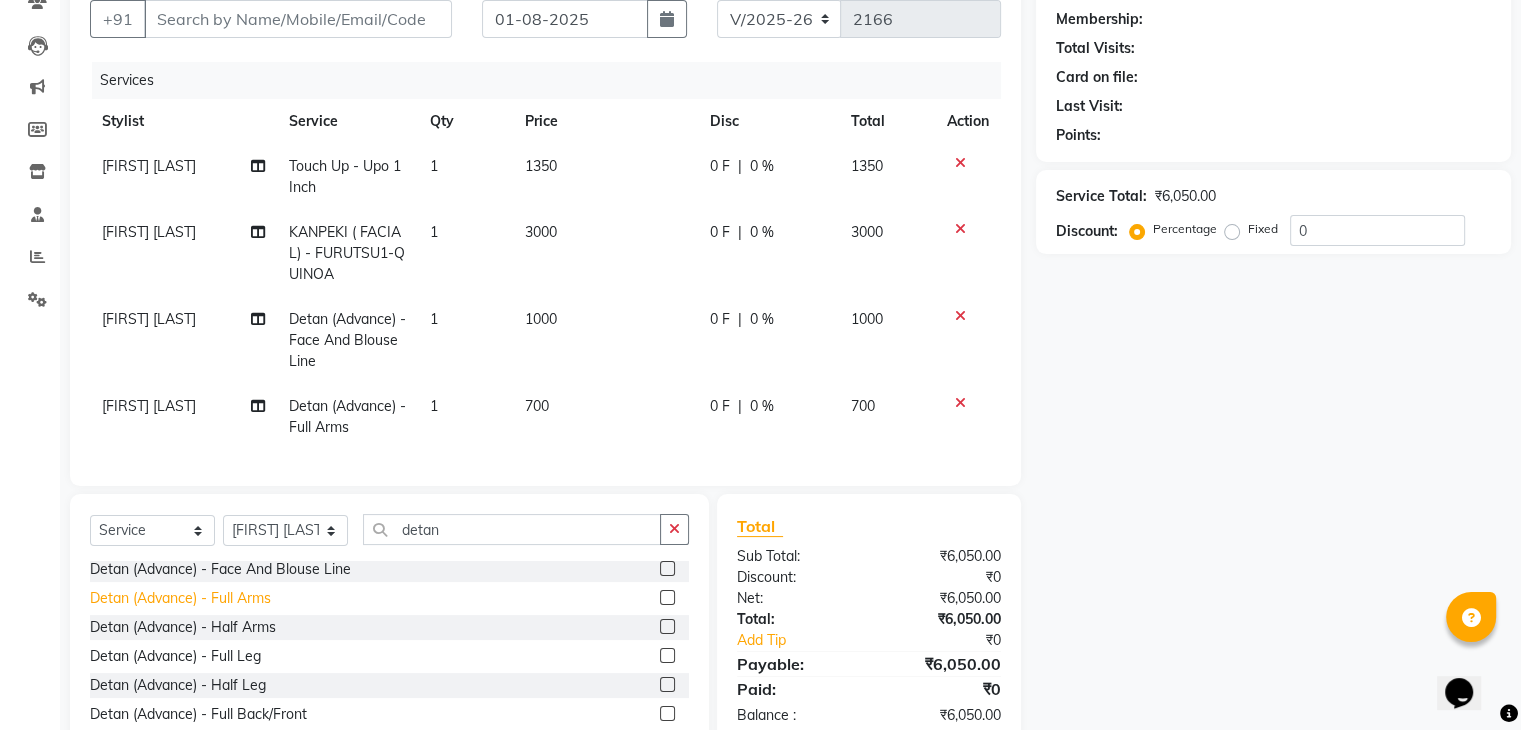 scroll, scrollTop: 200, scrollLeft: 0, axis: vertical 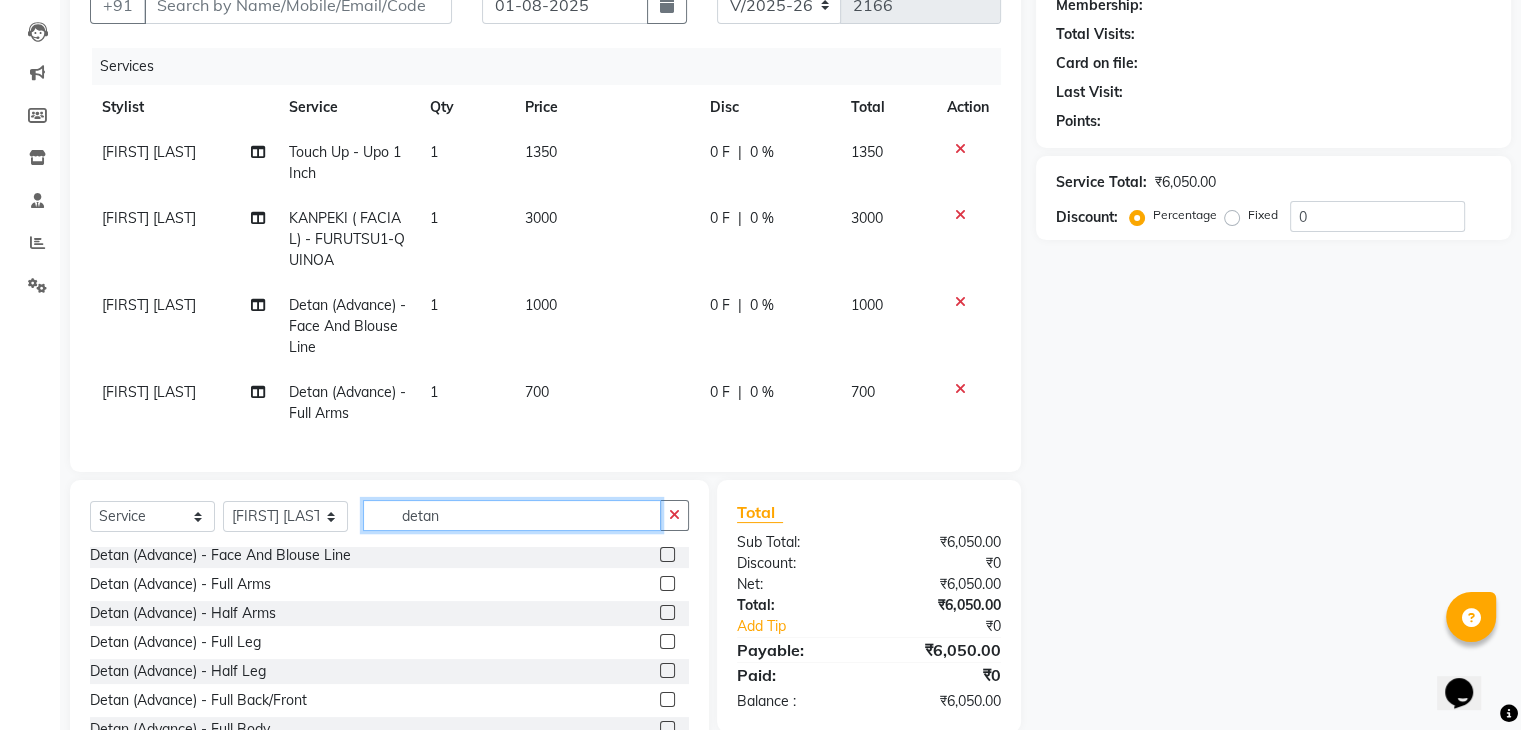 click on "detan" 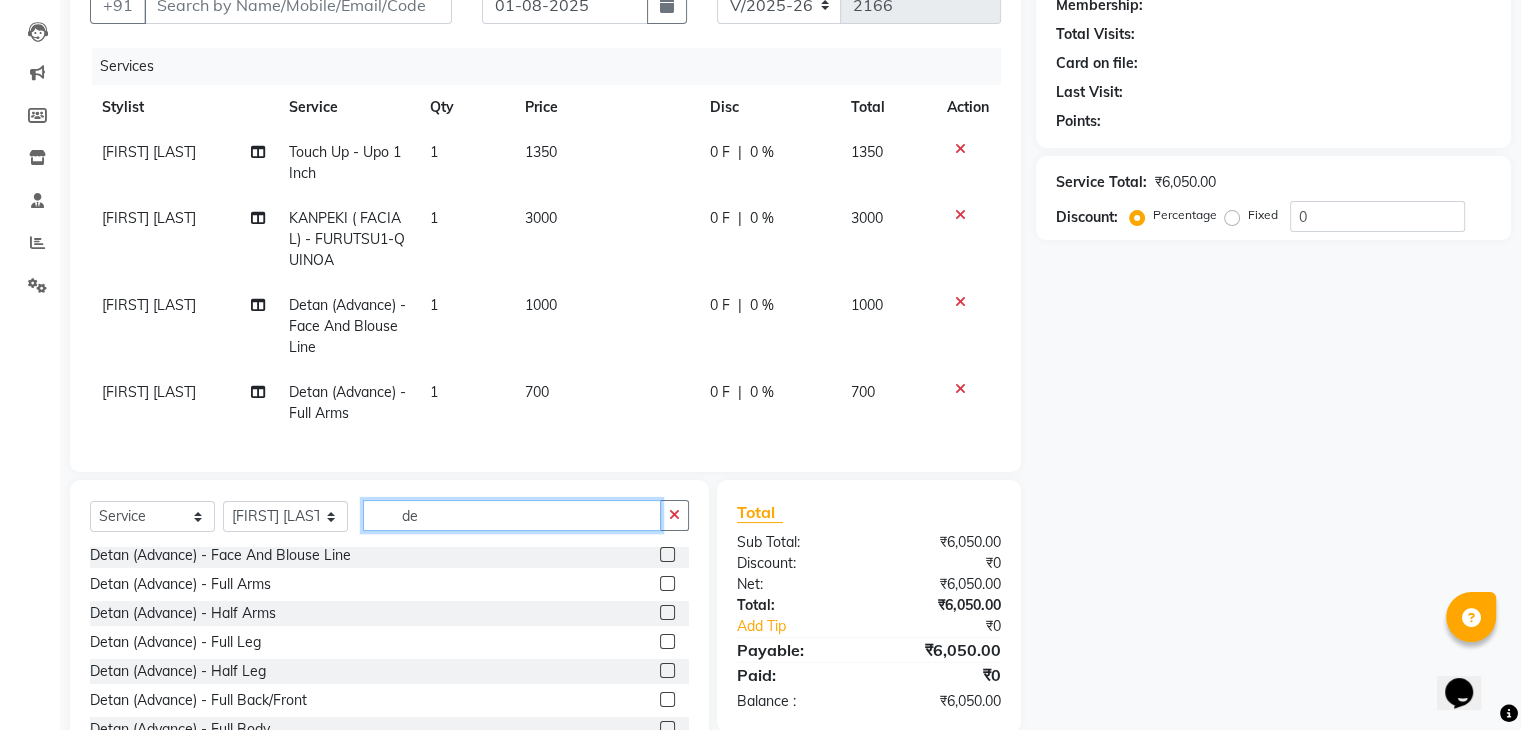type on "d" 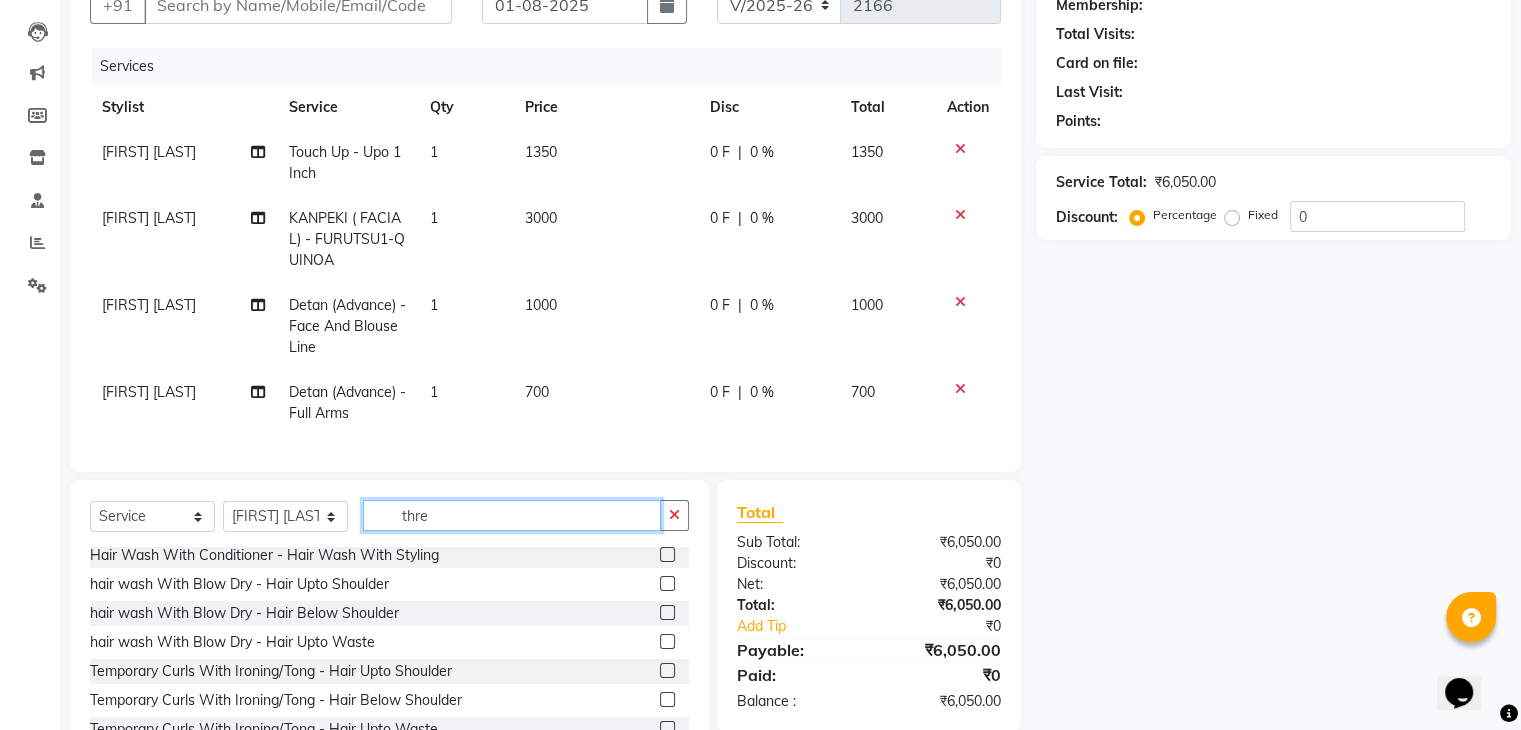 scroll, scrollTop: 32, scrollLeft: 0, axis: vertical 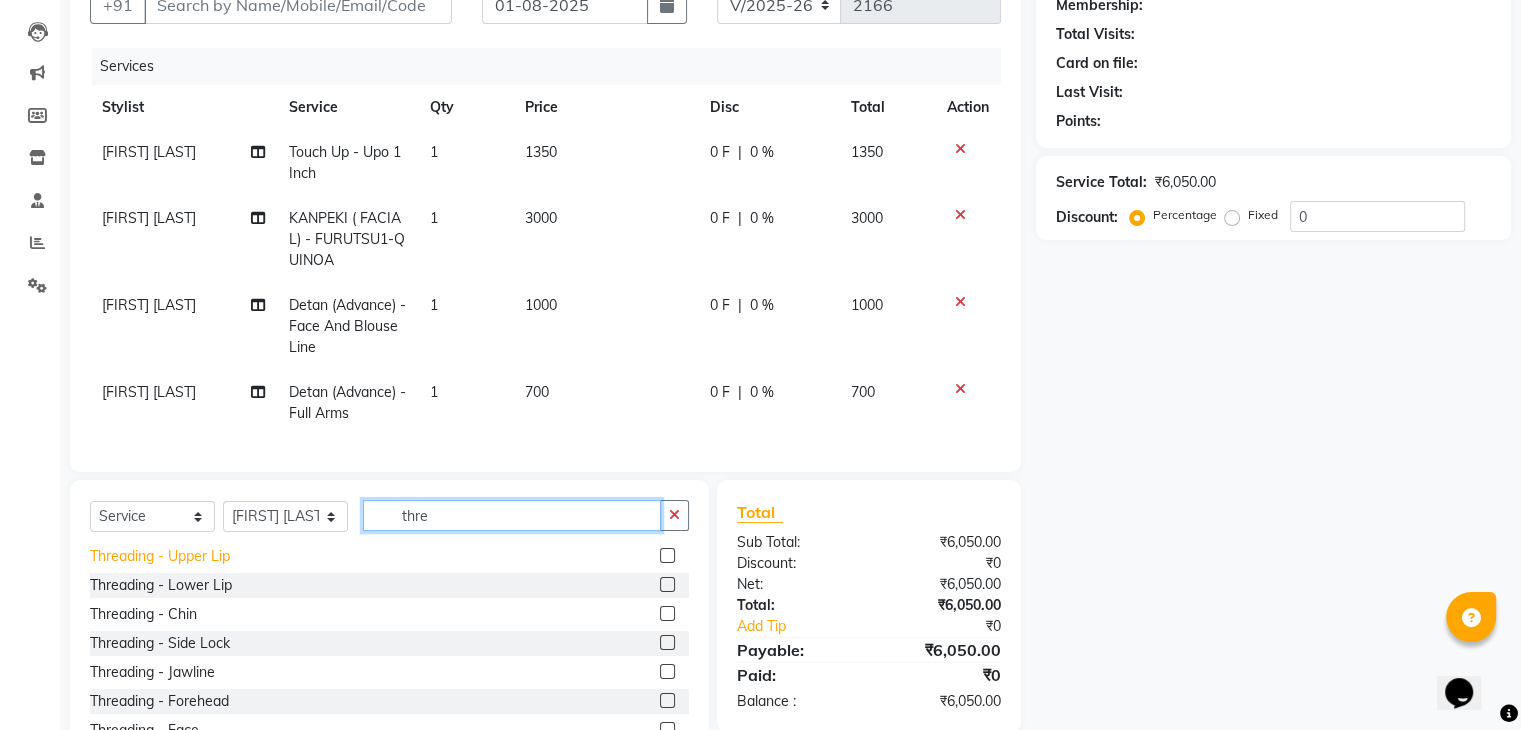 type on "thre" 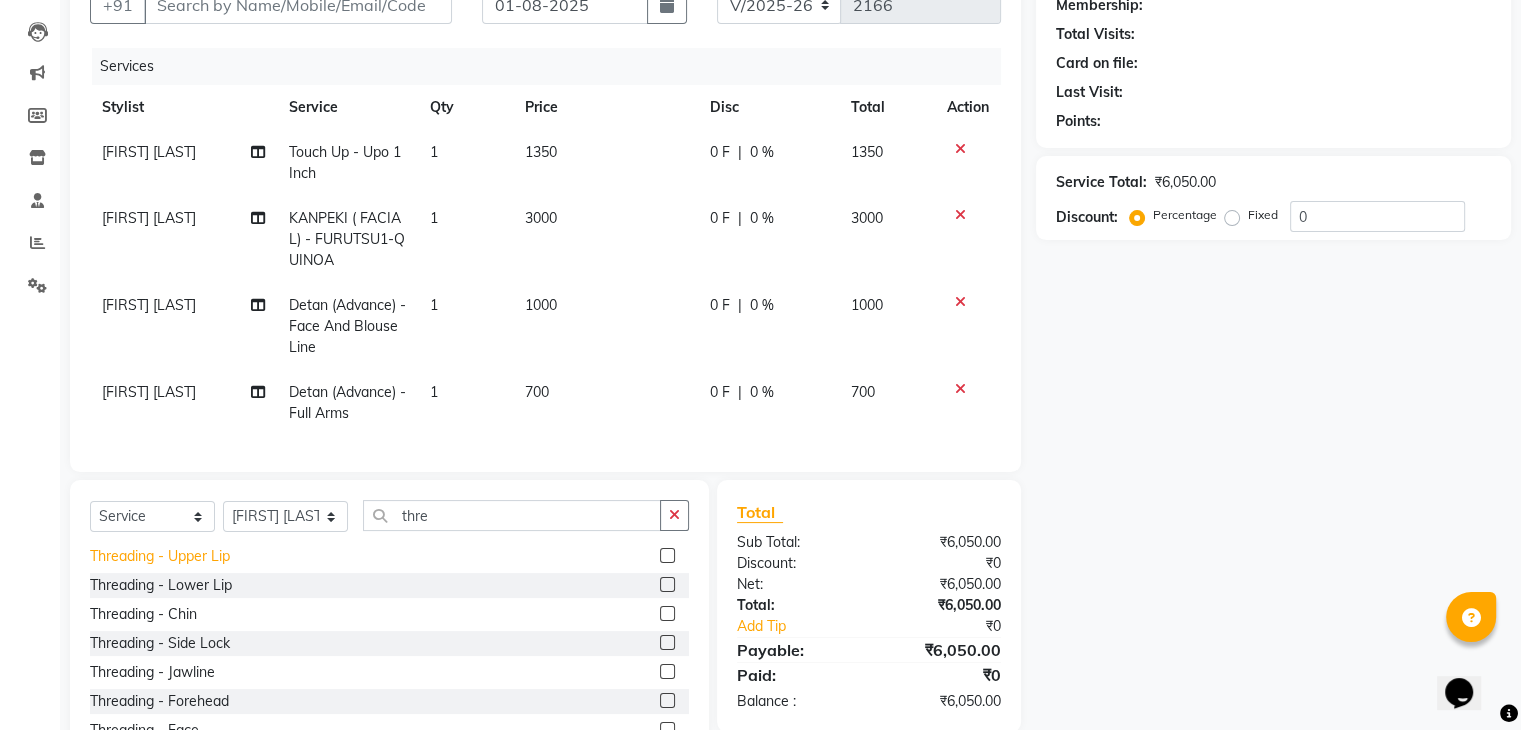 click on "Threading   -   Upper Lip" 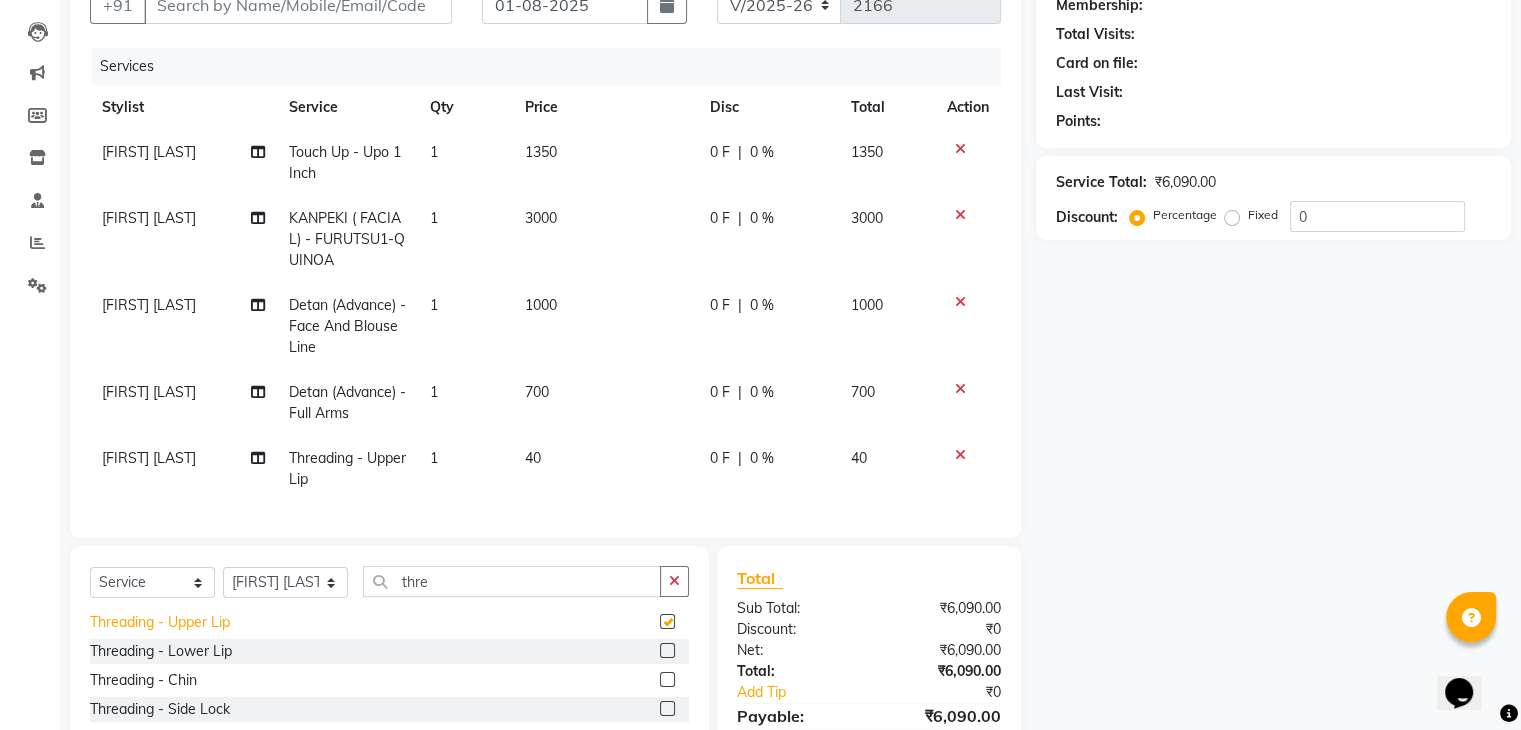 checkbox on "false" 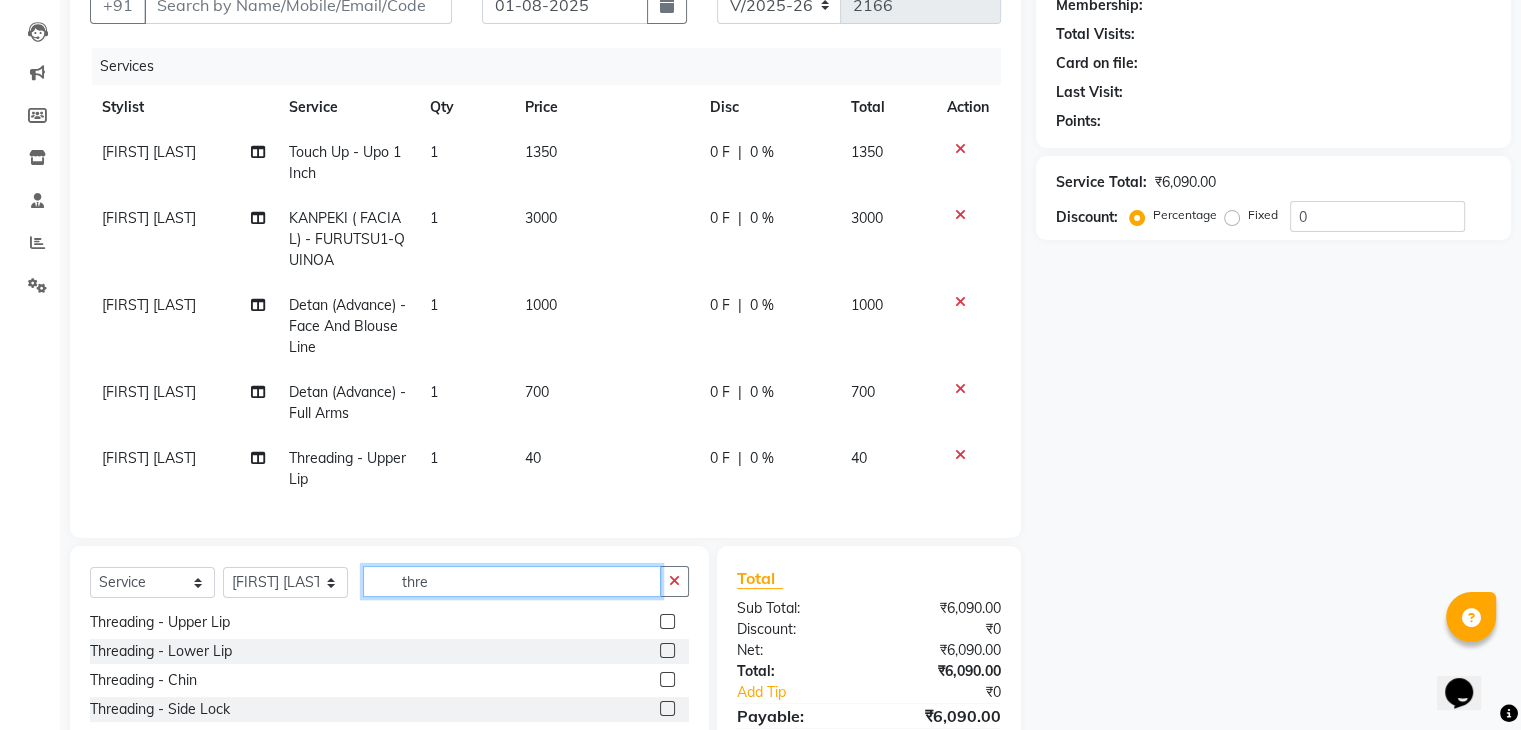 click on "thre" 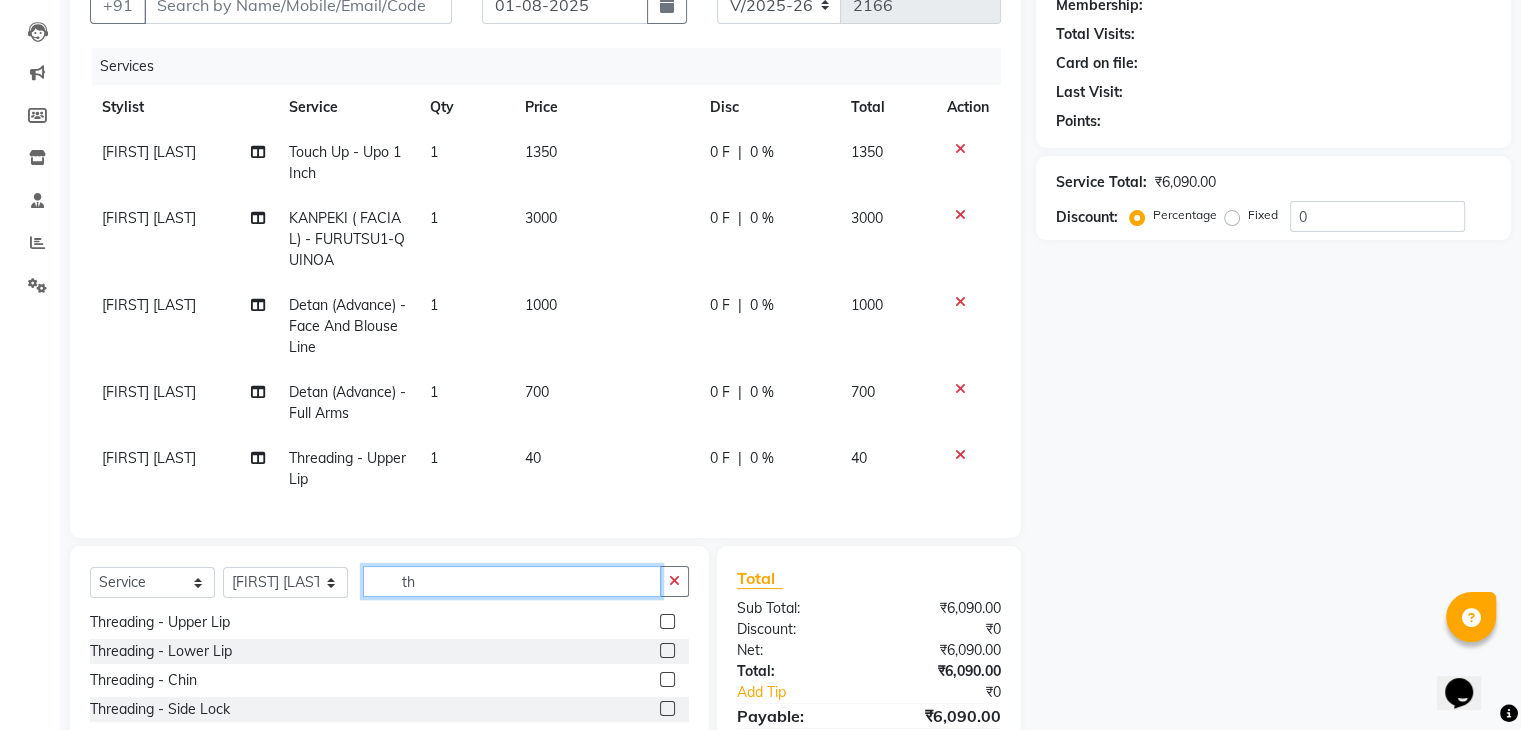 type on "t" 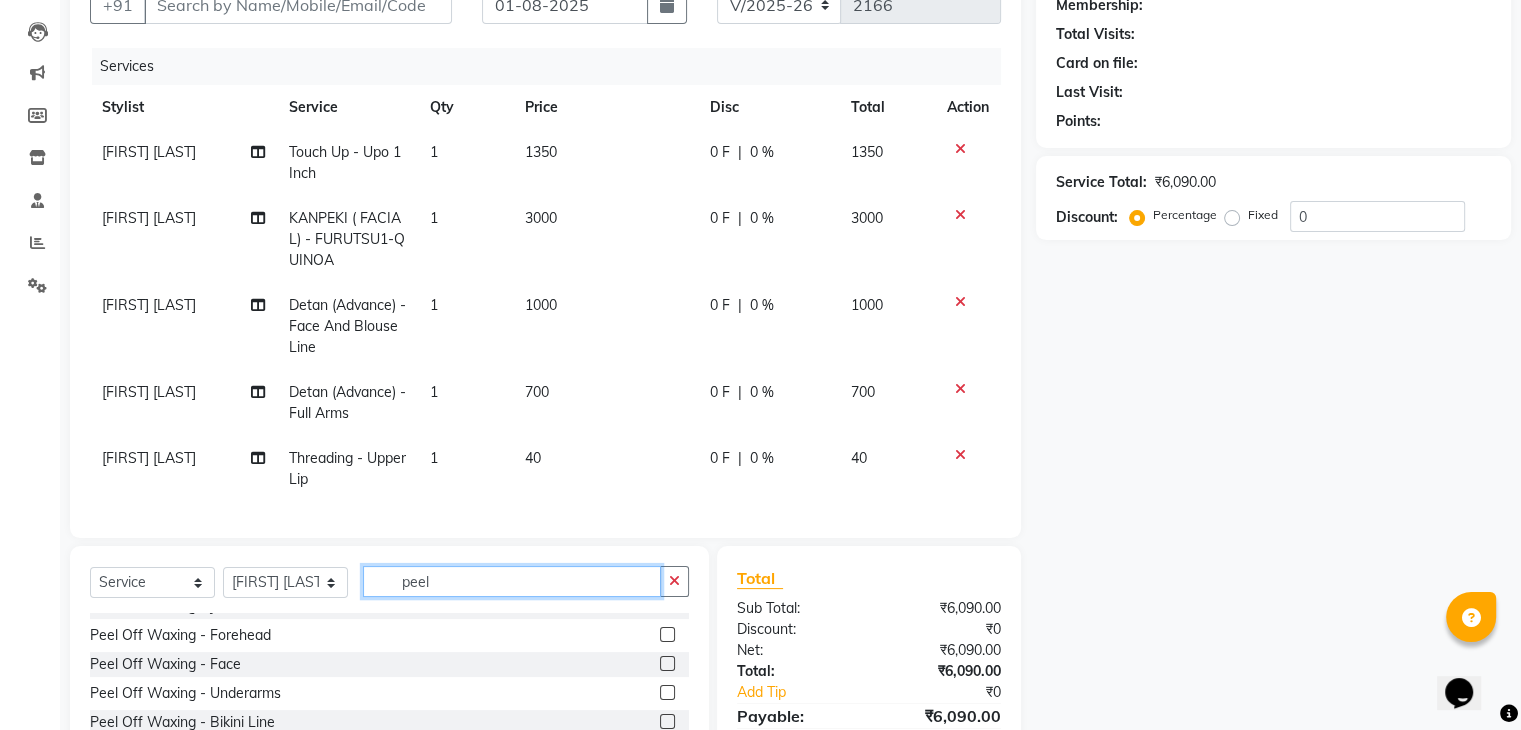 scroll, scrollTop: 176, scrollLeft: 0, axis: vertical 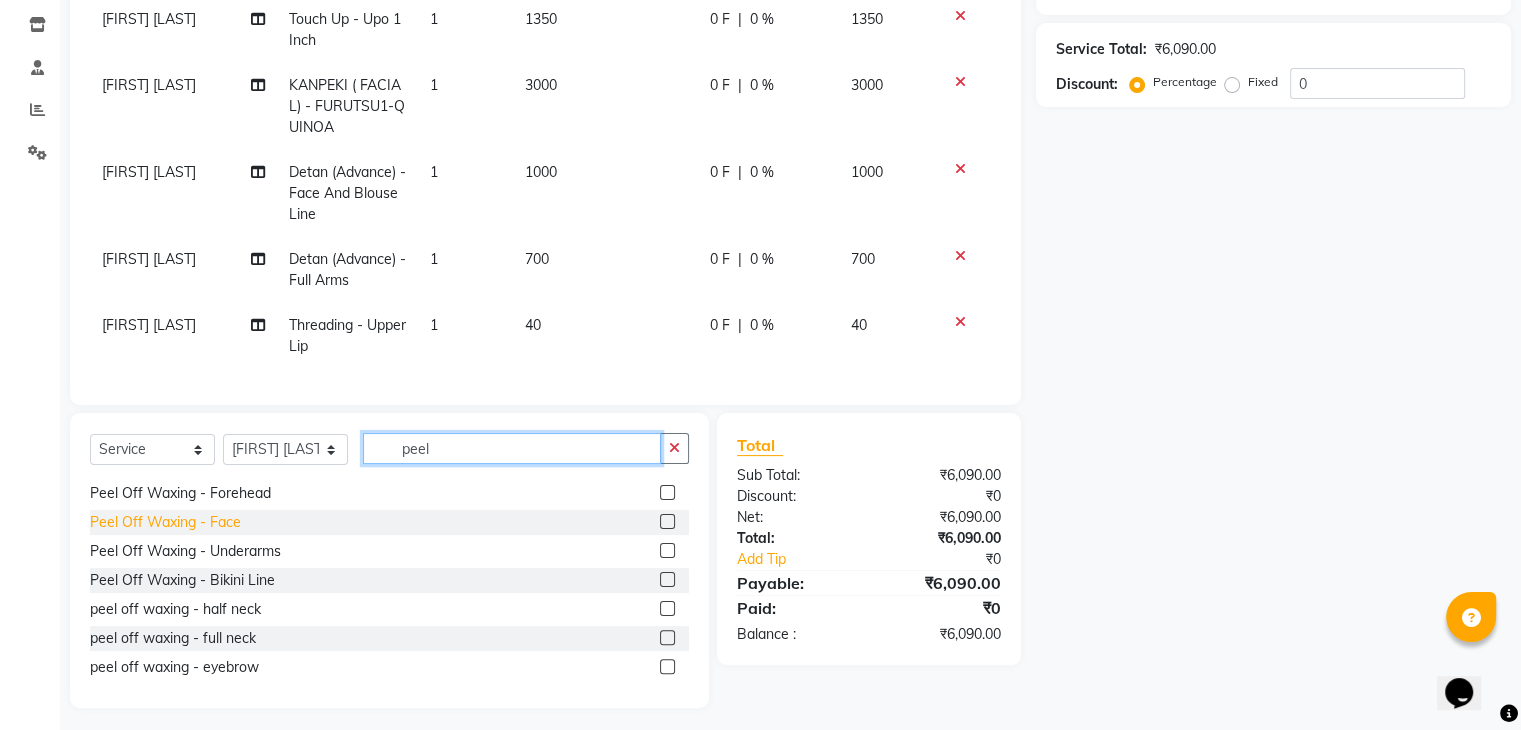 type on "peel" 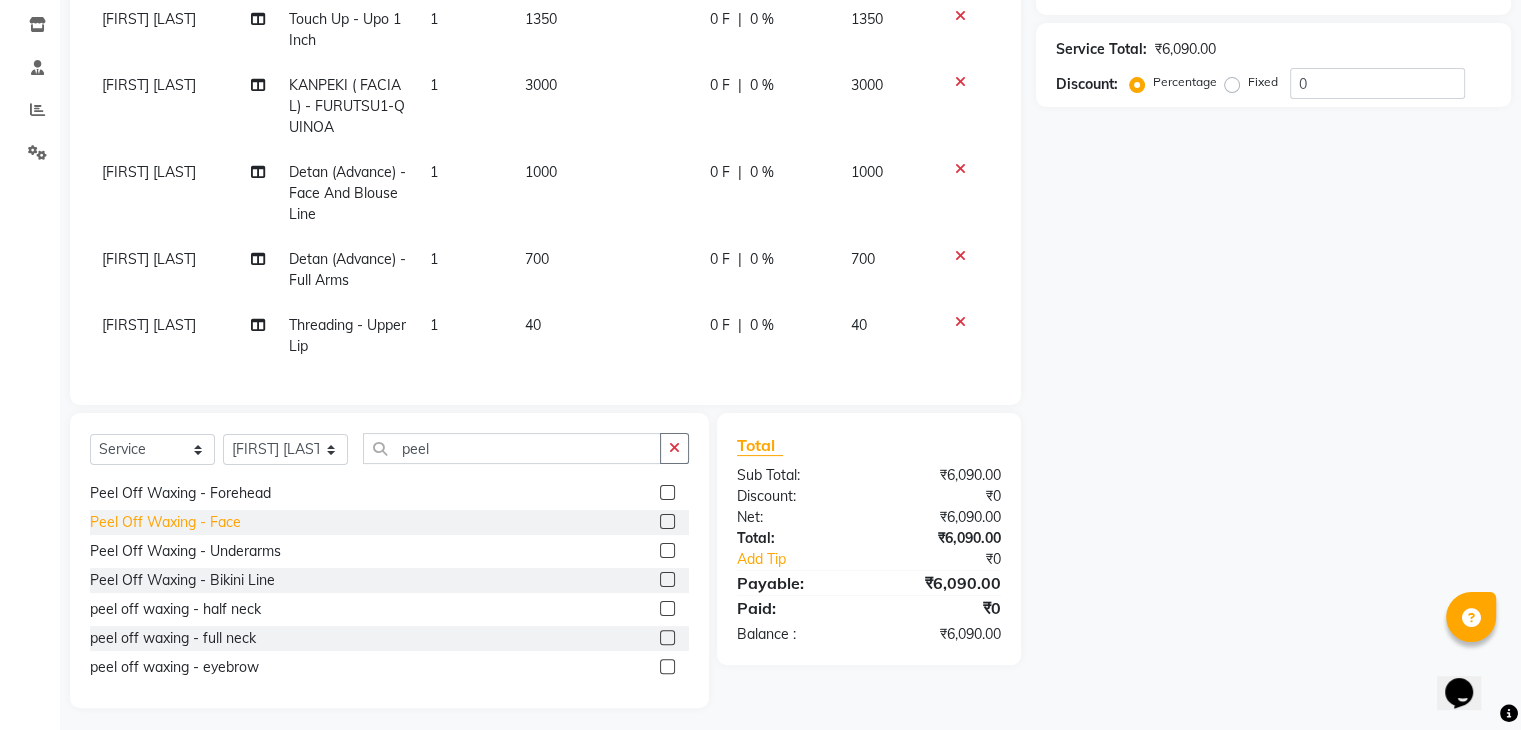 click on "Peel Off Waxing   -   Face" 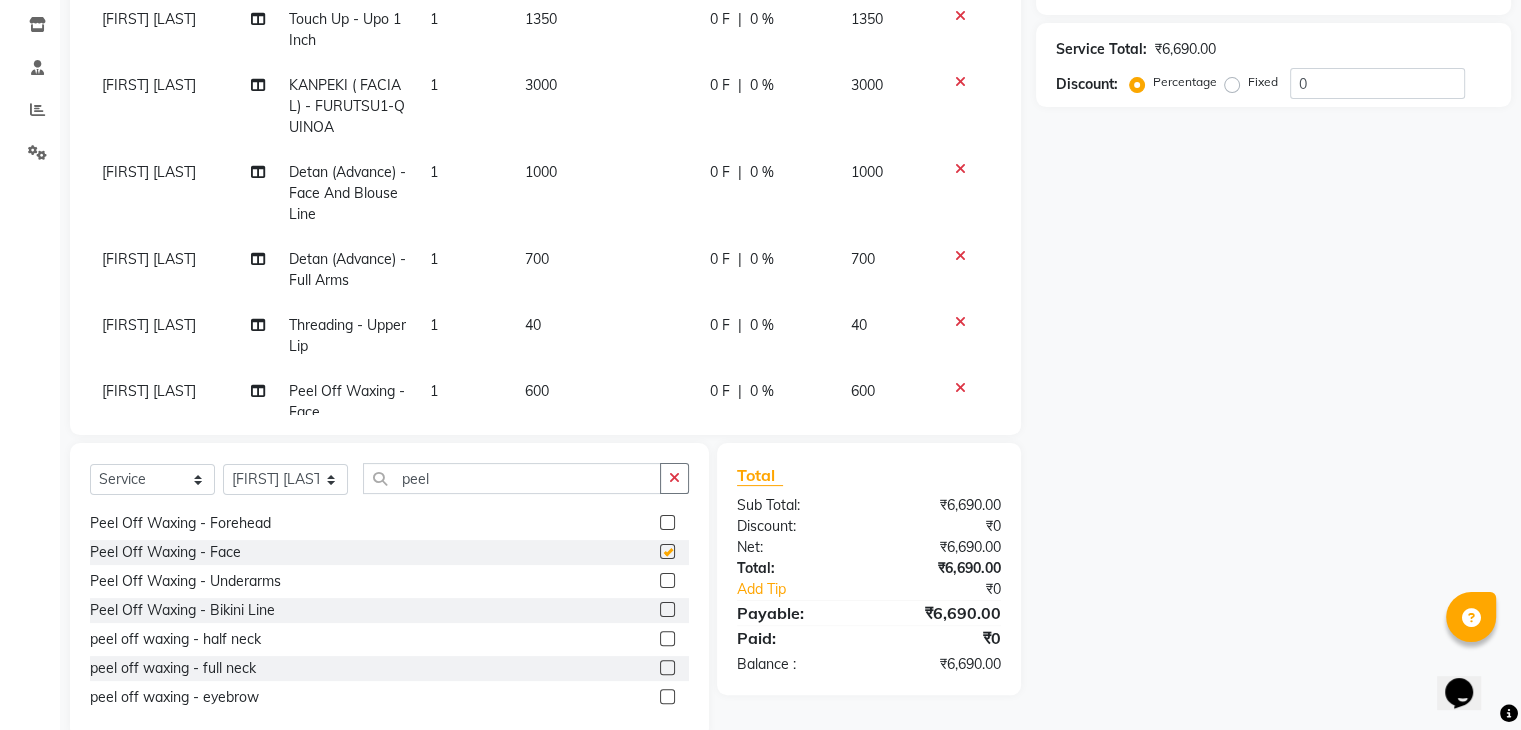checkbox on "false" 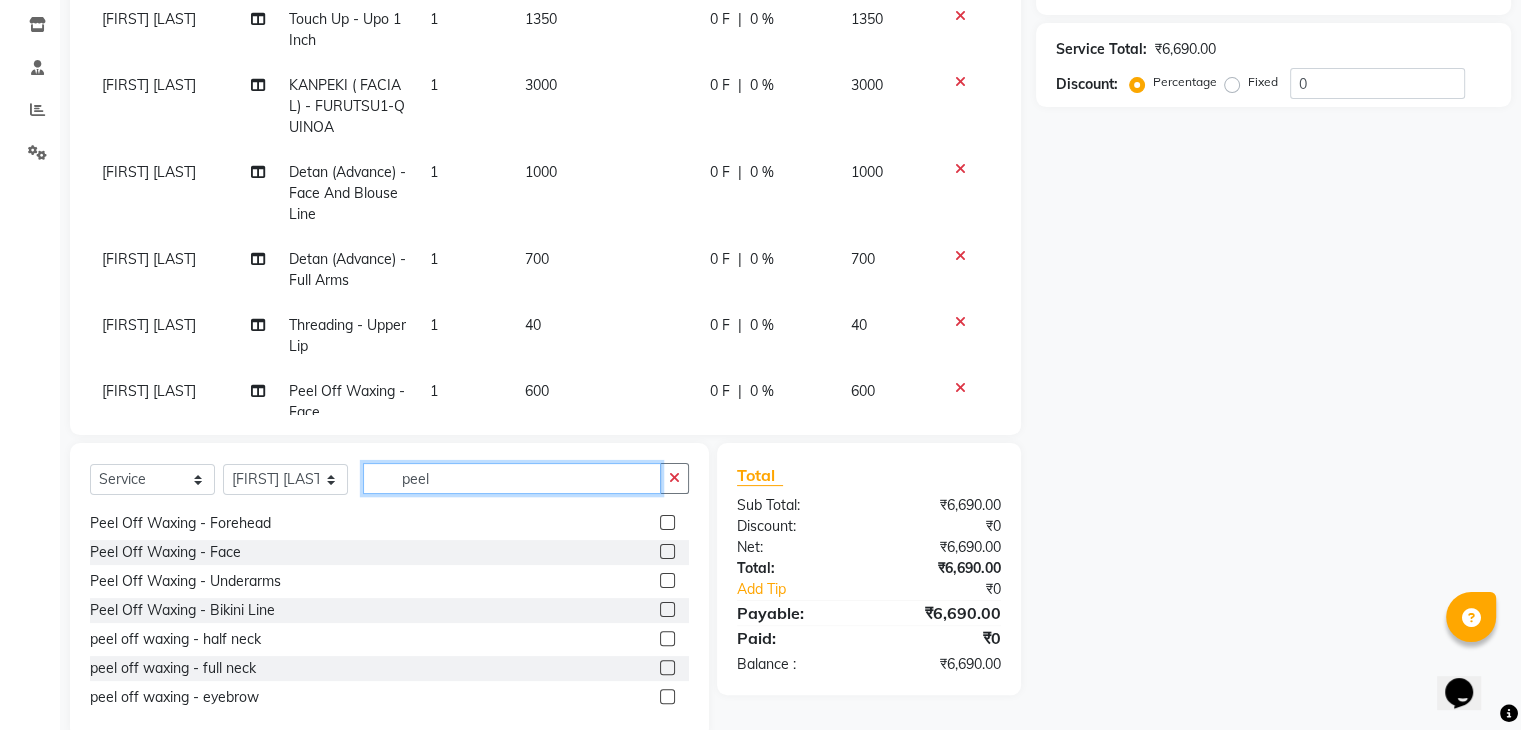 click on "peel" 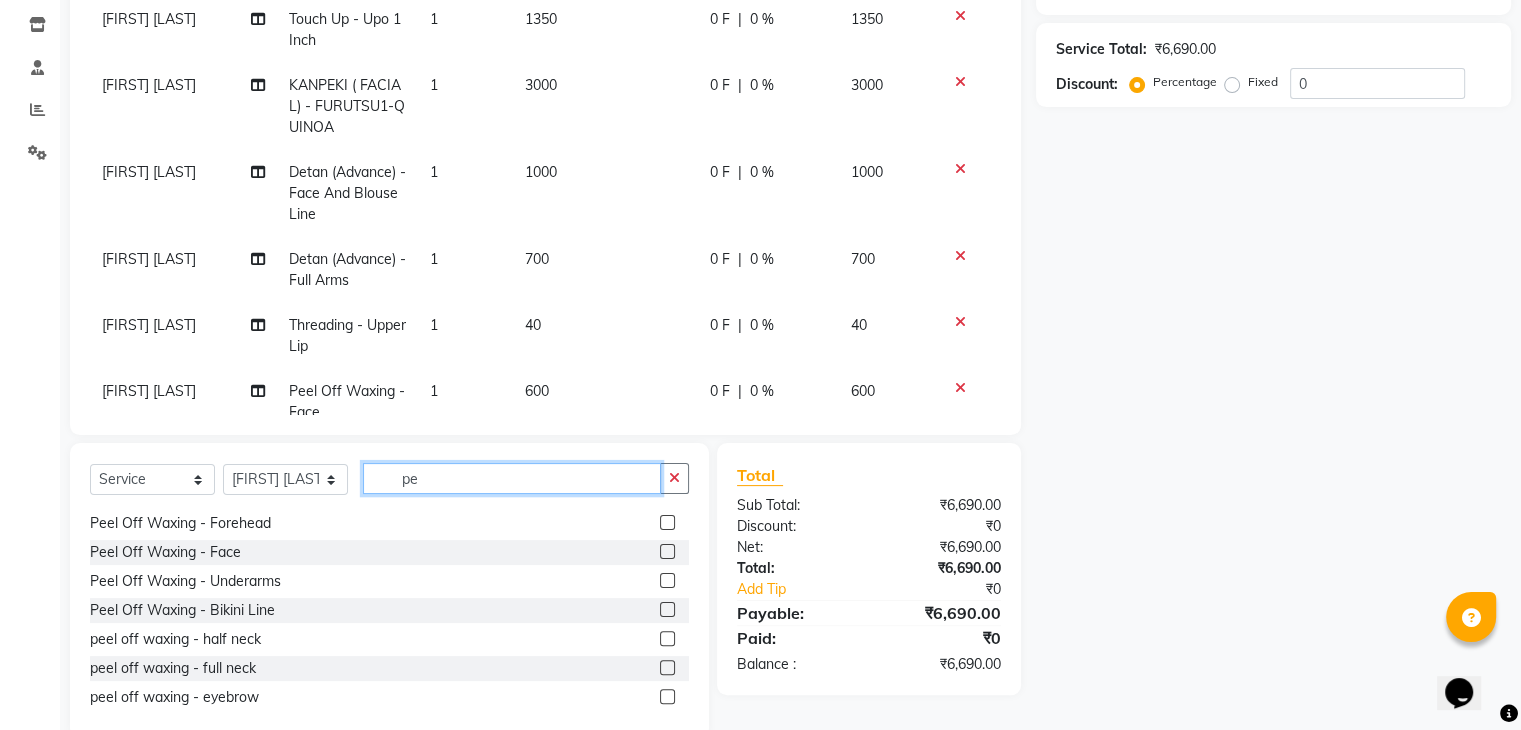 type on "p" 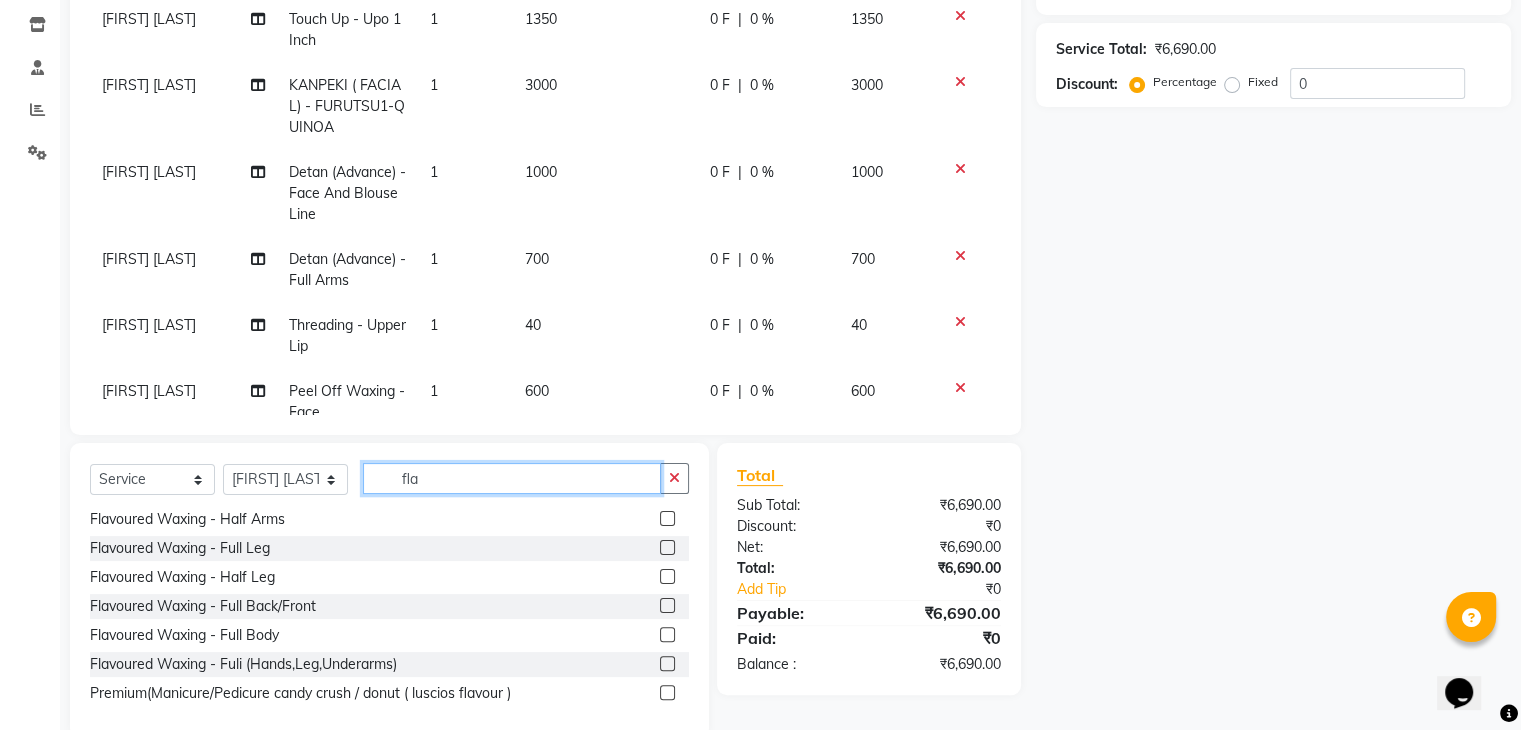 scroll, scrollTop: 0, scrollLeft: 0, axis: both 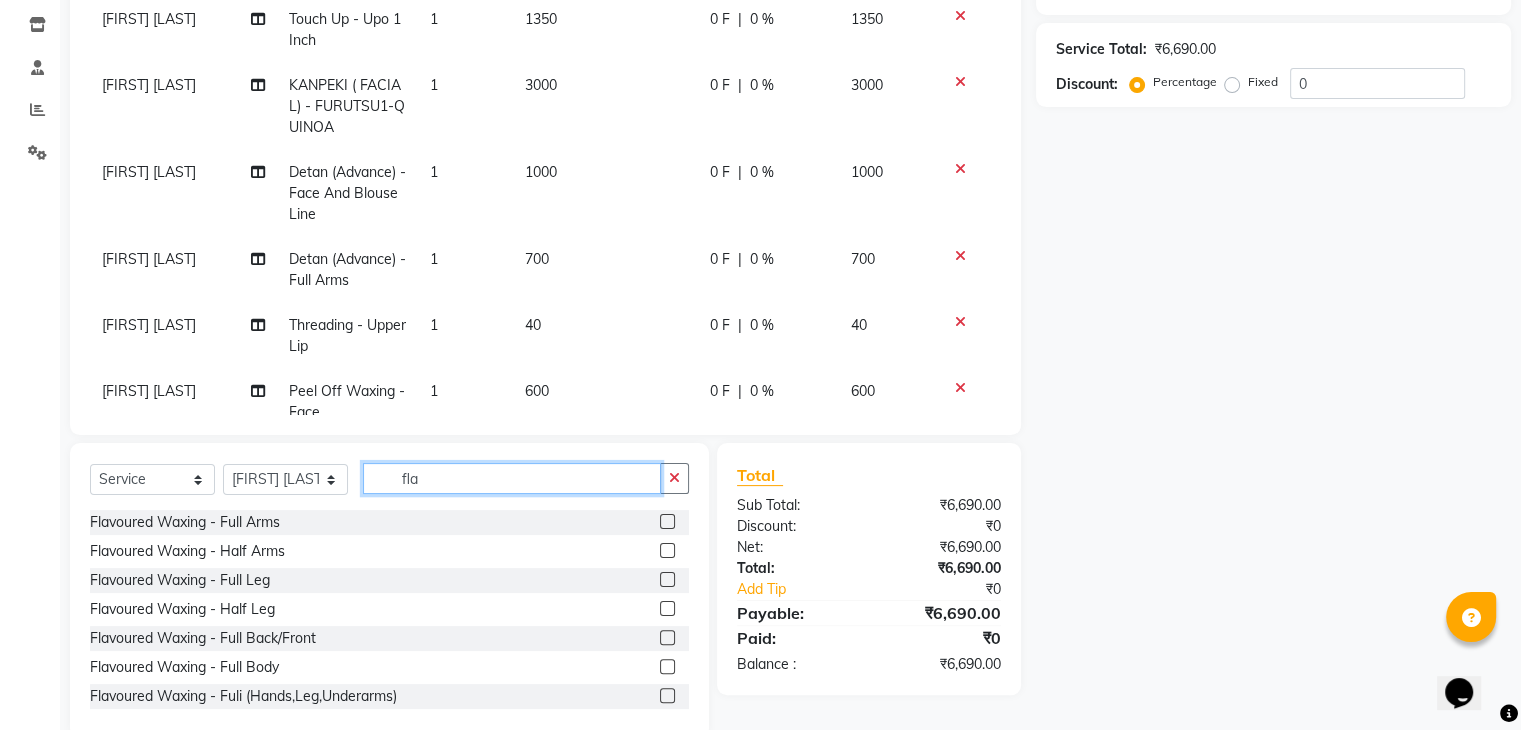 type on "fla" 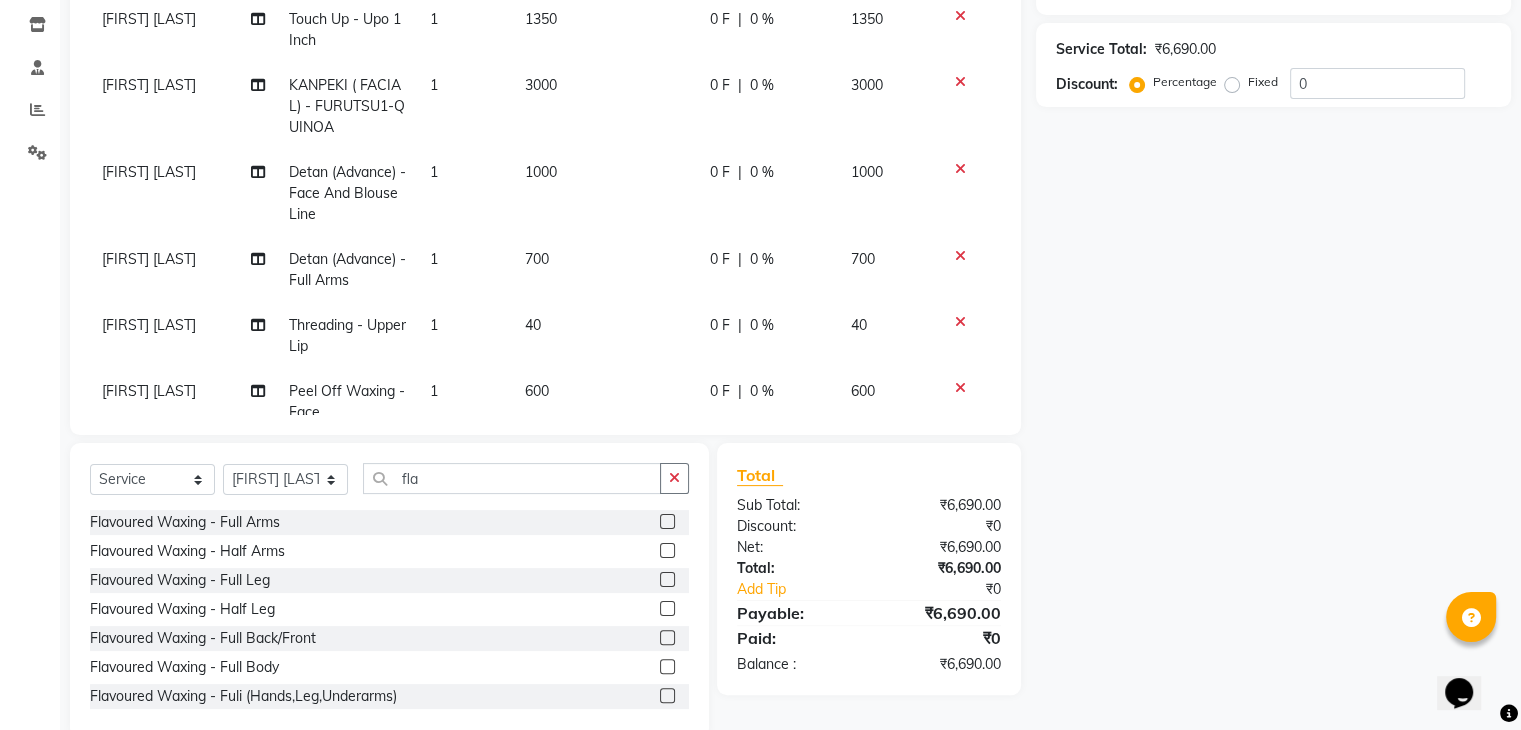 click on "Flavoured Waxing   -   Full Arms" 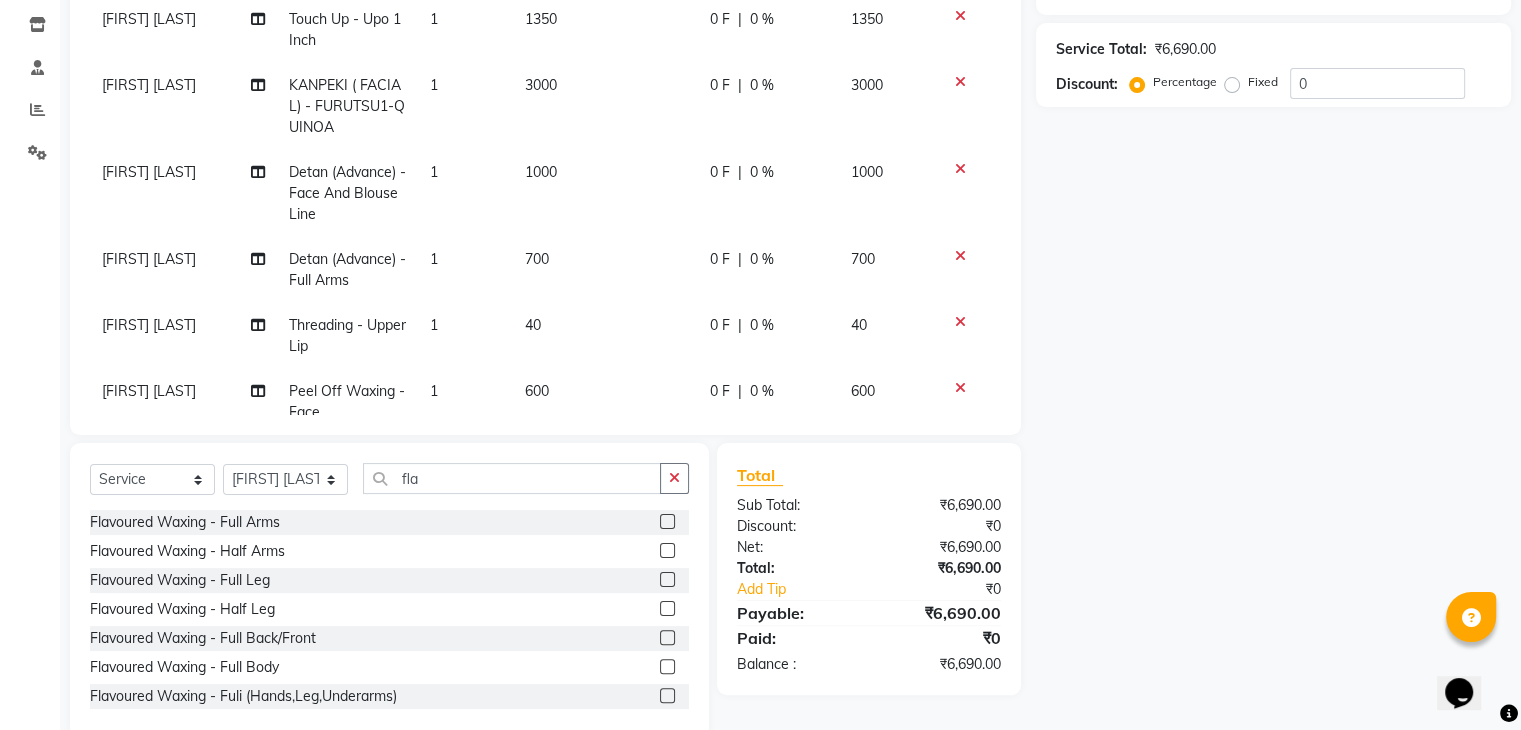 scroll, scrollTop: 51, scrollLeft: 0, axis: vertical 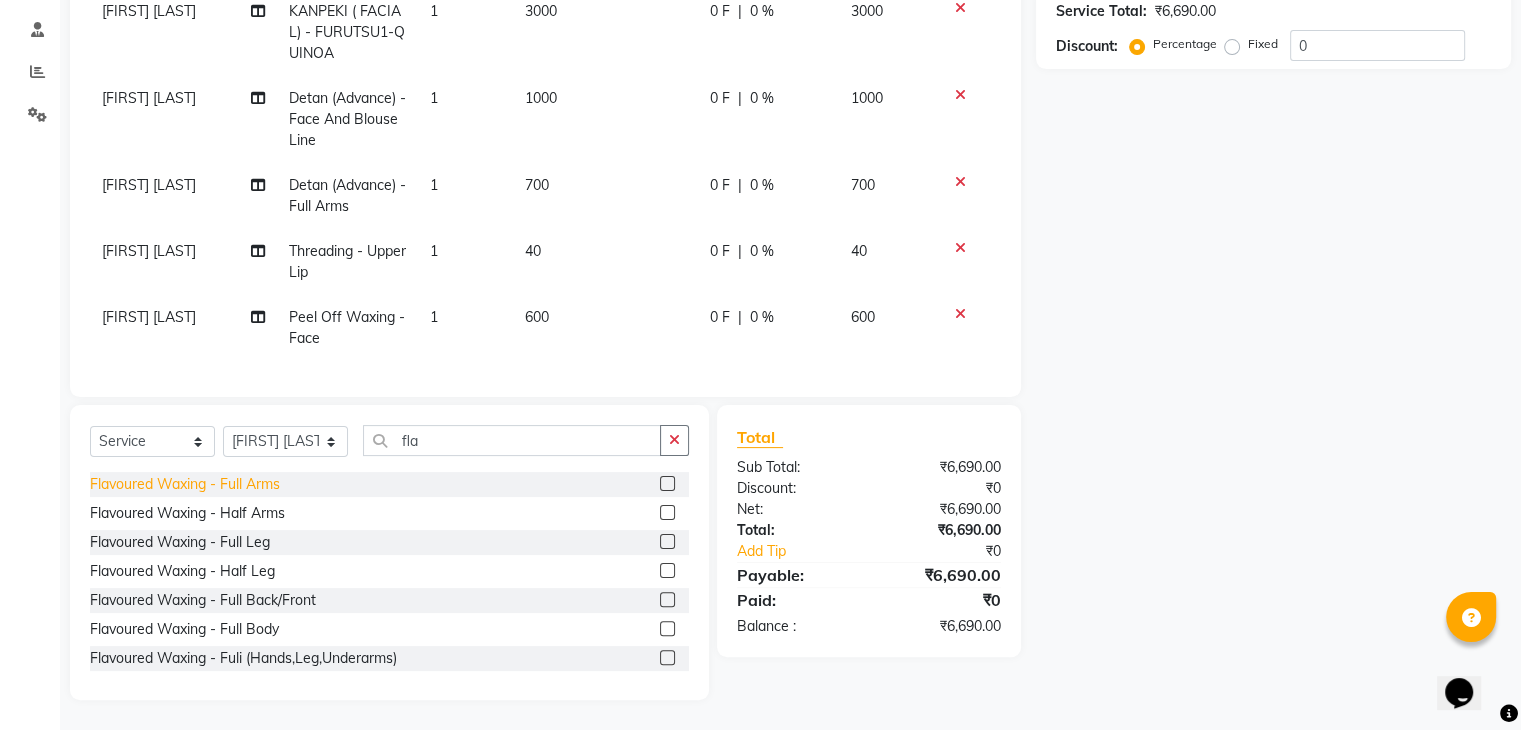 click on "Flavoured Waxing   -   Full Arms" 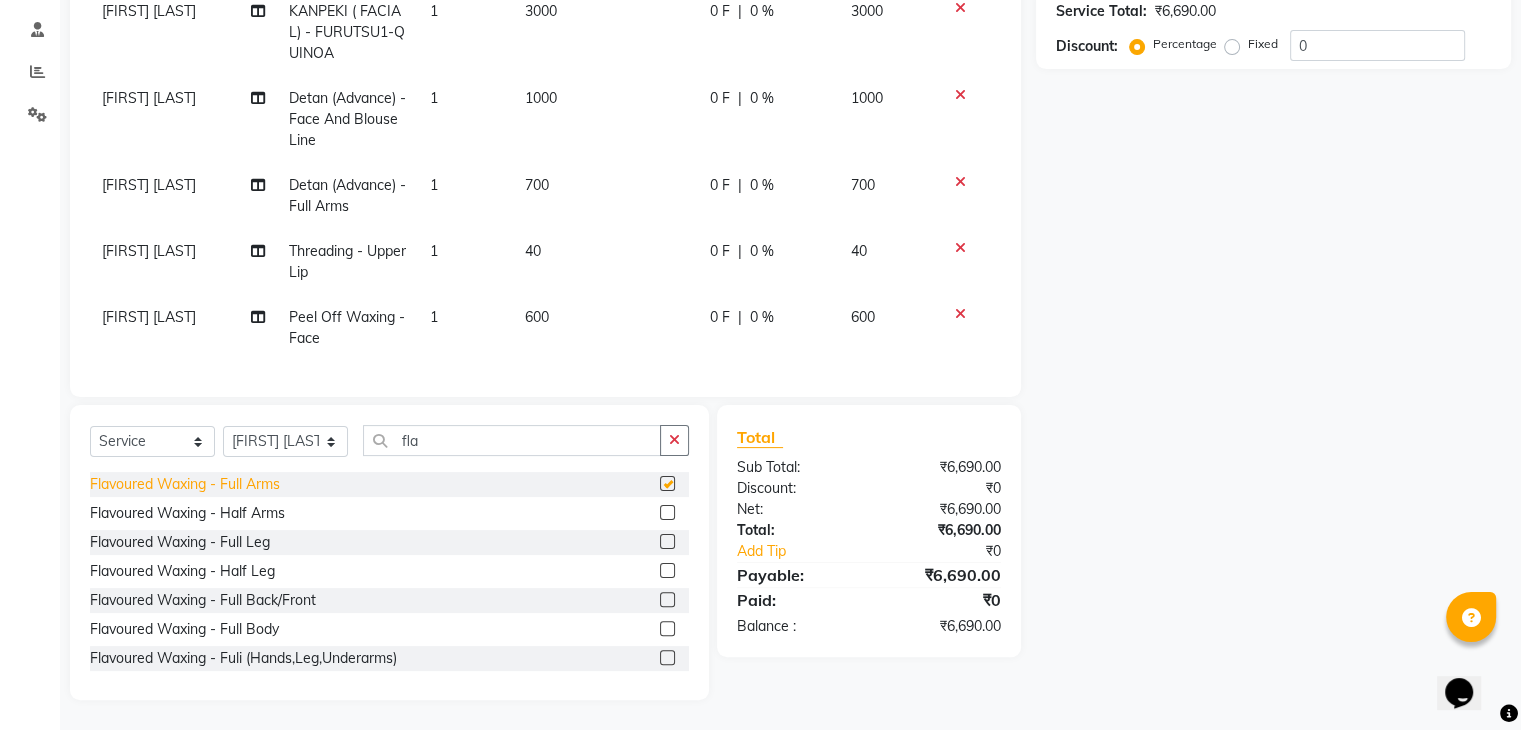 checkbox on "false" 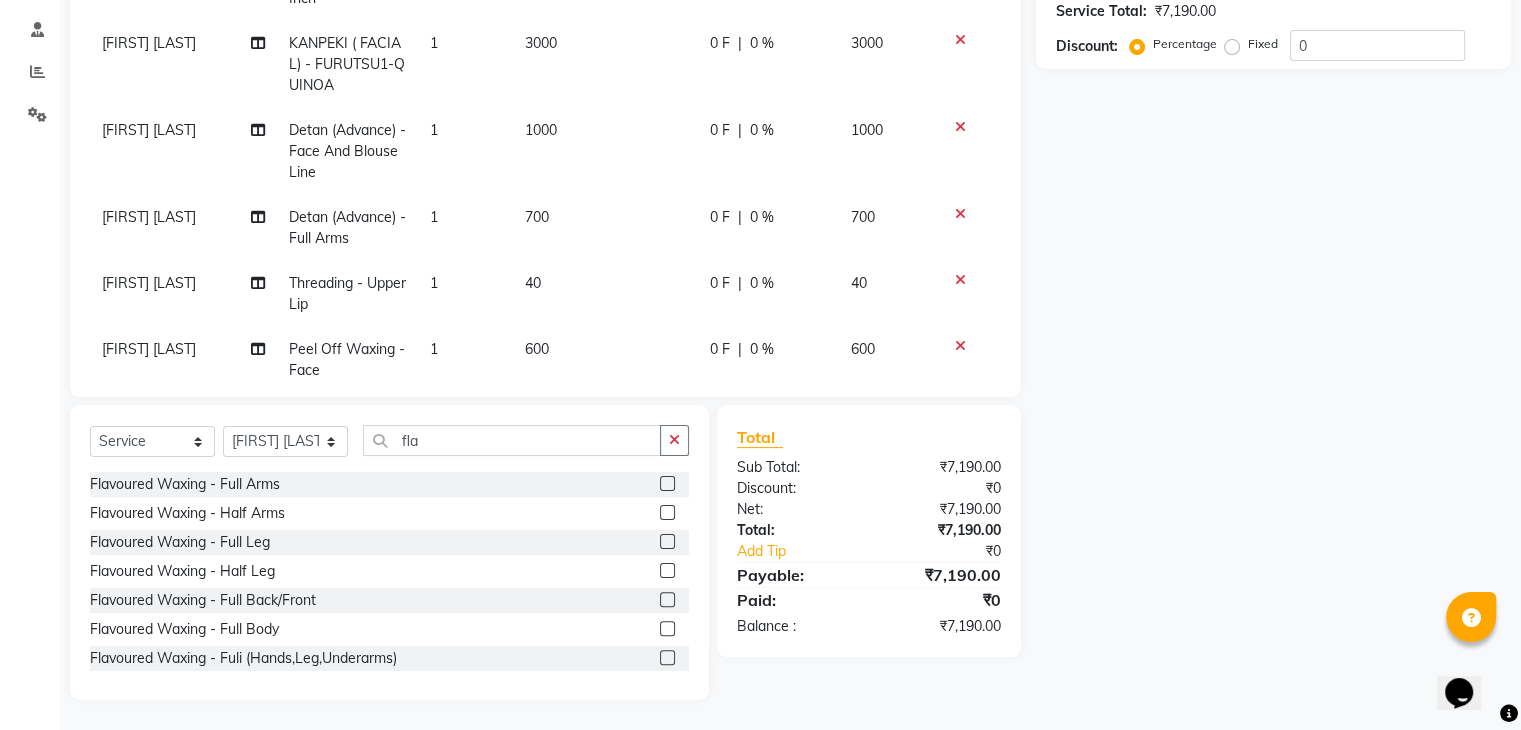 scroll, scrollTop: 0, scrollLeft: 0, axis: both 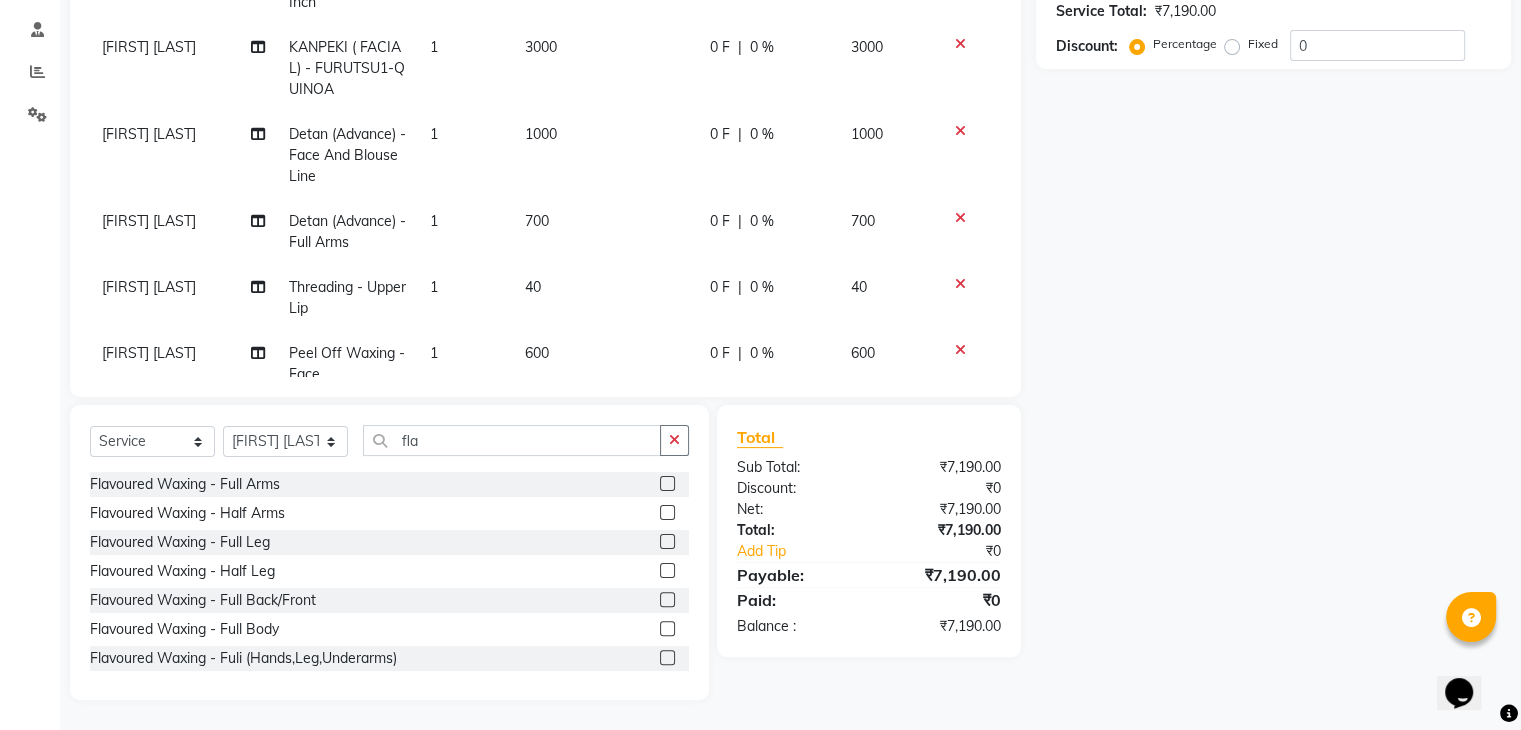 click on "700" 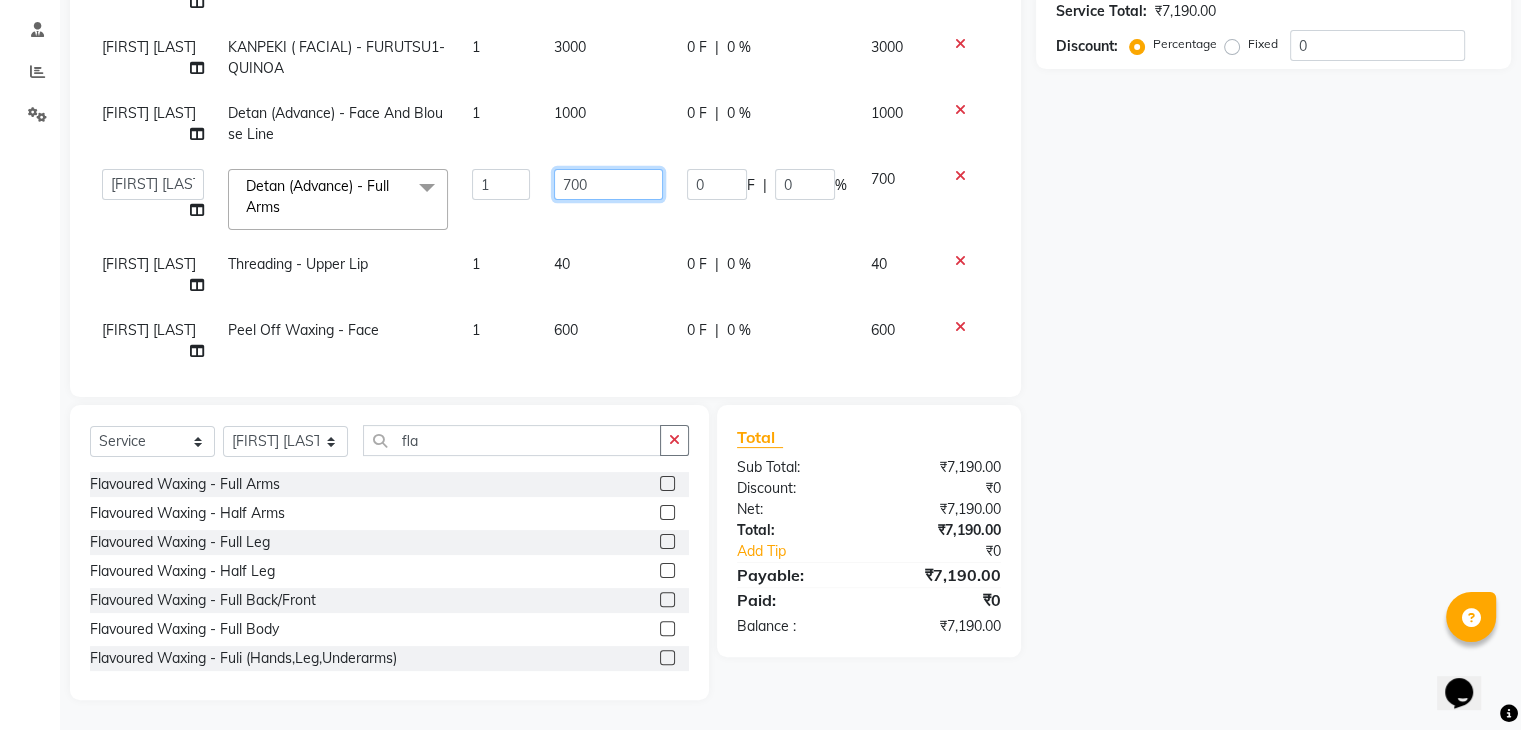 click on "700" 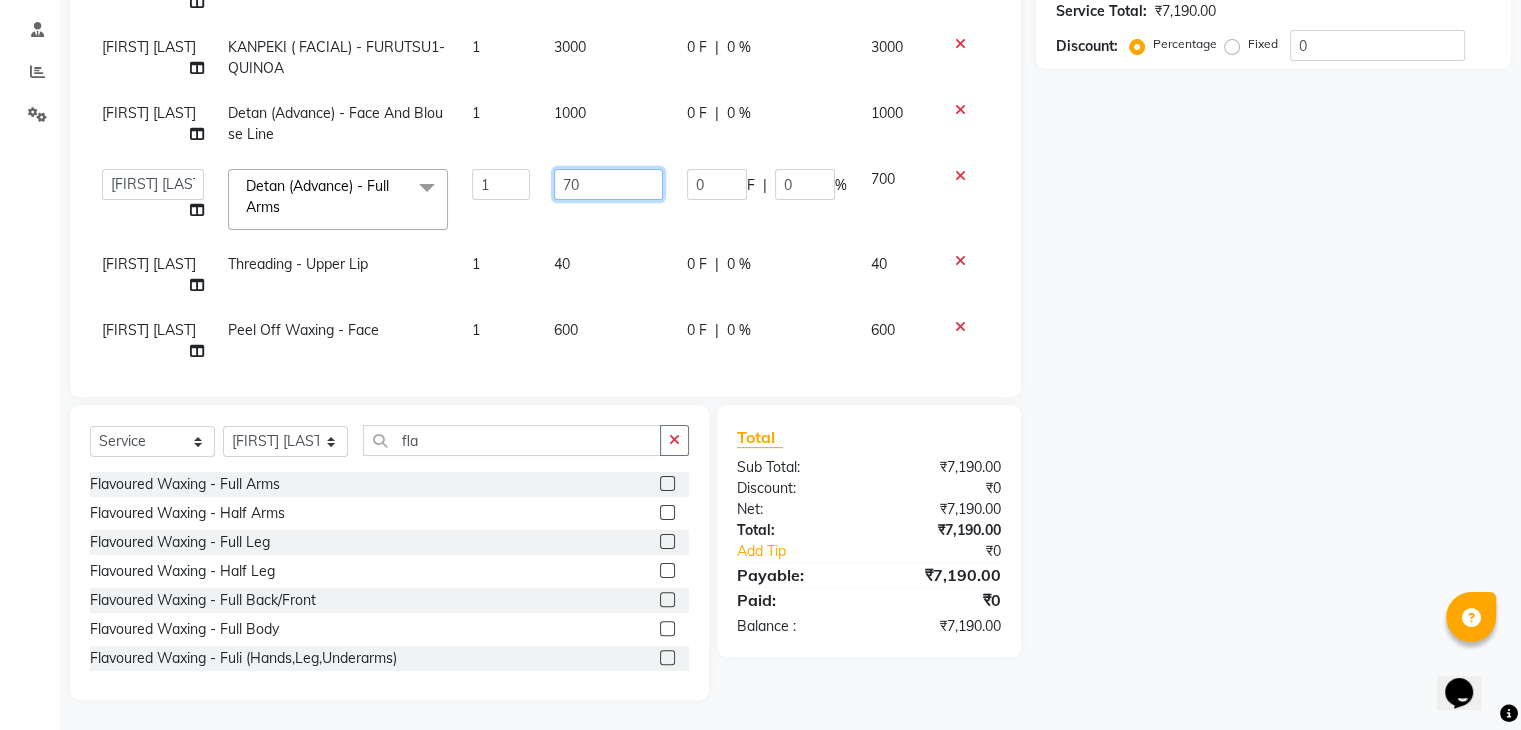 type on "7" 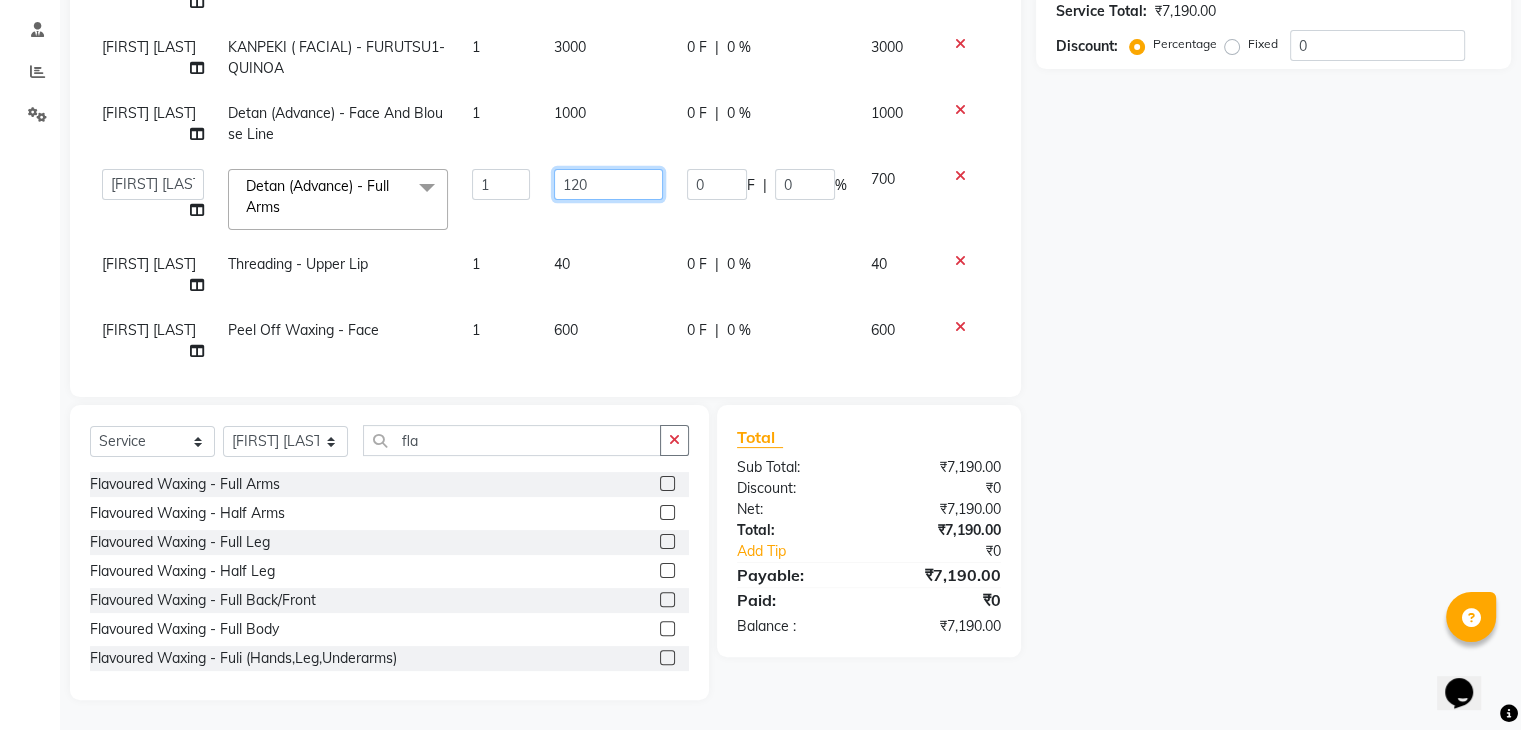 type on "1200" 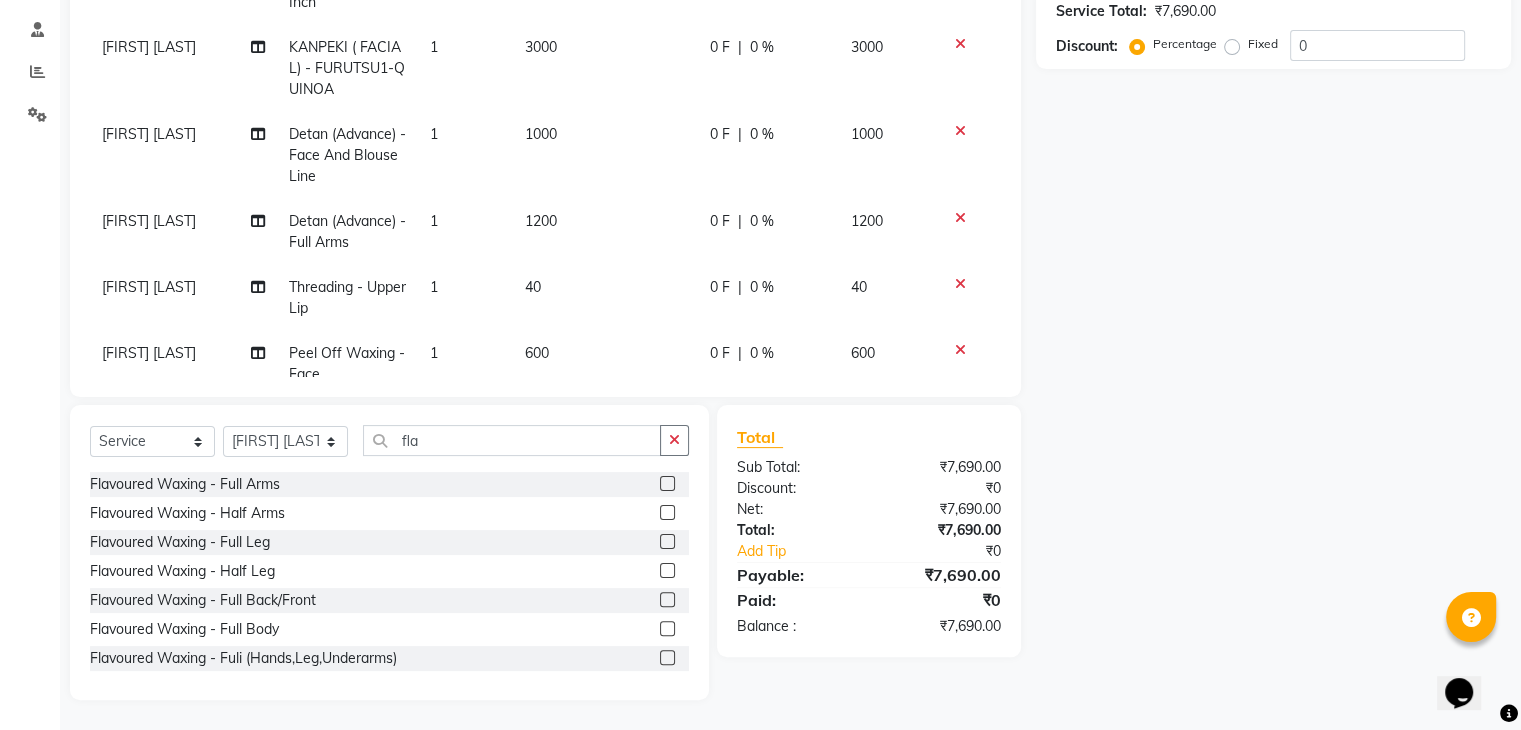 click on "Name: Membership: Total Visits: Card on file: Last Visit:  Points:  Service Total:  ₹7,690.00  Discount:  Percentage   Fixed  0" 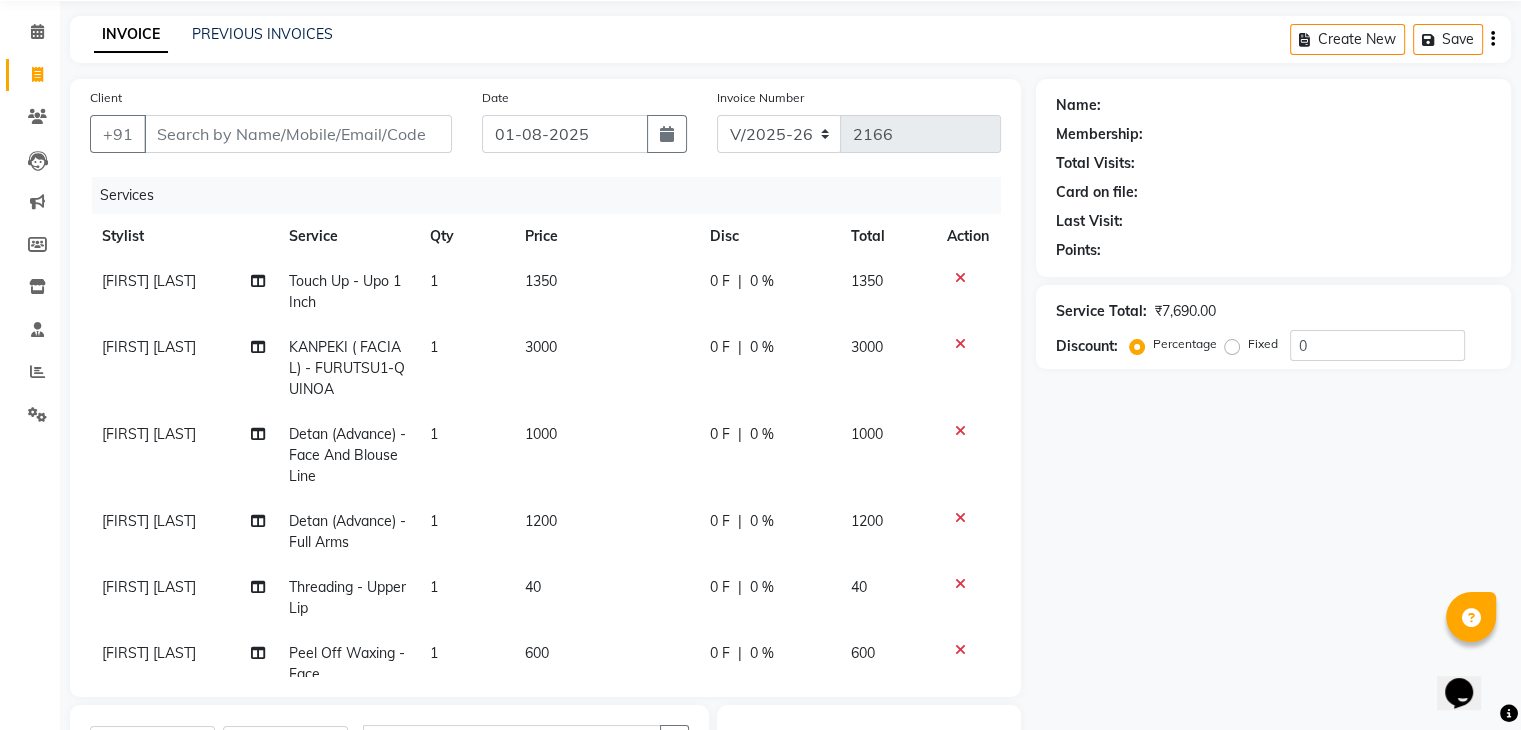 scroll, scrollTop: 38, scrollLeft: 0, axis: vertical 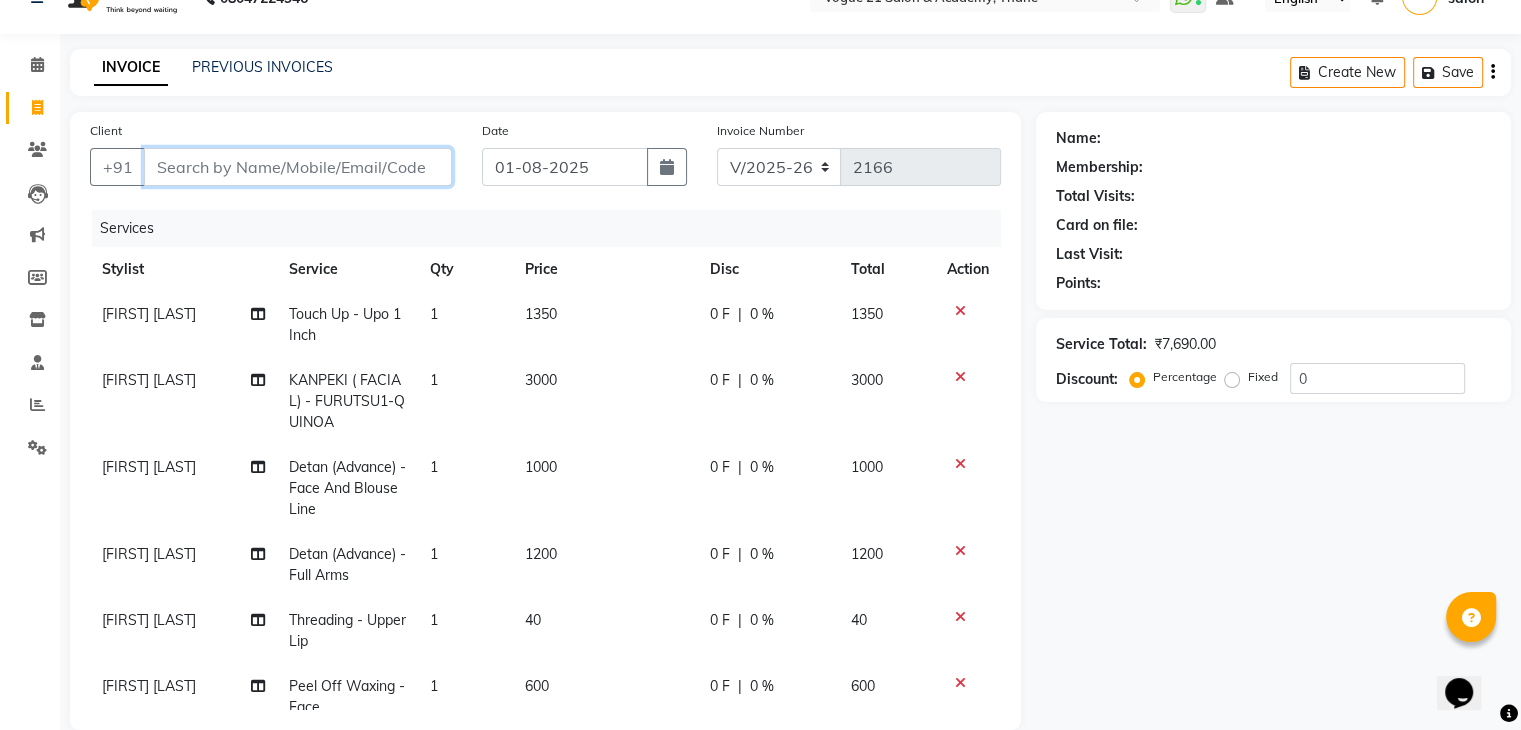 click on "Client" at bounding box center [298, 167] 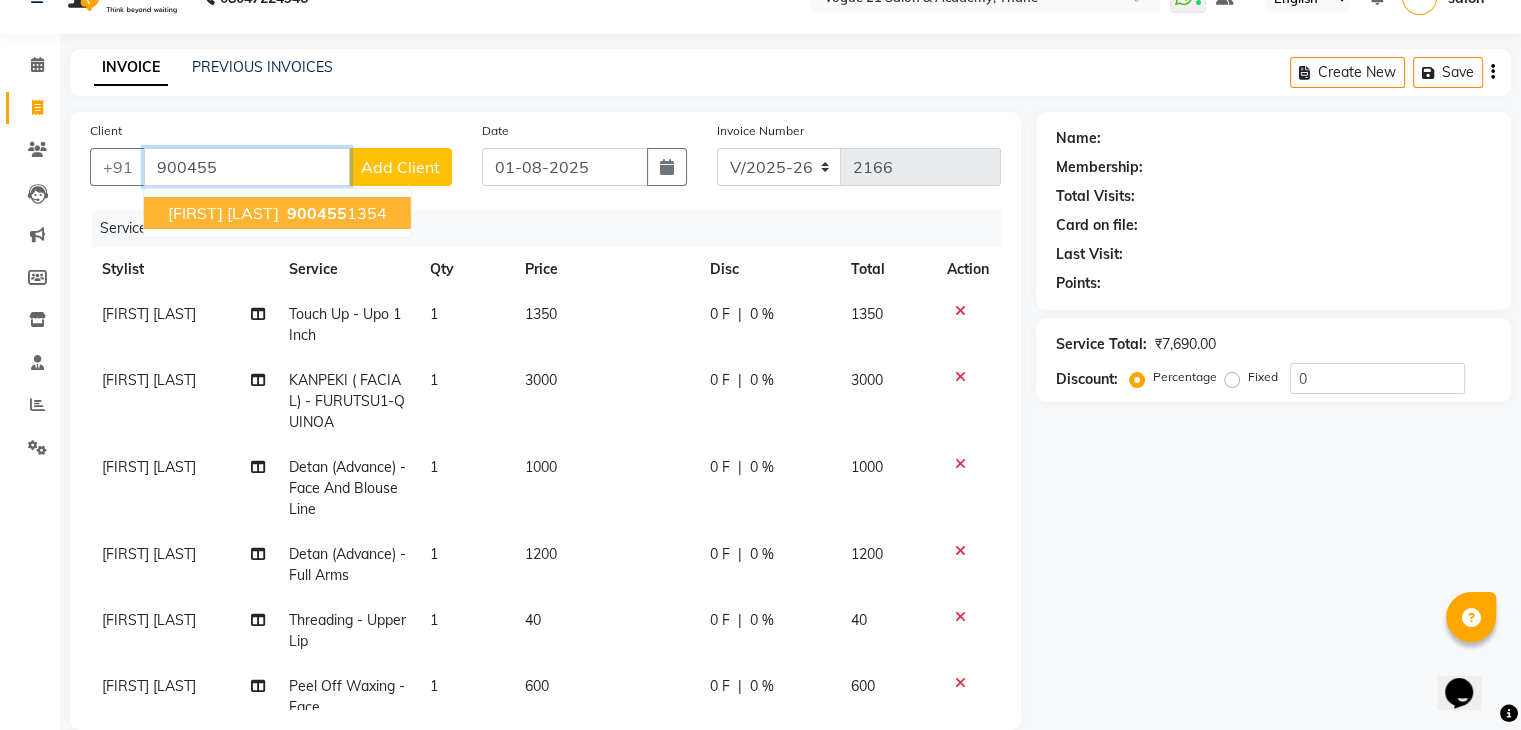click on "Sharwari shekdar" at bounding box center [223, 213] 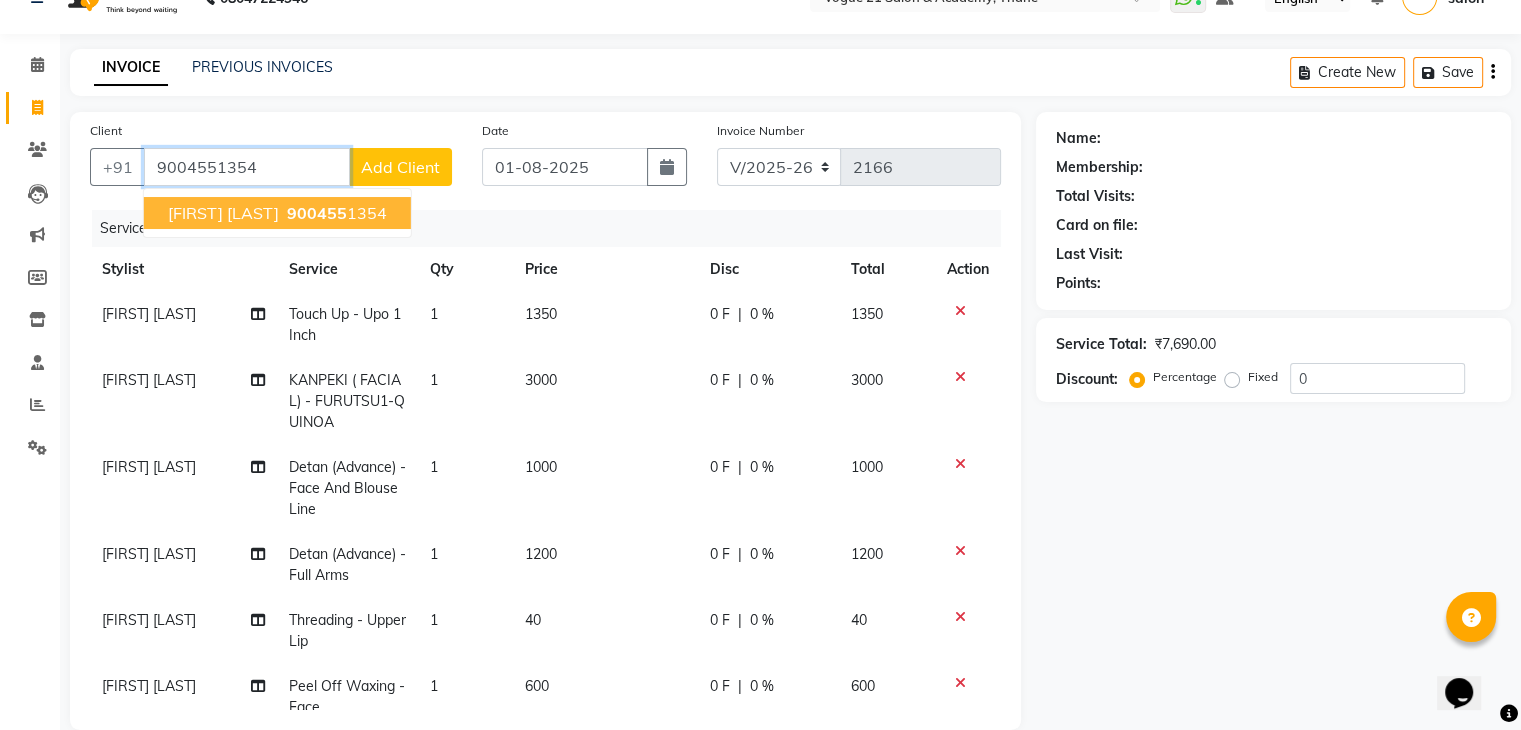 type on "9004551354" 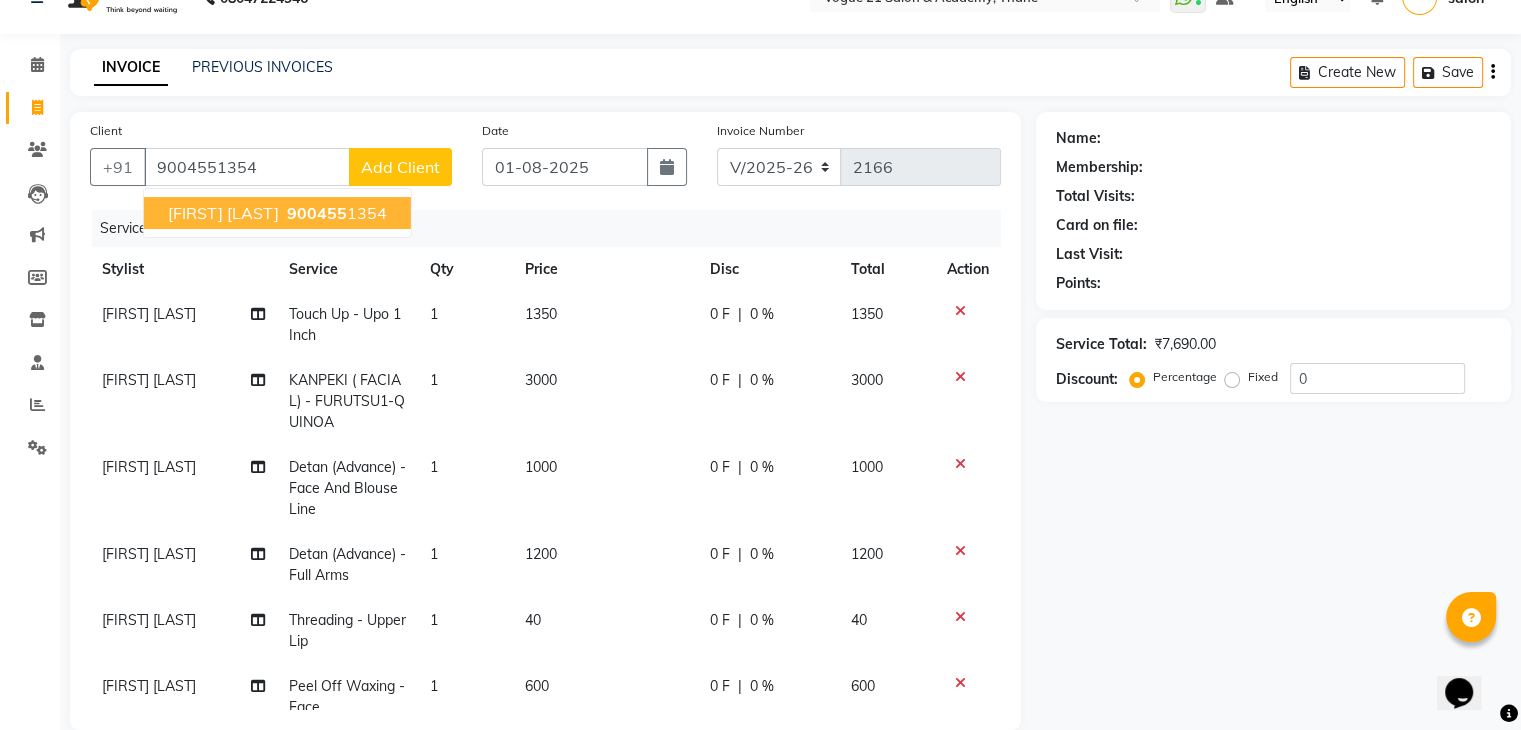 select on "1: Object" 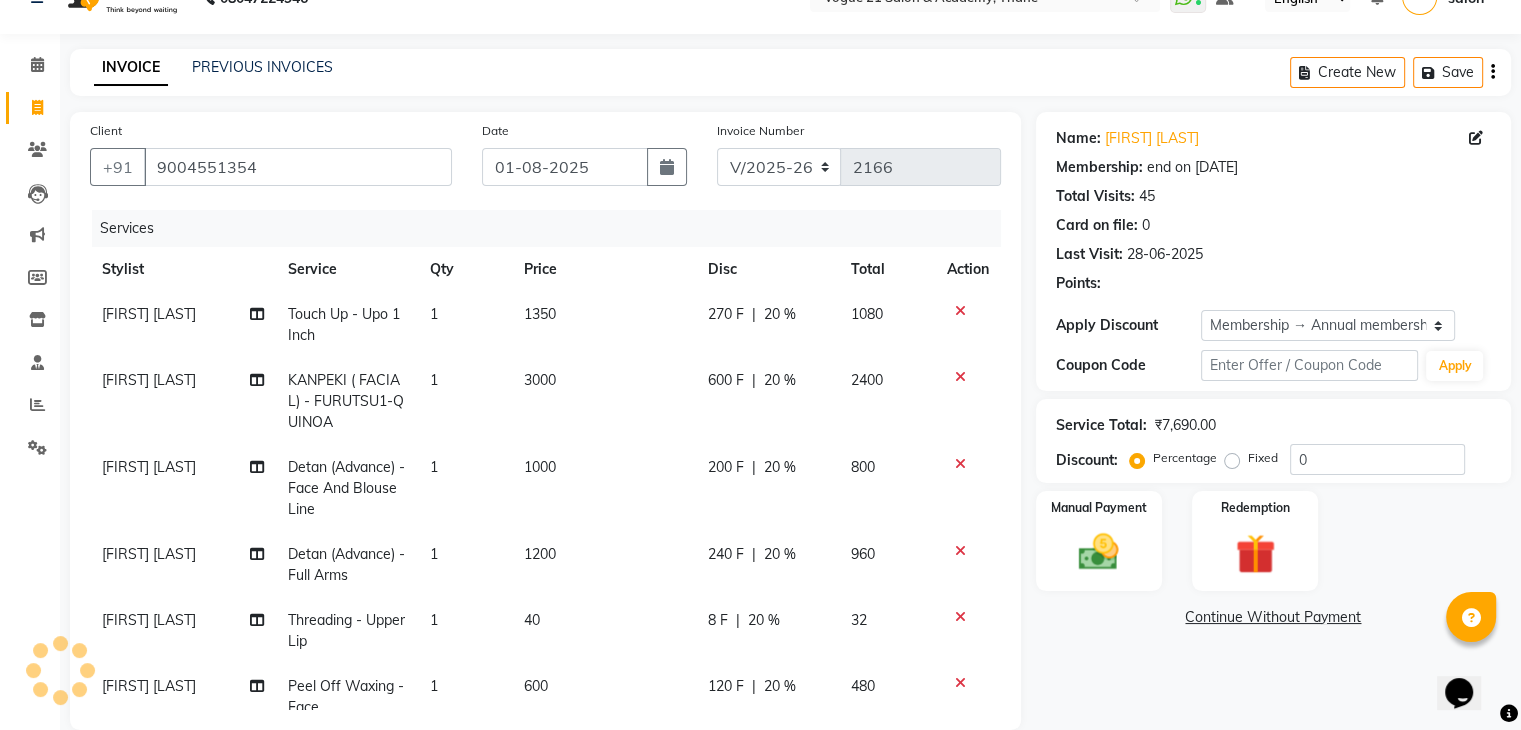 type on "20" 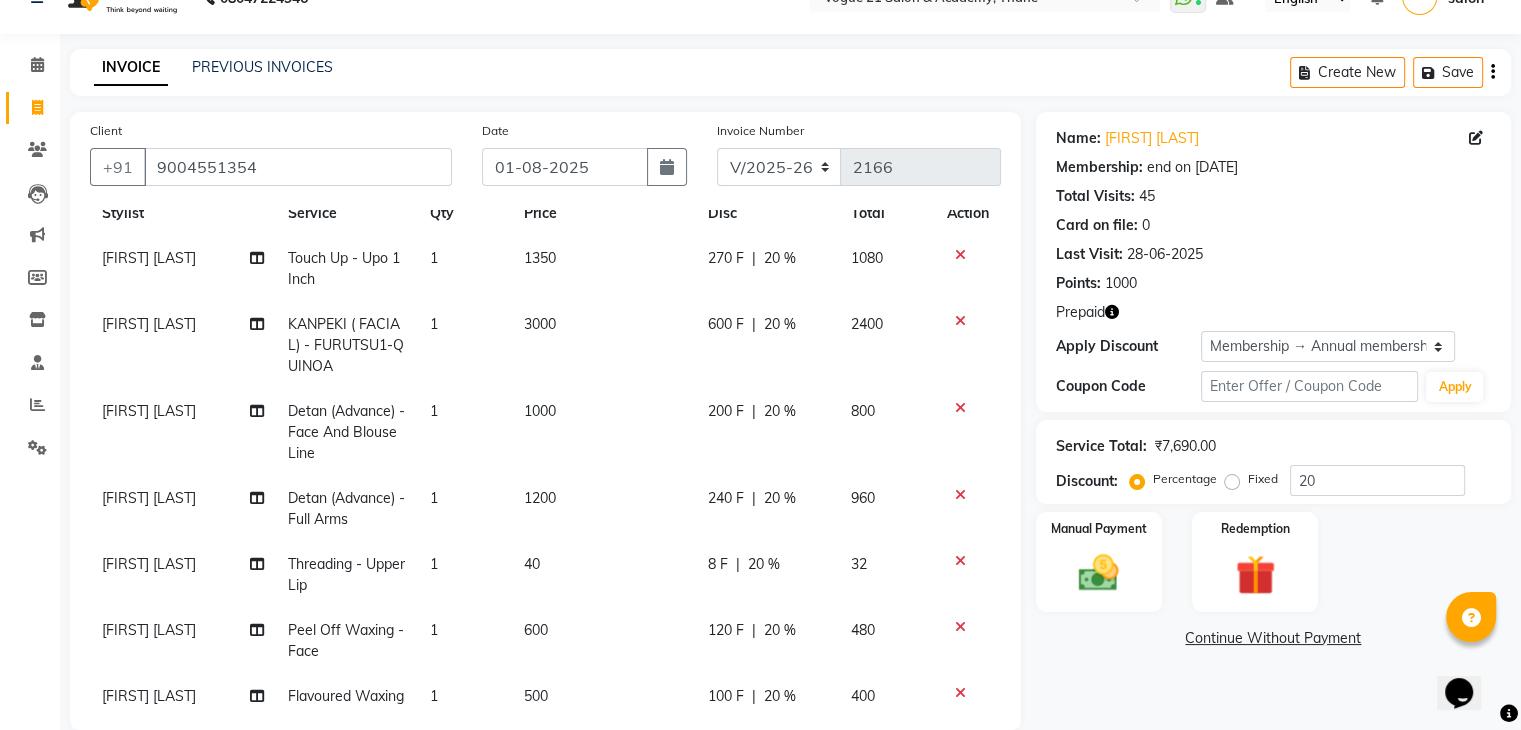 scroll, scrollTop: 117, scrollLeft: 0, axis: vertical 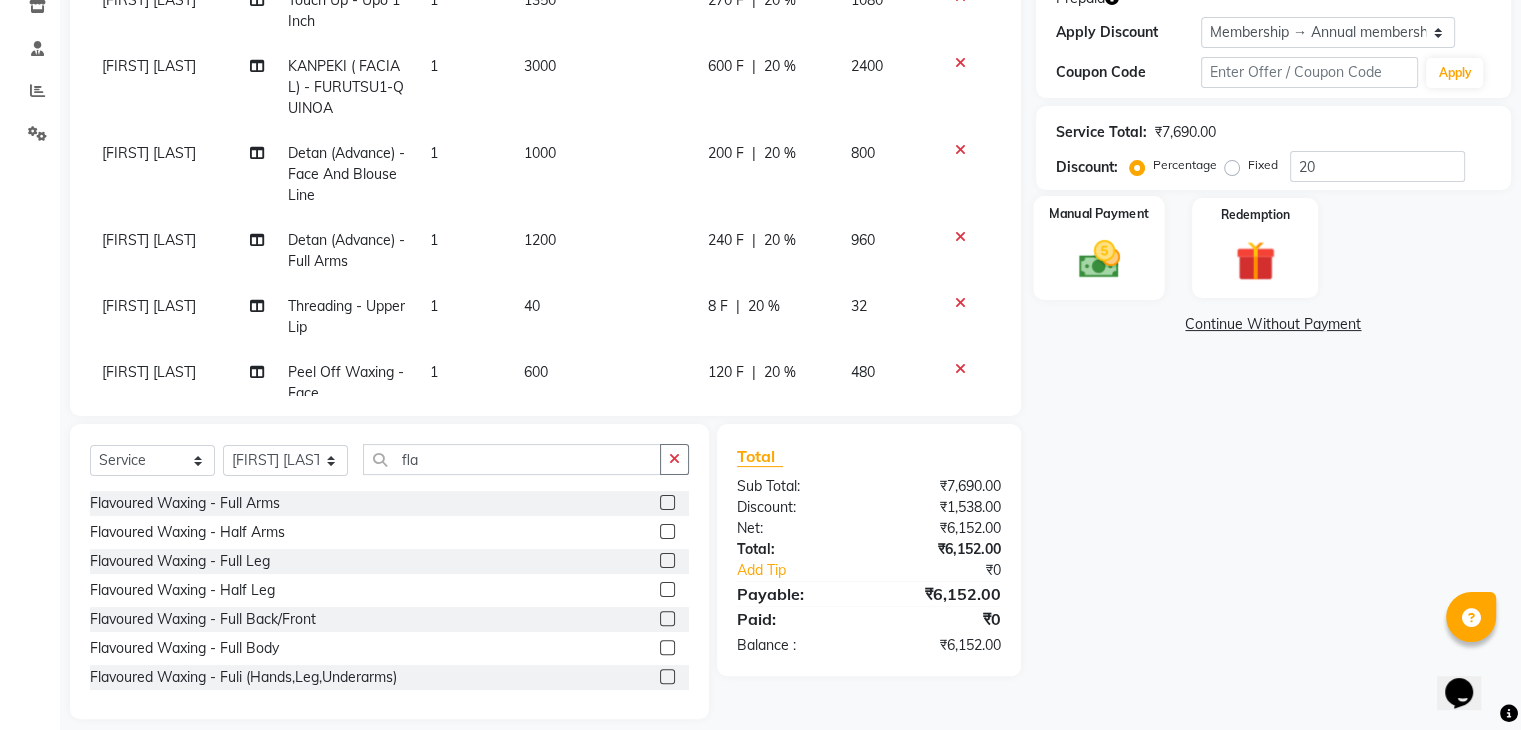 click 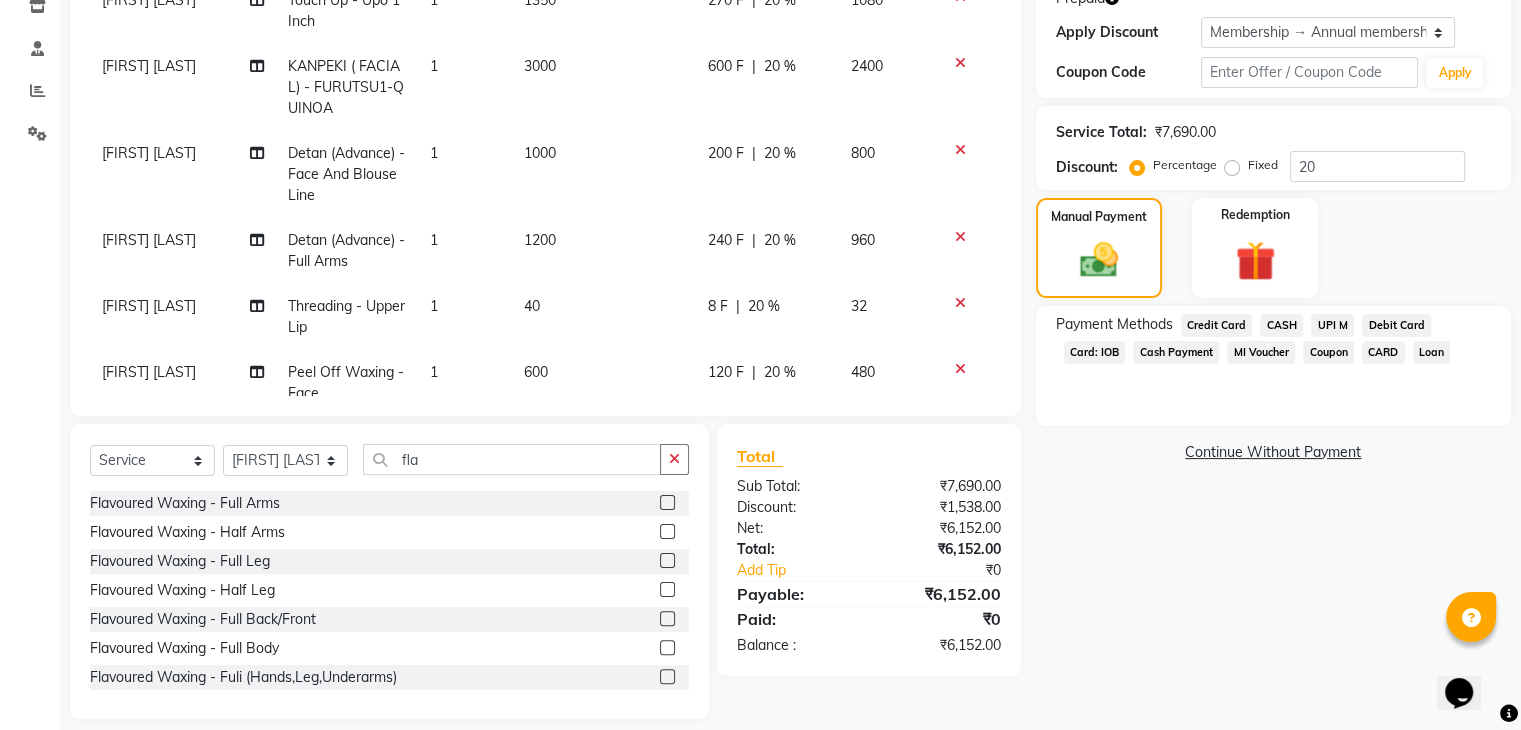 click on "UPI M" 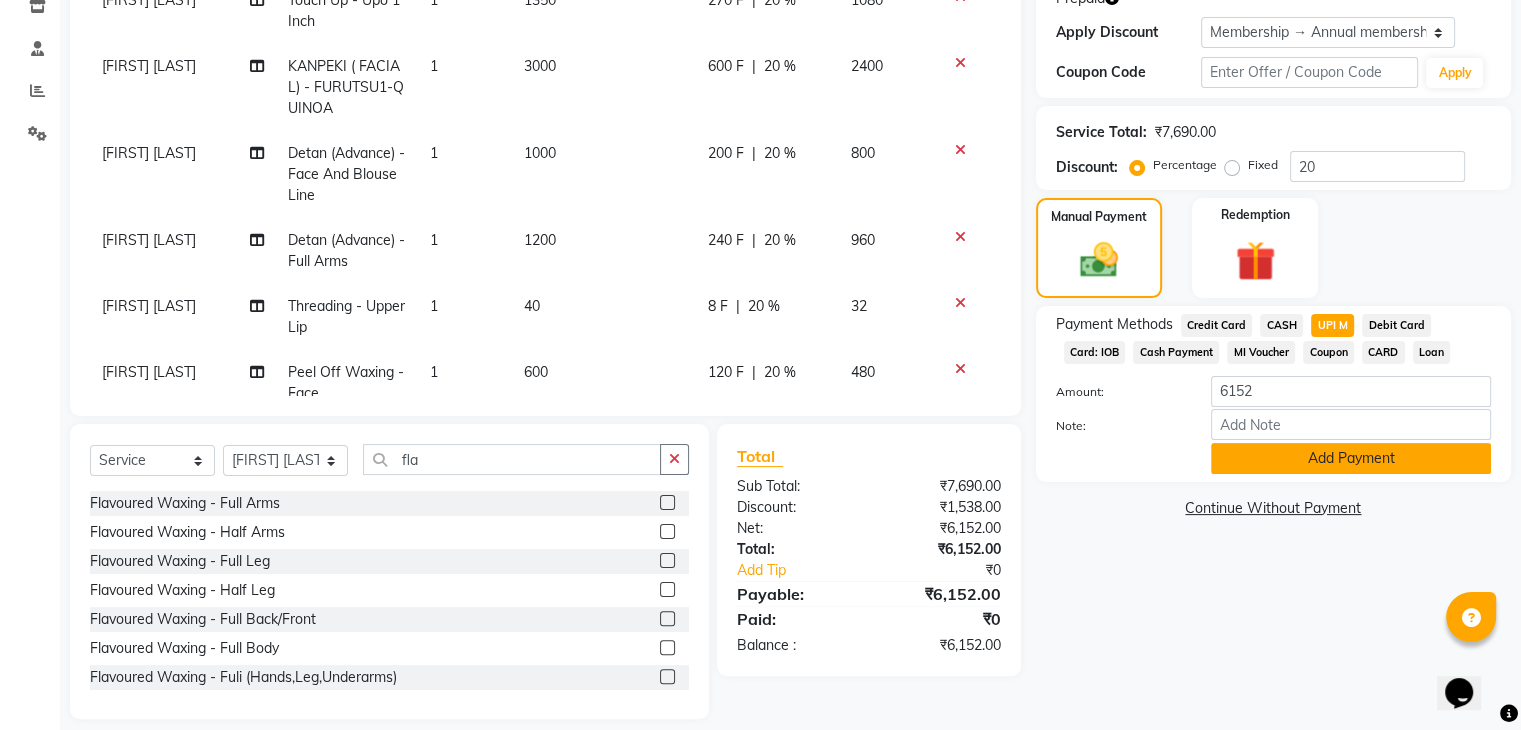 click on "Add Payment" 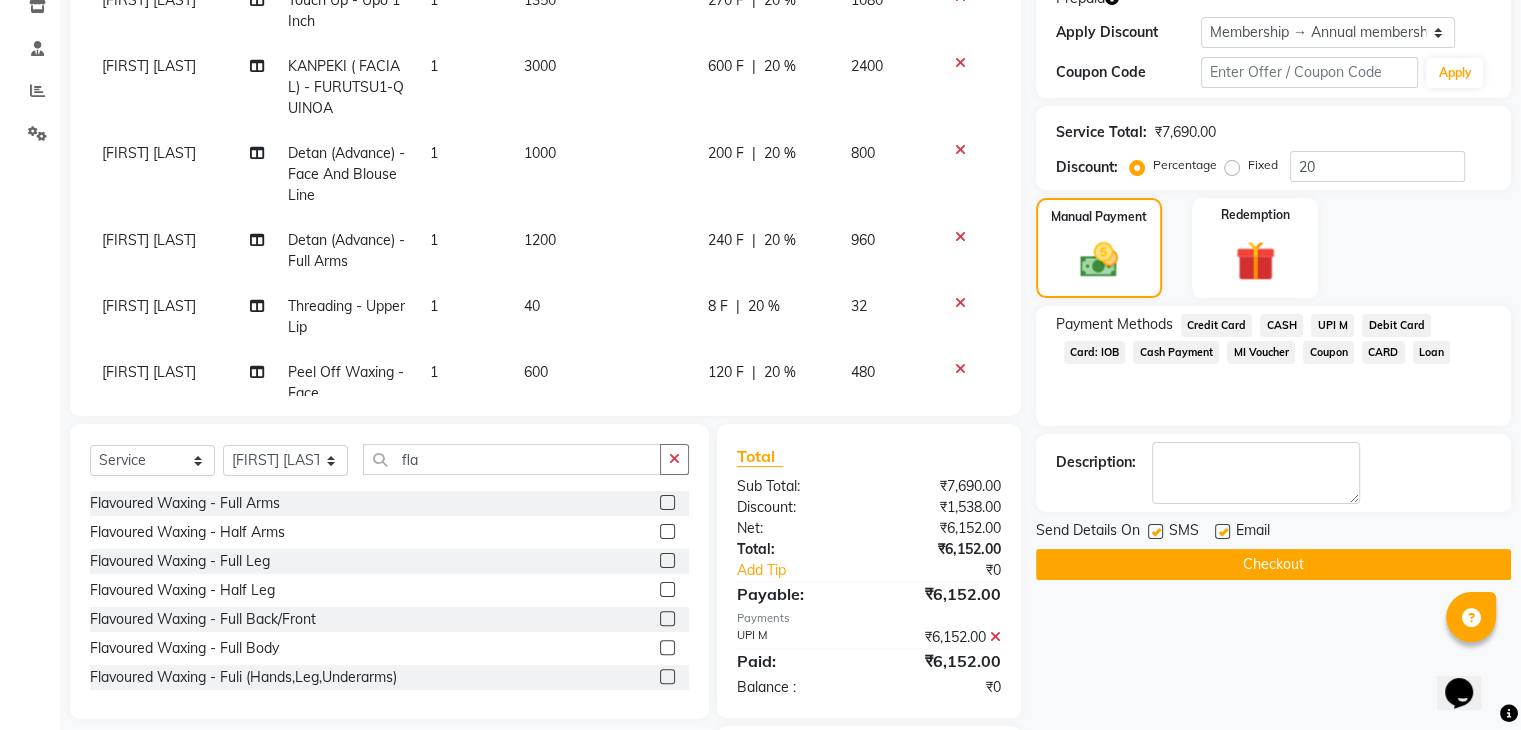 click on "Checkout" 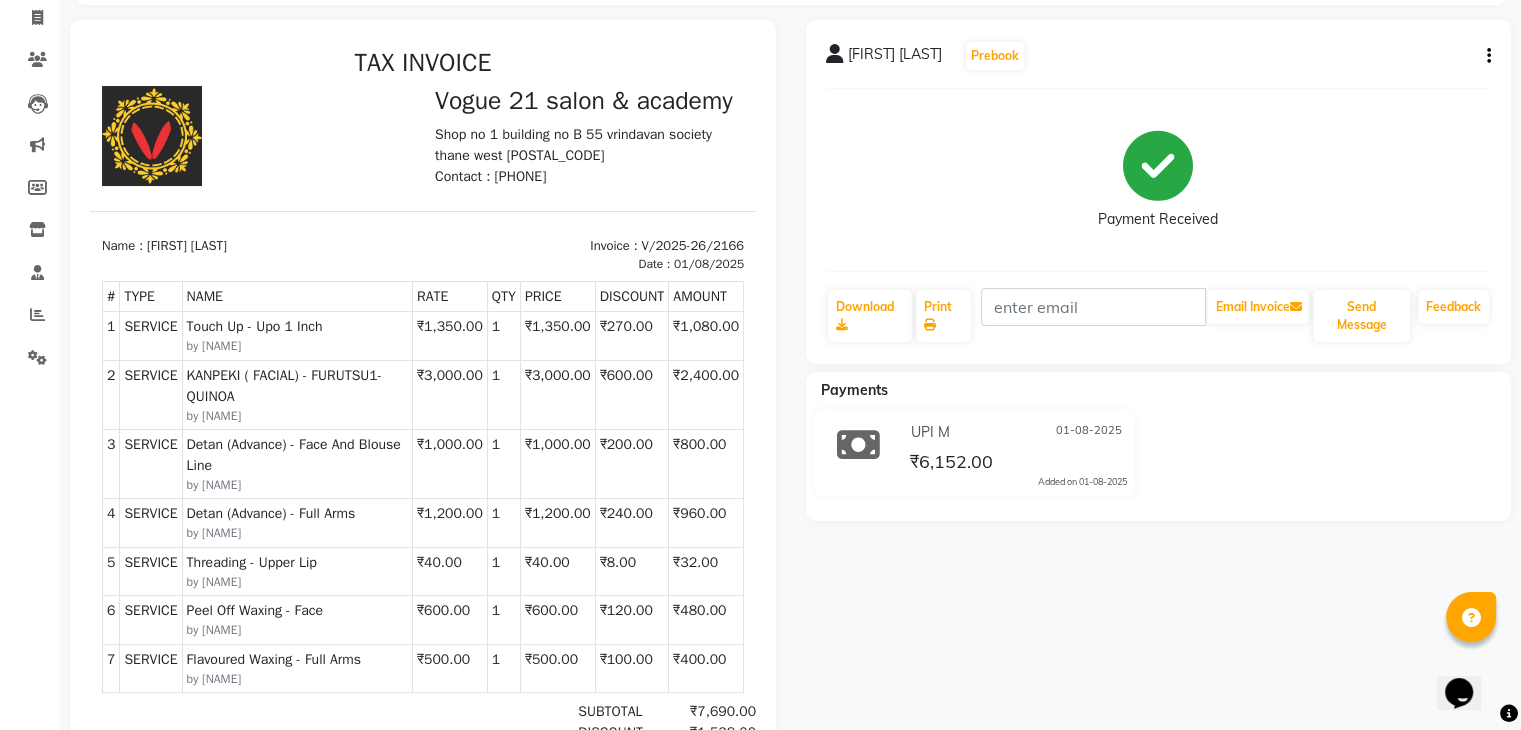 scroll, scrollTop: 0, scrollLeft: 0, axis: both 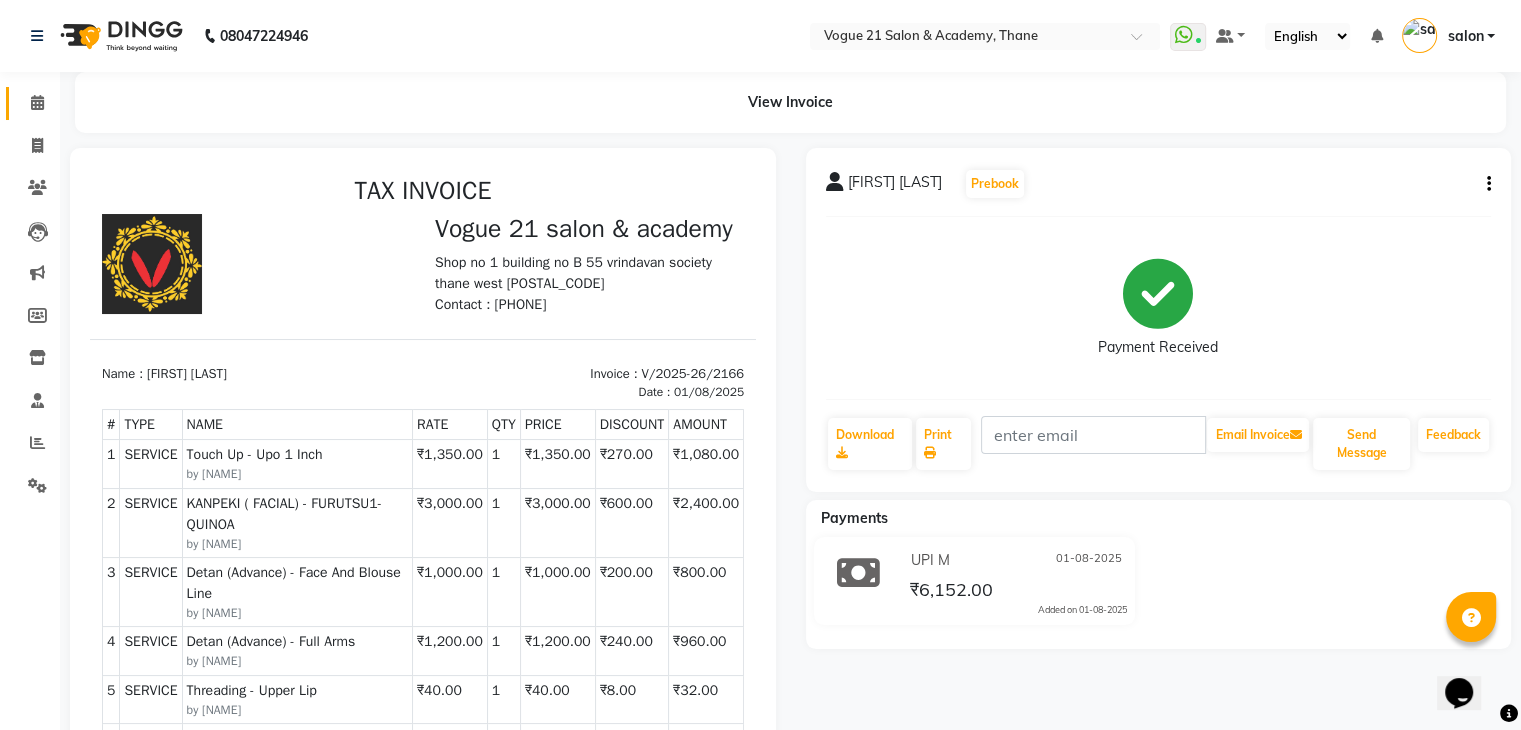 click on "Calendar" 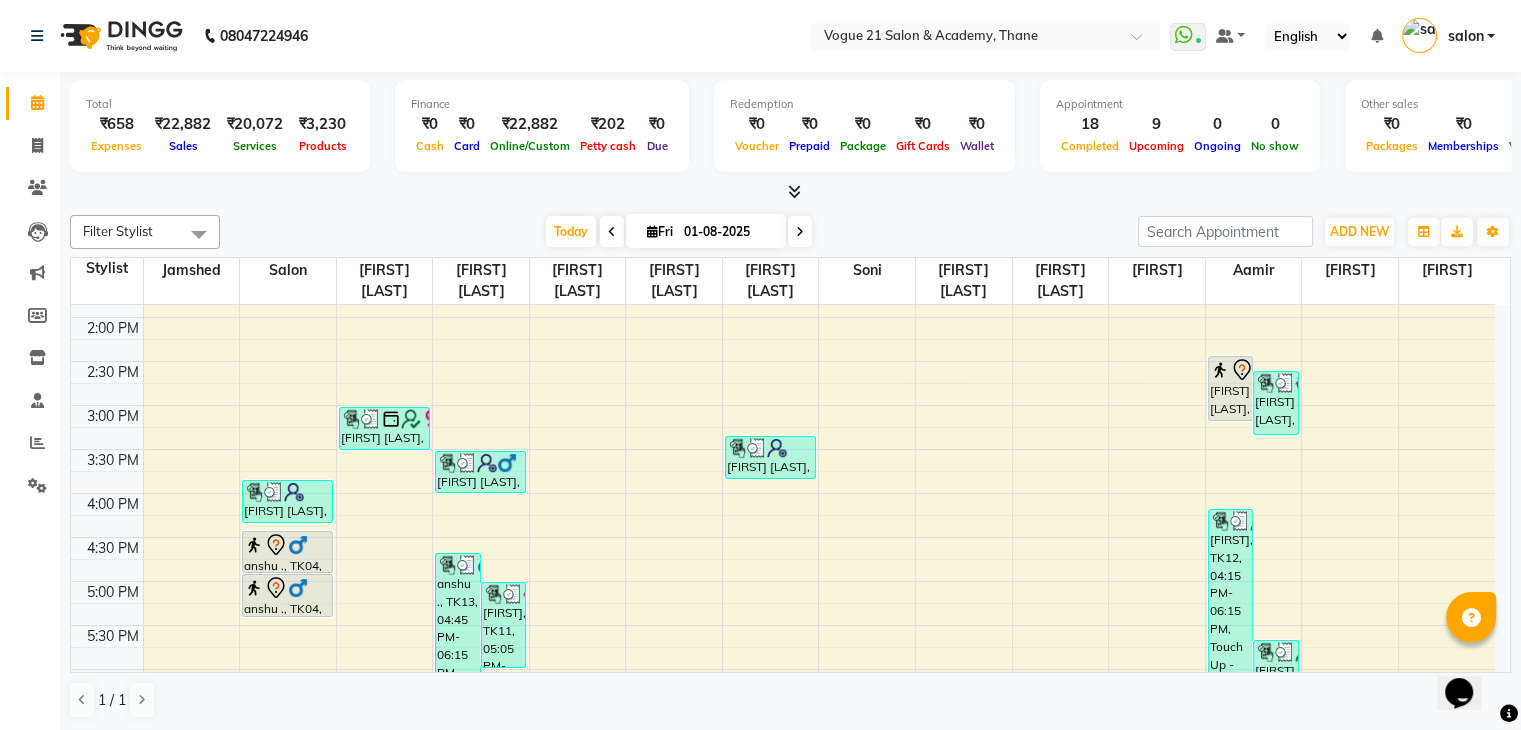 scroll, scrollTop: 606, scrollLeft: 0, axis: vertical 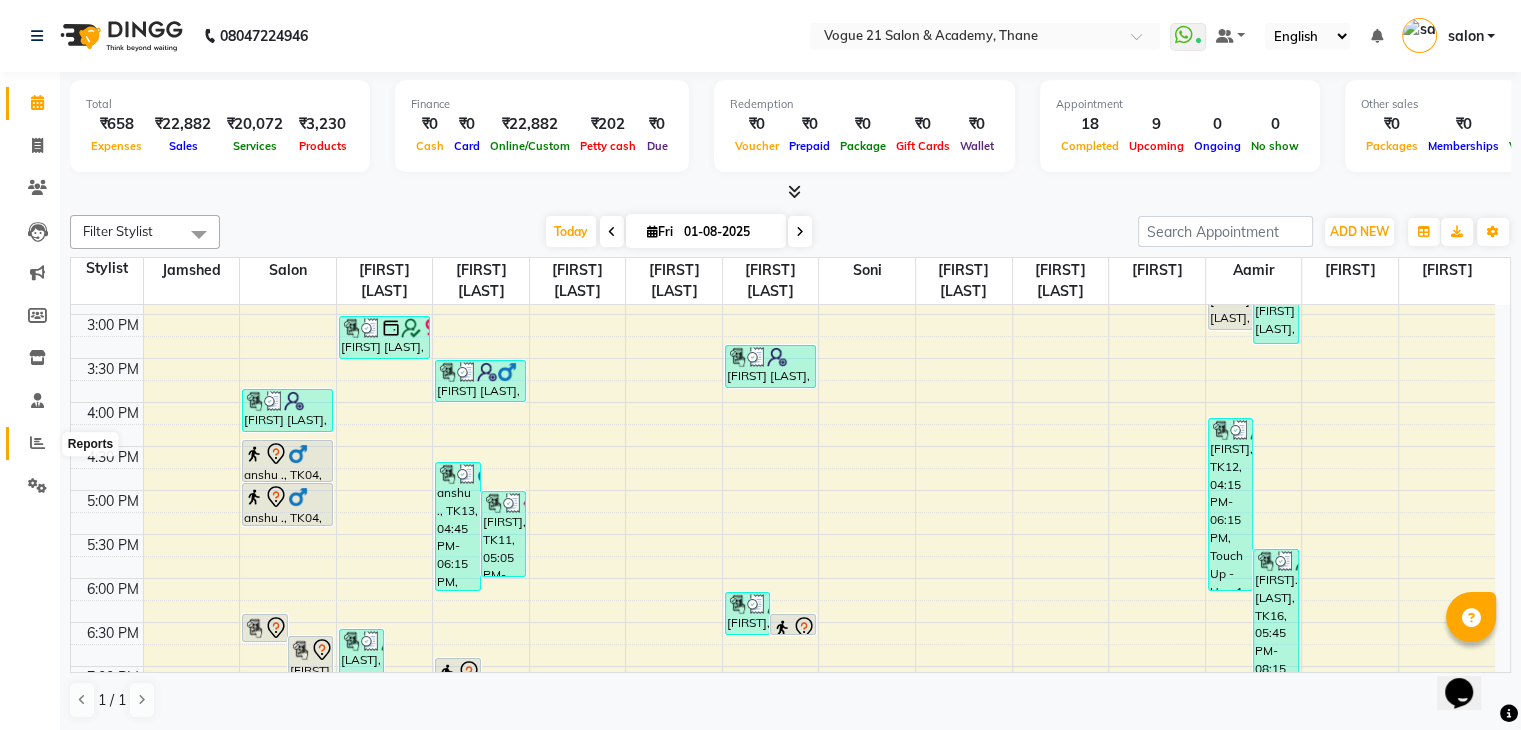 click 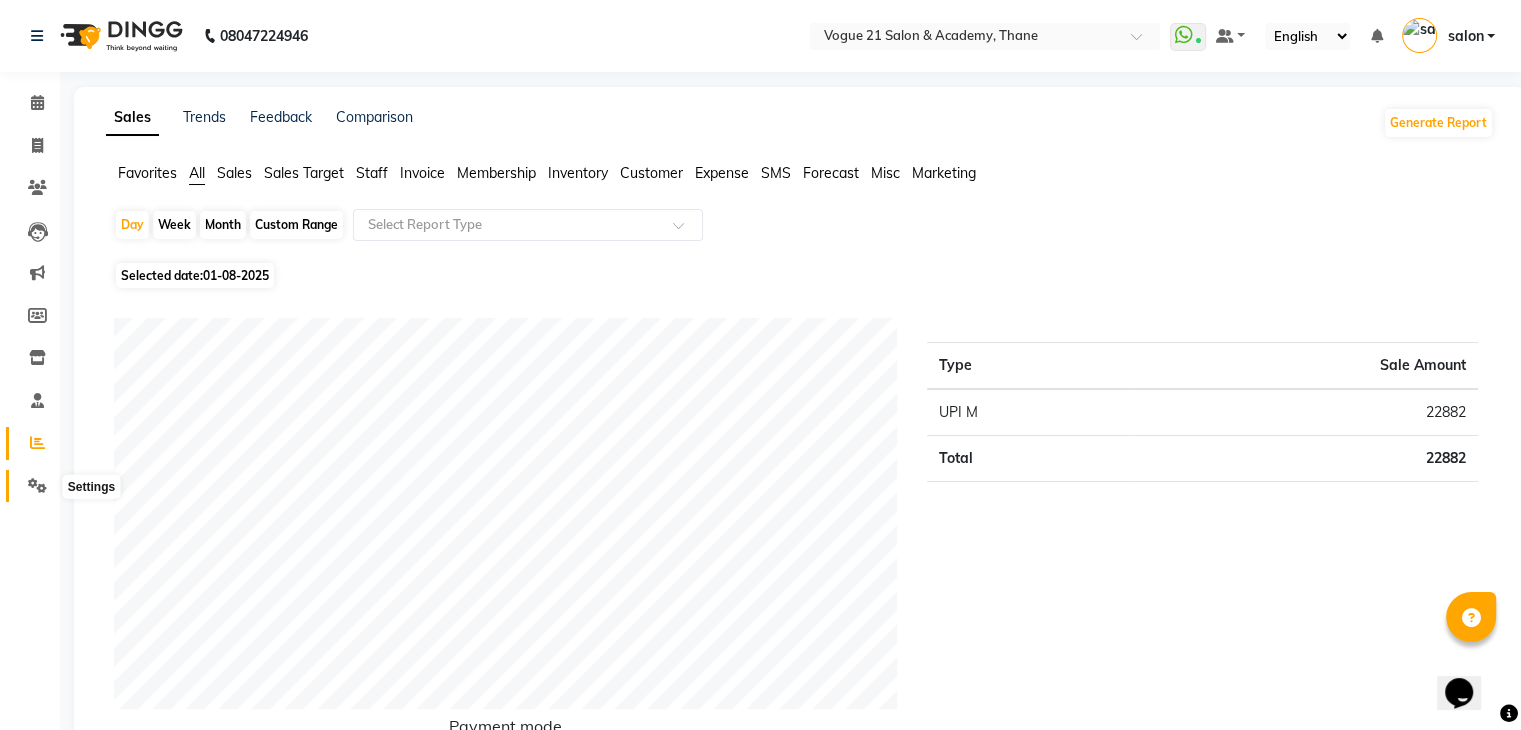 click 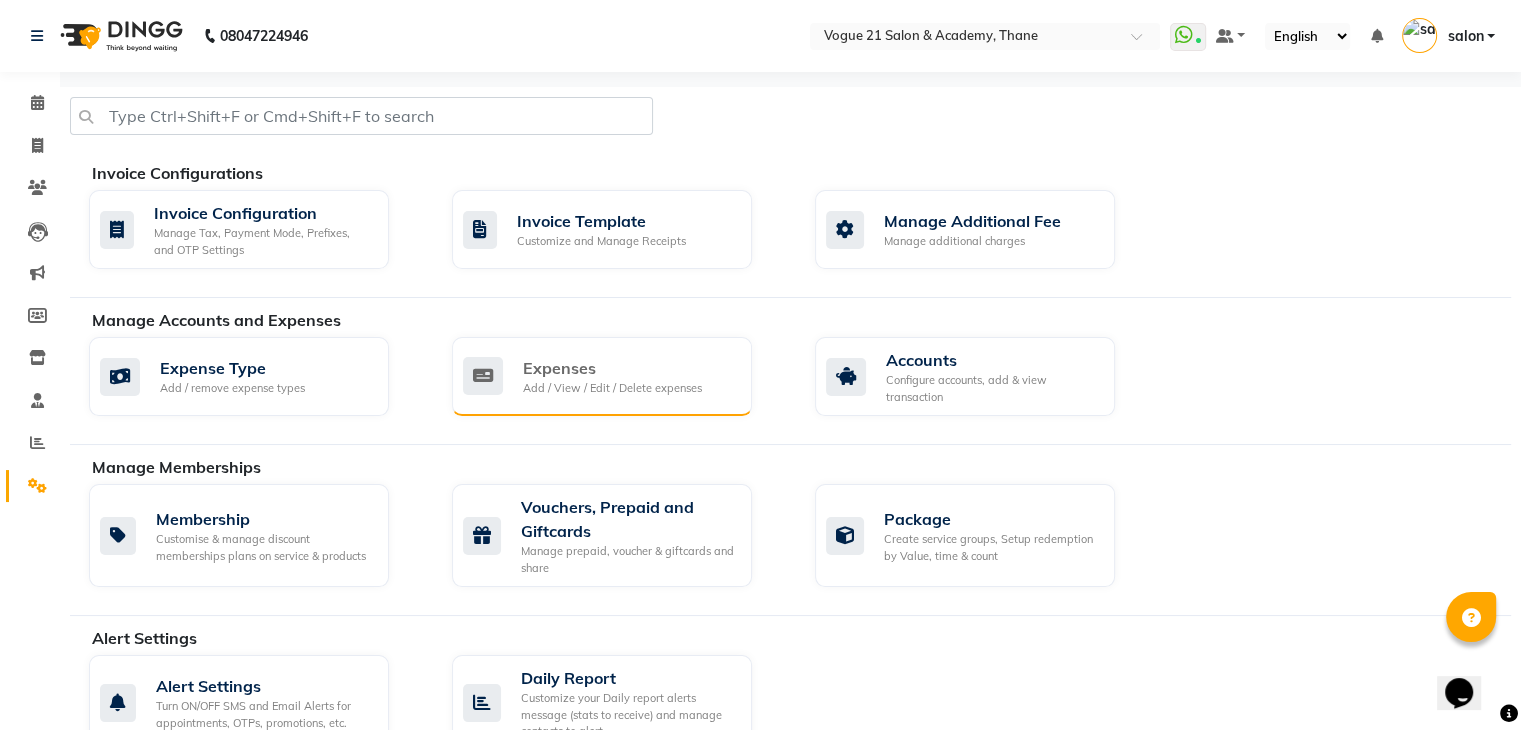 click on "Expenses Add / View / Edit / Delete expenses" 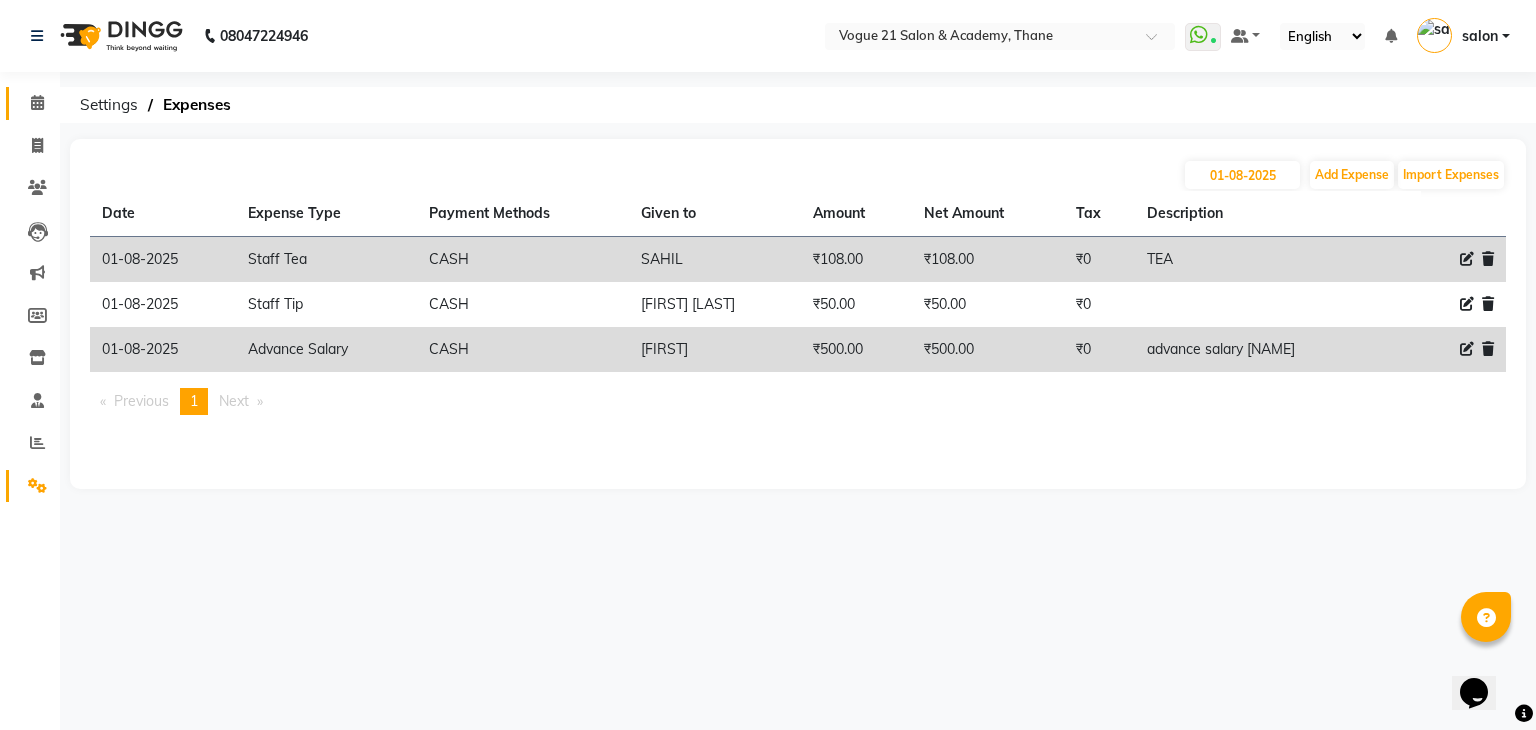 click on "Calendar" 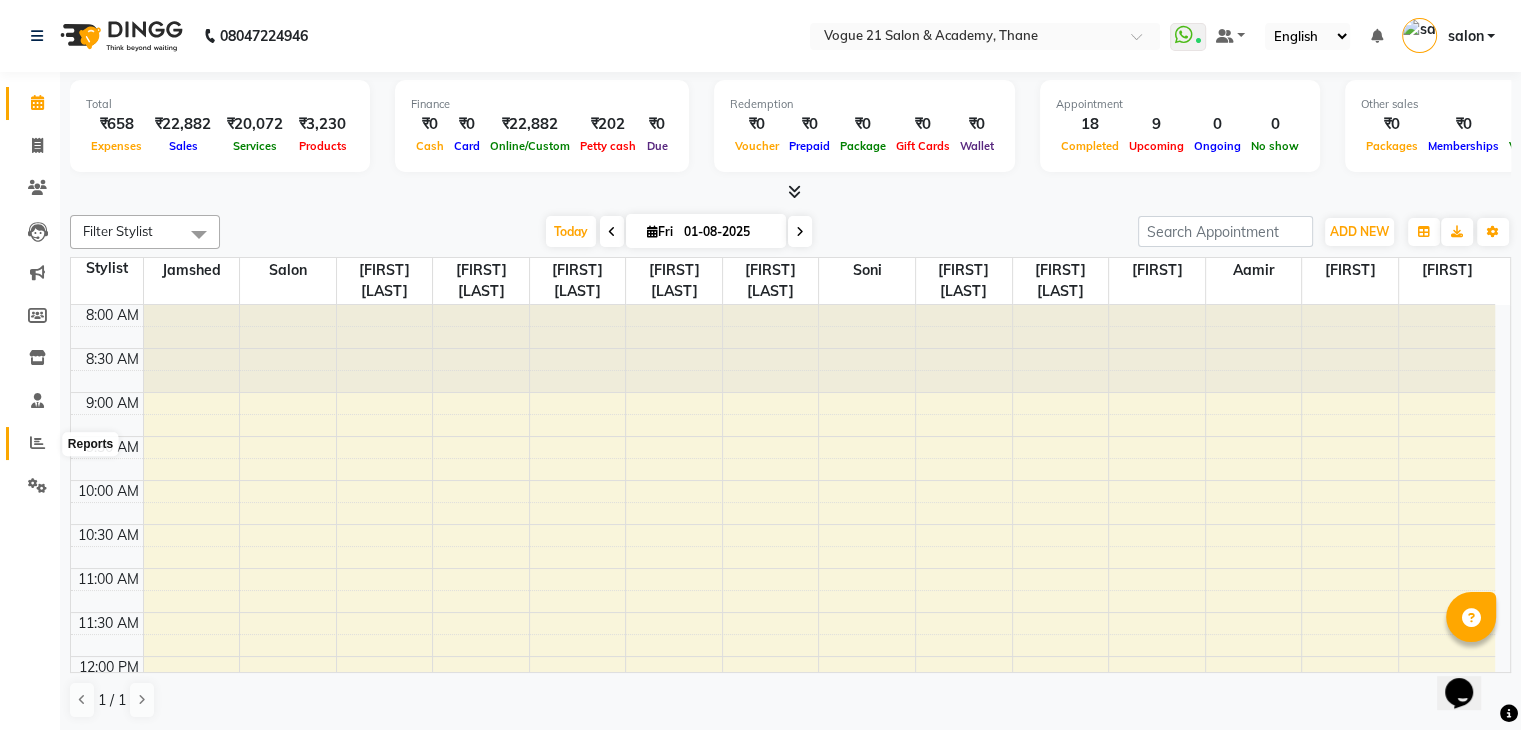 click 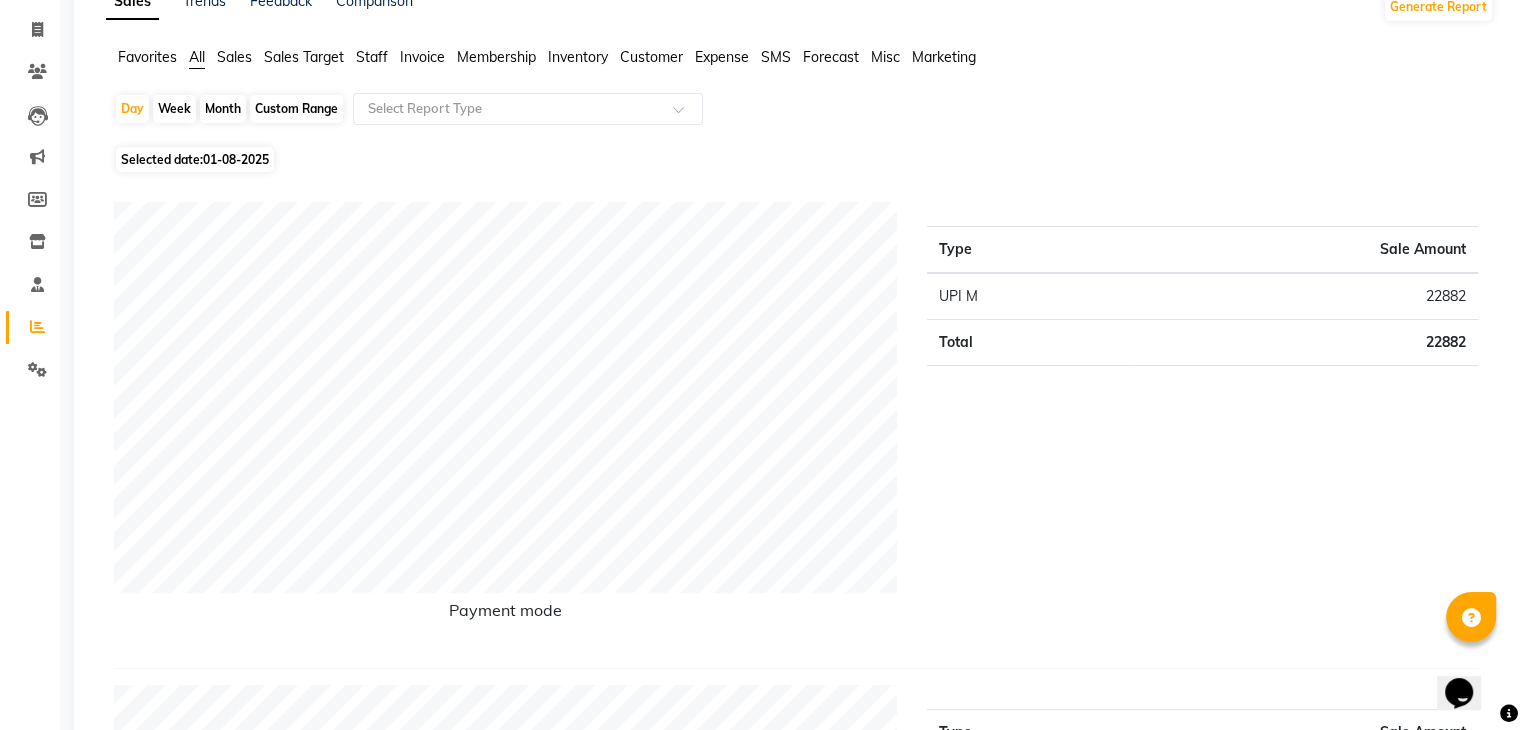 scroll, scrollTop: 113, scrollLeft: 0, axis: vertical 